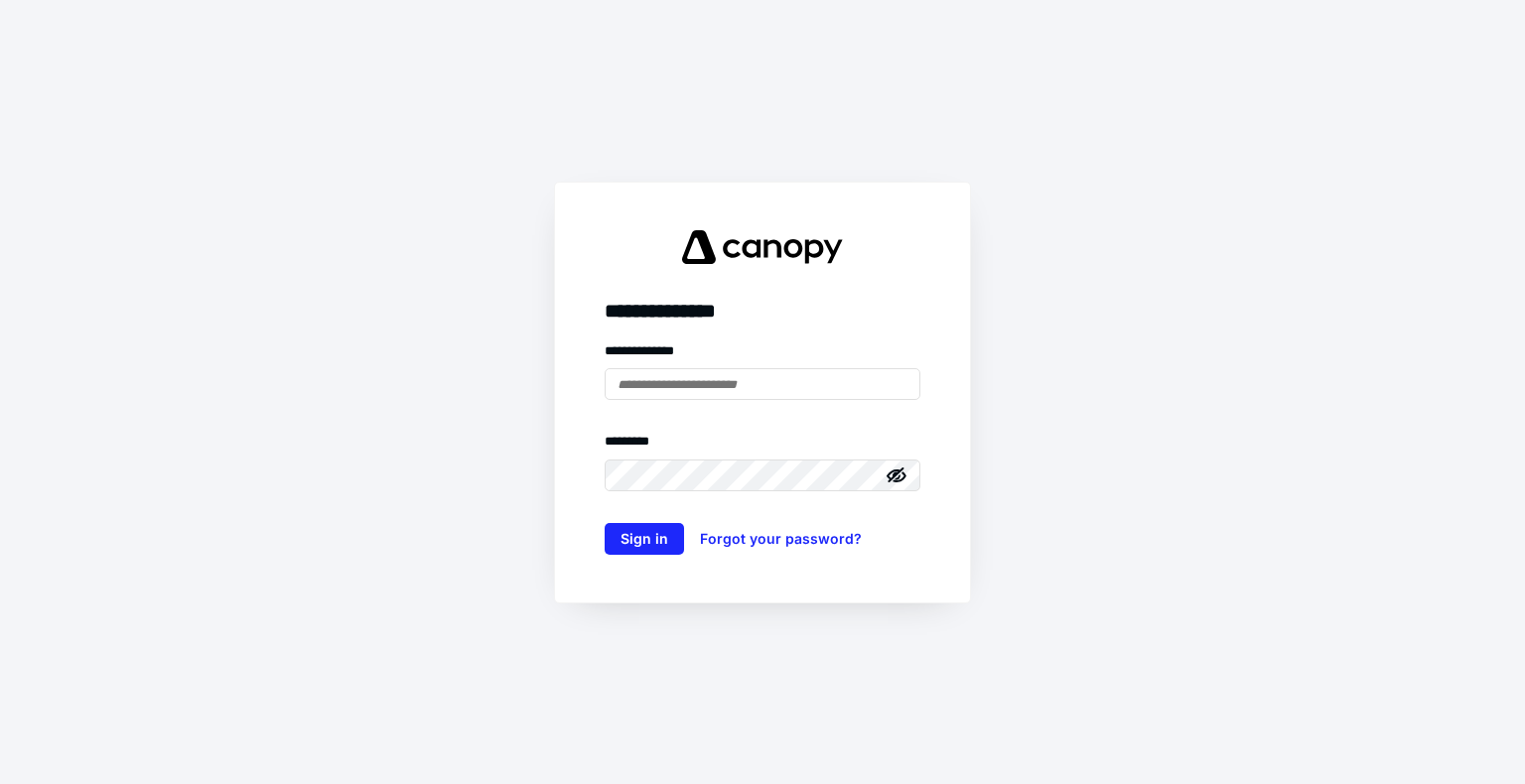 scroll, scrollTop: 0, scrollLeft: 0, axis: both 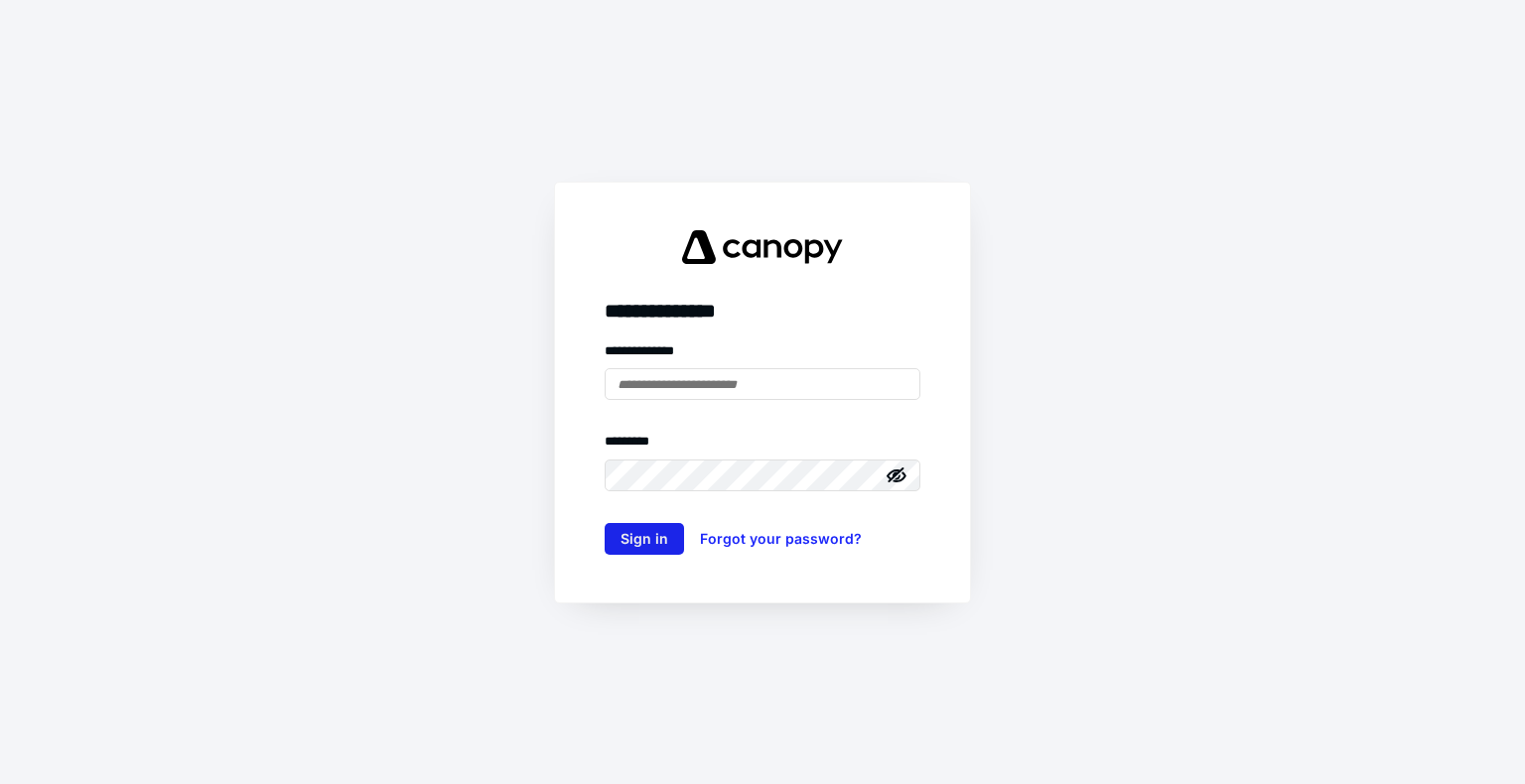 type on "**********" 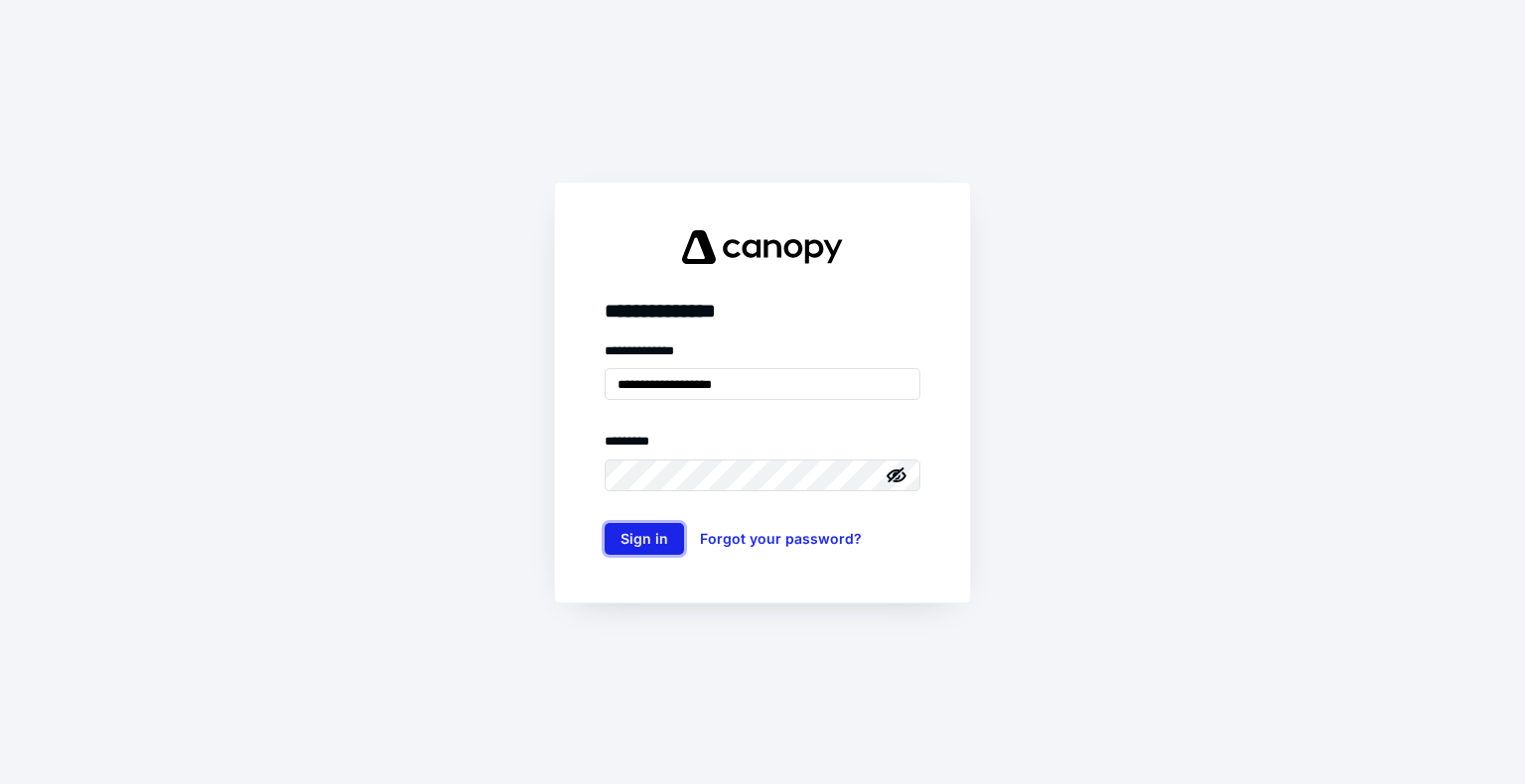 click on "Sign in" at bounding box center (644, 539) 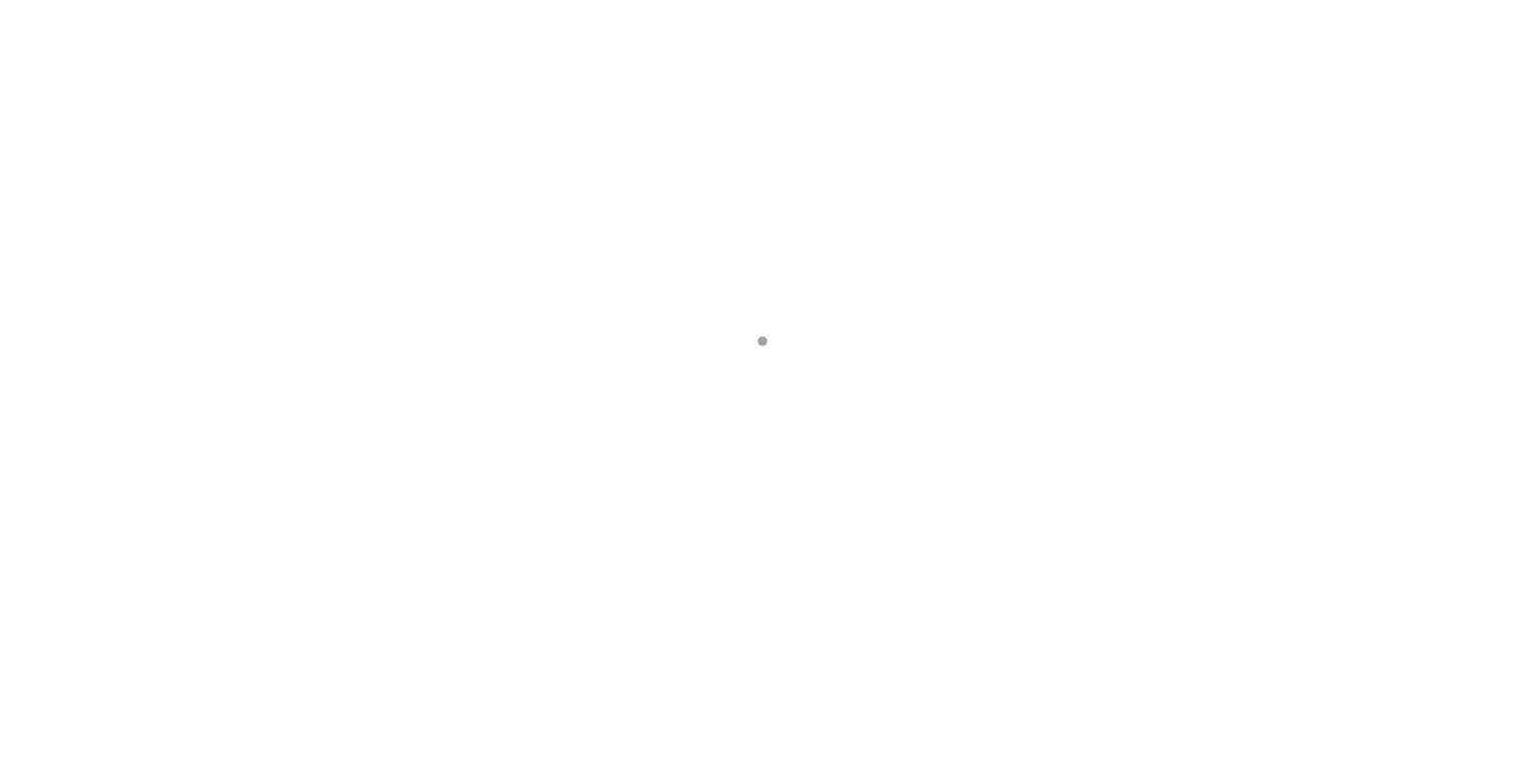 scroll, scrollTop: 0, scrollLeft: 0, axis: both 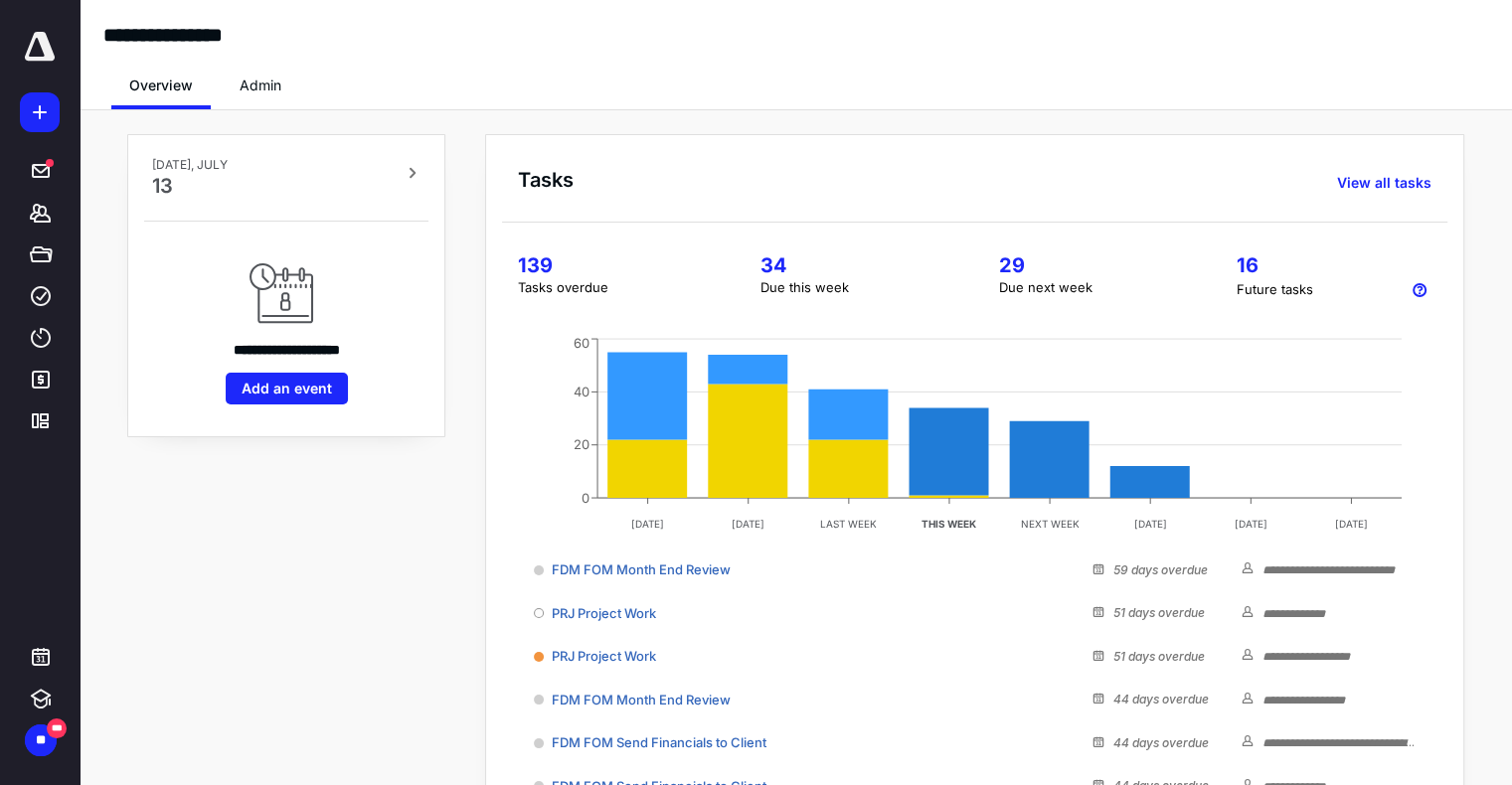 click at bounding box center (40, 47) 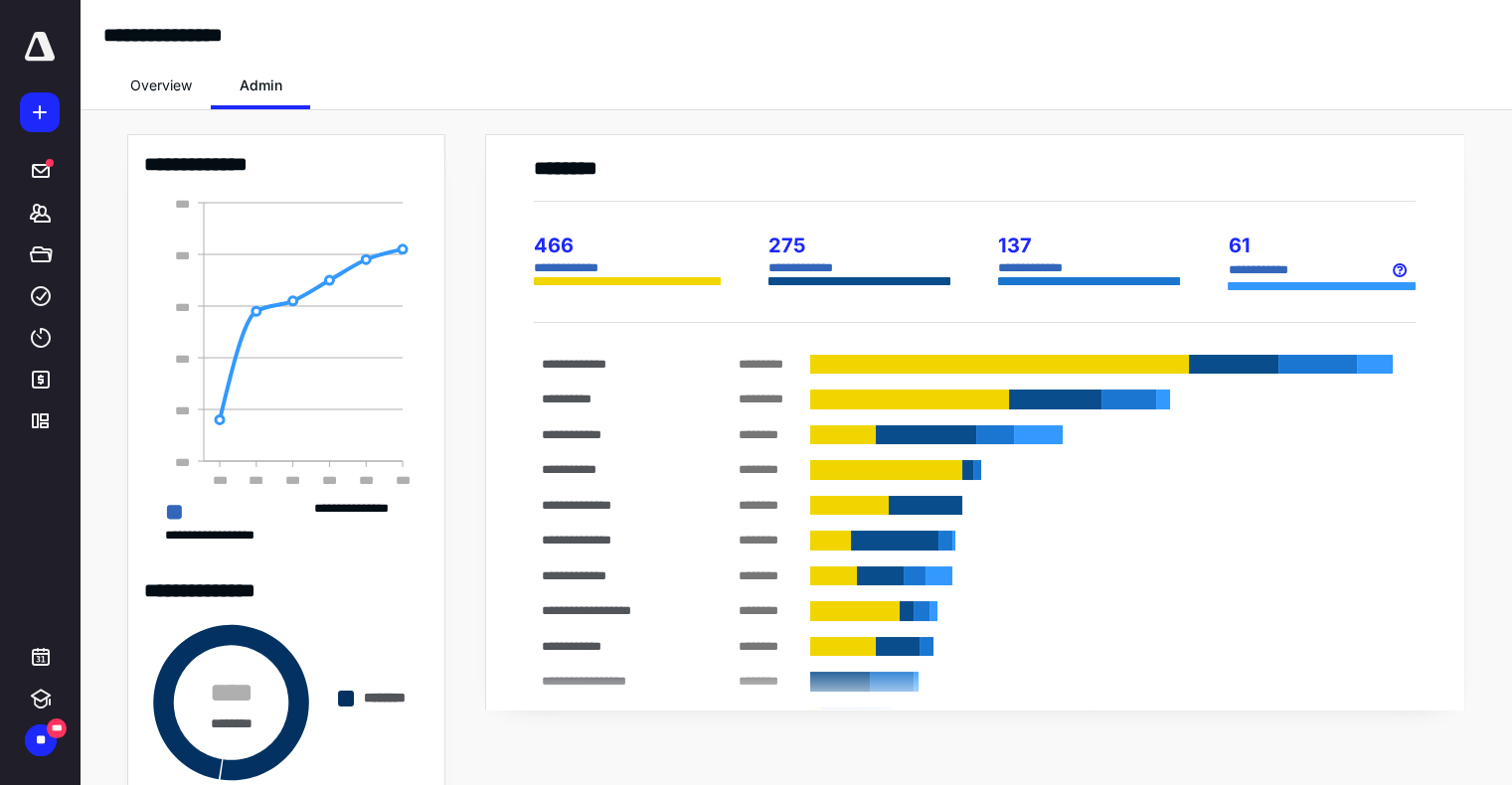 click on "*** * ******** ********" at bounding box center [286, 703] 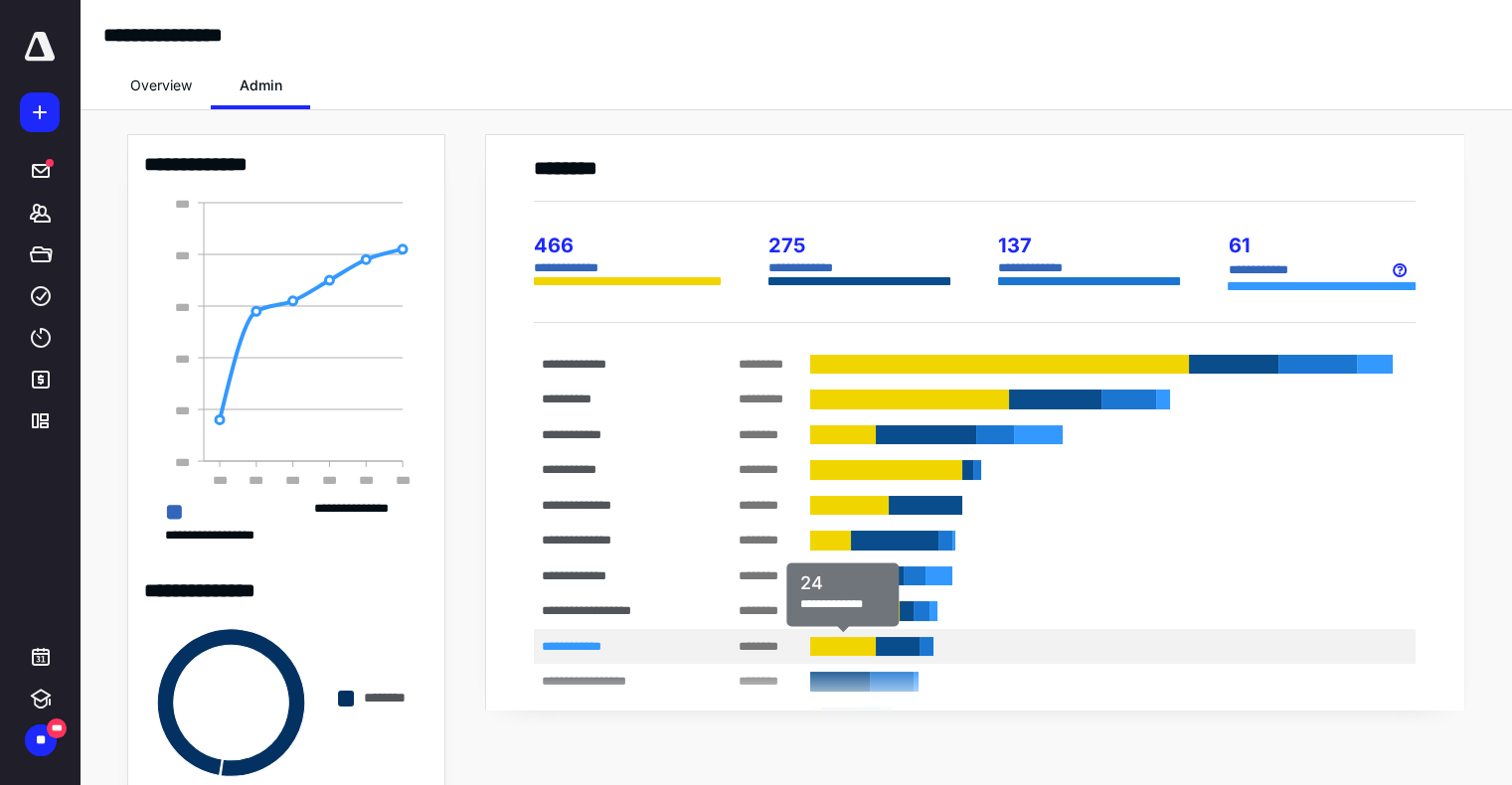 click at bounding box center [843, 647] 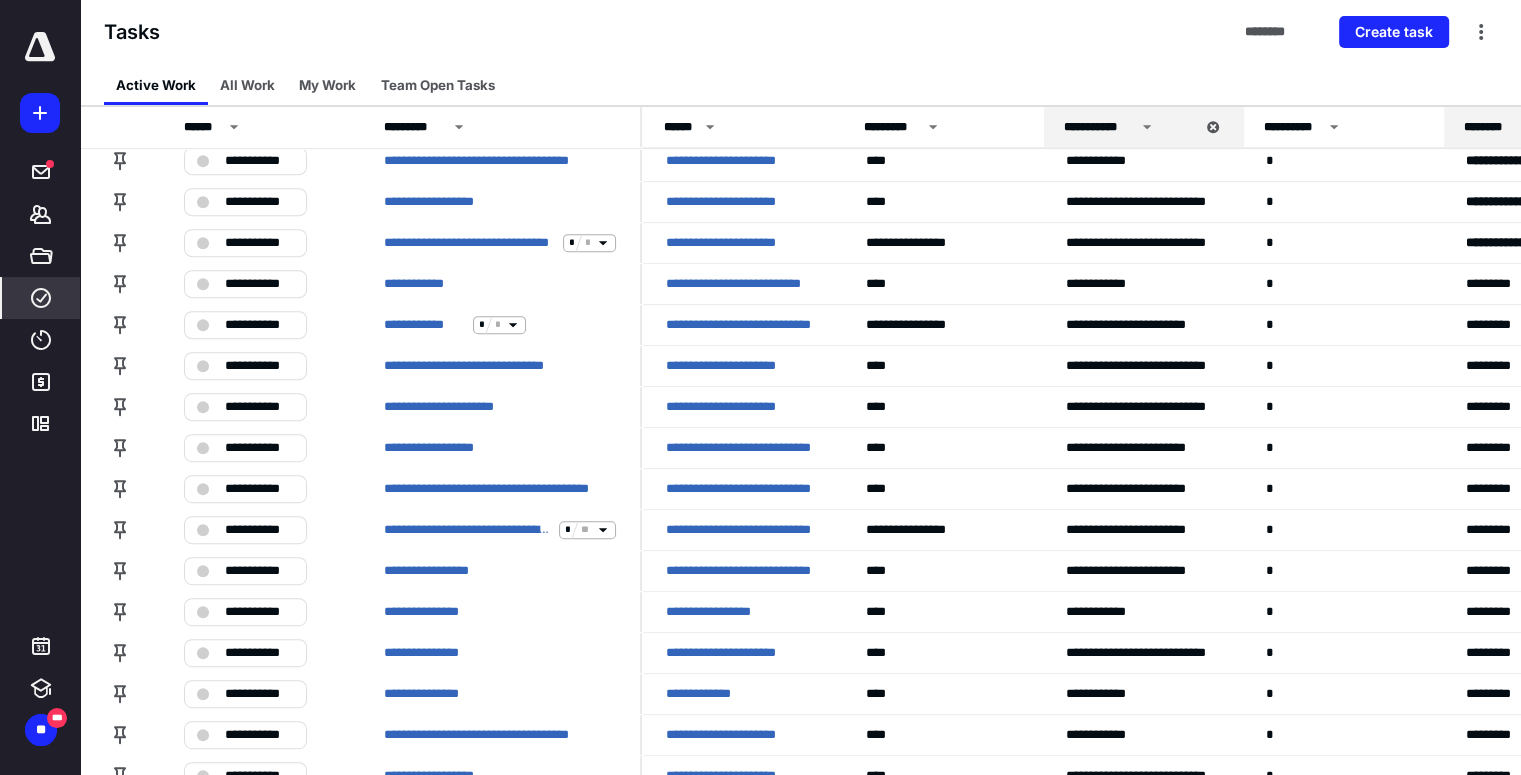 scroll, scrollTop: 891, scrollLeft: 0, axis: vertical 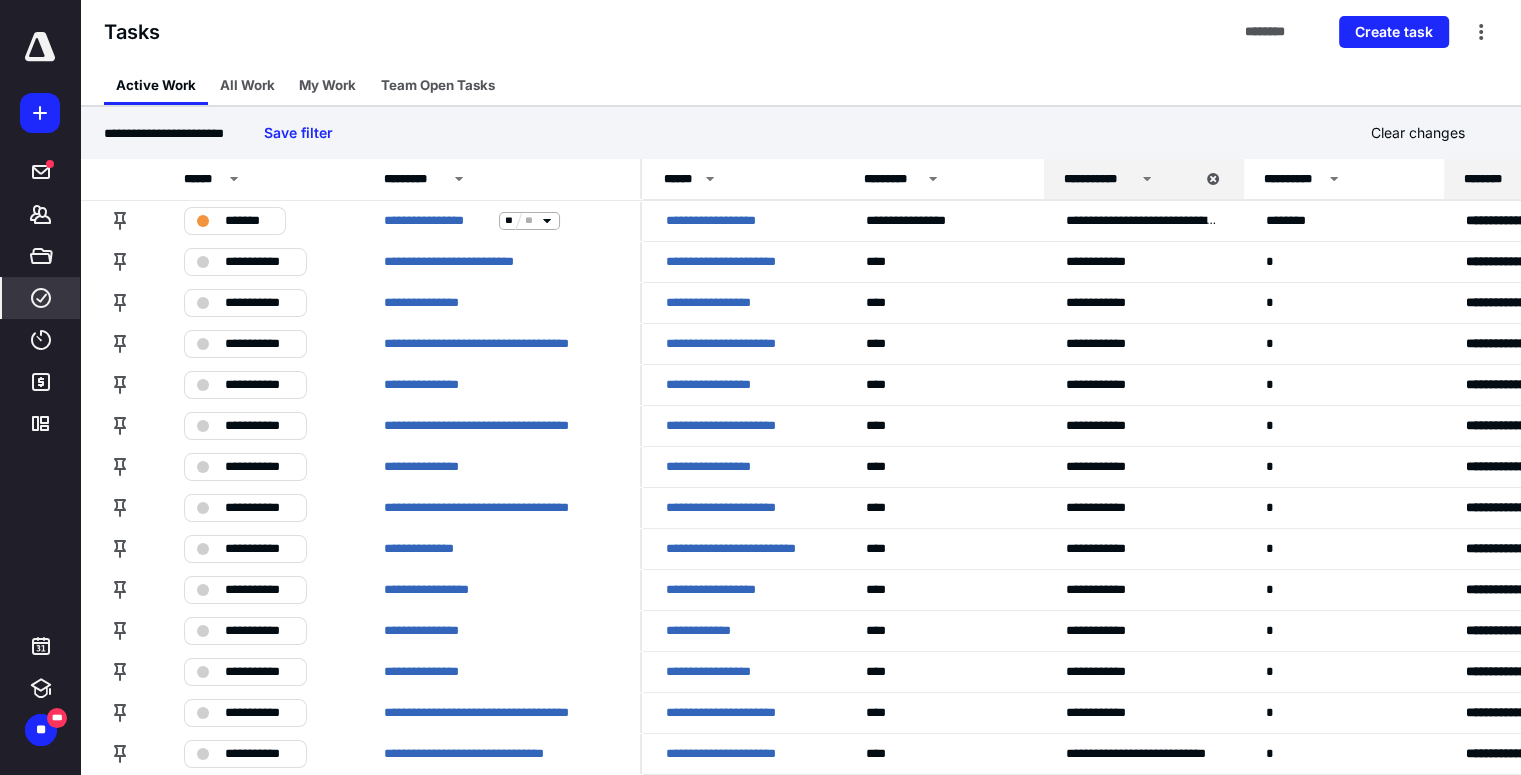 click at bounding box center [40, 47] 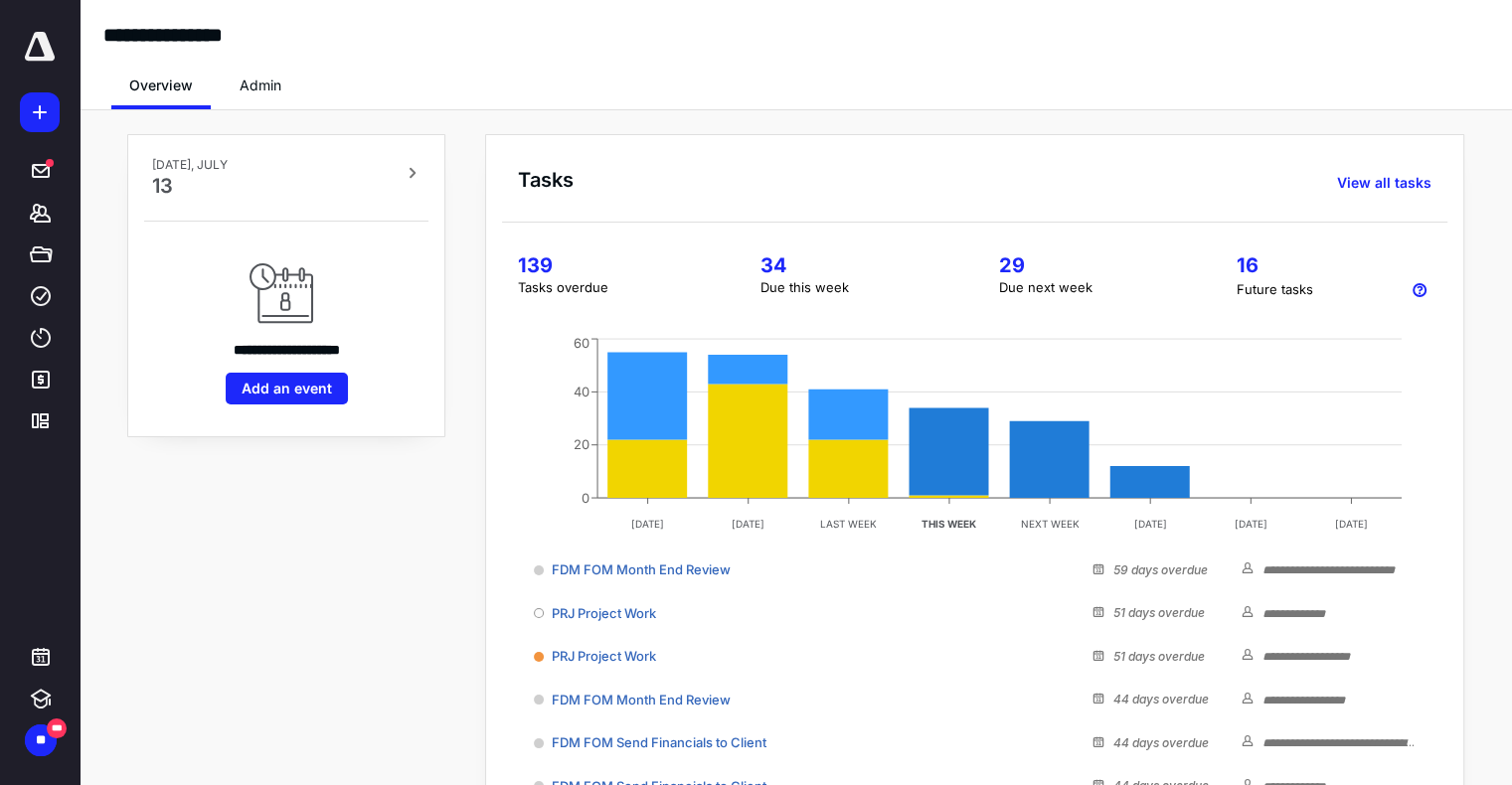 click on "Admin" at bounding box center (260, 85) 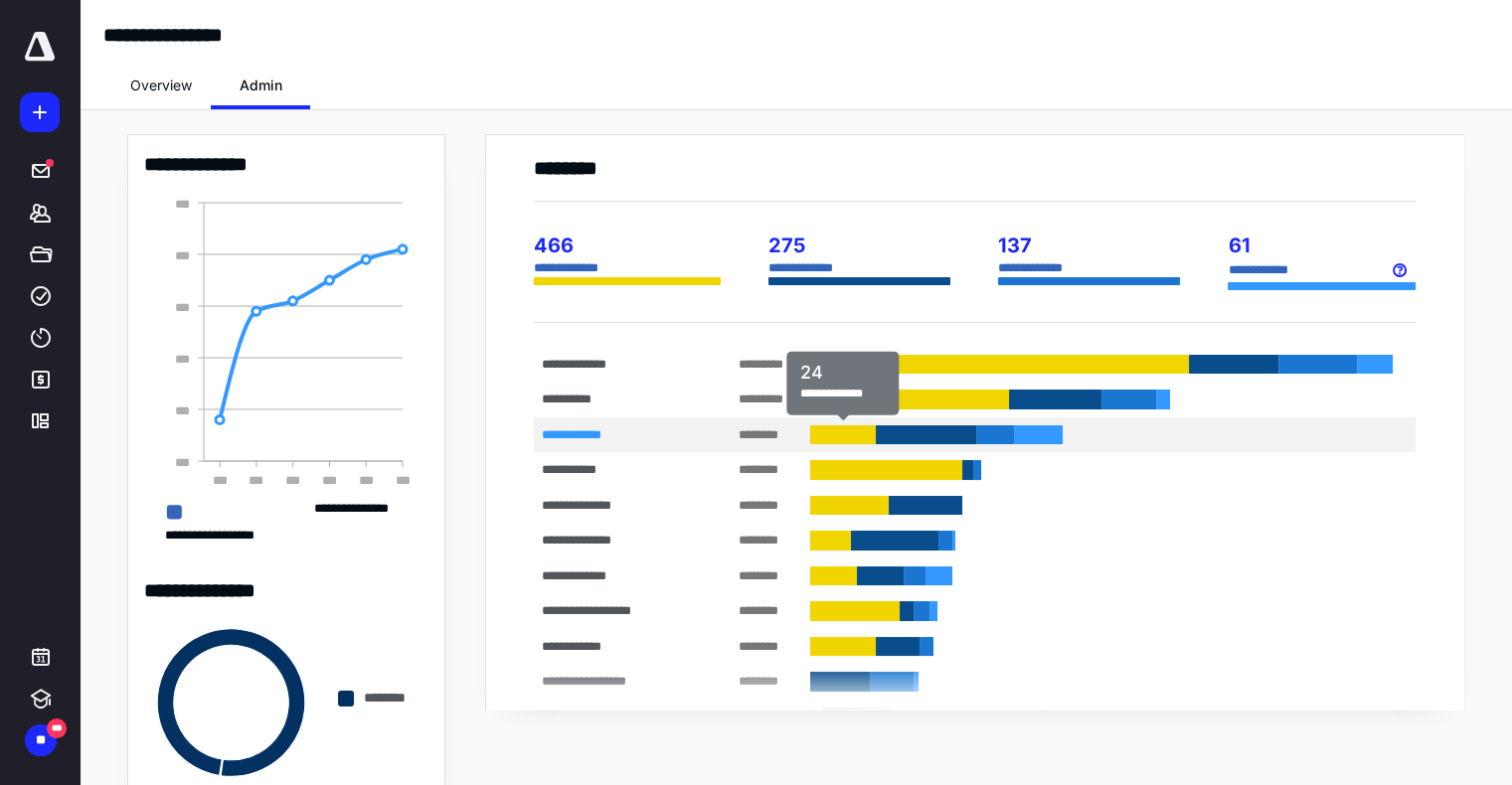 click at bounding box center (843, 435) 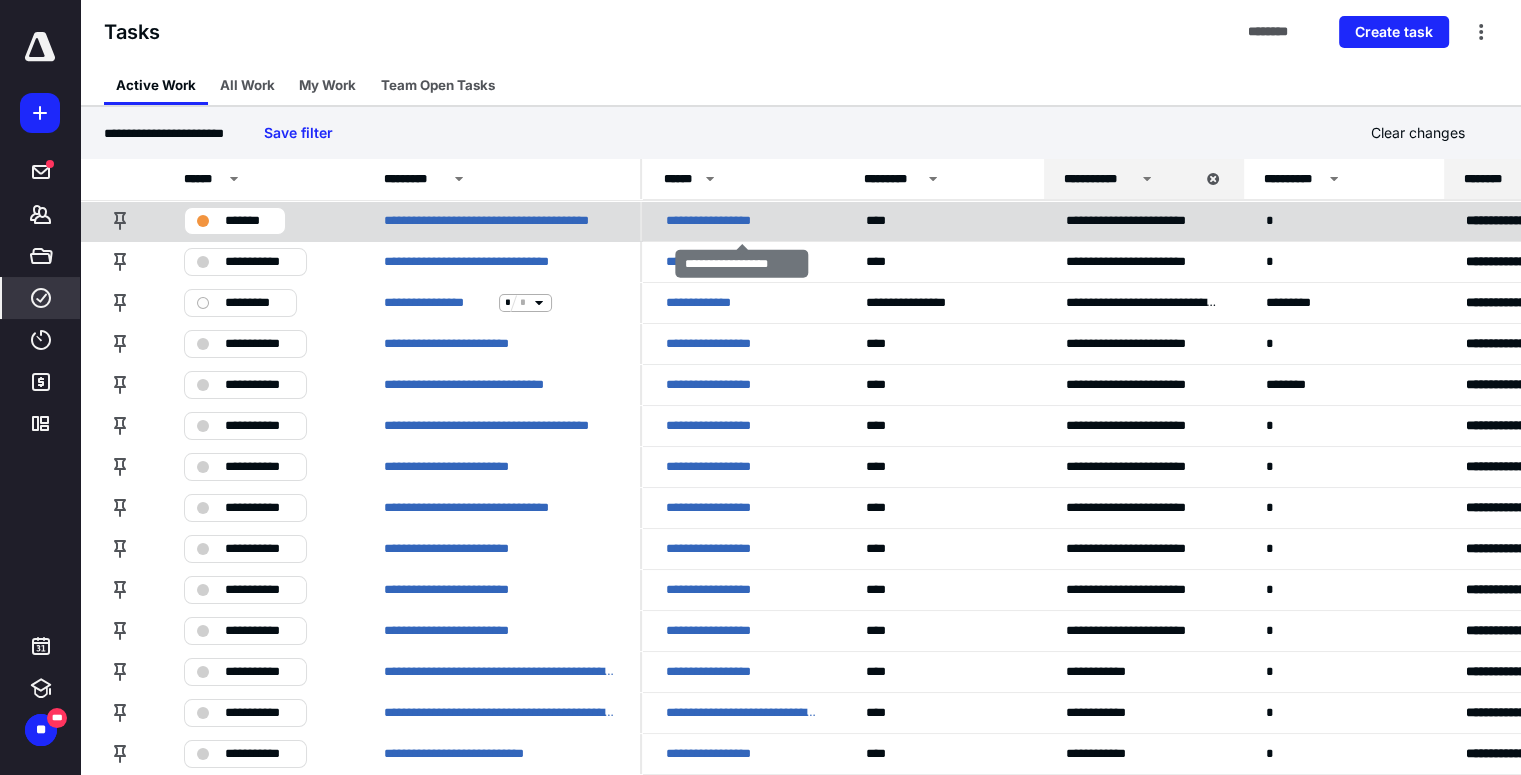 click on "**********" at bounding box center [726, 221] 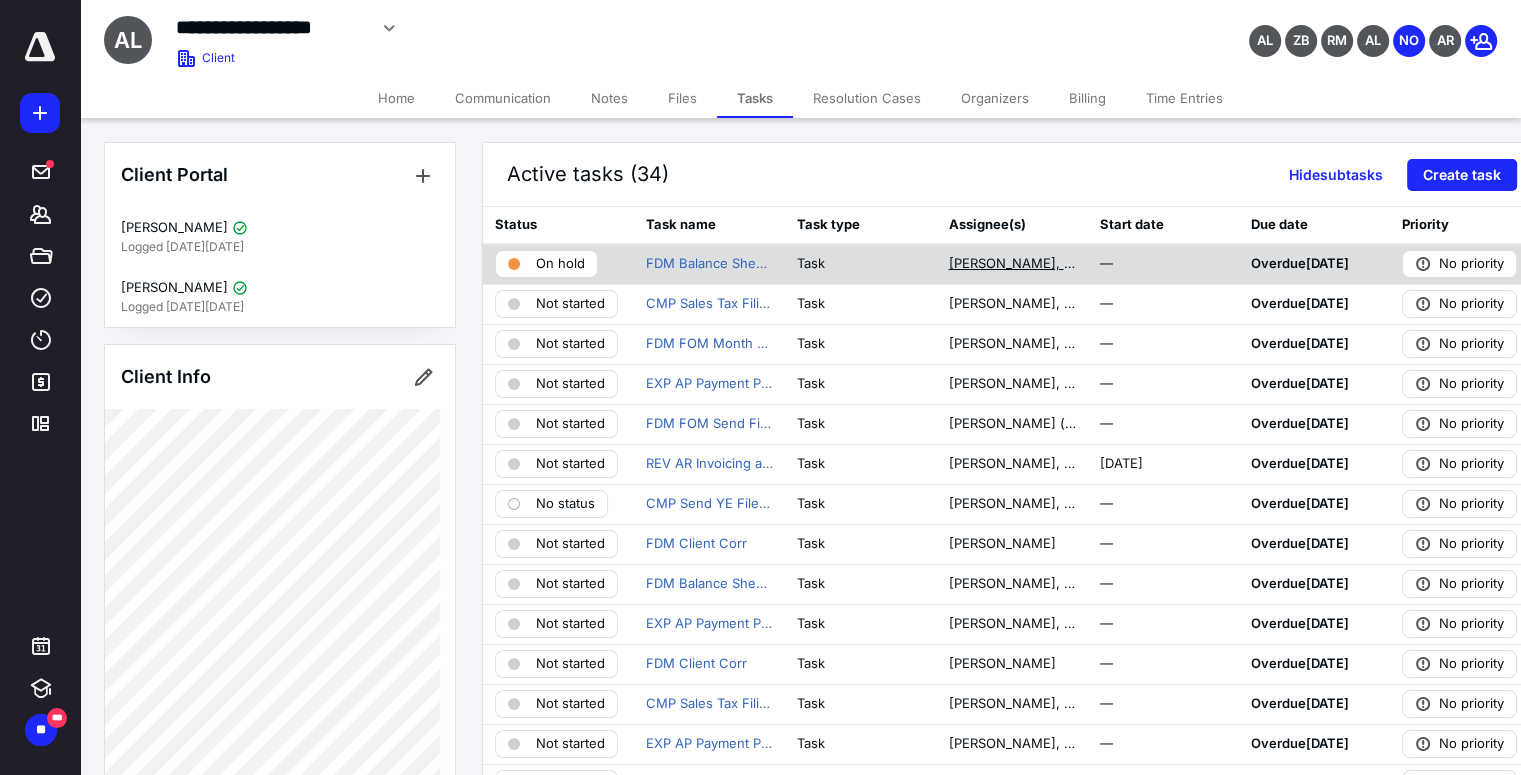 click on "[PERSON_NAME], [PERSON_NAME]" at bounding box center [1011, 264] 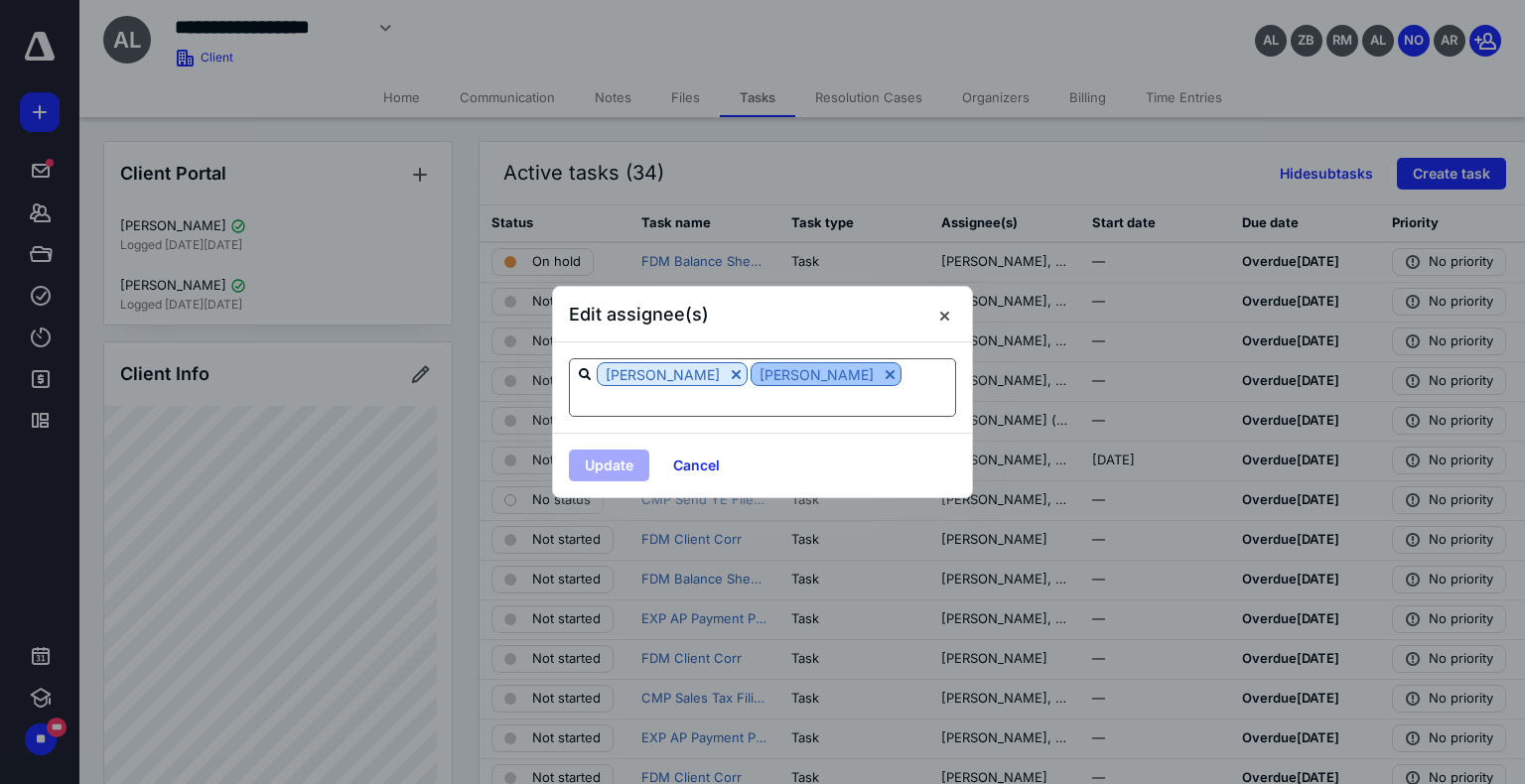 click at bounding box center [890, 374] 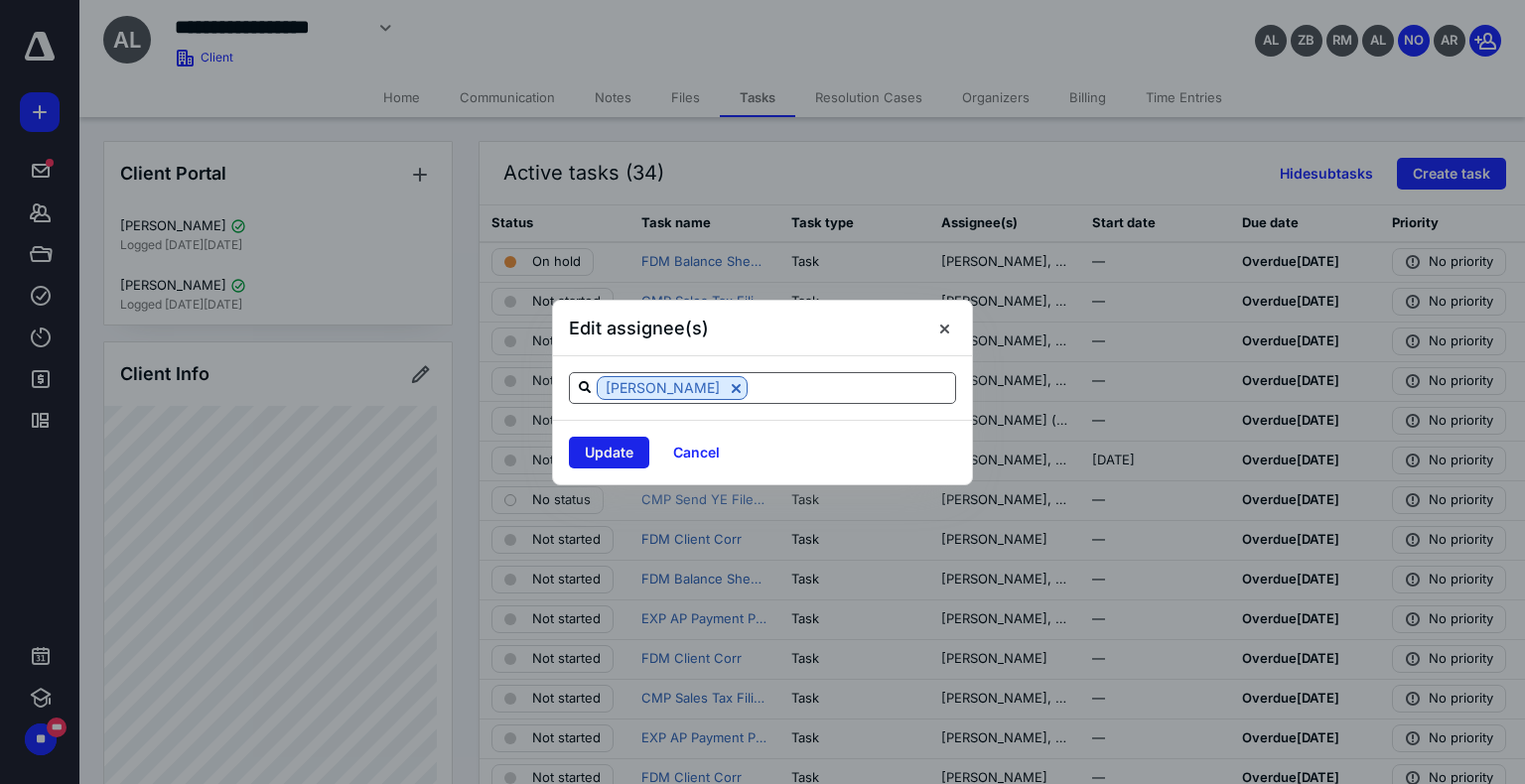 click on "Update" at bounding box center [609, 453] 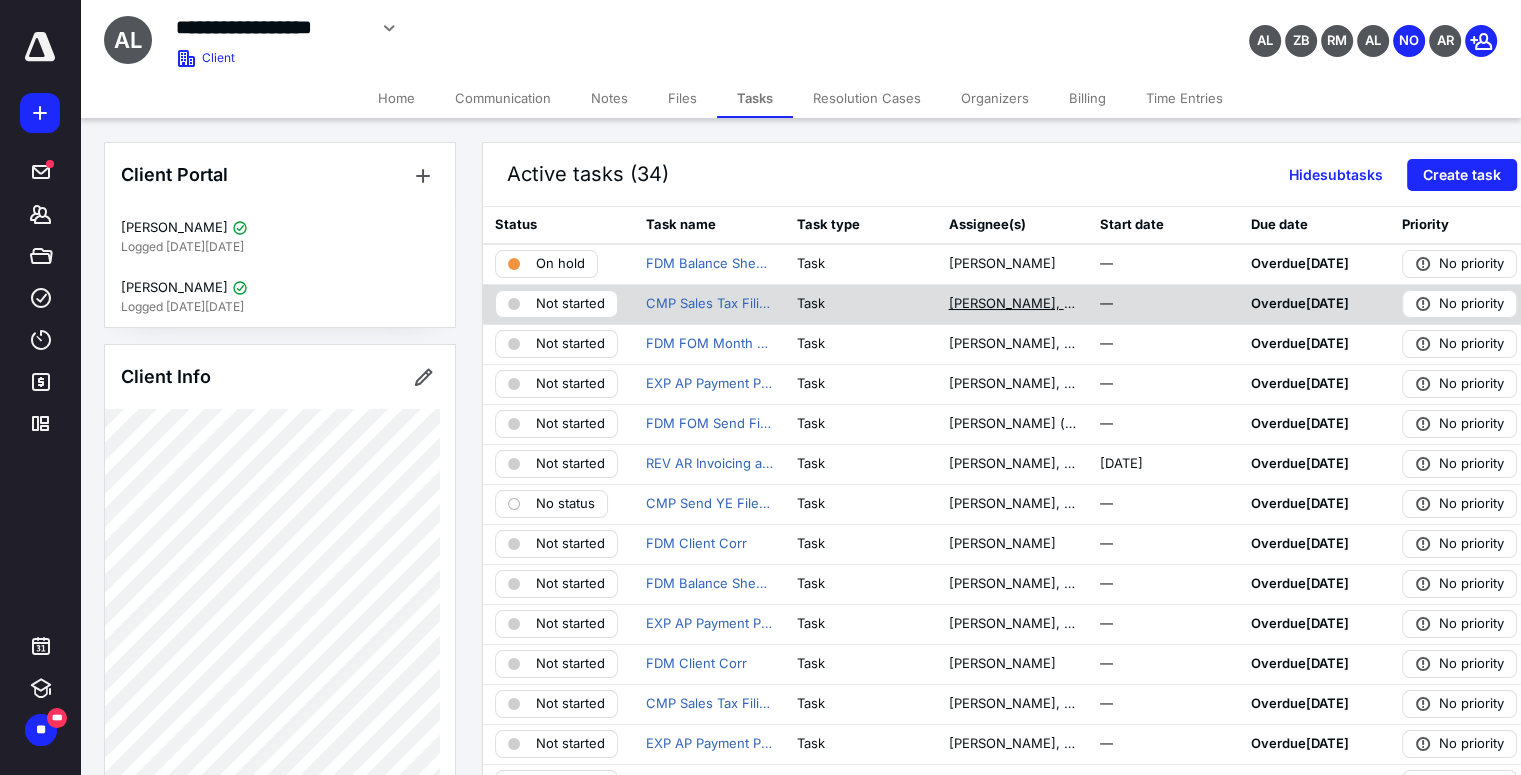 click on "[PERSON_NAME], [PERSON_NAME]" at bounding box center (1011, 304) 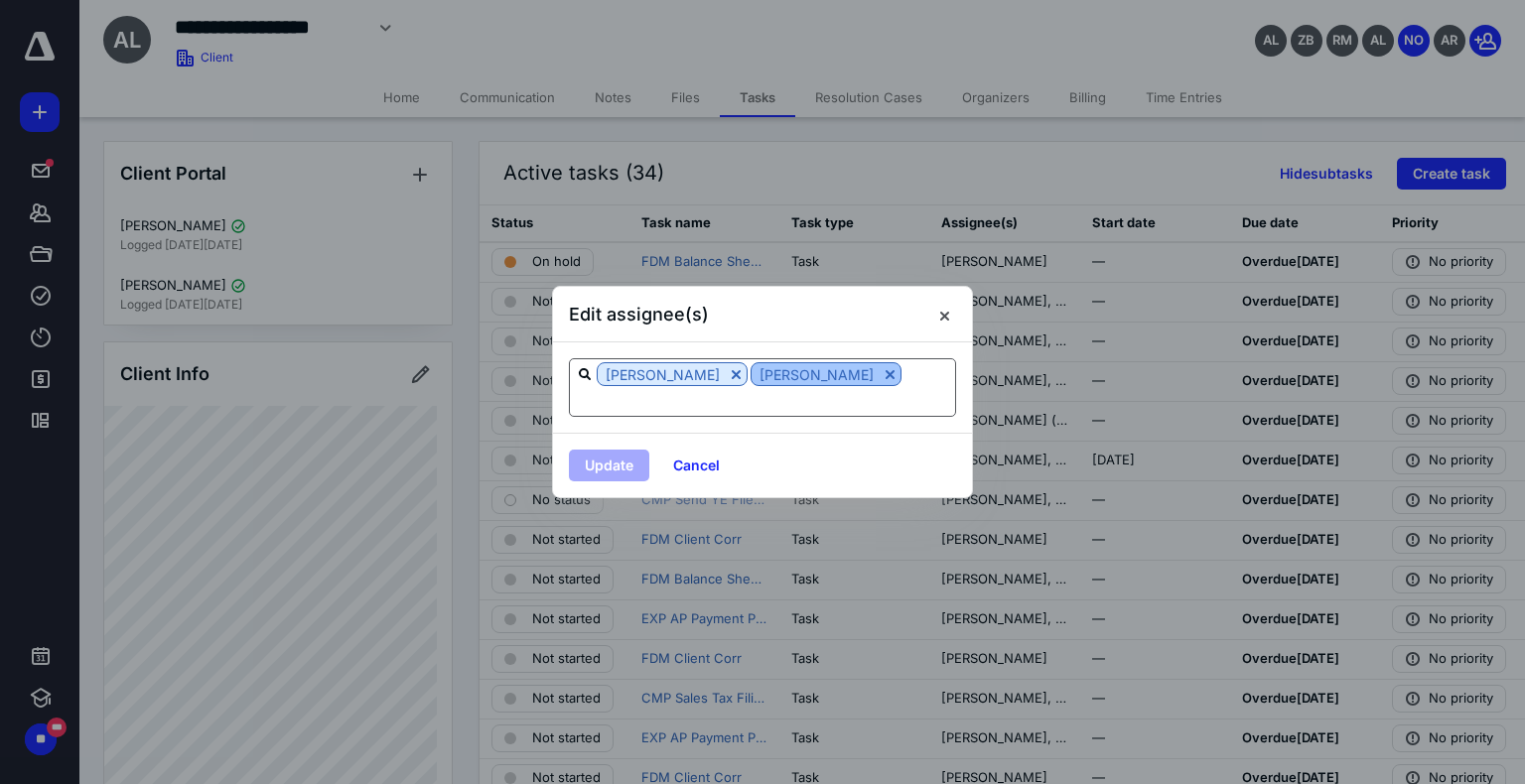 click at bounding box center (890, 374) 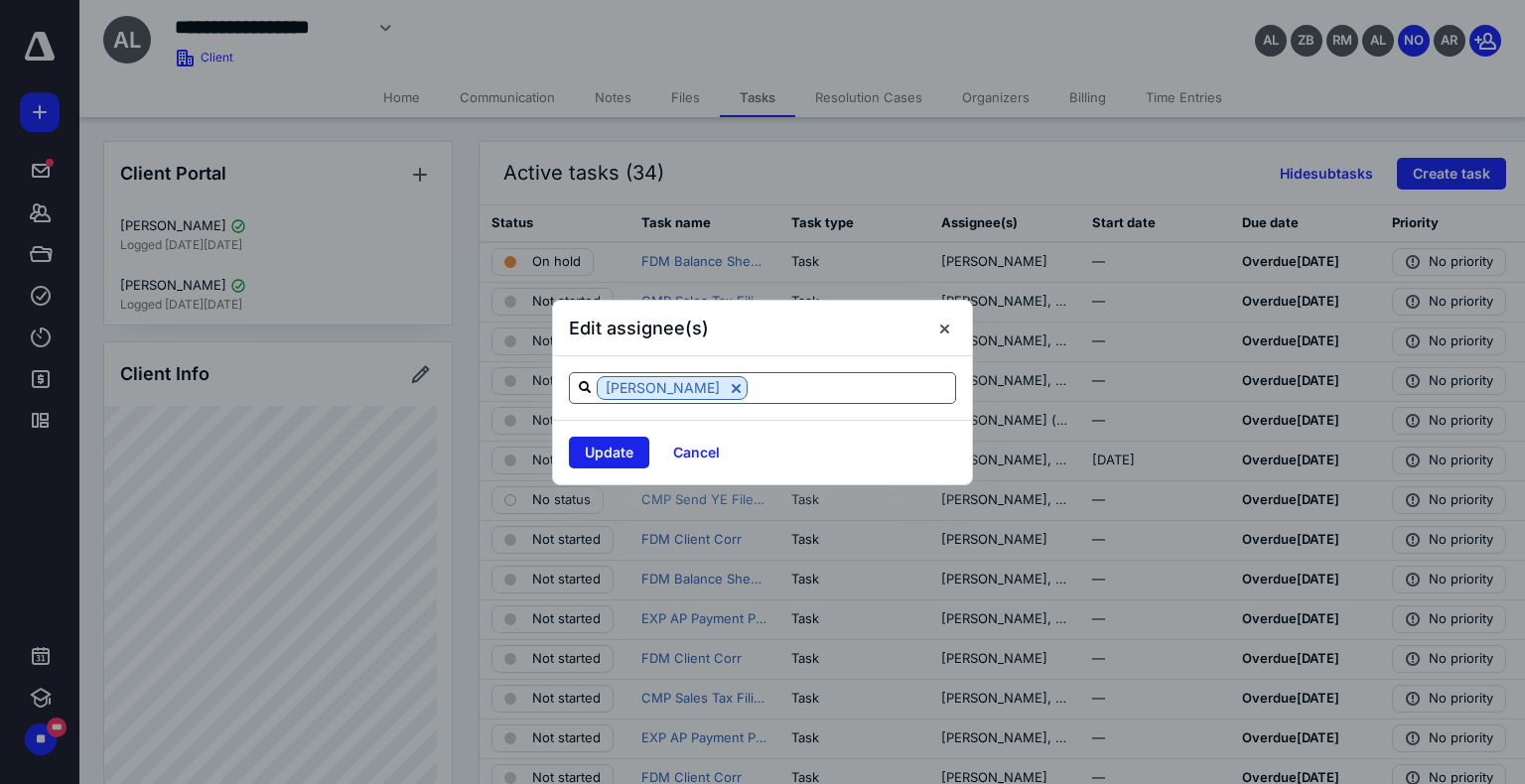 click on "Update" at bounding box center [609, 453] 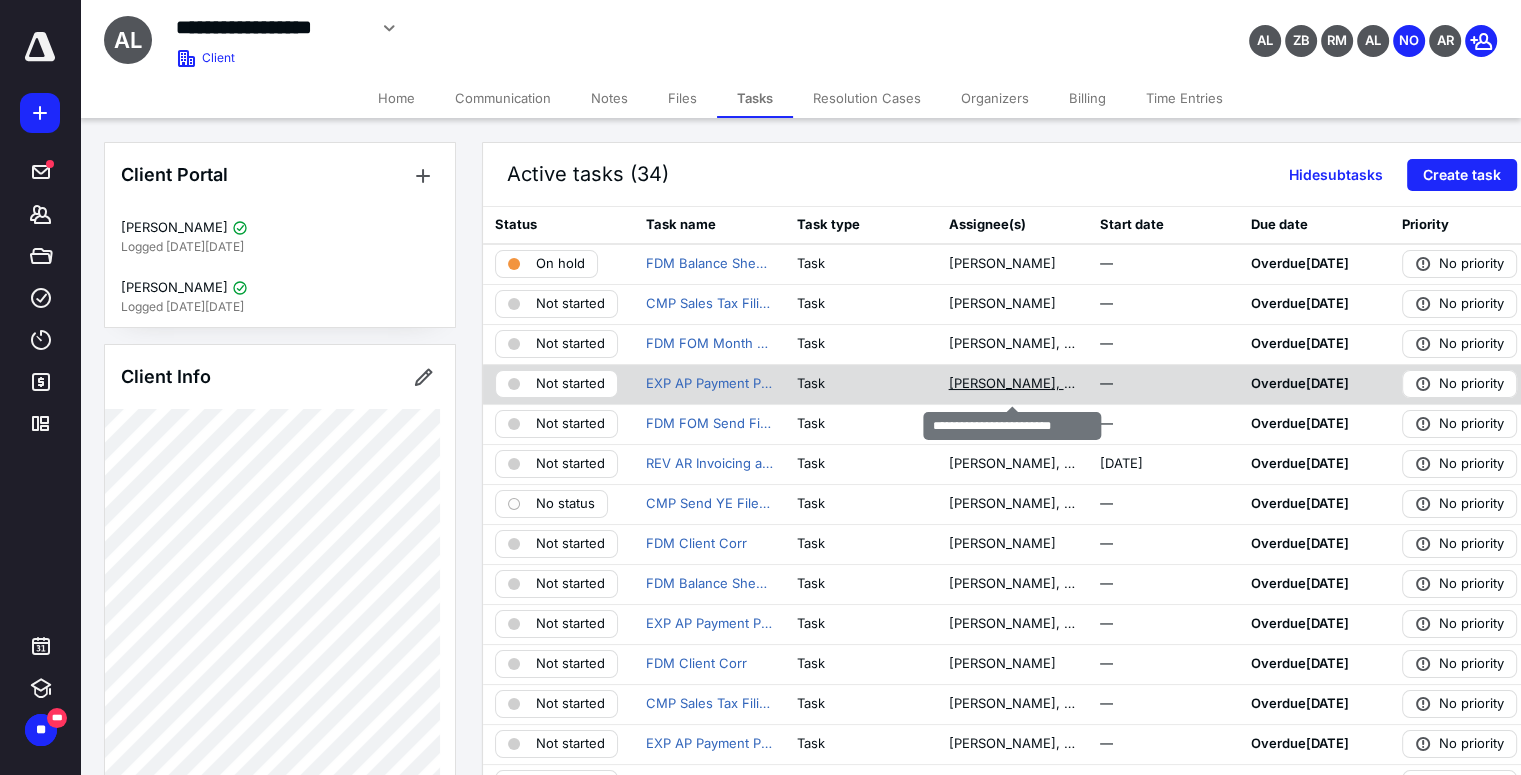 click on "[PERSON_NAME], [PERSON_NAME]" at bounding box center (1011, 384) 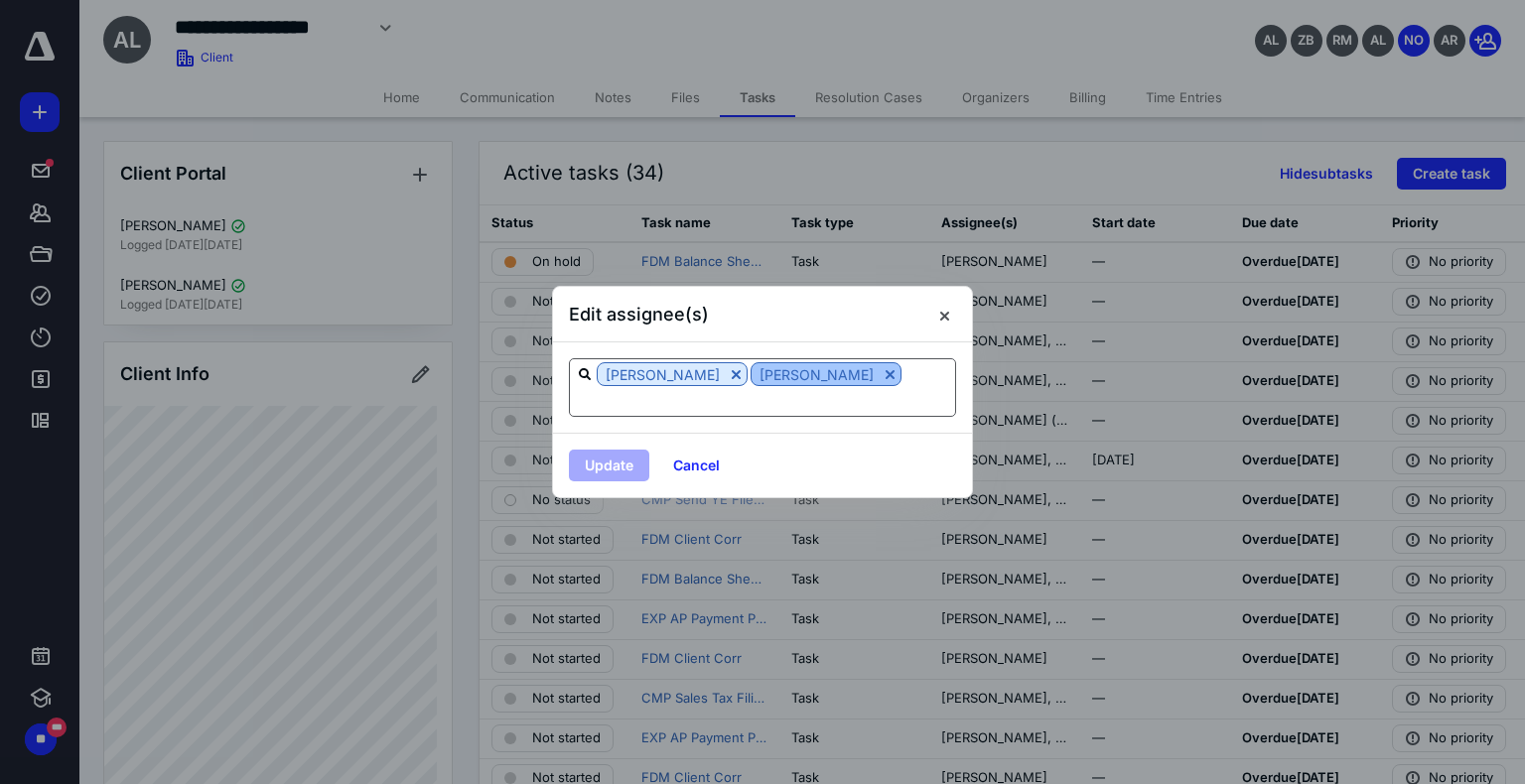 click at bounding box center [890, 374] 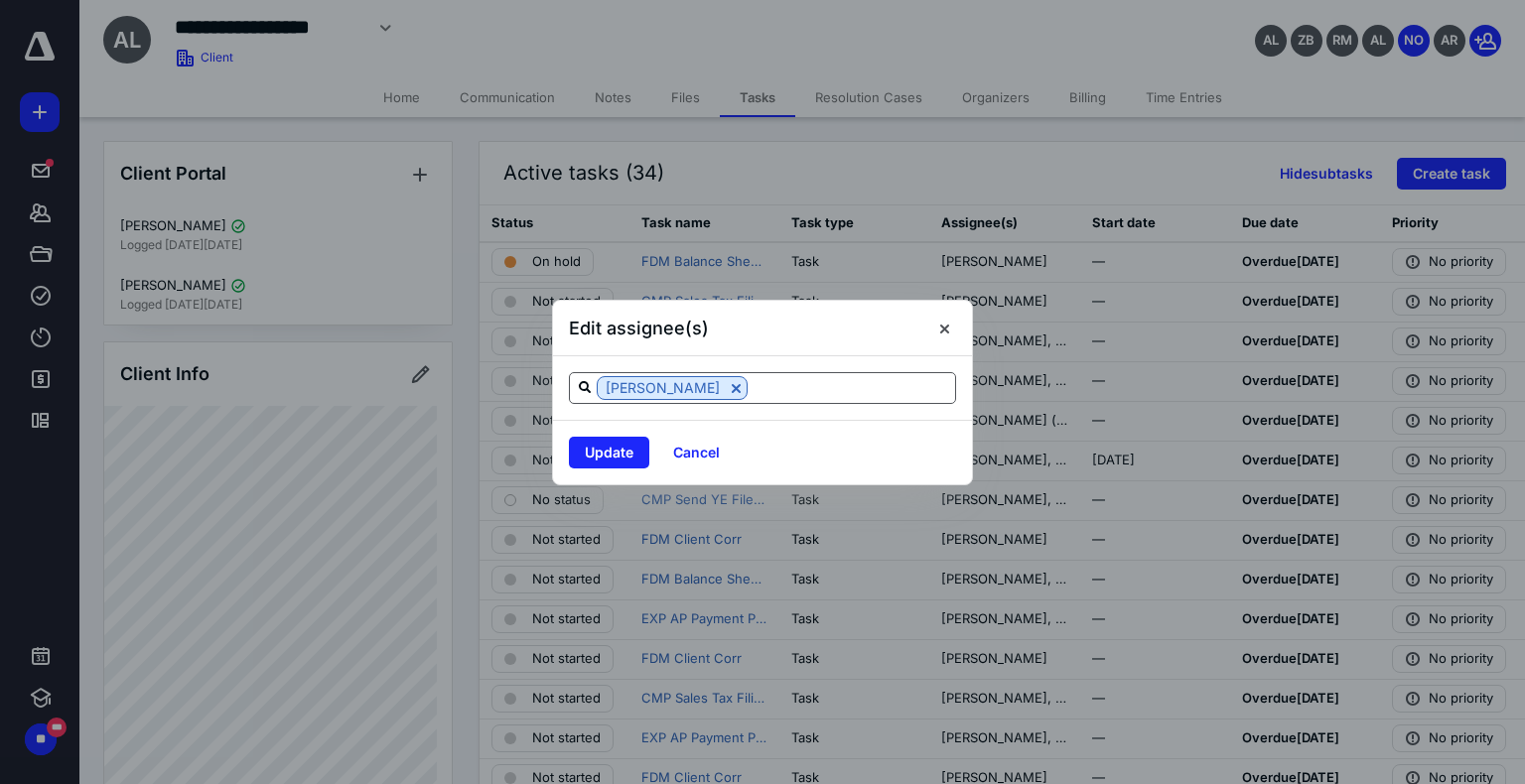 click on "Update Cancel" at bounding box center (762, 452) 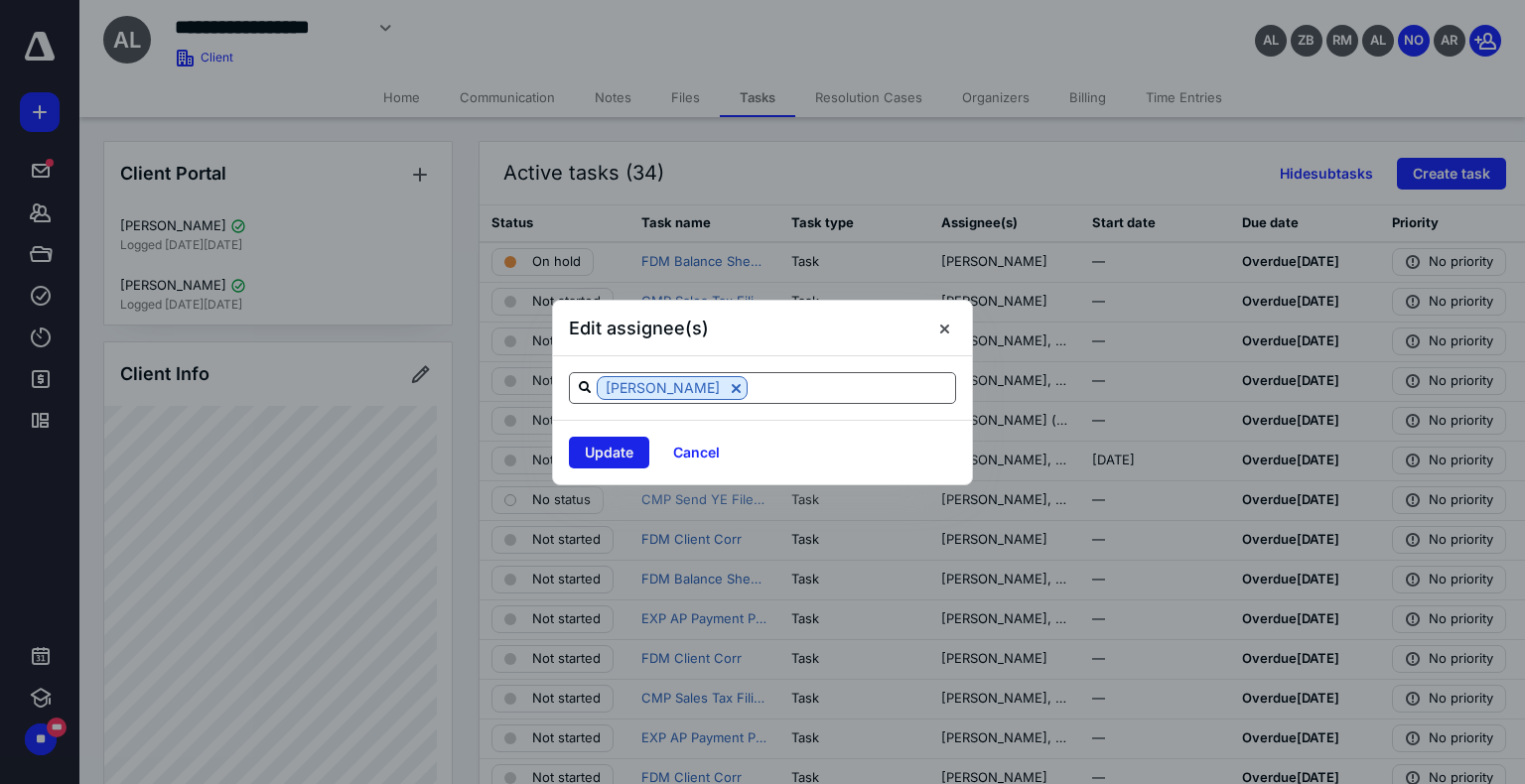 click on "Update" at bounding box center [609, 453] 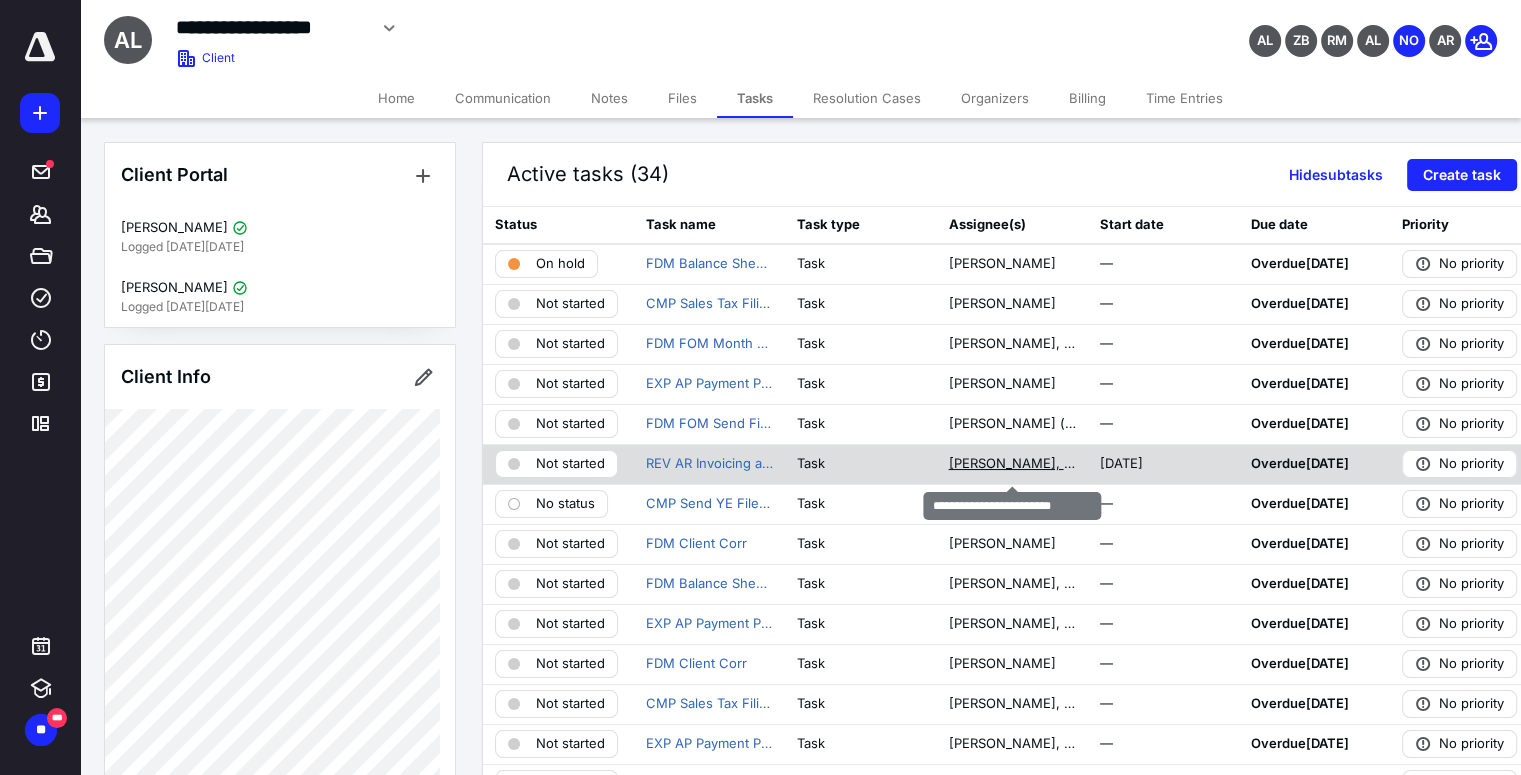 click on "[PERSON_NAME], [PERSON_NAME]" at bounding box center (1011, 464) 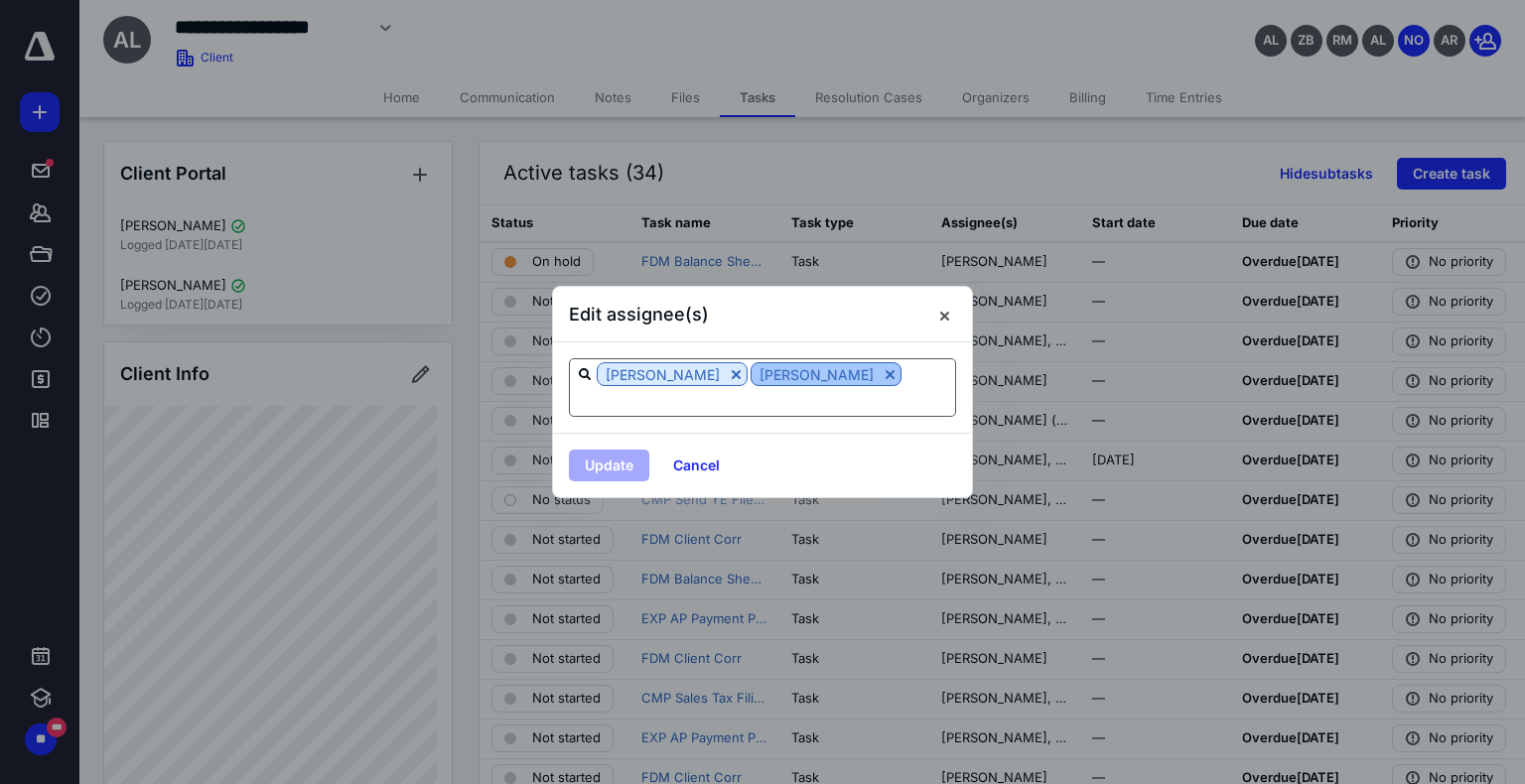 click at bounding box center [890, 374] 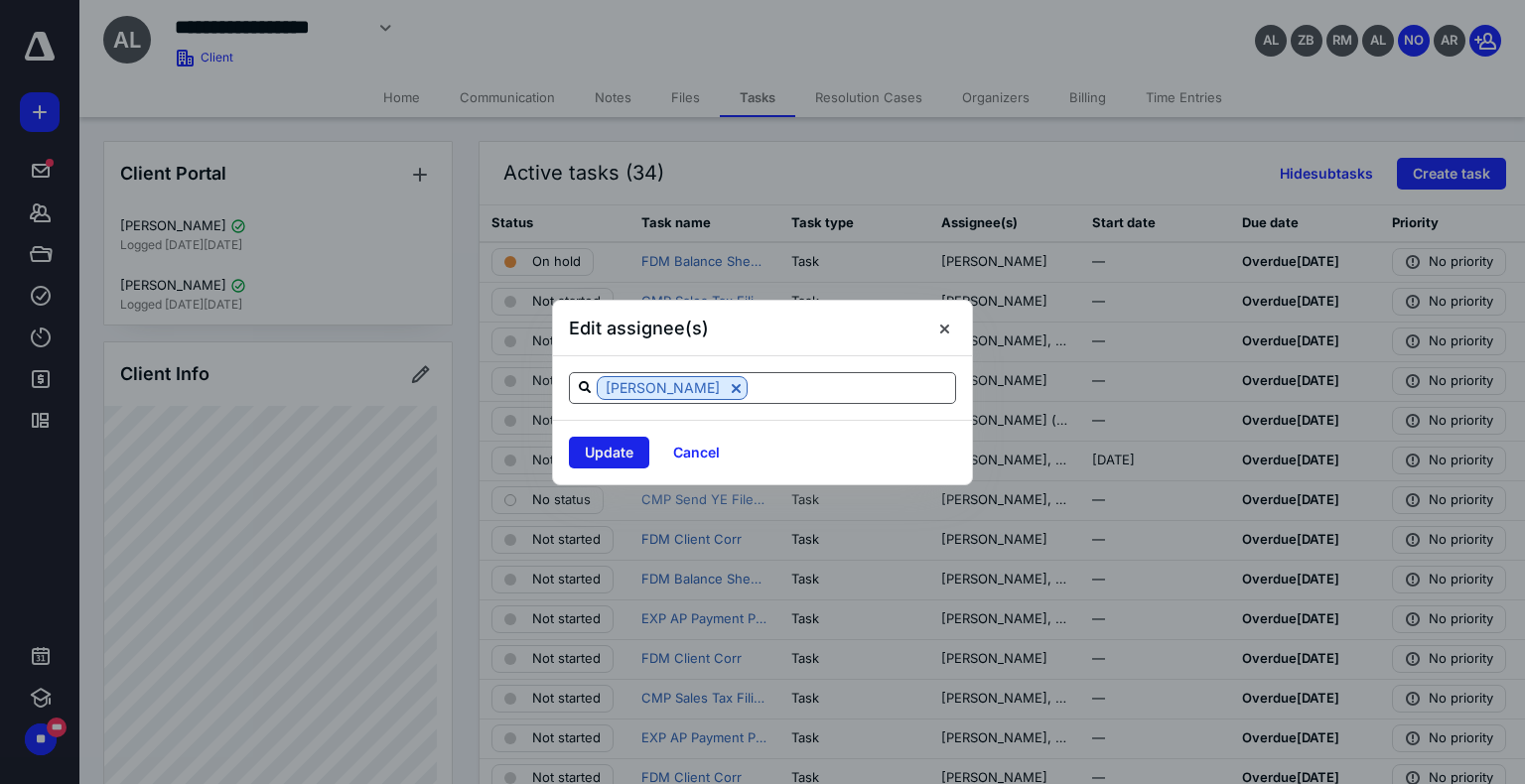click on "Update" at bounding box center (609, 453) 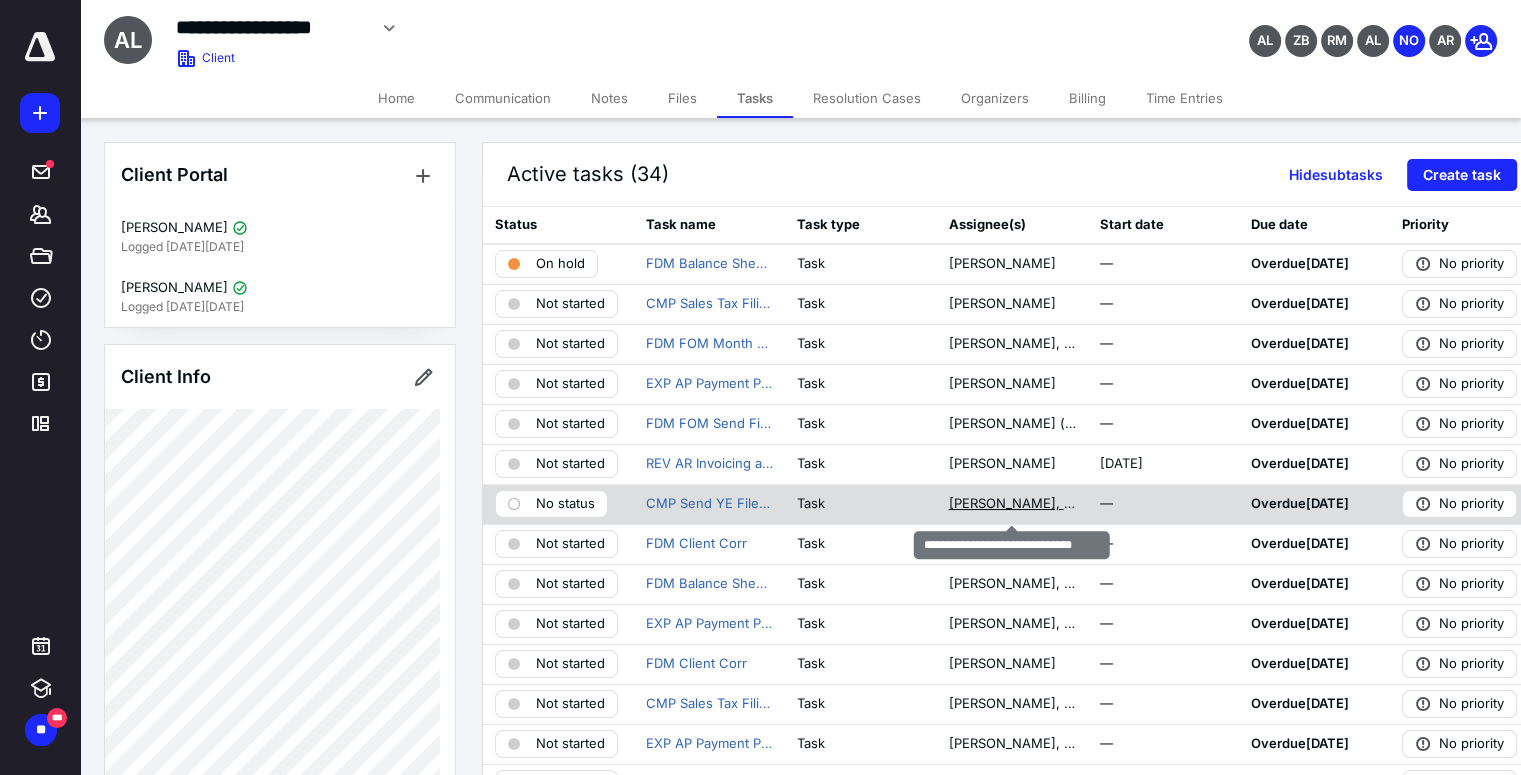 click on "[PERSON_NAME], [PERSON_NAME] (me)" at bounding box center (1011, 504) 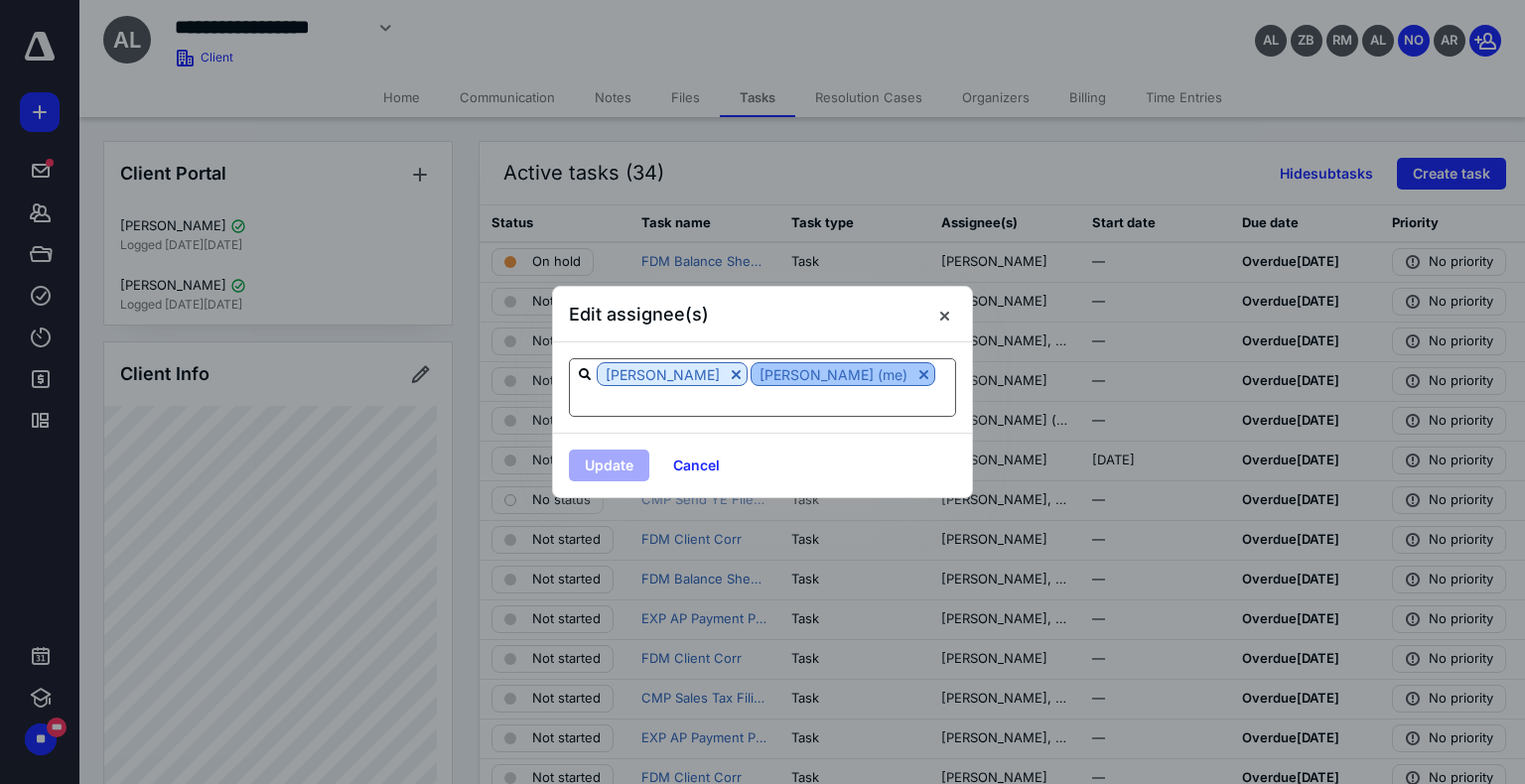 click at bounding box center [923, 374] 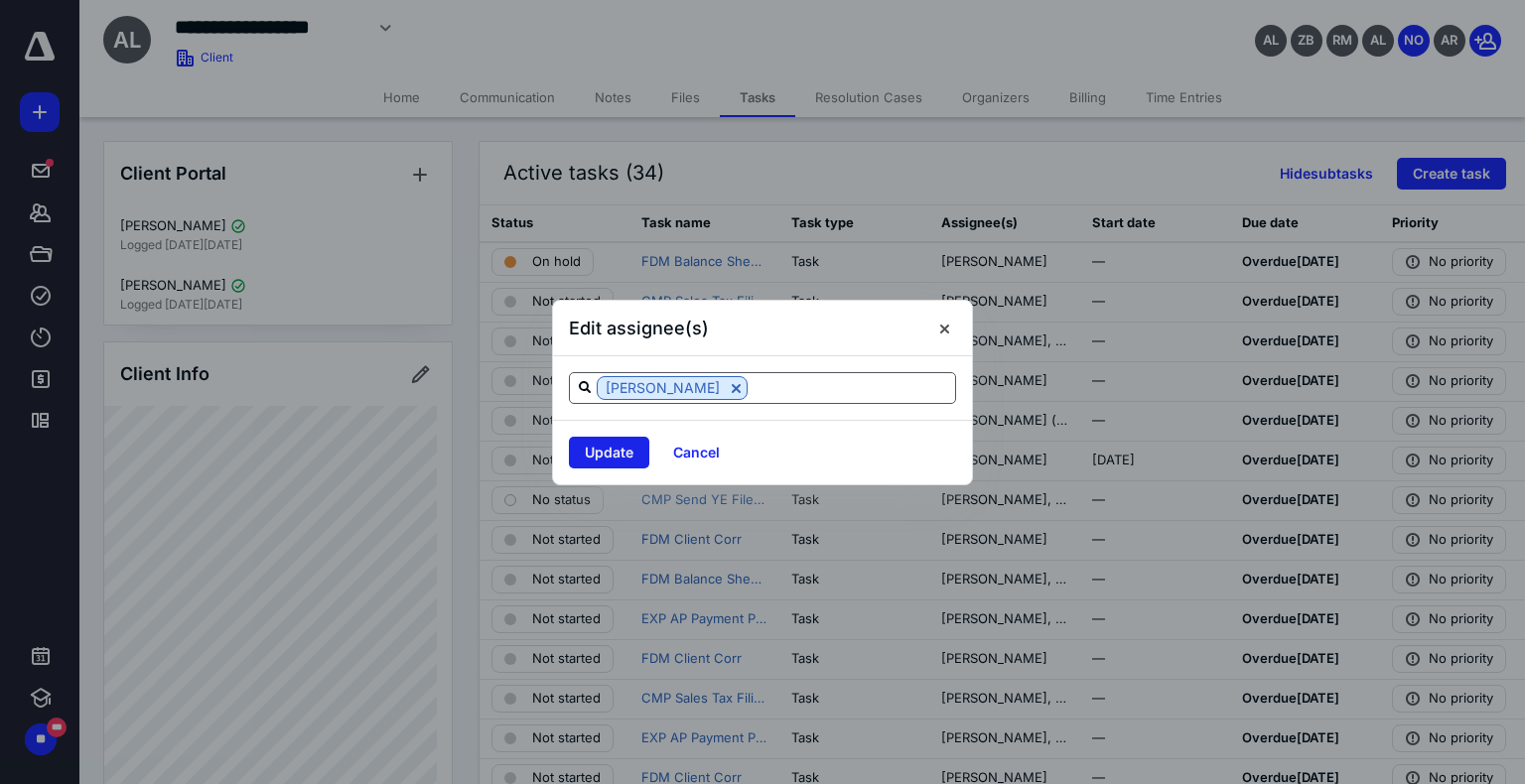 click on "Update" at bounding box center (609, 453) 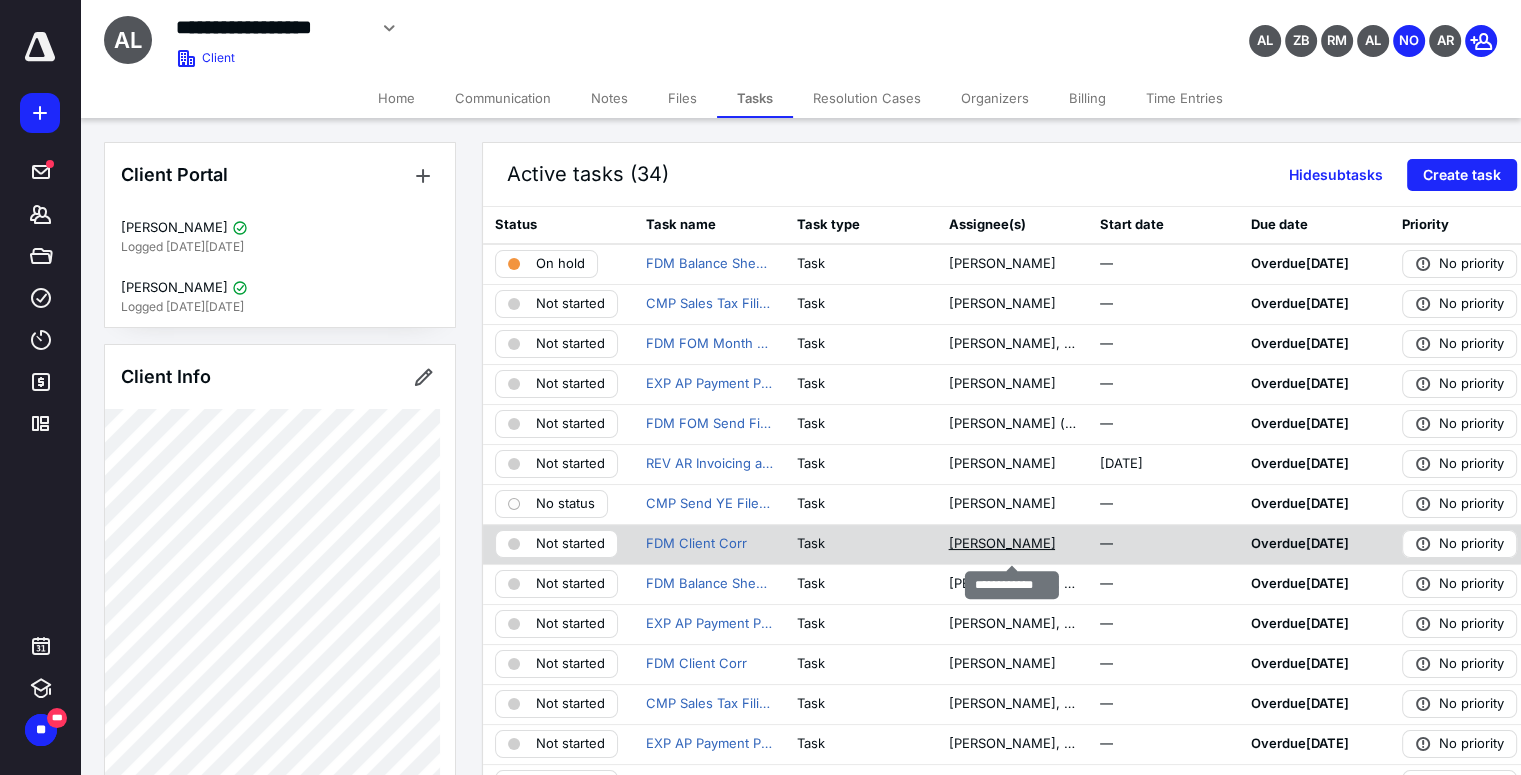 click on "[PERSON_NAME]" at bounding box center [1001, 544] 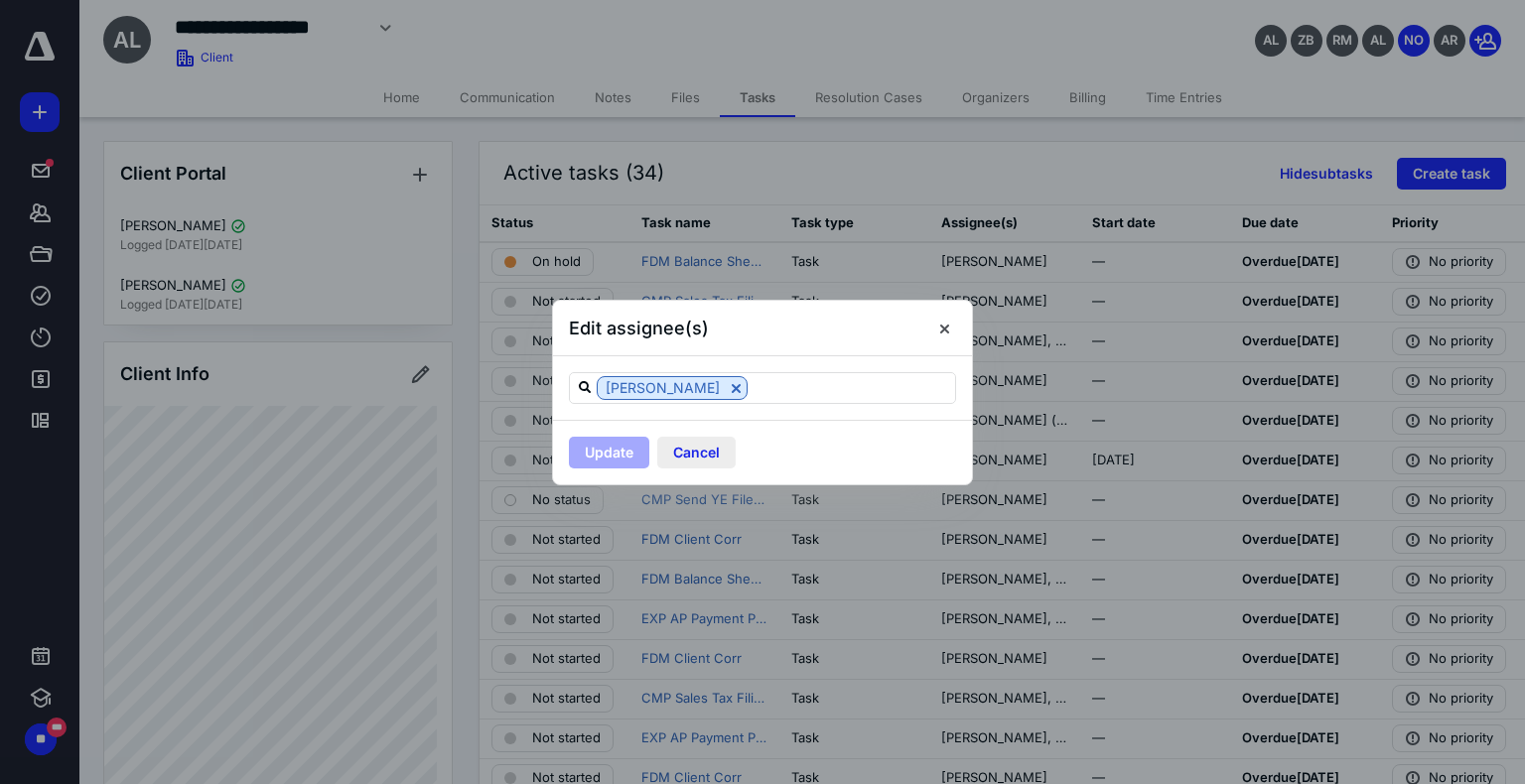 click on "Cancel" at bounding box center (696, 453) 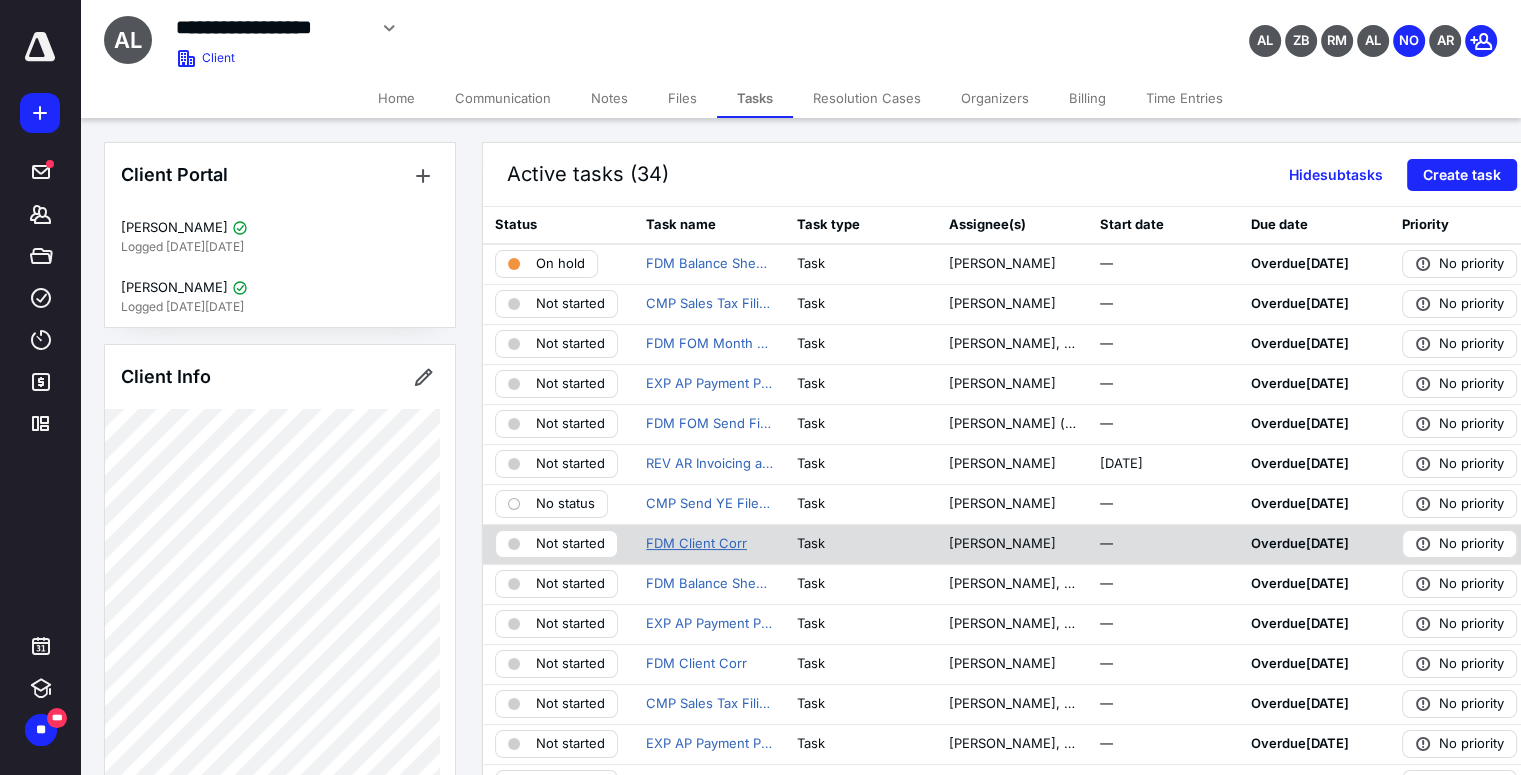 click on "FDM Client Corr" at bounding box center [696, 544] 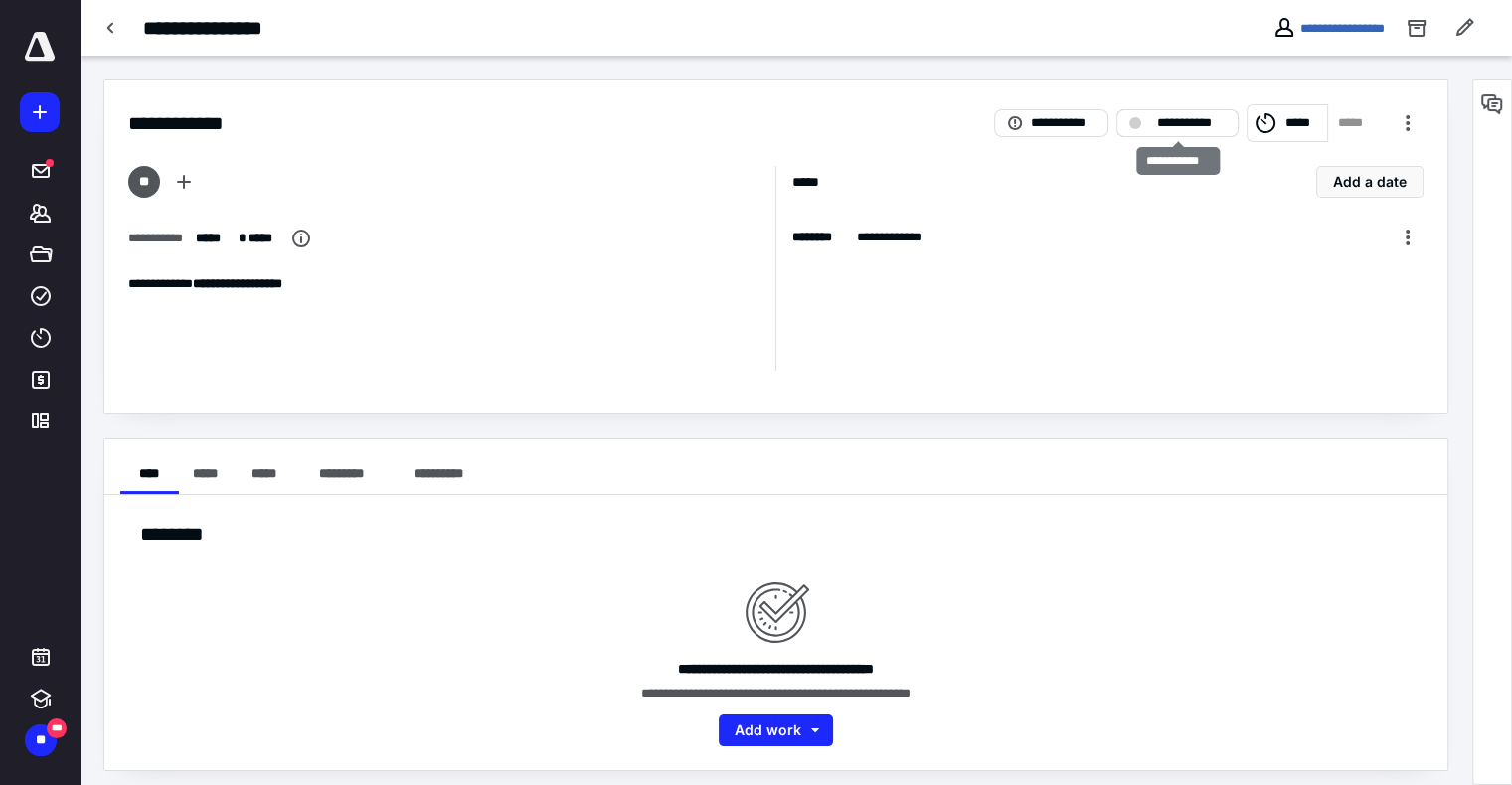 click on "**********" at bounding box center [1191, 123] 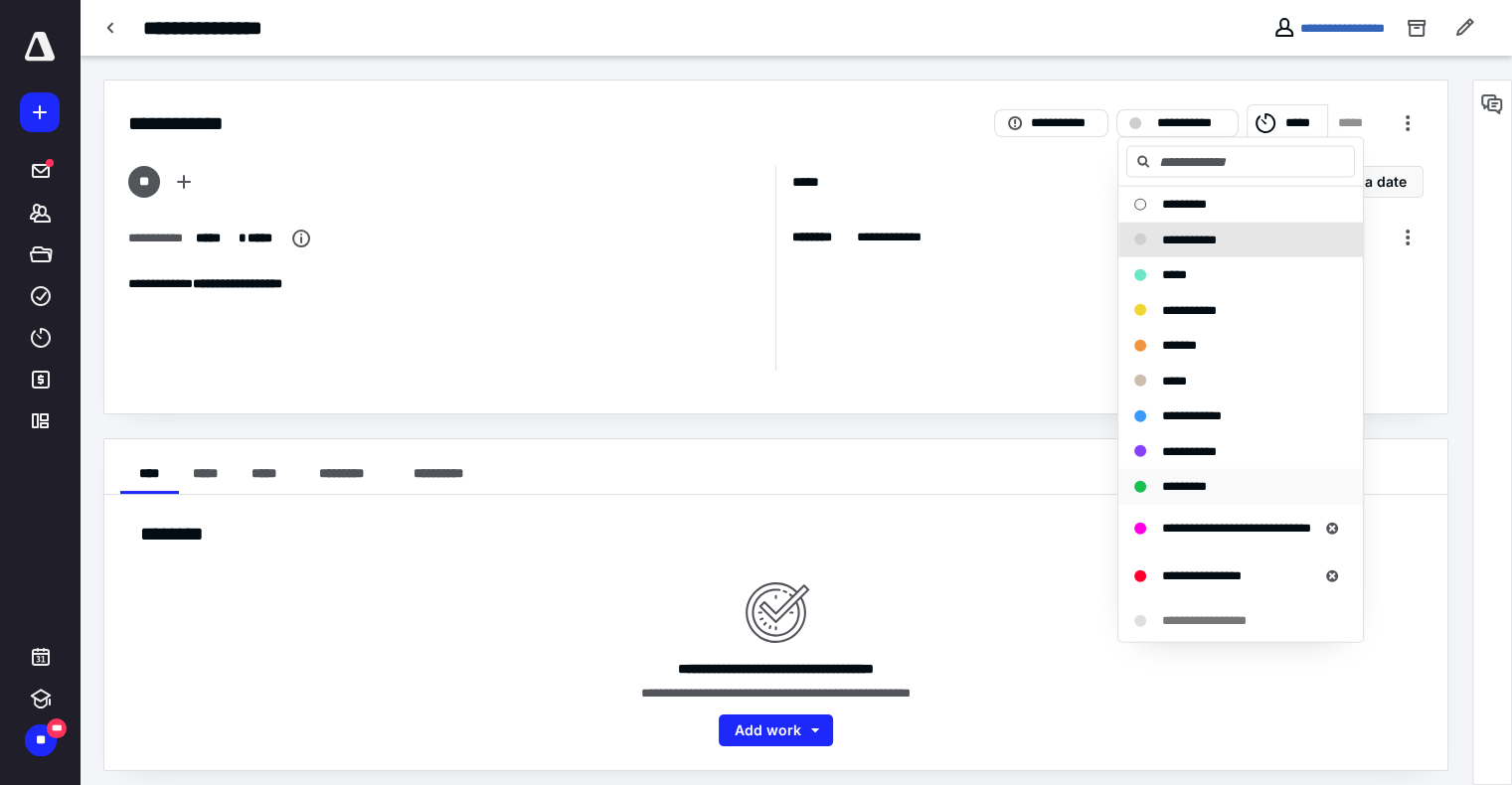click on "*********" at bounding box center (1184, 486) 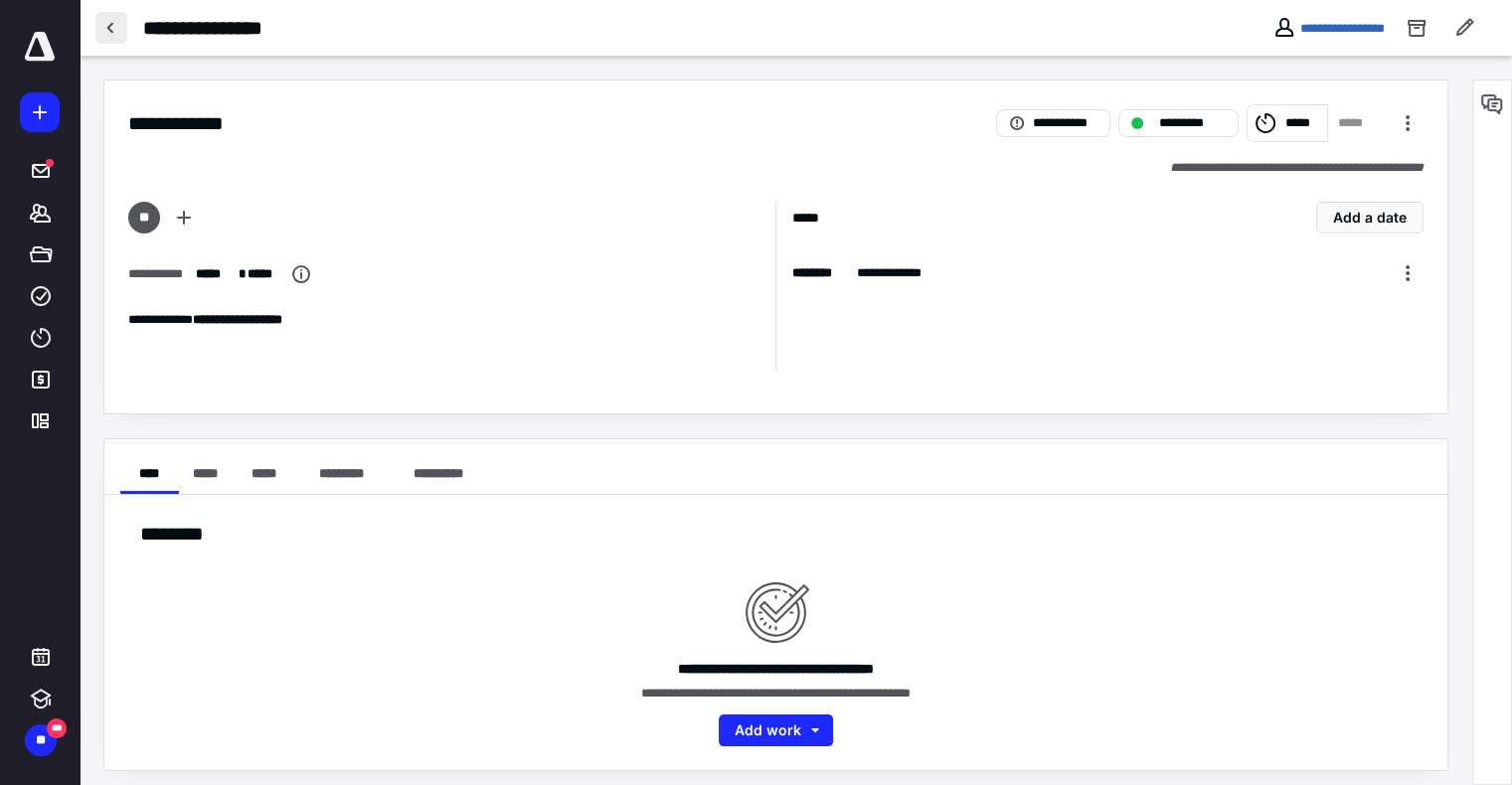 click at bounding box center (111, 28) 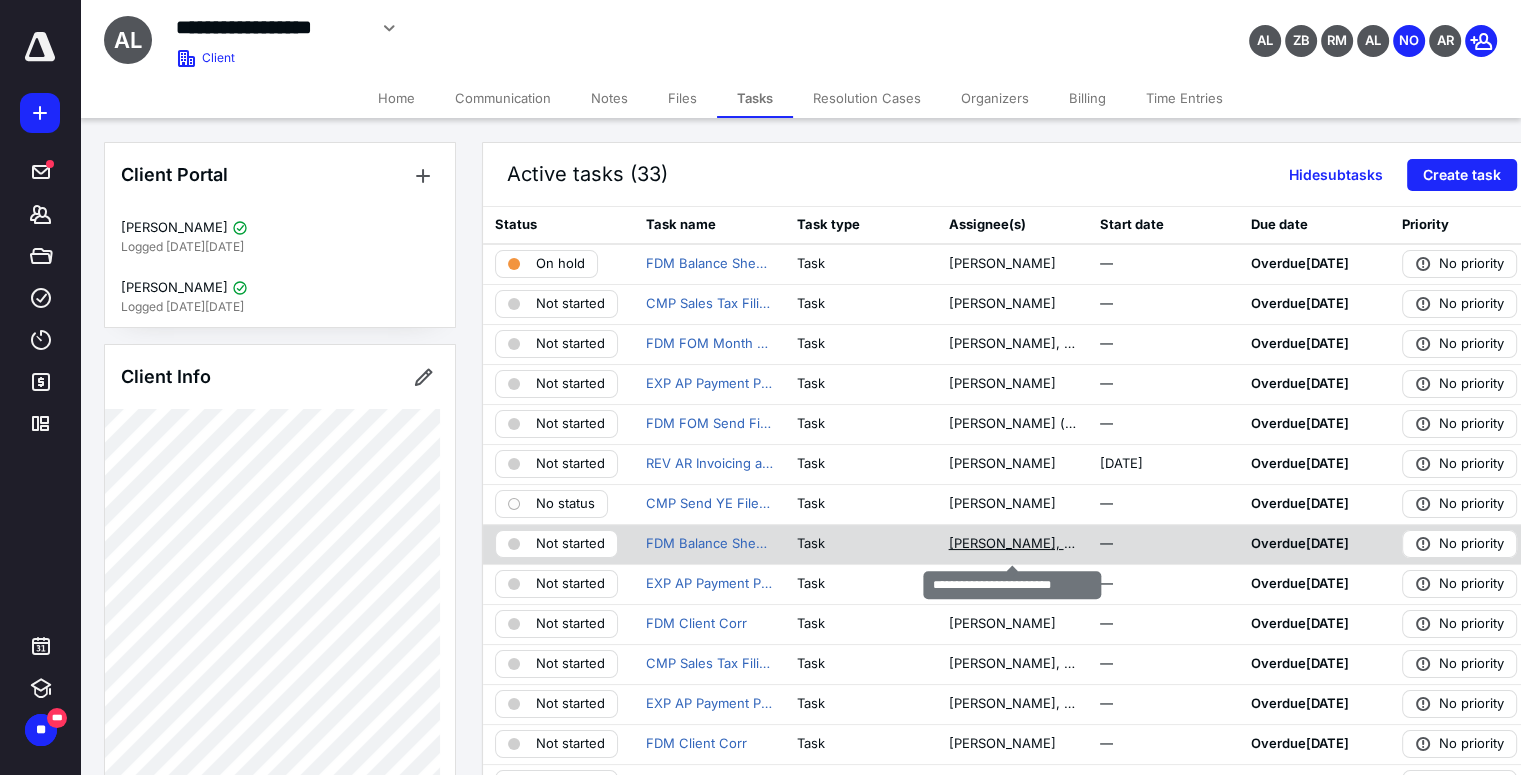 click on "[PERSON_NAME], [PERSON_NAME]" at bounding box center [1011, 544] 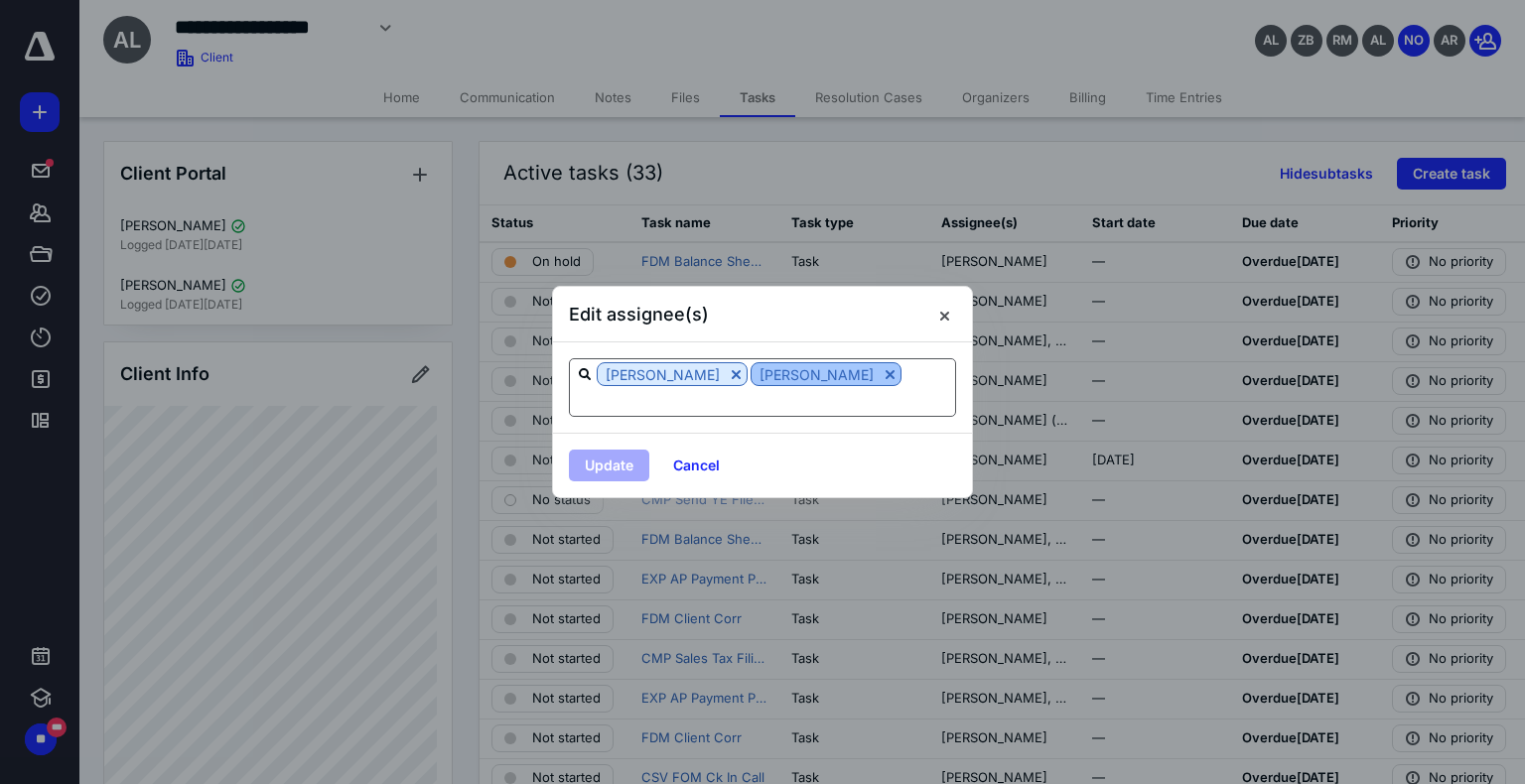 click at bounding box center (890, 374) 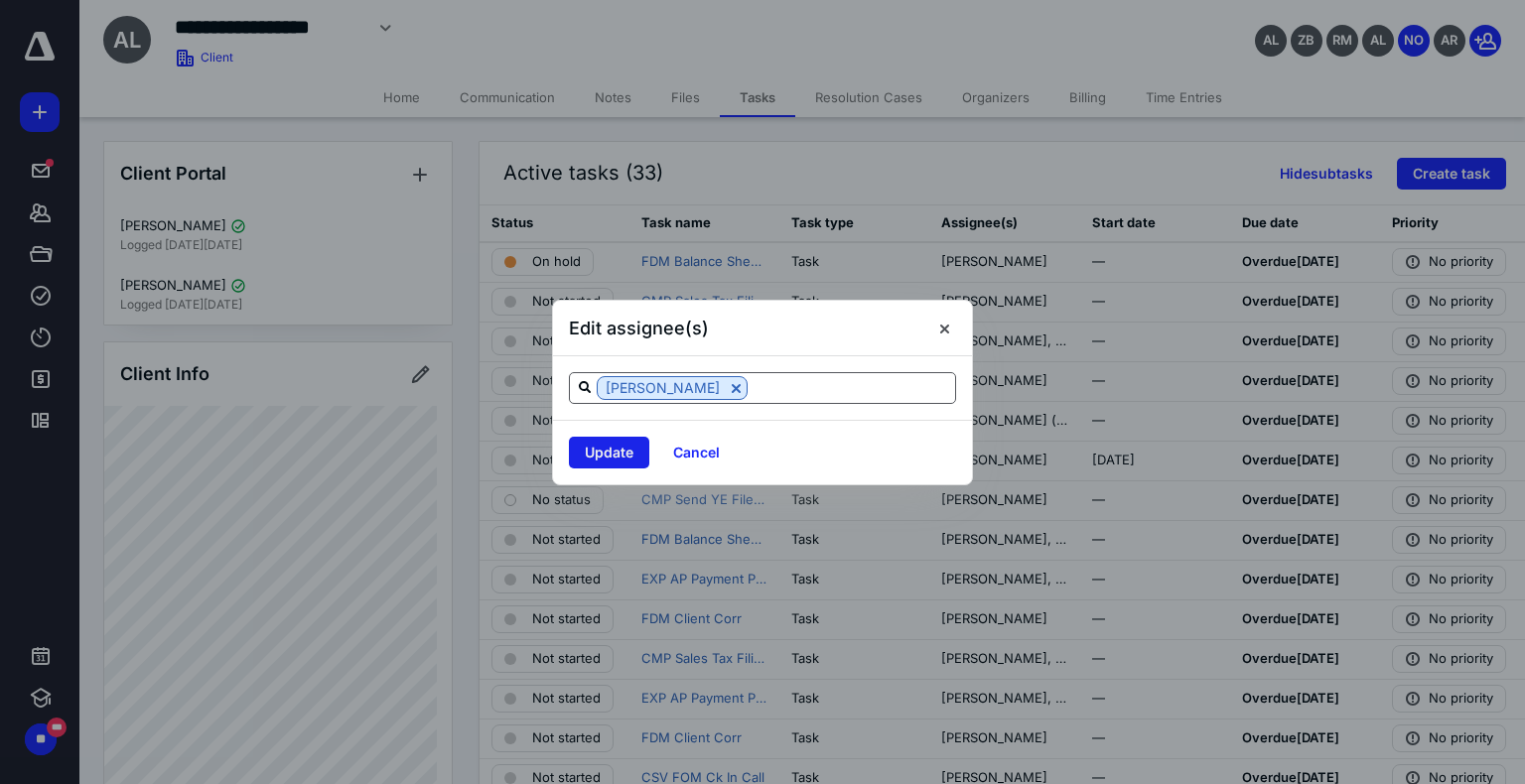 click on "Update" at bounding box center [609, 453] 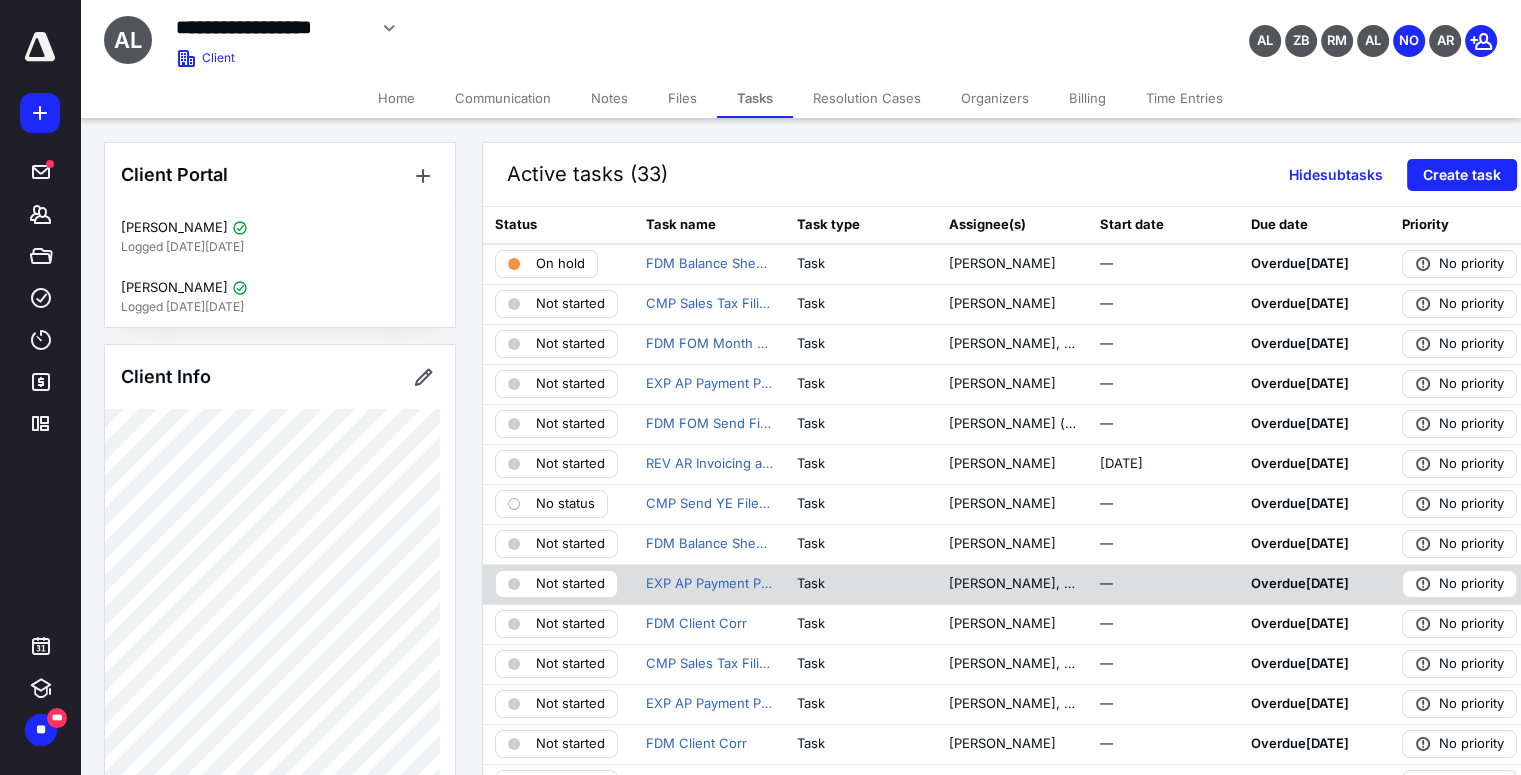 click on "[PERSON_NAME], [PERSON_NAME]" at bounding box center (1011, 584) 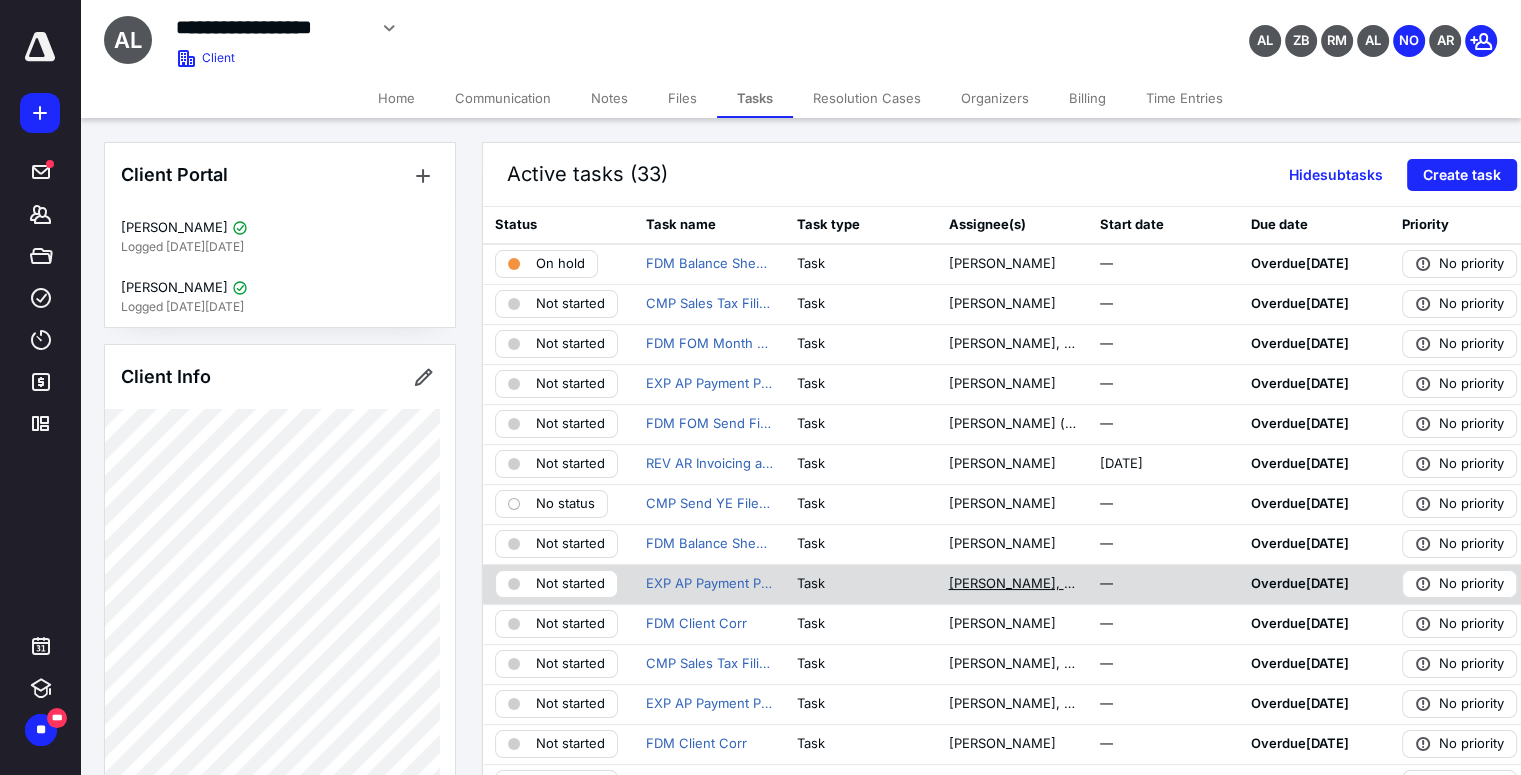click on "[PERSON_NAME], [PERSON_NAME]" at bounding box center [1011, 584] 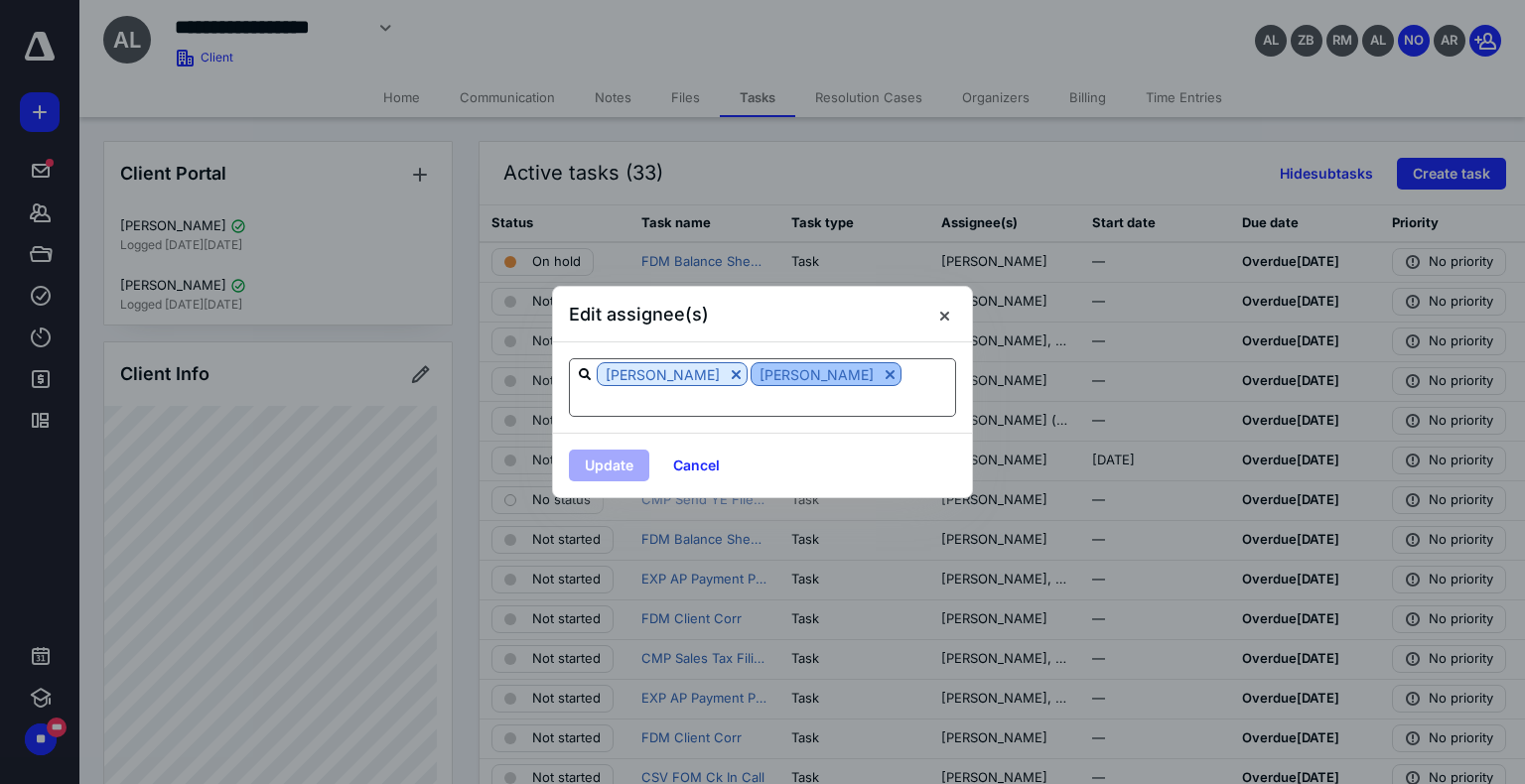 click at bounding box center (890, 374) 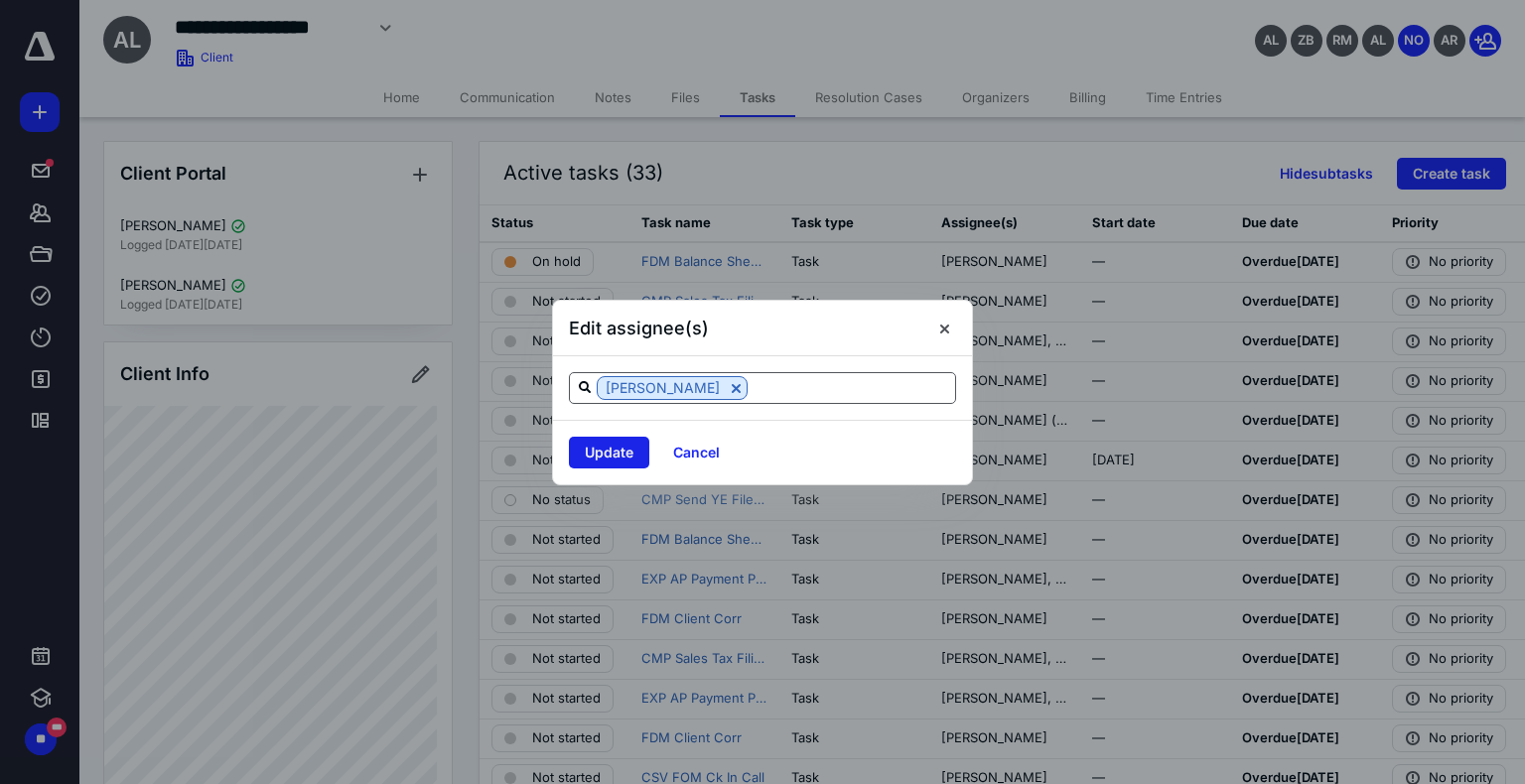 click on "Update" at bounding box center (609, 453) 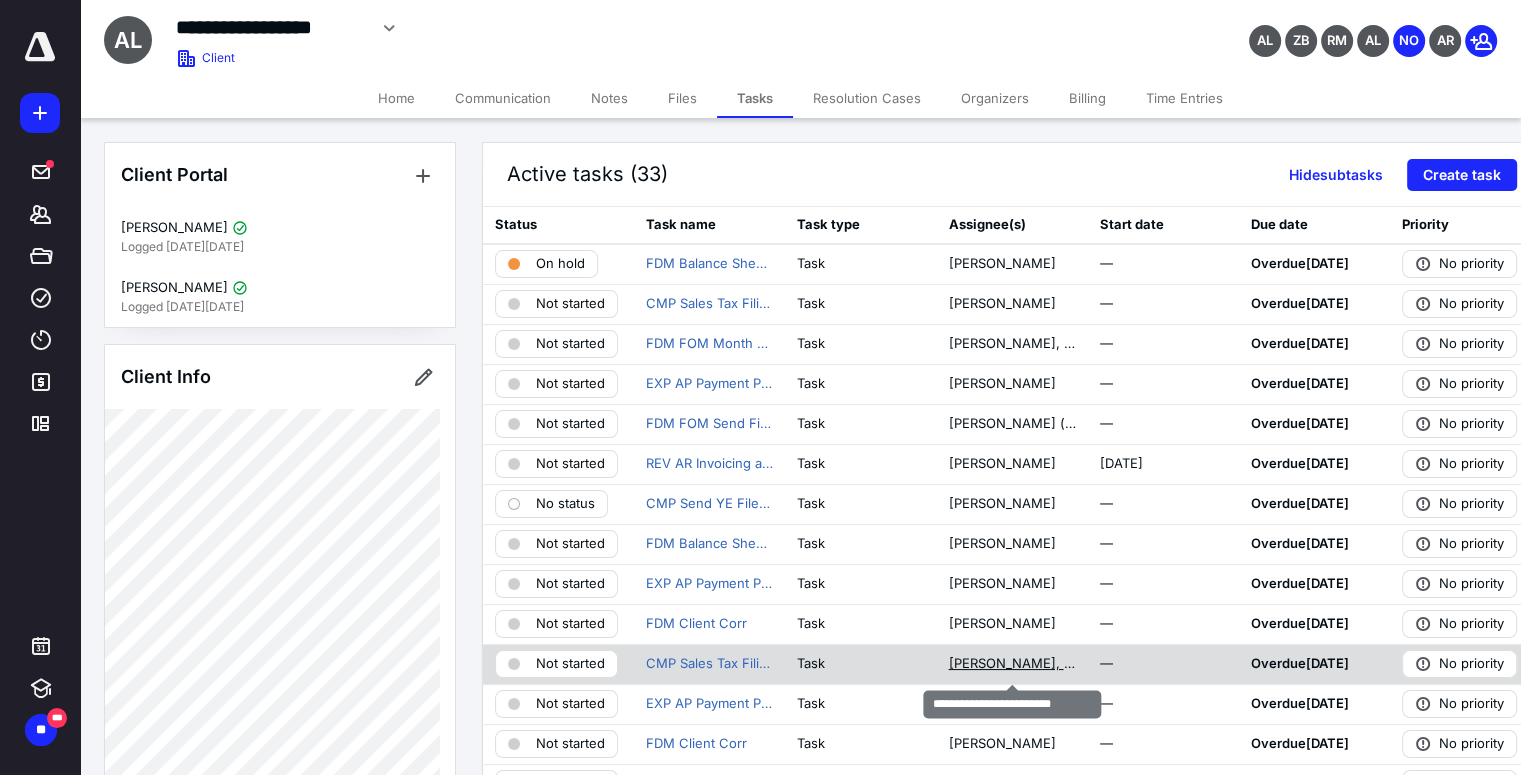 click on "[PERSON_NAME], [PERSON_NAME]" at bounding box center [1011, 664] 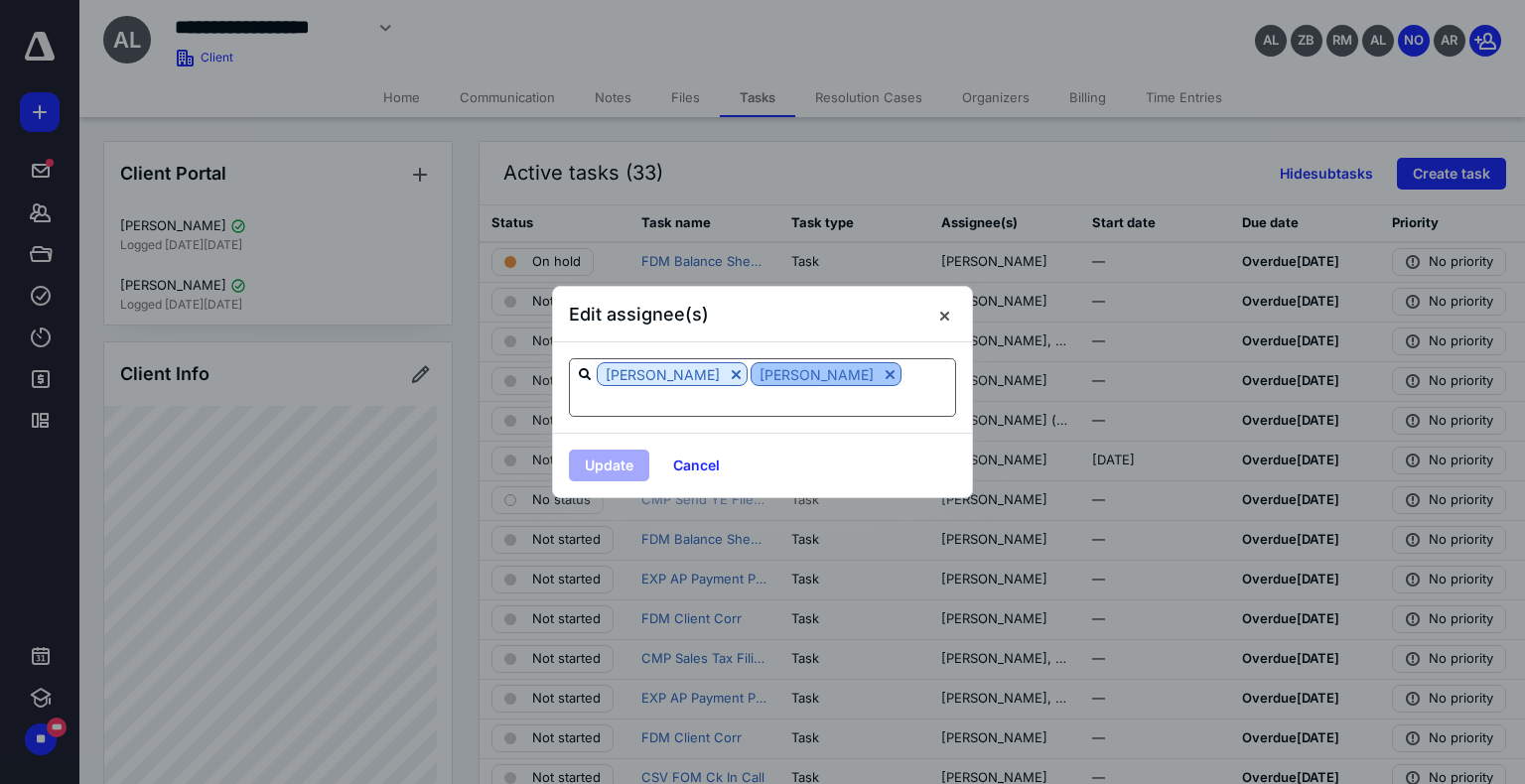 click at bounding box center (890, 374) 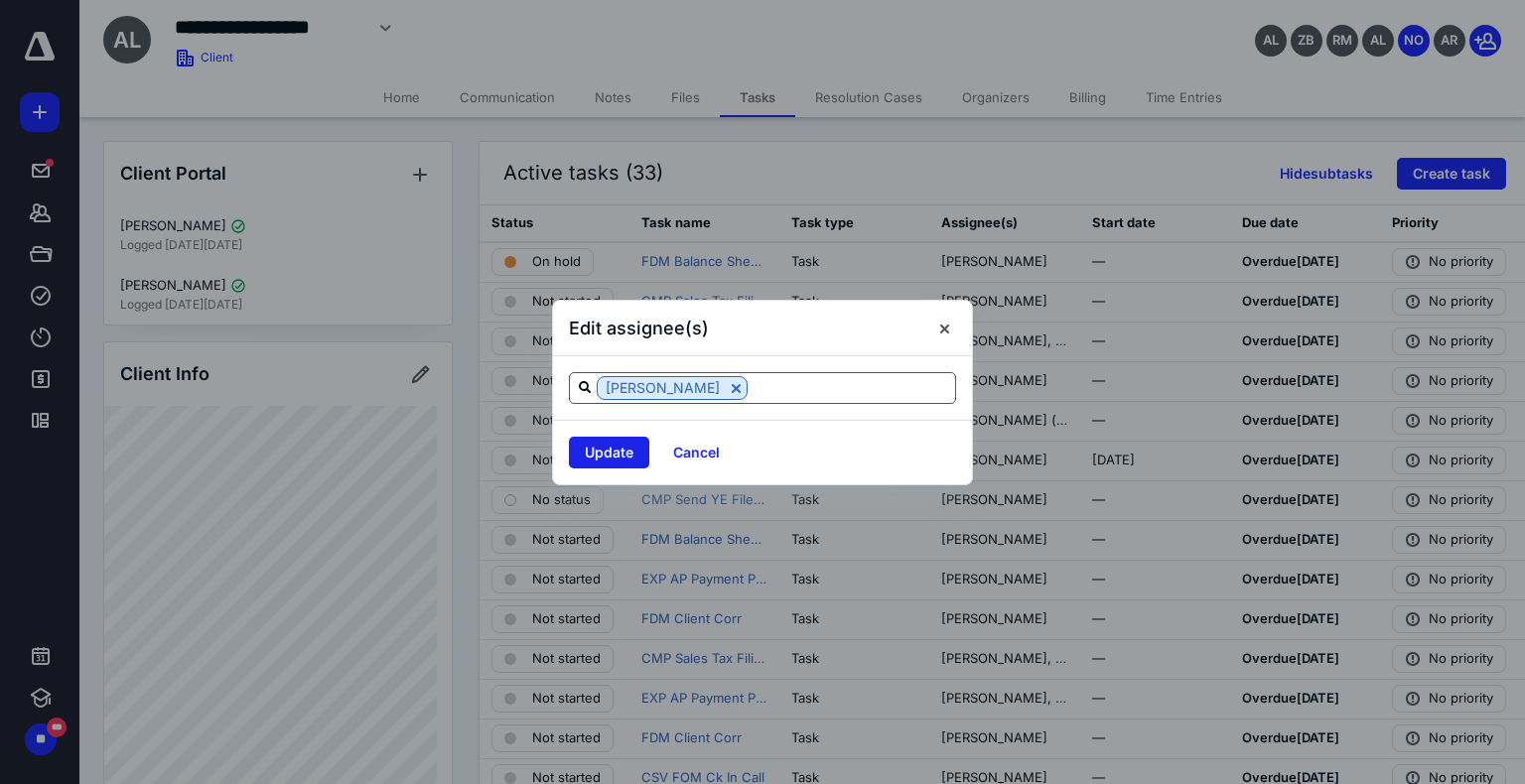 click on "Update" at bounding box center [609, 453] 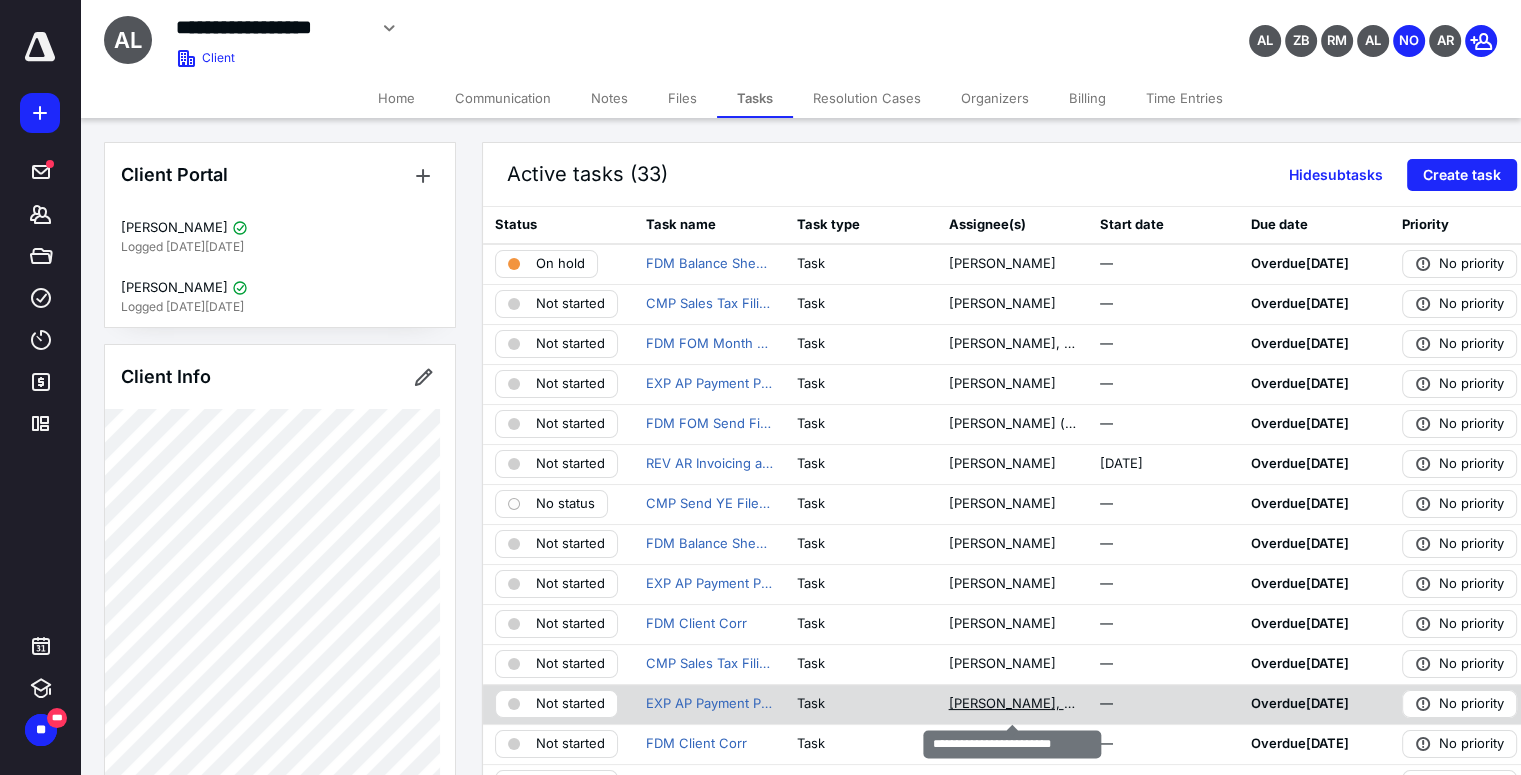 click on "[PERSON_NAME], [PERSON_NAME]" at bounding box center [1011, 704] 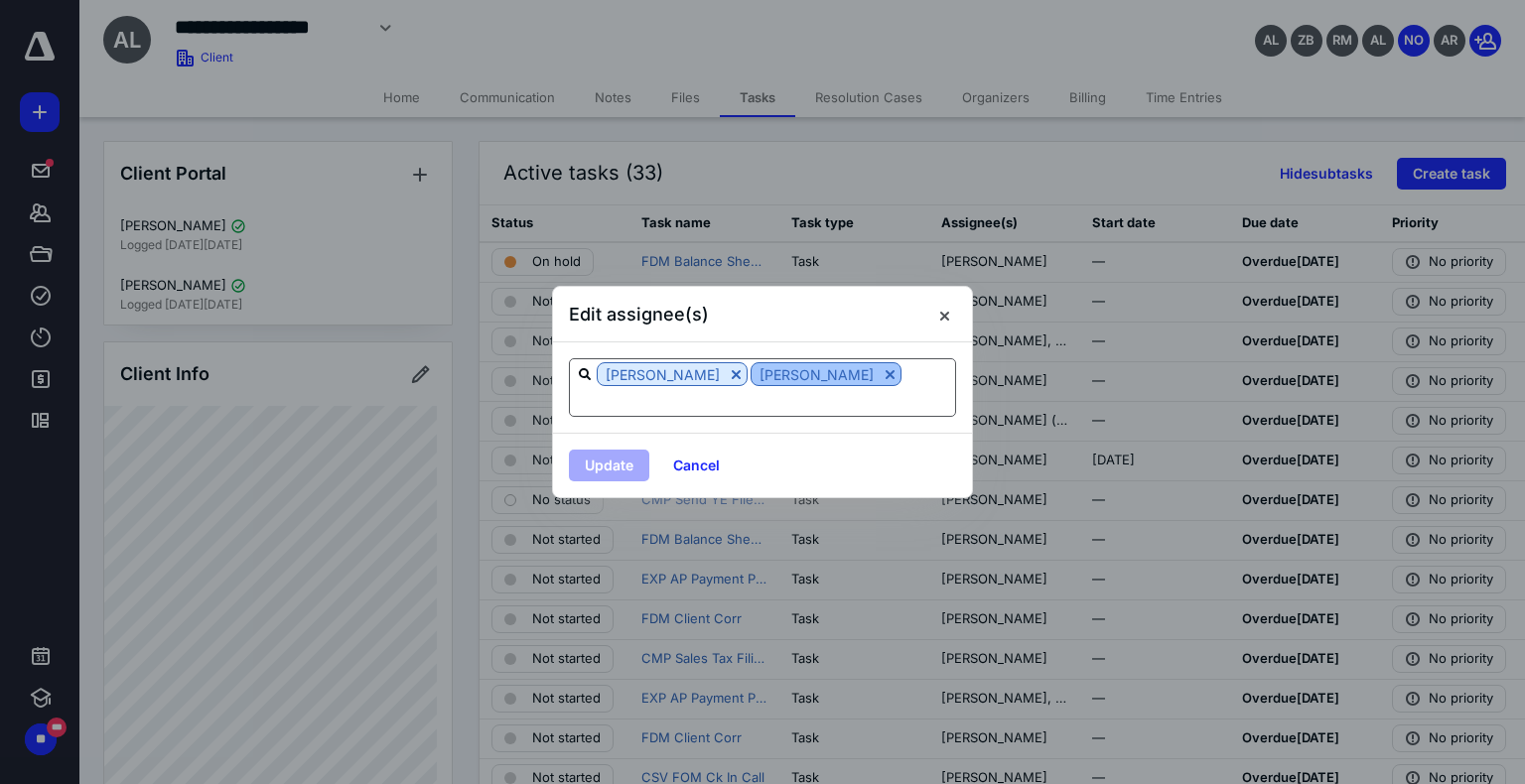 click at bounding box center (890, 374) 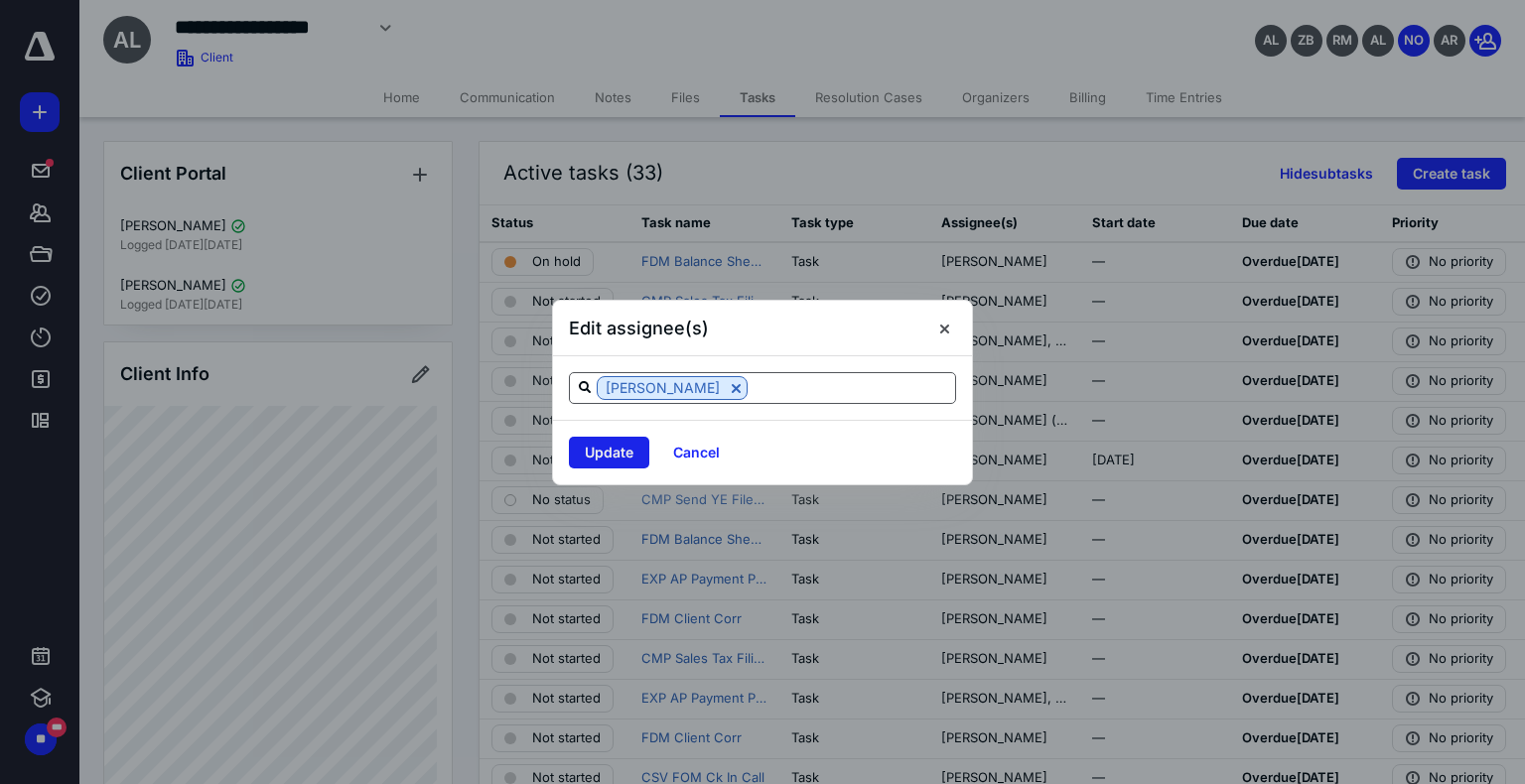 click on "Update" at bounding box center [609, 453] 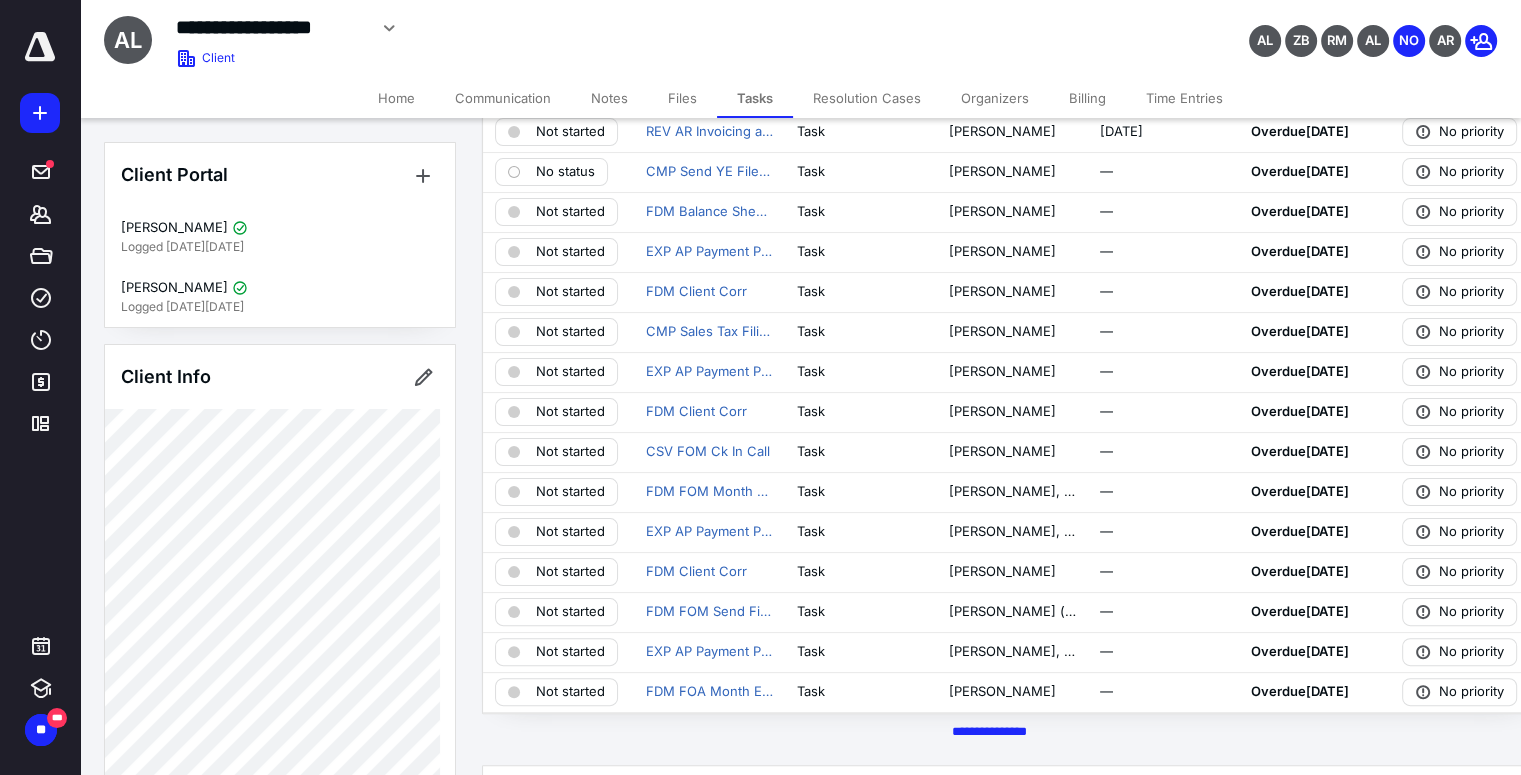 scroll, scrollTop: 309, scrollLeft: 0, axis: vertical 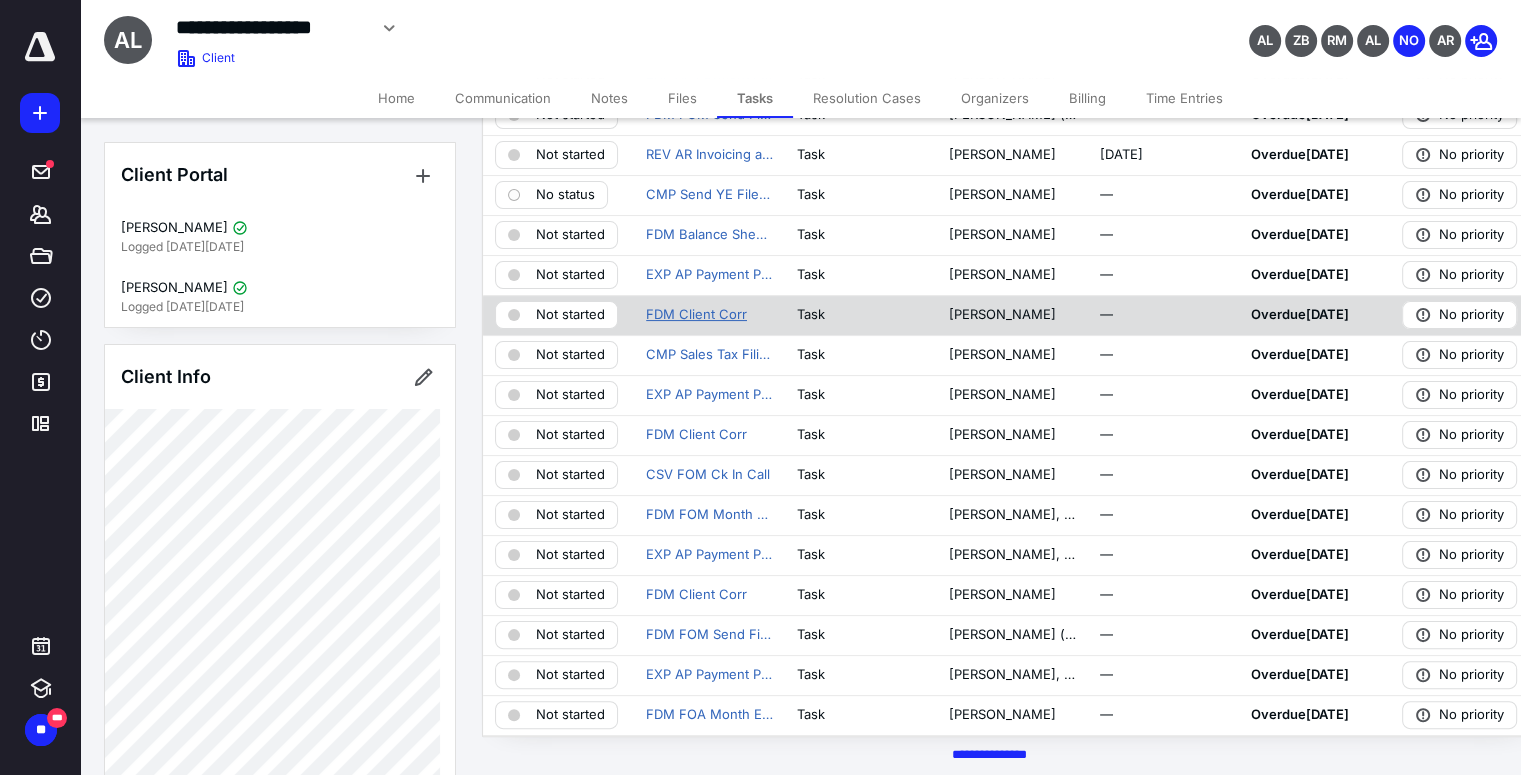click on "FDM Client Corr" at bounding box center [696, 315] 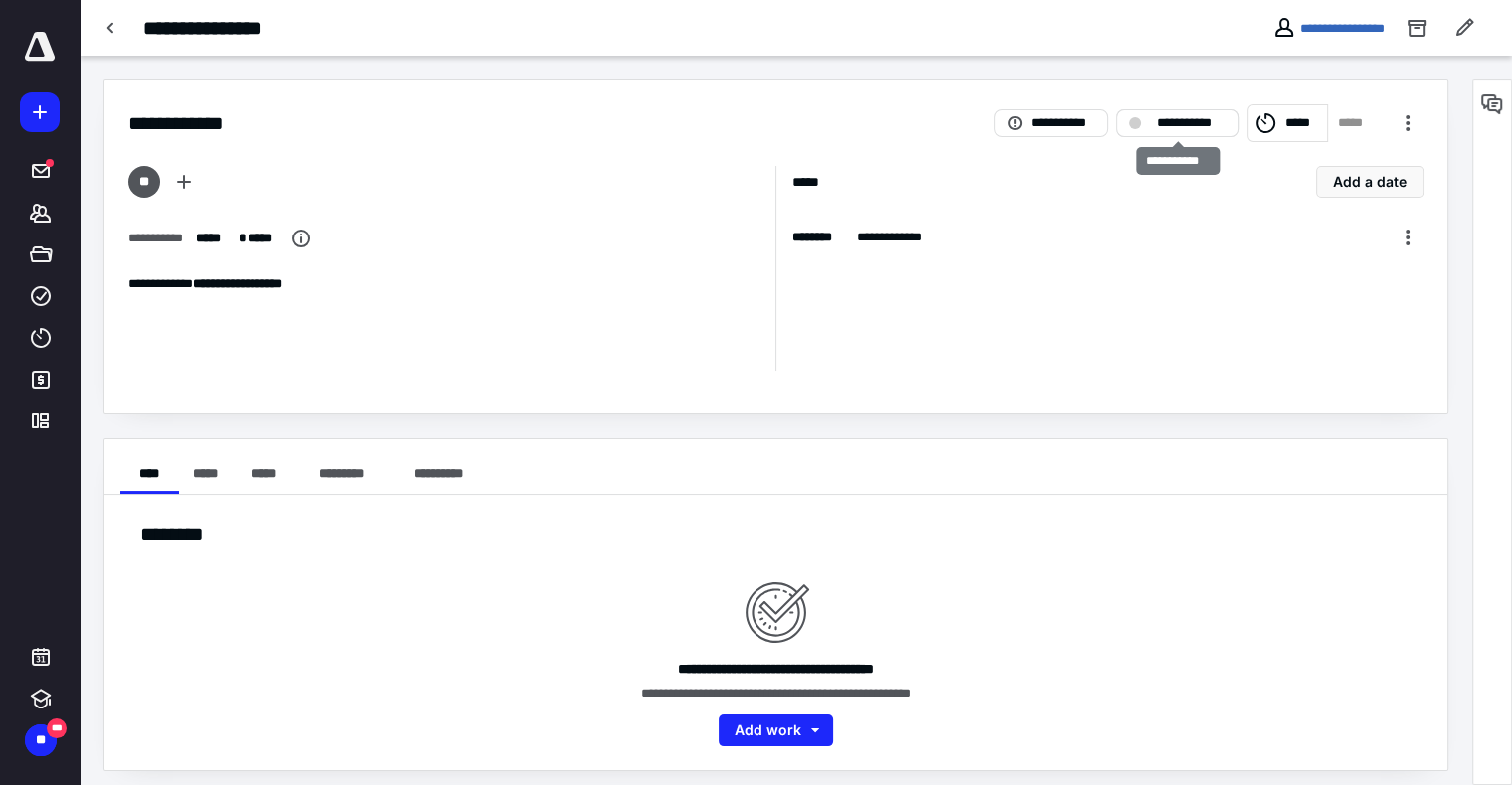 click on "**********" at bounding box center [1191, 123] 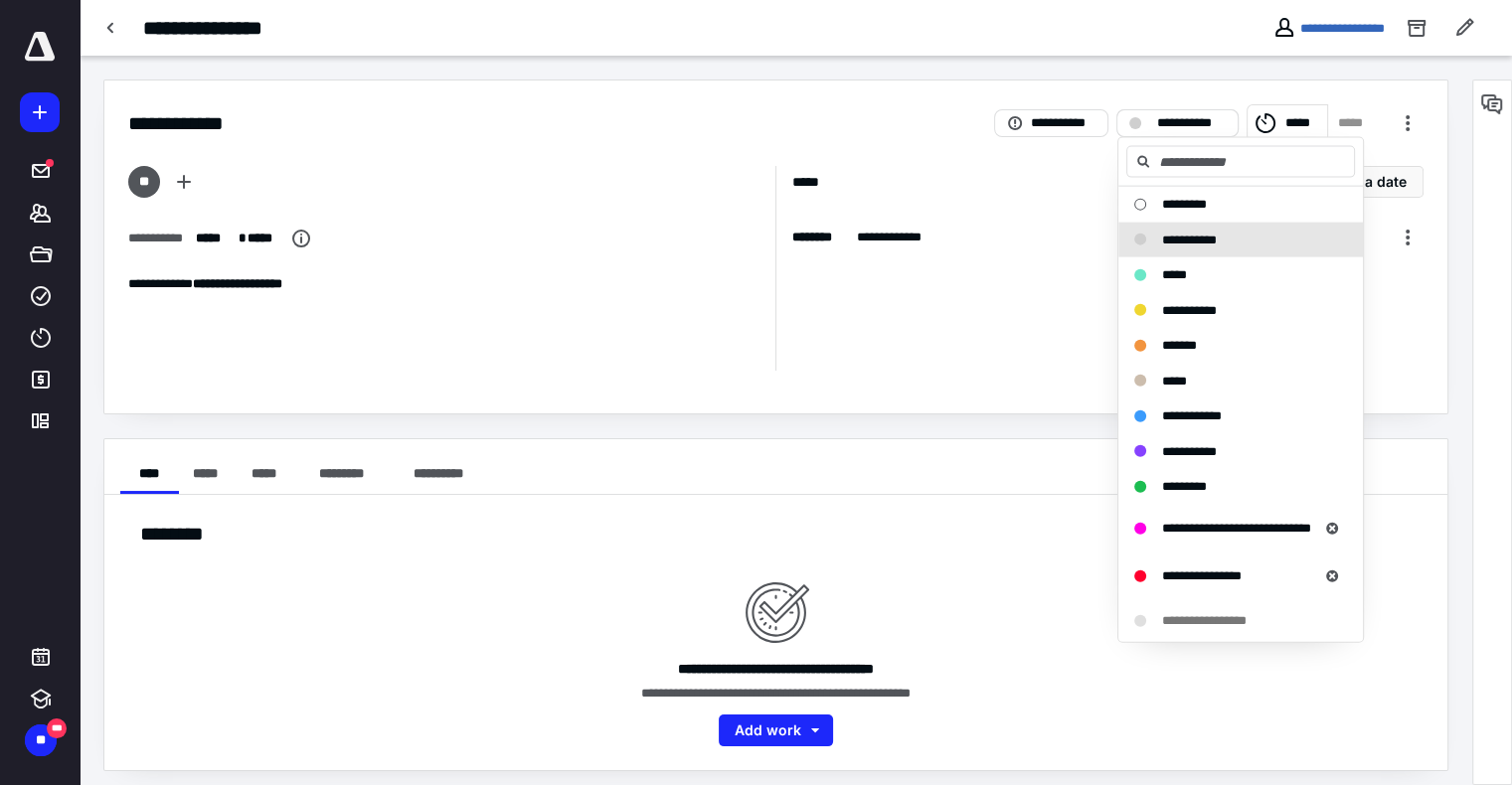 click on "**********" at bounding box center (1191, 123) 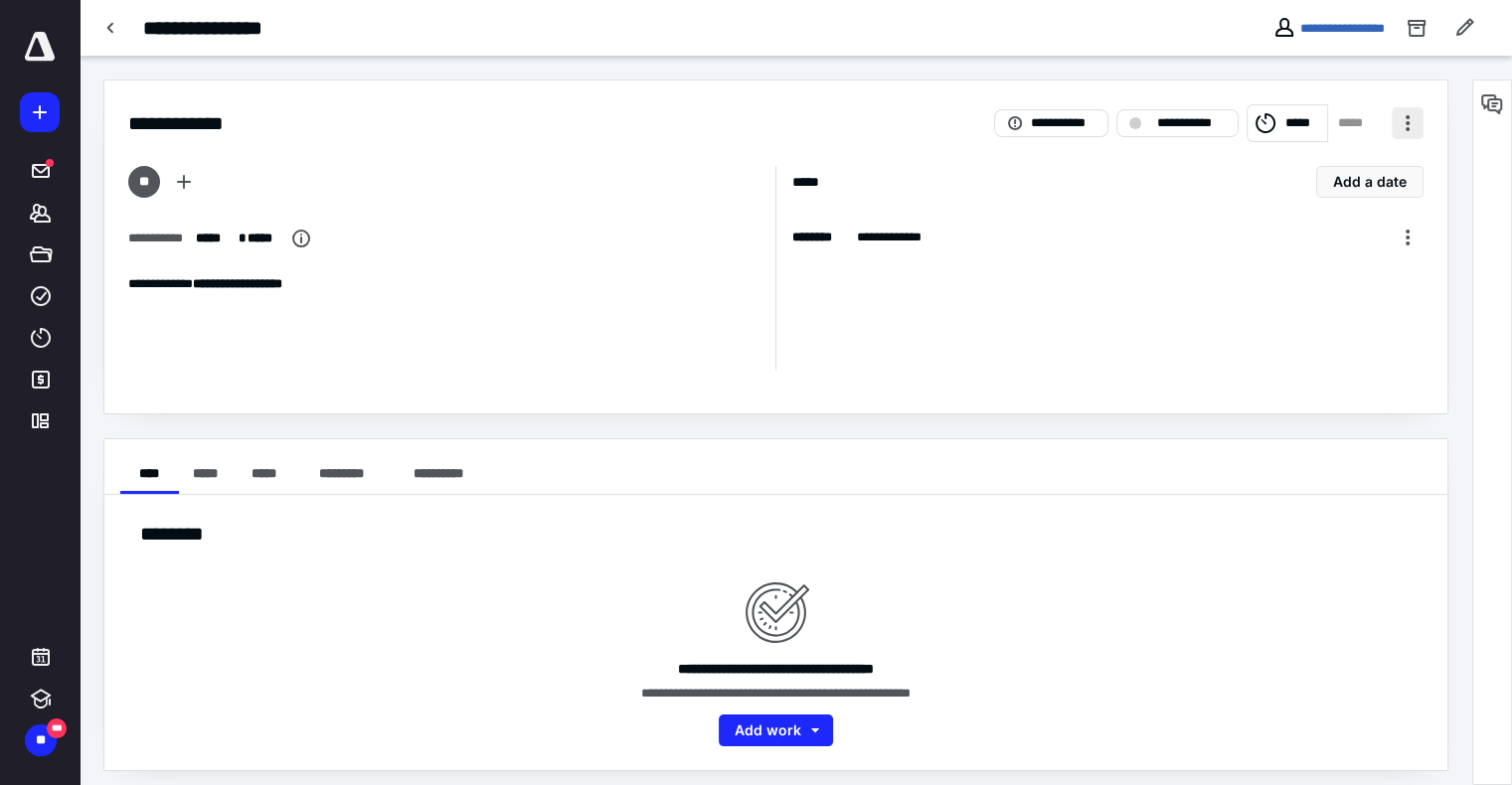 click at bounding box center (1408, 123) 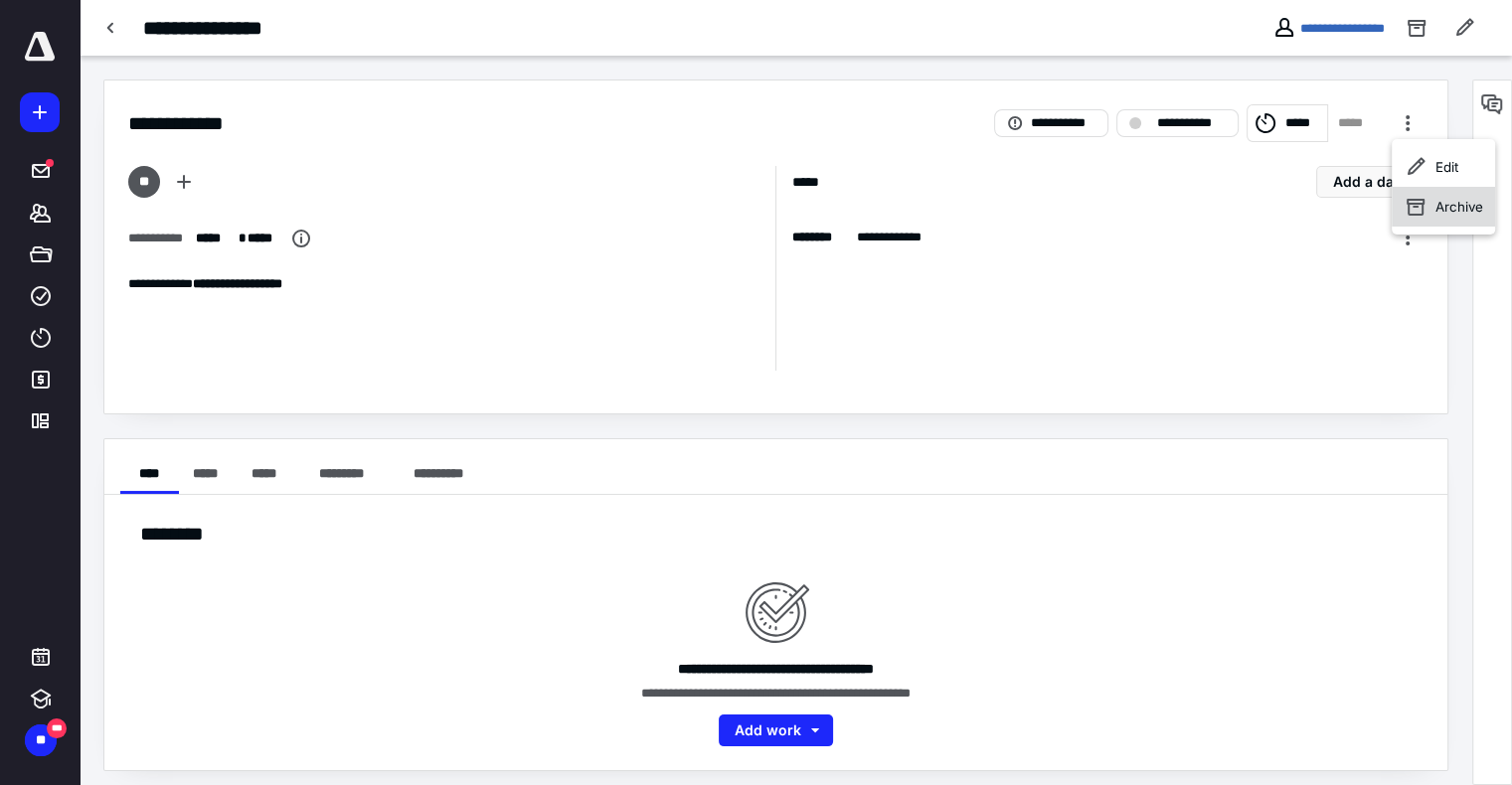 click on "Archive" at bounding box center [1443, 207] 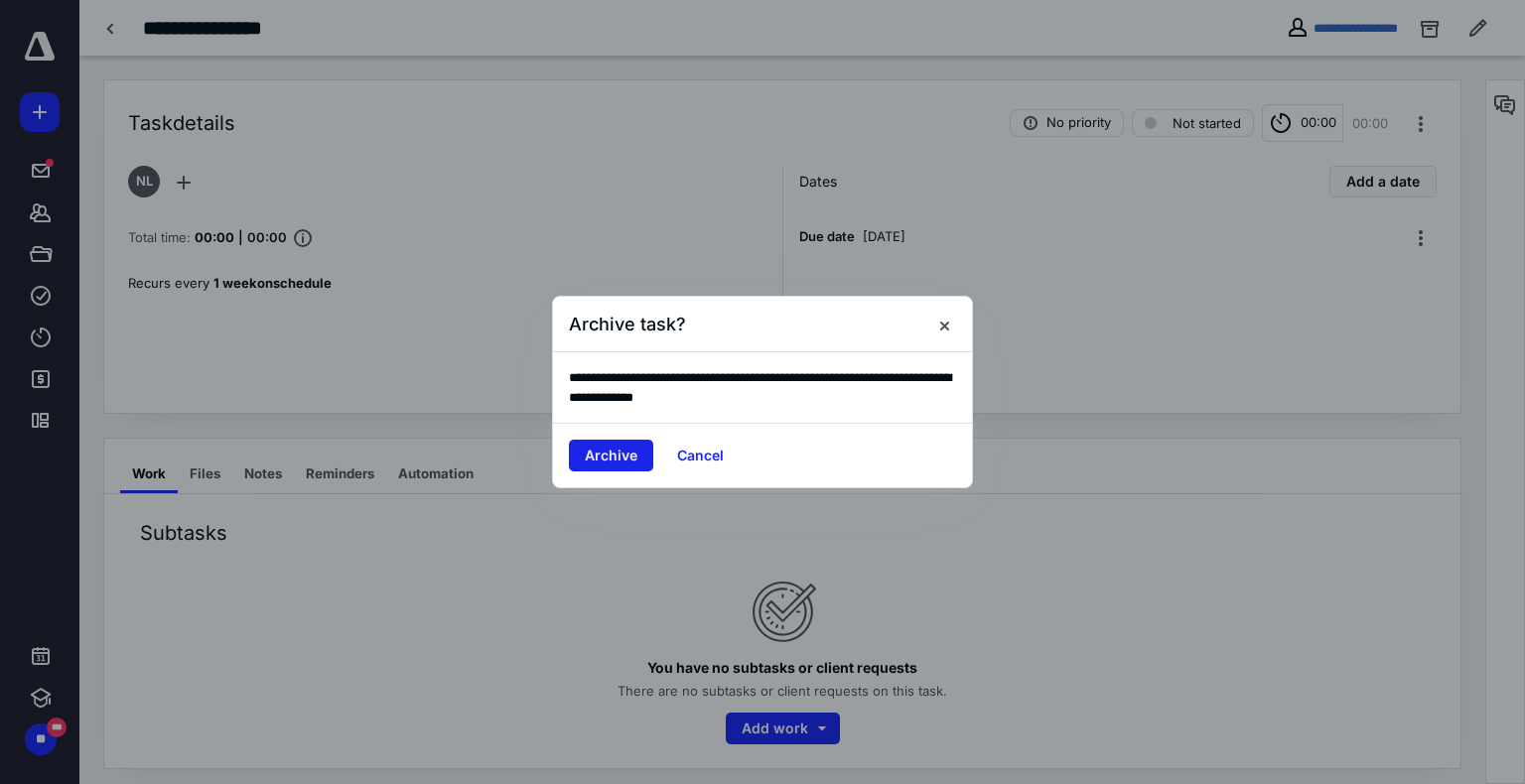 click on "Archive" at bounding box center (611, 456) 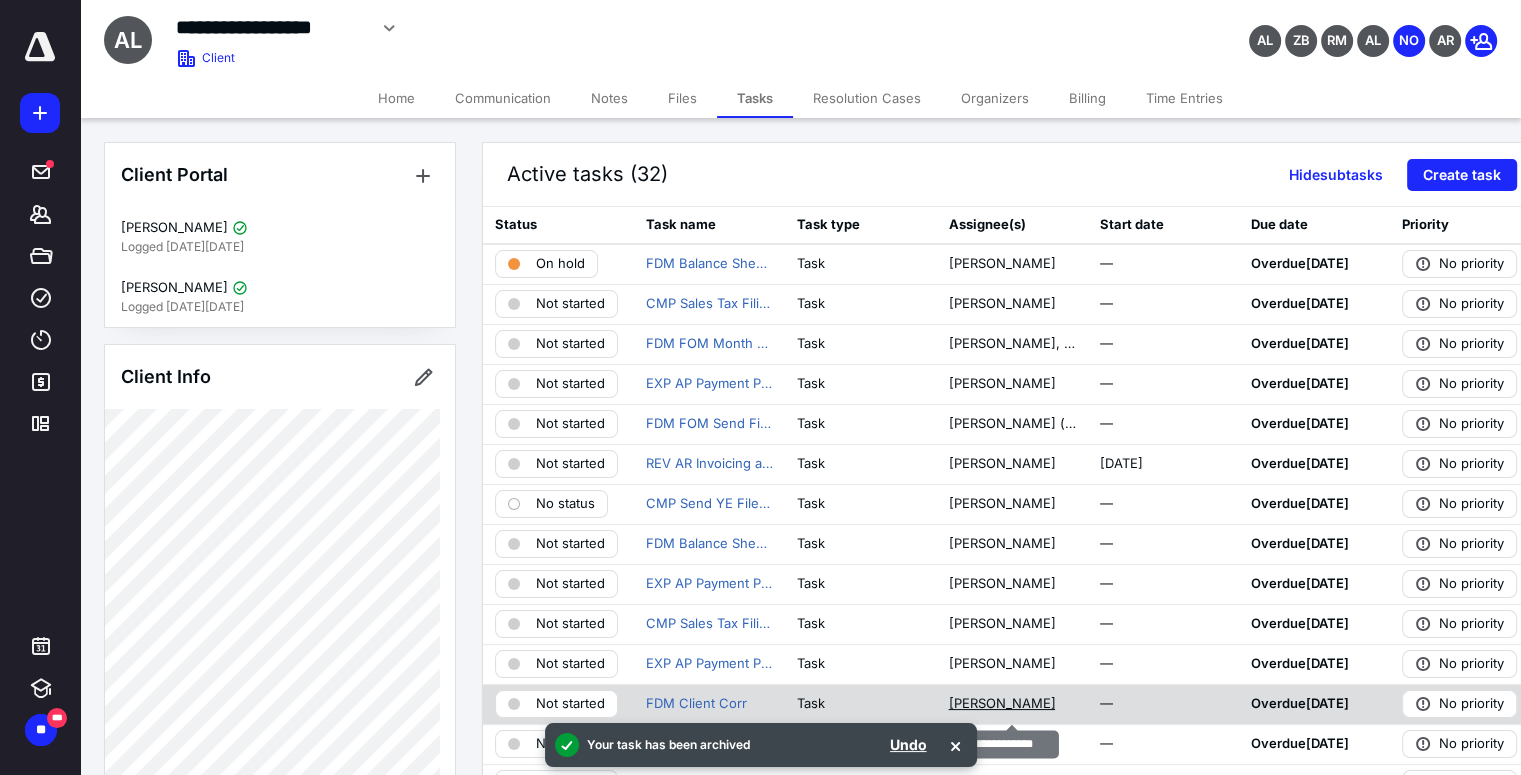 click on "[PERSON_NAME]" at bounding box center (1001, 704) 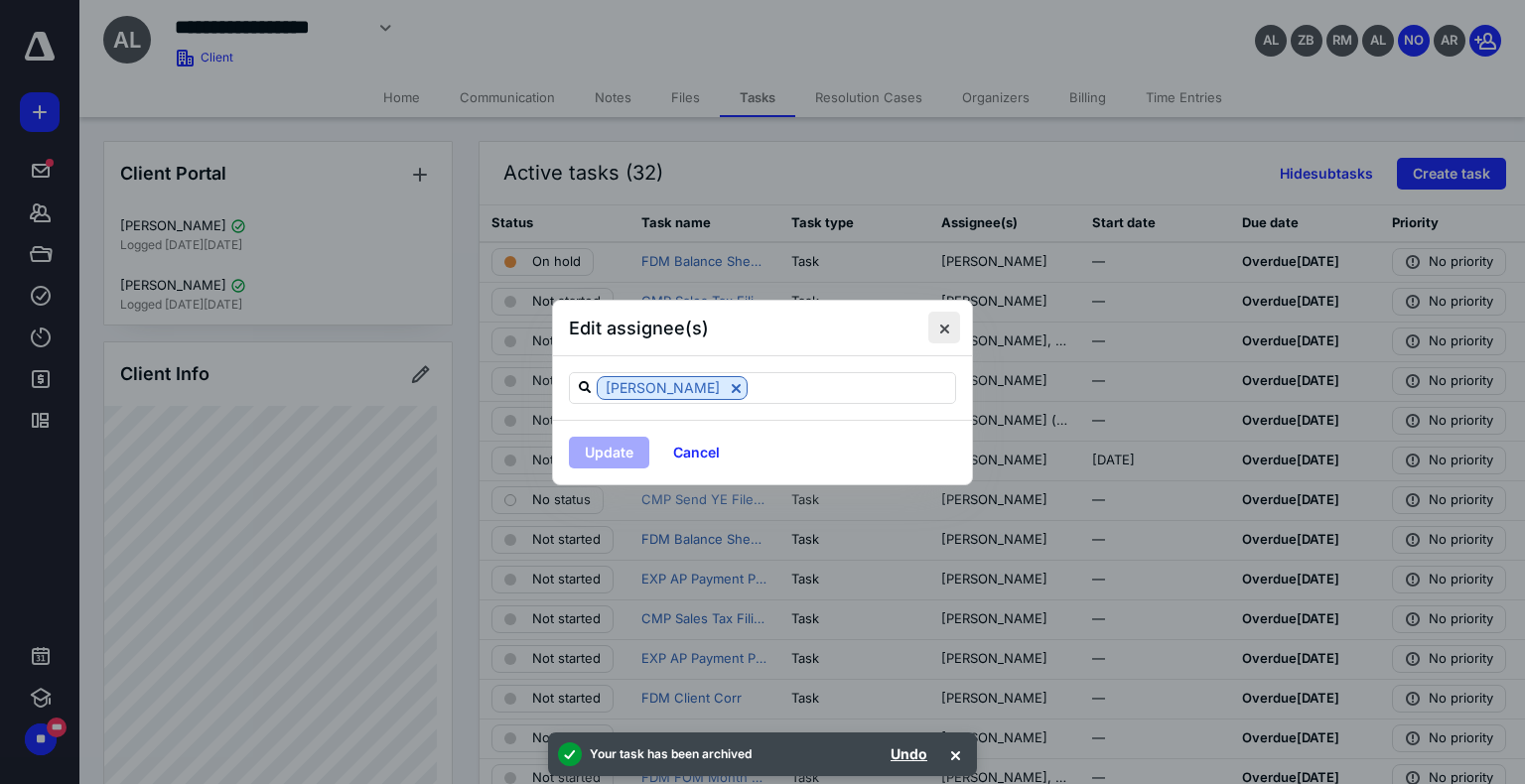 click at bounding box center (944, 327) 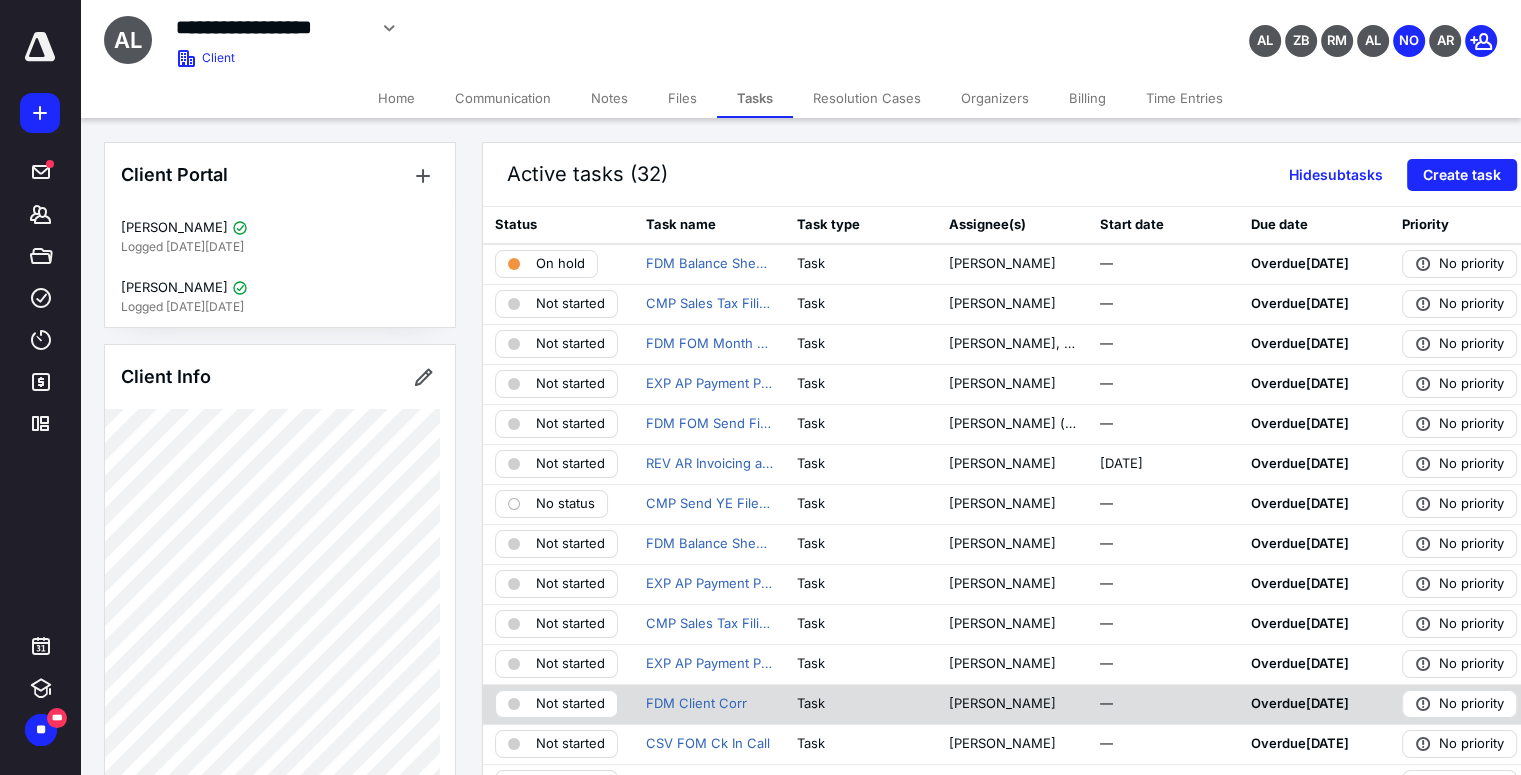 click on "Not started" at bounding box center [570, 704] 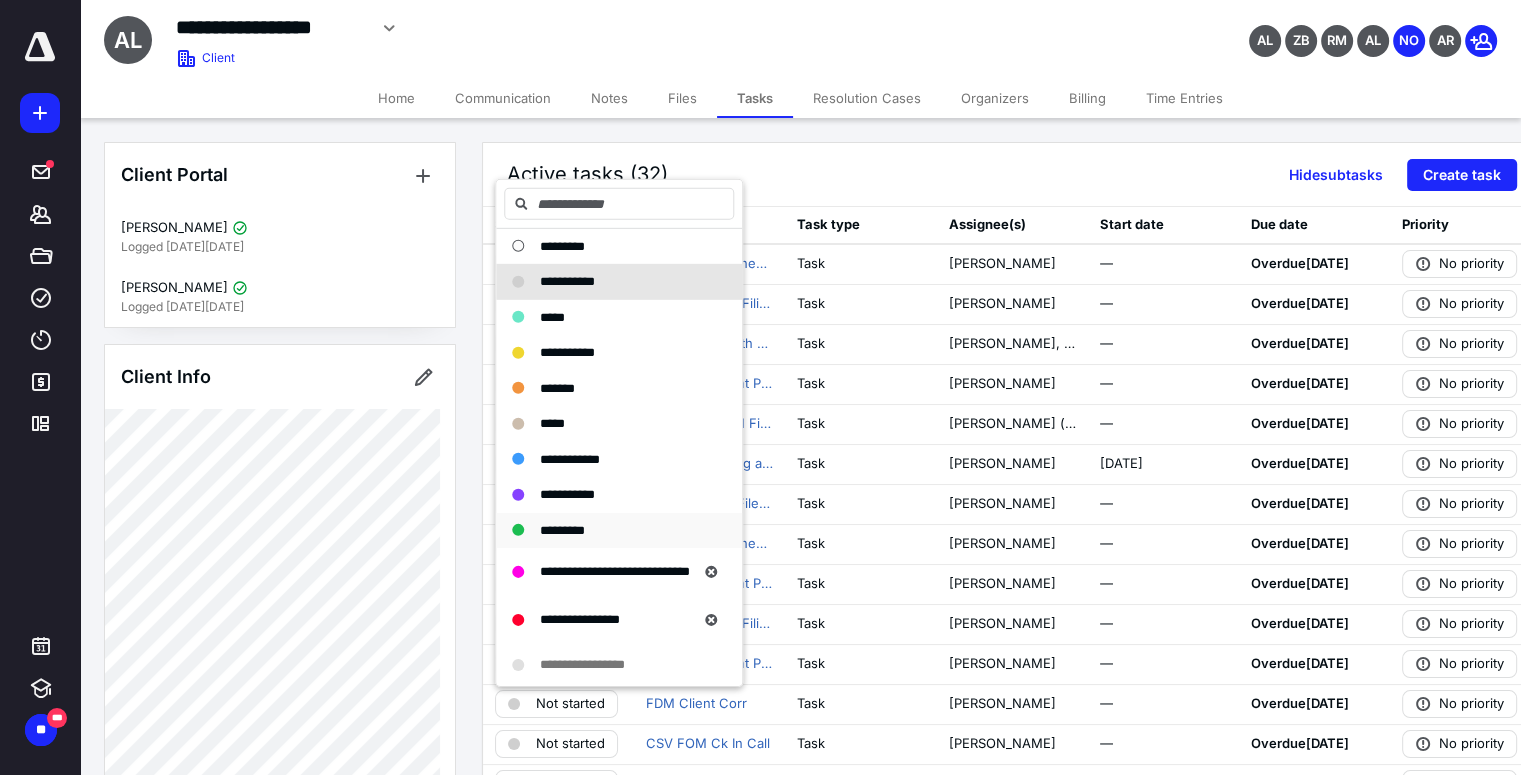click on "*********" at bounding box center [607, 530] 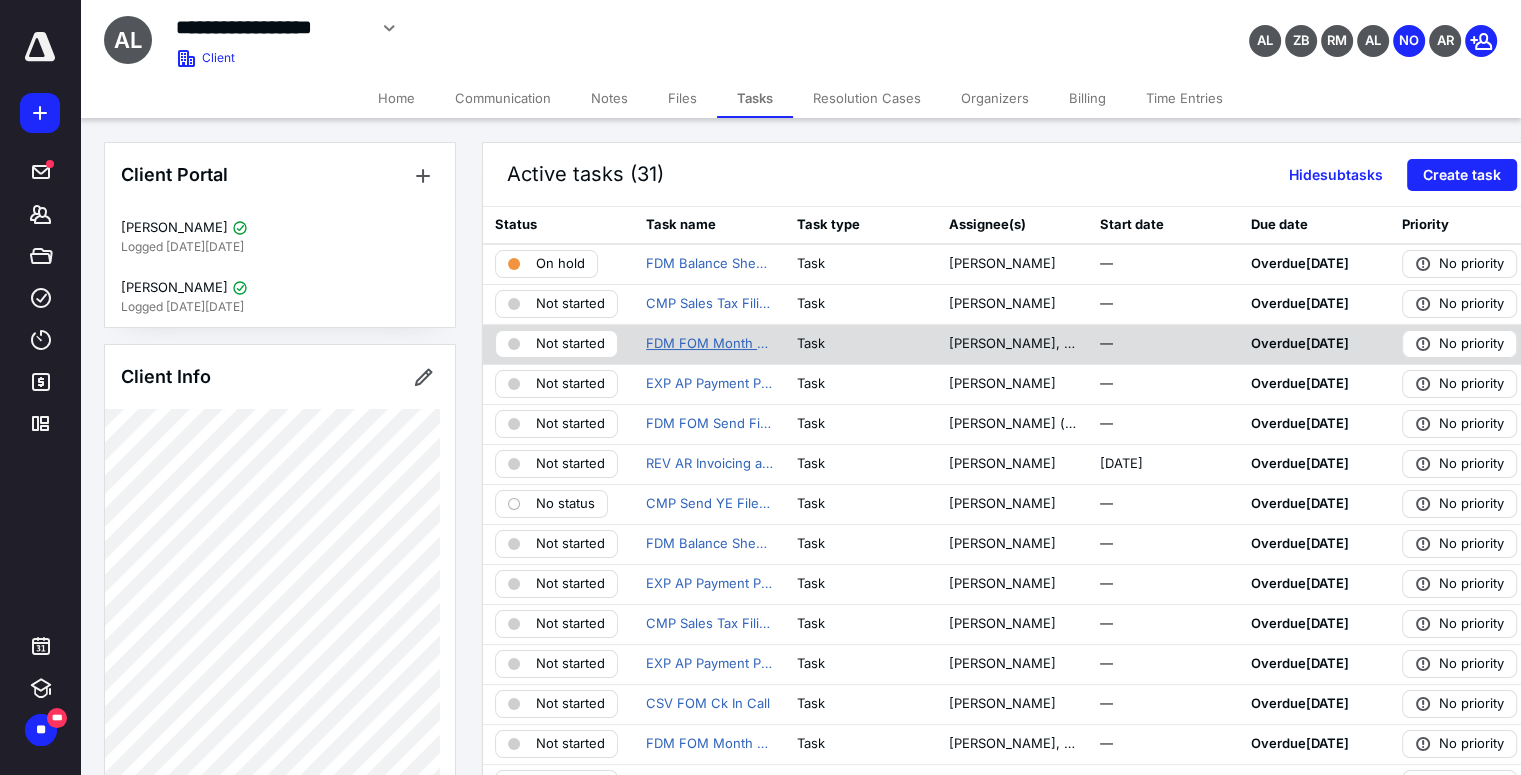 click on "FDM FOM Month End Review" at bounding box center [709, 344] 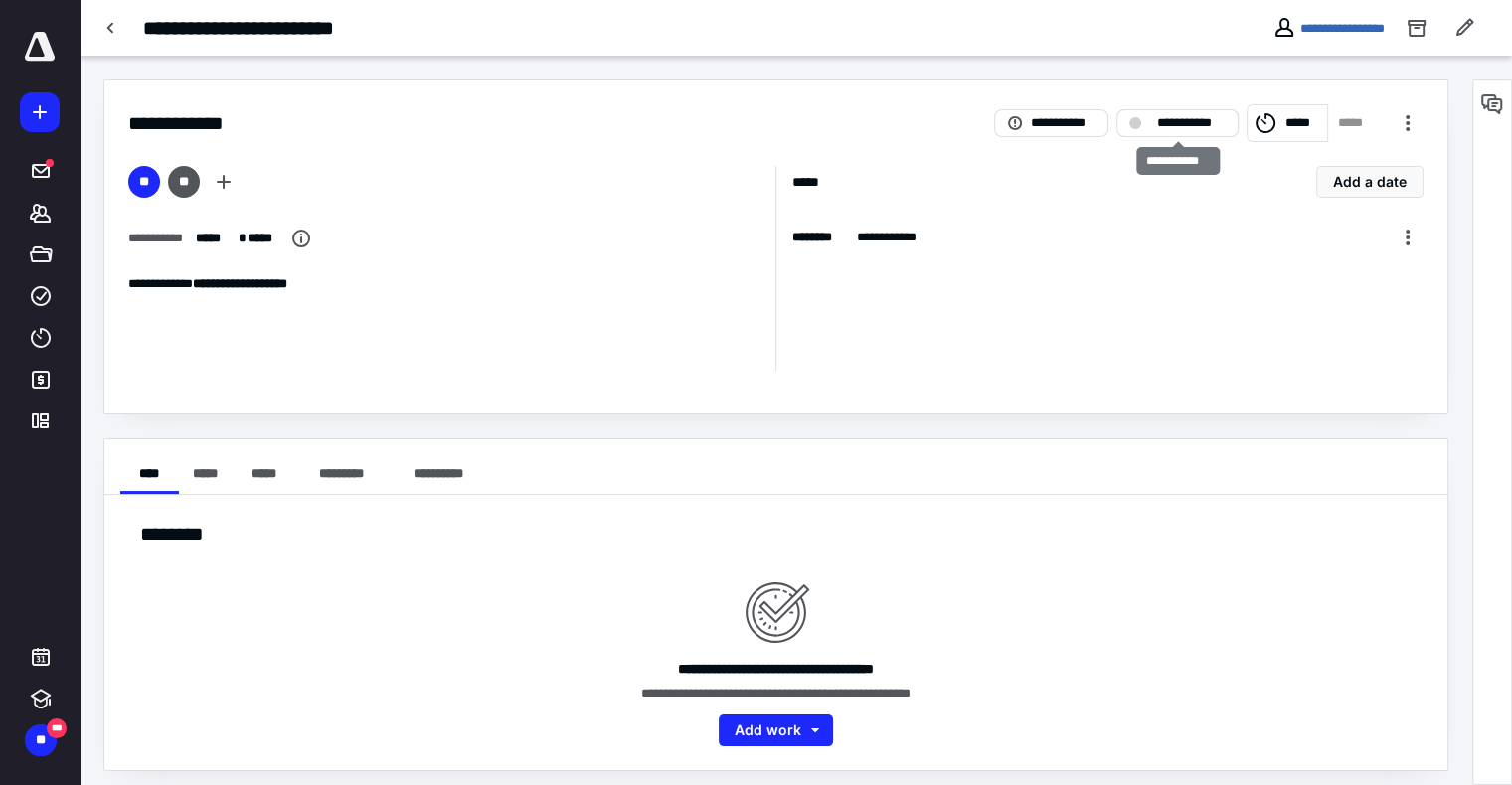 click on "**********" at bounding box center [1191, 123] 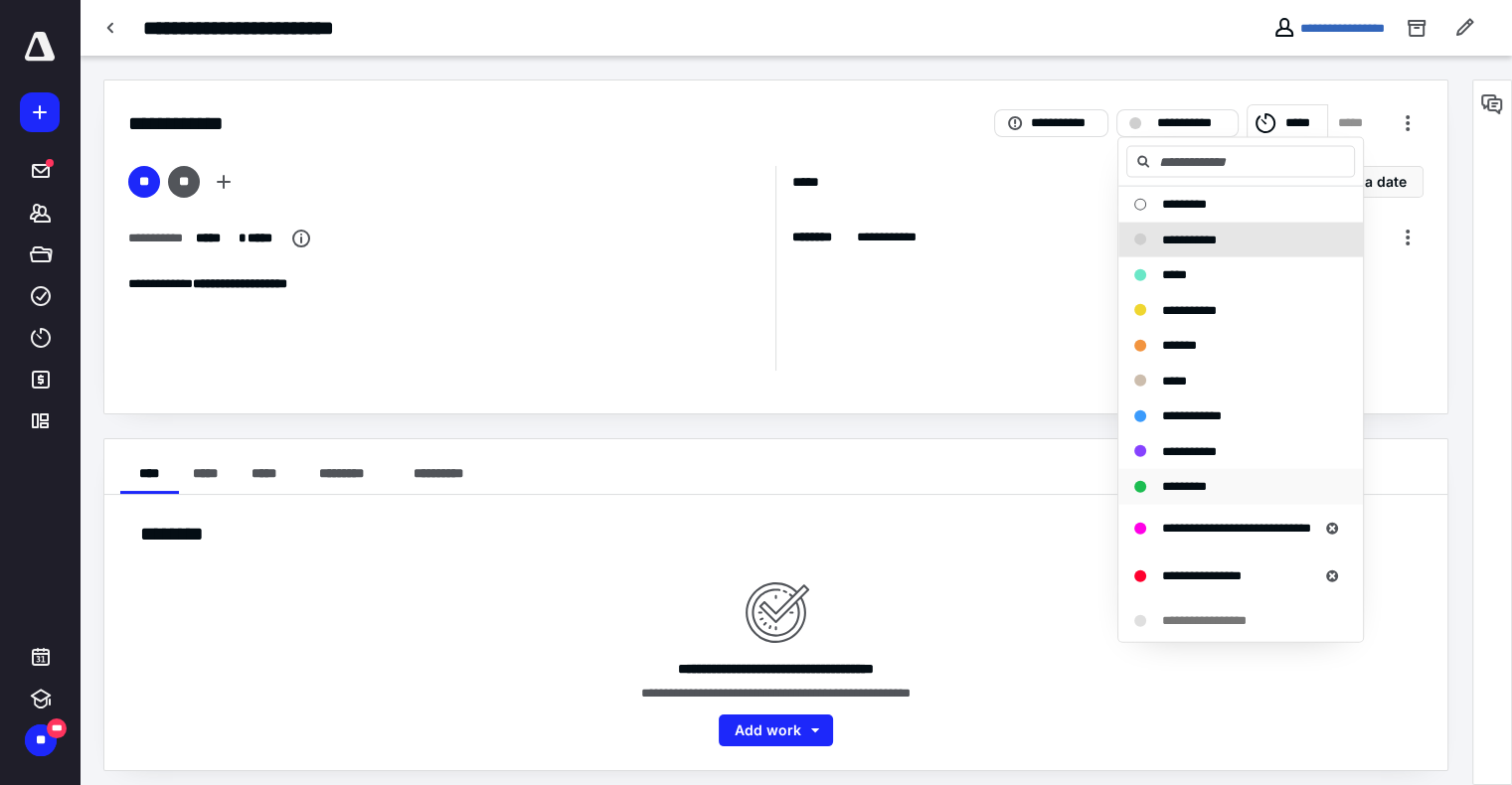 click on "*********" at bounding box center (1184, 486) 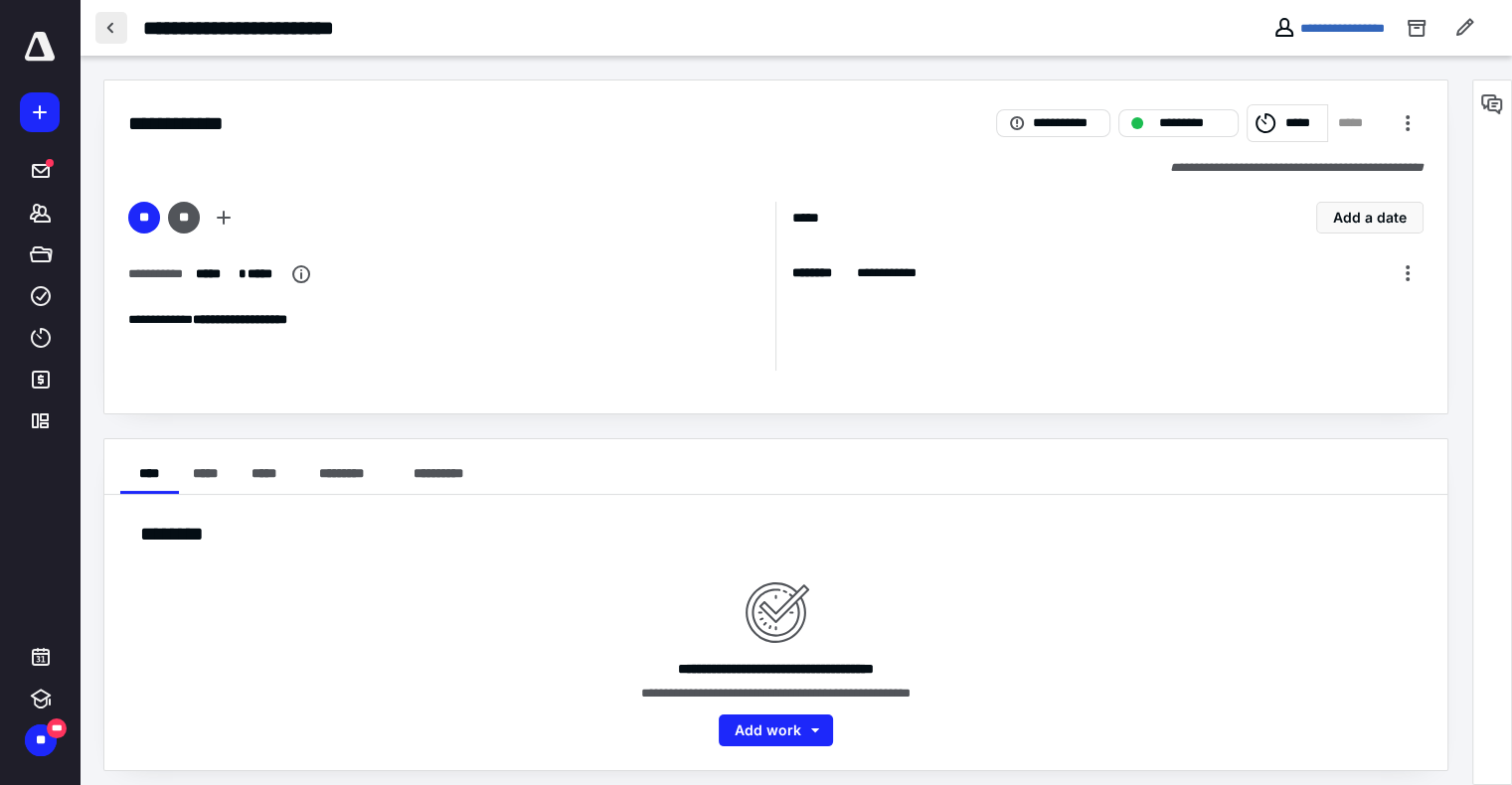 click at bounding box center [111, 28] 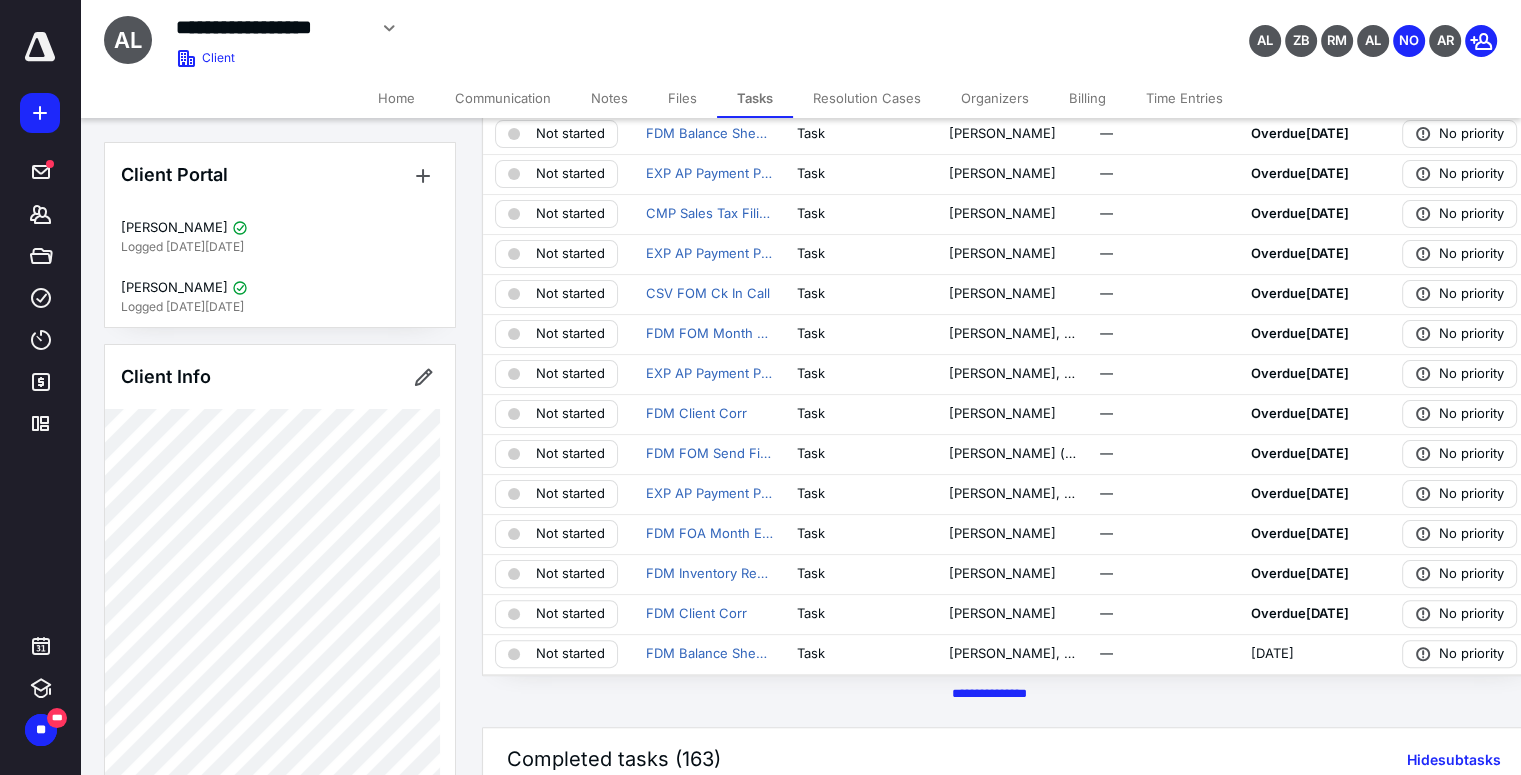 scroll, scrollTop: 390, scrollLeft: 0, axis: vertical 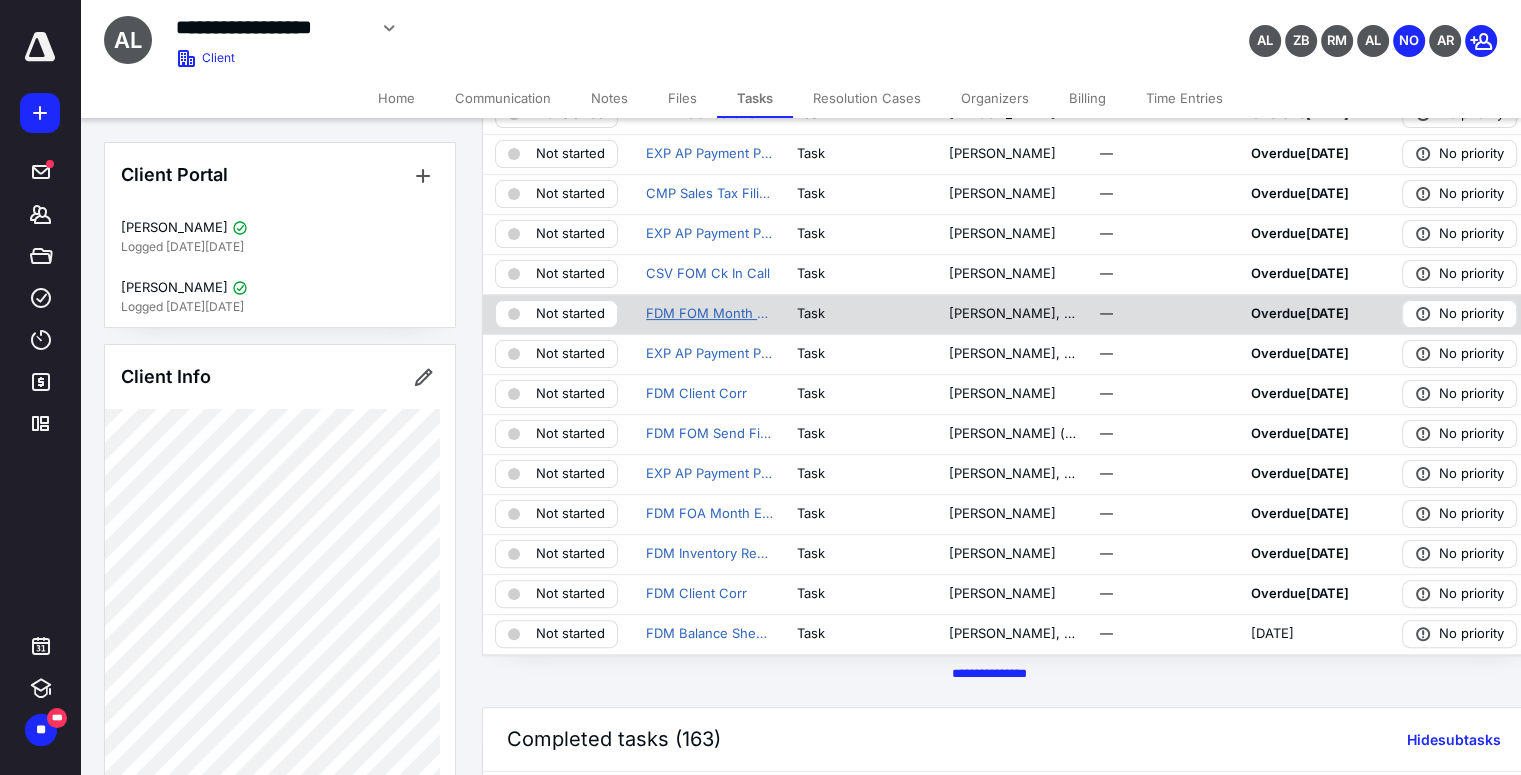 click on "FDM FOM Month End Review" at bounding box center [709, 314] 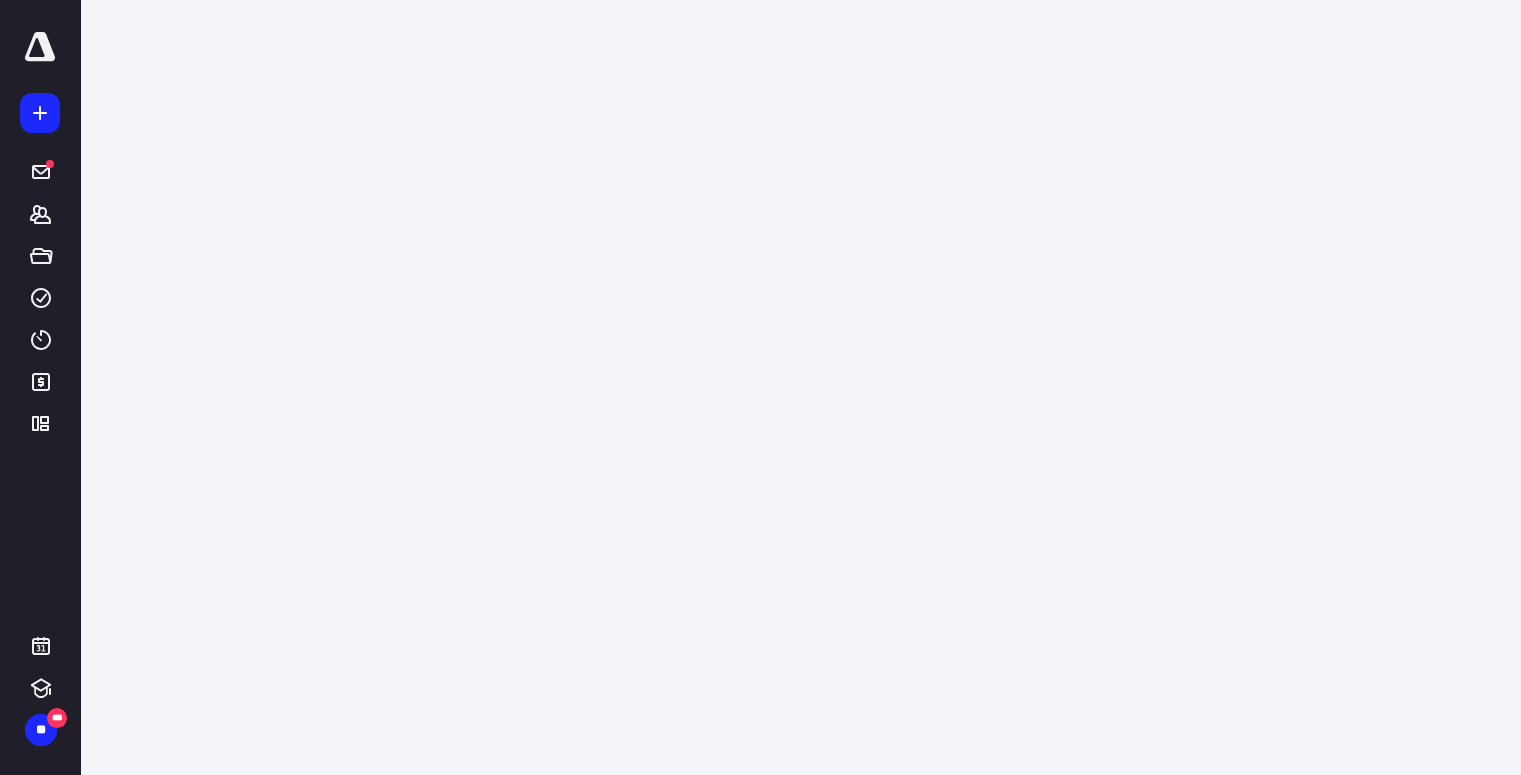 scroll, scrollTop: 0, scrollLeft: 0, axis: both 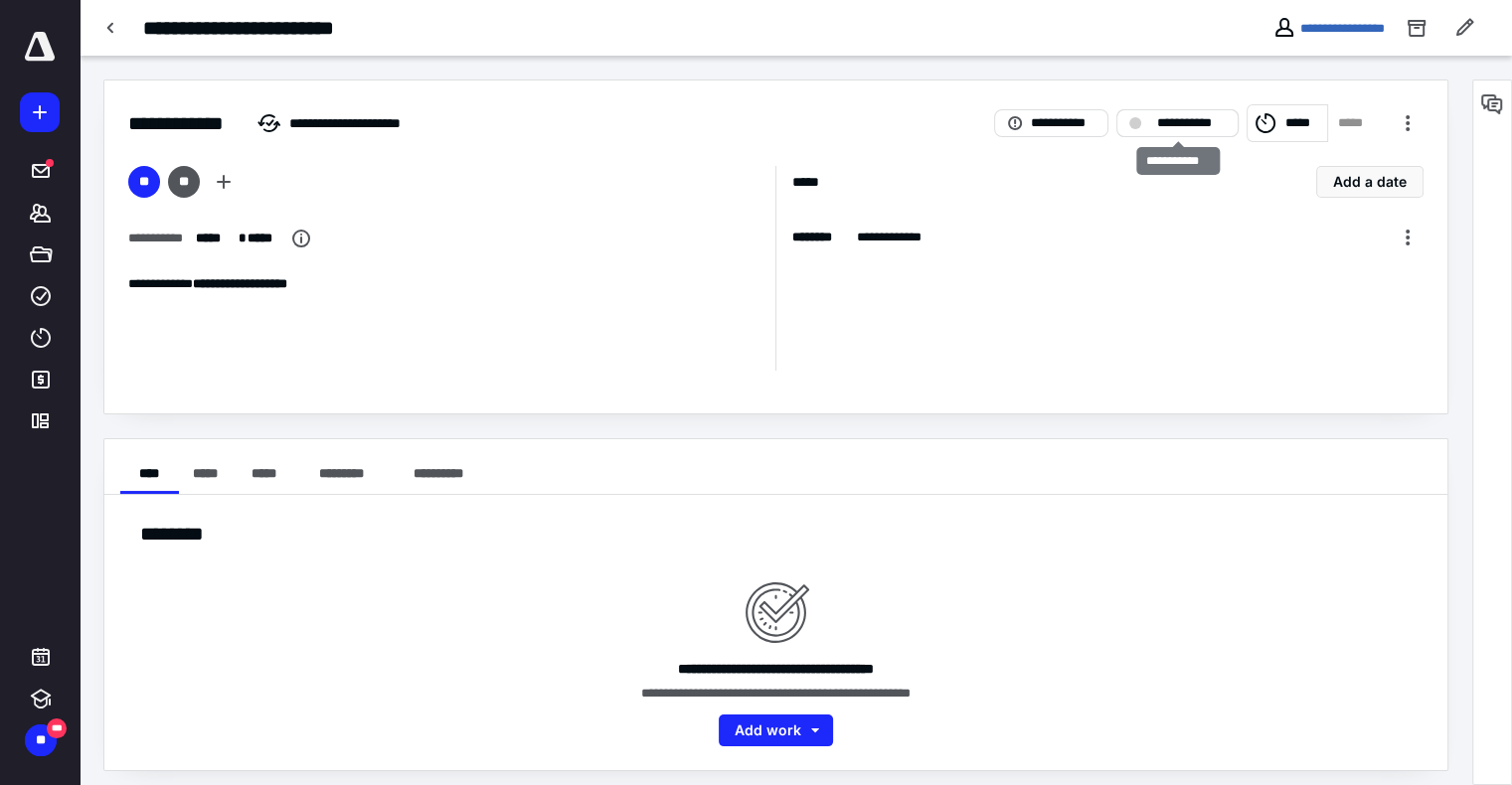 click on "**********" at bounding box center [1191, 123] 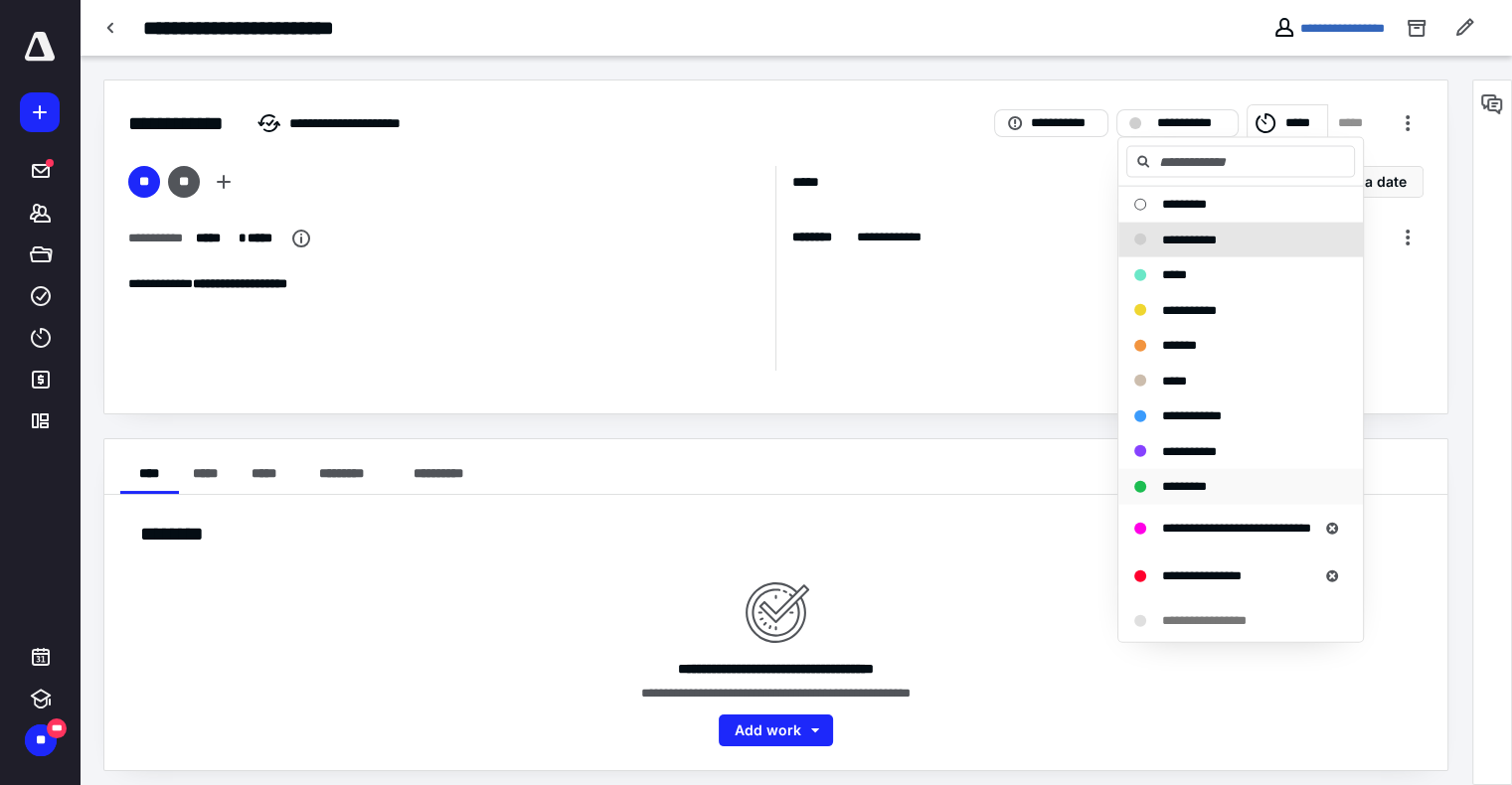 click on "*********" at bounding box center (1184, 486) 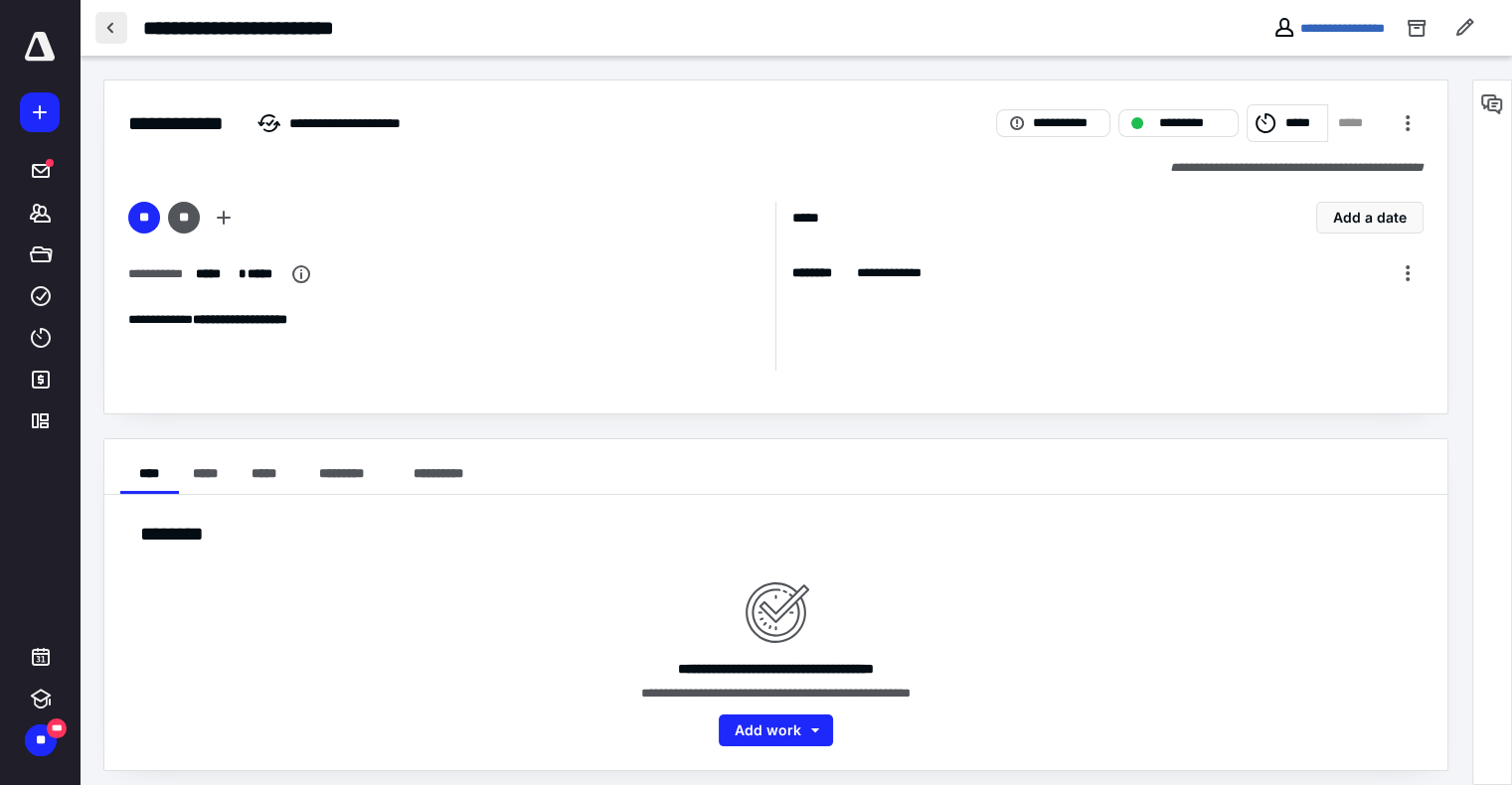 click at bounding box center (111, 28) 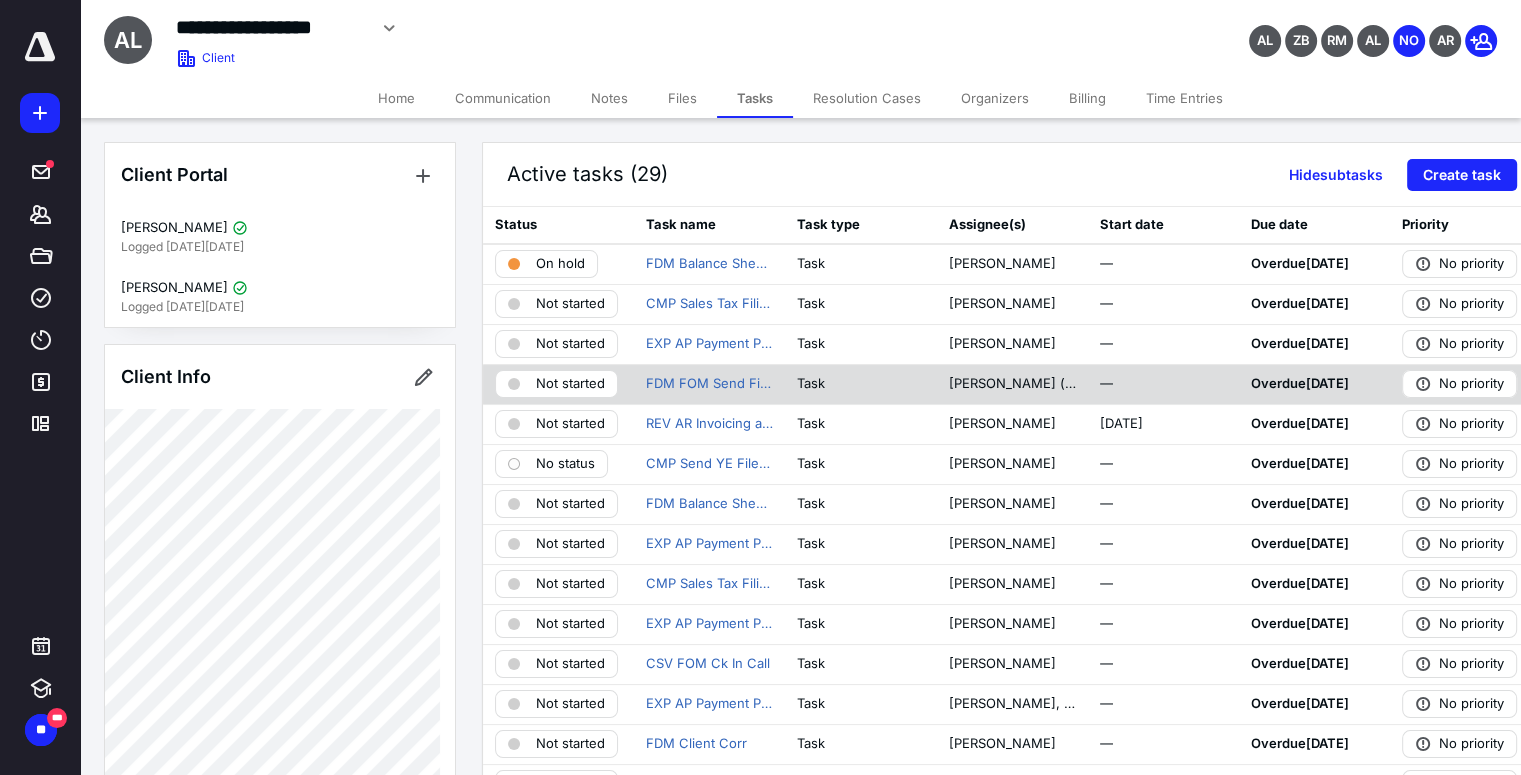 click on "Not started" at bounding box center (570, 384) 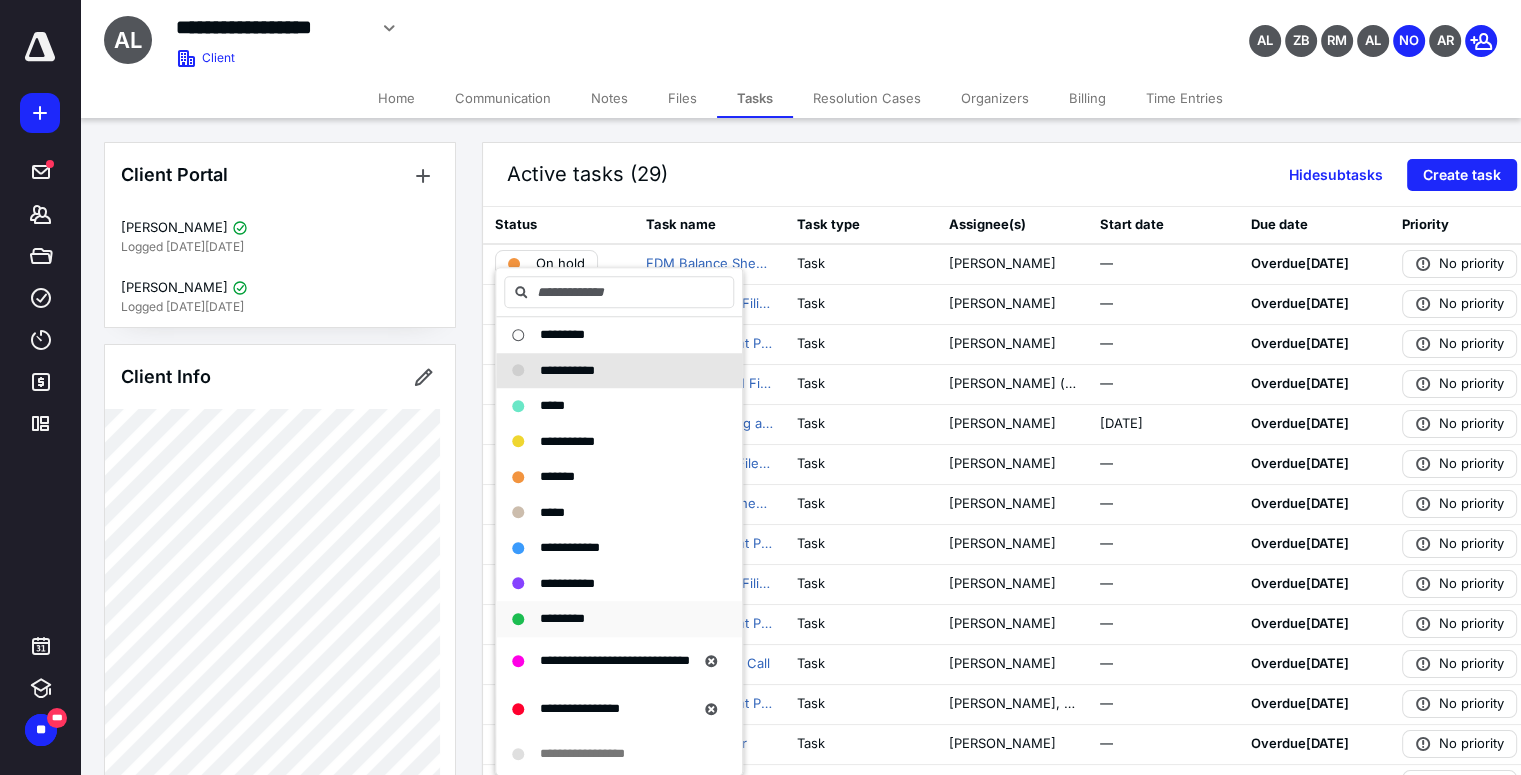 click on "*********" at bounding box center [562, 619] 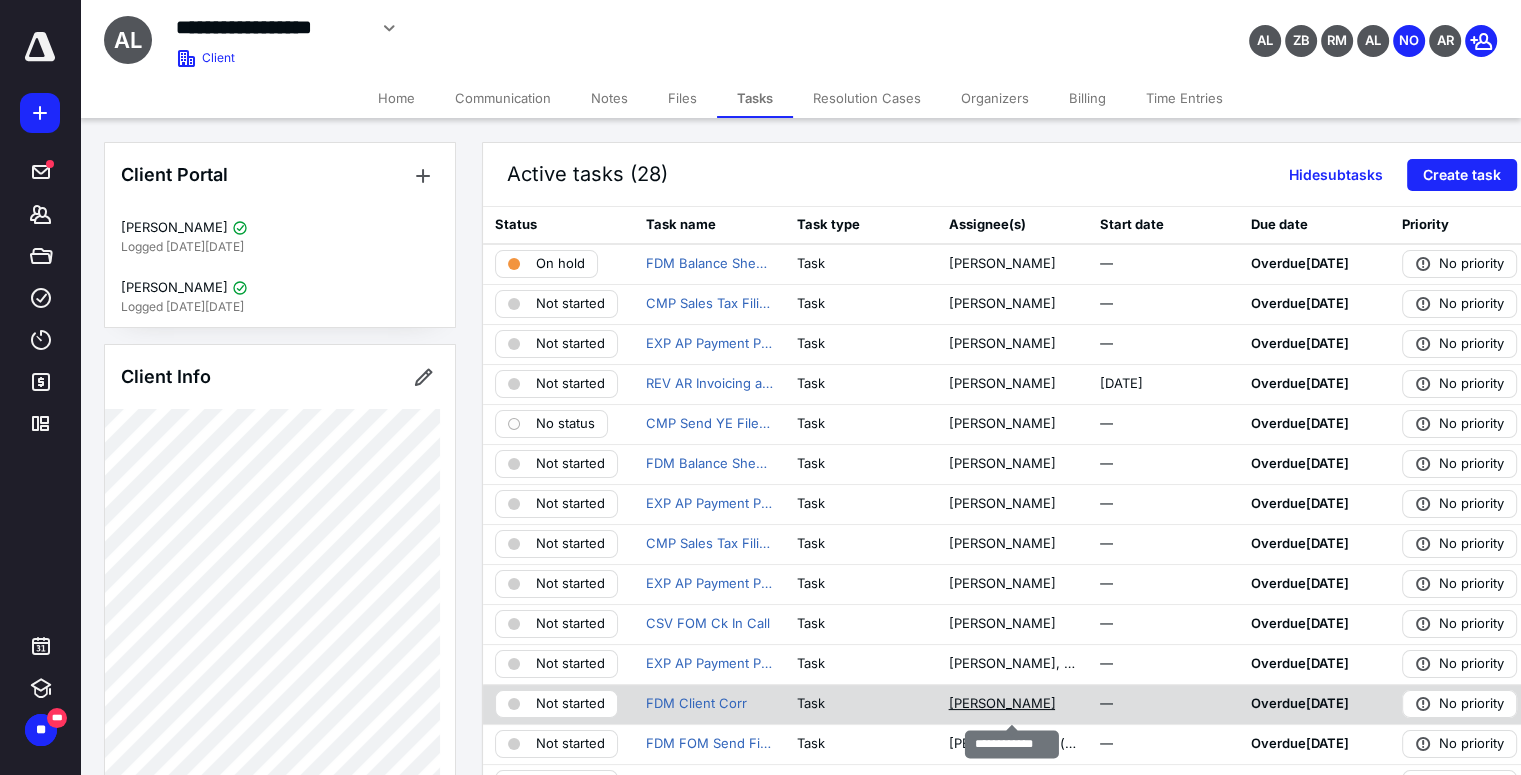 click on "[PERSON_NAME]" at bounding box center [1001, 704] 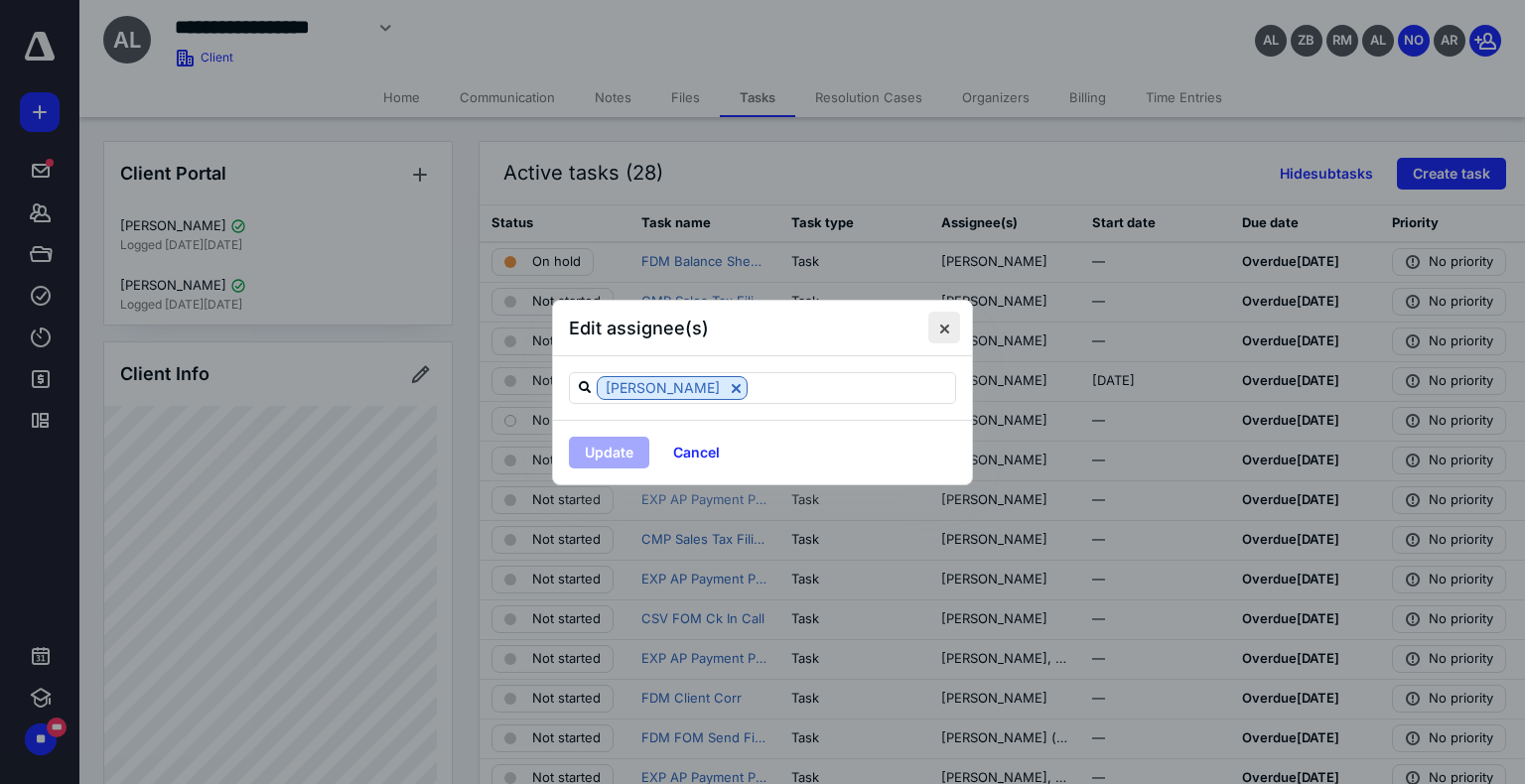 click at bounding box center [944, 327] 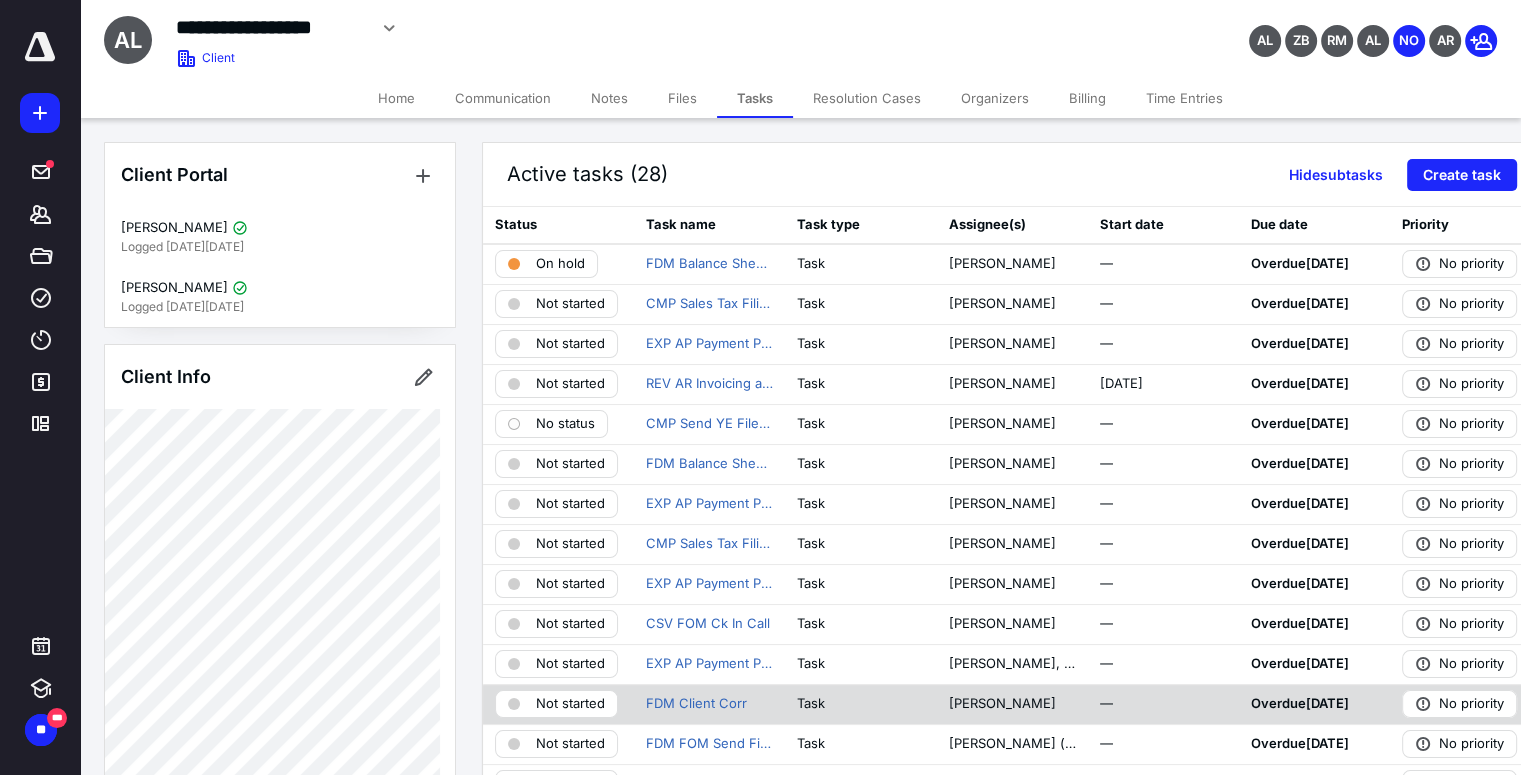 click on "Not started" at bounding box center (570, 704) 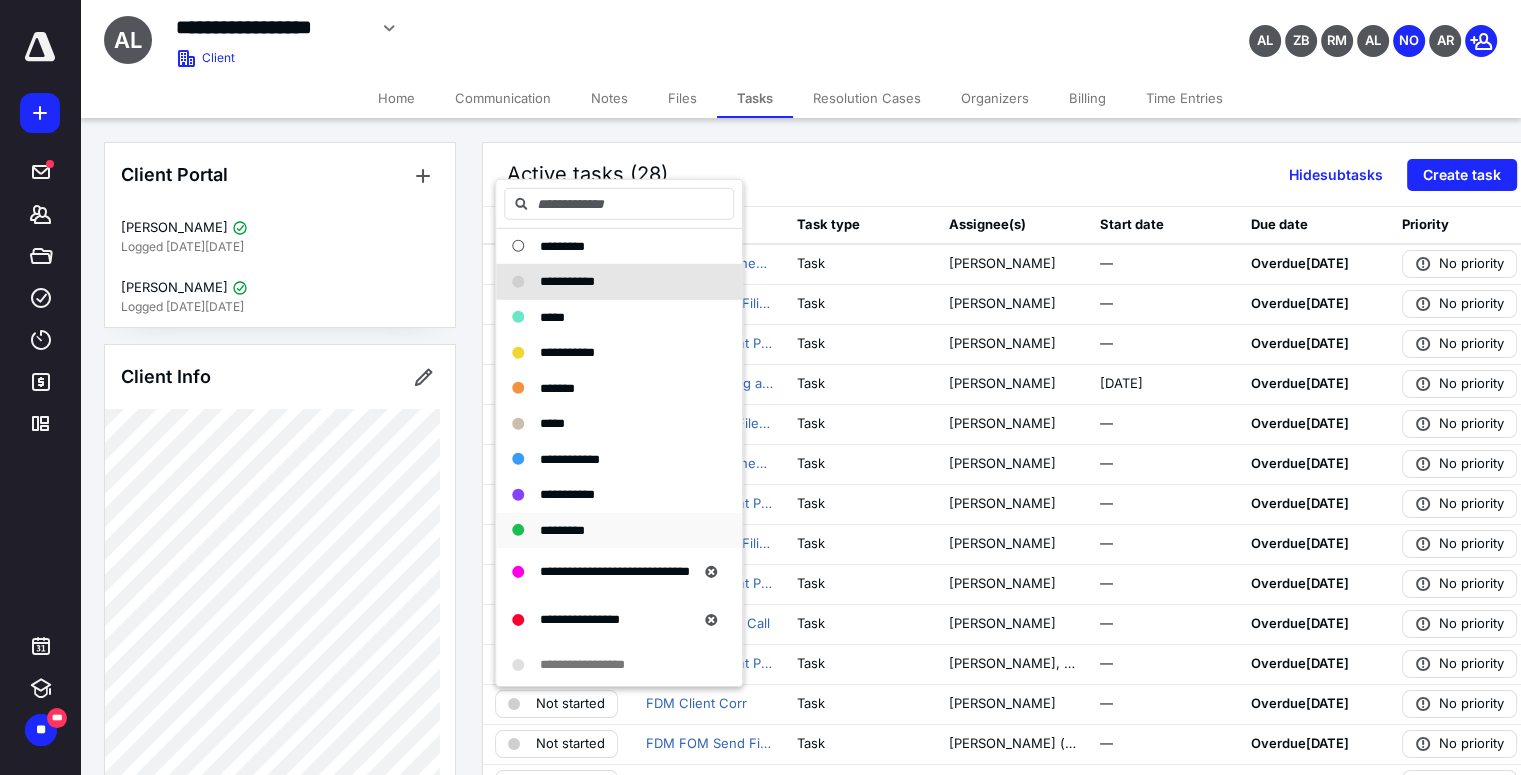 click on "*********" at bounding box center [607, 530] 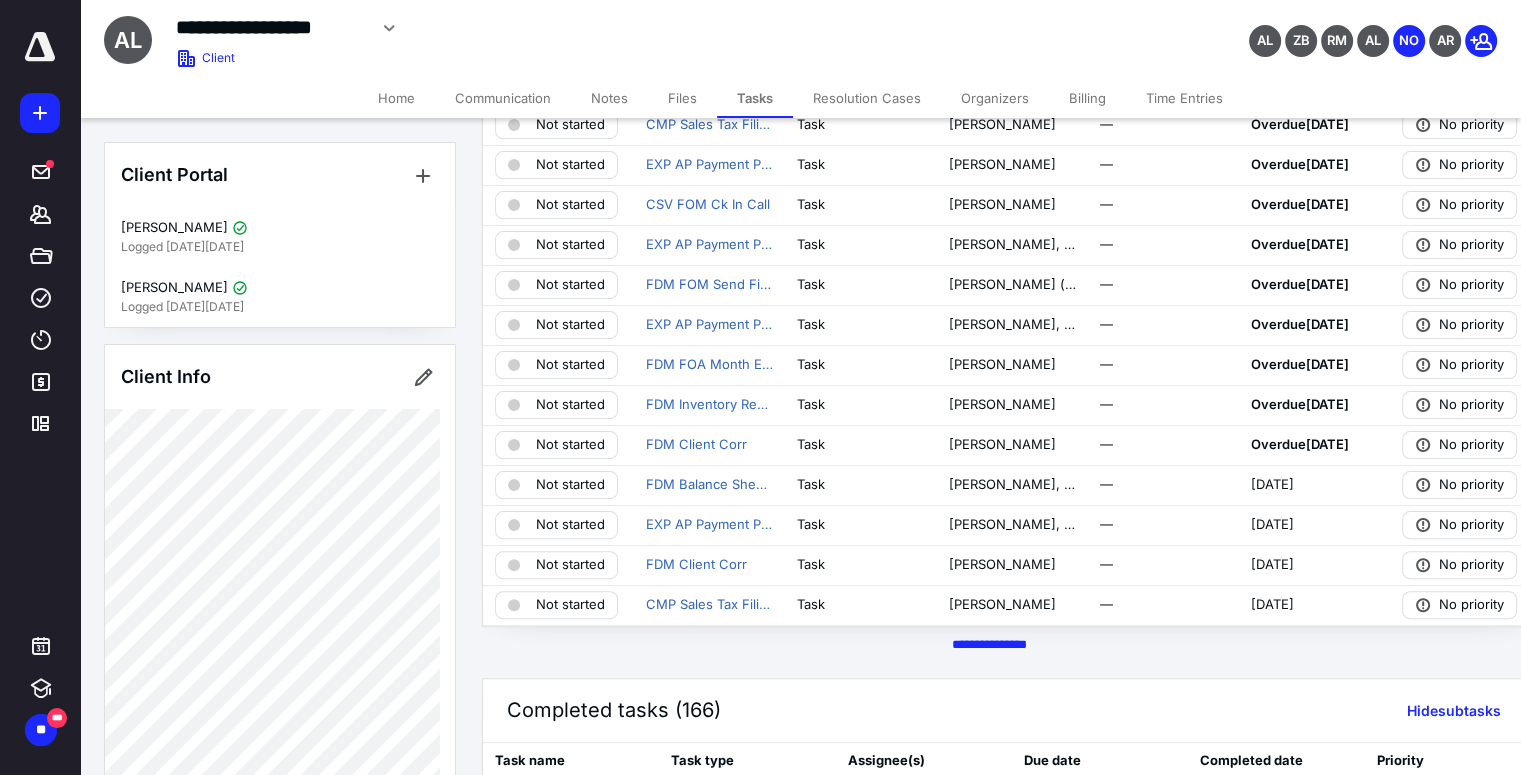 scroll, scrollTop: 421, scrollLeft: 0, axis: vertical 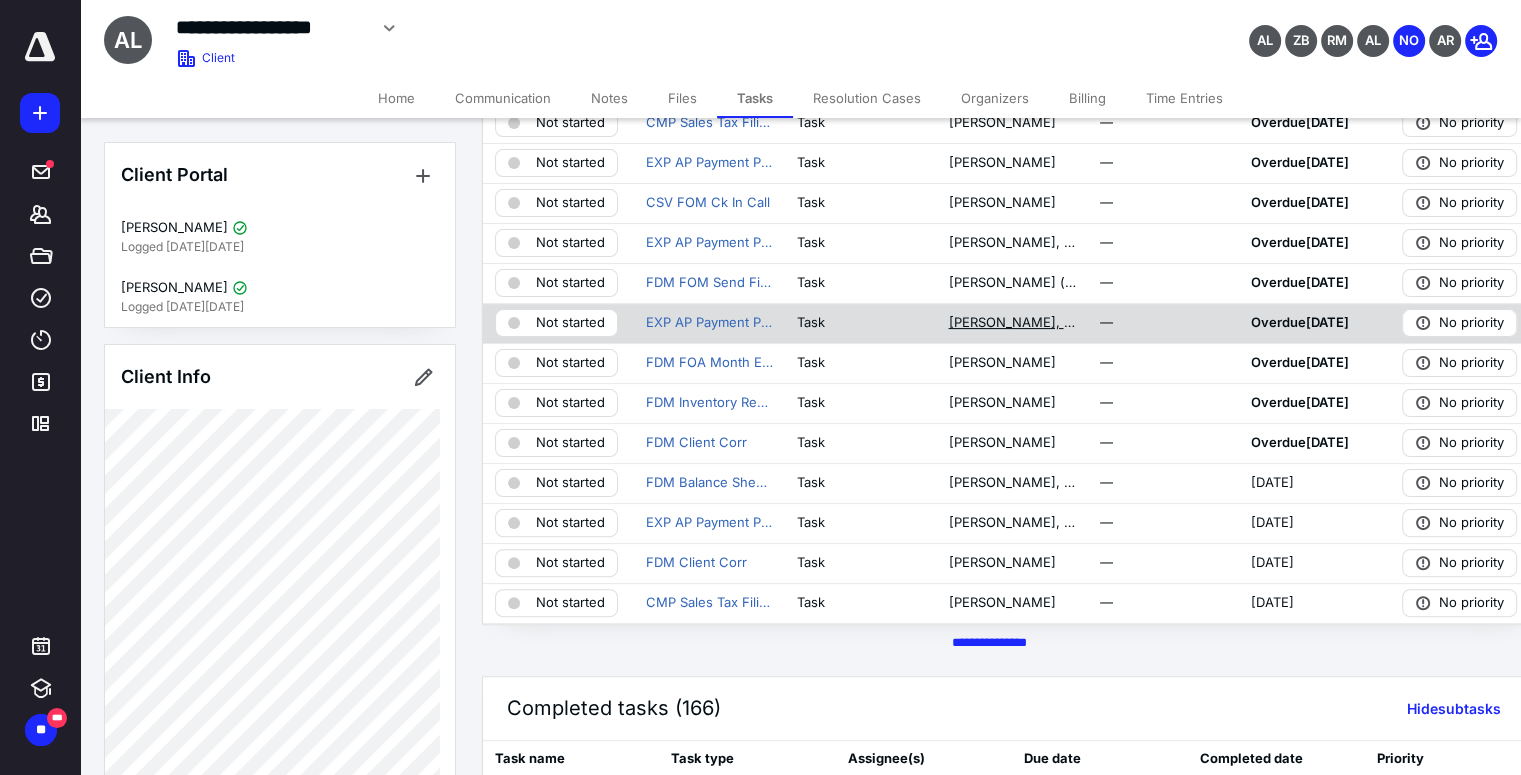 click on "[PERSON_NAME], [PERSON_NAME]" at bounding box center (1011, 323) 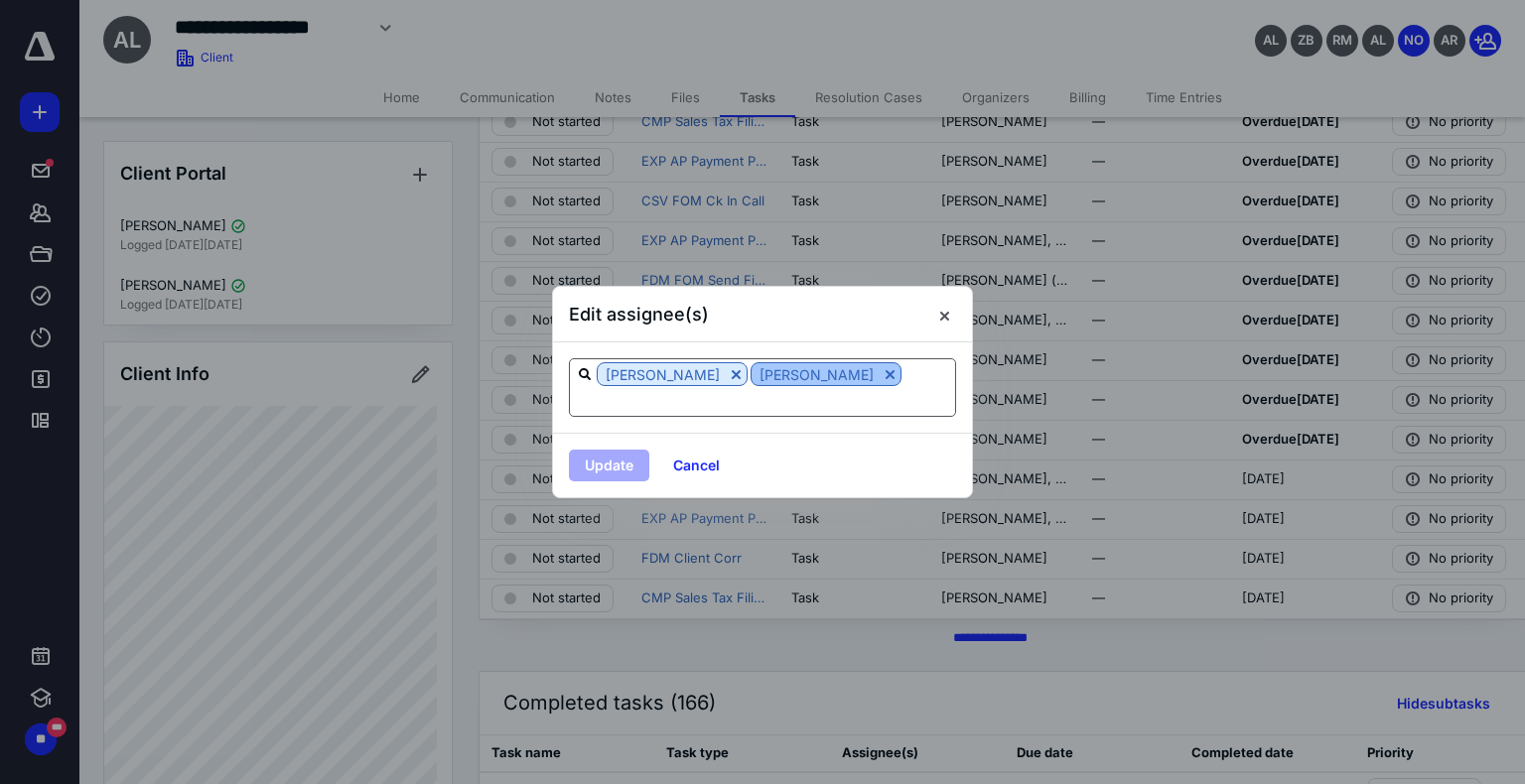 click at bounding box center [890, 374] 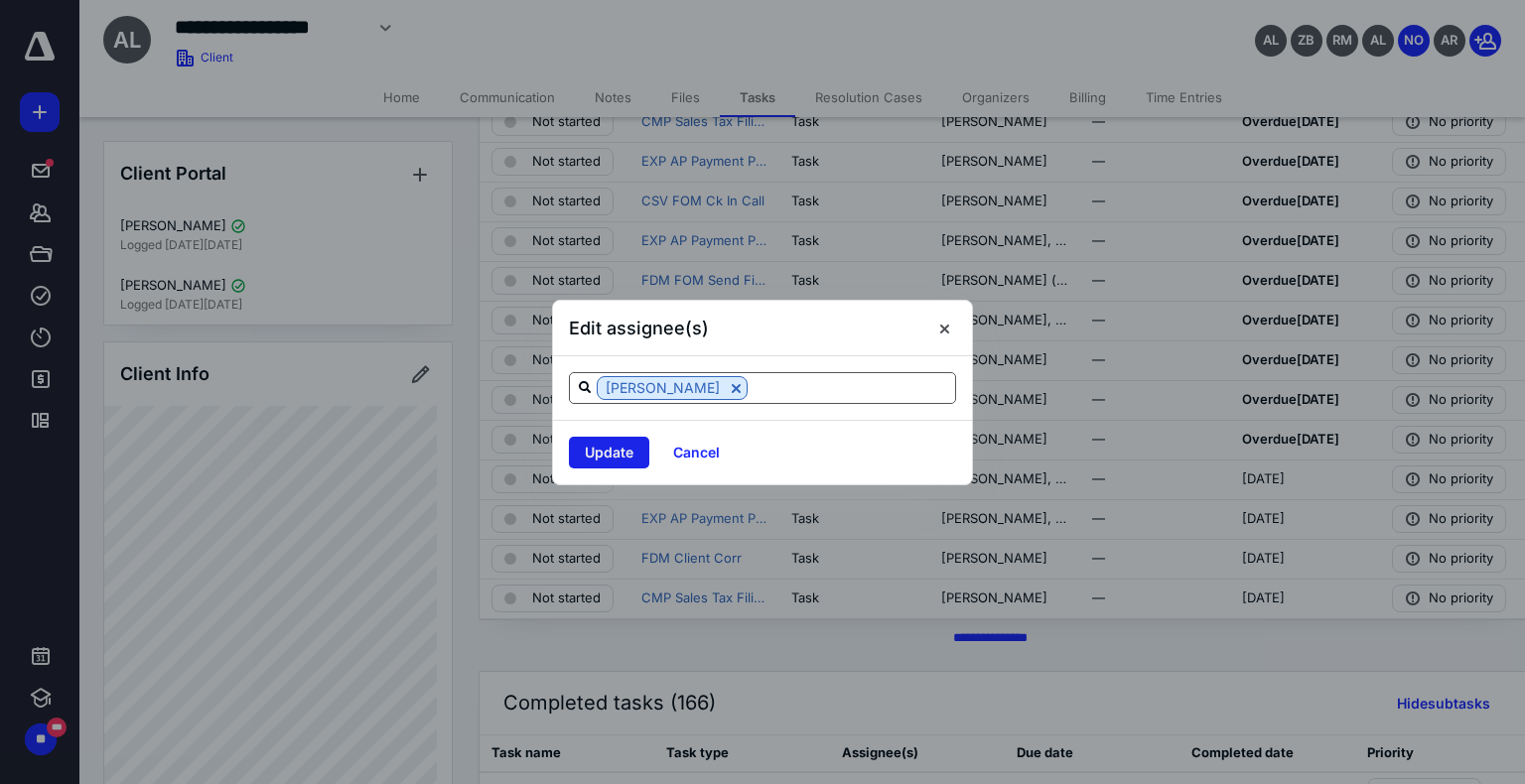 click on "Update" at bounding box center [609, 453] 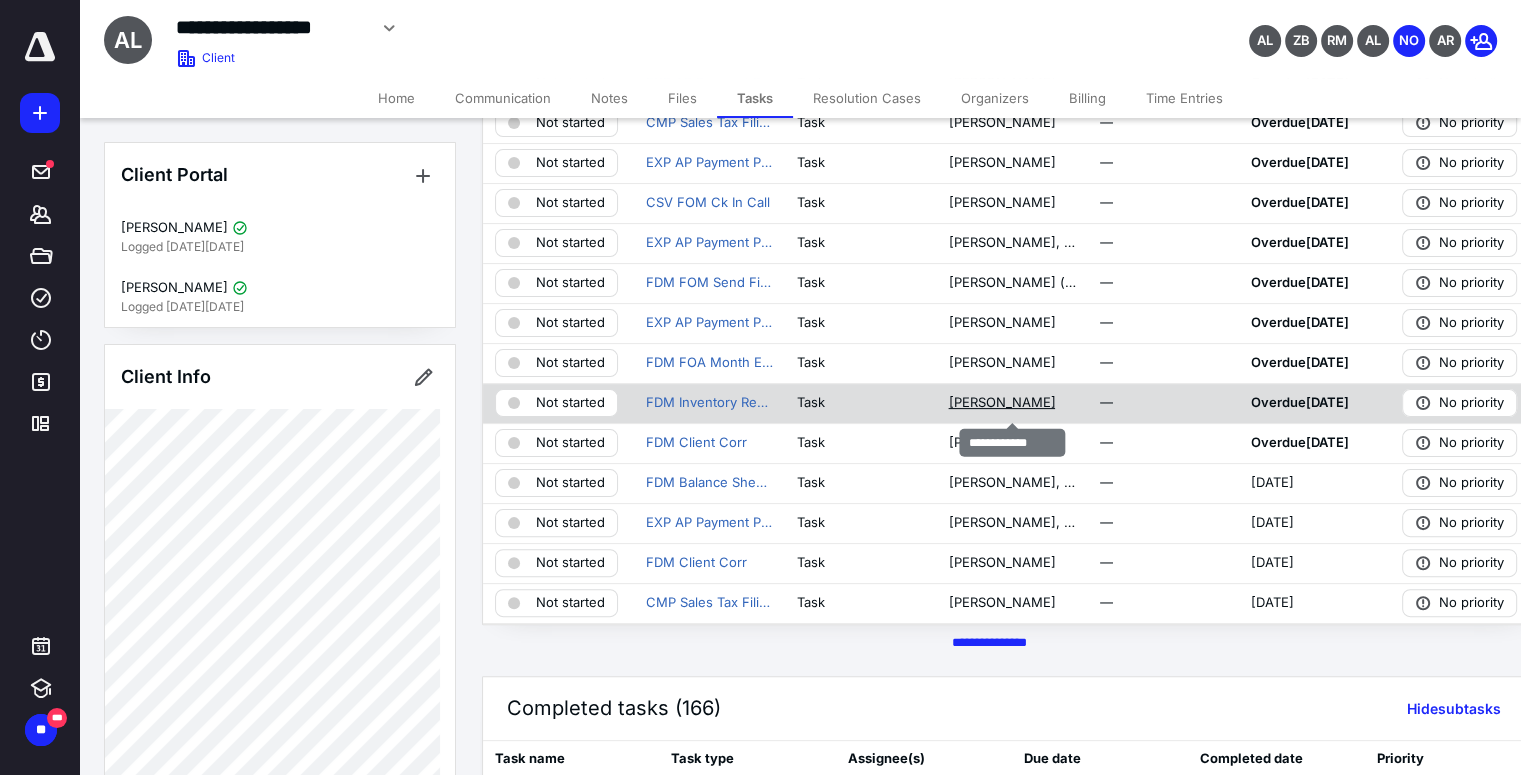 click on "[PERSON_NAME]" at bounding box center [1001, 403] 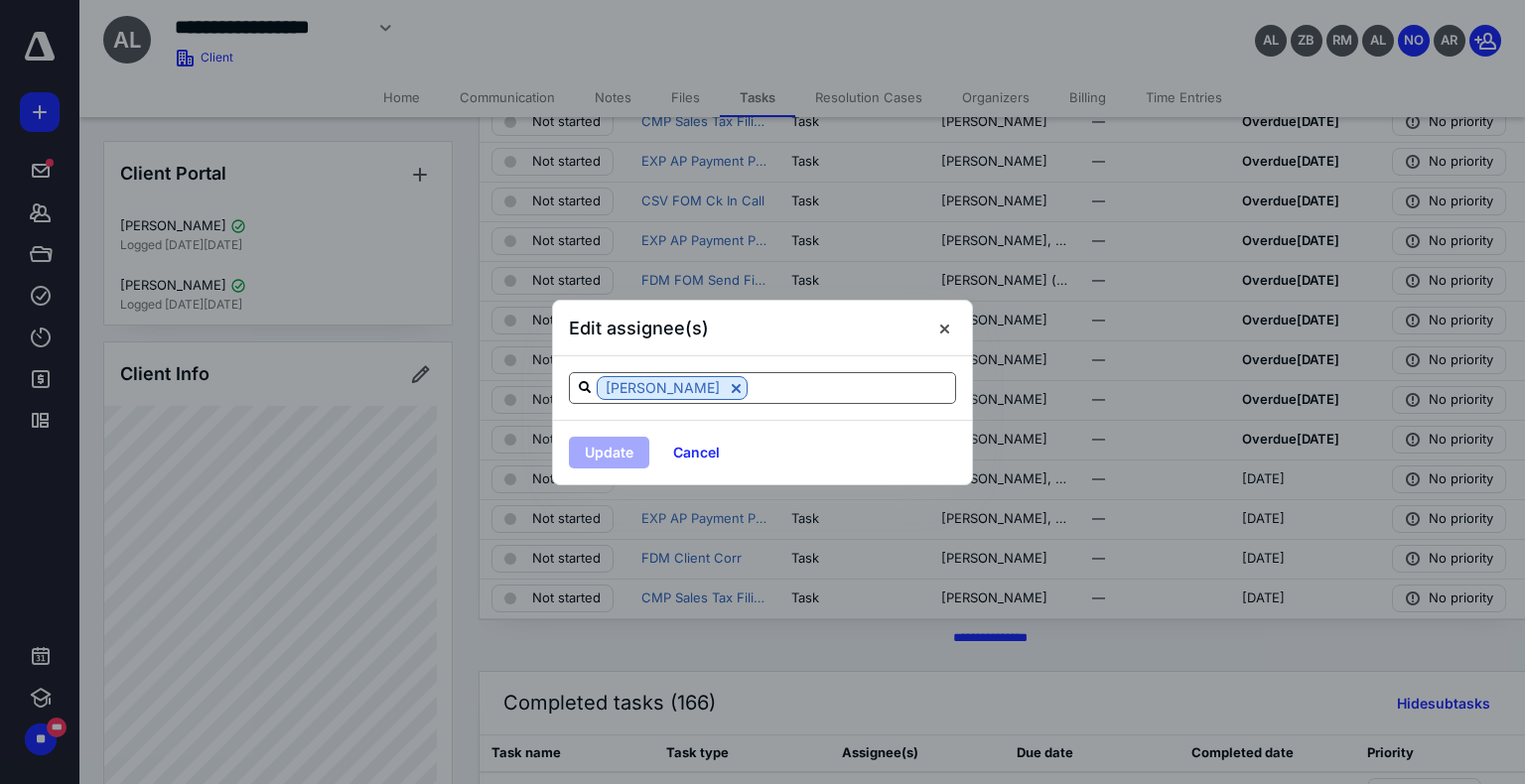 click at bounding box center (851, 387) 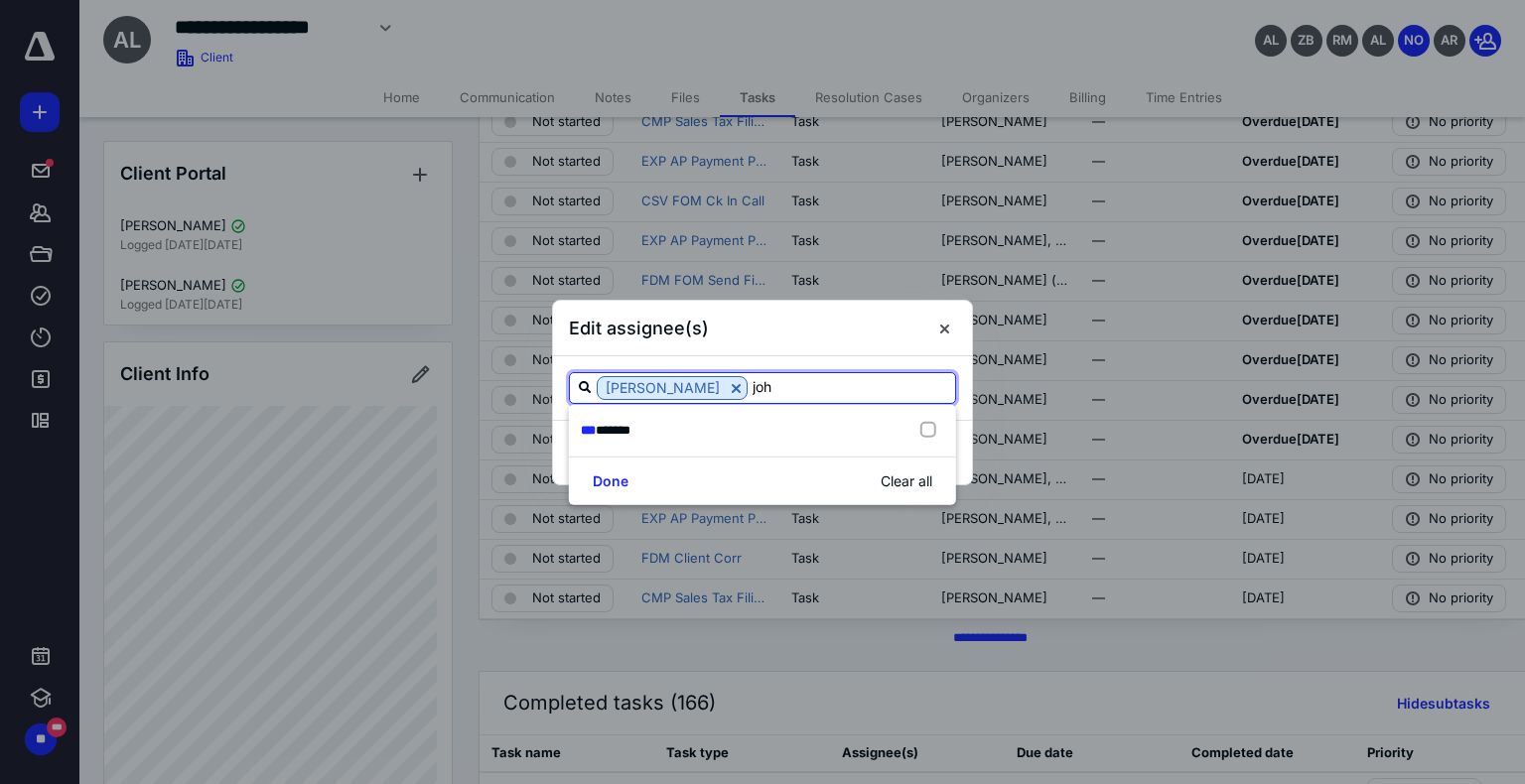 type on "[PERSON_NAME]" 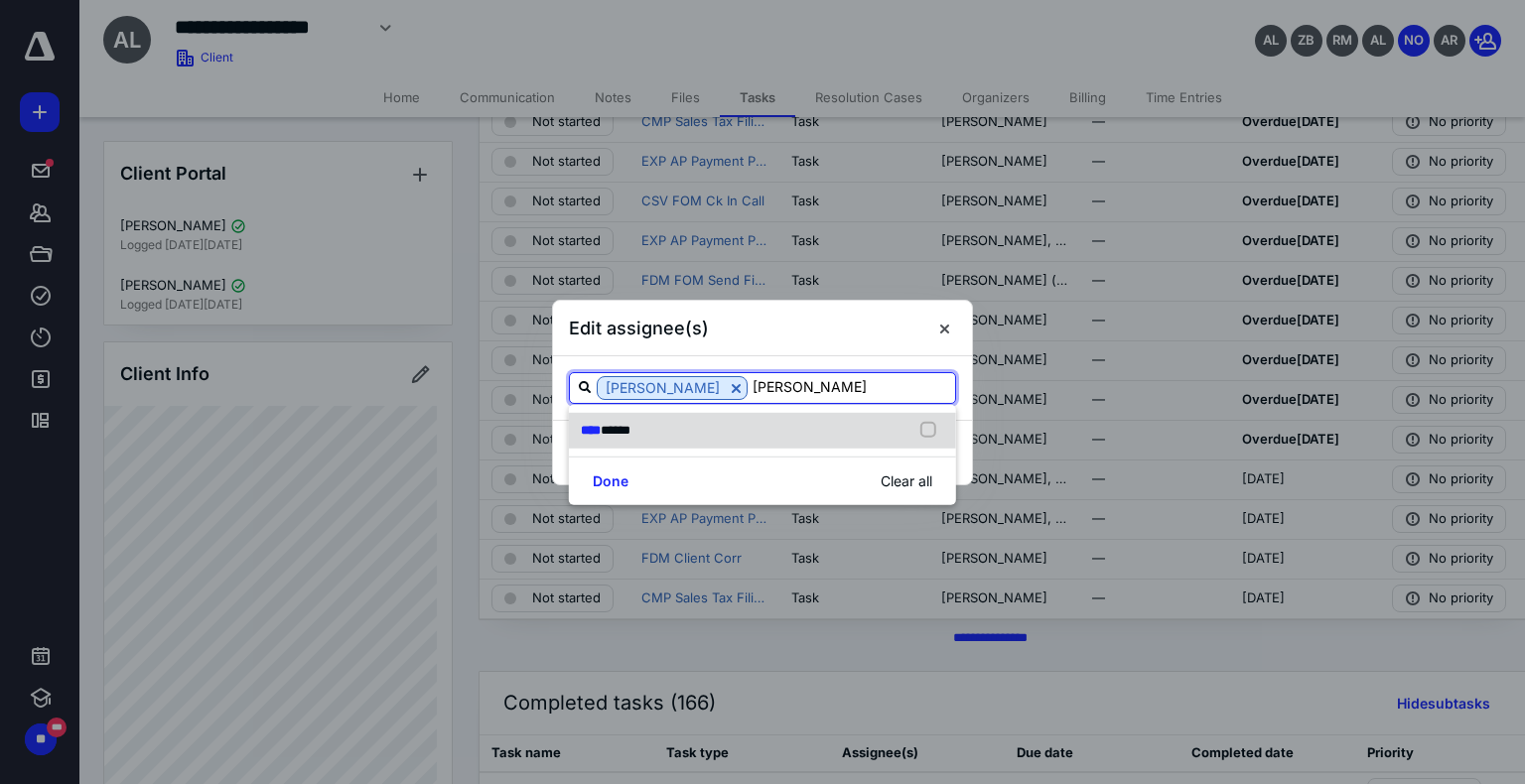 click at bounding box center [932, 431] 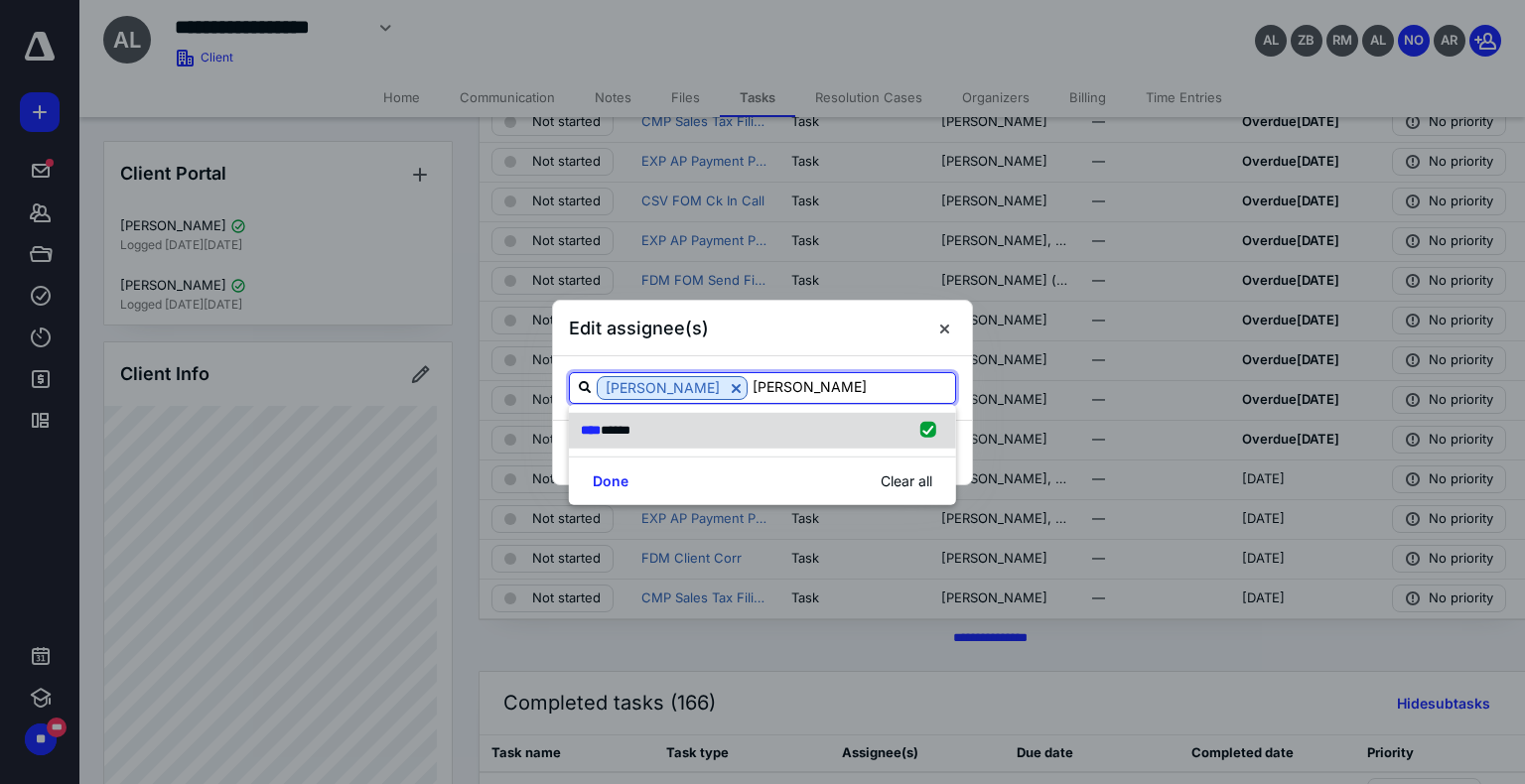 checkbox on "true" 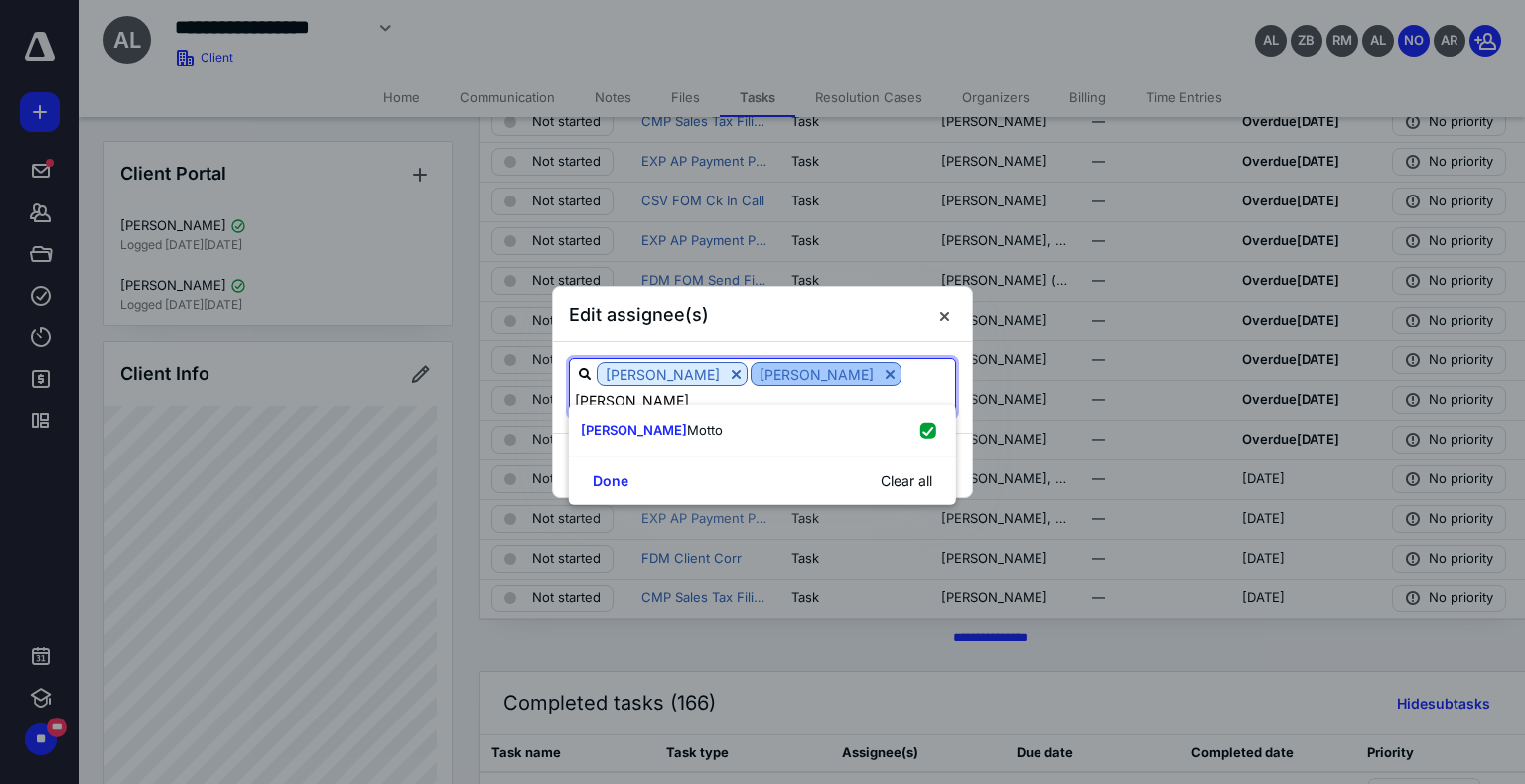 click at bounding box center (890, 374) 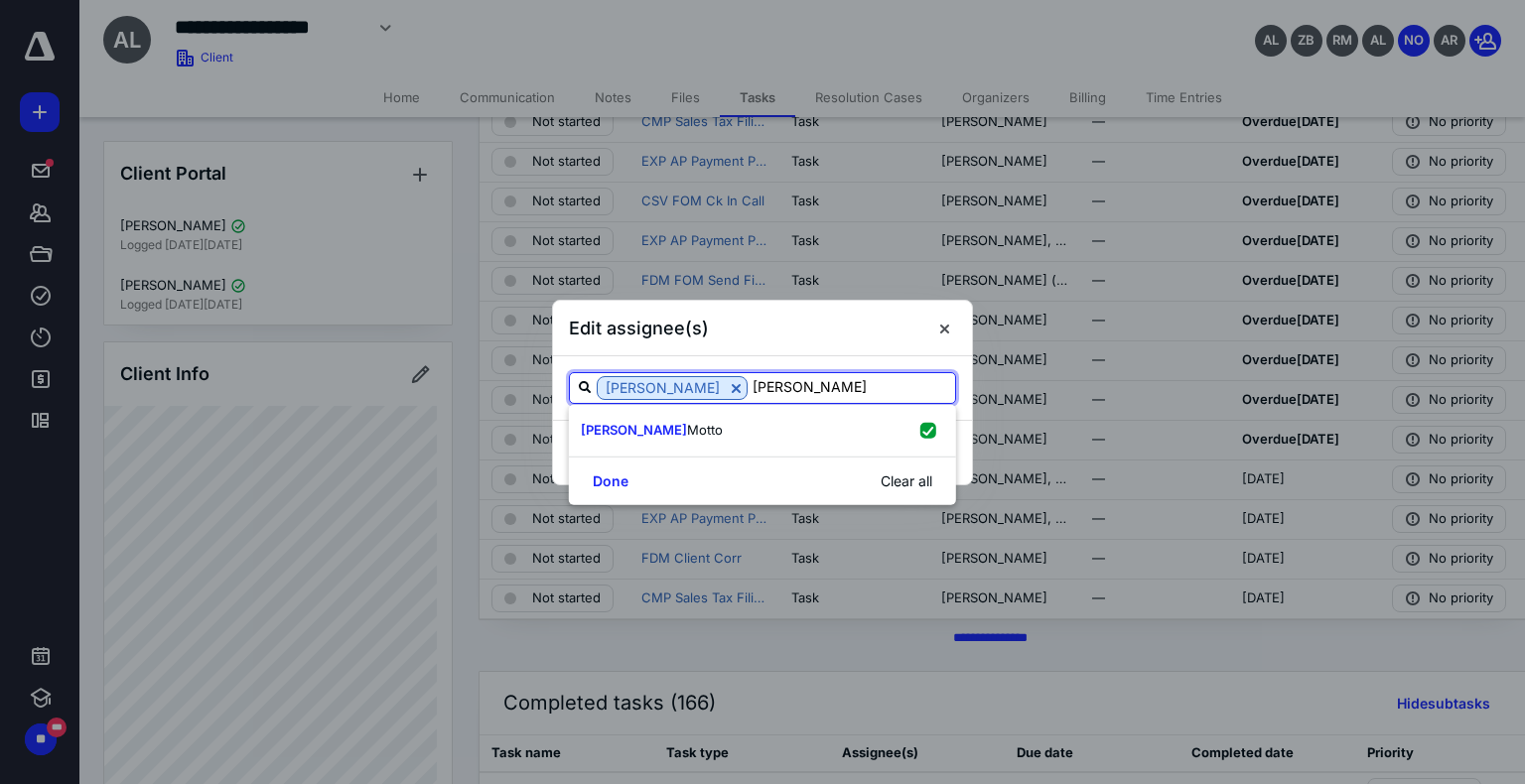 click on "[PERSON_NAME]" at bounding box center [851, 387] 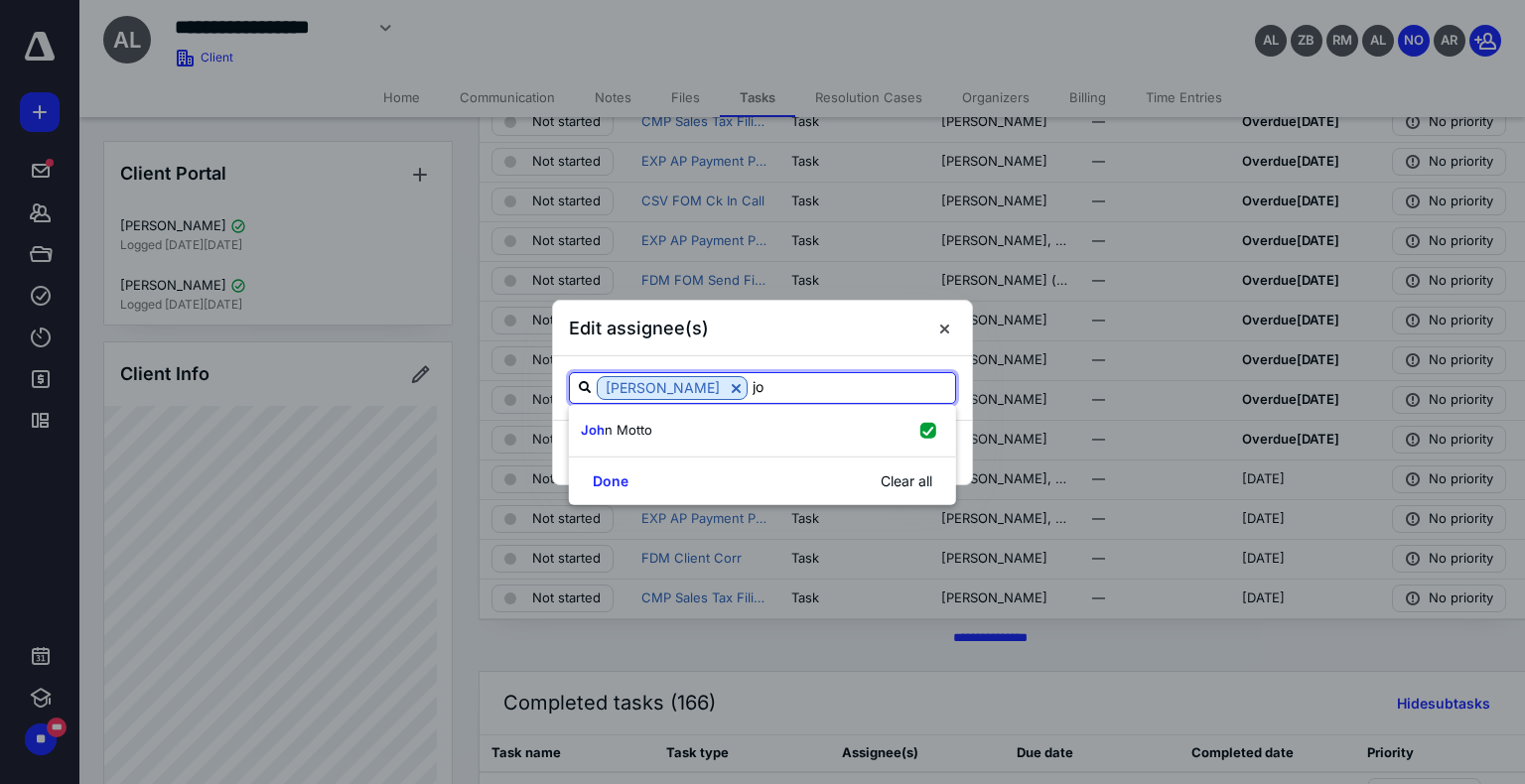 type on "j" 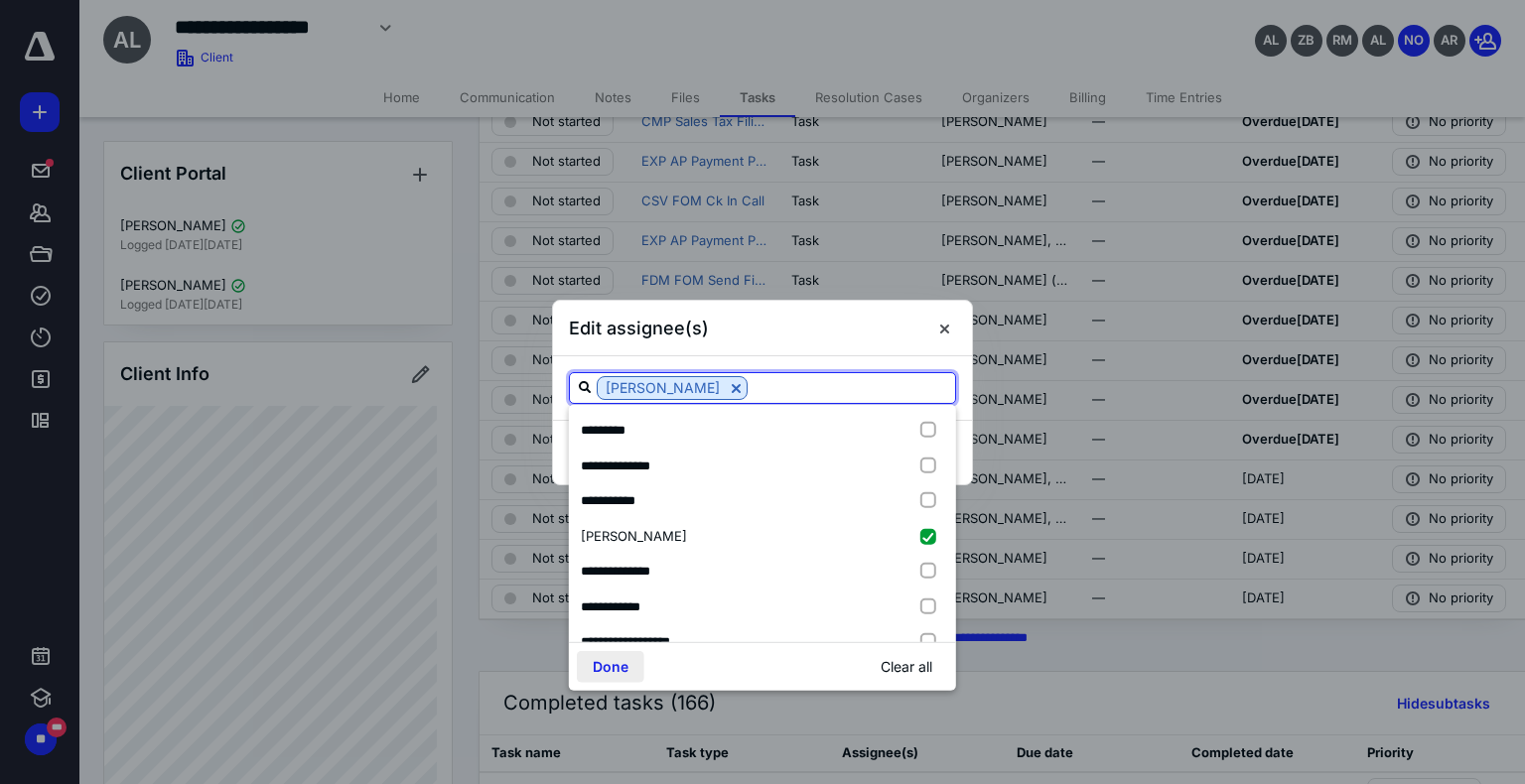 type 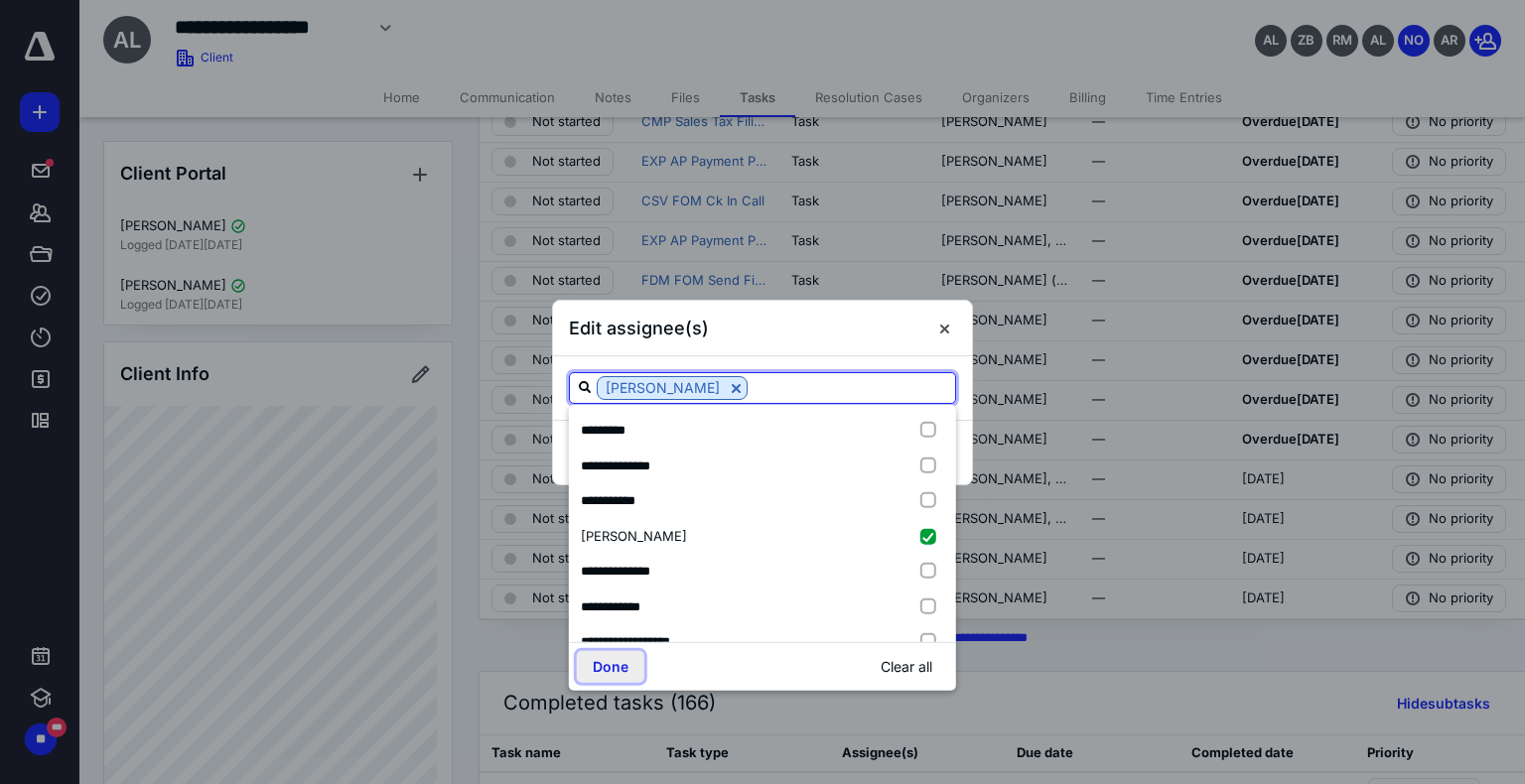 click on "Done" at bounding box center (611, 667) 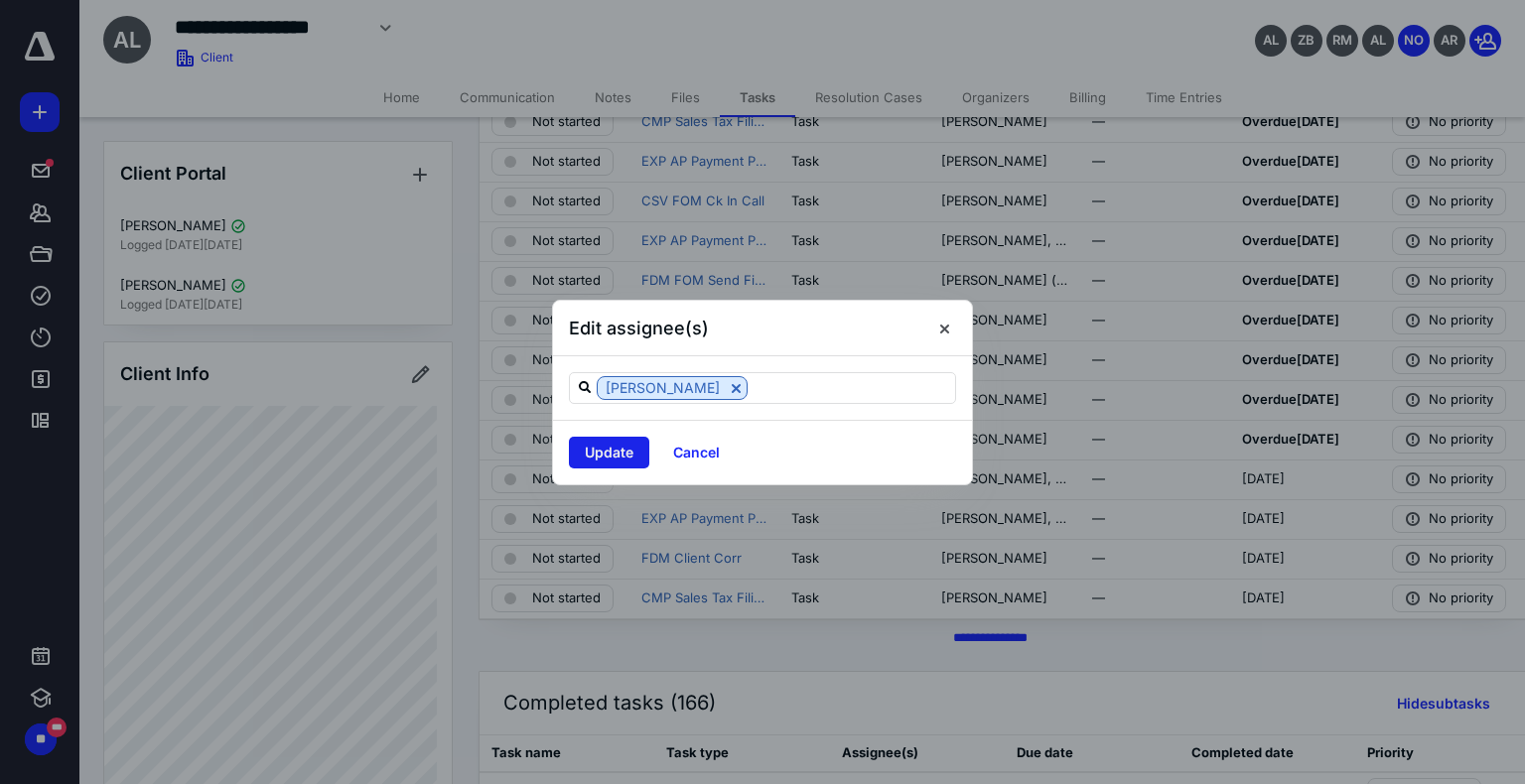 click on "Update" at bounding box center (609, 453) 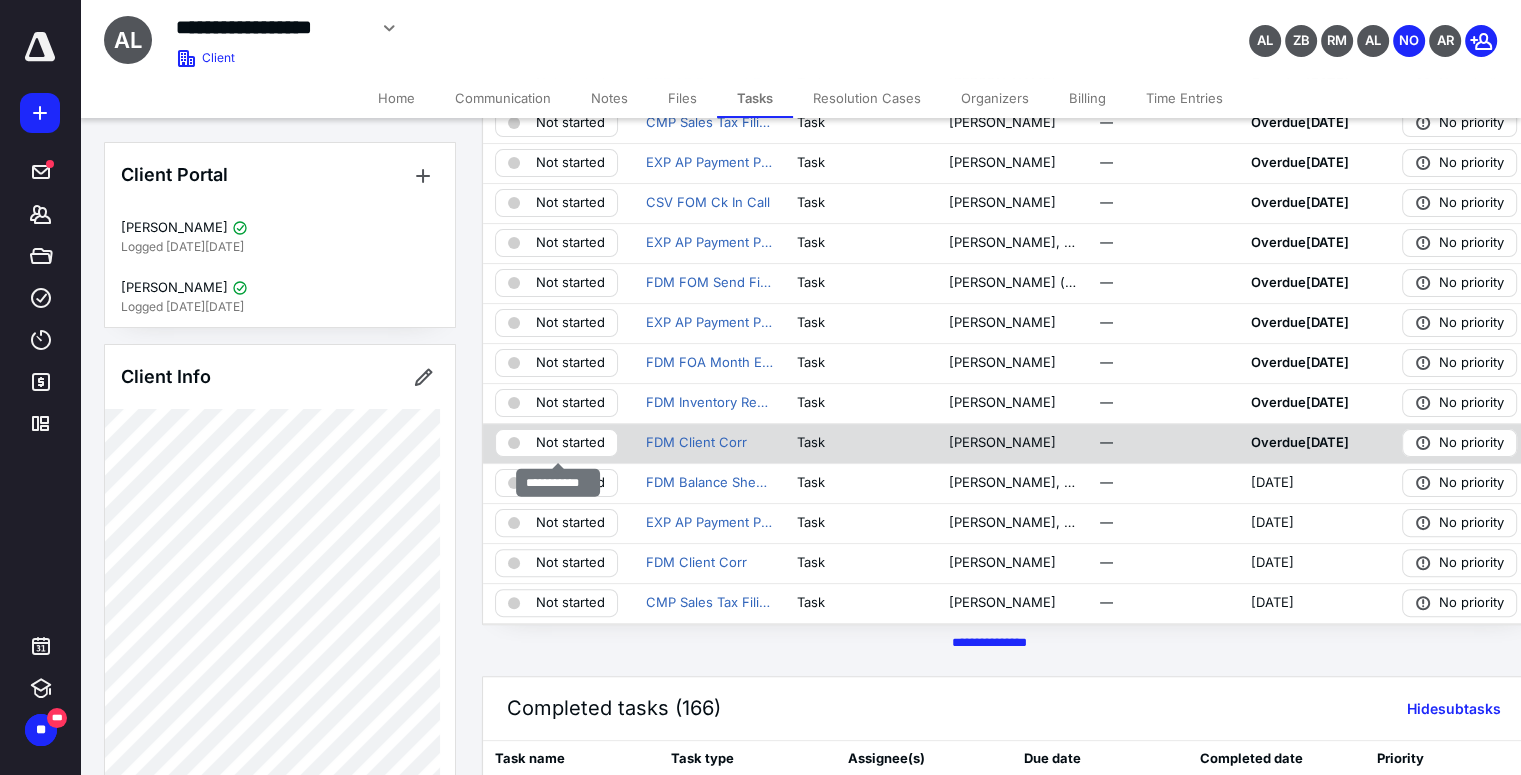 click on "Not started" at bounding box center [556, 443] 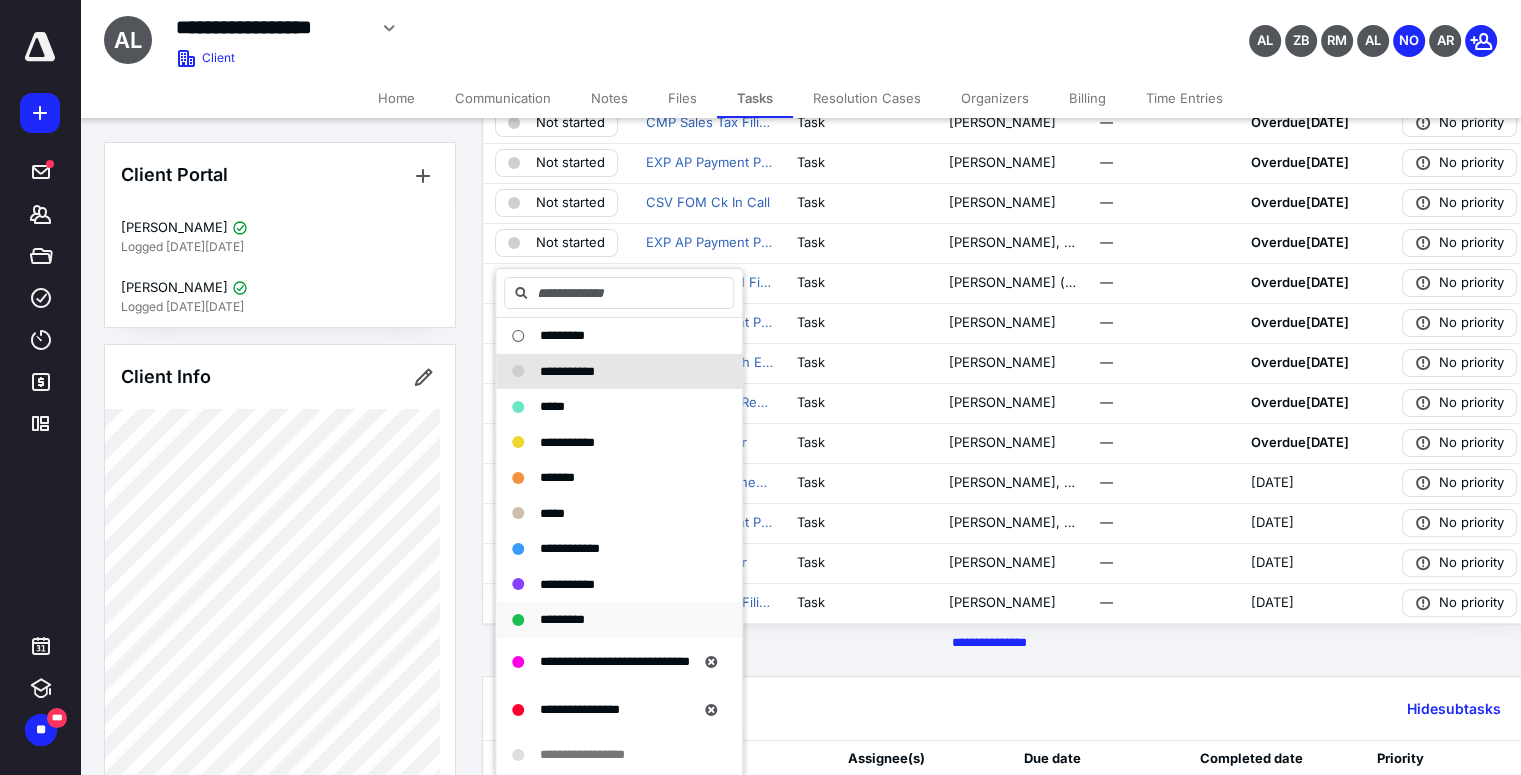 click on "*********" at bounding box center [562, 619] 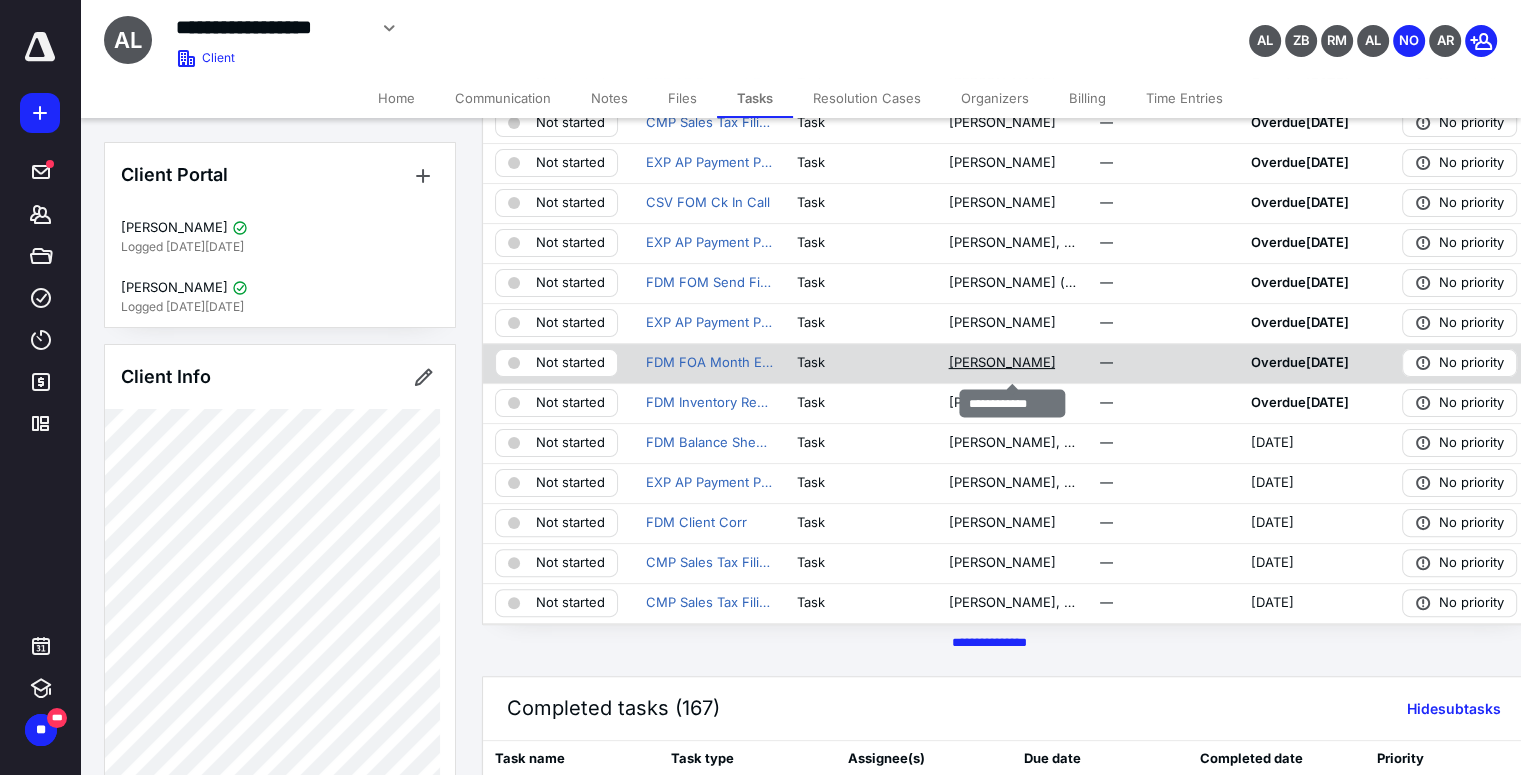 click on "[PERSON_NAME]" at bounding box center (1001, 363) 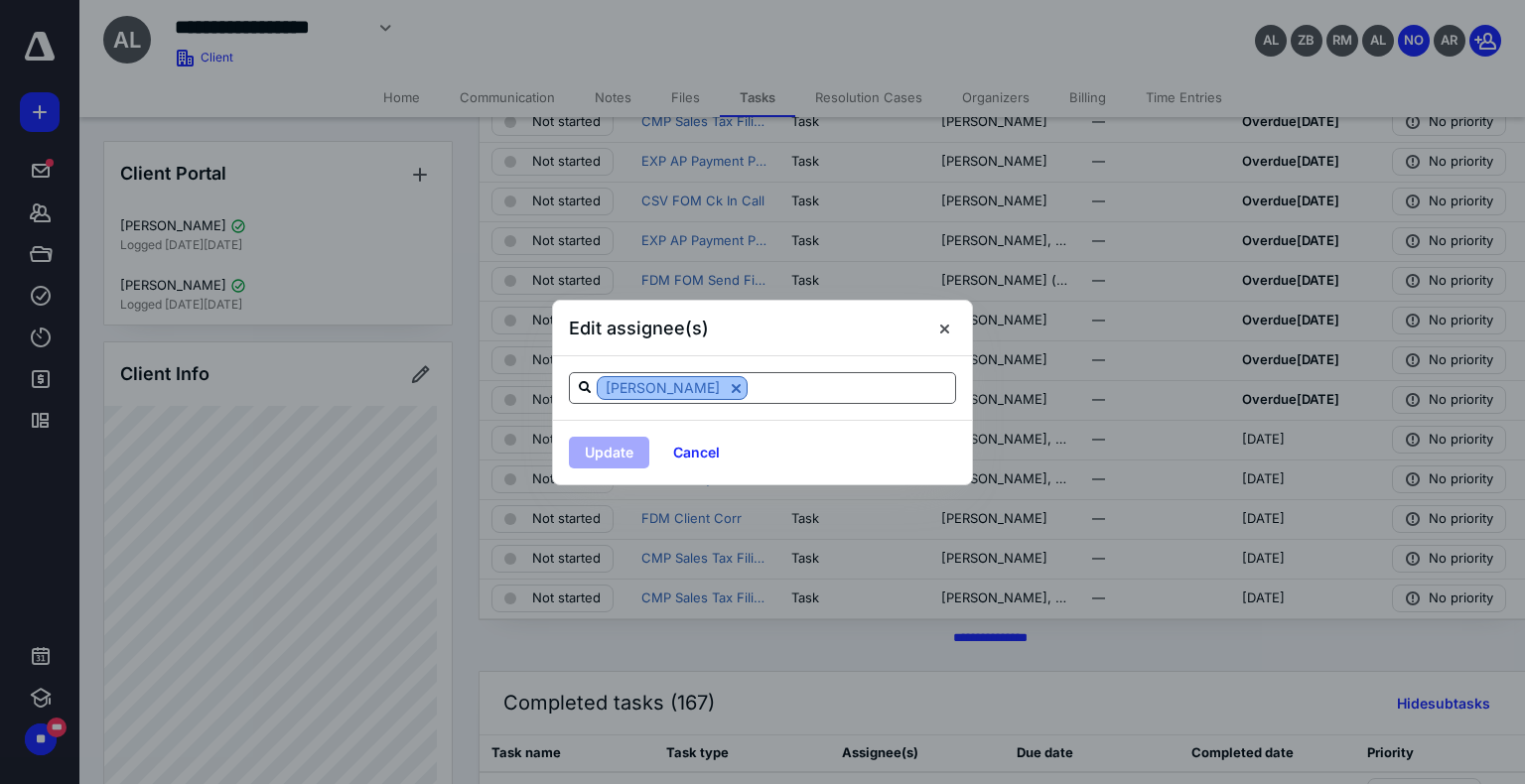 click at bounding box center [736, 388] 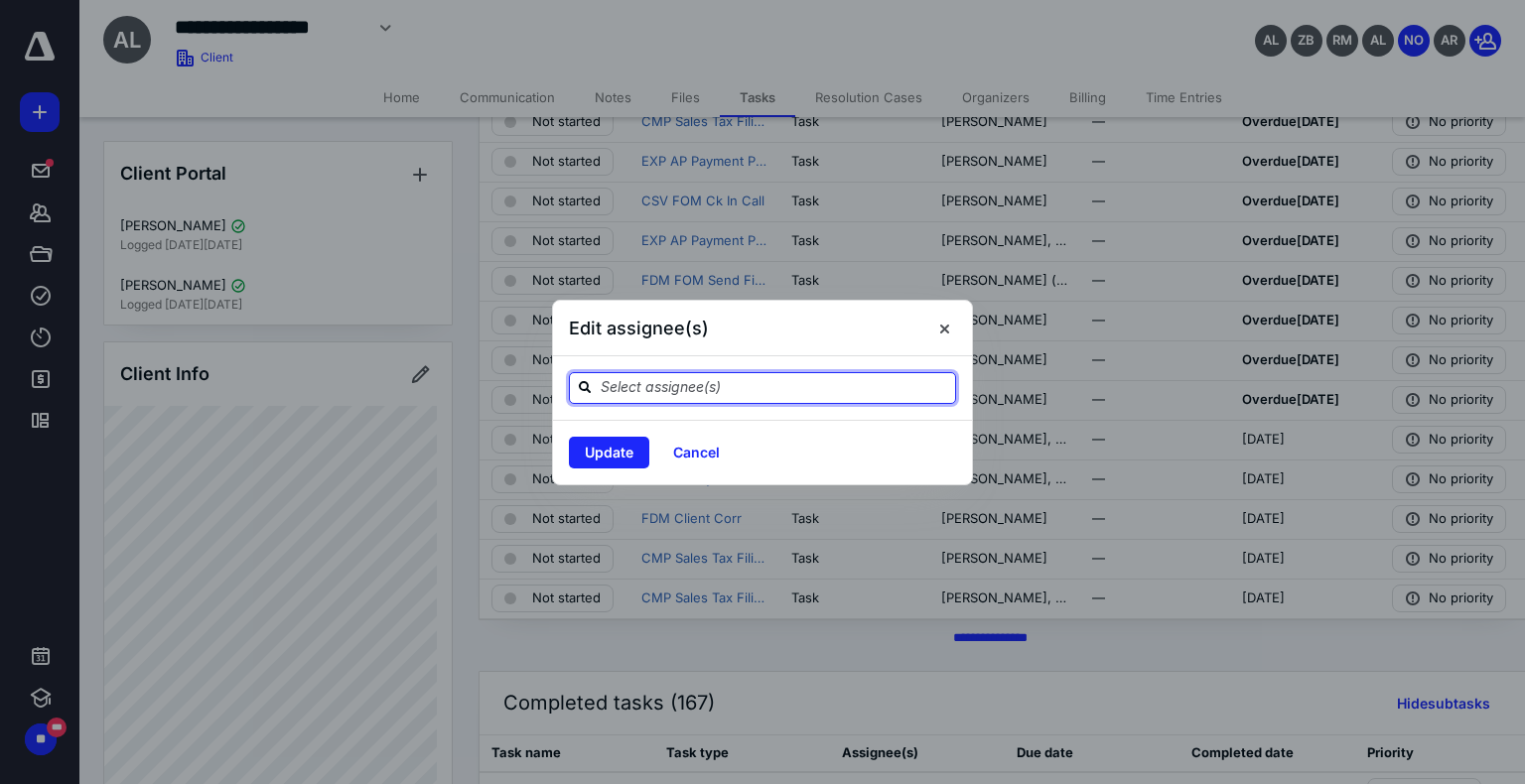 click at bounding box center (774, 387) 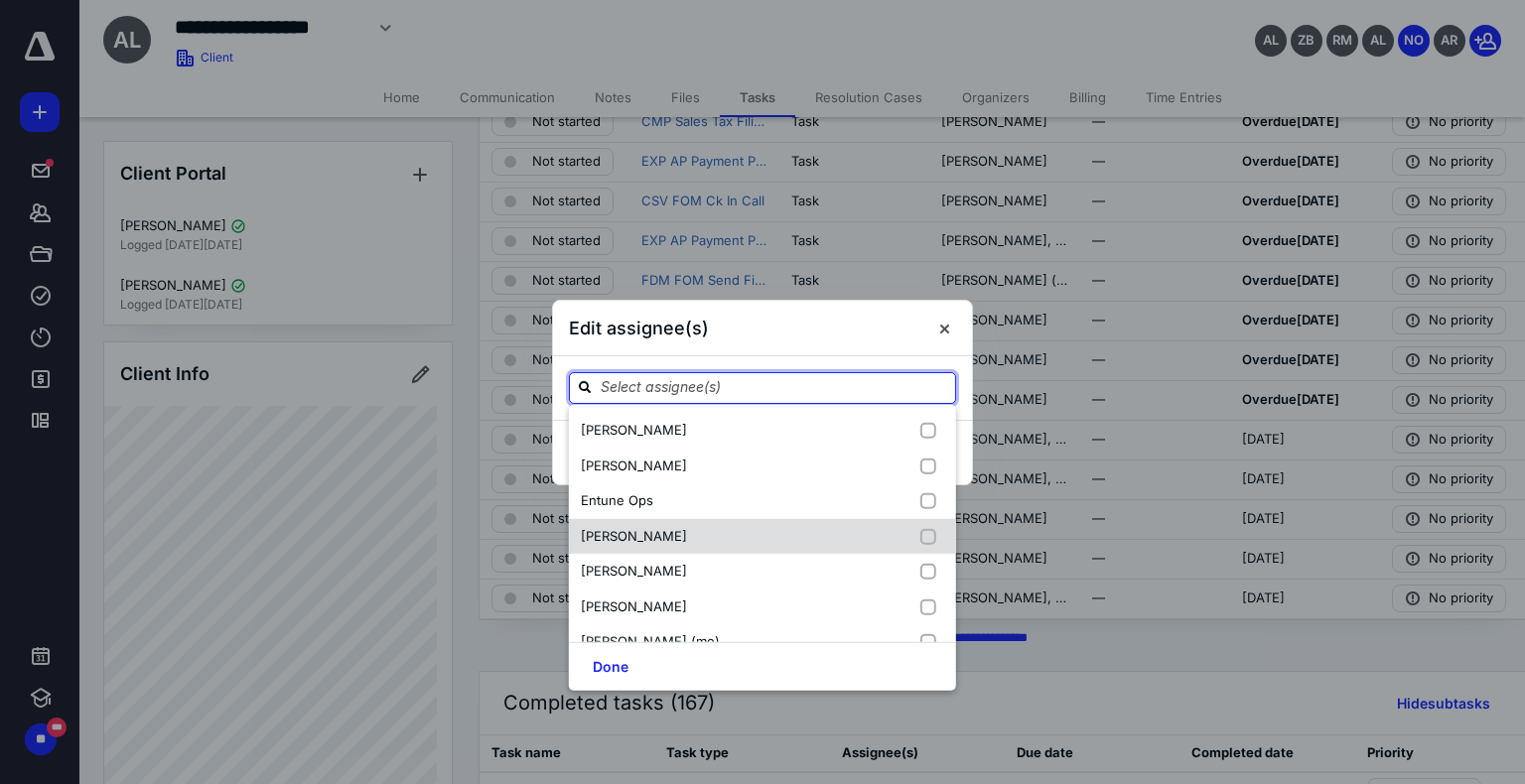 click at bounding box center (932, 536) 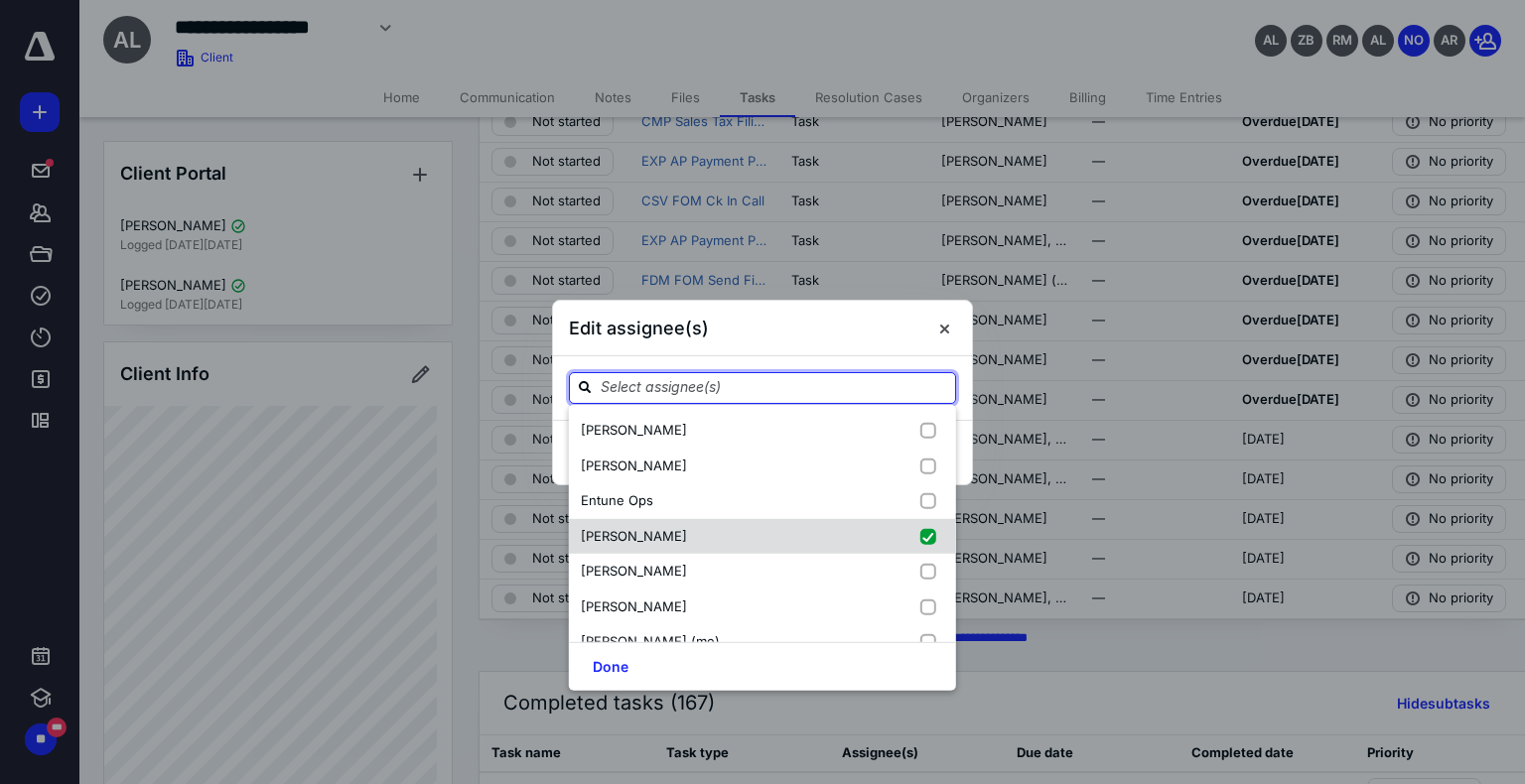 checkbox on "true" 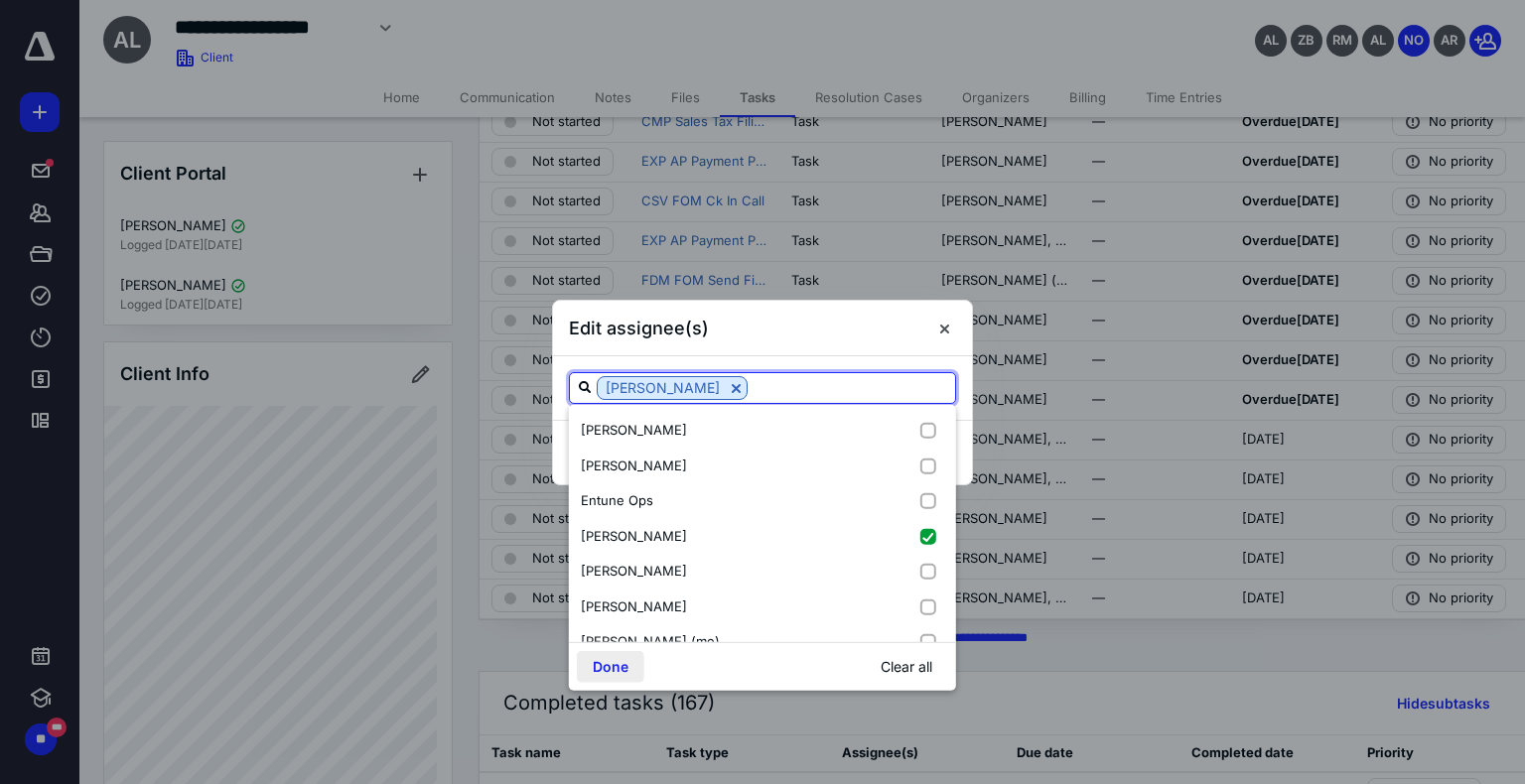 click on "Done" at bounding box center (611, 667) 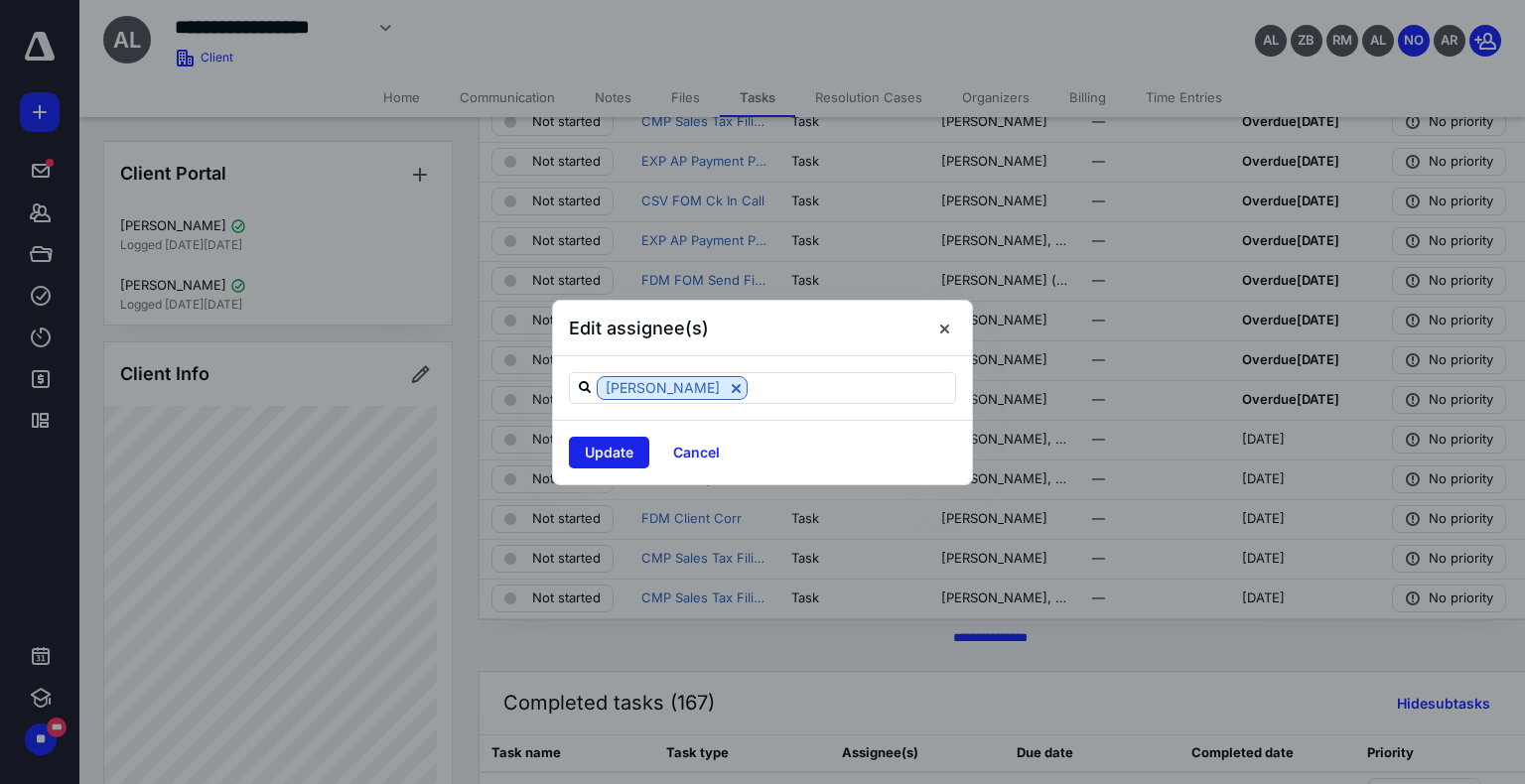 click on "Update" at bounding box center (609, 453) 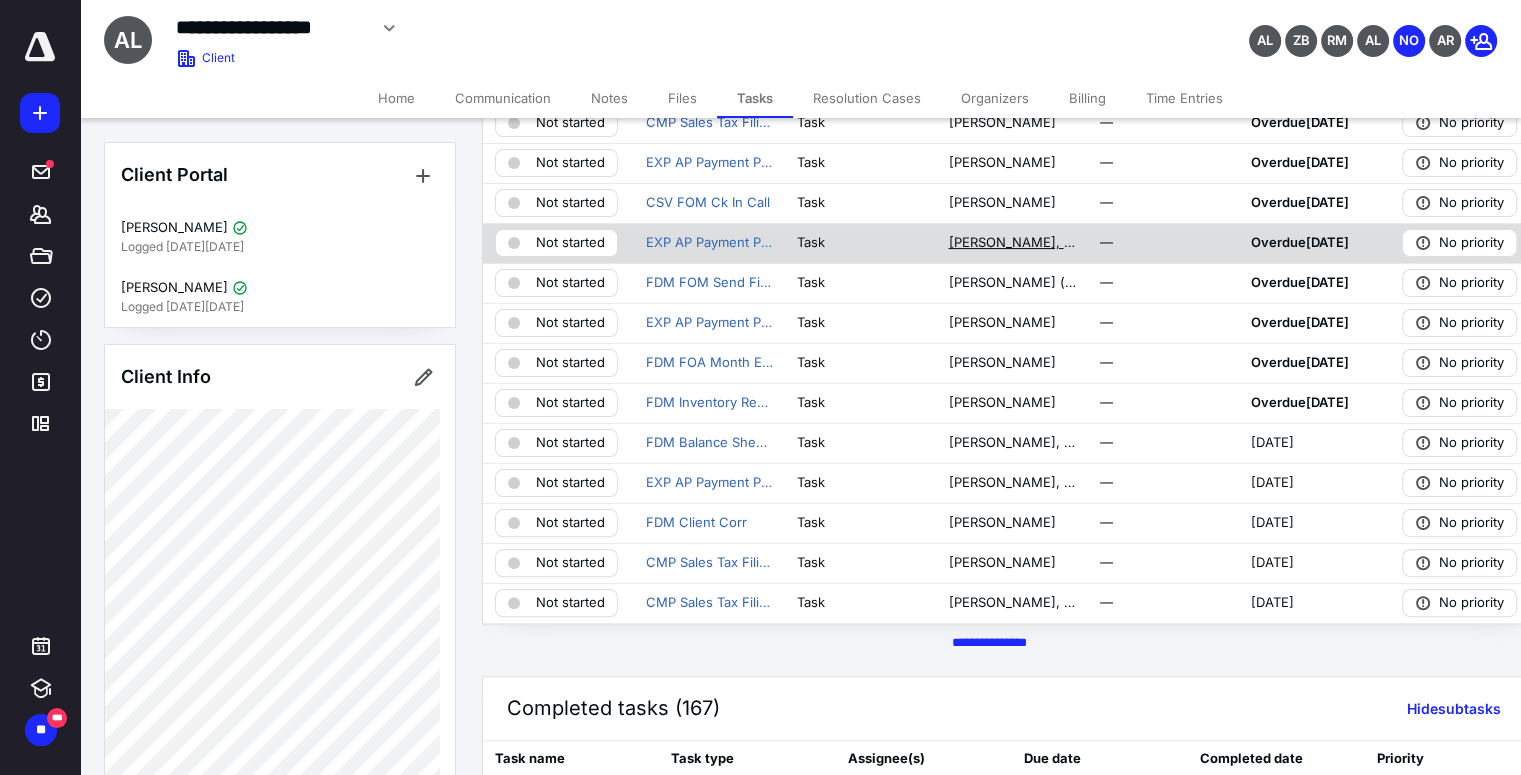 click on "[PERSON_NAME], [PERSON_NAME]" at bounding box center [1011, 243] 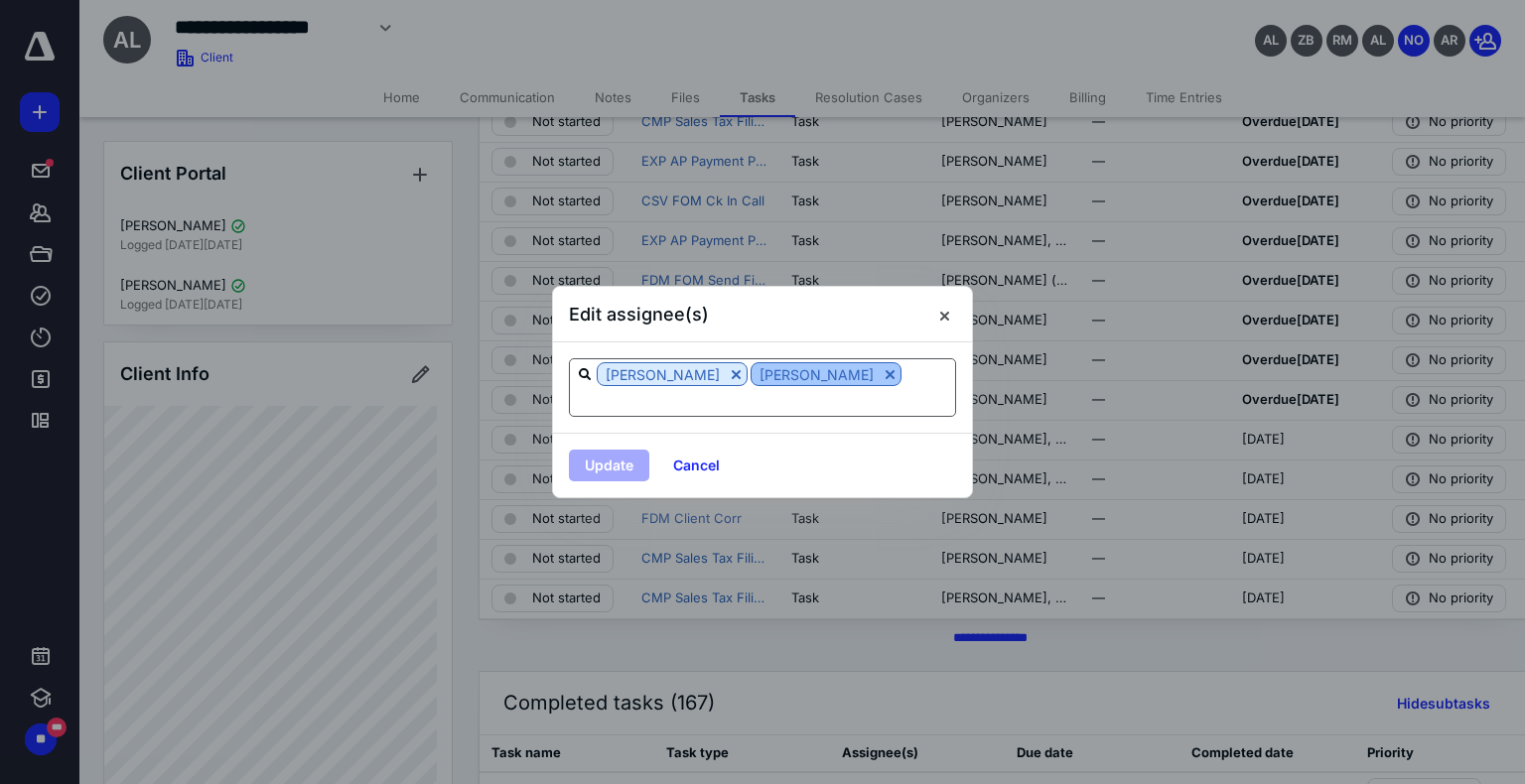 click at bounding box center [890, 374] 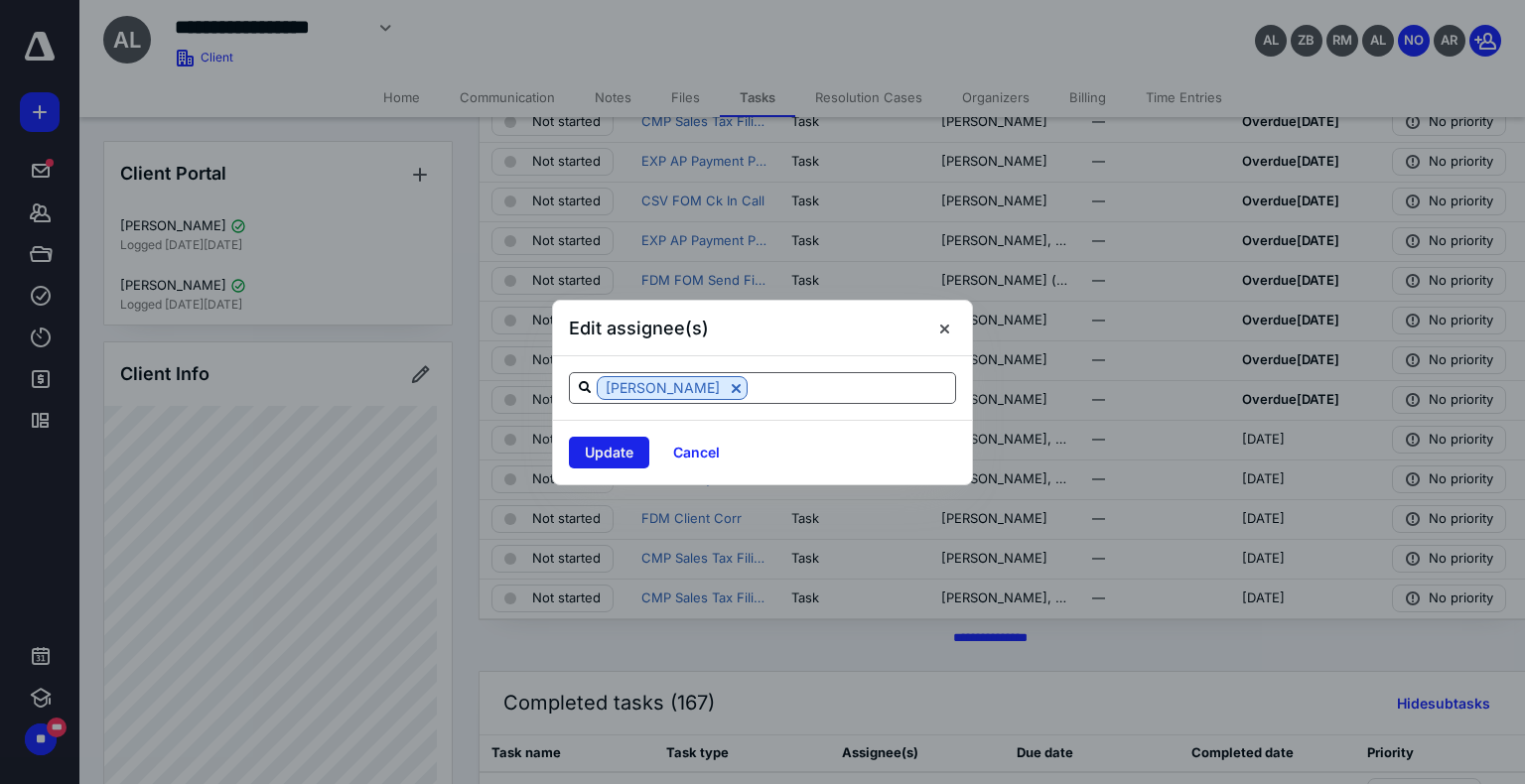 click on "Update" at bounding box center [609, 453] 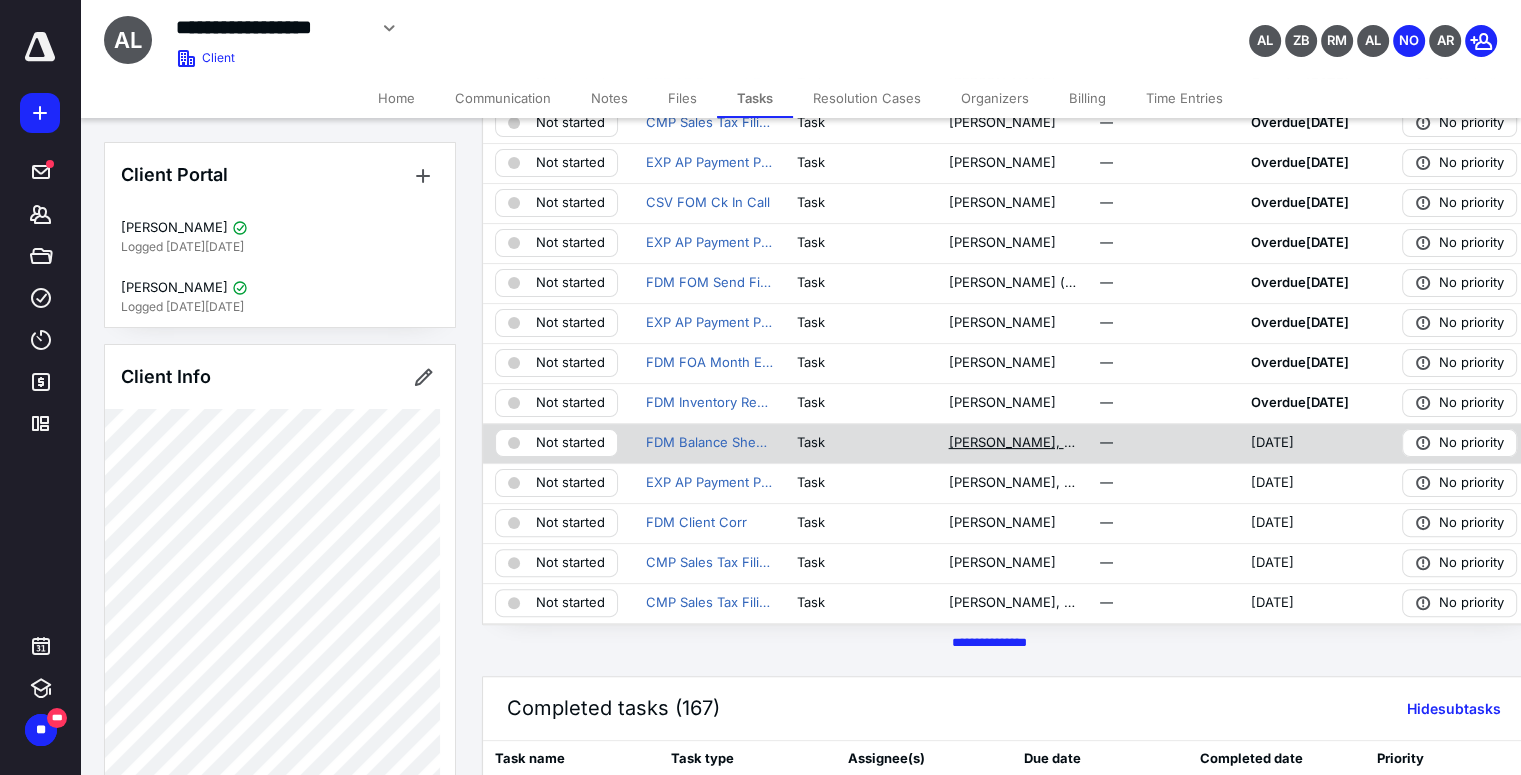 click on "[PERSON_NAME], [PERSON_NAME]" at bounding box center (1011, 443) 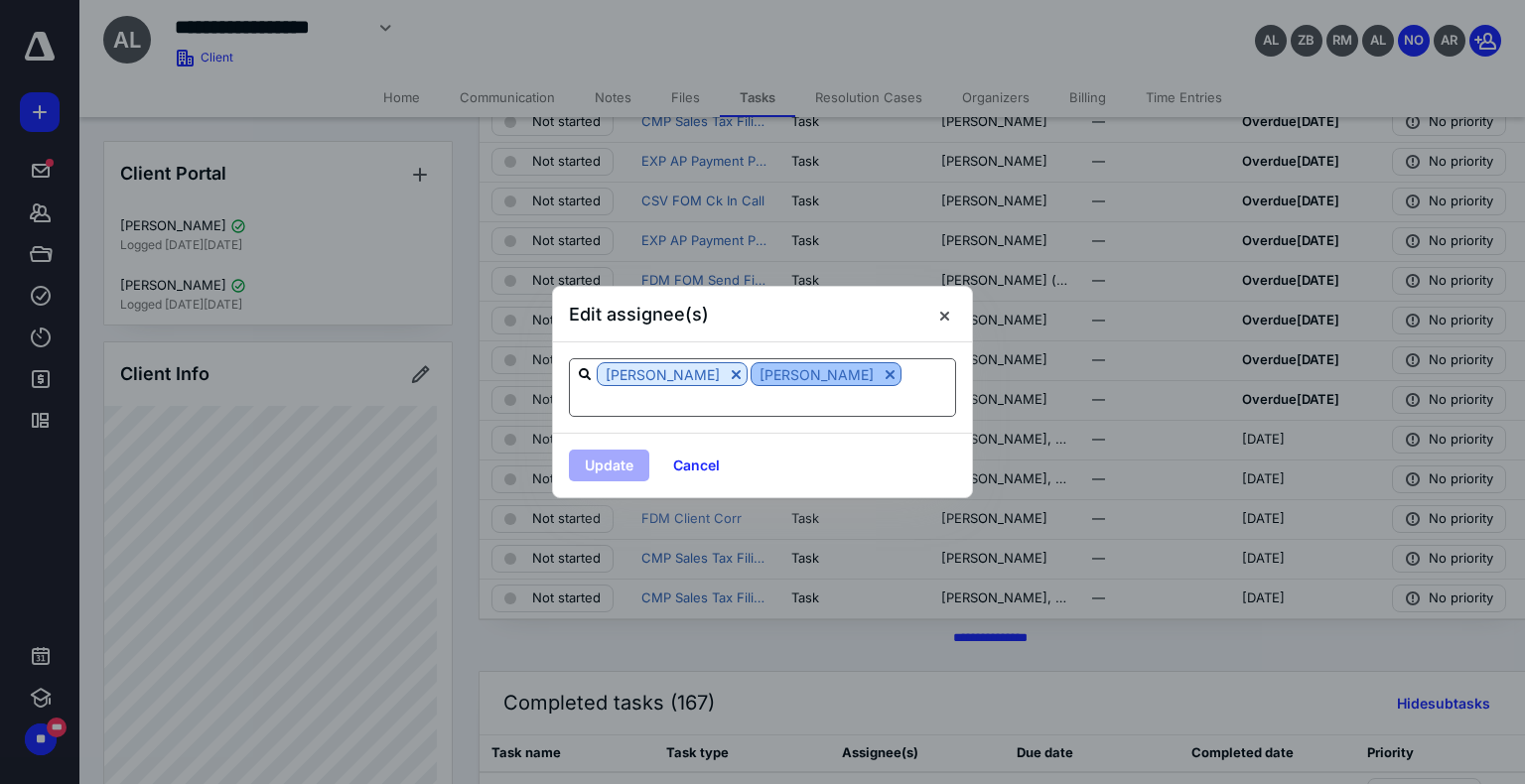 click at bounding box center [890, 374] 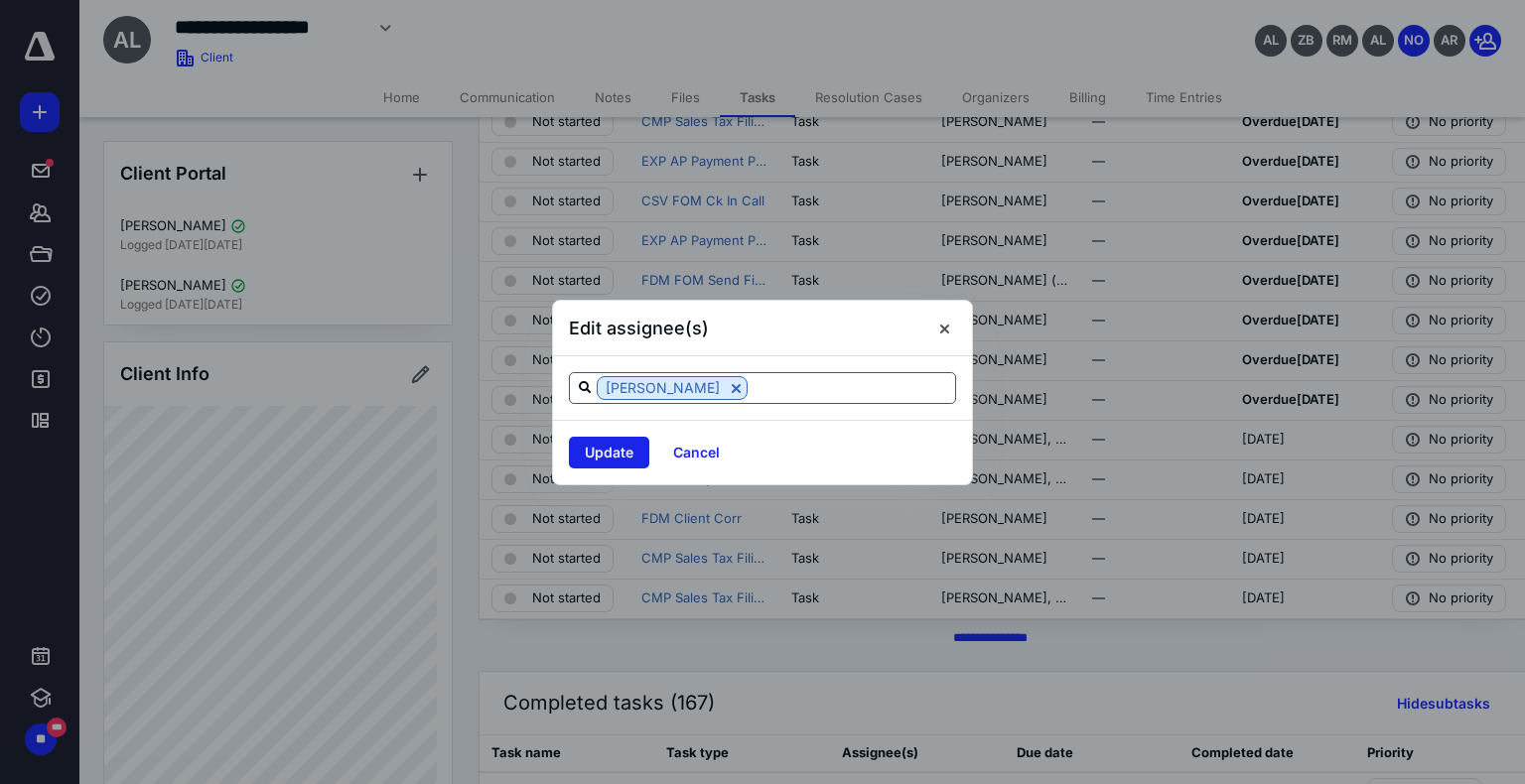 click on "Update" at bounding box center (609, 453) 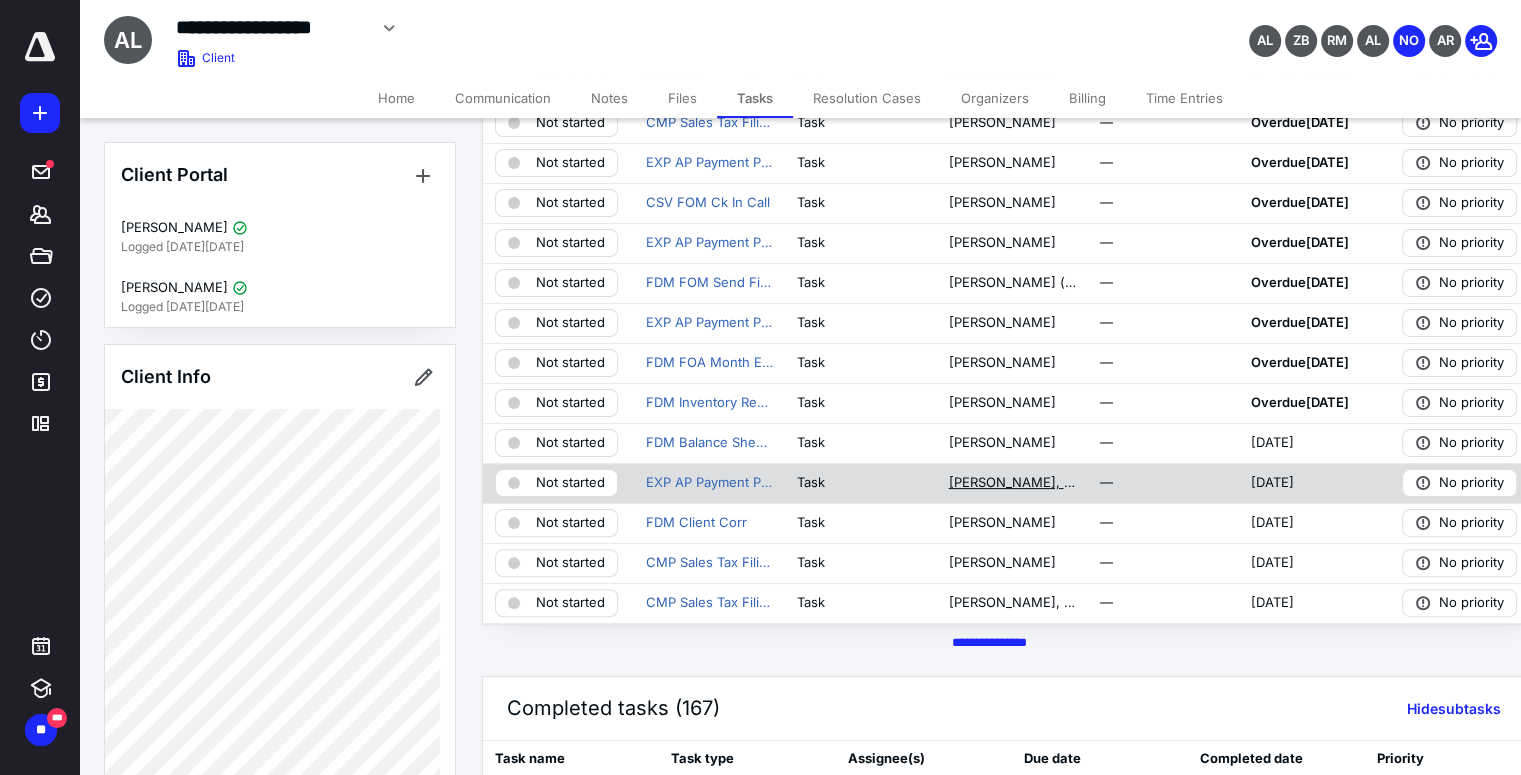 click on "[PERSON_NAME], [PERSON_NAME]" at bounding box center (1011, 483) 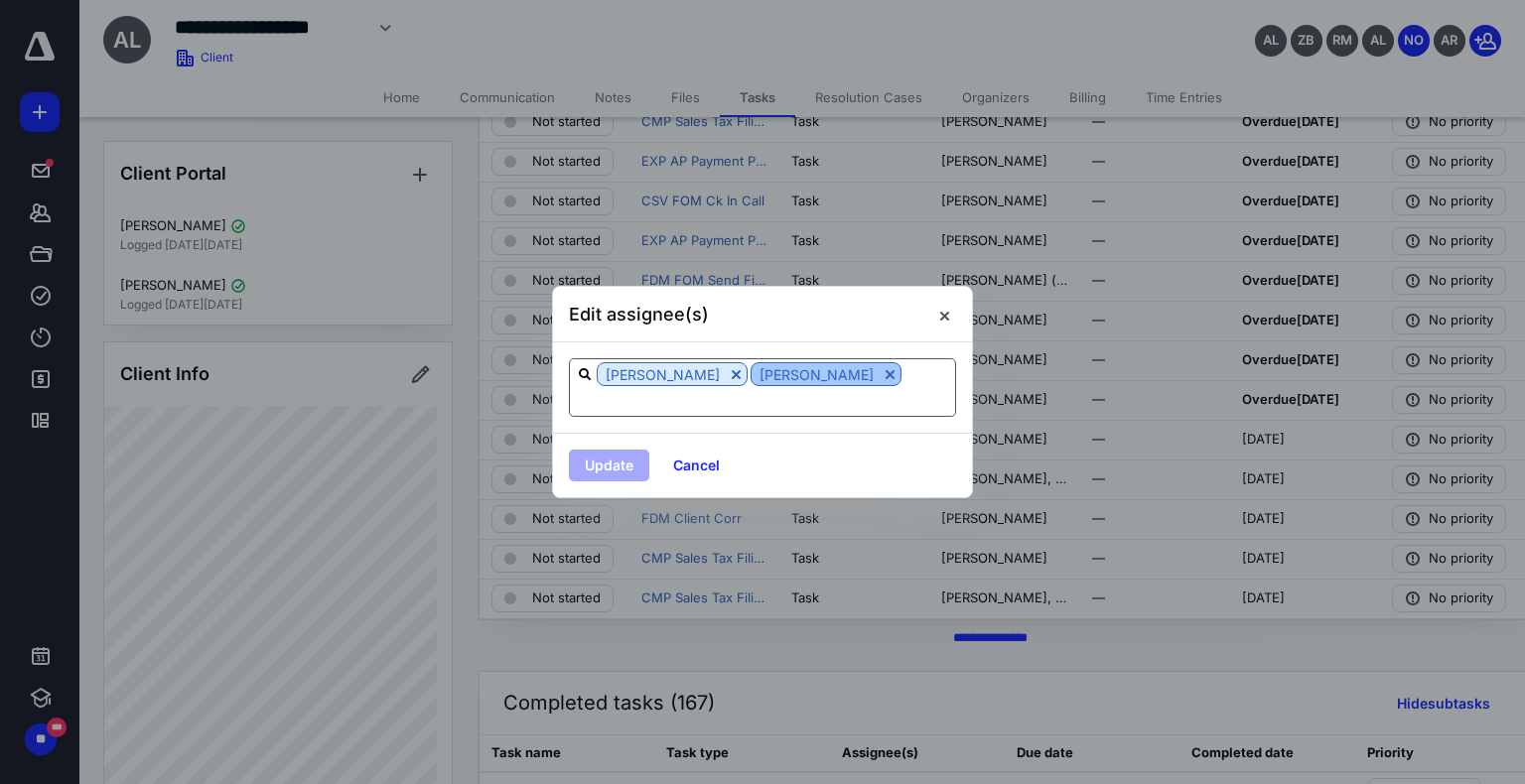 click at bounding box center [890, 374] 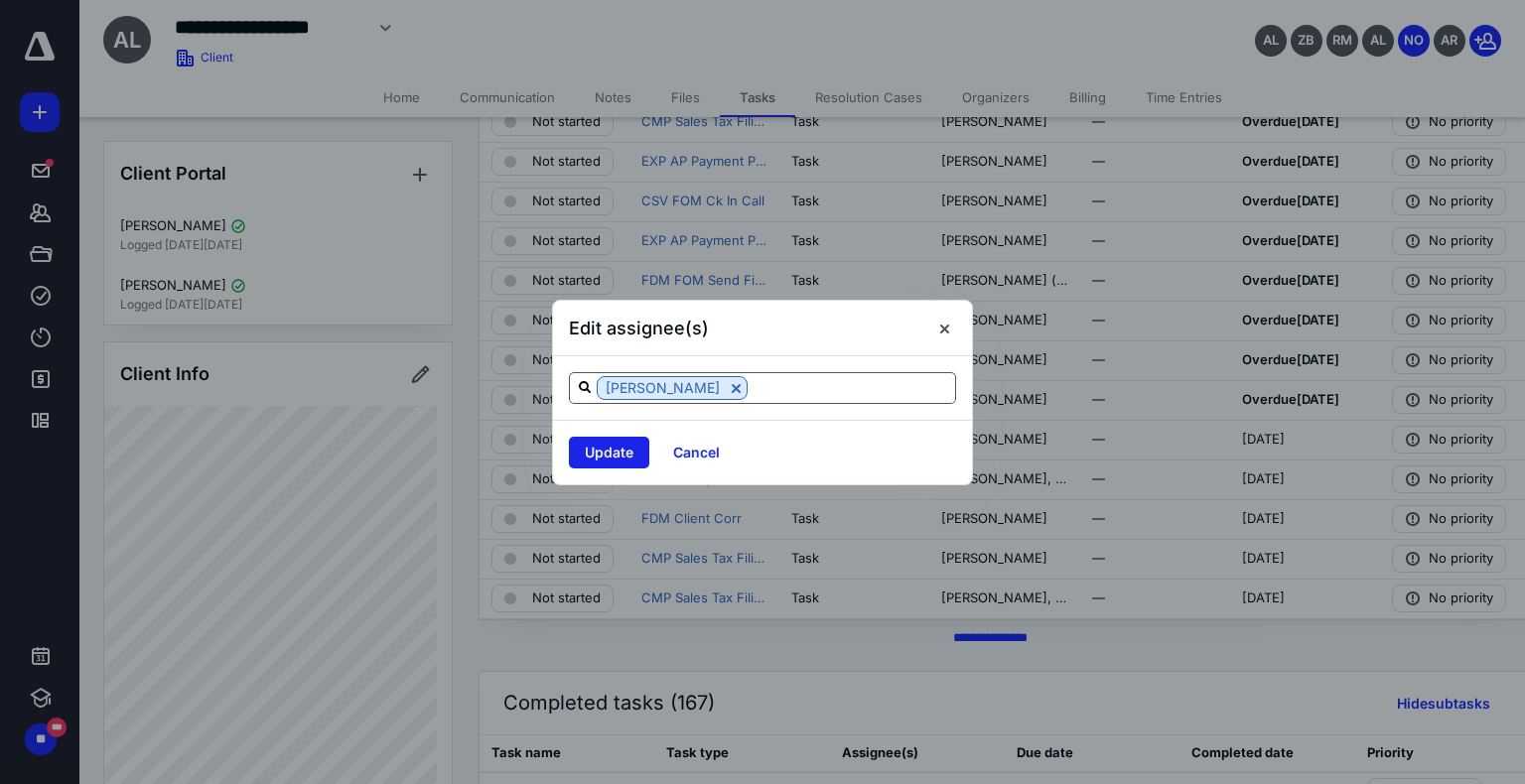 click on "Update" at bounding box center (609, 453) 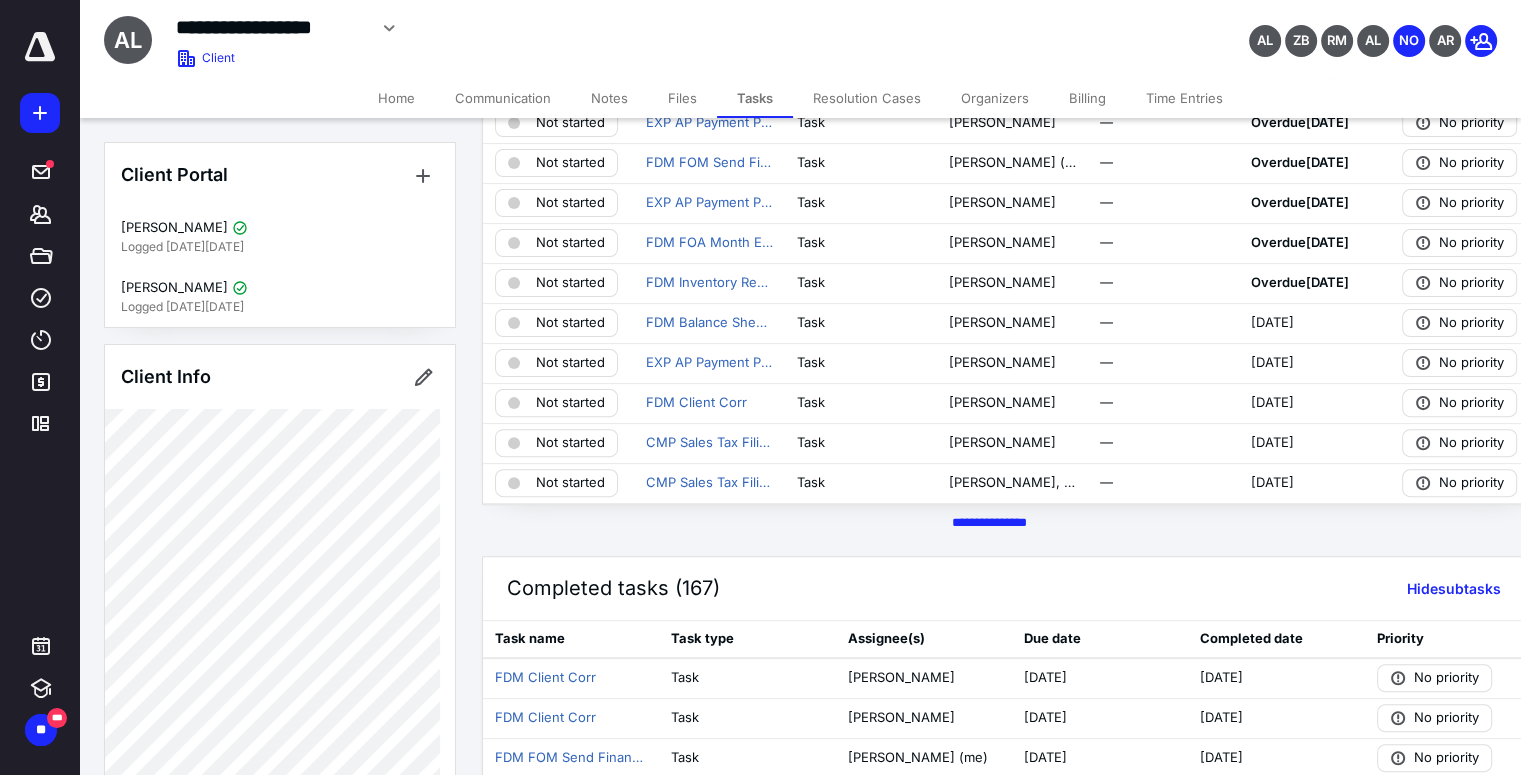 scroll, scrollTop: 550, scrollLeft: 0, axis: vertical 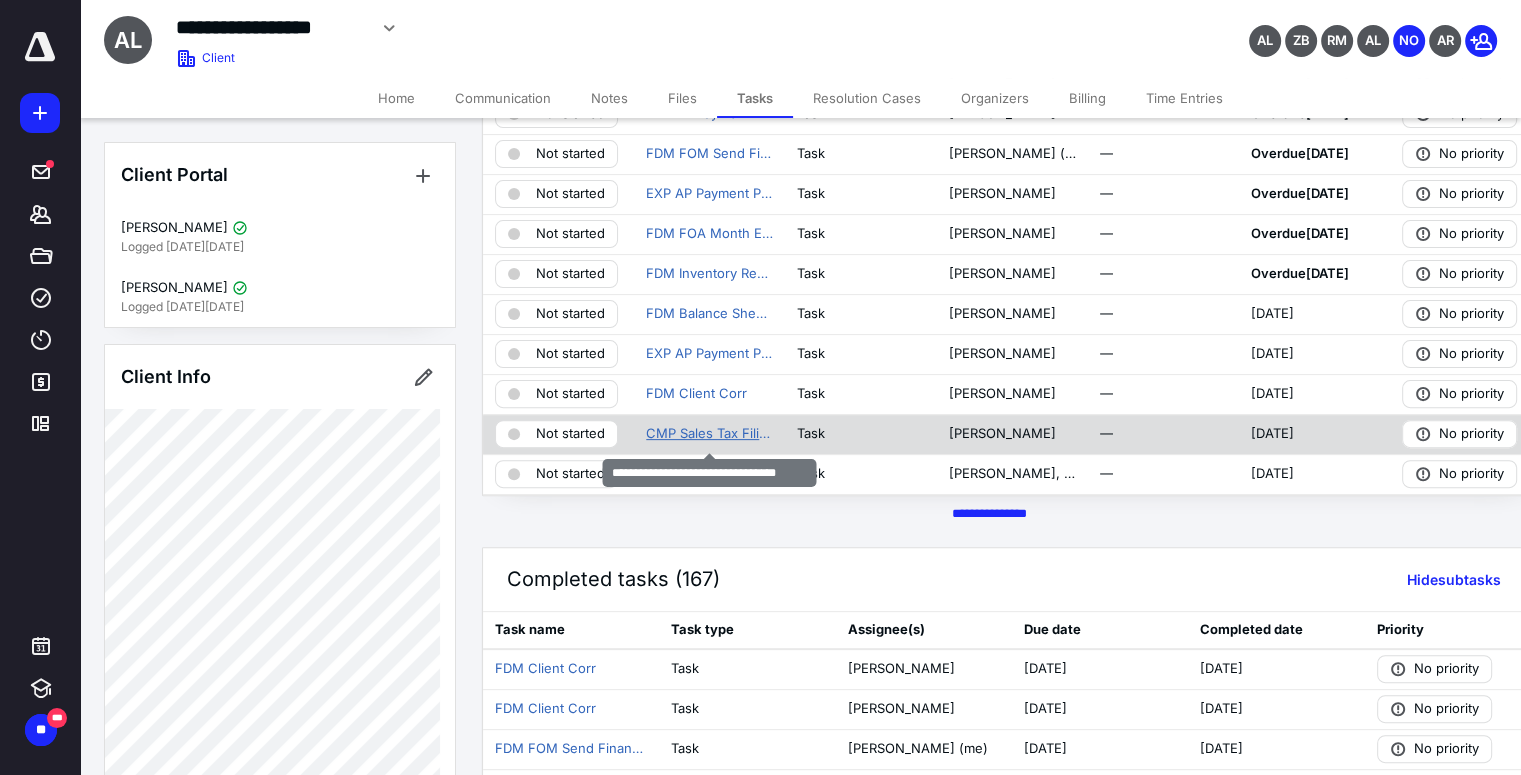 click on "CMP Sales Tax Filing: Sales & Use" at bounding box center (709, 434) 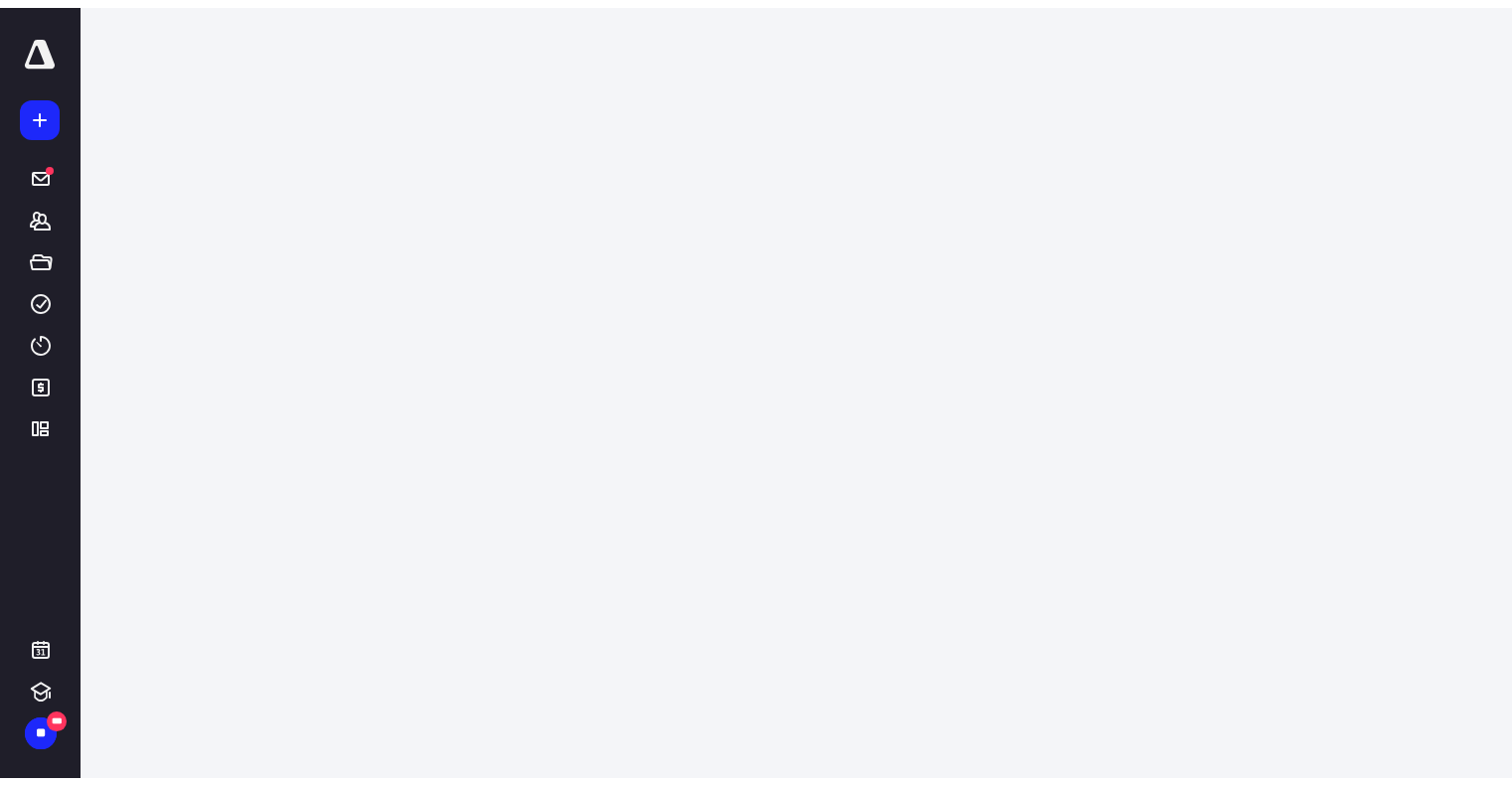 scroll, scrollTop: 0, scrollLeft: 0, axis: both 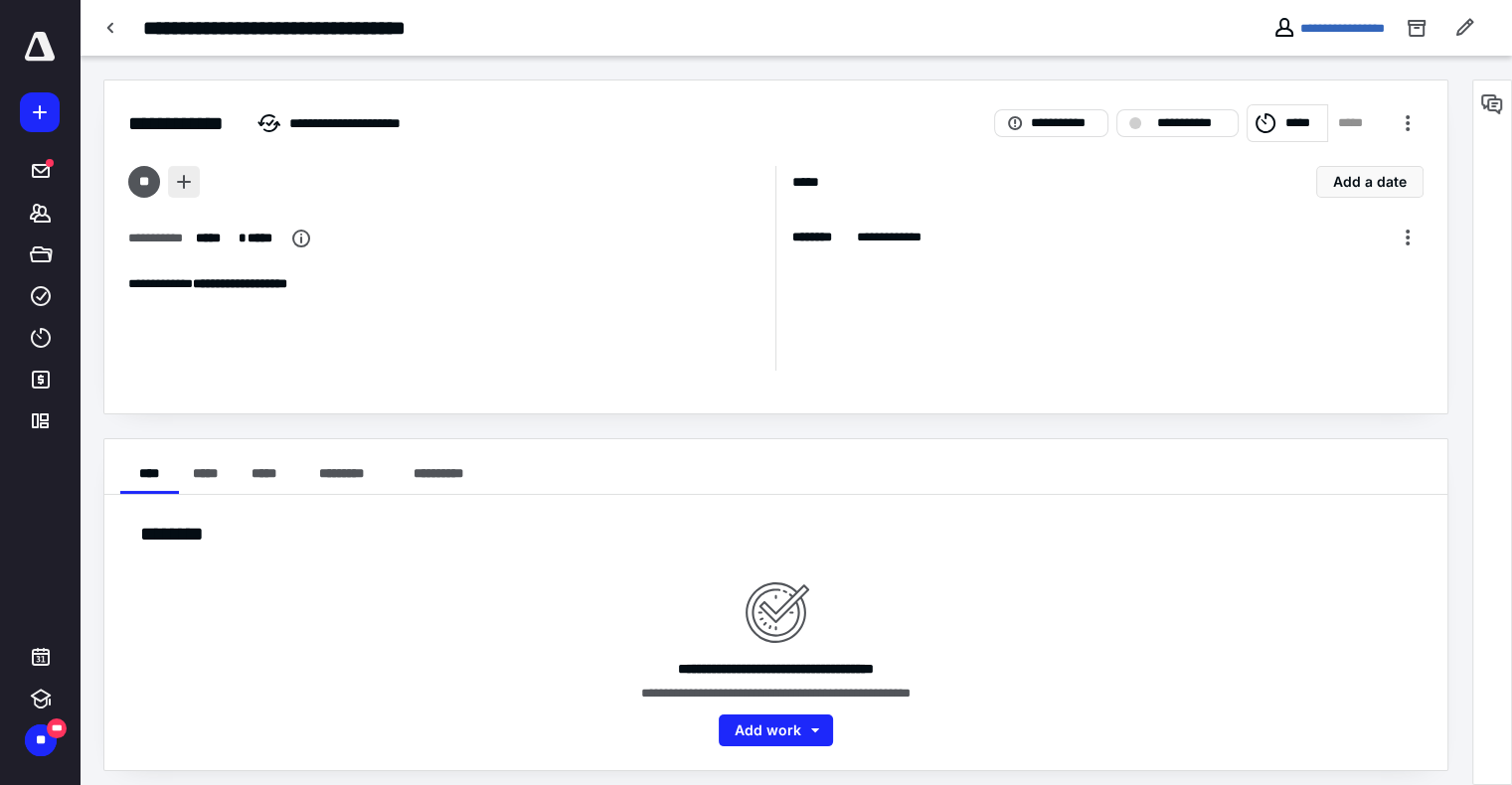 click at bounding box center (184, 182) 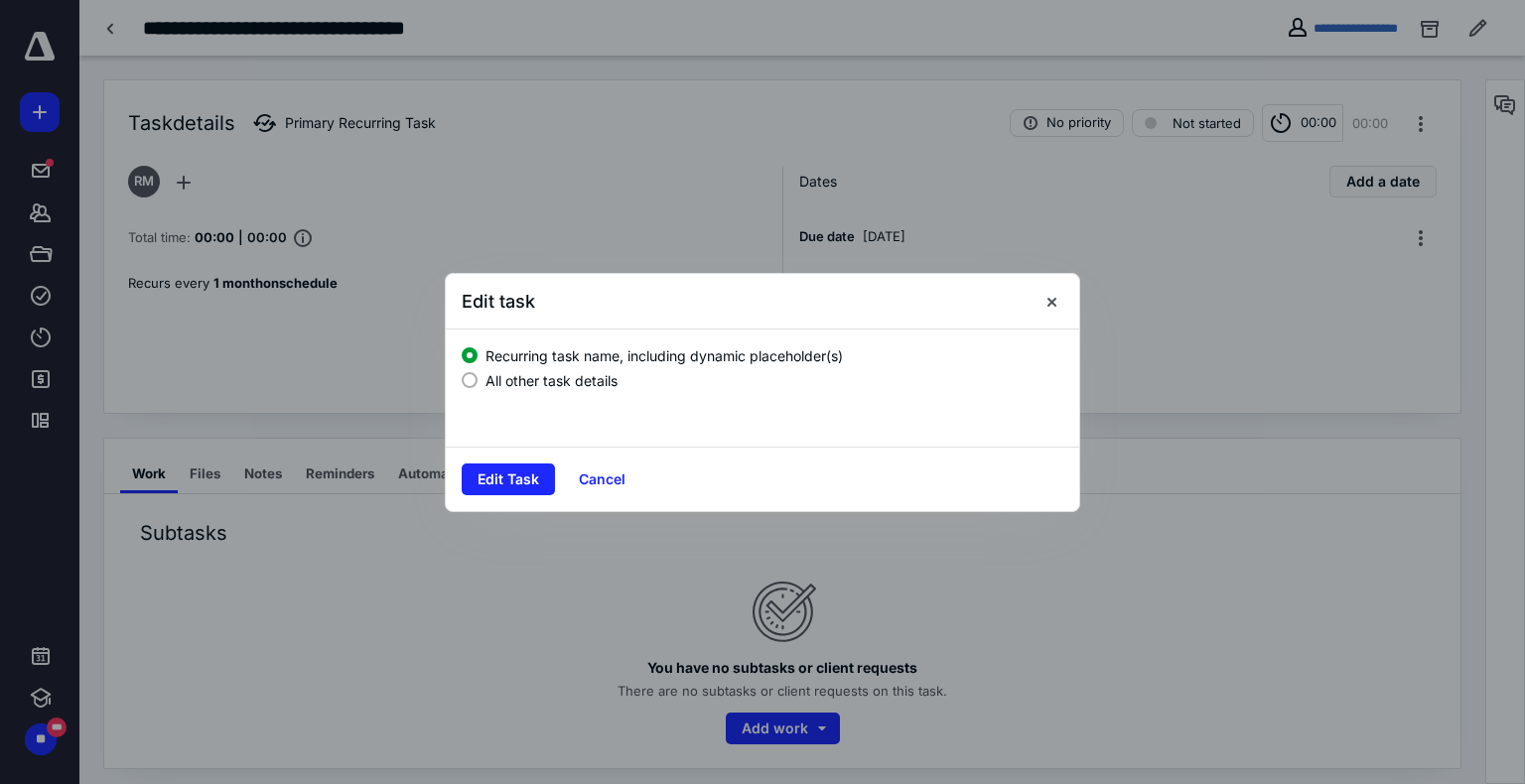 click on "All other task details" at bounding box center [551, 380] 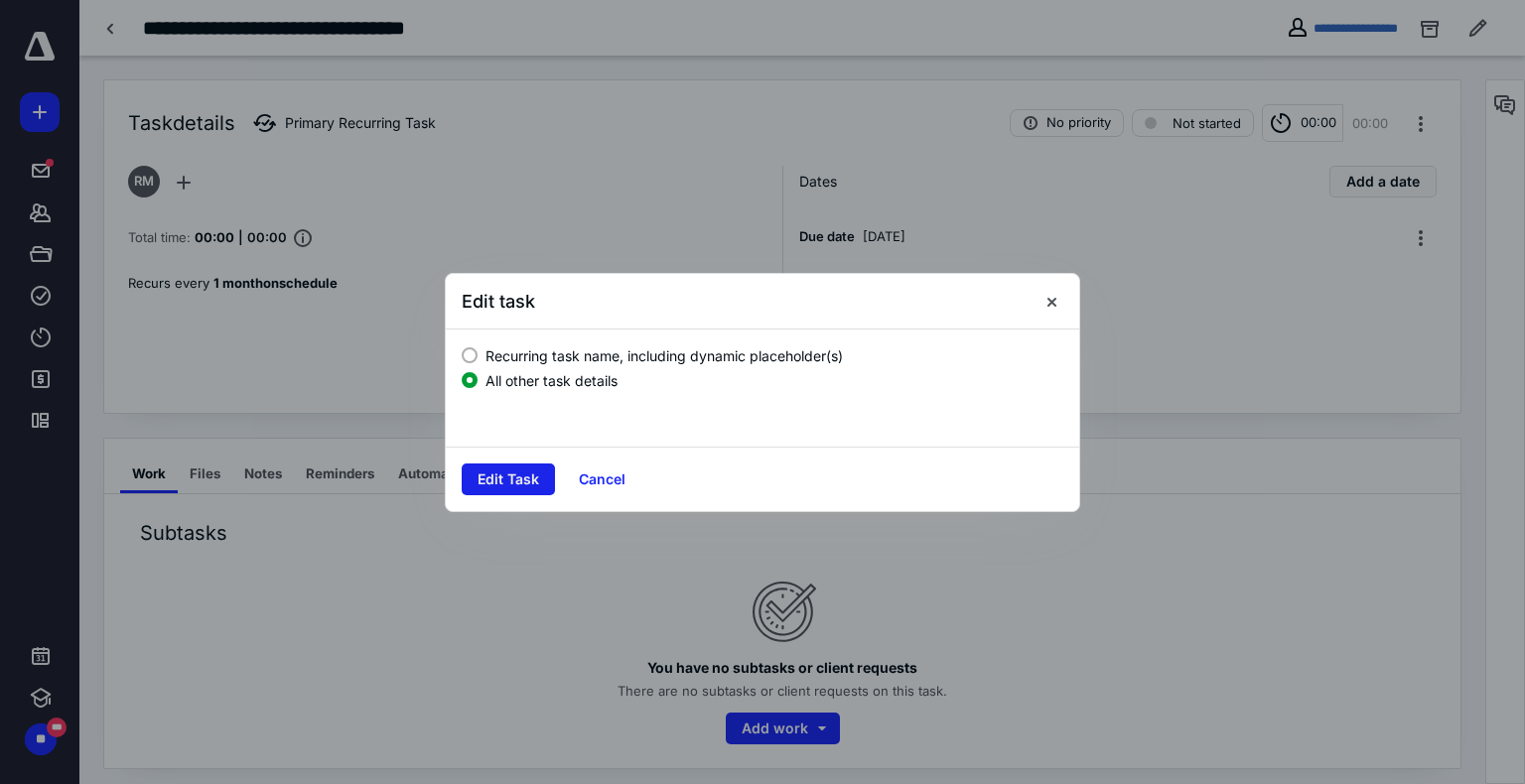 click on "Edit Task" at bounding box center (508, 479) 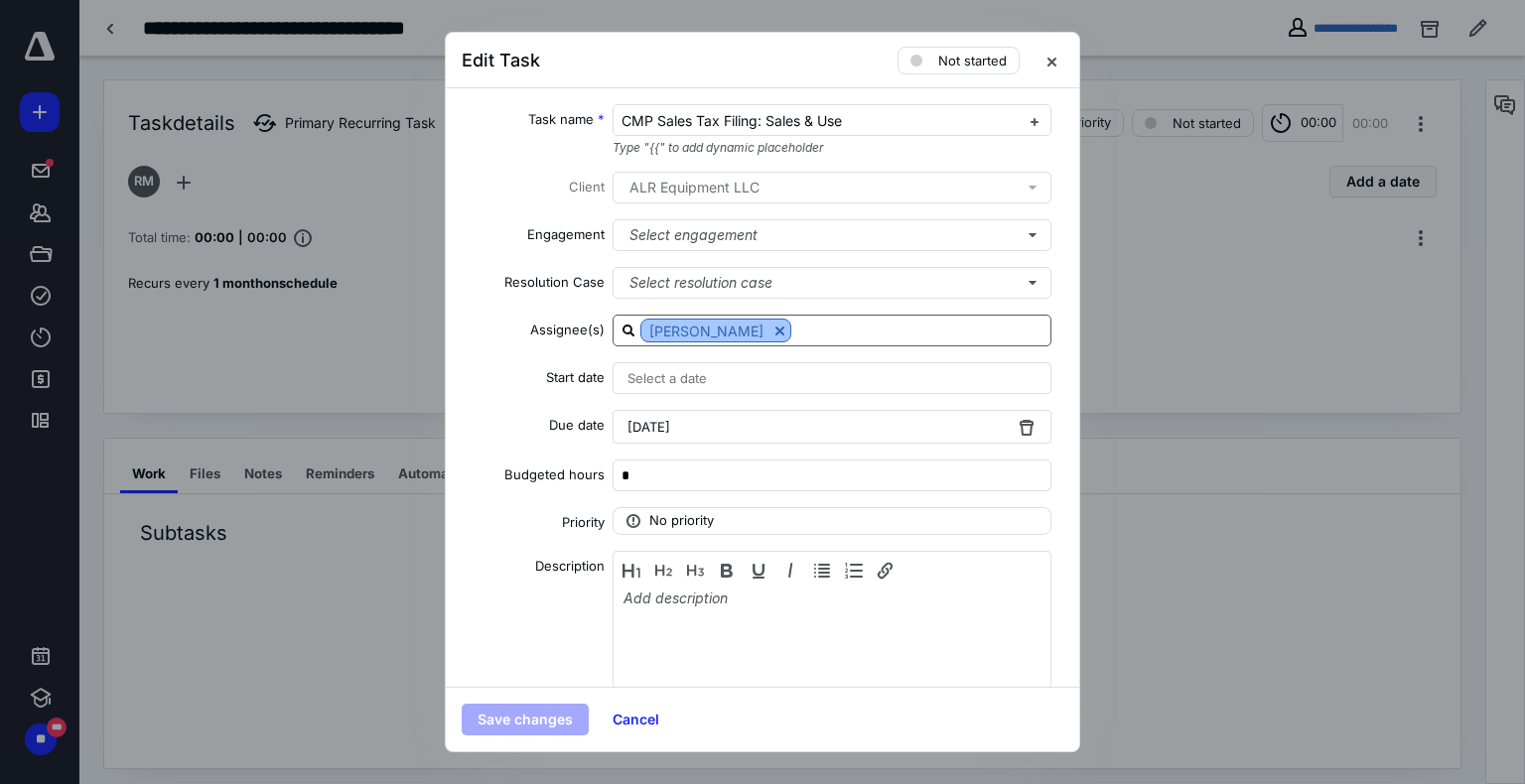 click at bounding box center [779, 330] 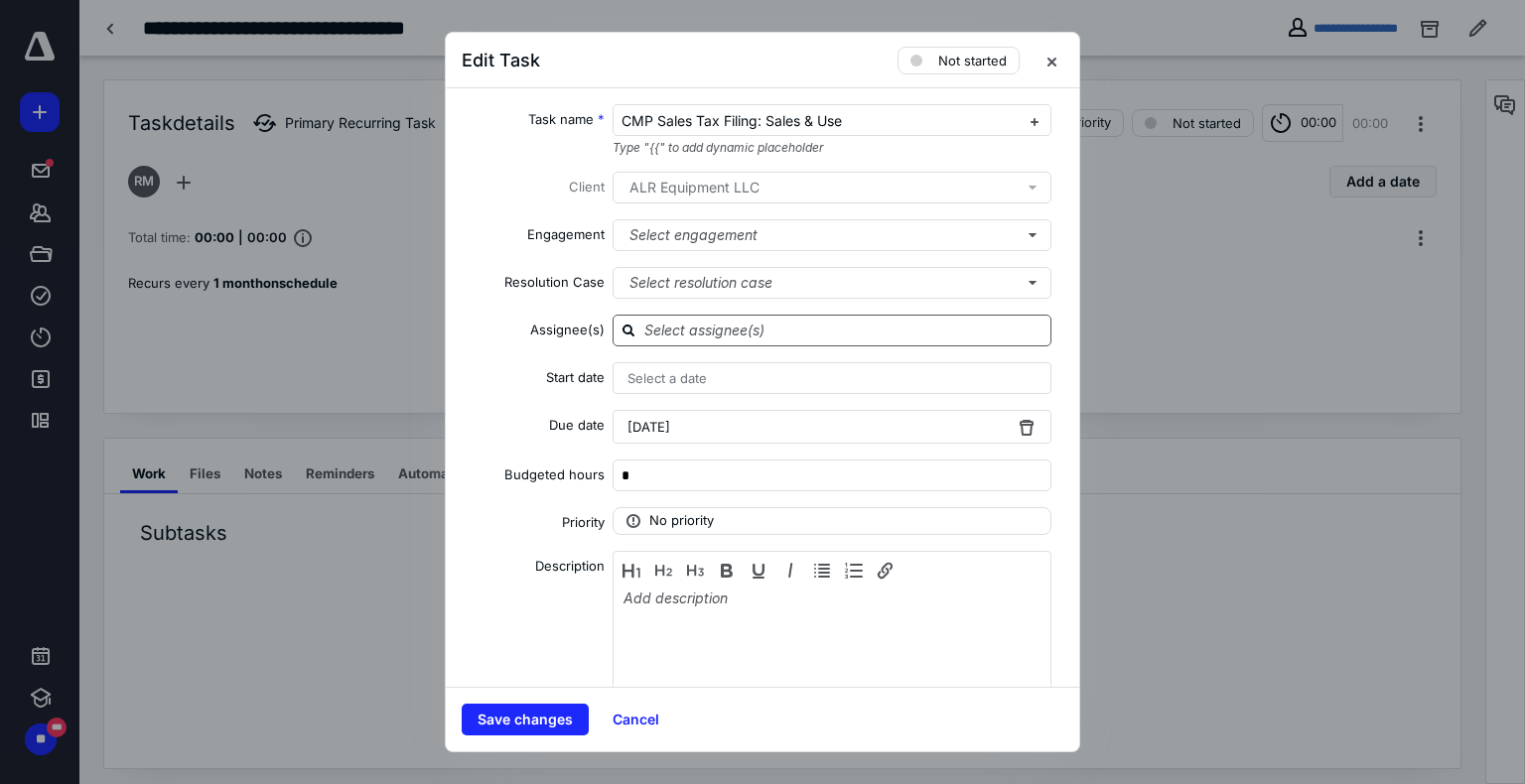 click at bounding box center (844, 329) 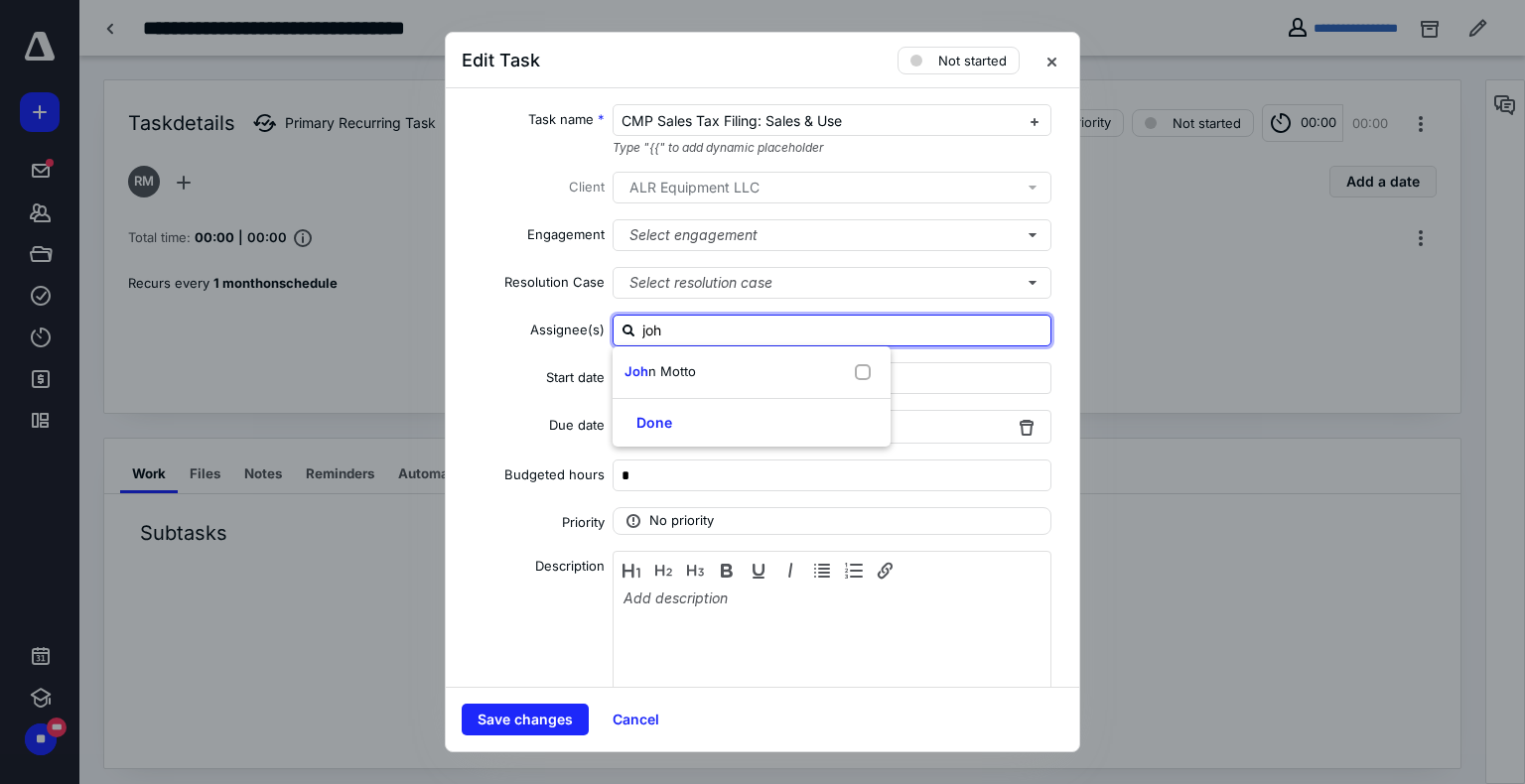 type on "[PERSON_NAME]" 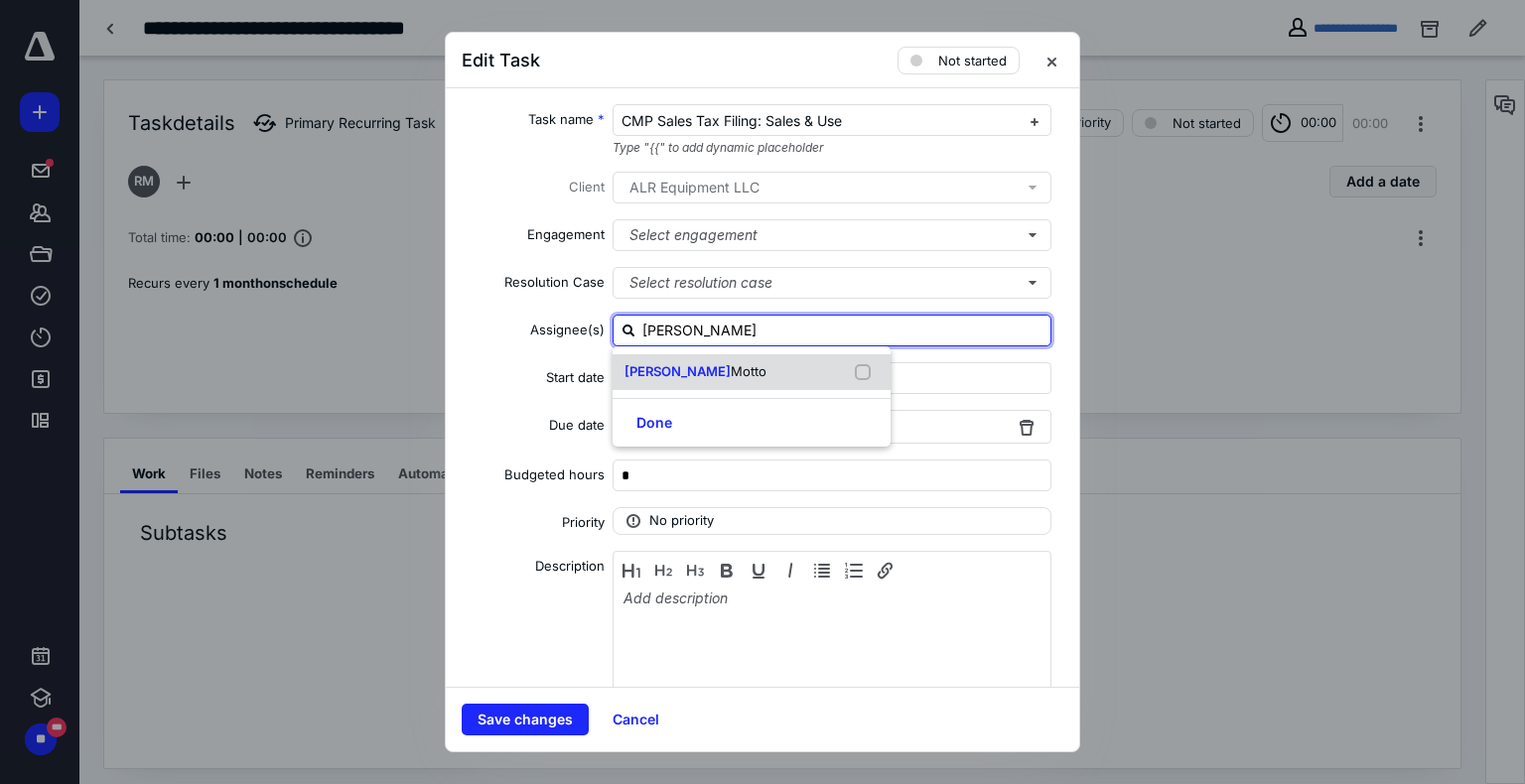 click on "[PERSON_NAME]" at bounding box center [752, 372] 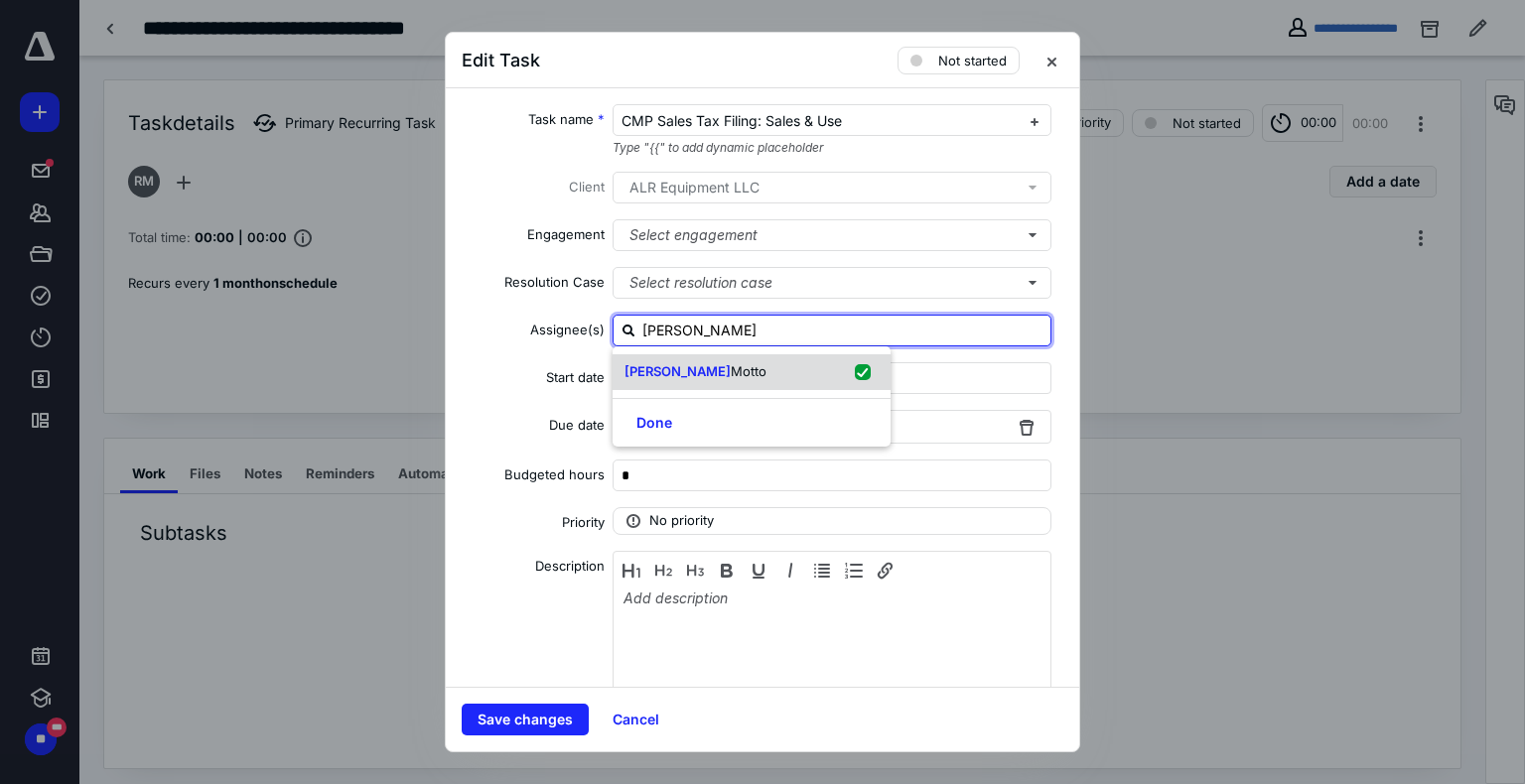 checkbox on "true" 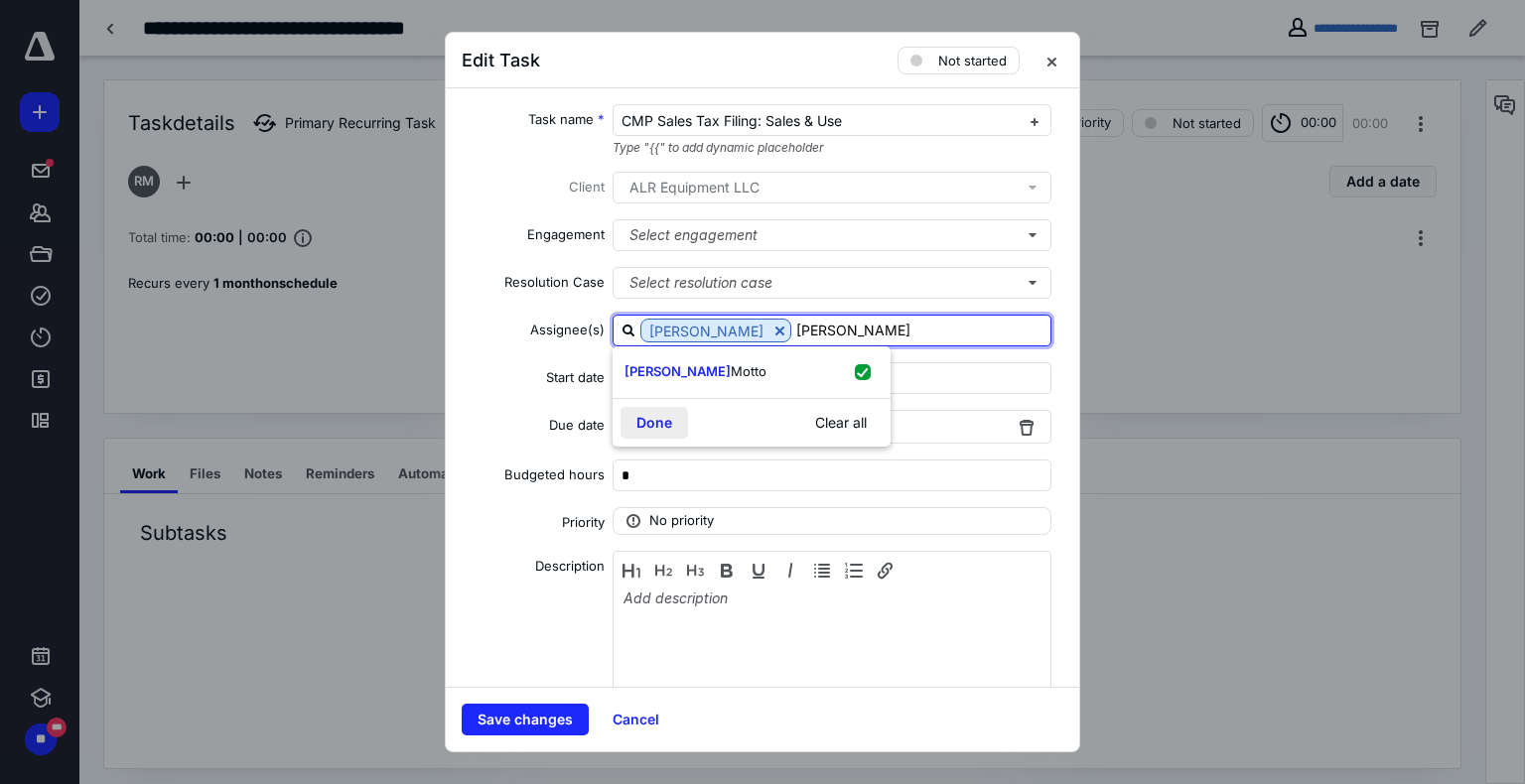 type on "[PERSON_NAME]" 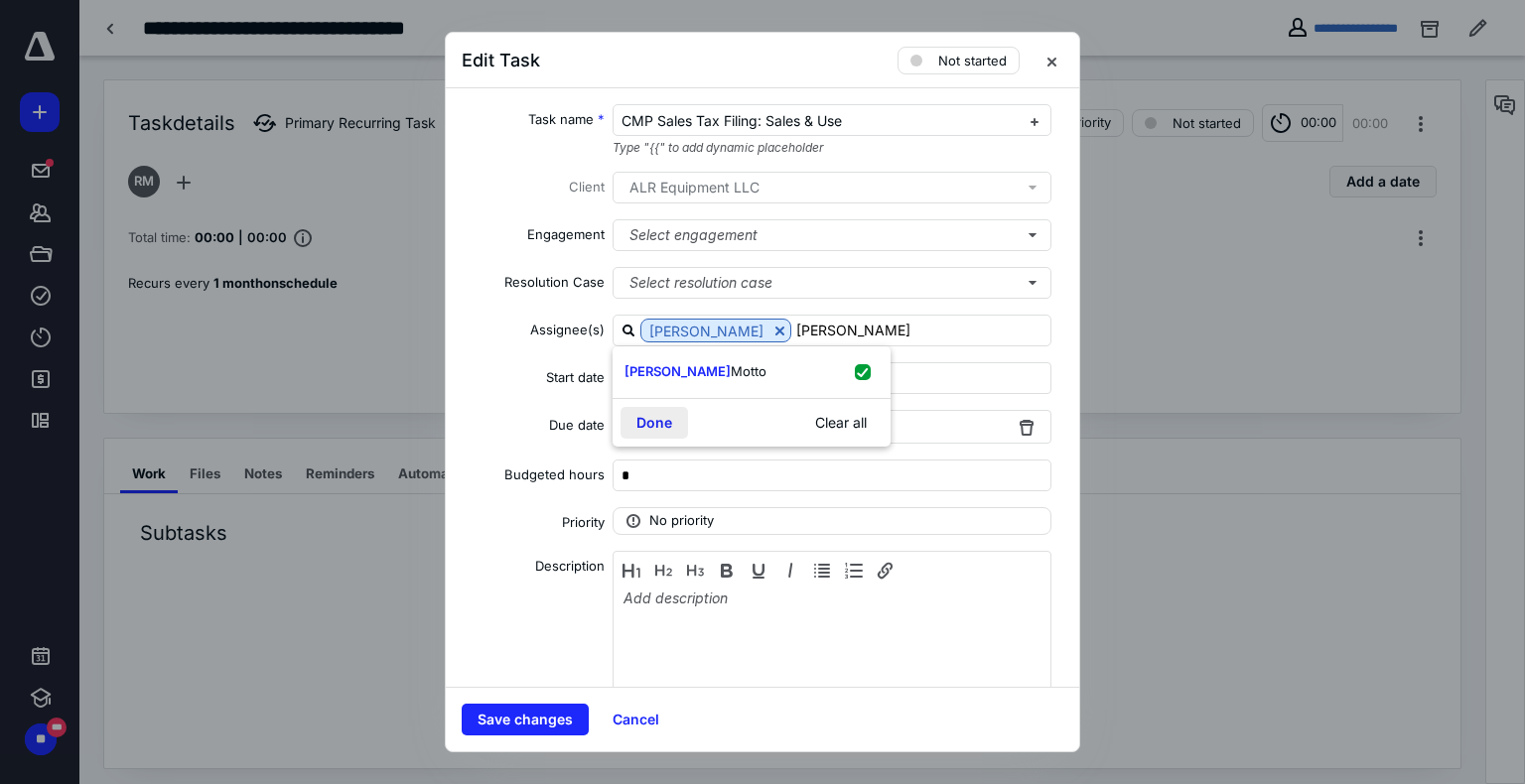 click on "Done" at bounding box center [654, 423] 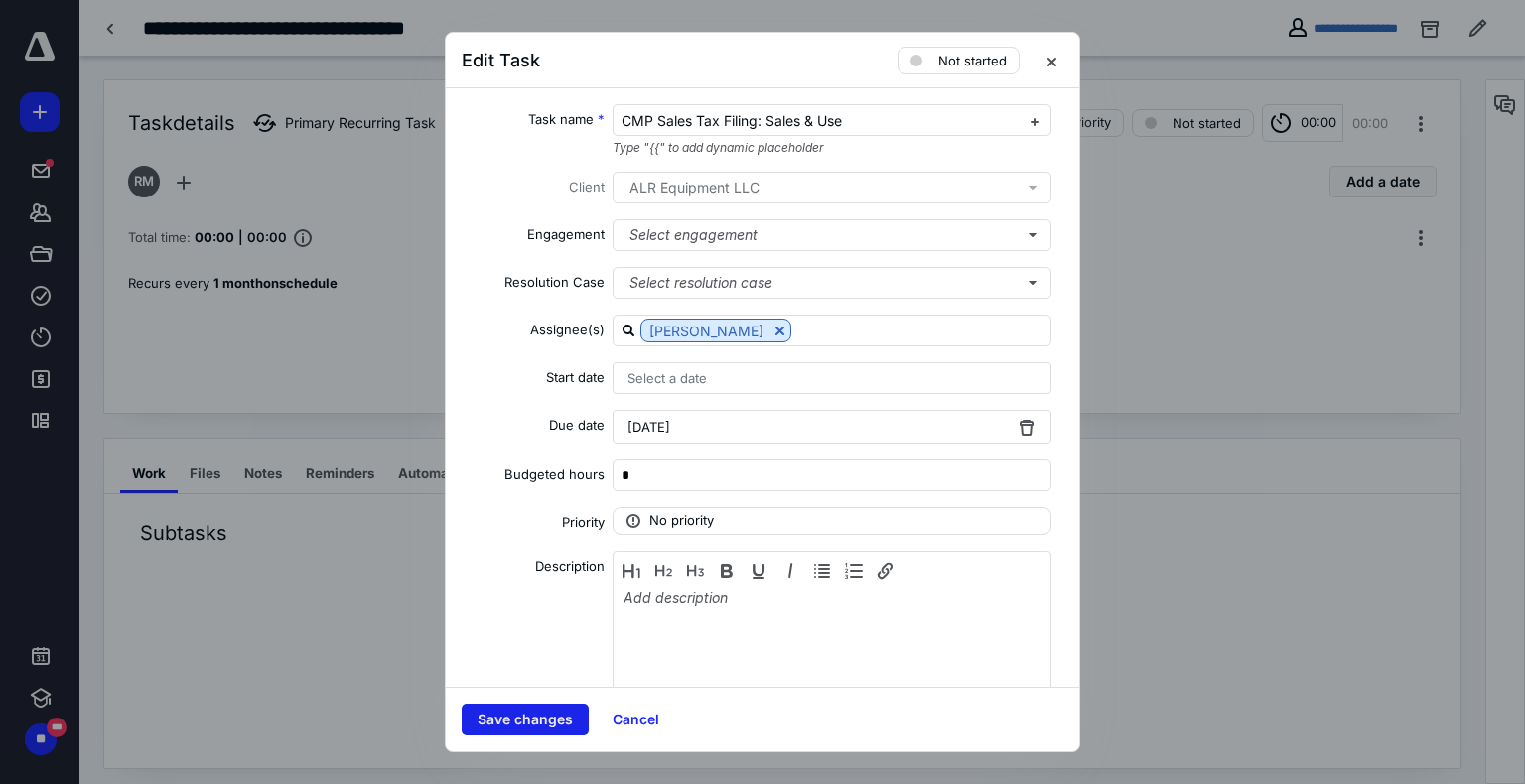 click on "Save changes" at bounding box center [525, 719] 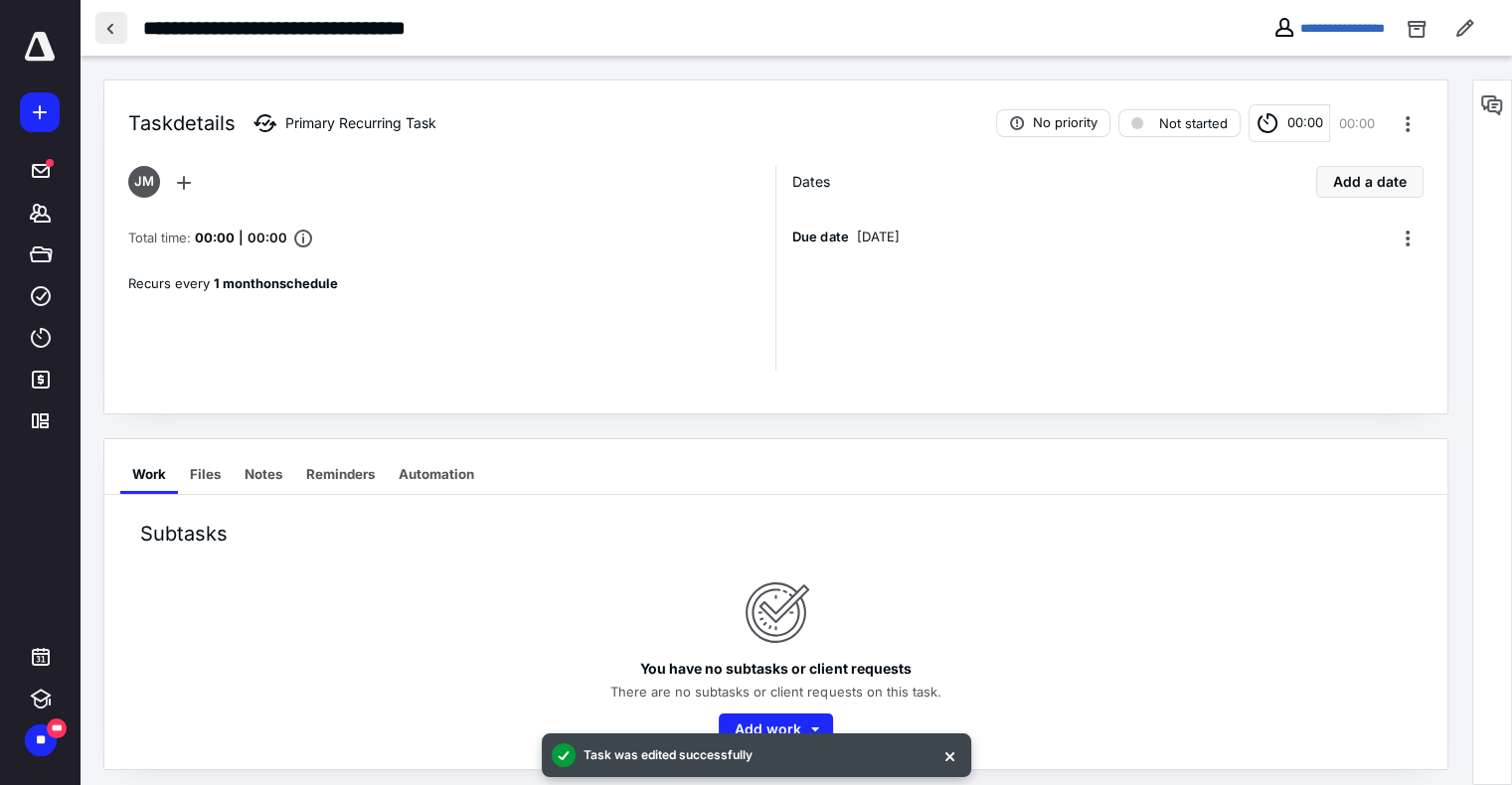 click at bounding box center [111, 28] 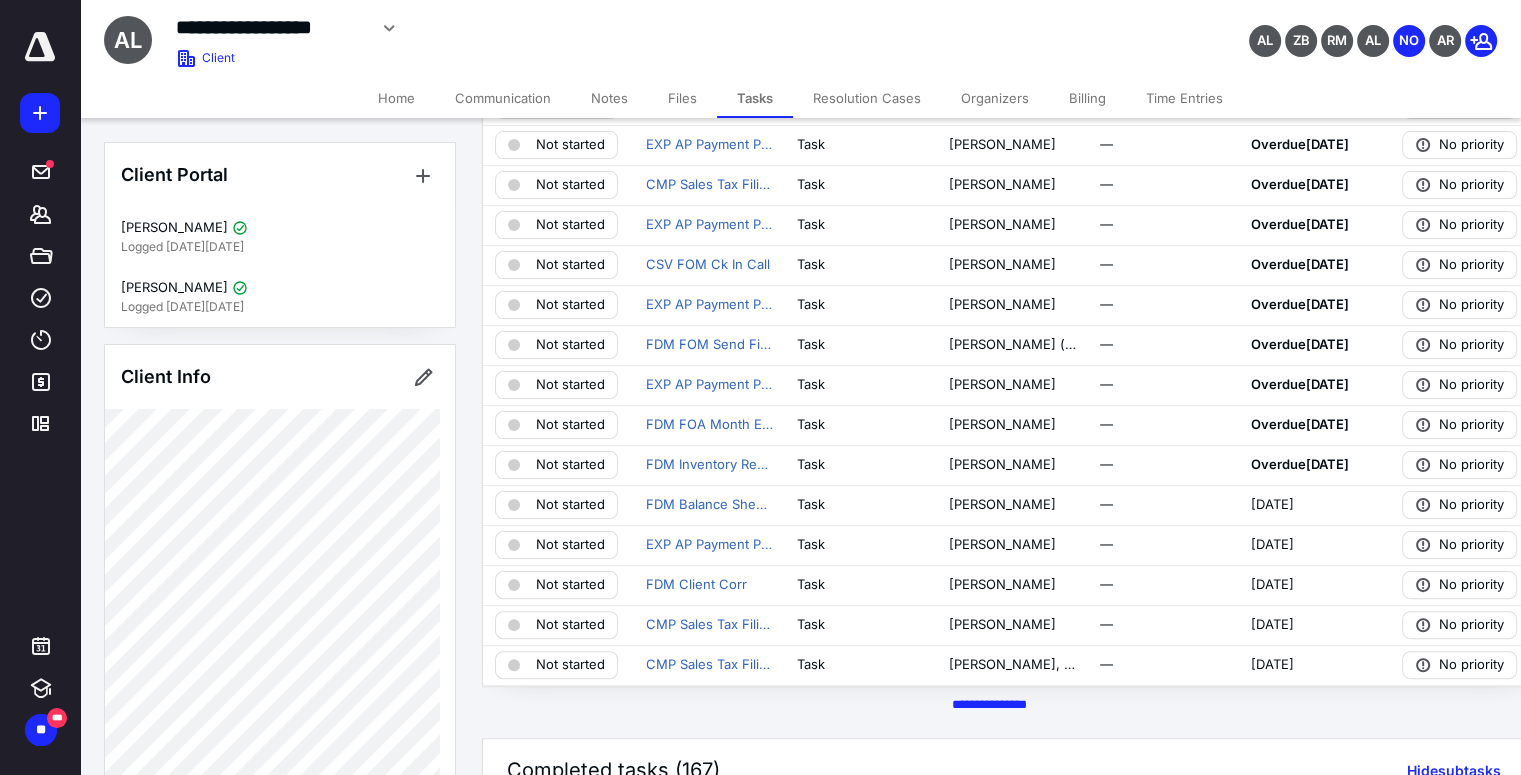 scroll, scrollTop: 368, scrollLeft: 0, axis: vertical 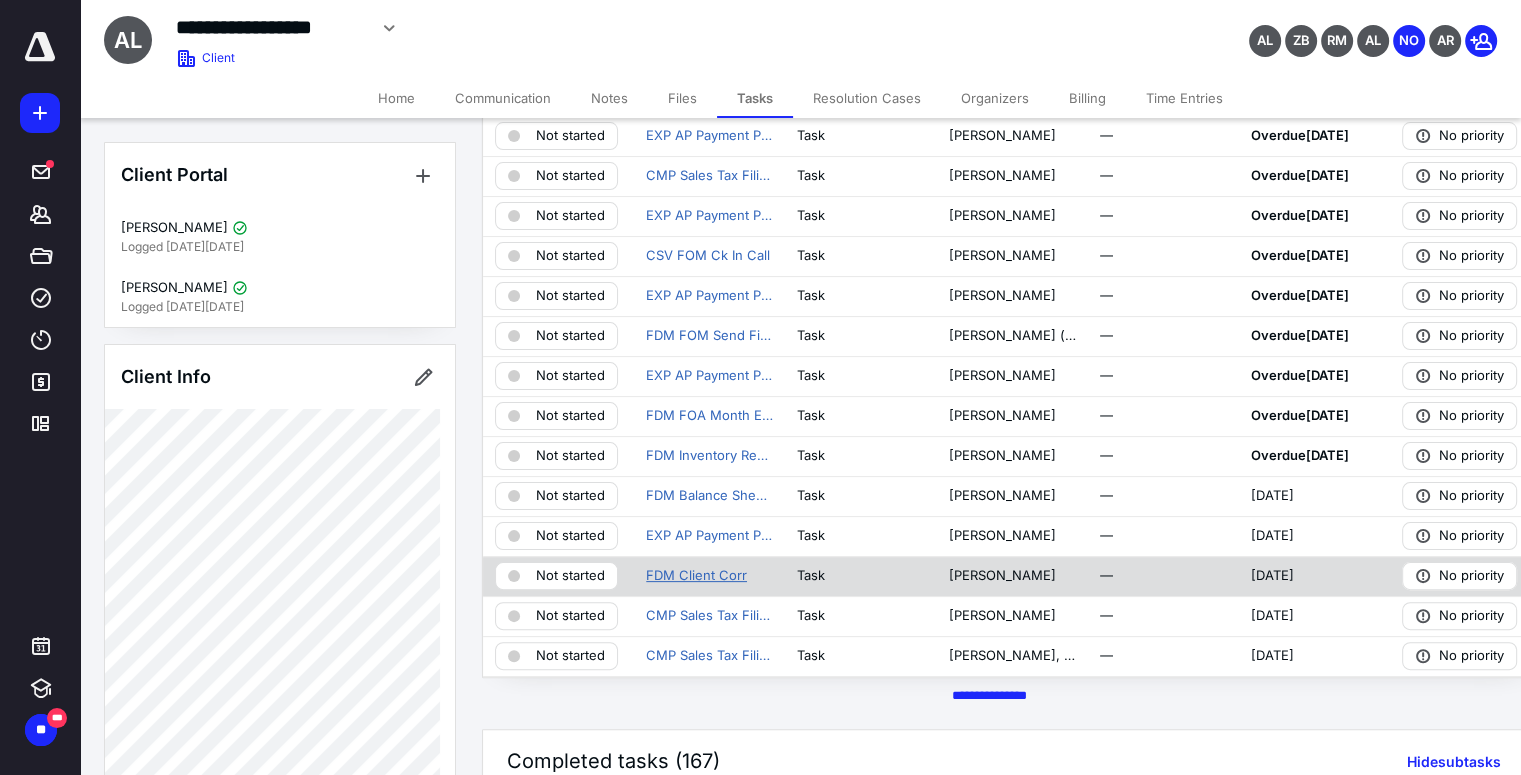 click on "FDM Client Corr" at bounding box center [696, 576] 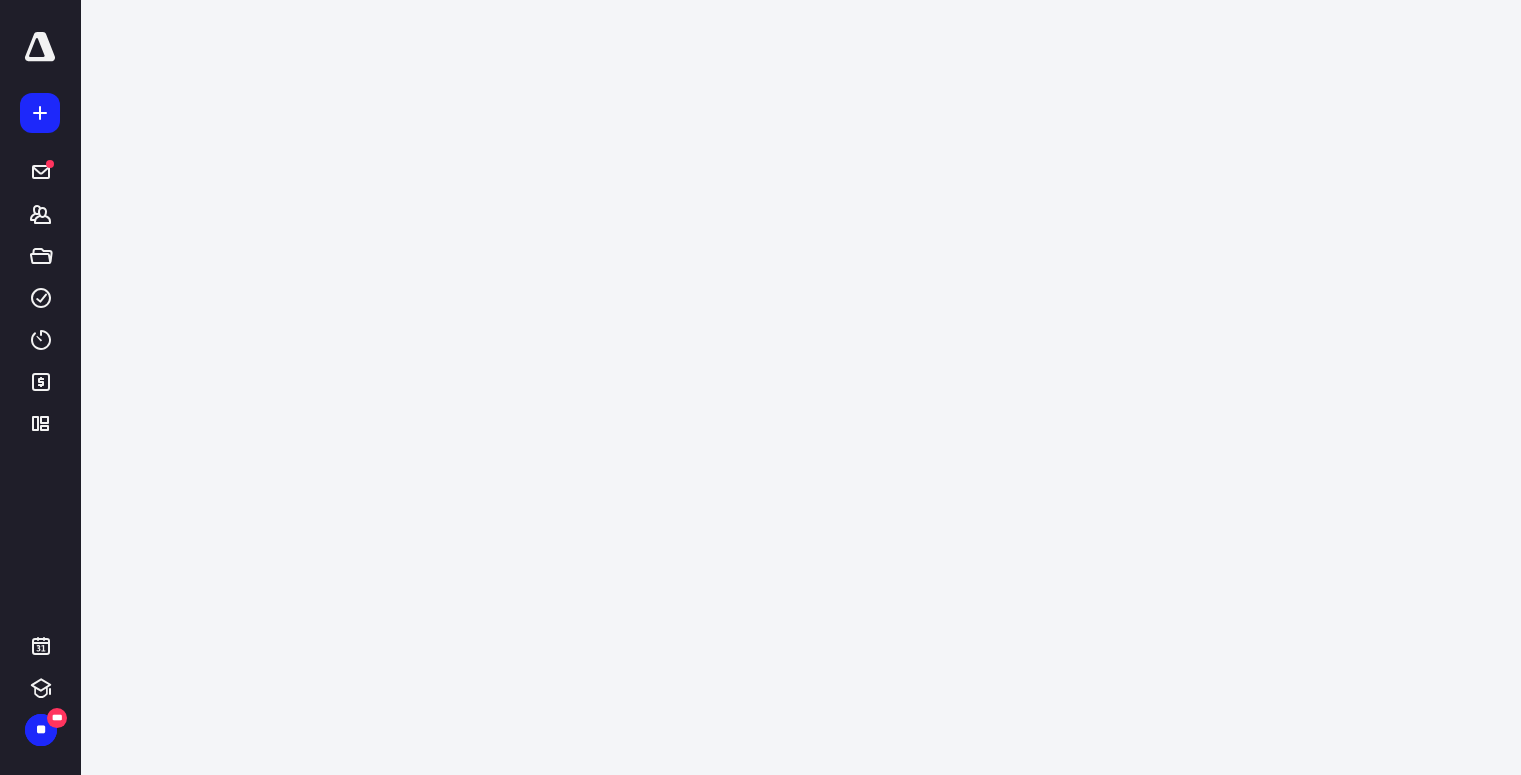 scroll, scrollTop: 0, scrollLeft: 0, axis: both 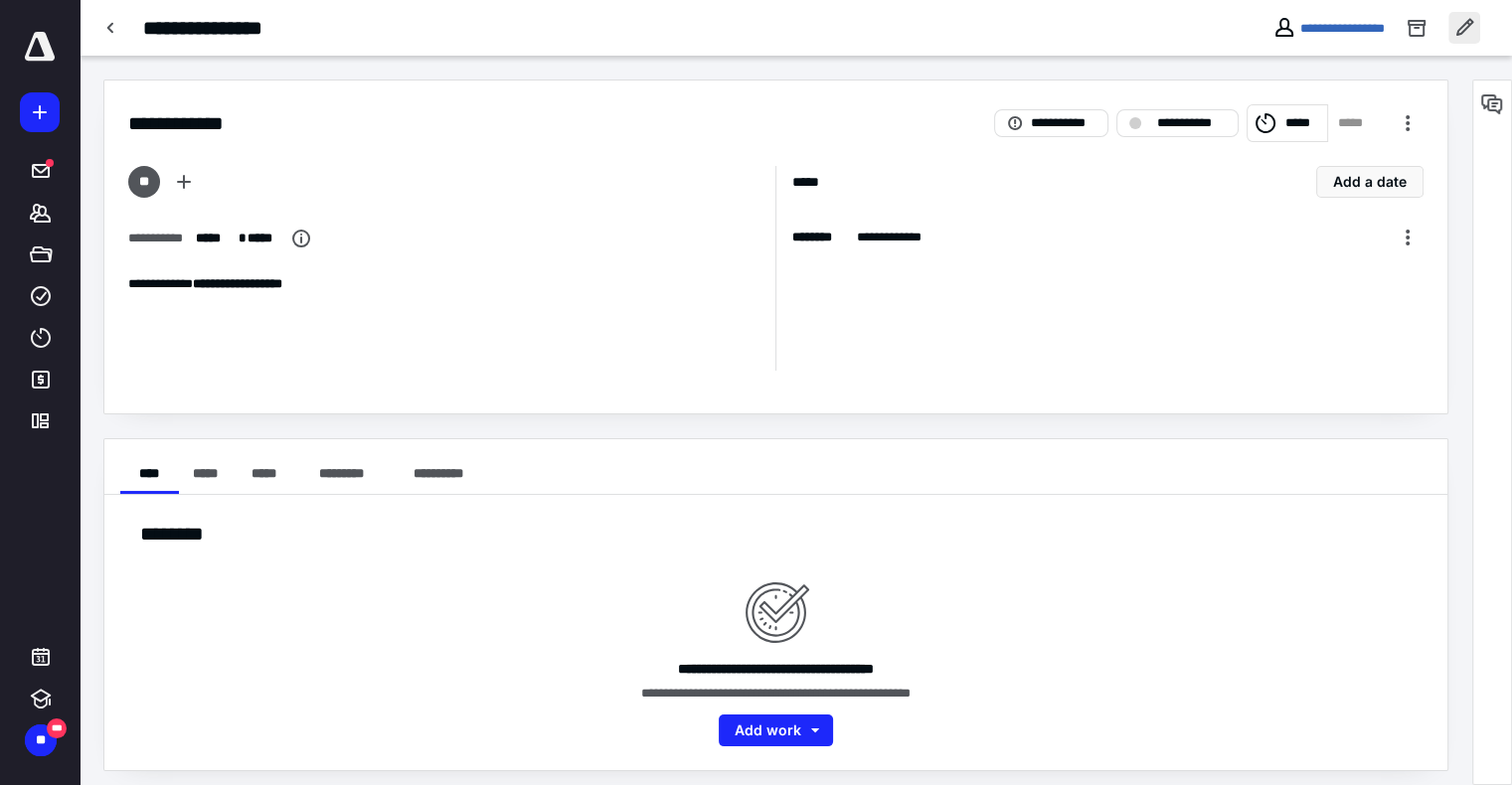 click at bounding box center (1464, 28) 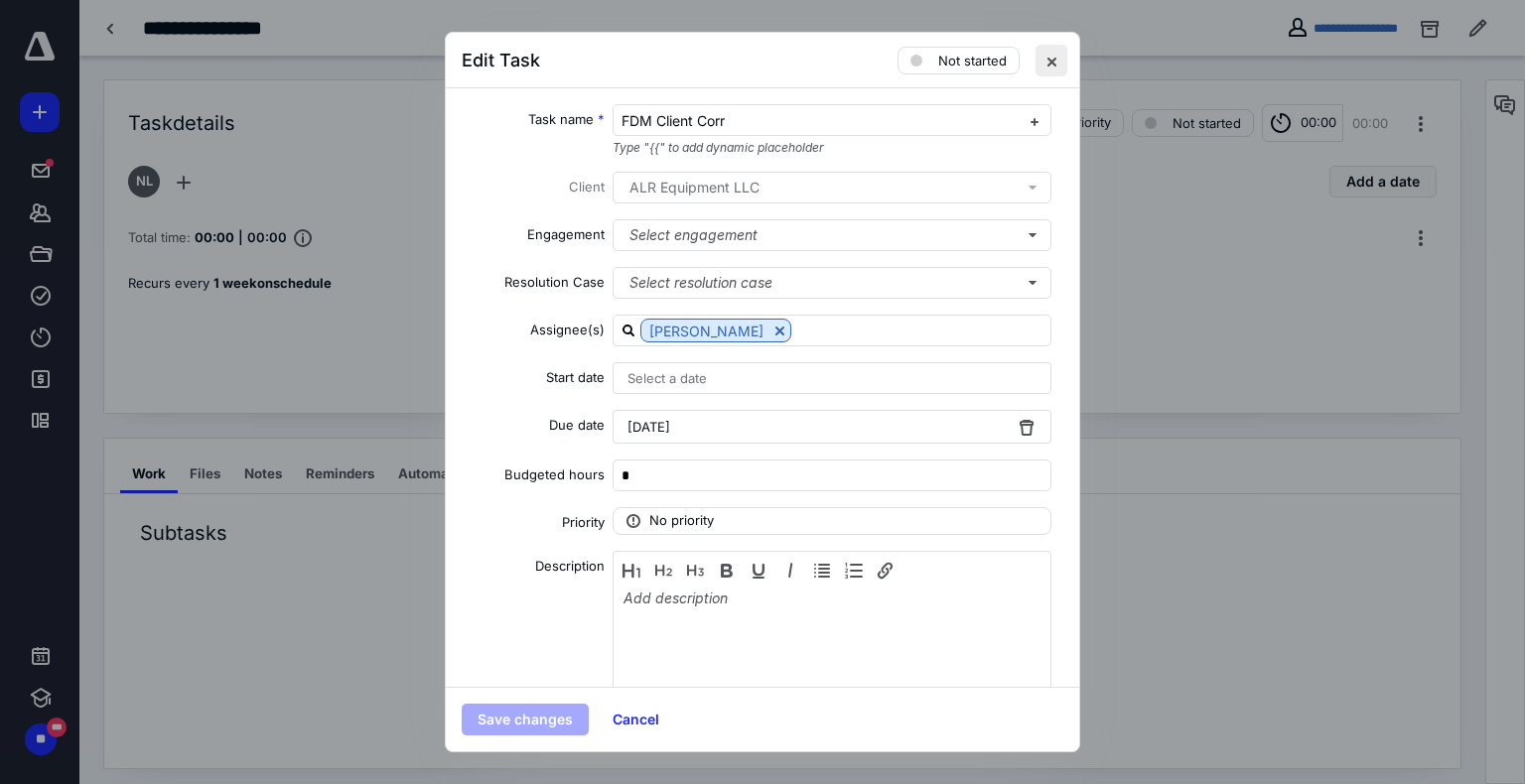 click at bounding box center [1051, 61] 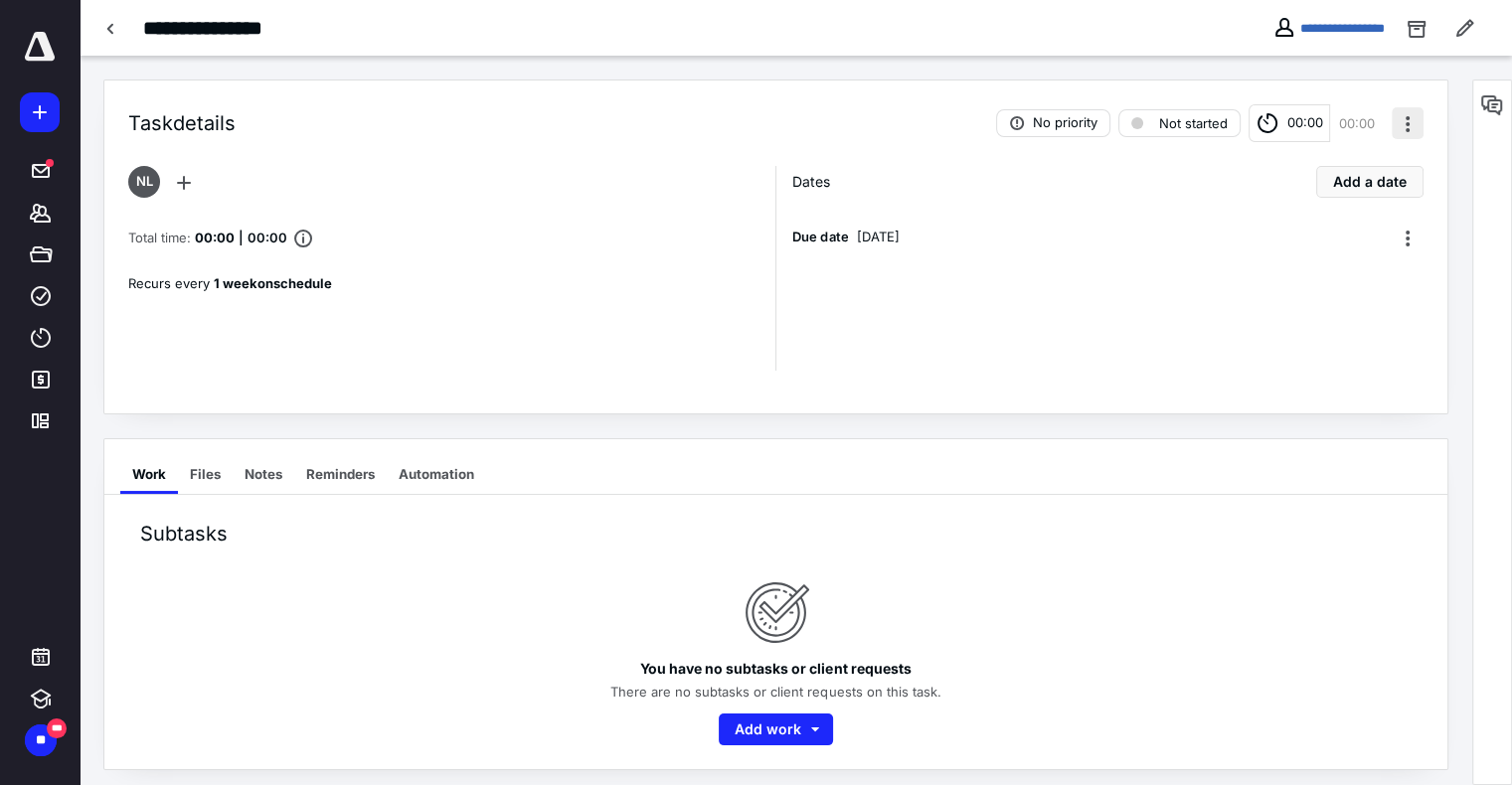click at bounding box center [1408, 123] 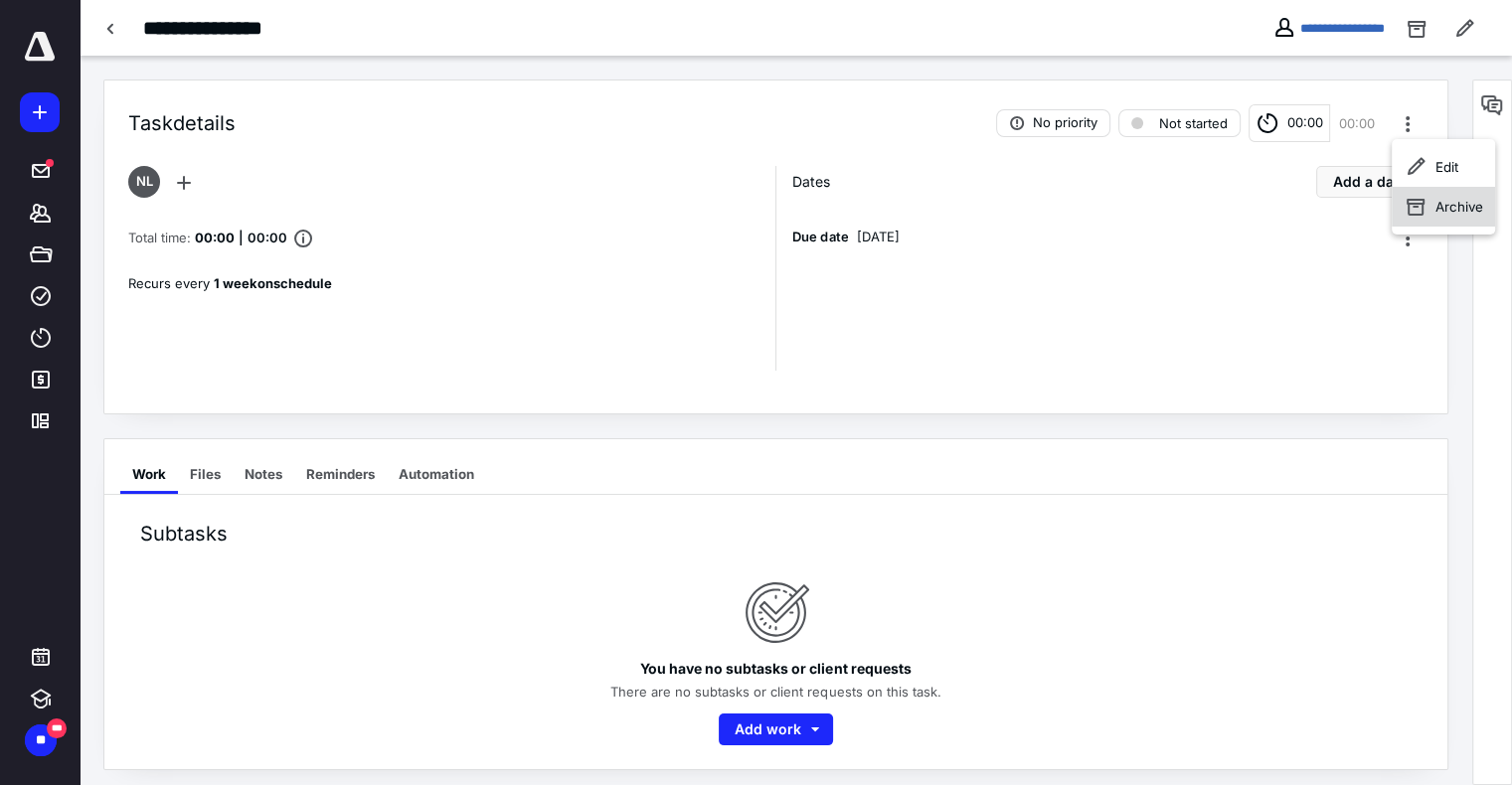 click 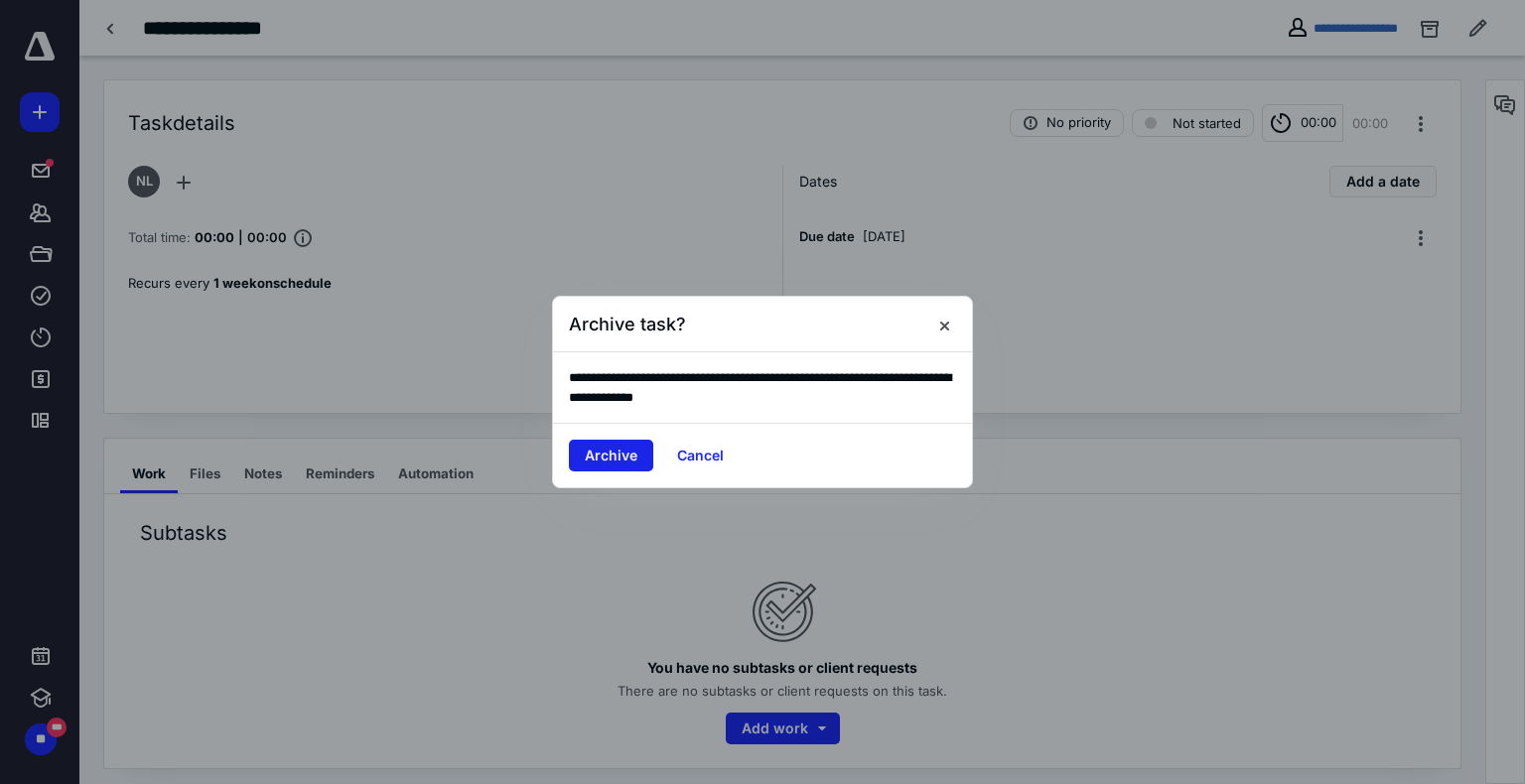 click on "Archive" at bounding box center [611, 456] 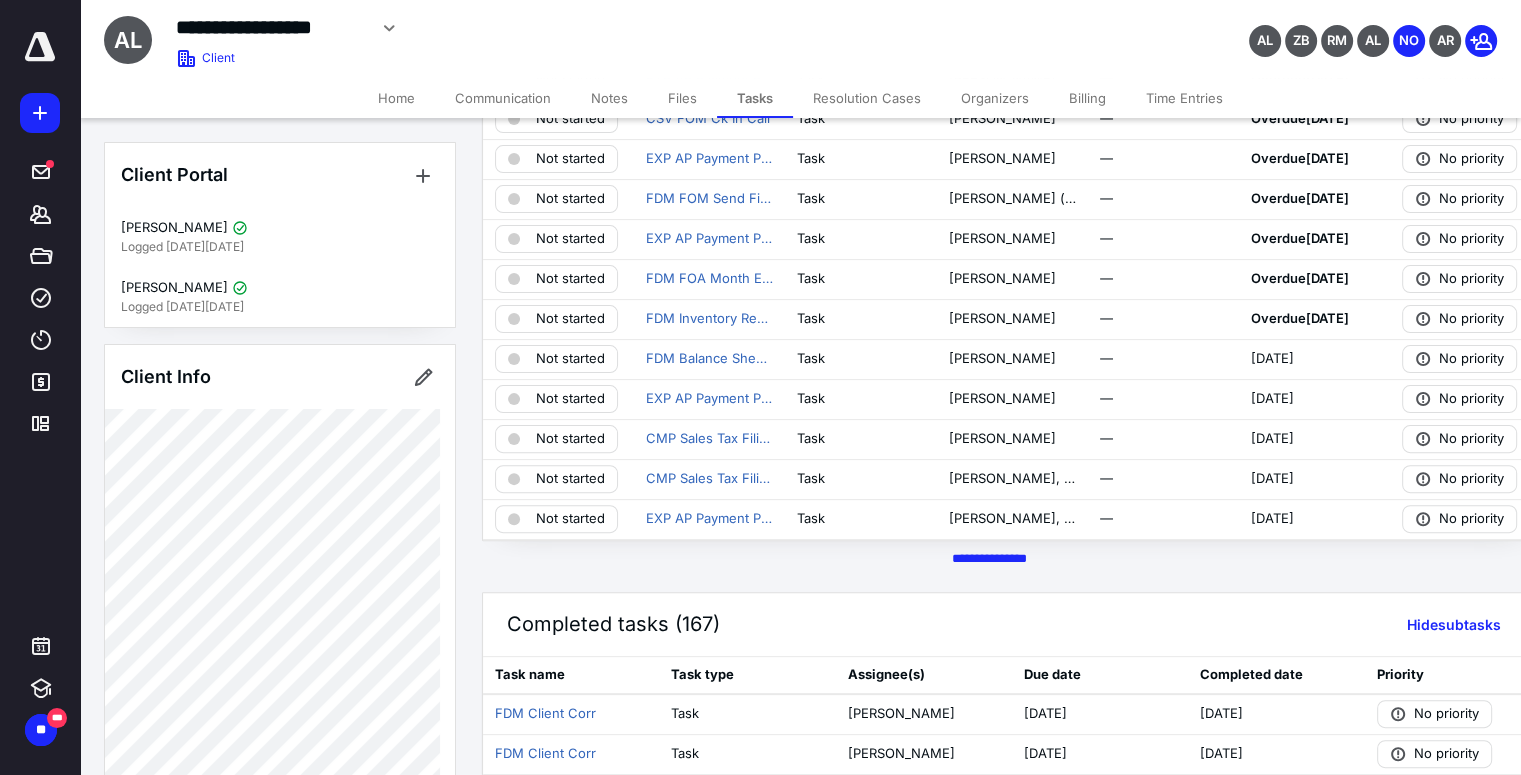 scroll, scrollTop: 520, scrollLeft: 0, axis: vertical 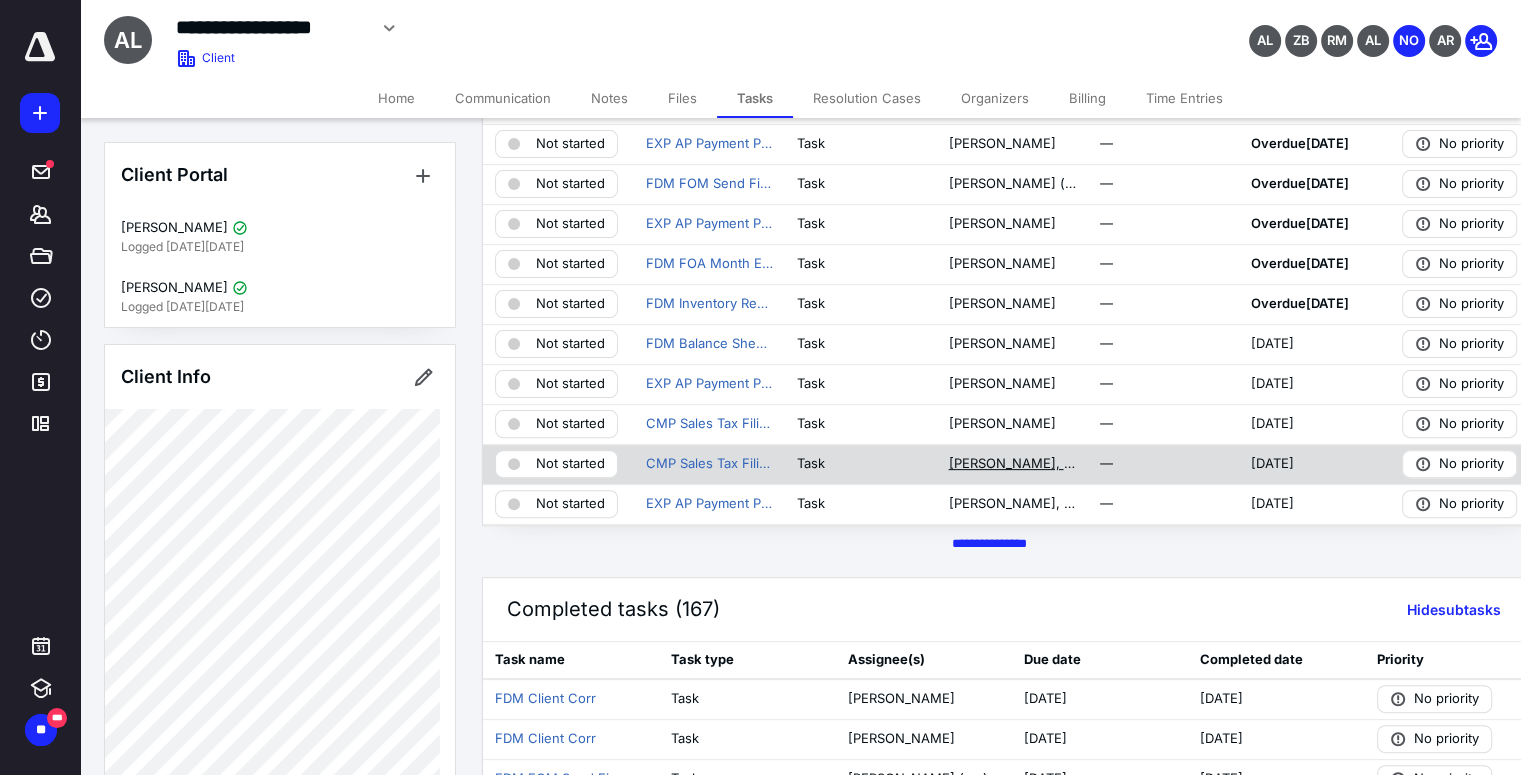 click on "[PERSON_NAME], [PERSON_NAME]" at bounding box center (1011, 464) 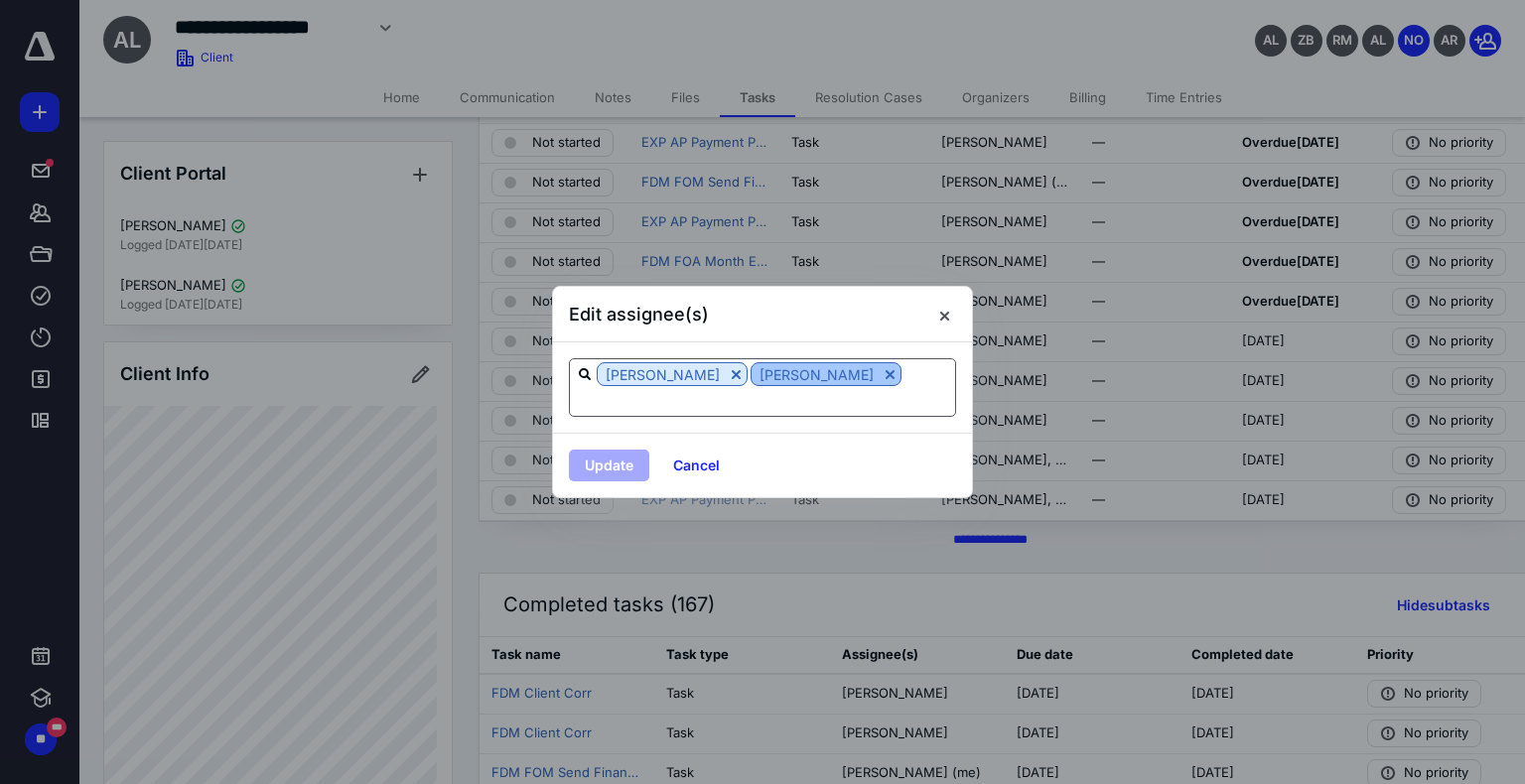 click at bounding box center [890, 374] 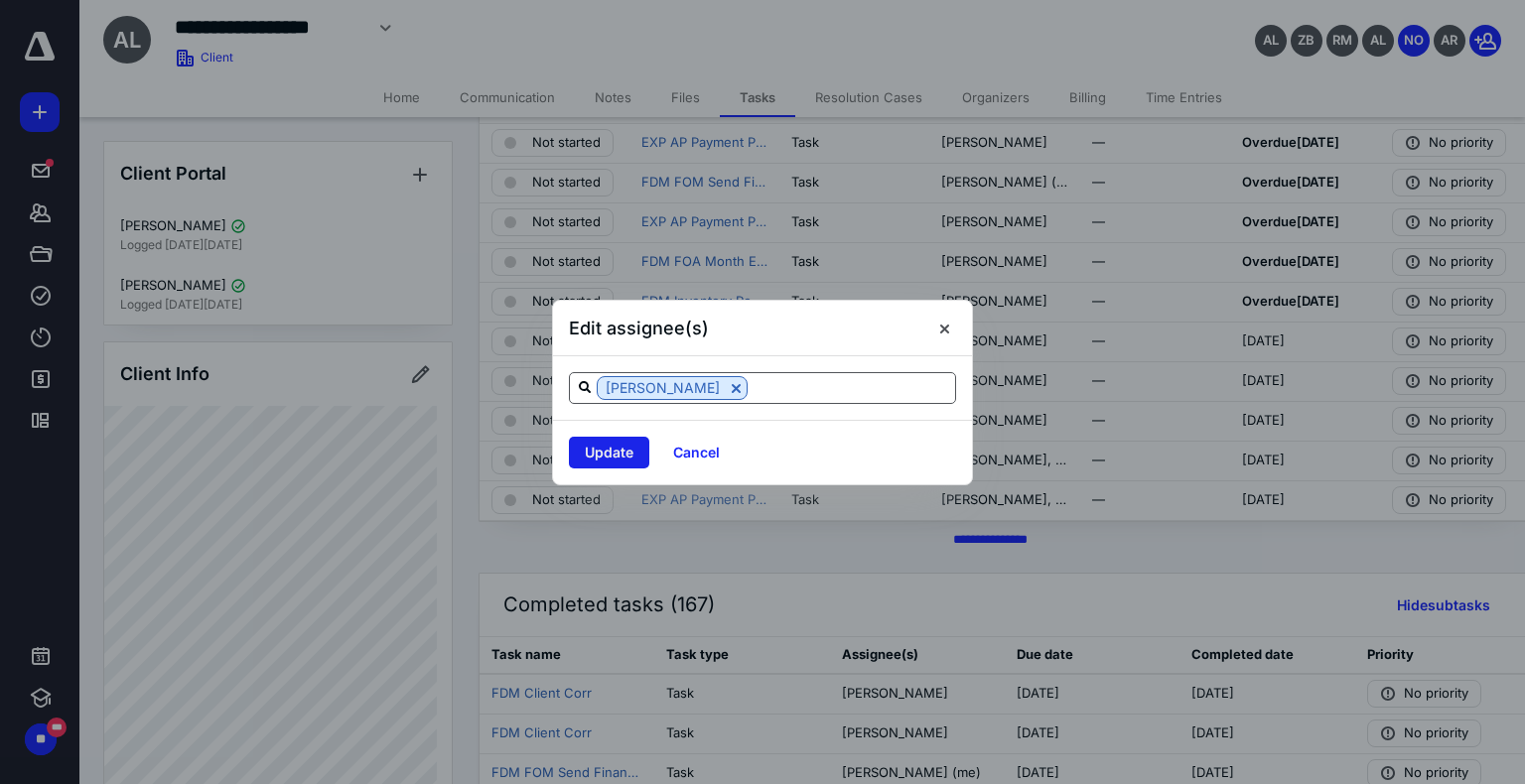click on "Update" at bounding box center (609, 453) 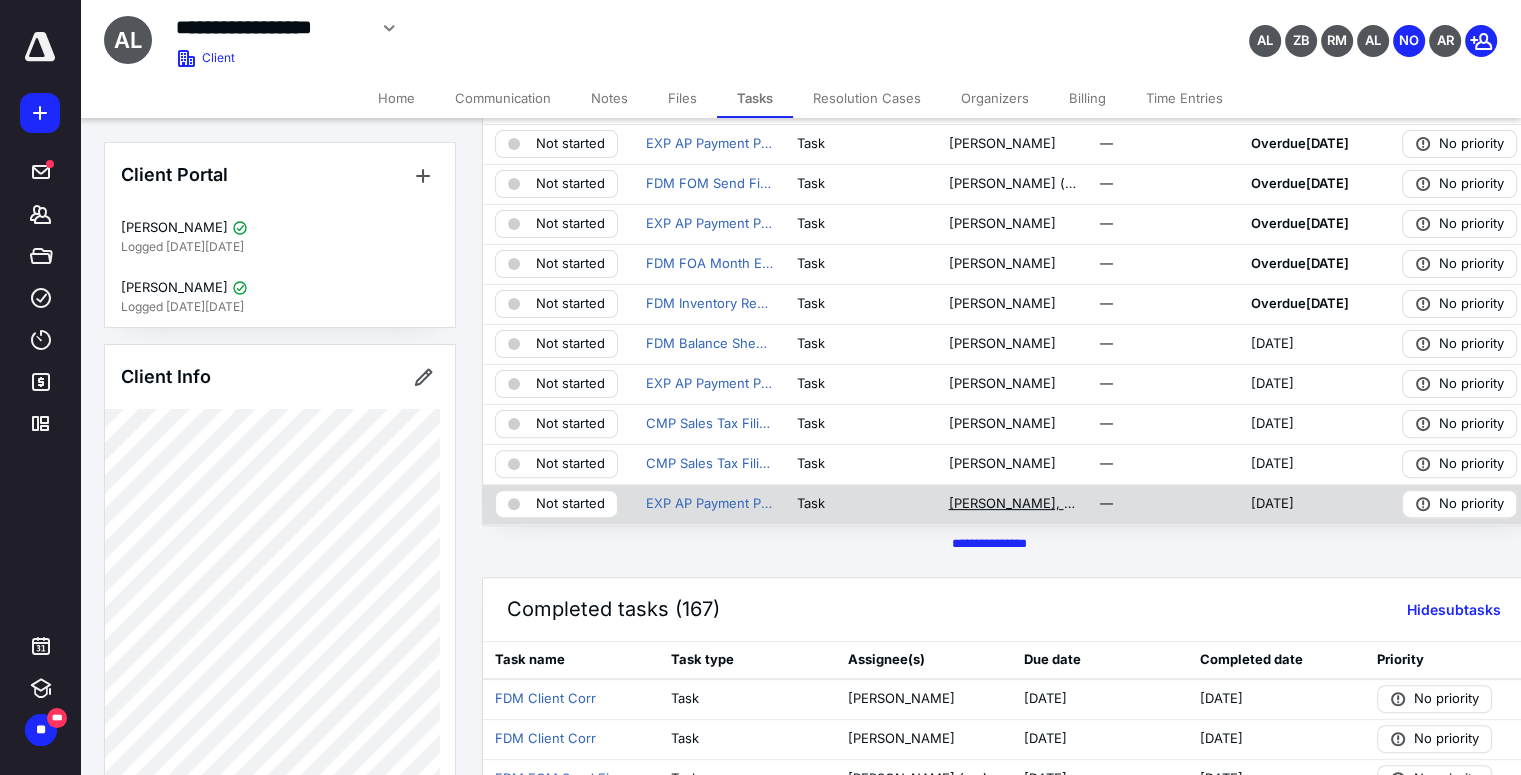 click on "[PERSON_NAME], [PERSON_NAME]" at bounding box center (1011, 504) 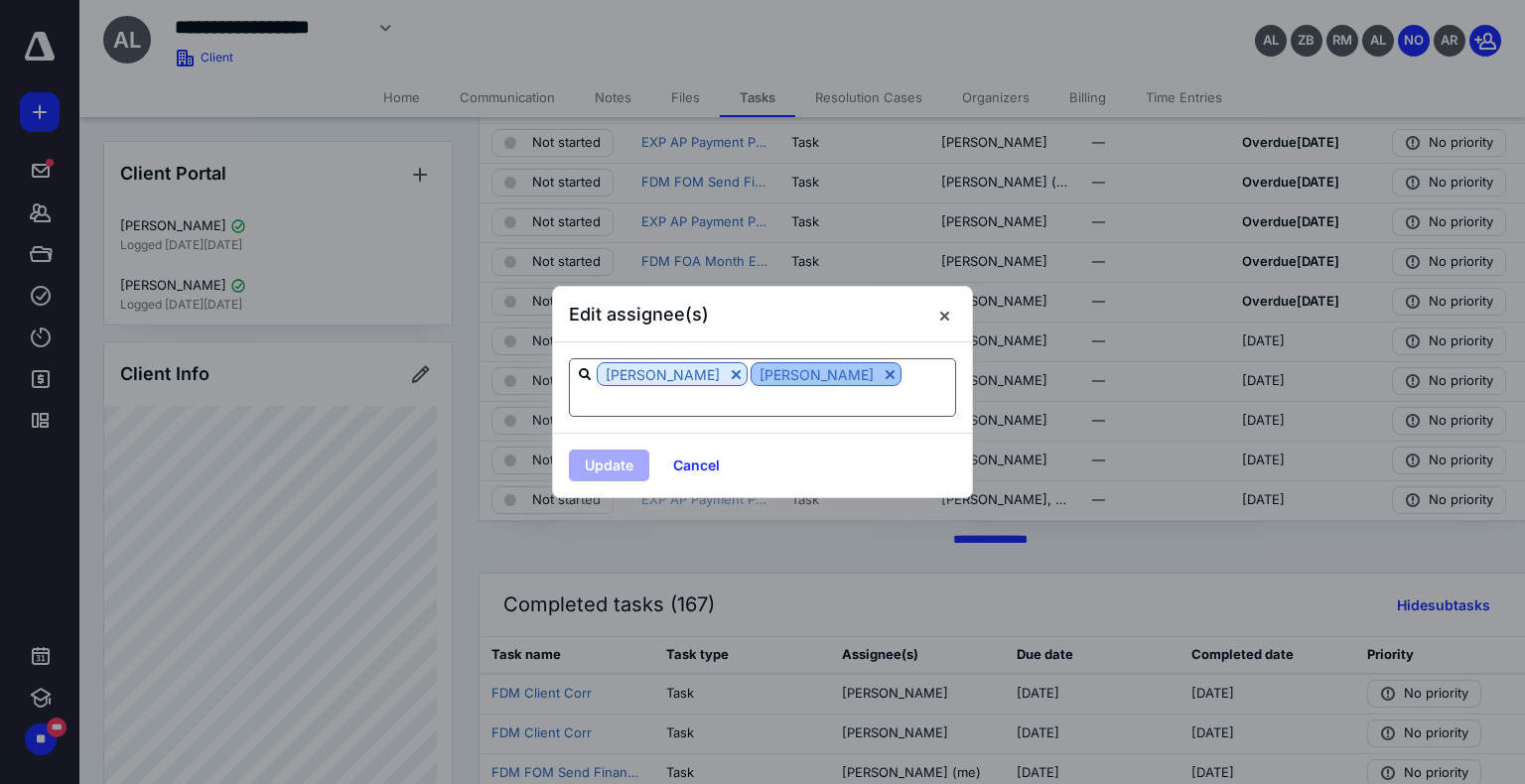 click at bounding box center (890, 374) 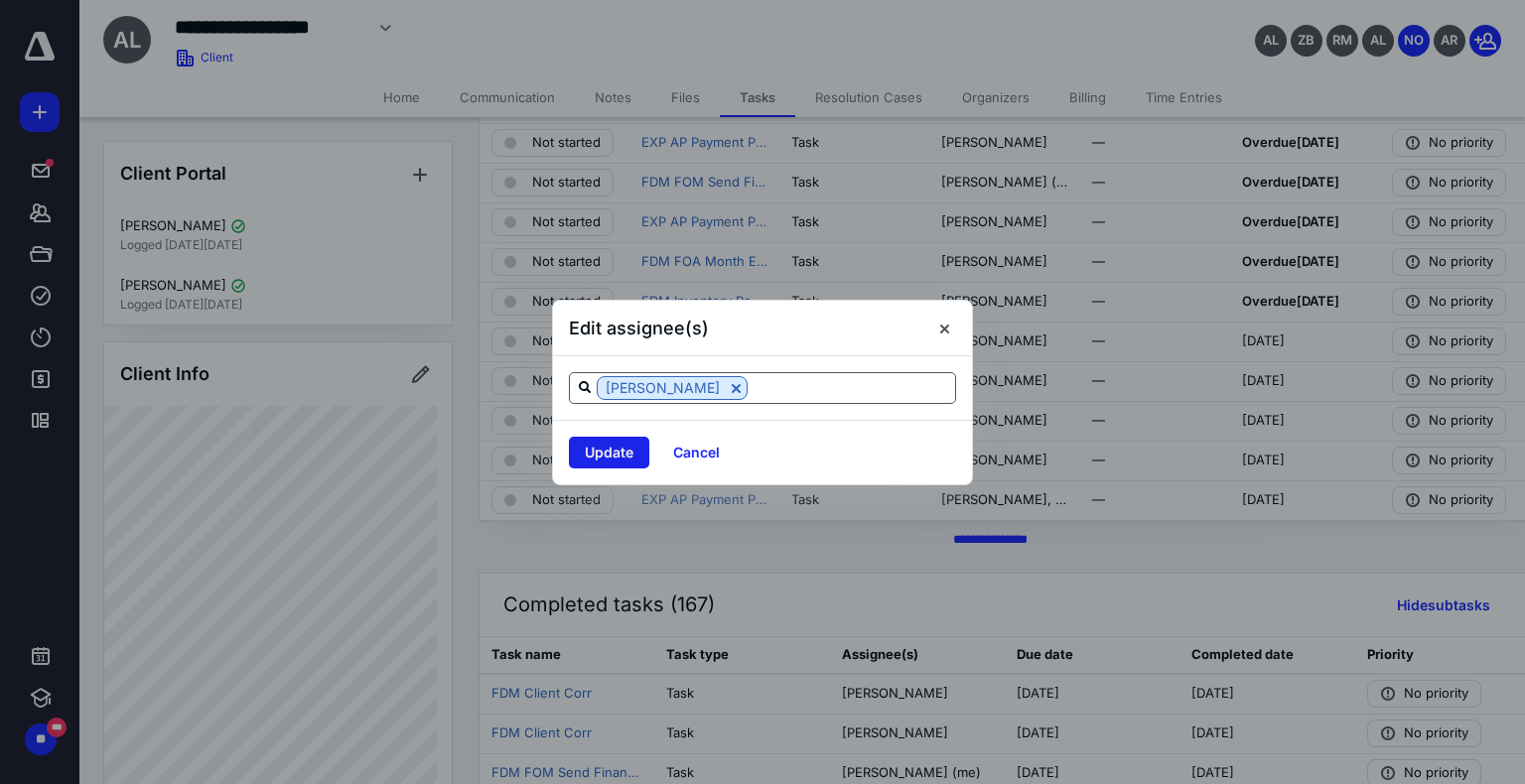 click on "Update" at bounding box center (609, 453) 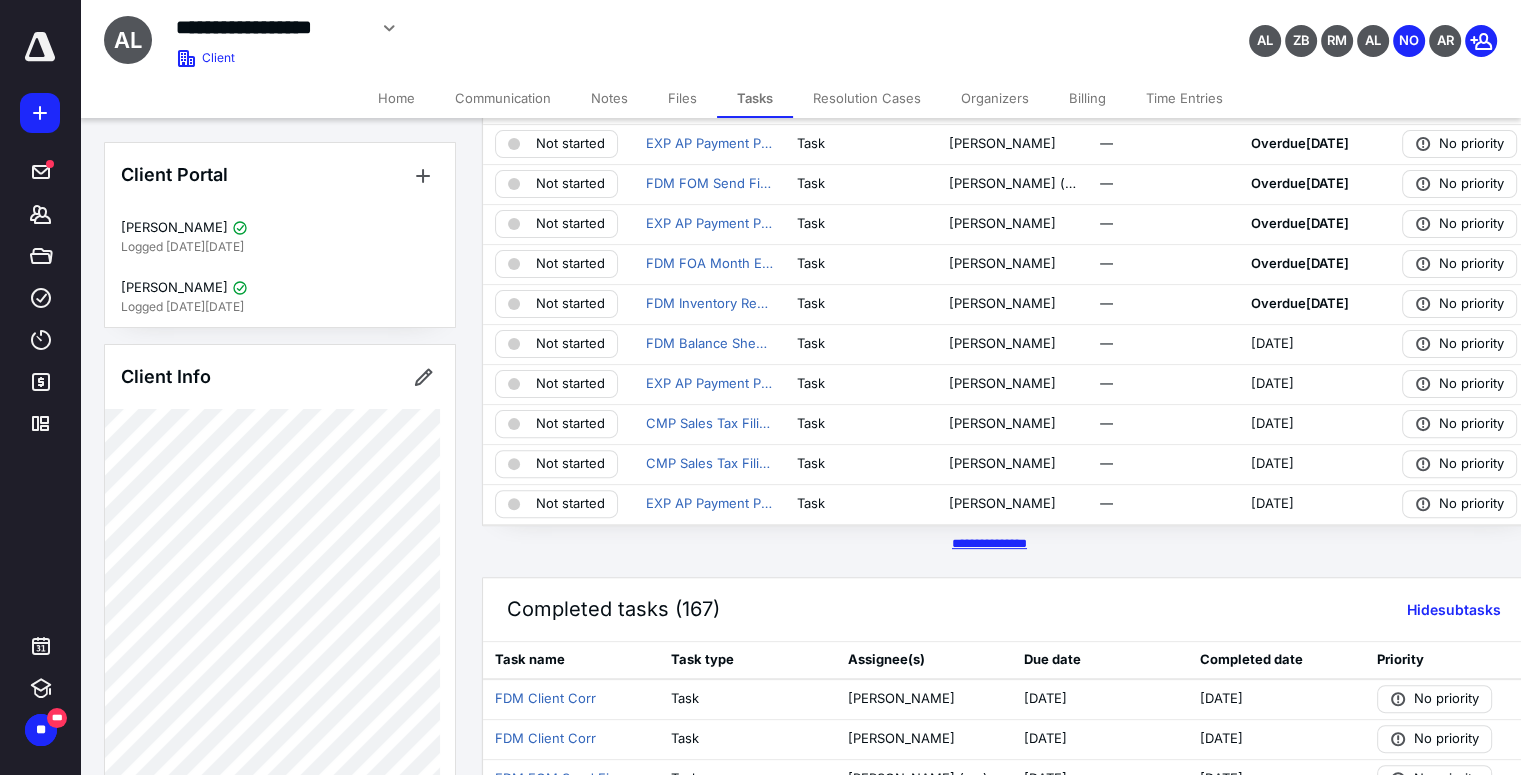 click on "********* *****" at bounding box center (989, 543) 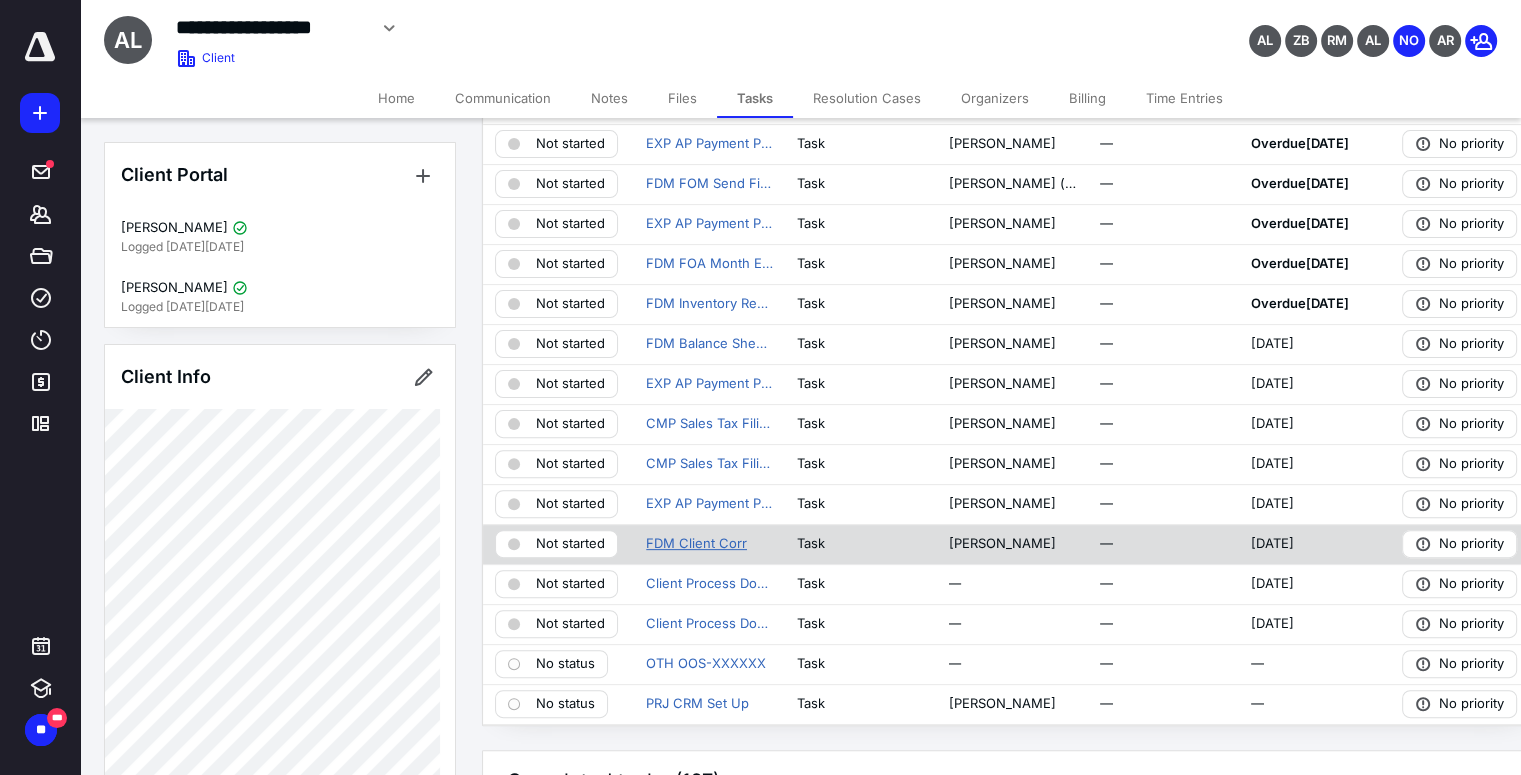 click on "FDM Client Corr" at bounding box center [696, 544] 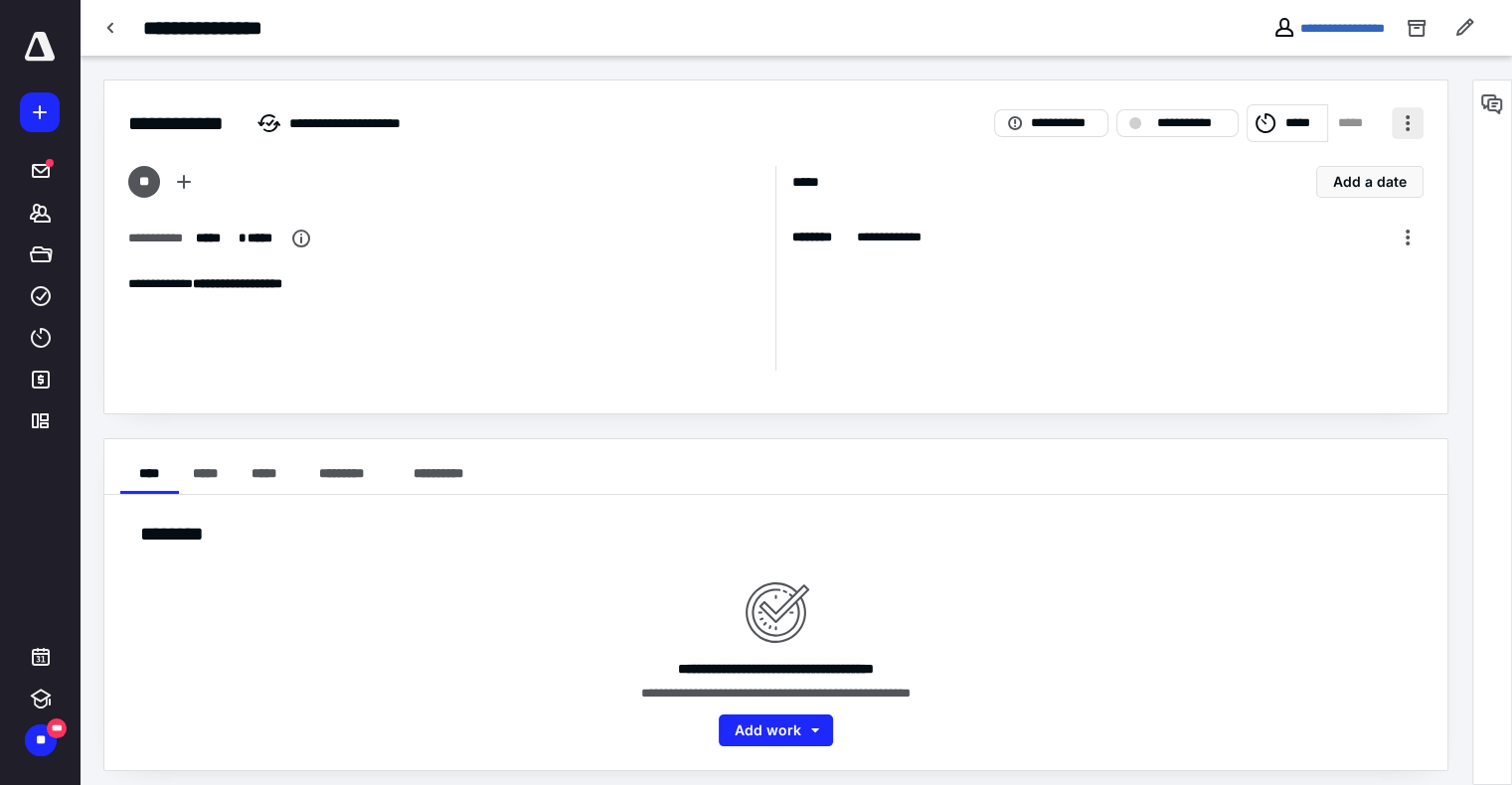 click at bounding box center [1408, 123] 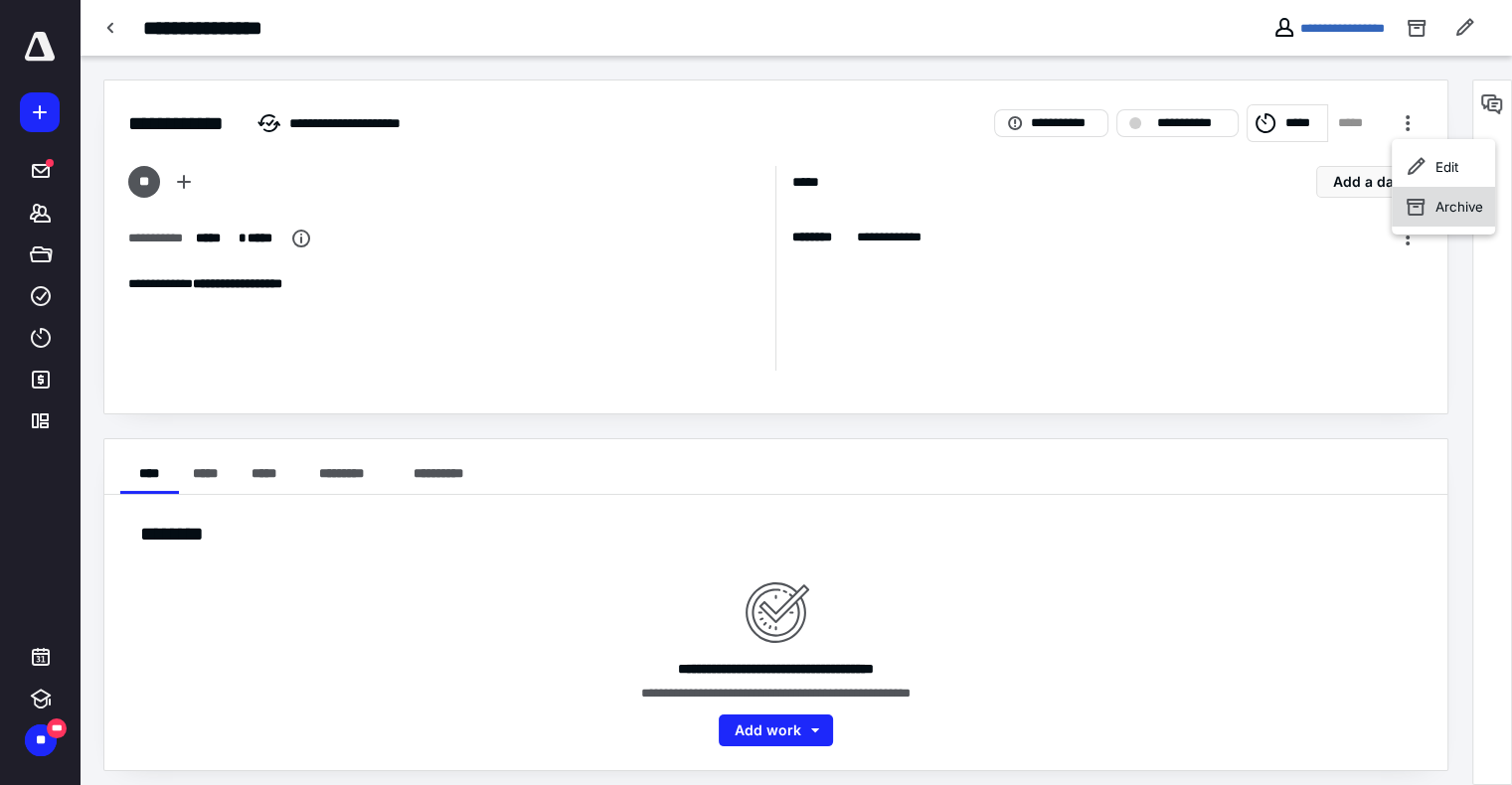 click on "Archive" at bounding box center (1443, 207) 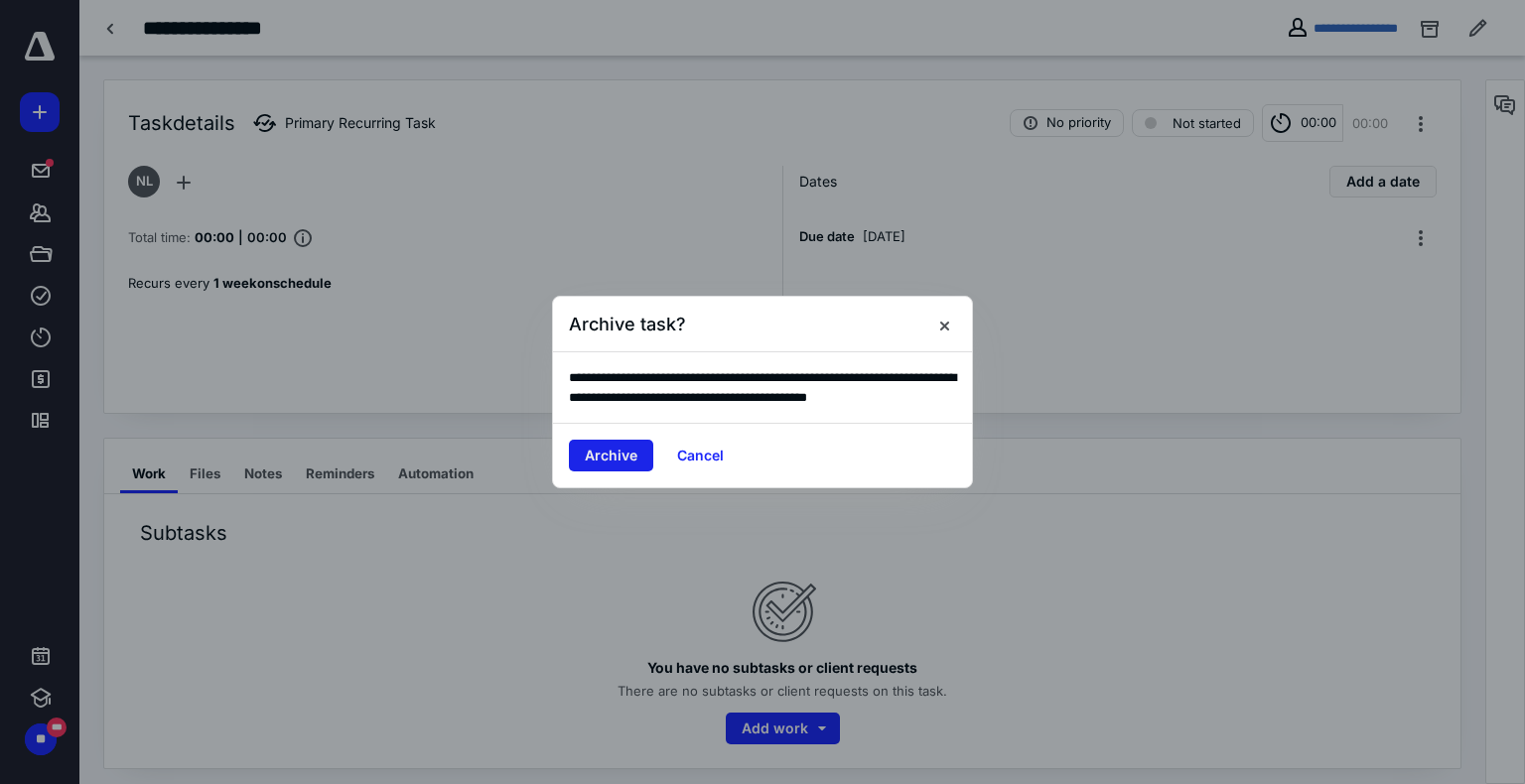 click on "Archive" at bounding box center [611, 456] 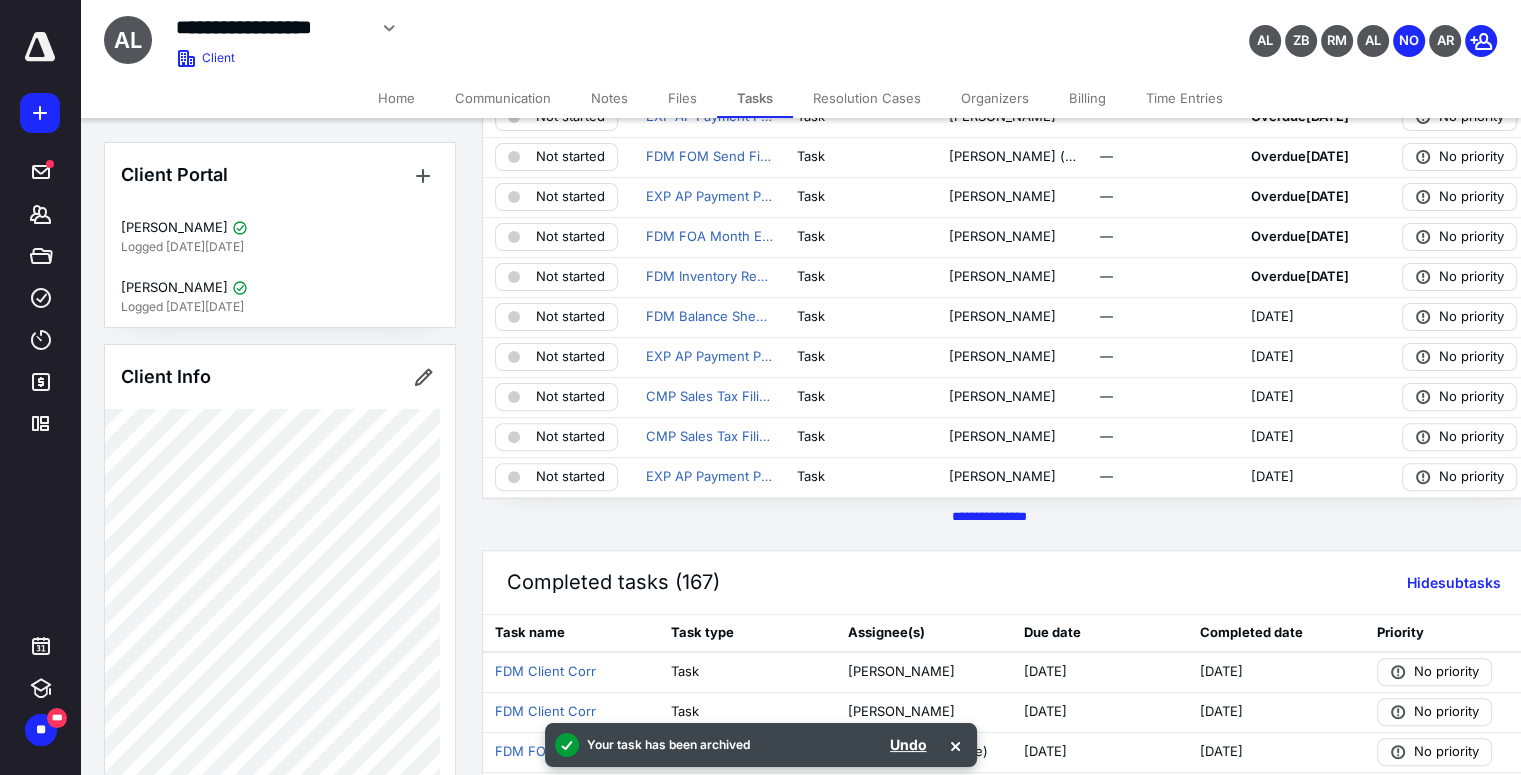 scroll, scrollTop: 556, scrollLeft: 0, axis: vertical 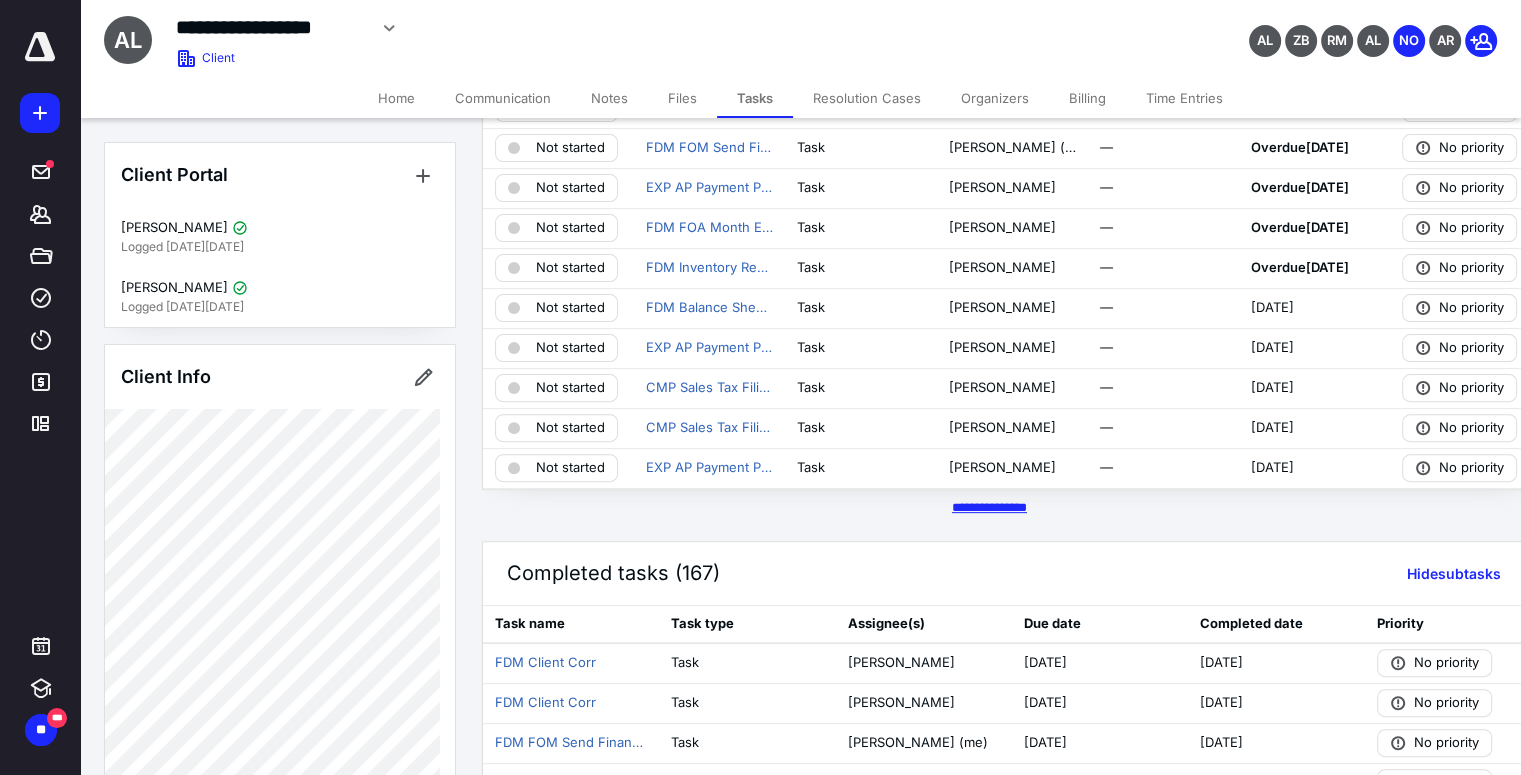 click on "********* *****" at bounding box center [989, 507] 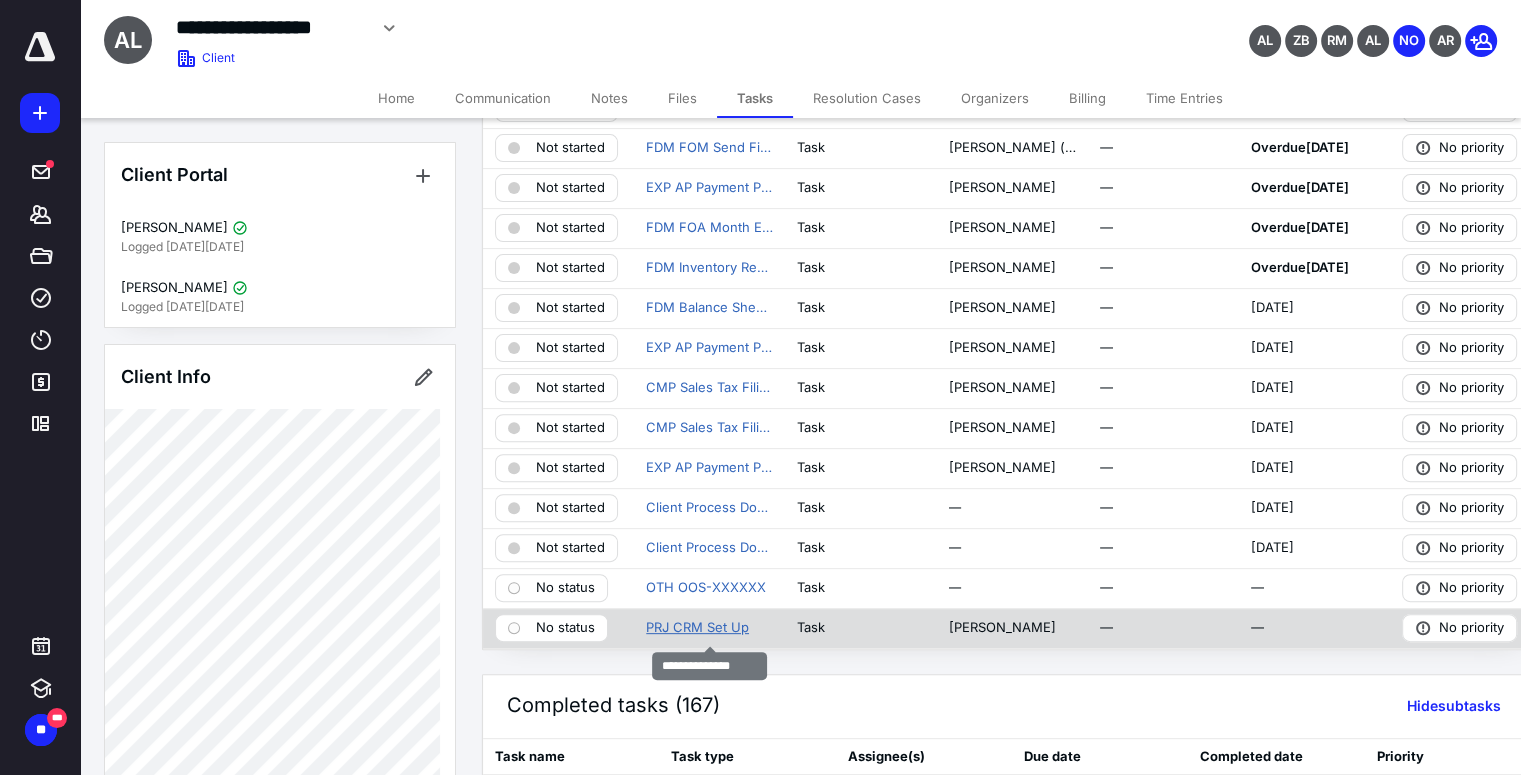 click on "PRJ CRM Set Up" at bounding box center [697, 628] 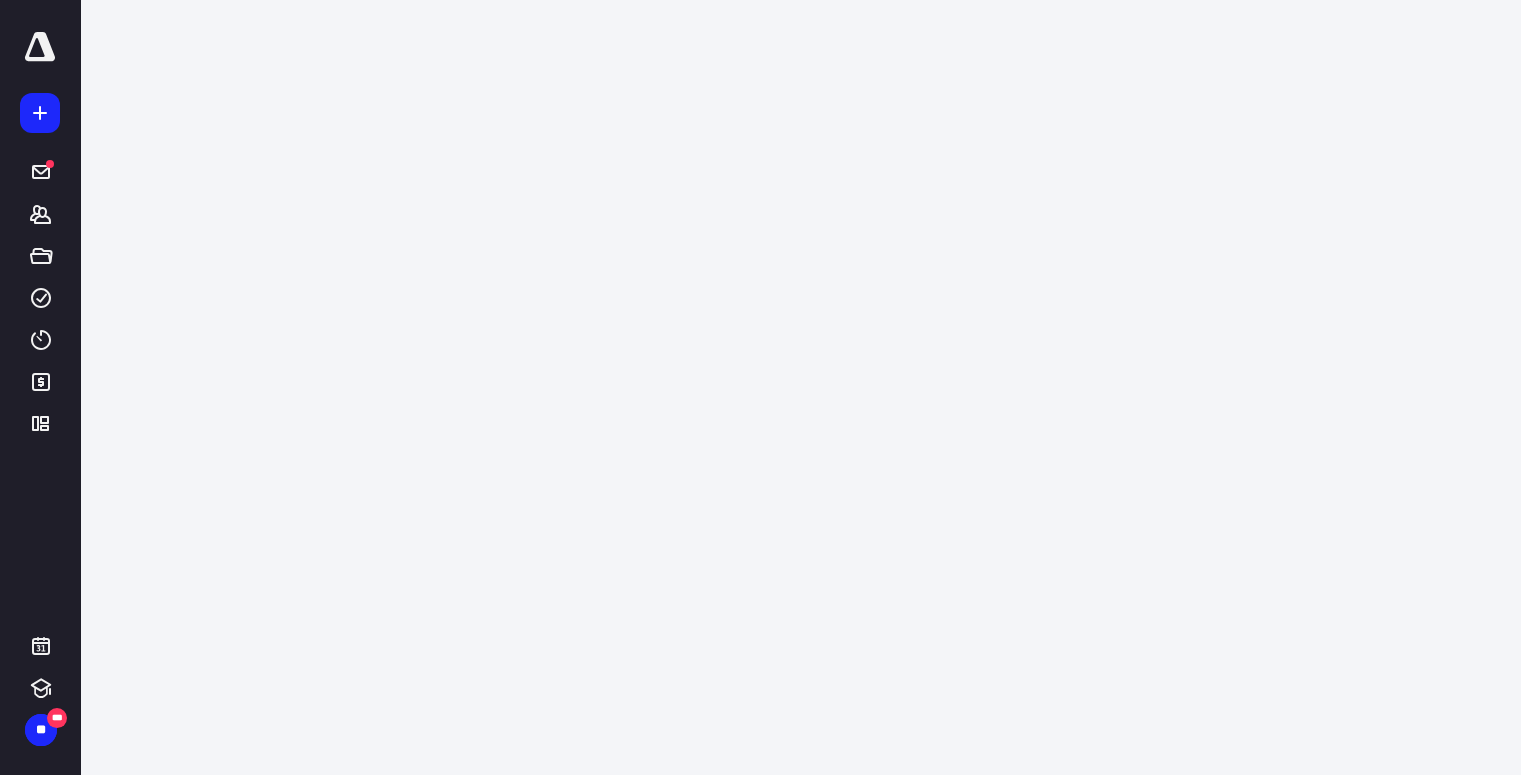 scroll, scrollTop: 0, scrollLeft: 0, axis: both 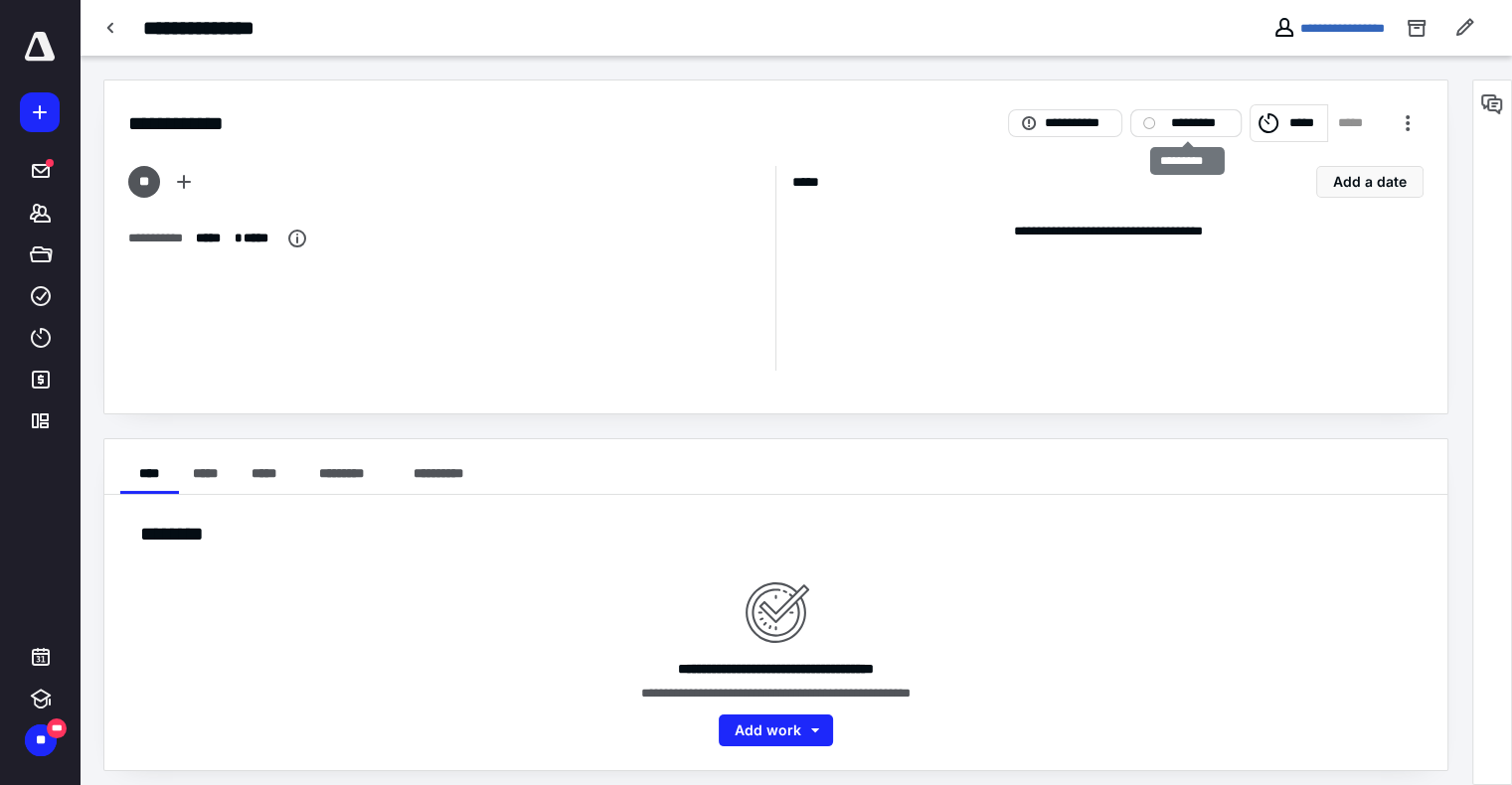 click on "*********" at bounding box center [1200, 123] 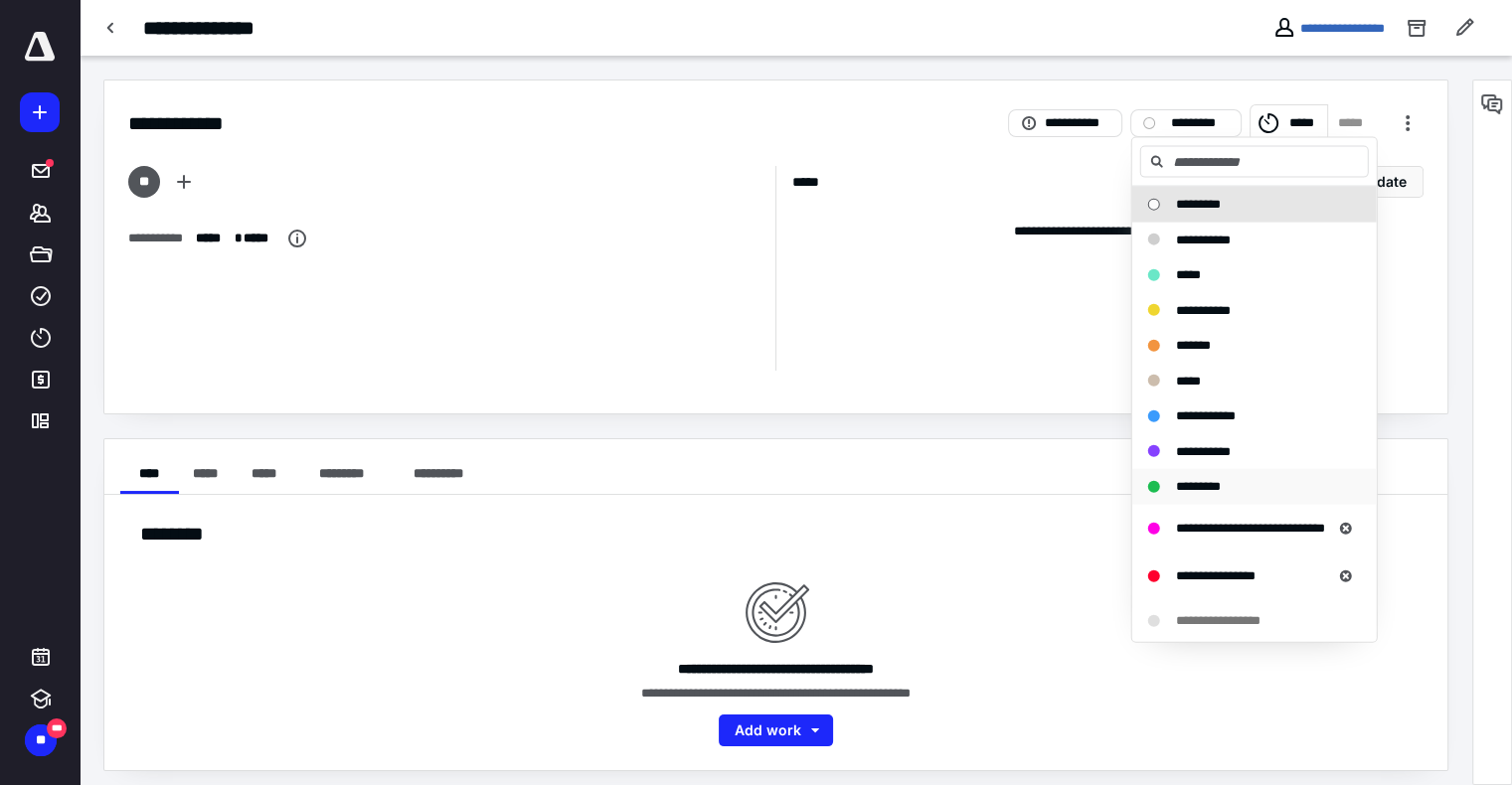 click on "*********" at bounding box center [1255, 487] 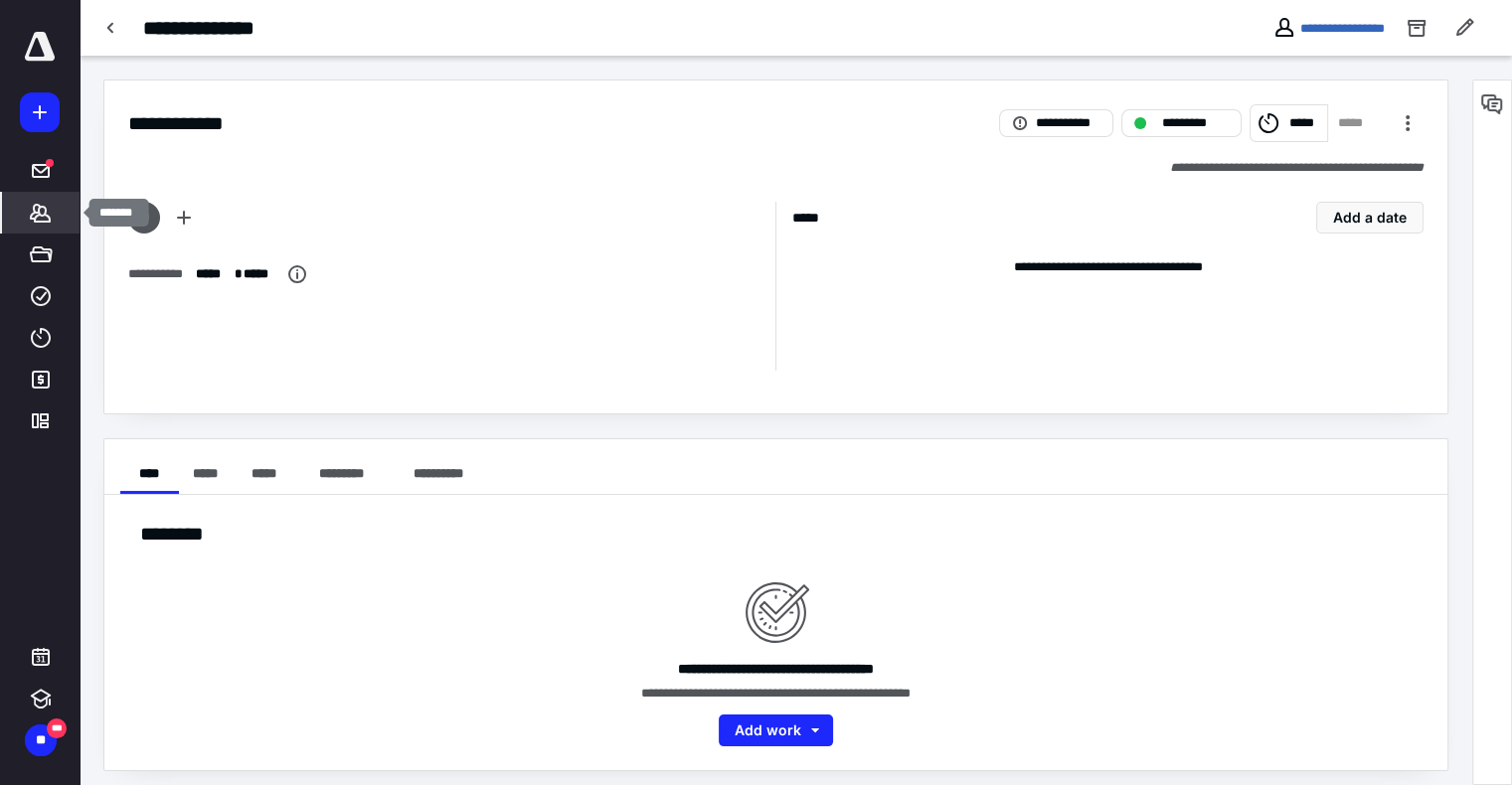 click 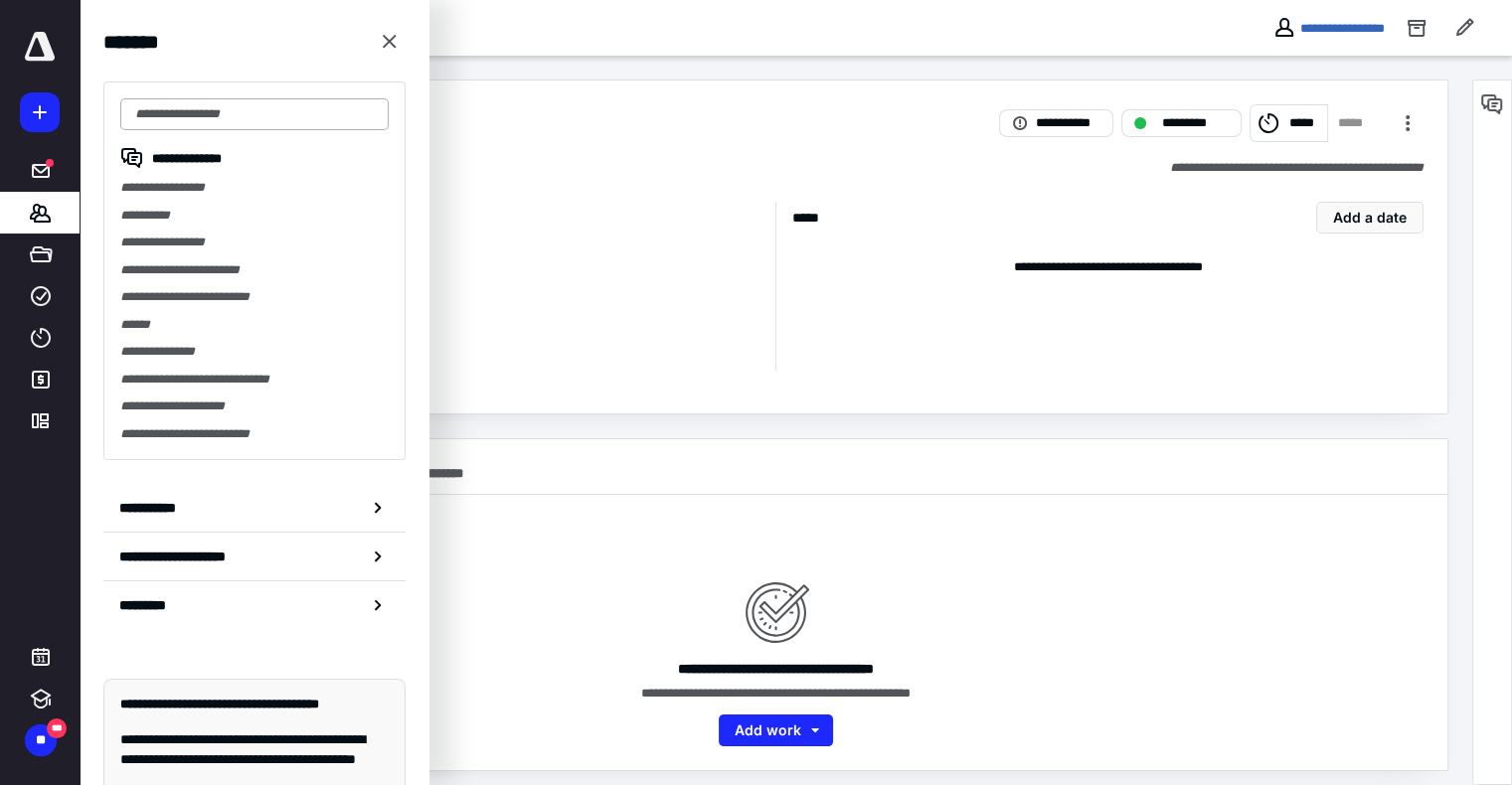 click at bounding box center (254, 114) 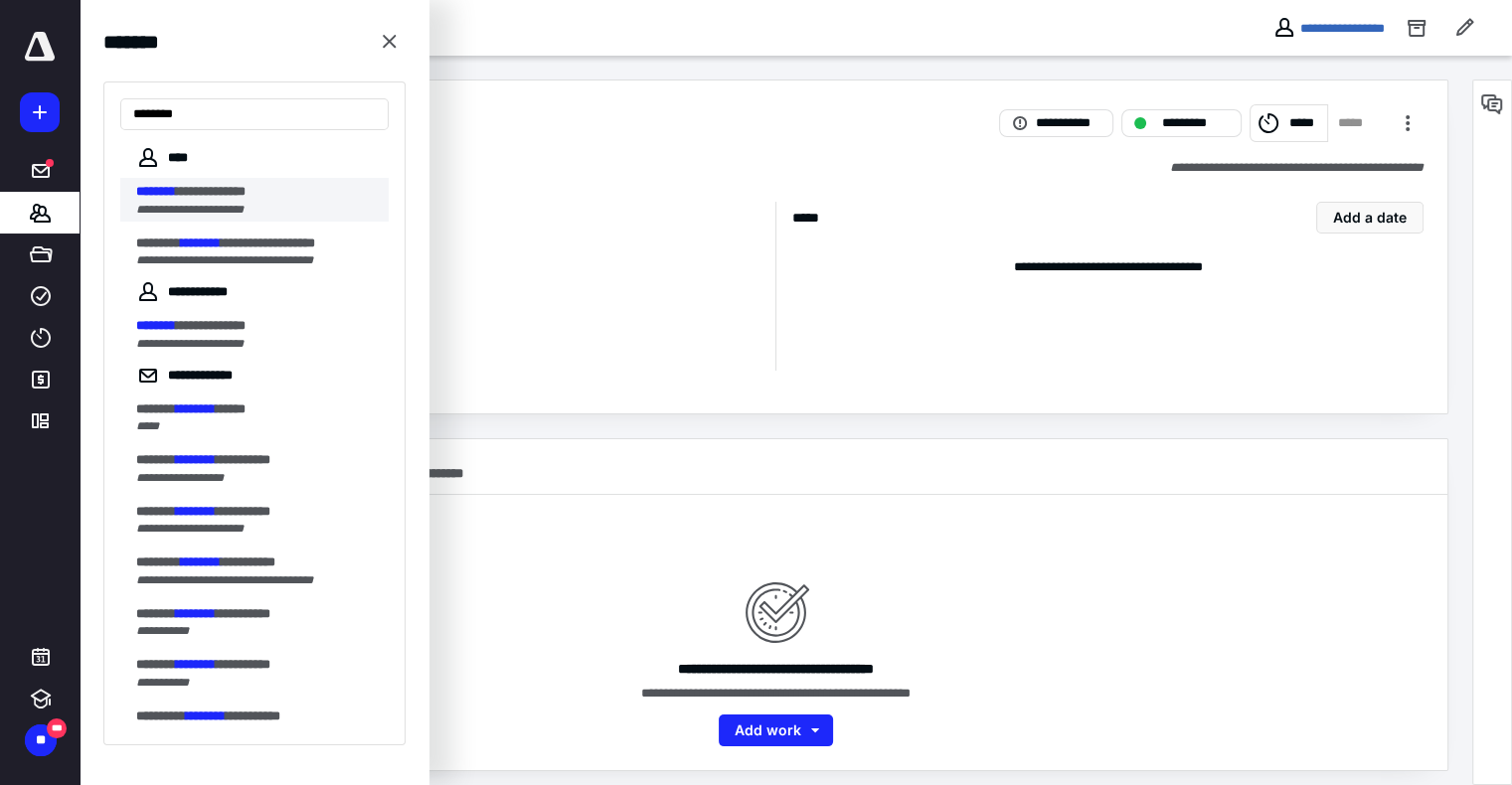 type on "********" 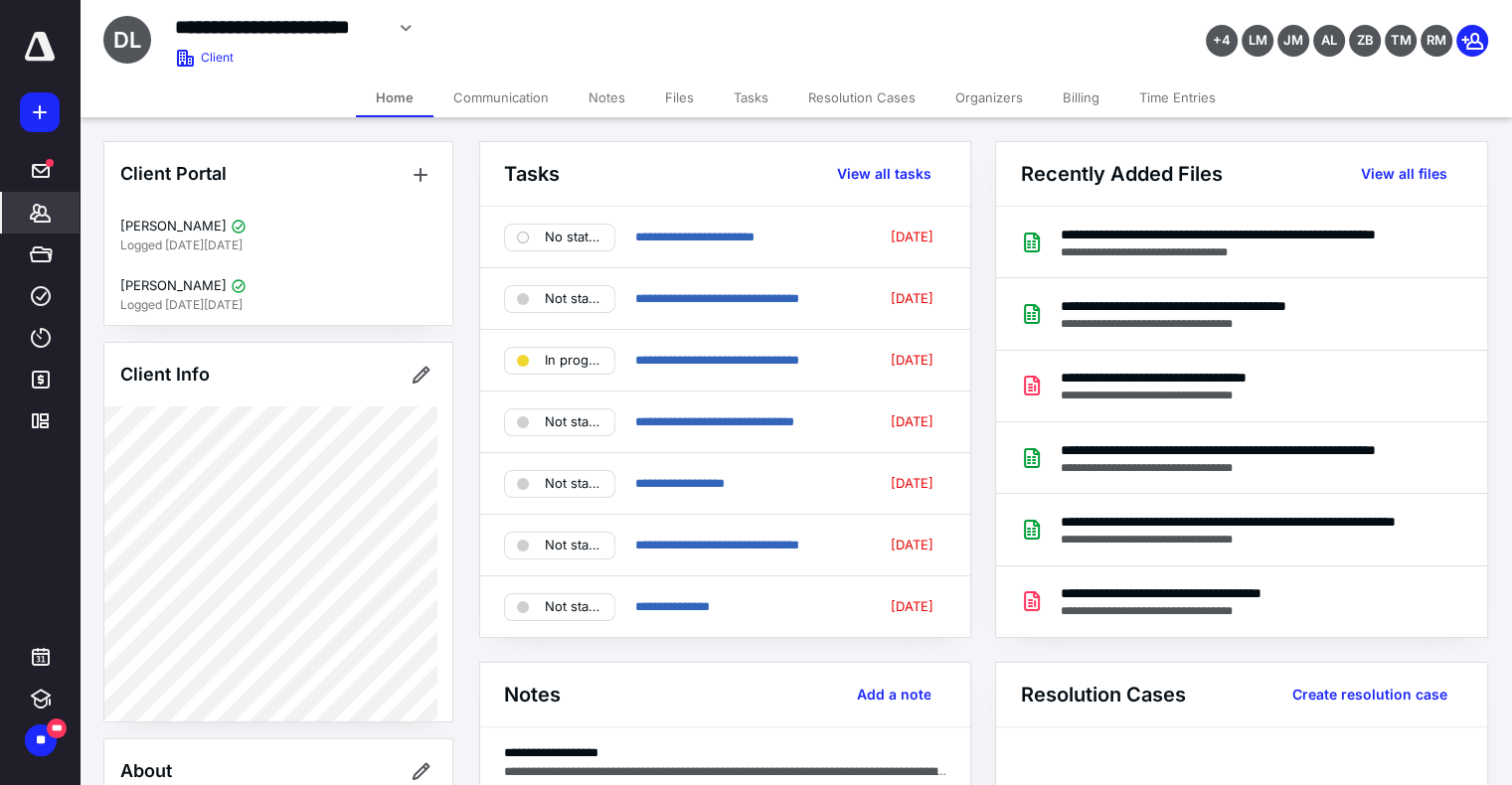 click on "Tasks" at bounding box center [751, 97] 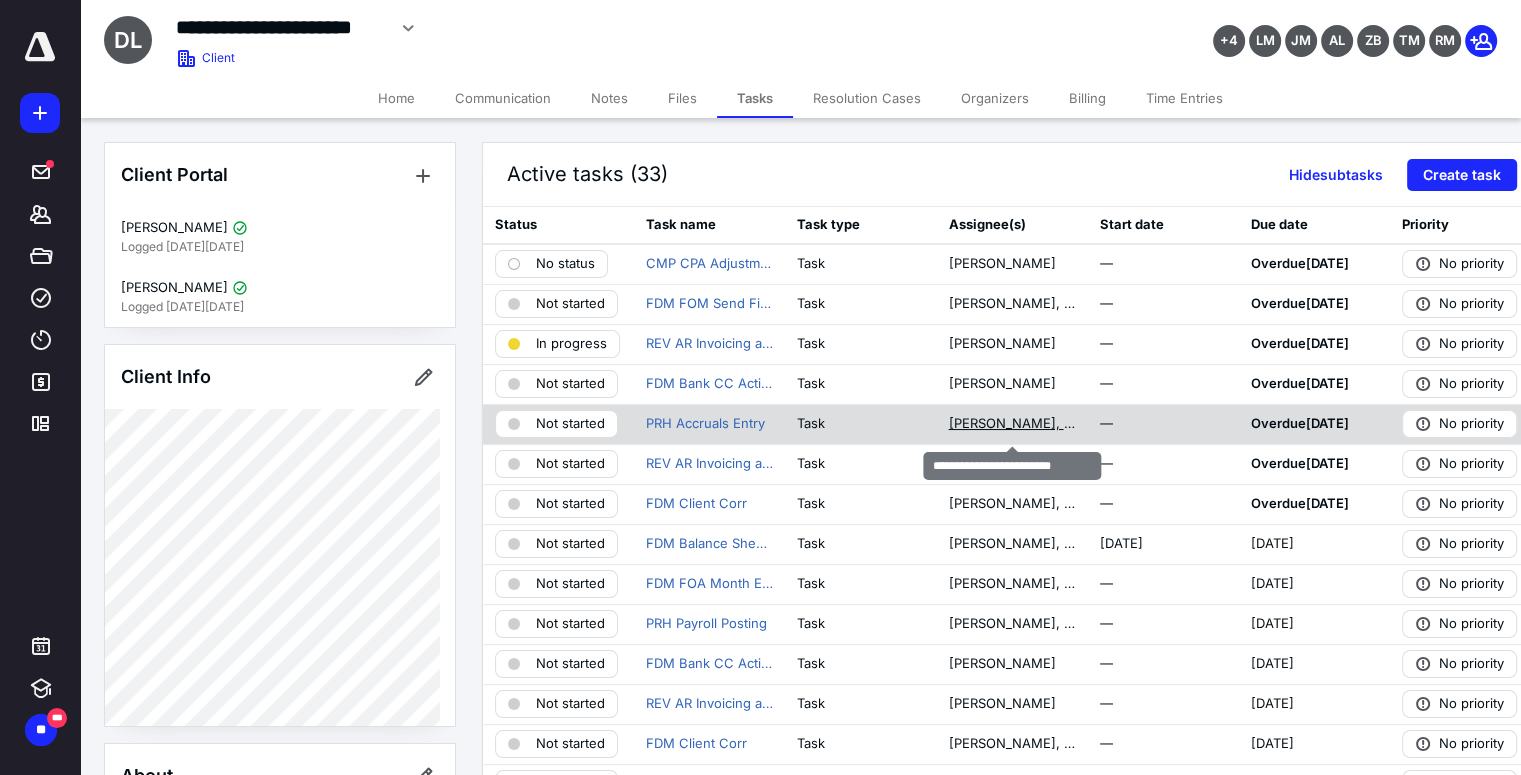 click on "[PERSON_NAME], [PERSON_NAME]" at bounding box center (1011, 424) 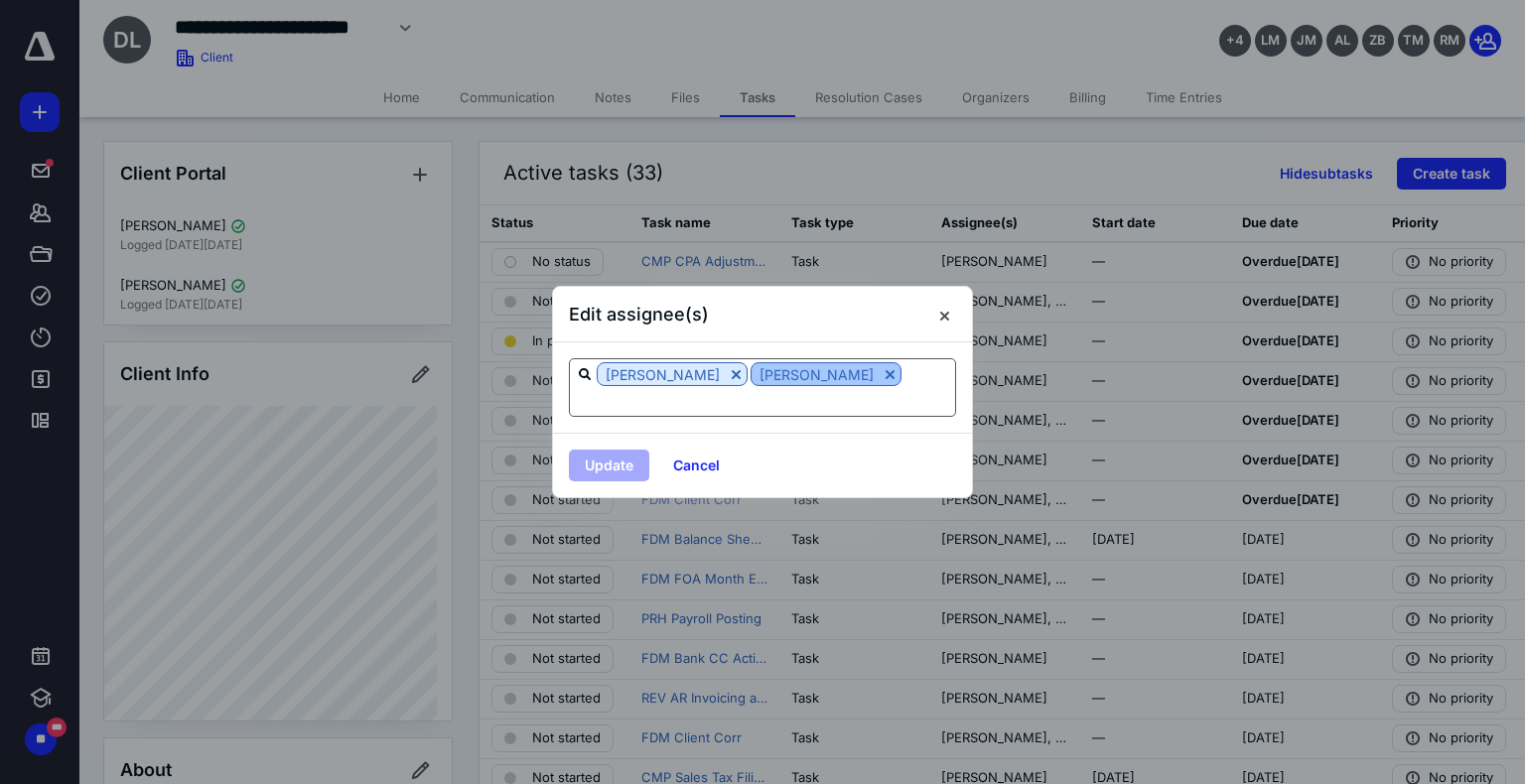 click at bounding box center [890, 374] 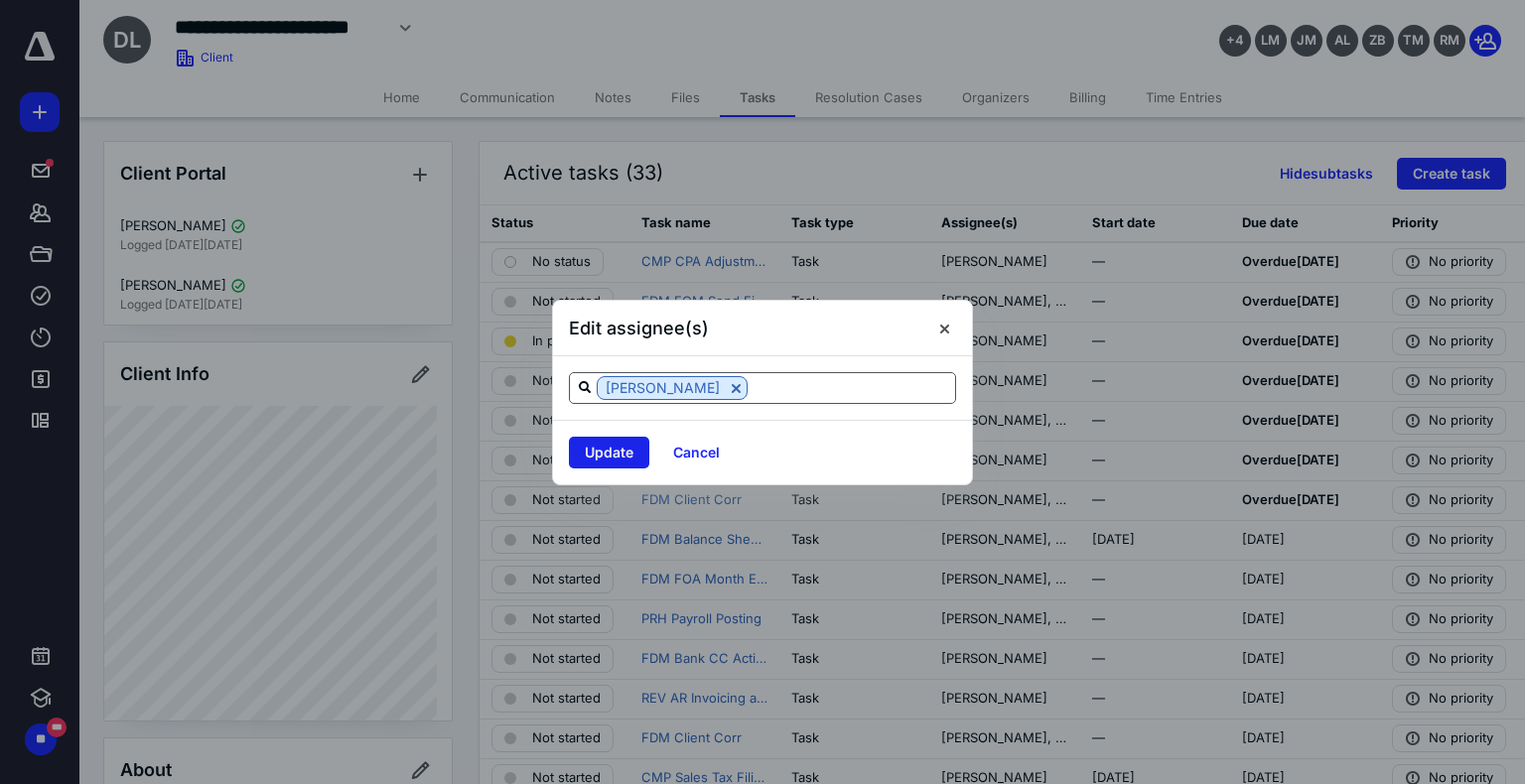 click on "Update" at bounding box center (609, 453) 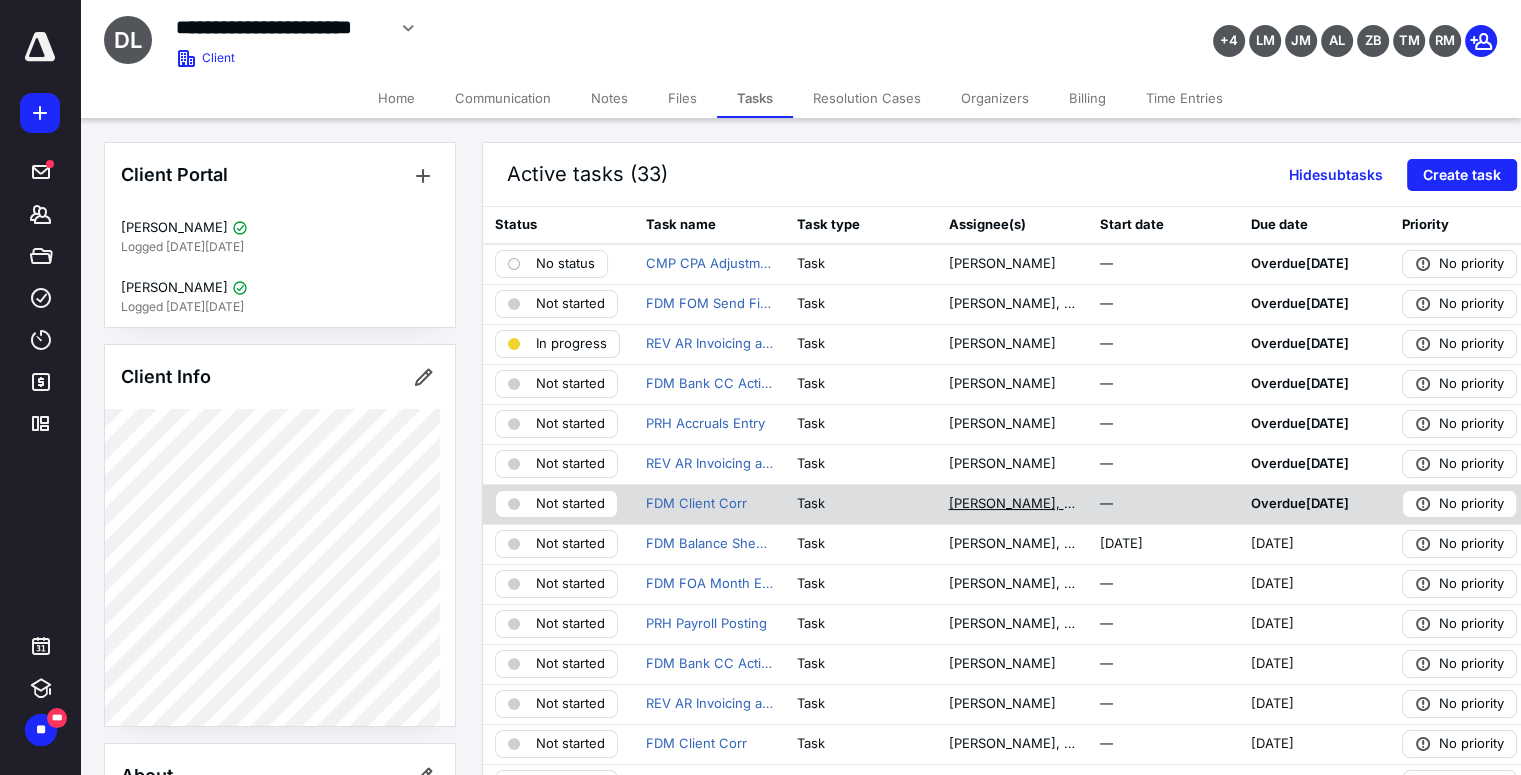 click on "[PERSON_NAME], [PERSON_NAME] (me), [PERSON_NAME], [PERSON_NAME]" at bounding box center (1011, 504) 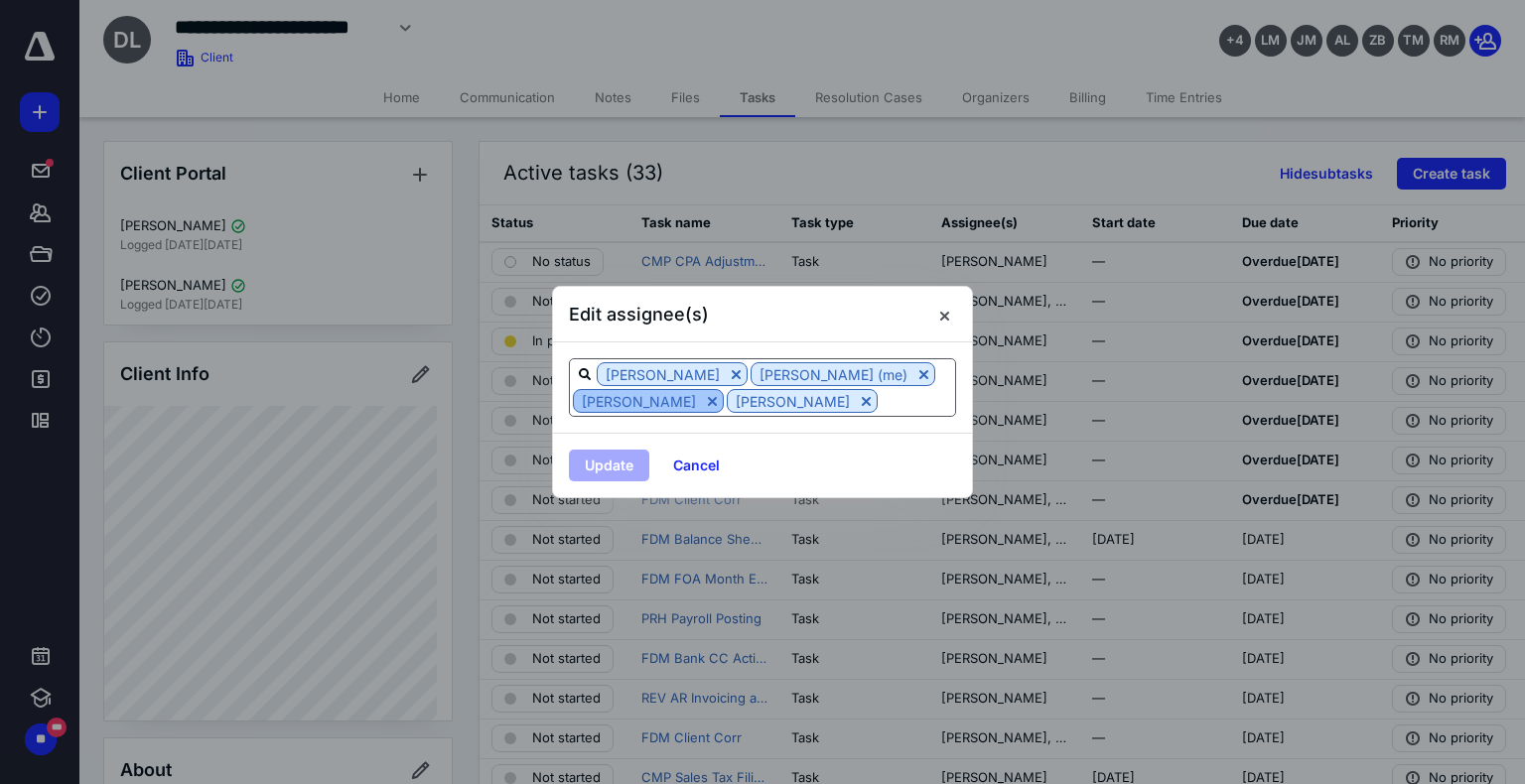 click at bounding box center (712, 401) 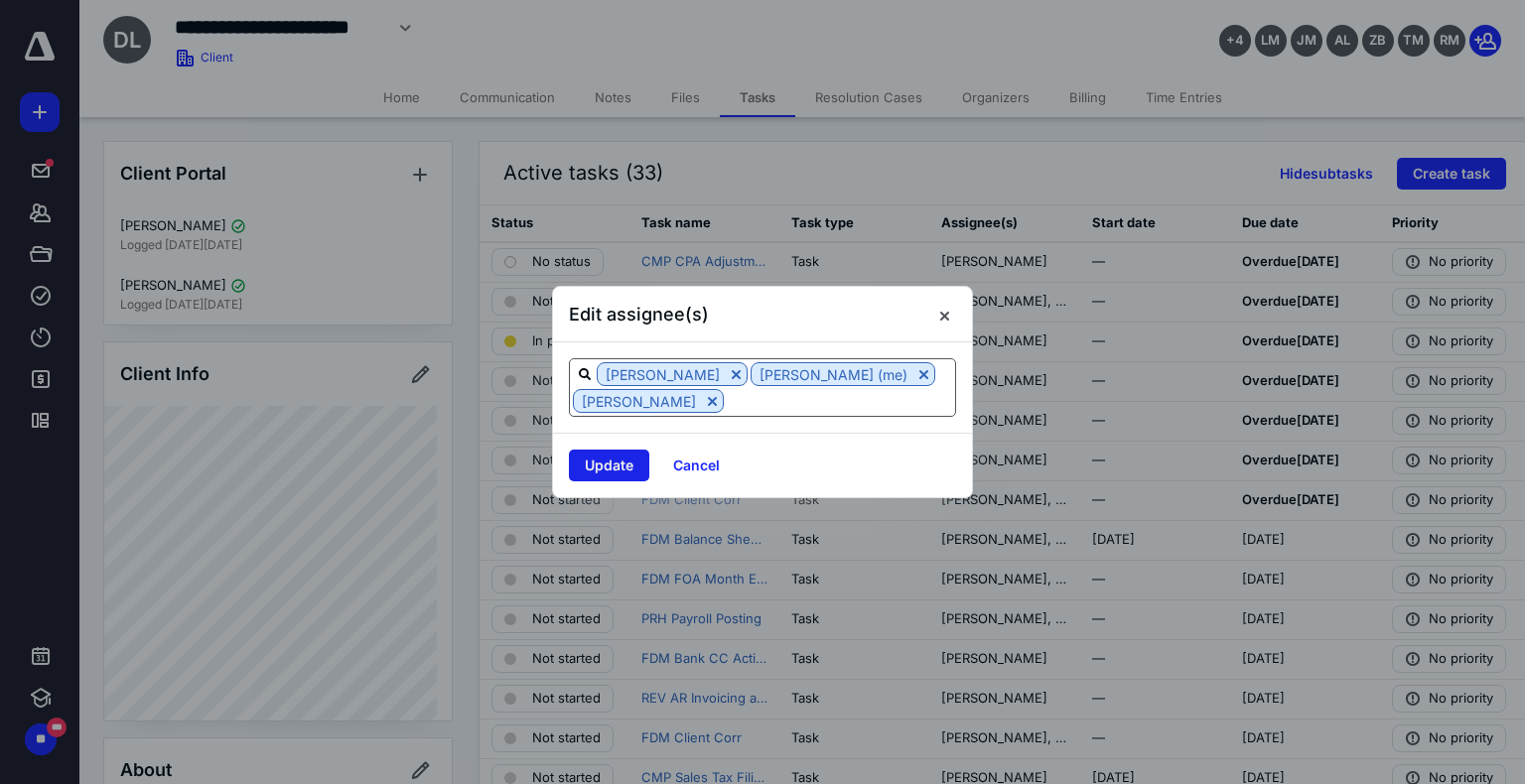 click on "Update" at bounding box center (609, 465) 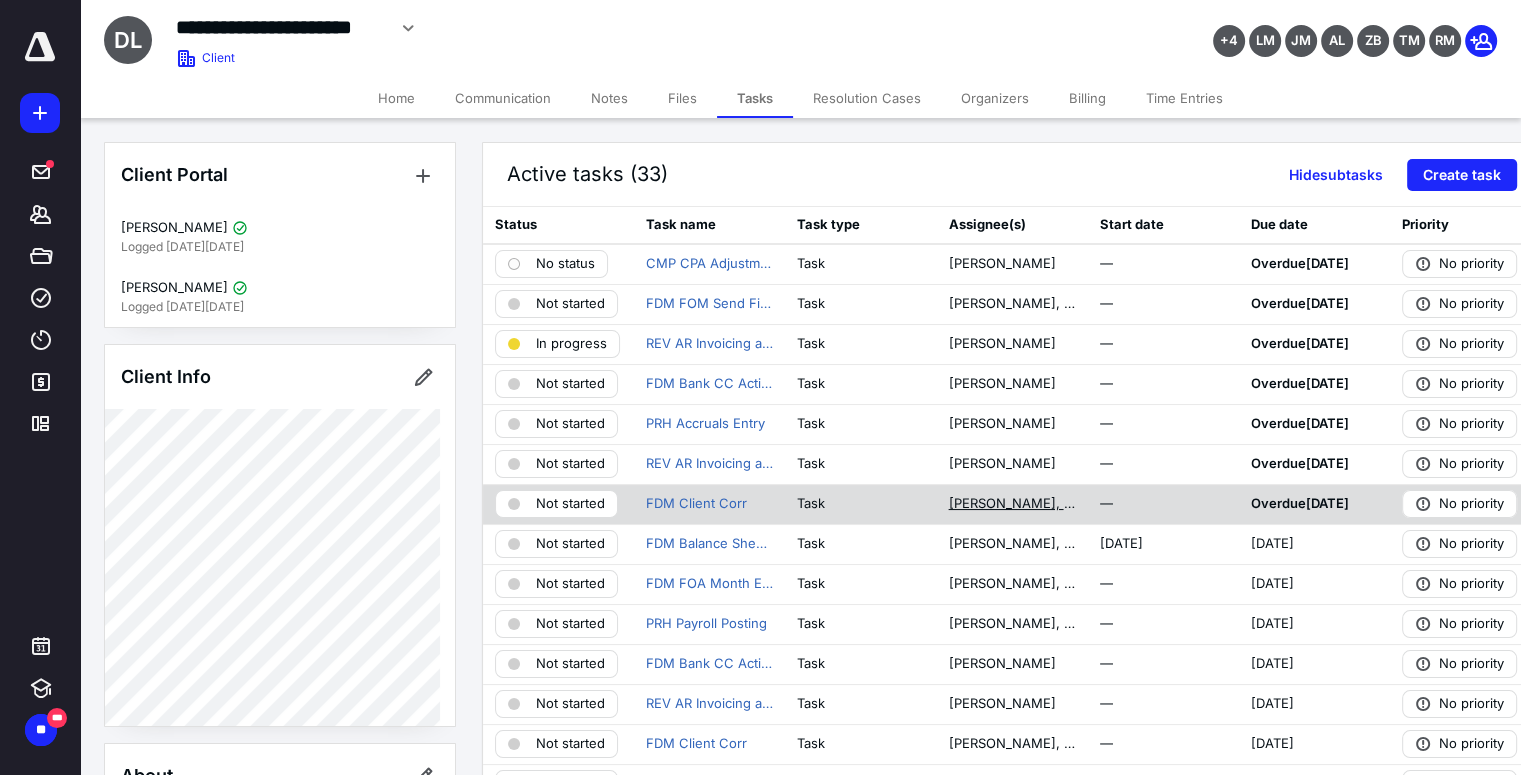 click on "[PERSON_NAME], [PERSON_NAME] (me), [PERSON_NAME]" at bounding box center [1011, 504] 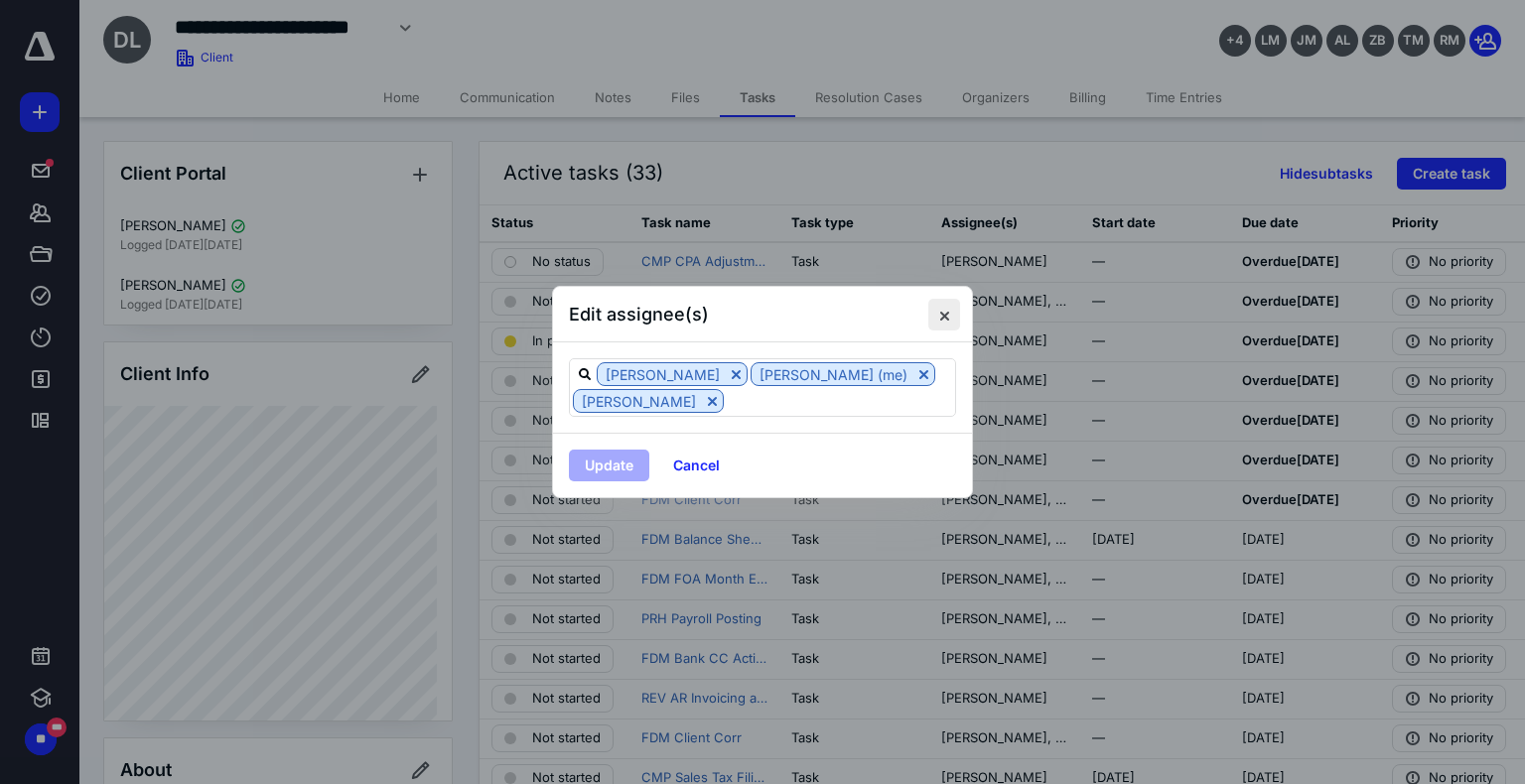 click at bounding box center (944, 315) 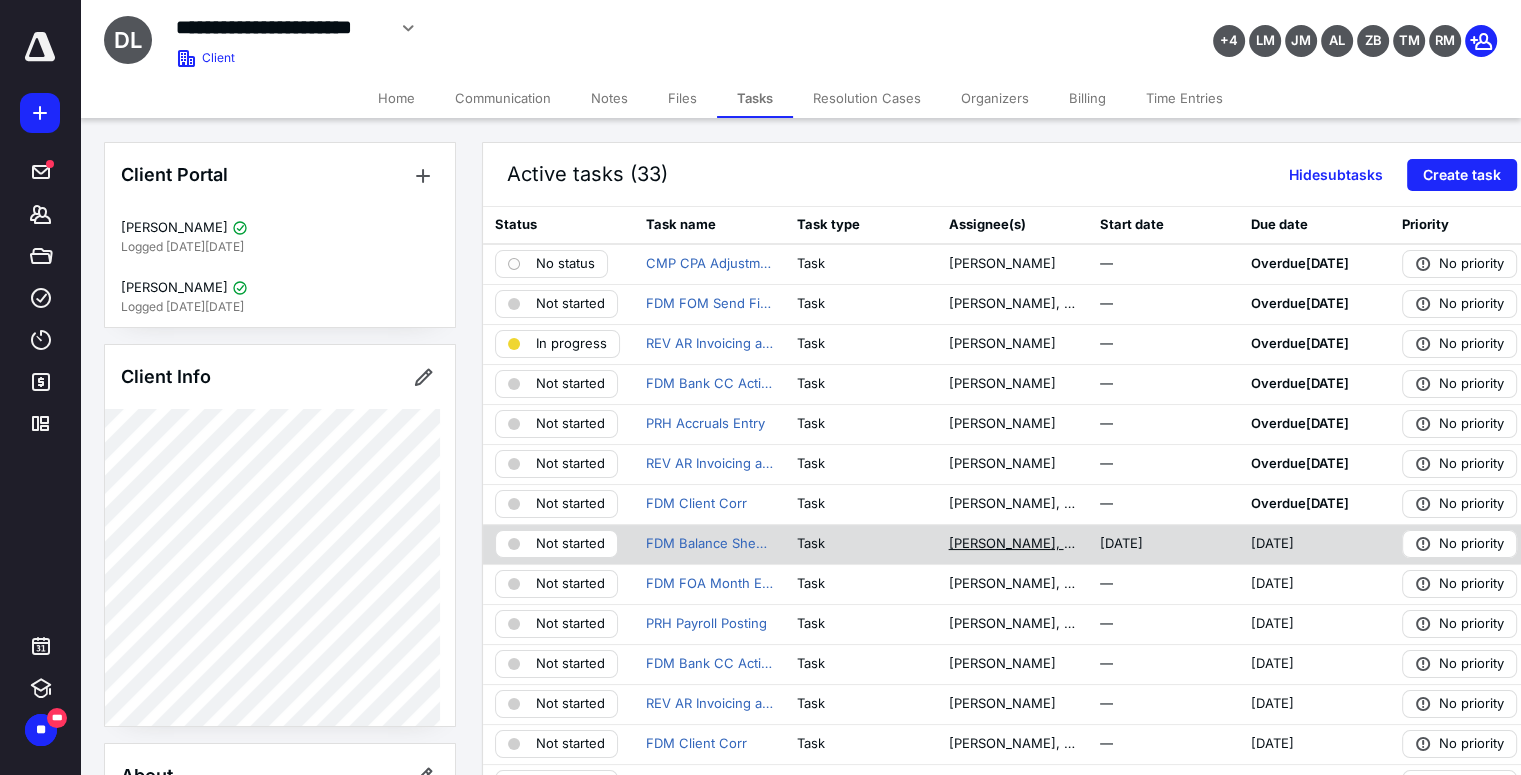 click on "[PERSON_NAME], [PERSON_NAME]" at bounding box center [1011, 544] 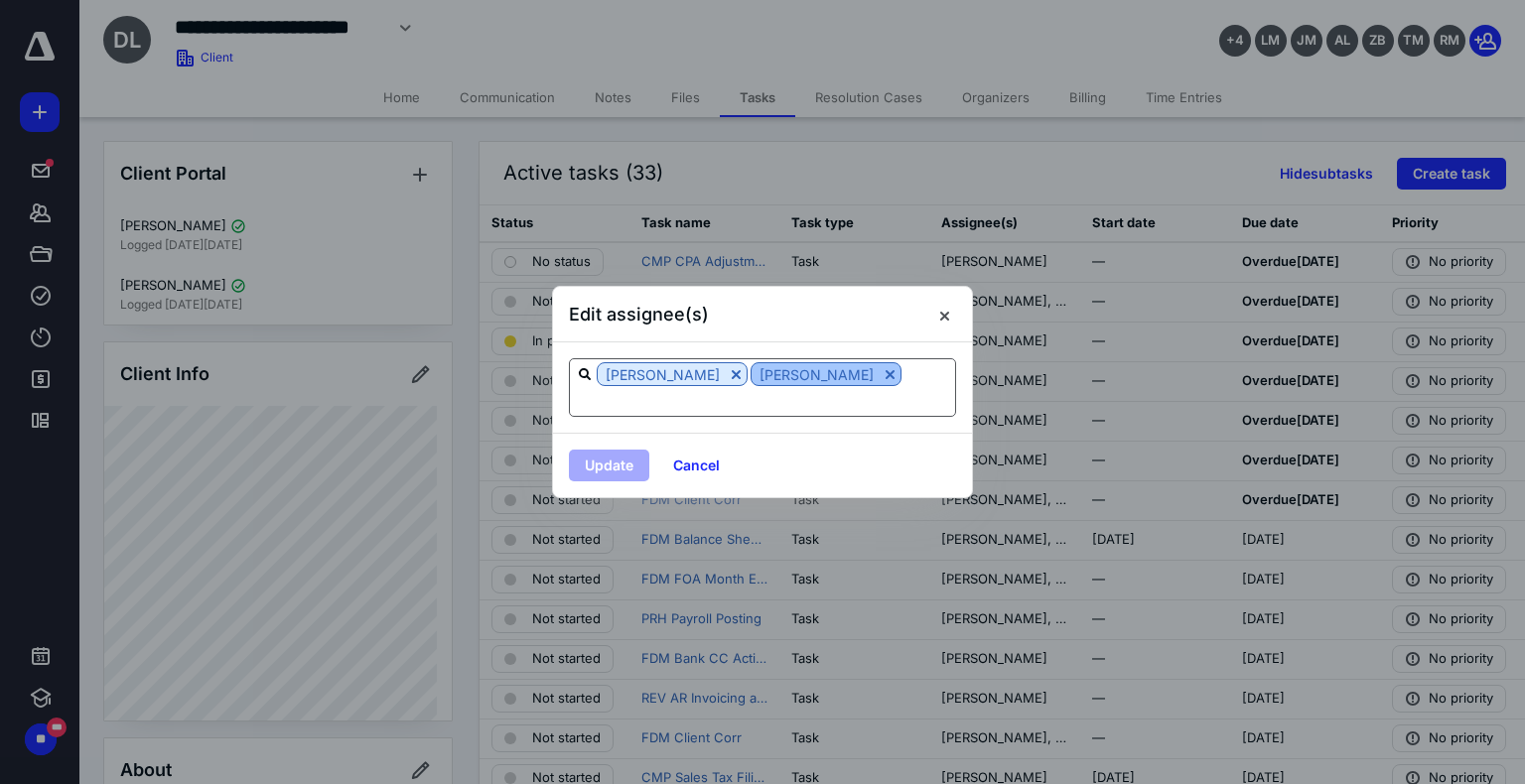 click at bounding box center [890, 374] 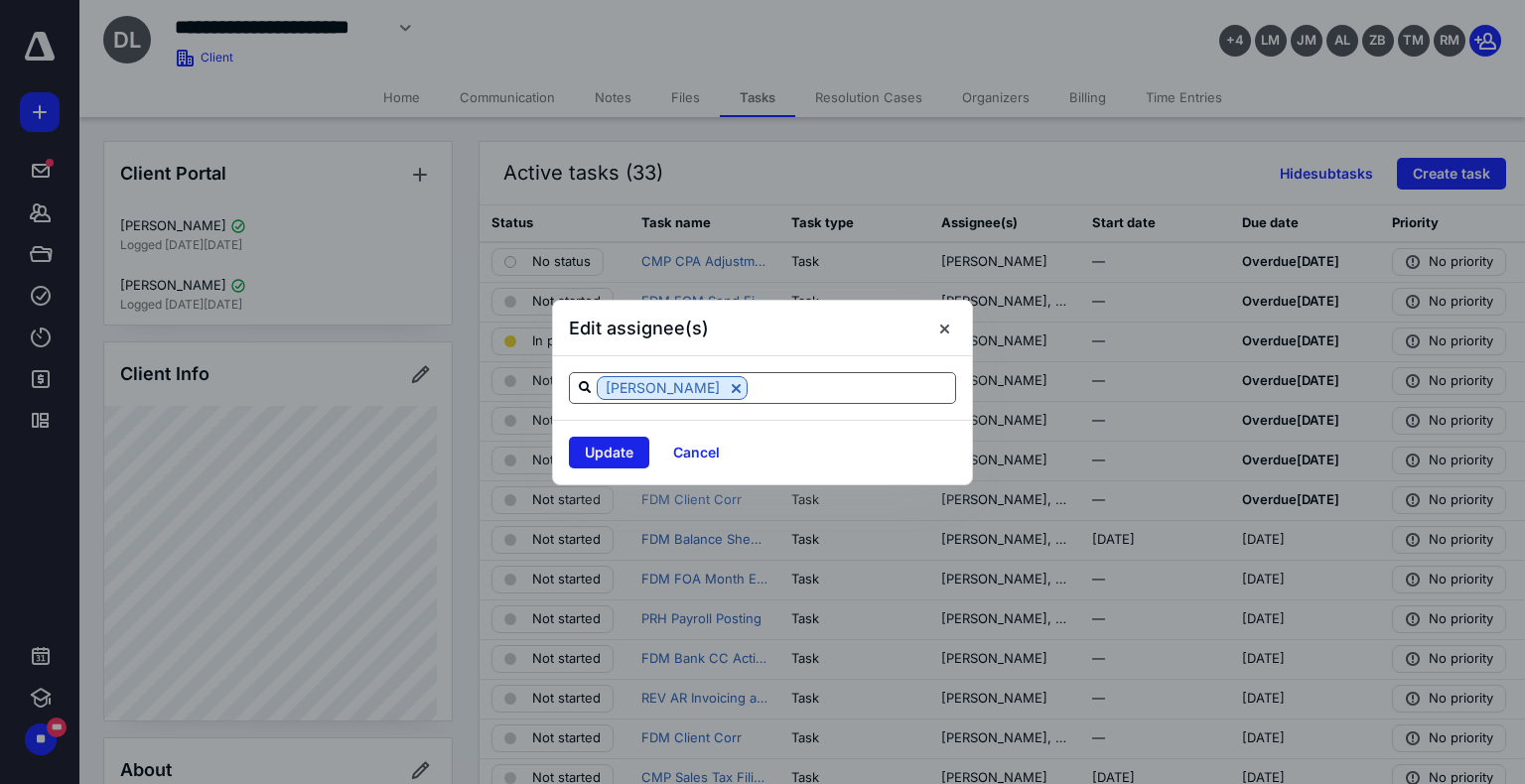 click on "Update" at bounding box center (609, 453) 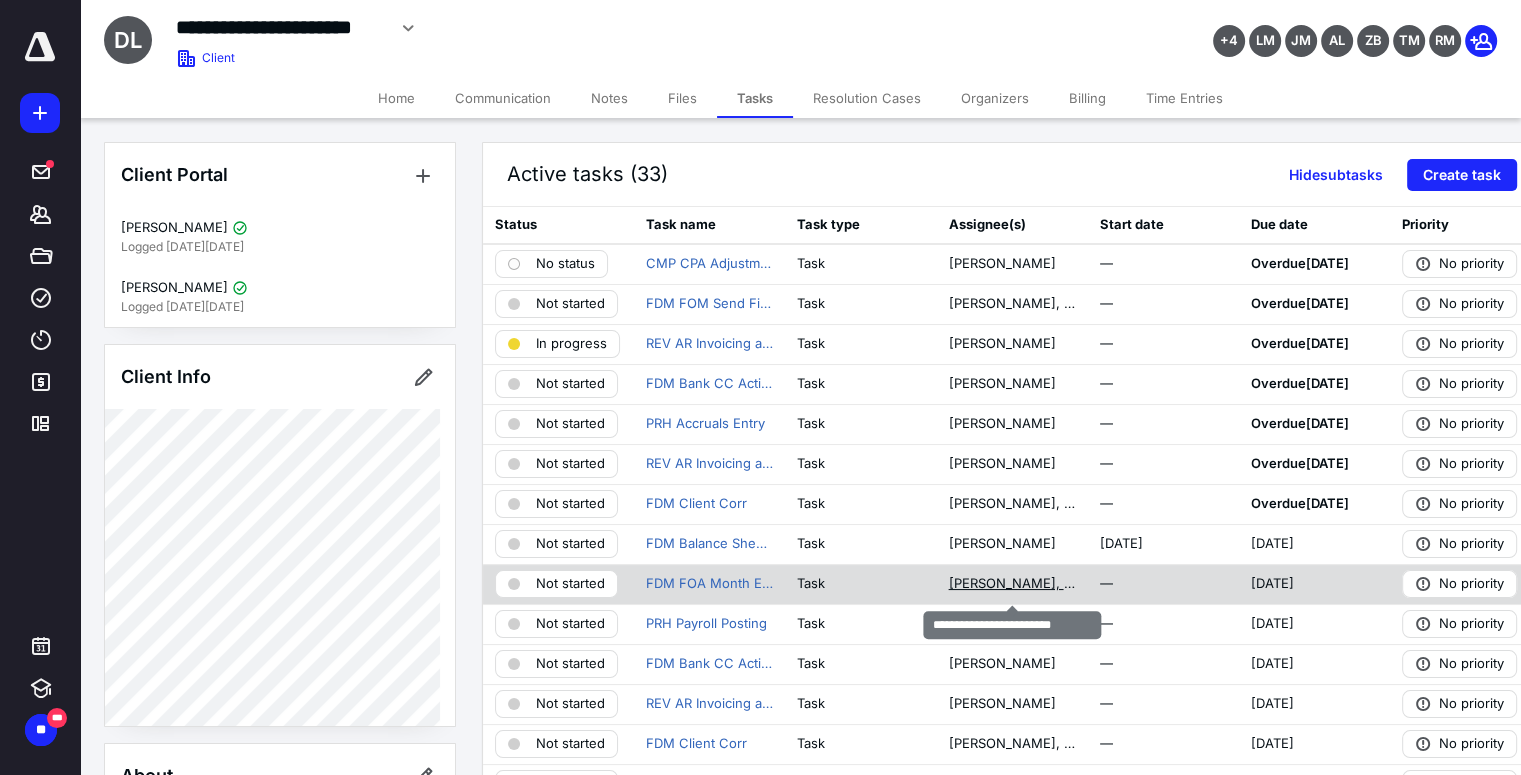 click on "[PERSON_NAME], [PERSON_NAME]" at bounding box center (1011, 584) 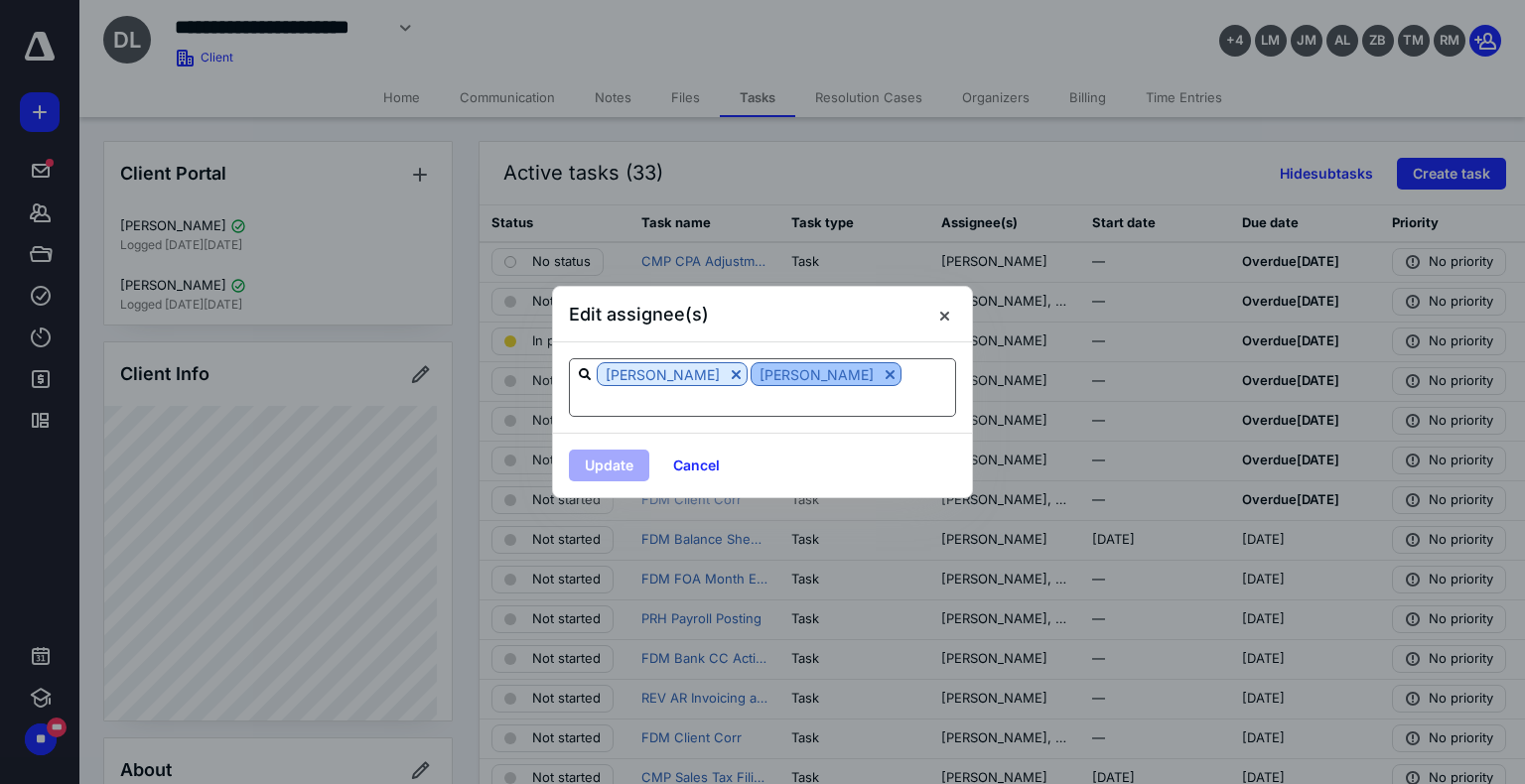 click at bounding box center (890, 374) 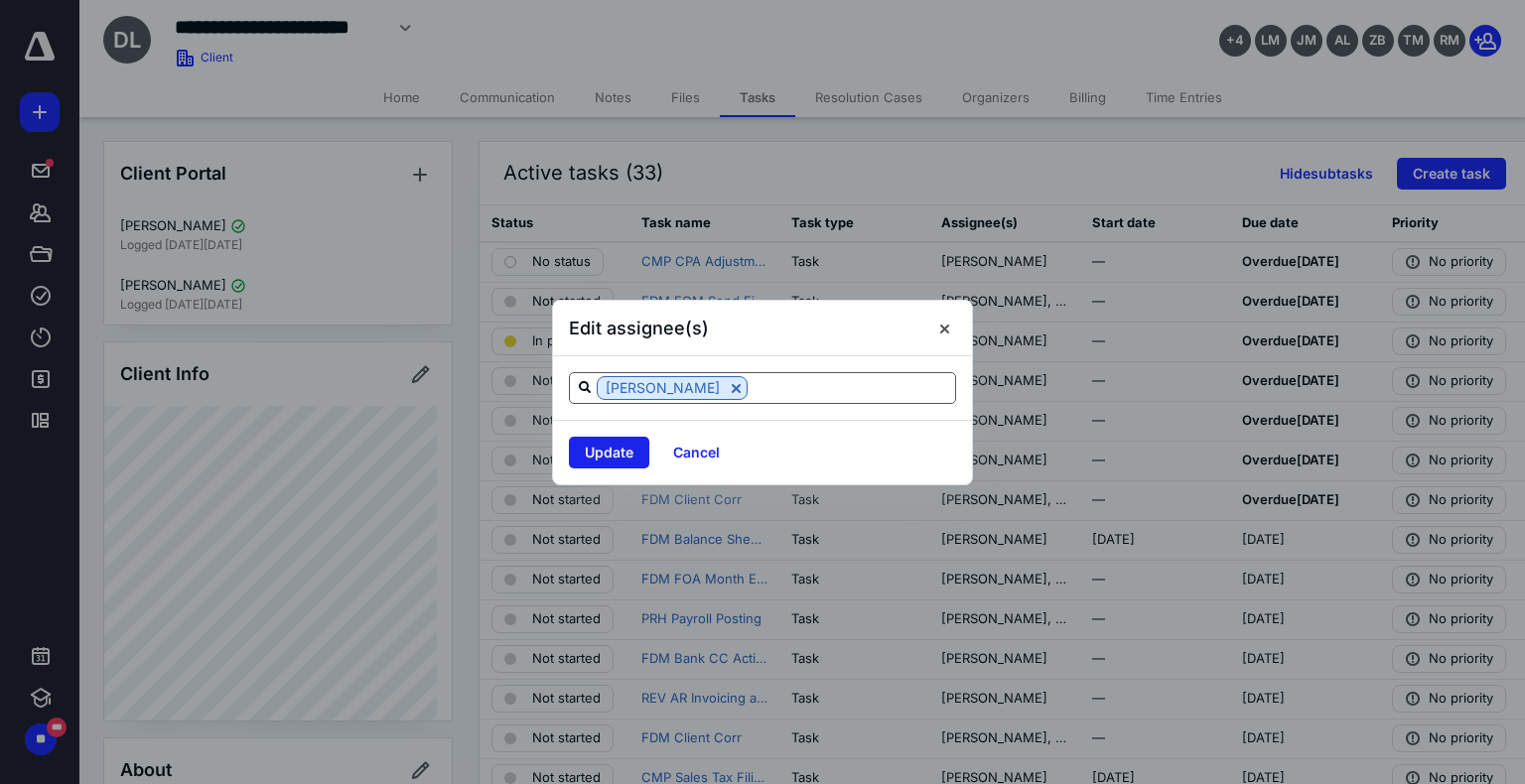 click on "Update" at bounding box center [609, 453] 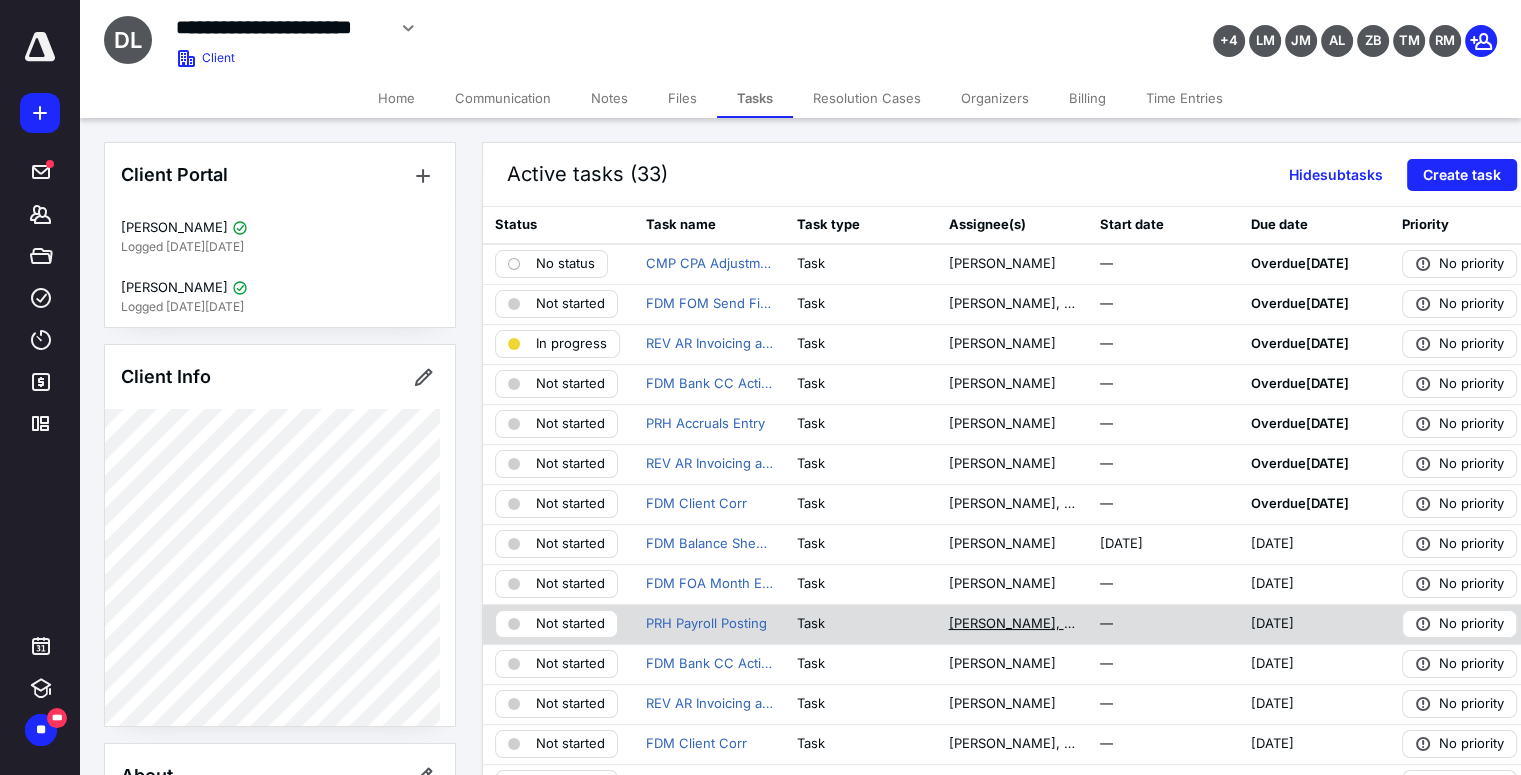 click on "[PERSON_NAME], [PERSON_NAME]" at bounding box center (1011, 624) 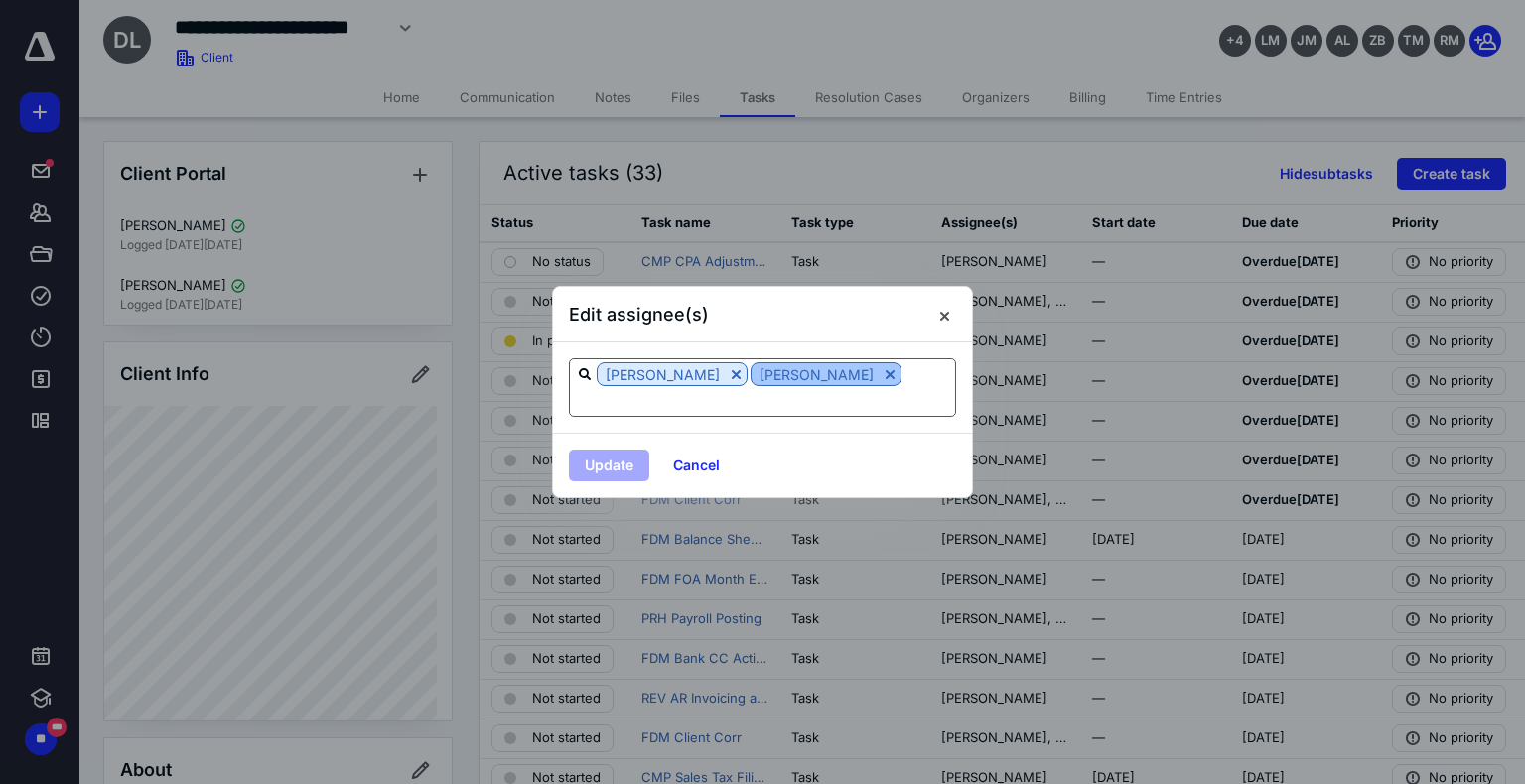 click at bounding box center (890, 374) 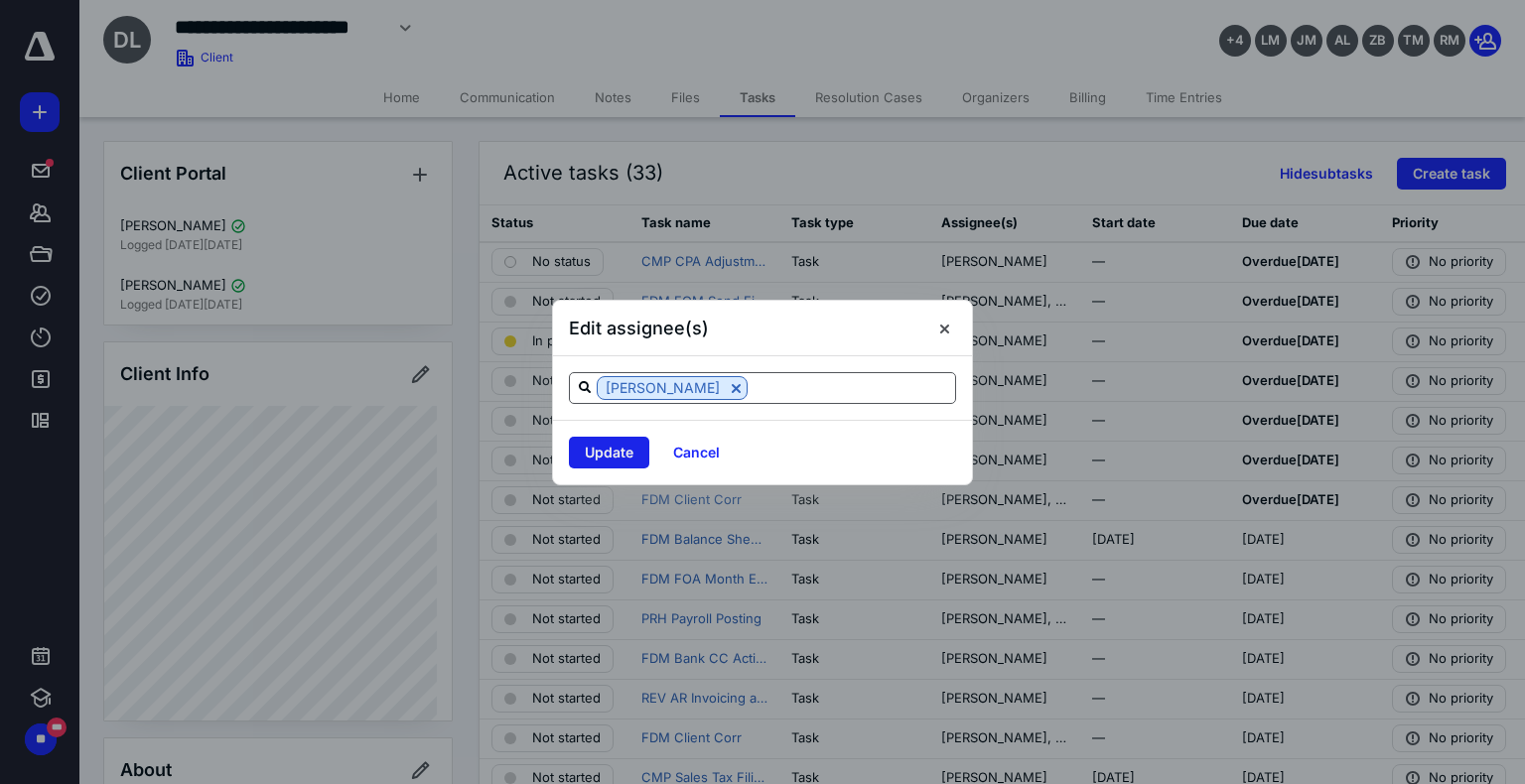 click on "Update" at bounding box center (609, 453) 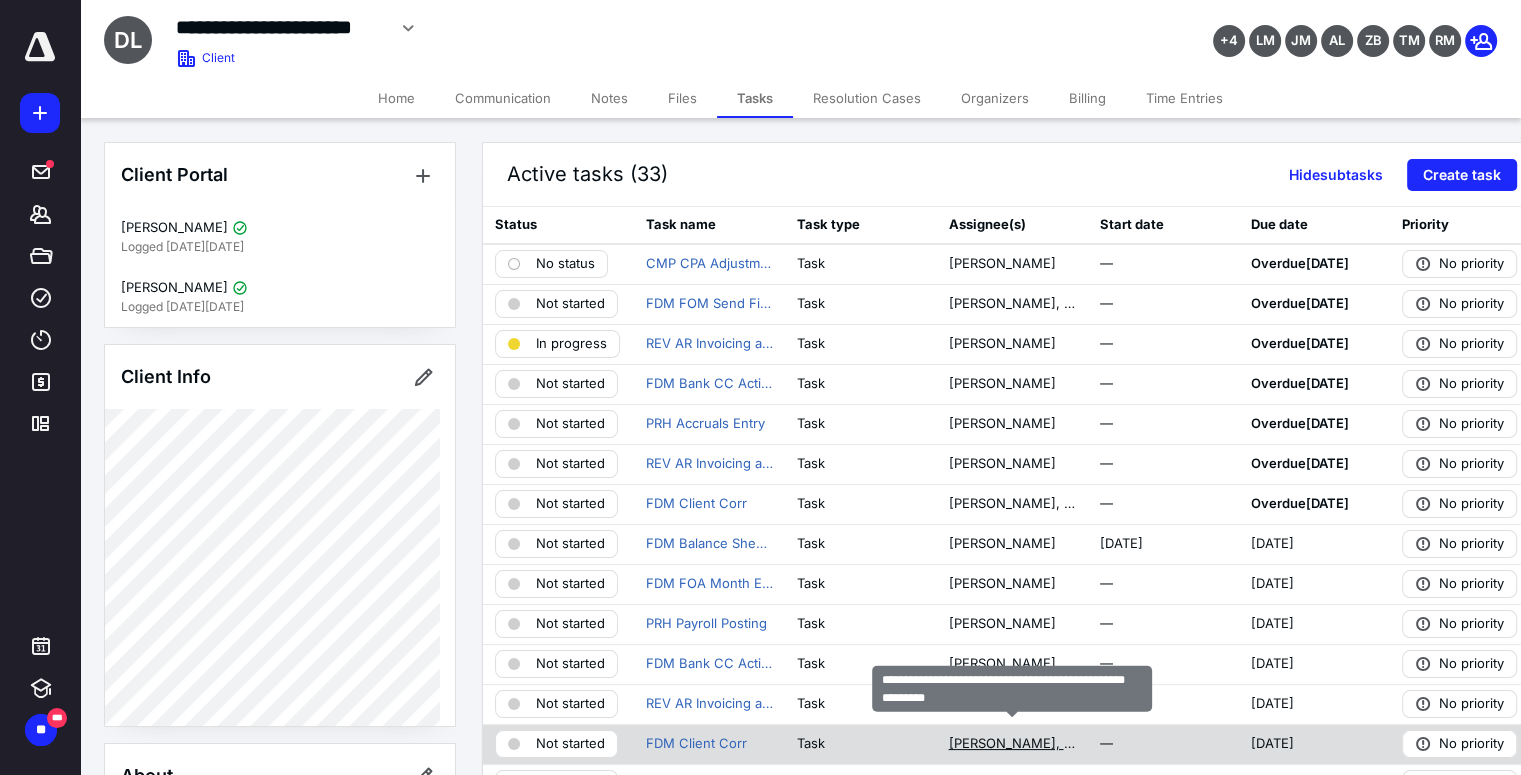 click on "[PERSON_NAME], [PERSON_NAME] (me), [PERSON_NAME], [PERSON_NAME]" at bounding box center (1011, 744) 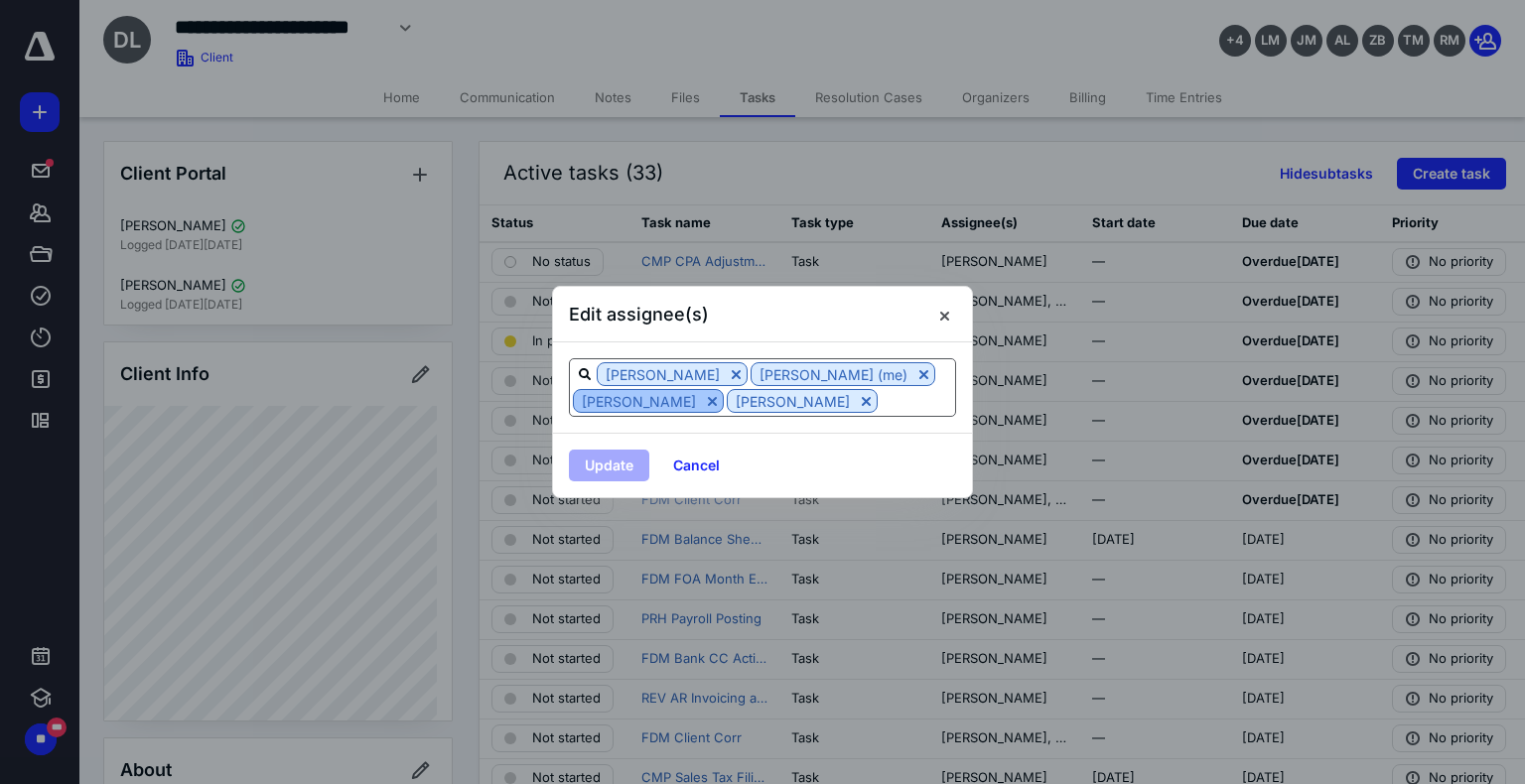 click at bounding box center [712, 401] 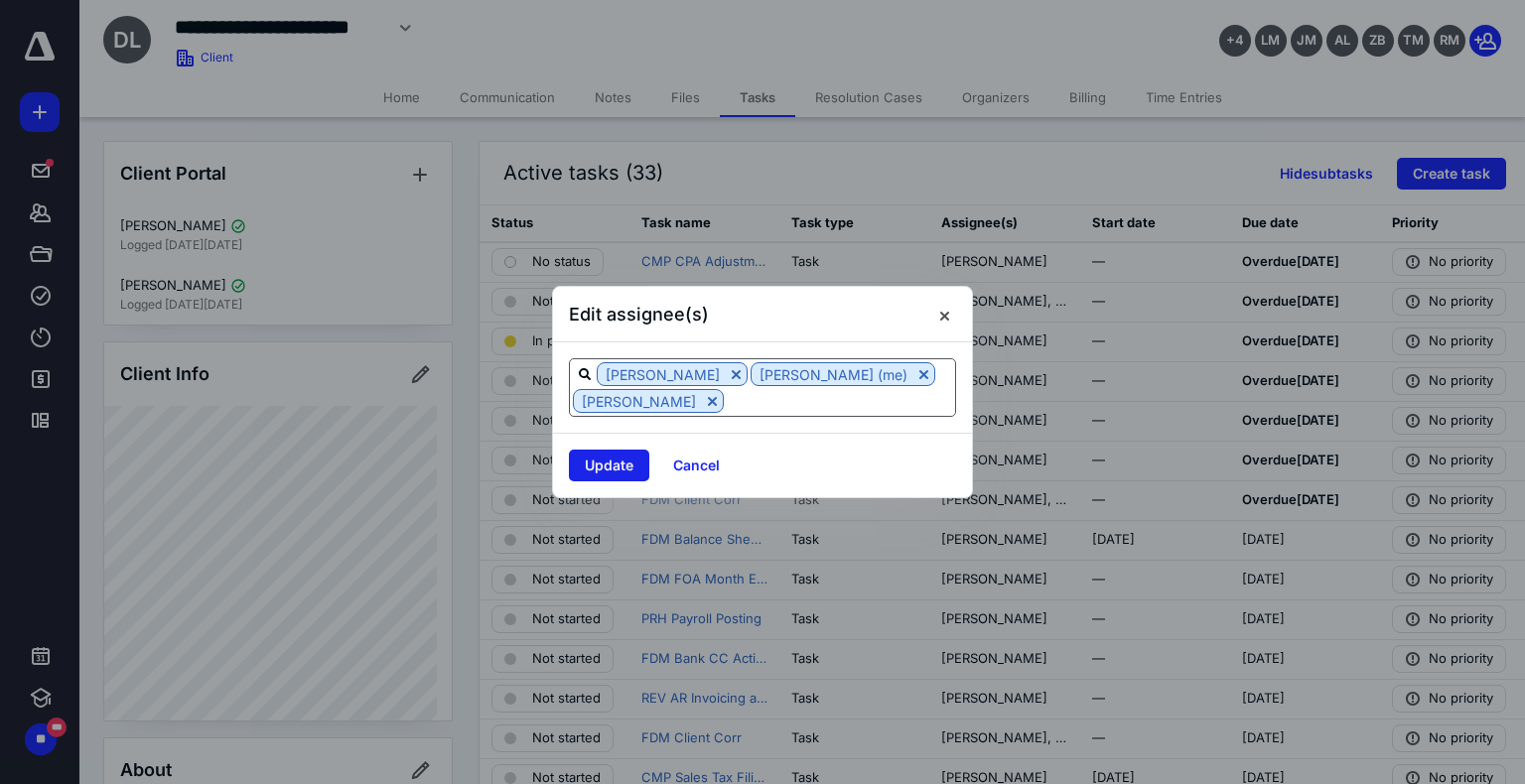 click on "Update" at bounding box center [609, 465] 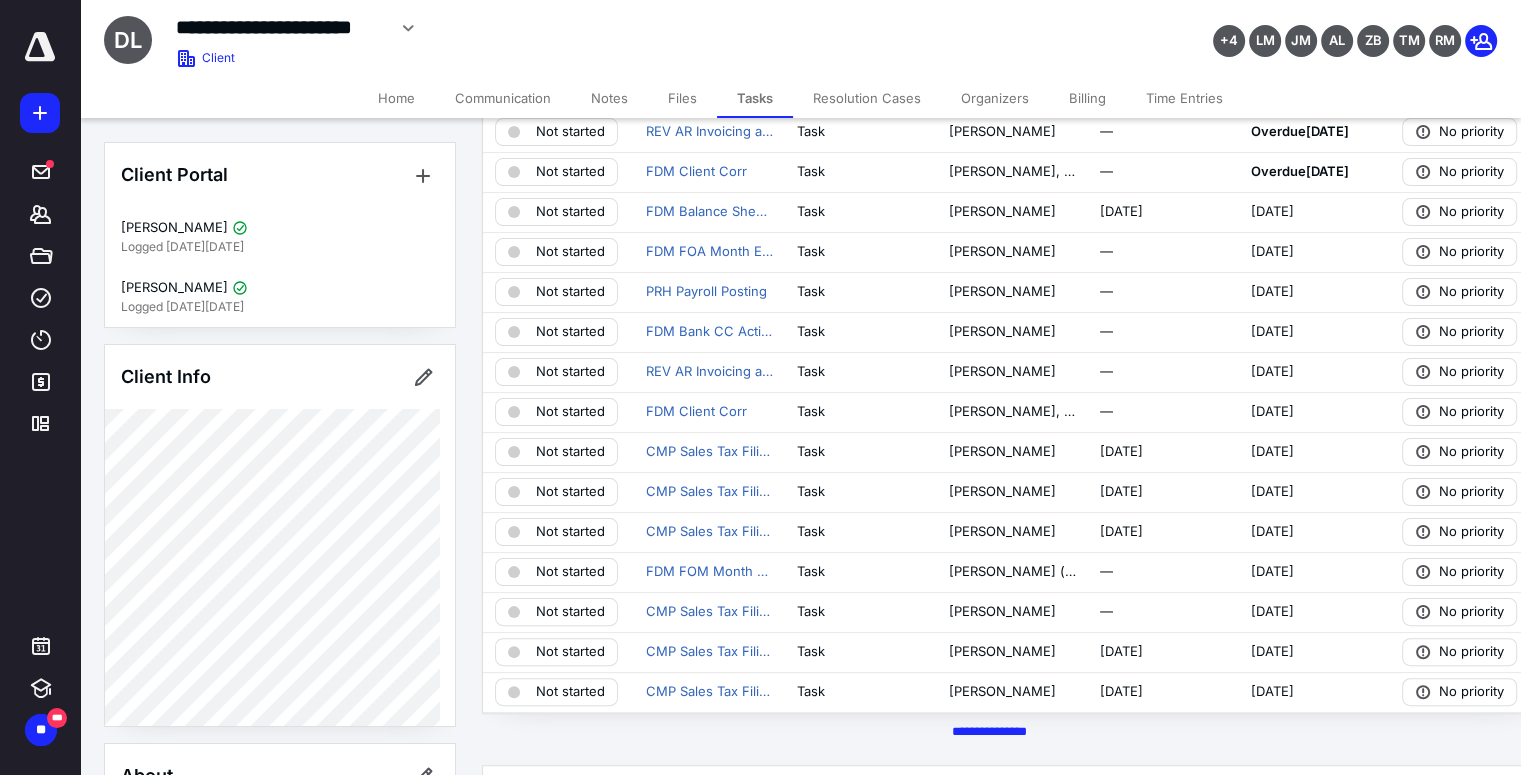 scroll, scrollTop: 341, scrollLeft: 0, axis: vertical 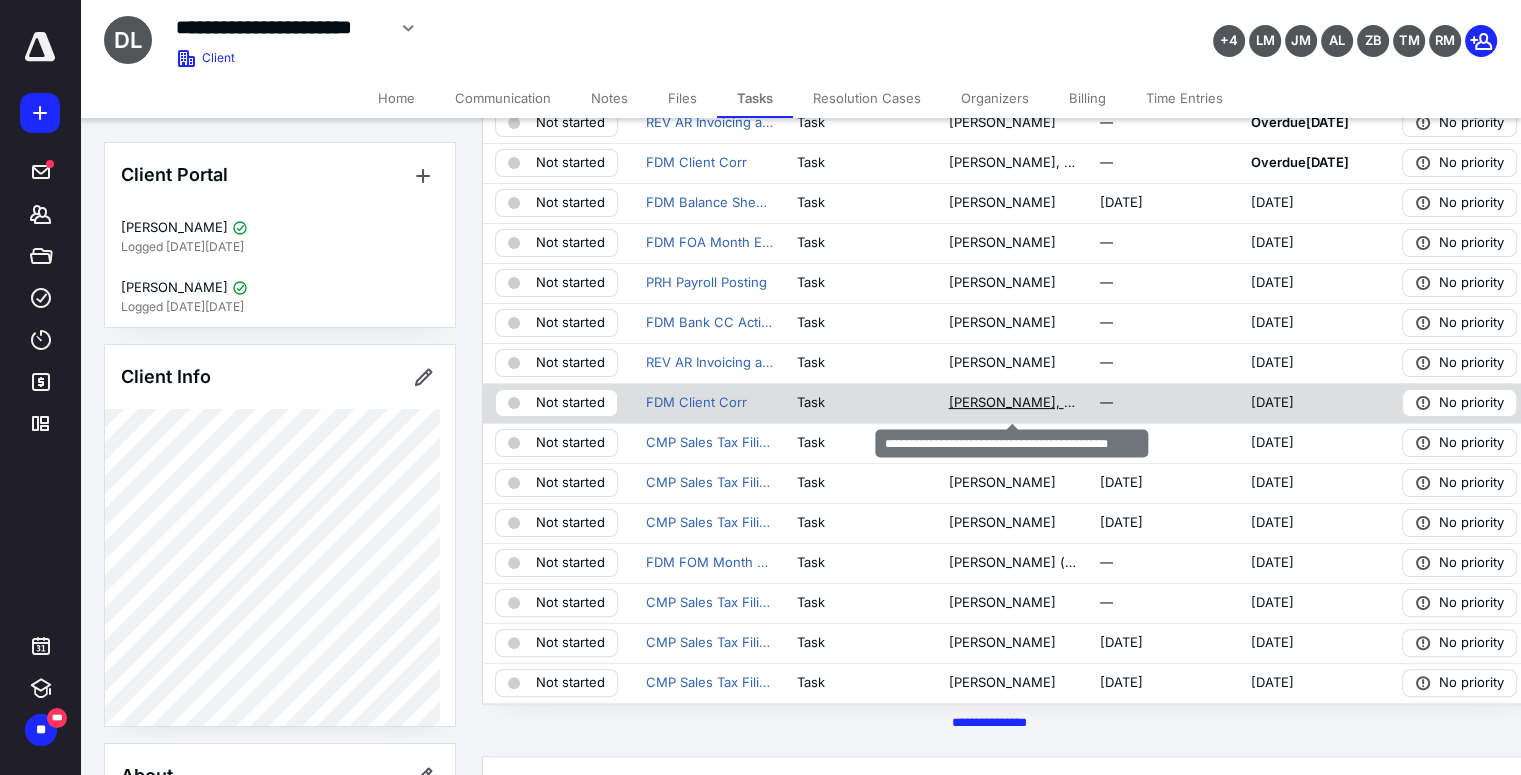 click on "[PERSON_NAME], [PERSON_NAME] (me), [PERSON_NAME]" at bounding box center [1011, 403] 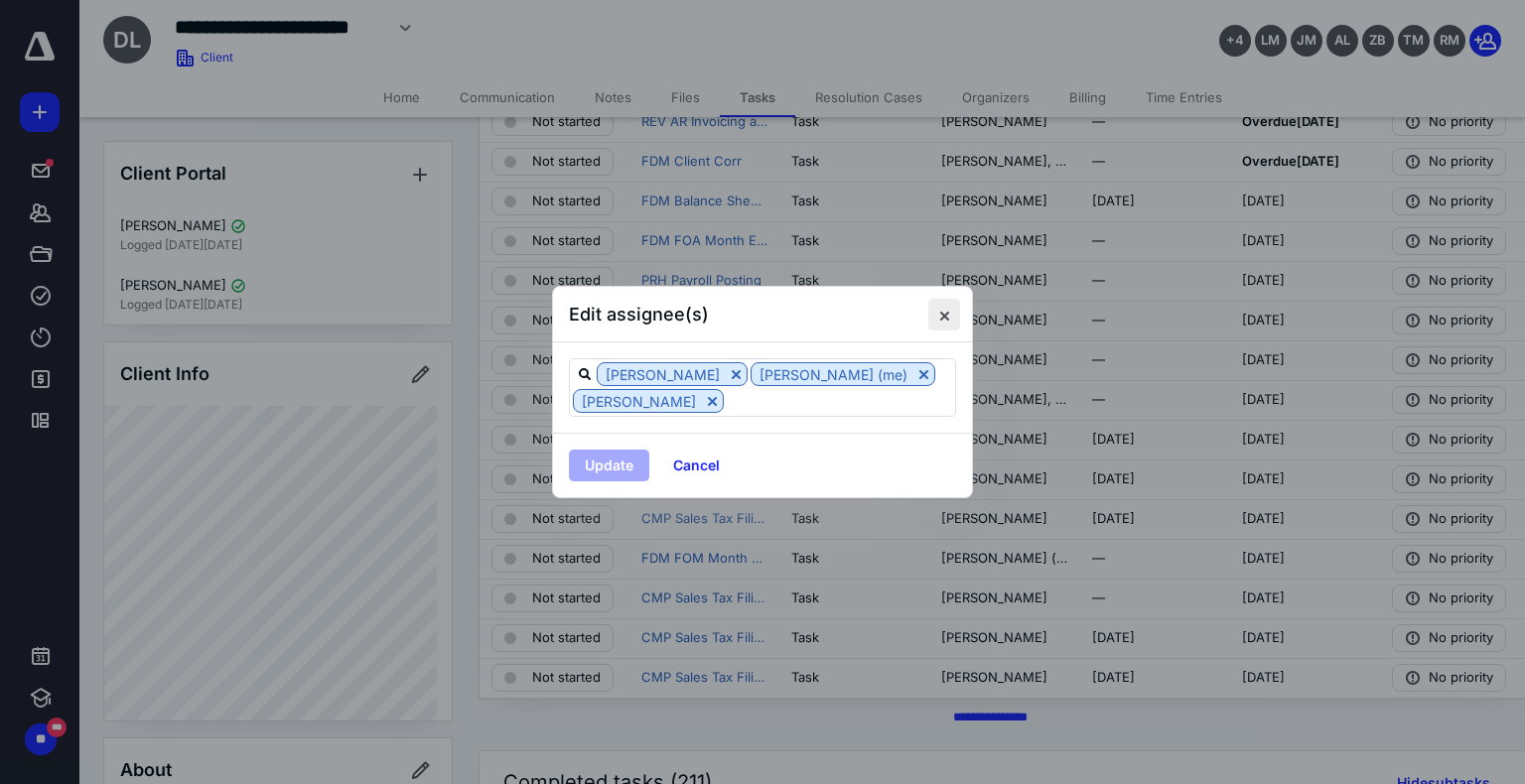 click at bounding box center (944, 315) 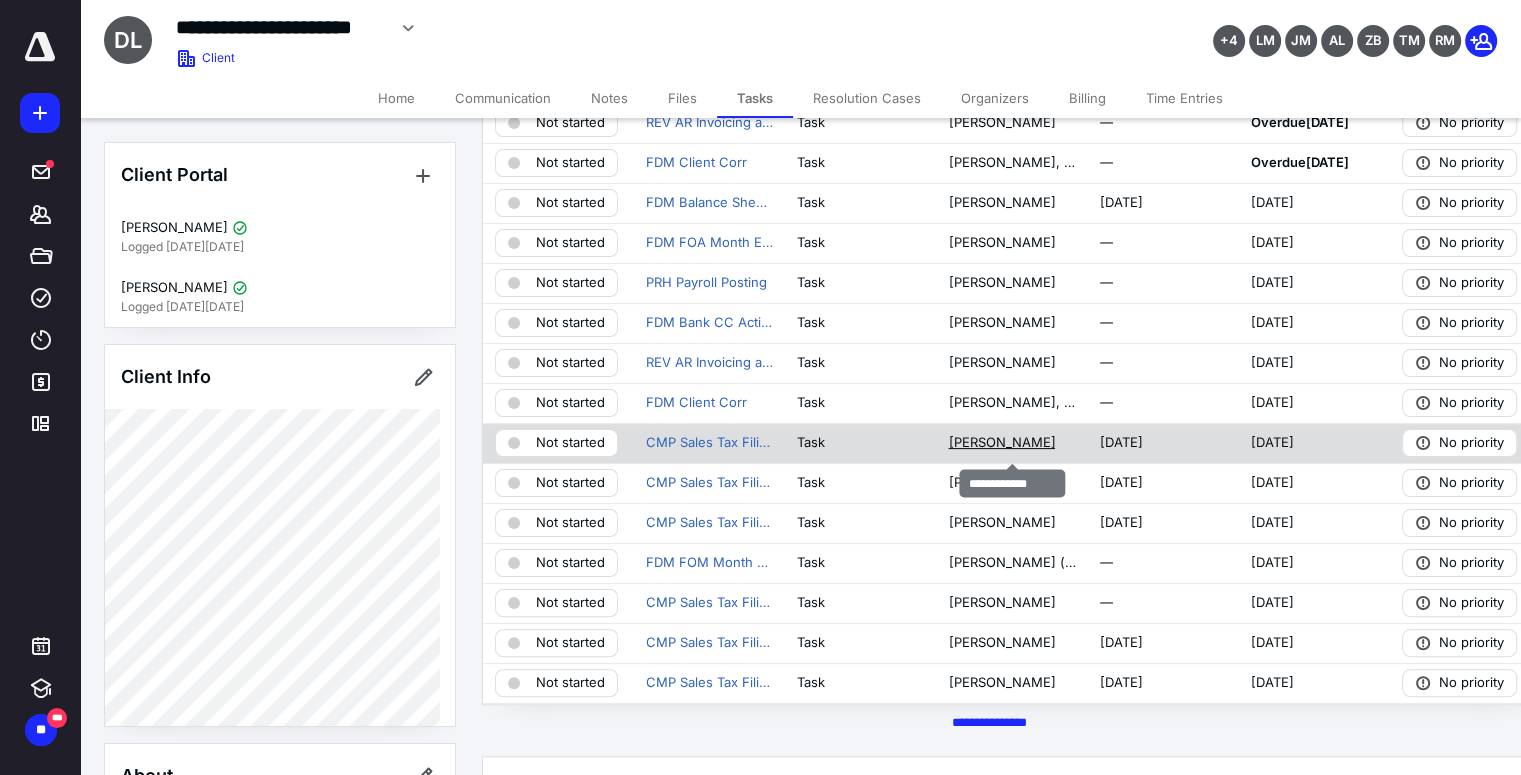 click on "[PERSON_NAME]" at bounding box center [1001, 443] 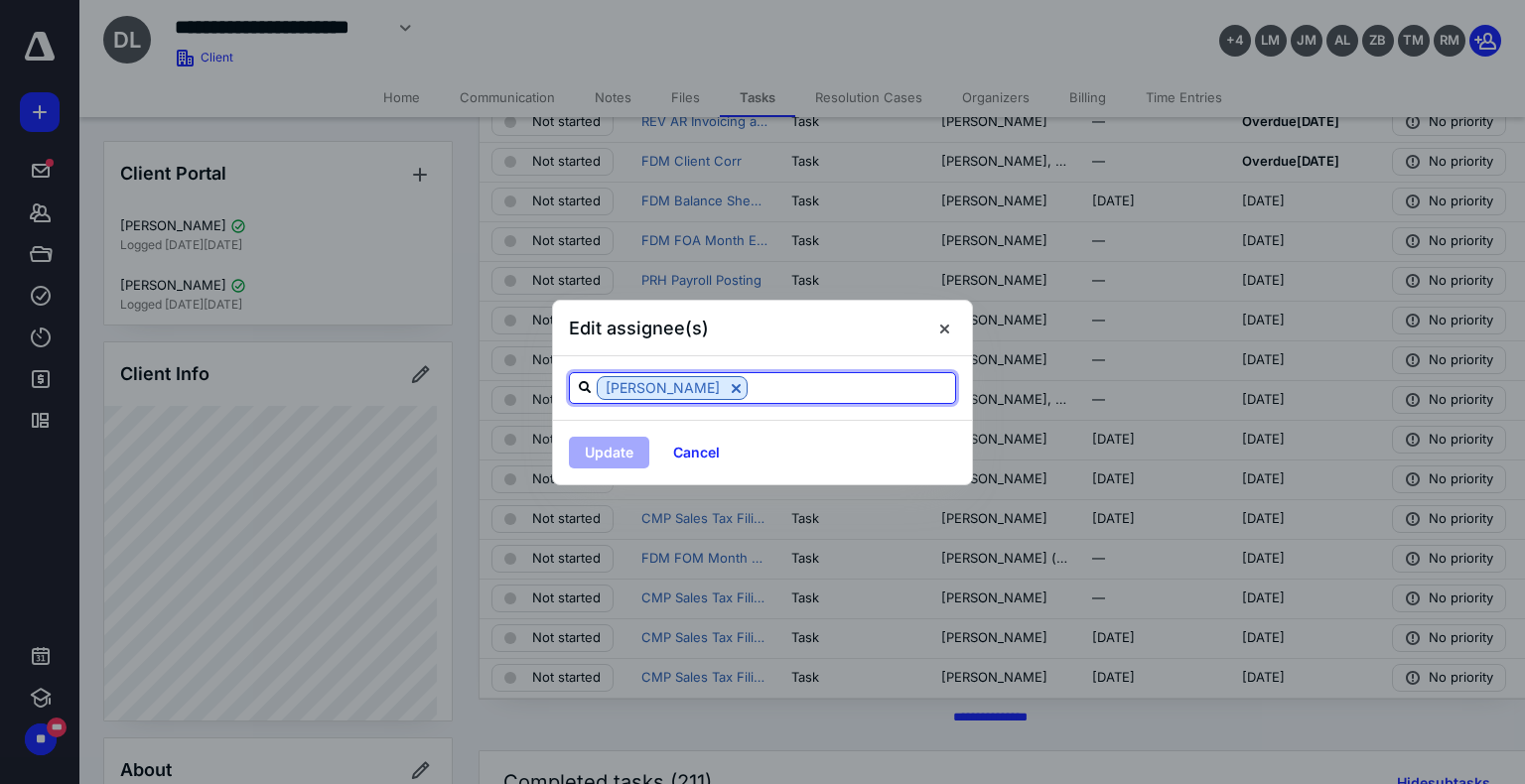 click at bounding box center (851, 387) 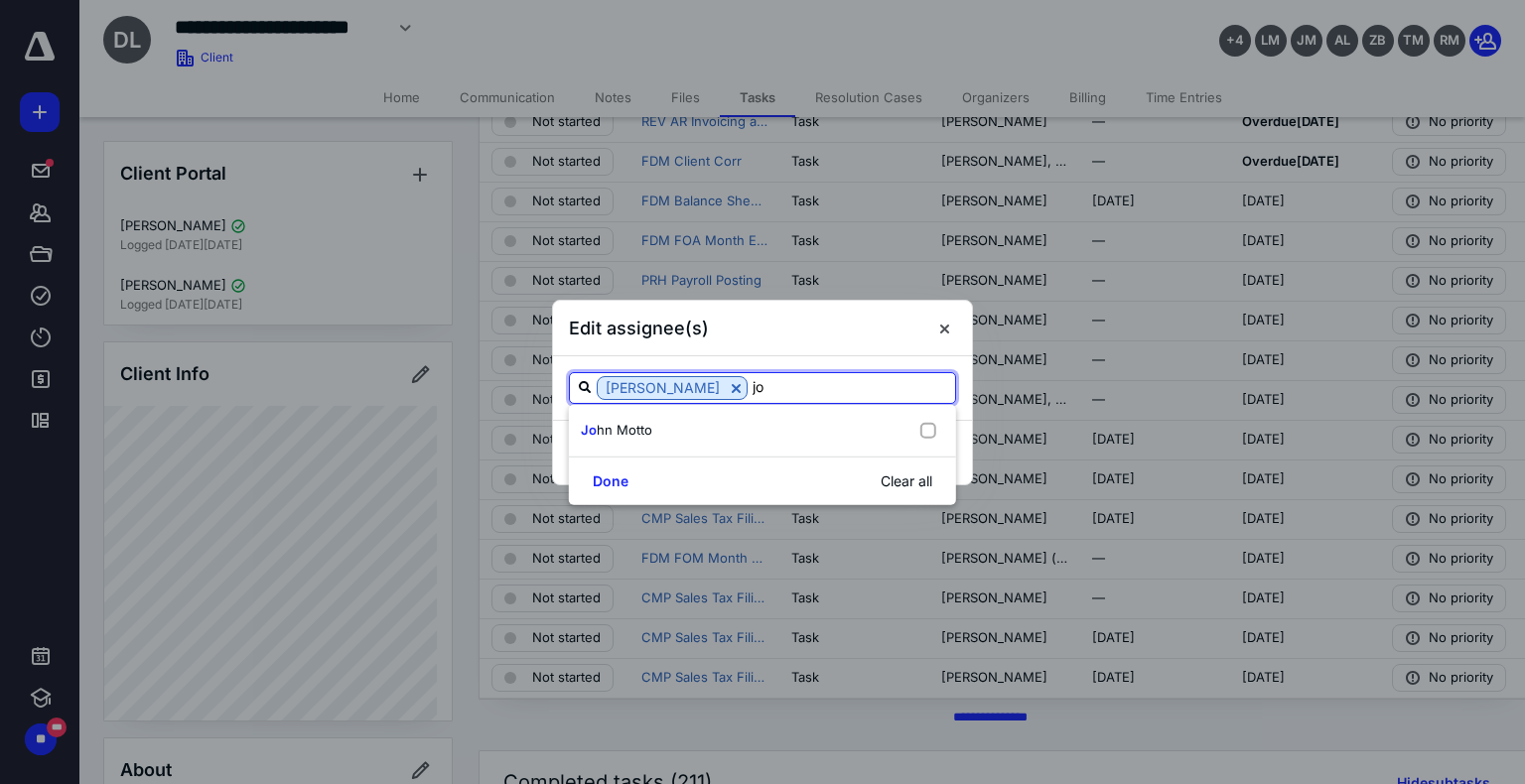 type on "joh" 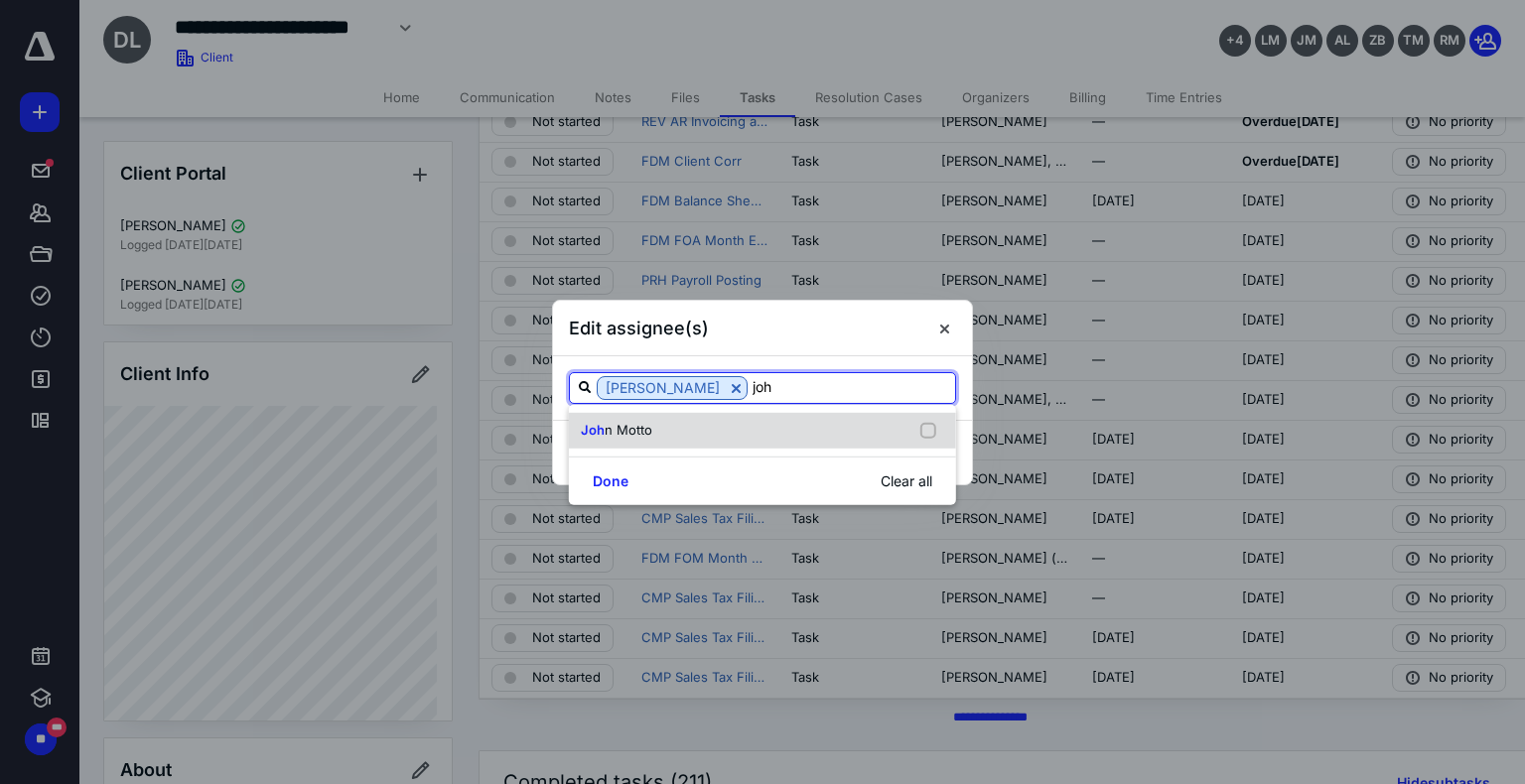 click on "Joh n Motto" at bounding box center (762, 431) 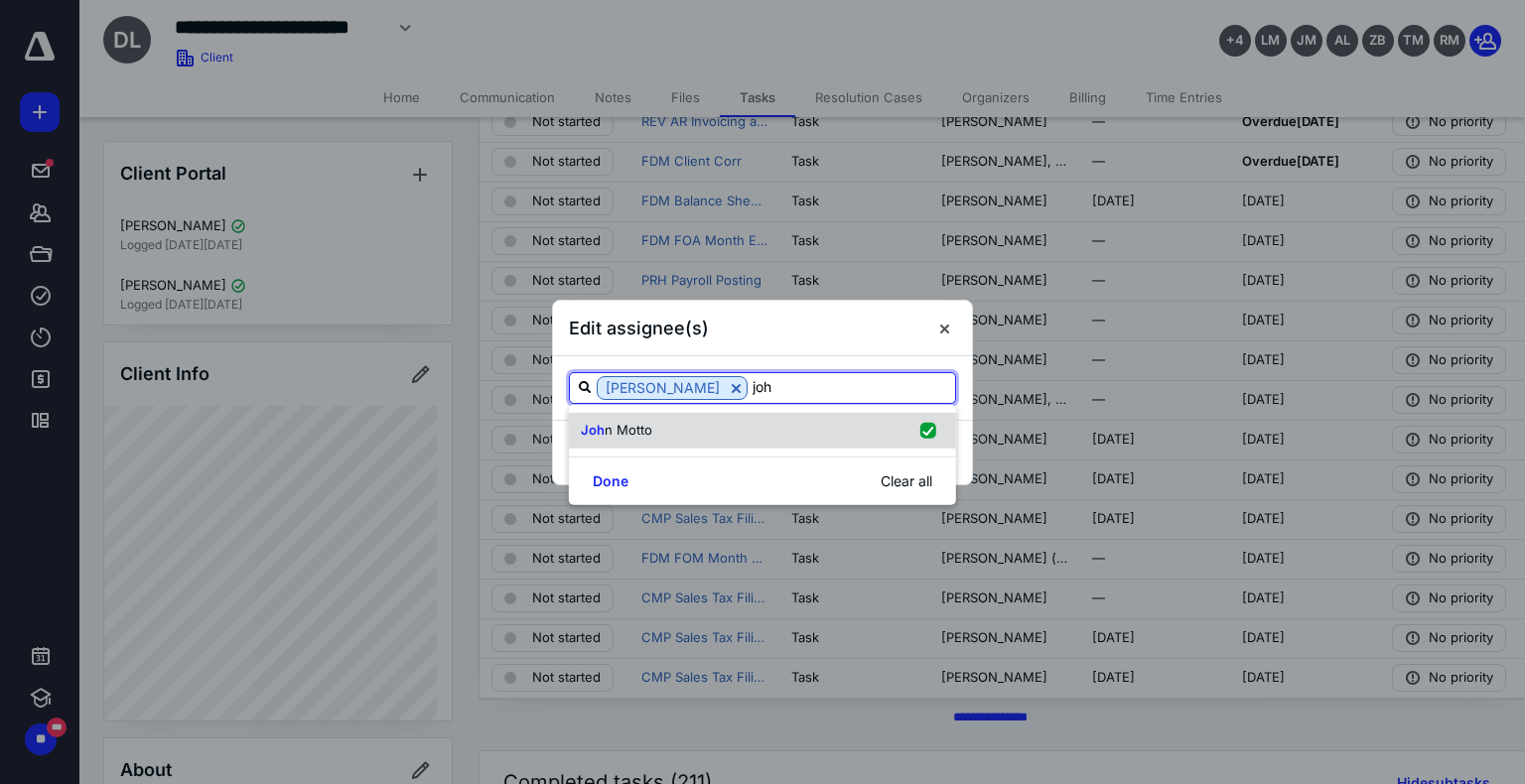 checkbox on "true" 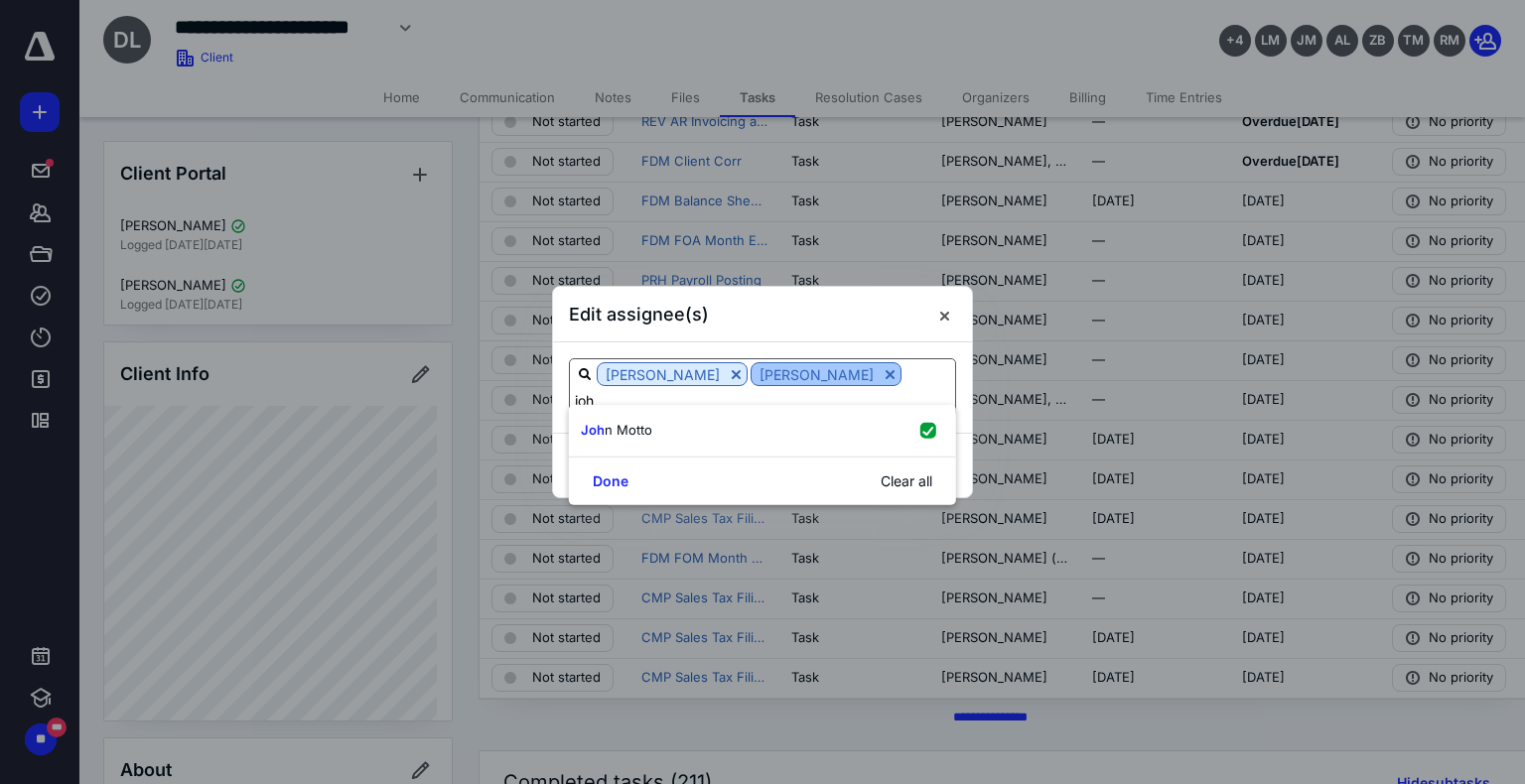 click at bounding box center [890, 374] 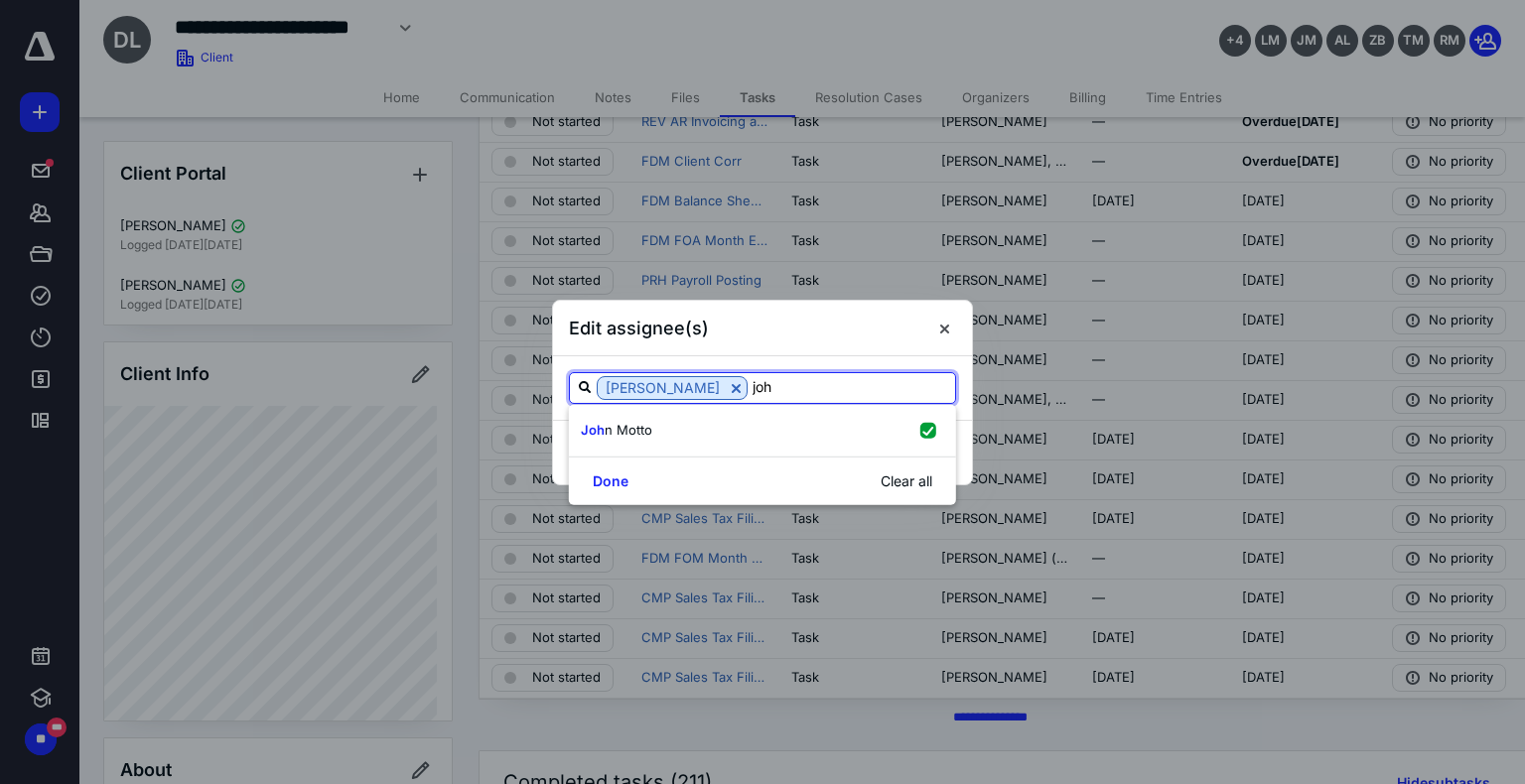 click on "joh" at bounding box center (851, 387) 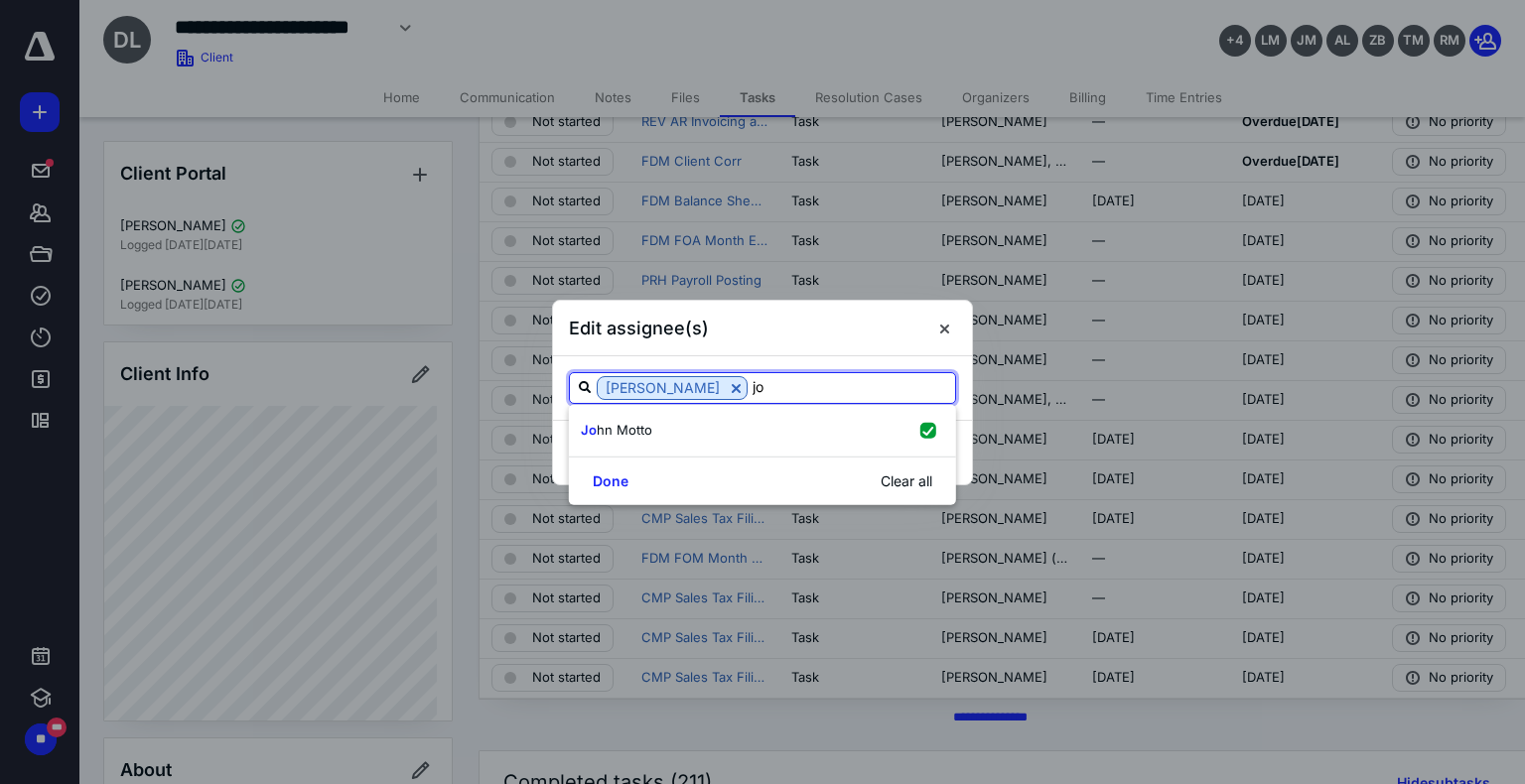 type on "j" 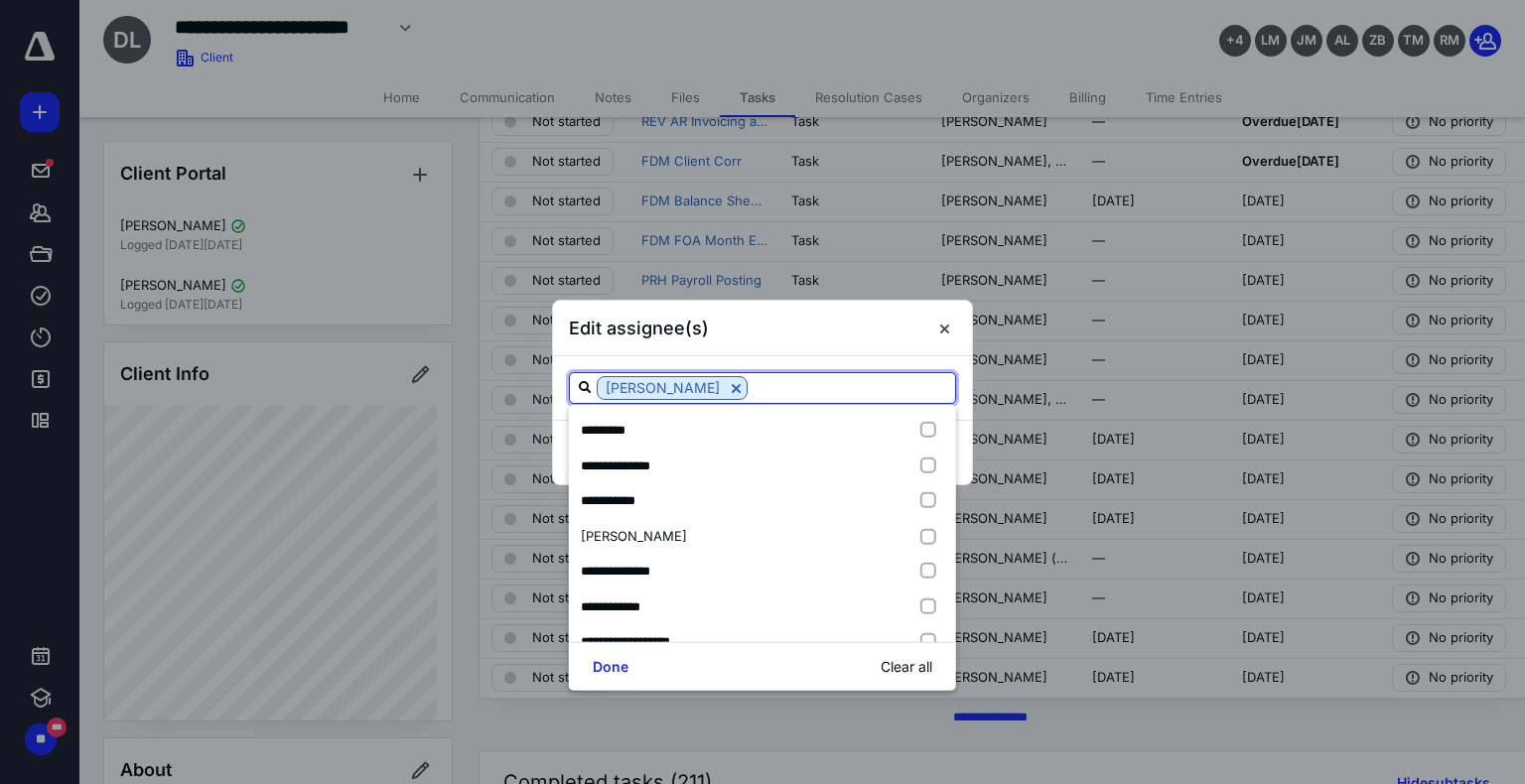 type on "[PERSON_NAME]" 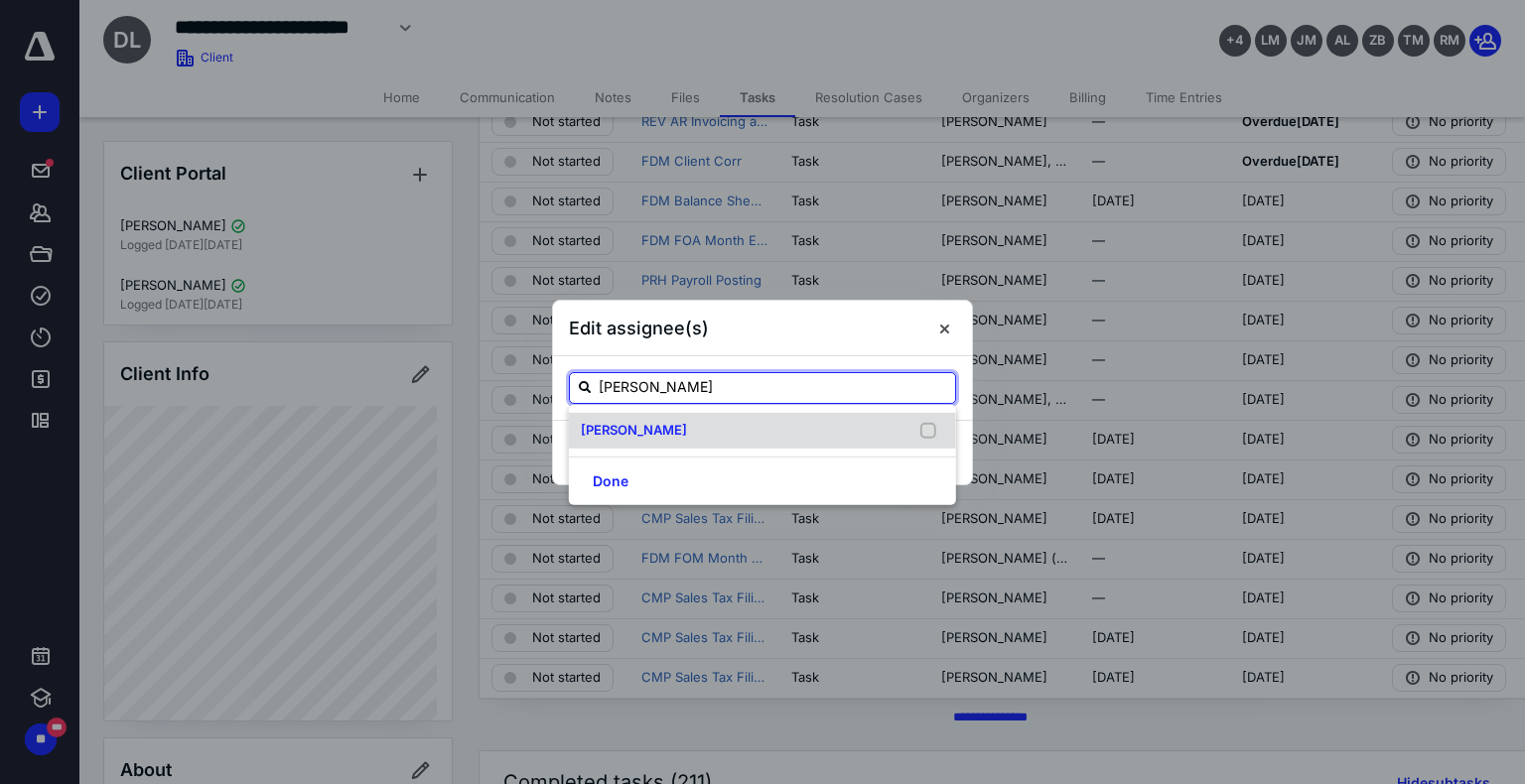 click on "[PERSON_NAME]" at bounding box center [762, 431] 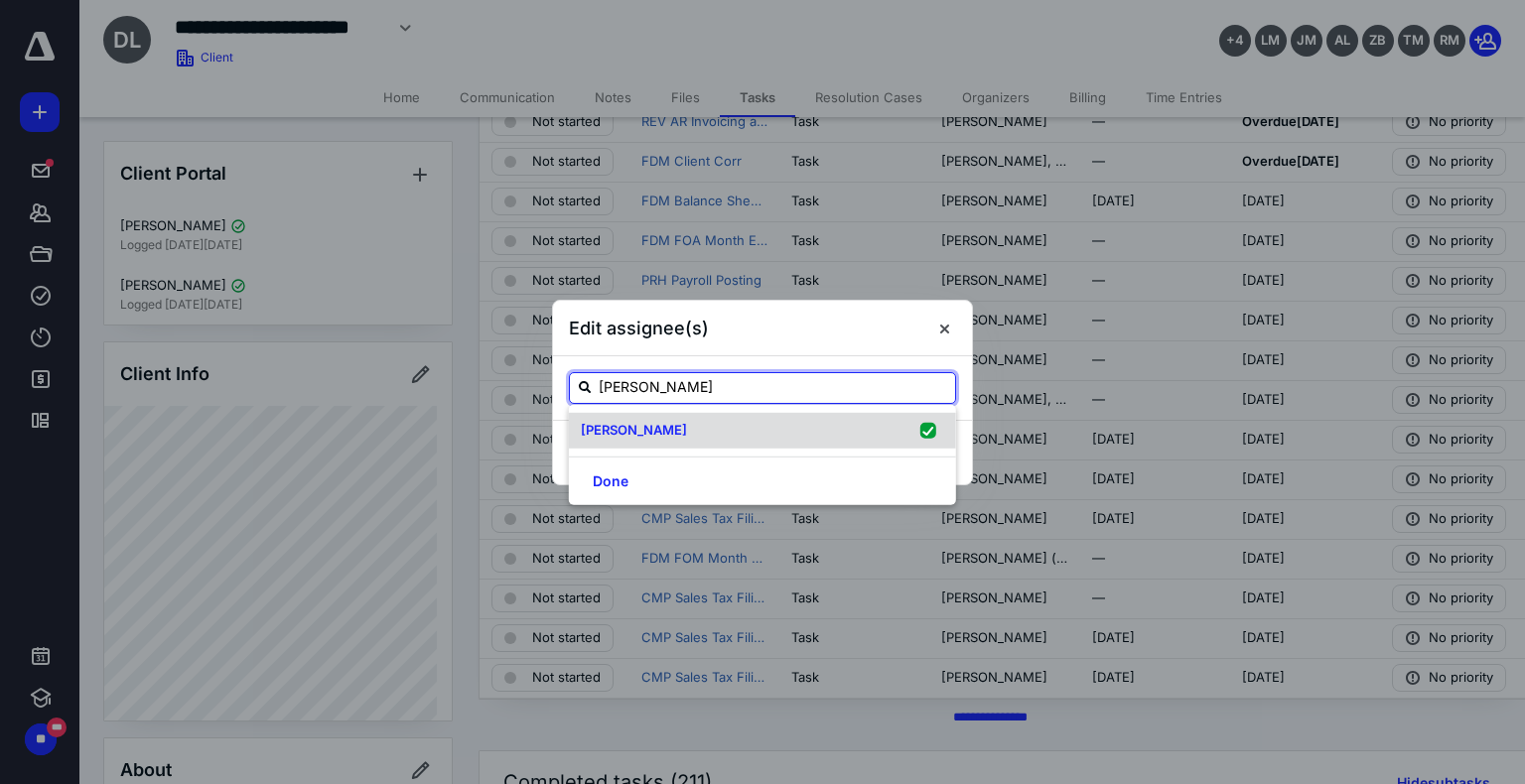 checkbox on "true" 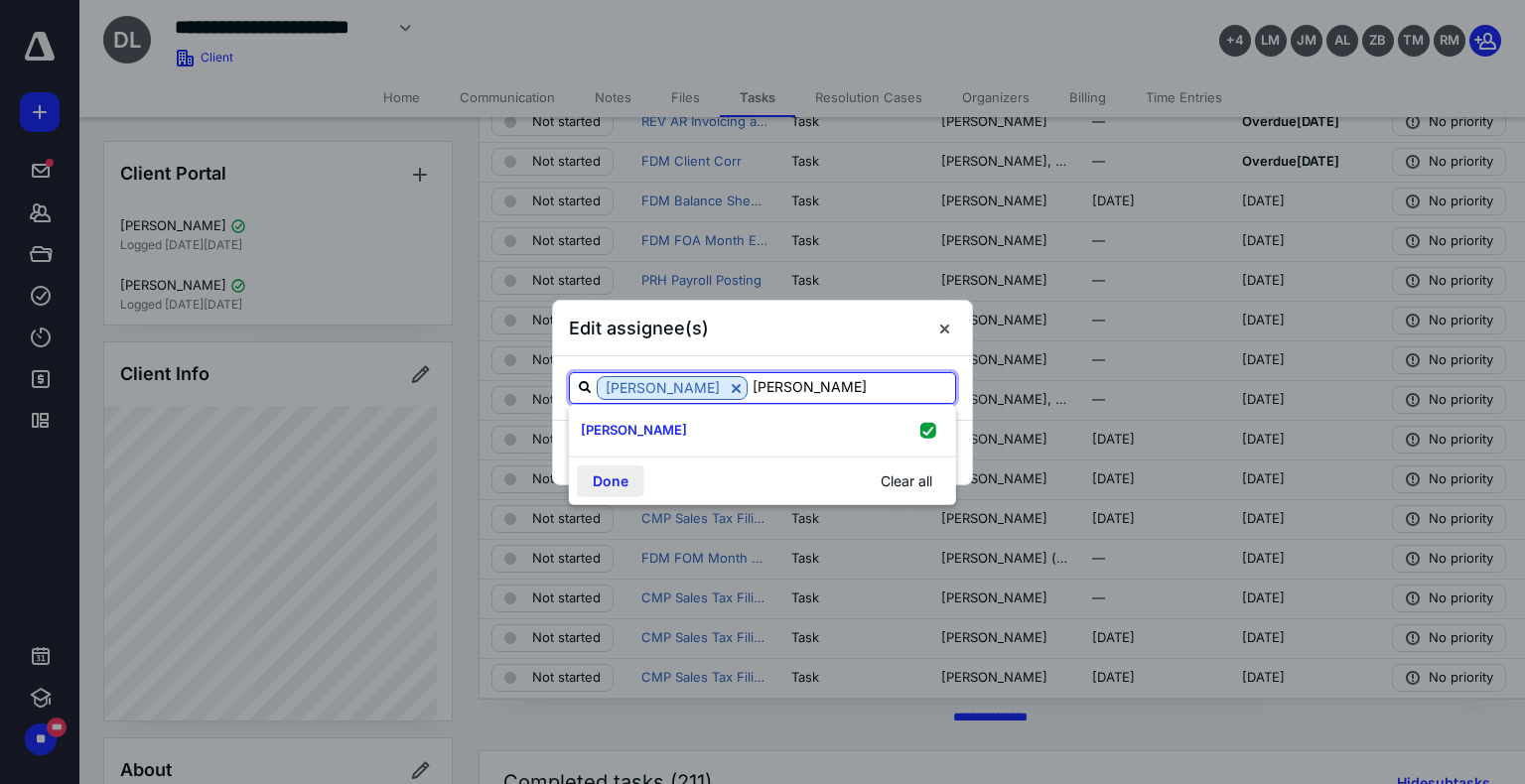 type on "[PERSON_NAME]" 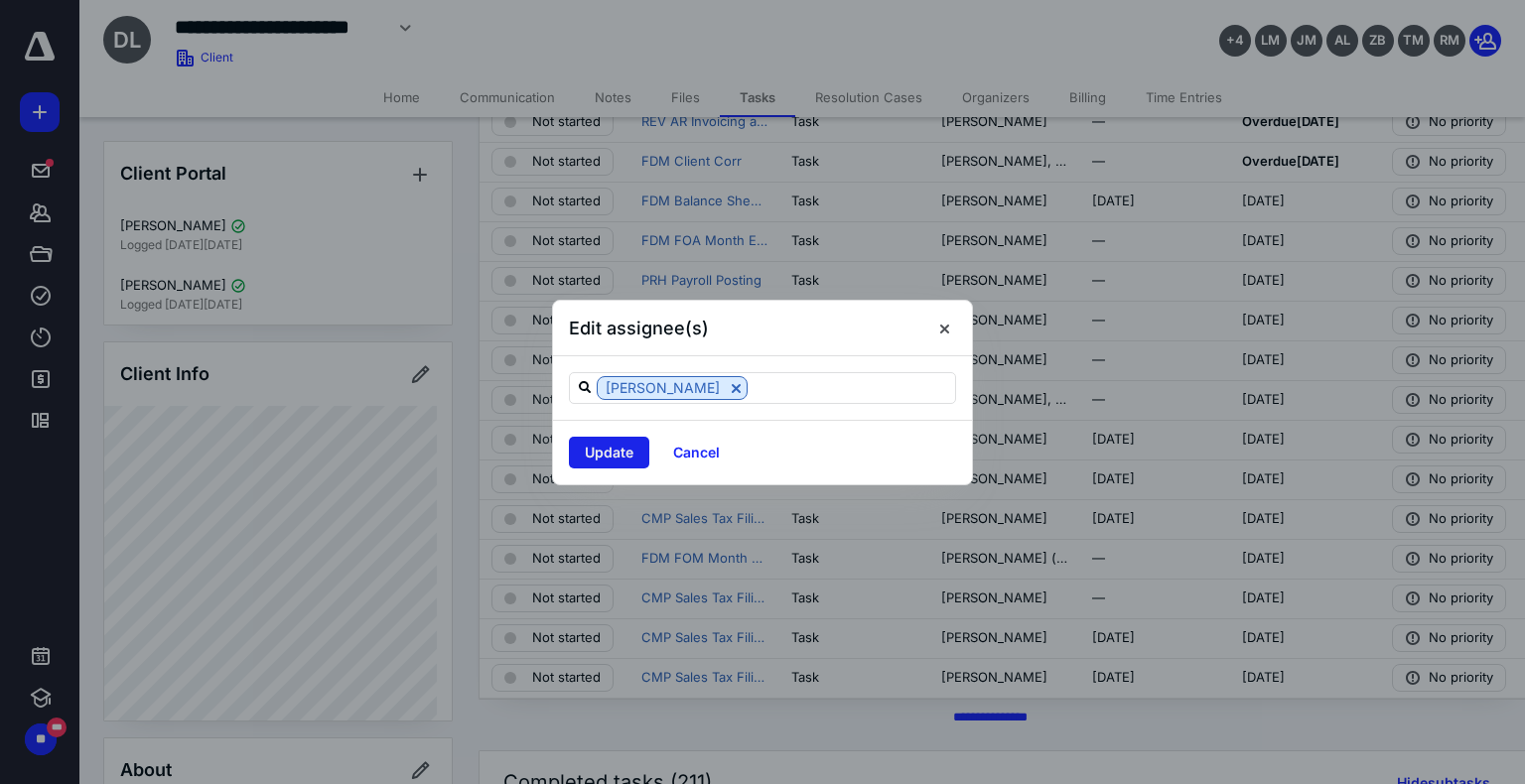 click on "Update" at bounding box center (609, 453) 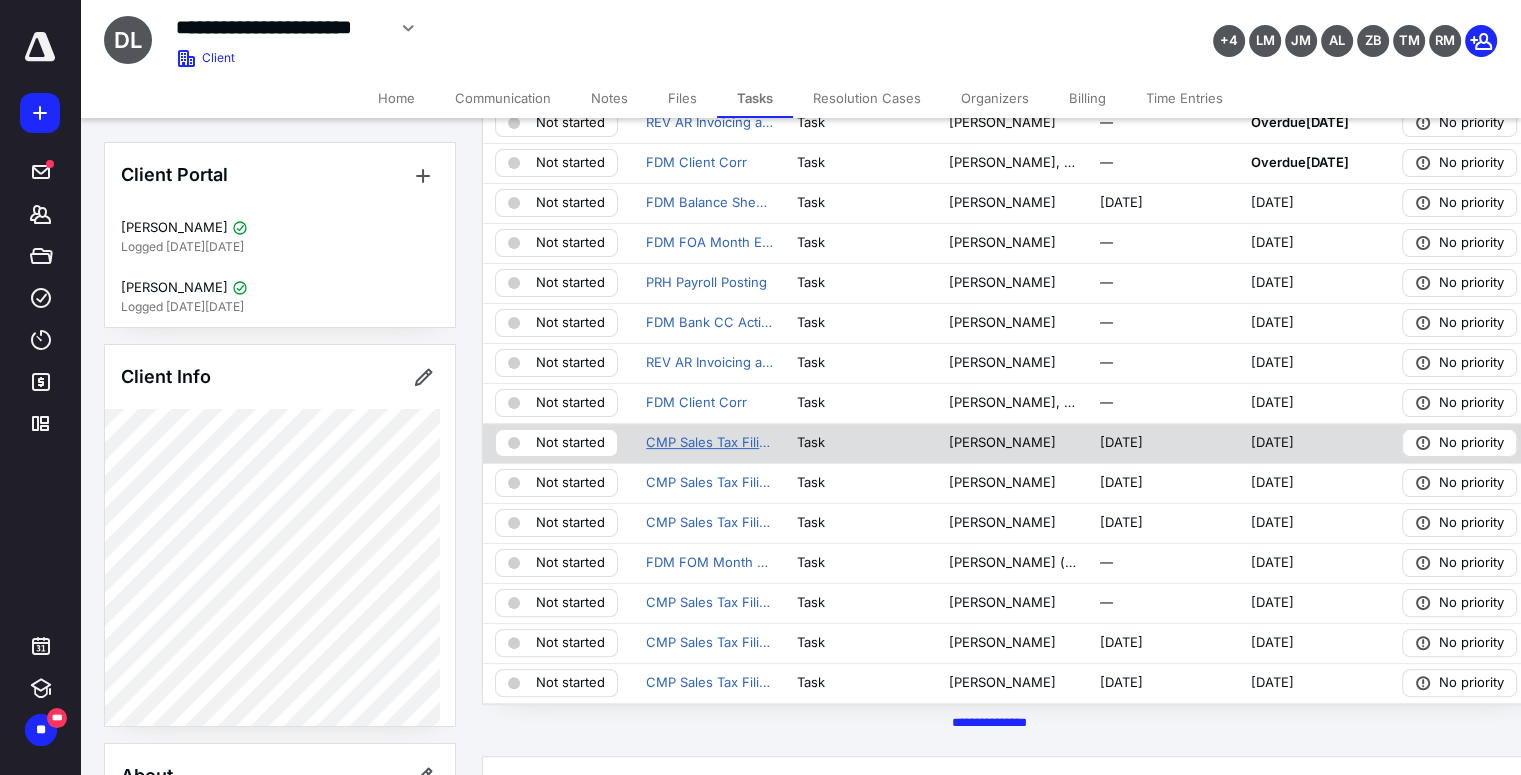 click on "CMP Sales Tax Filing: Sales & Use" at bounding box center [709, 443] 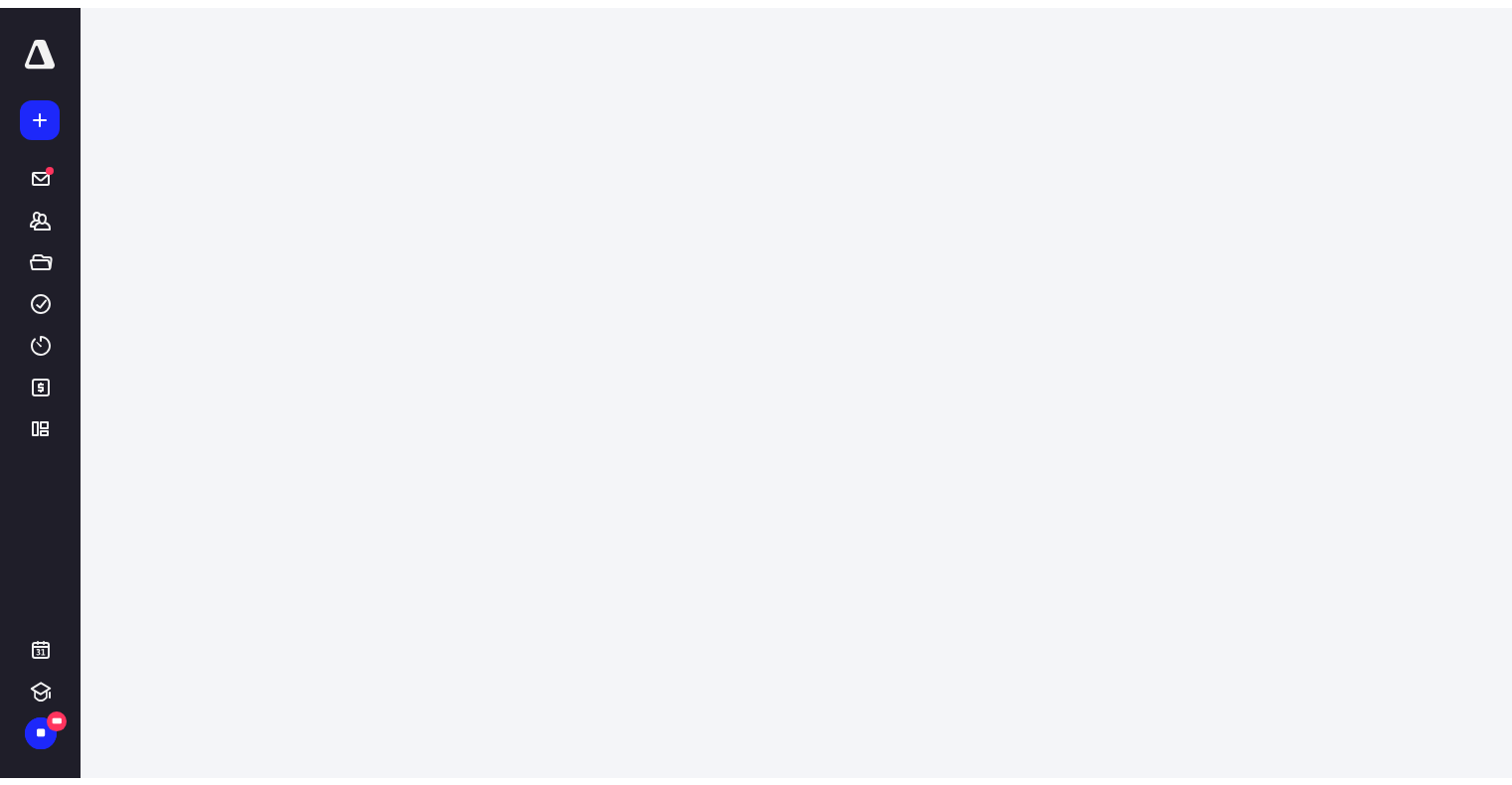 scroll, scrollTop: 0, scrollLeft: 0, axis: both 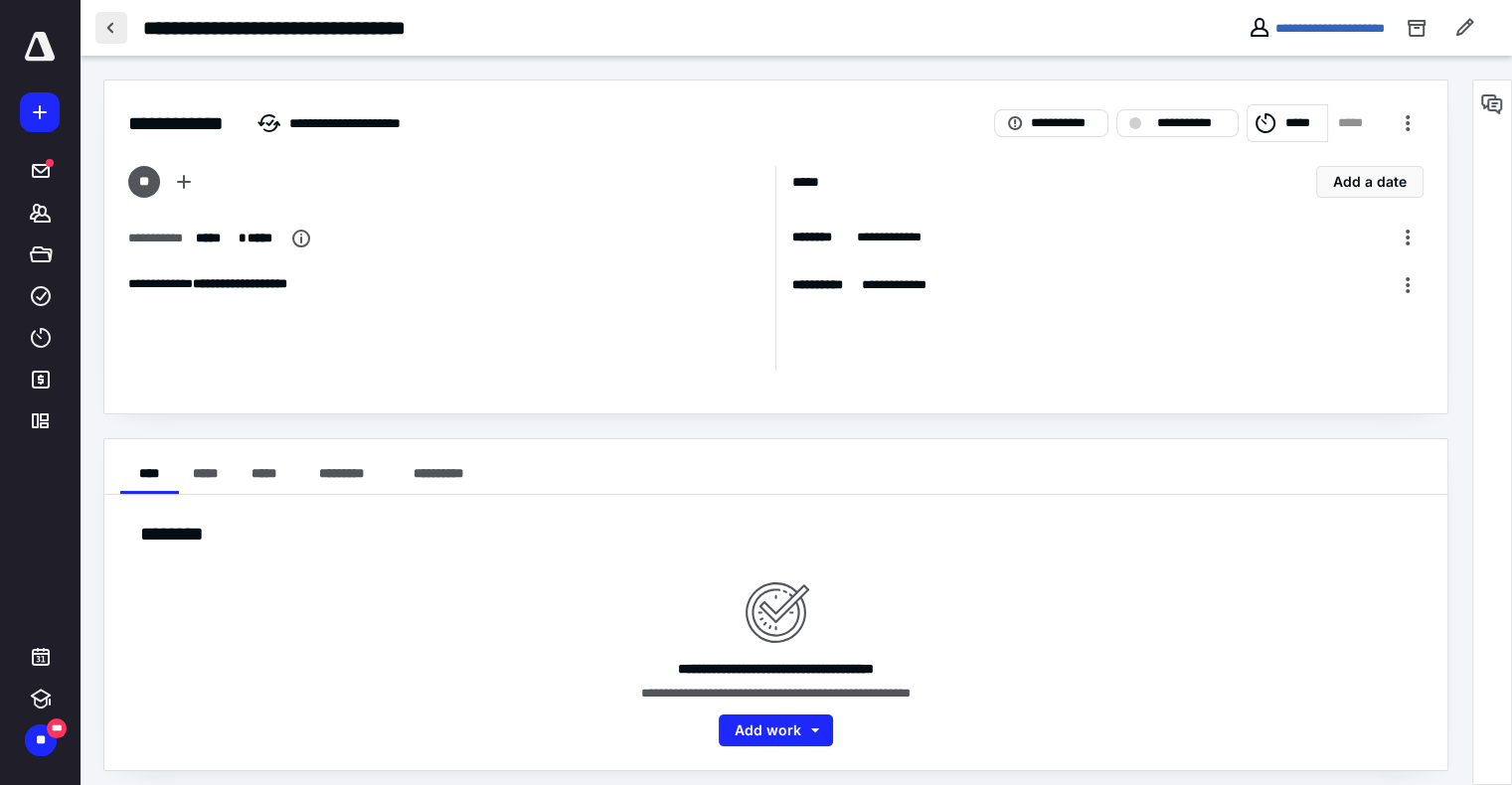click at bounding box center (111, 28) 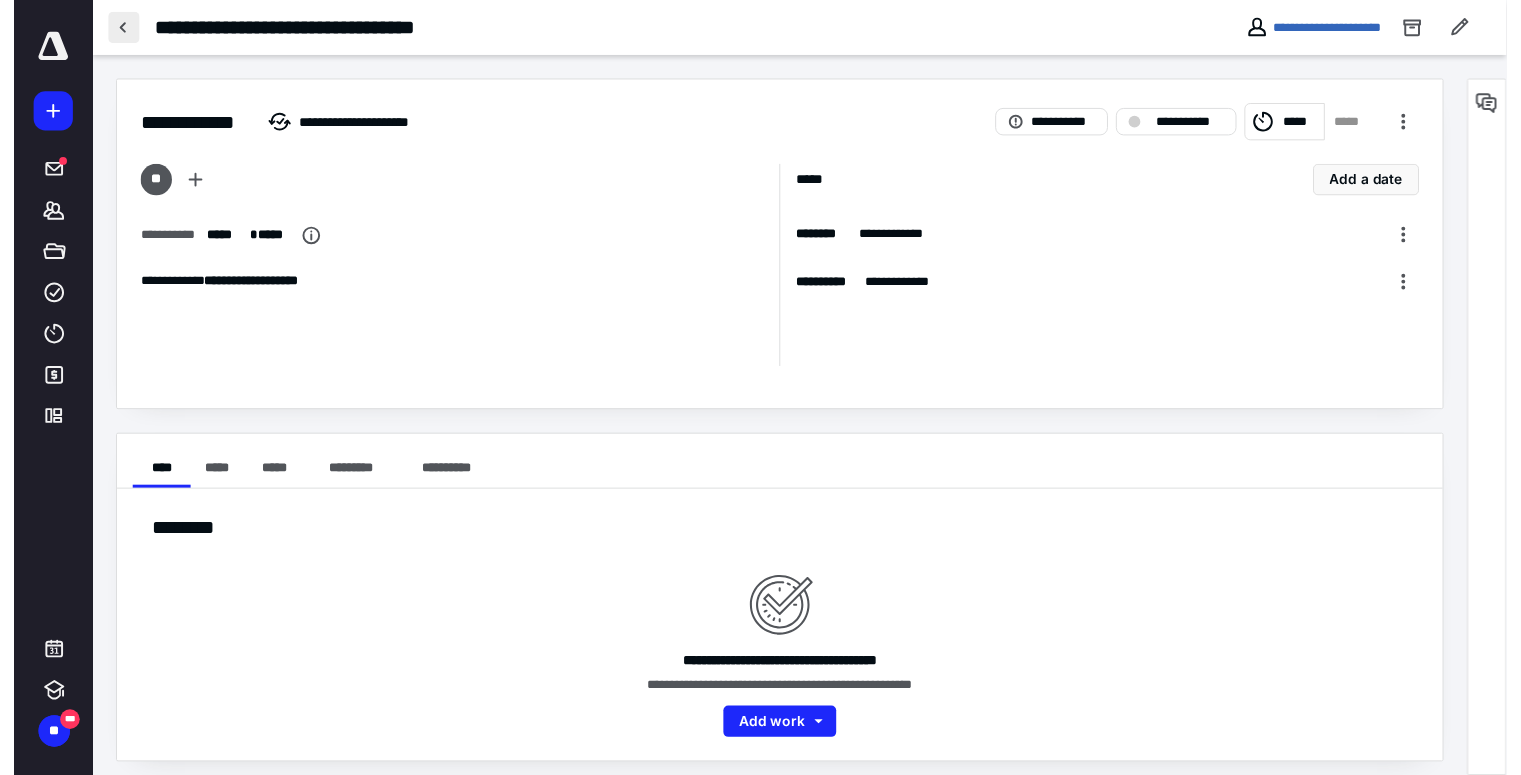 scroll, scrollTop: 0, scrollLeft: 0, axis: both 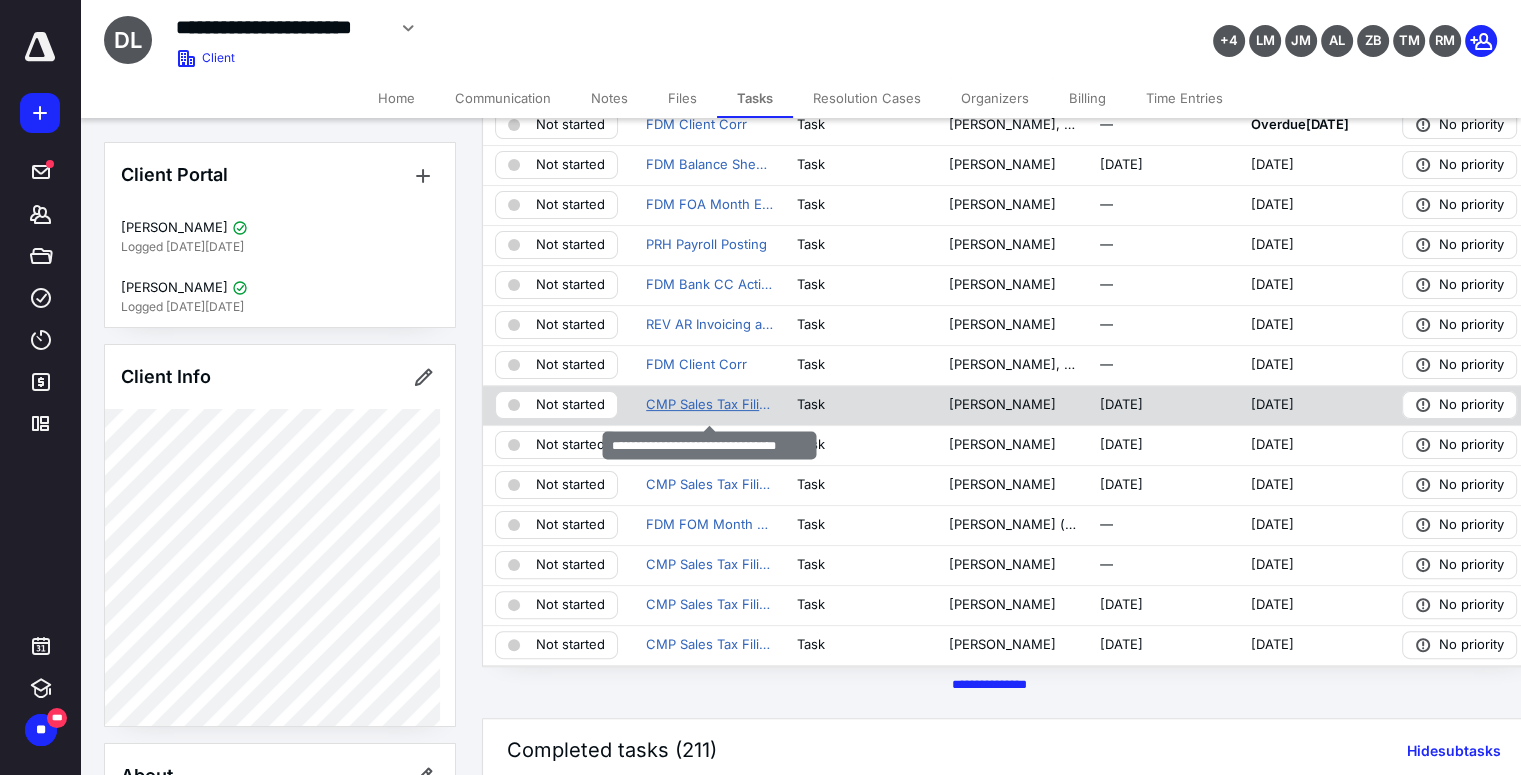 click on "CMP Sales Tax Filing: Sales & Use" at bounding box center (709, 405) 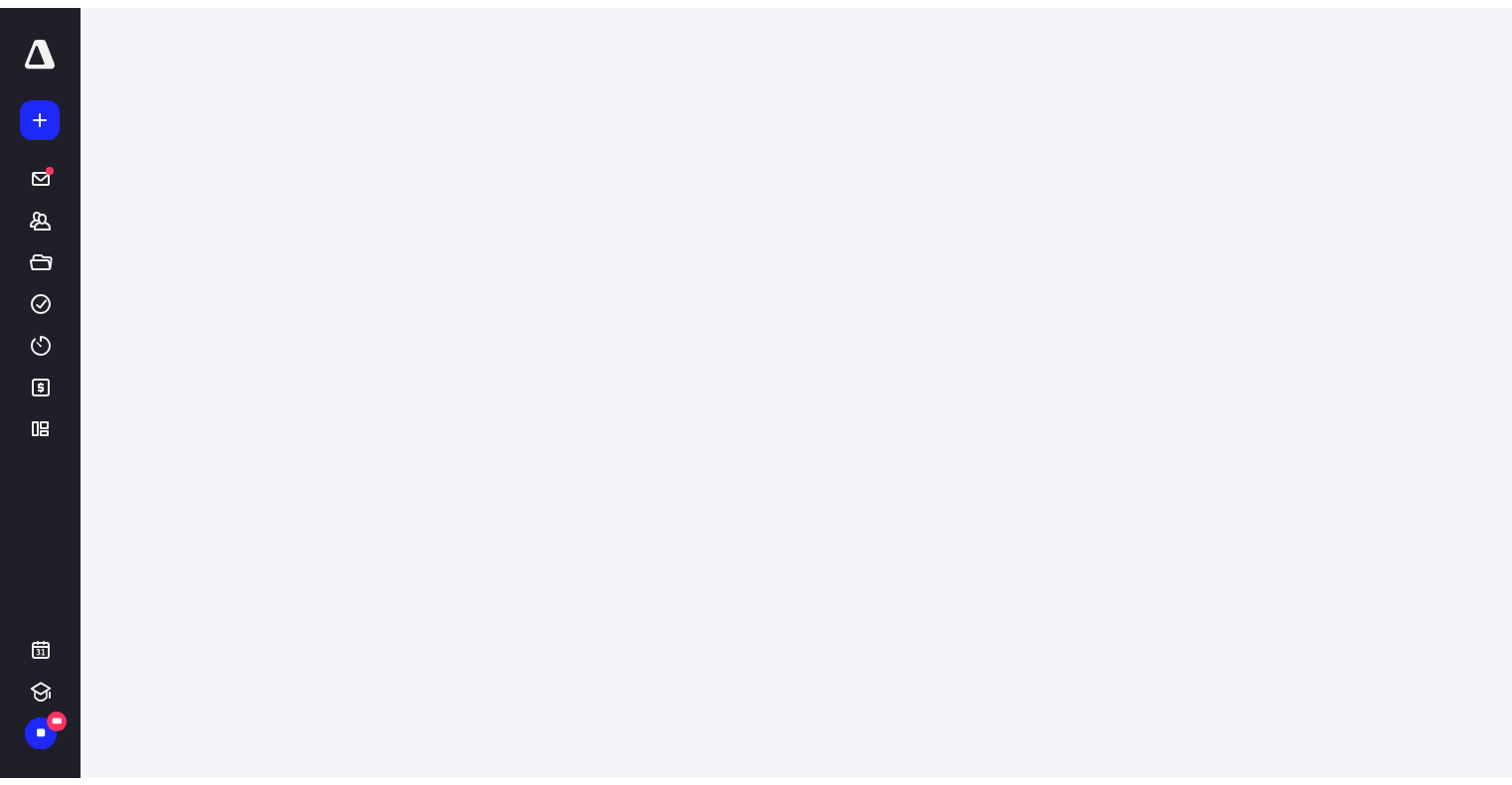 scroll, scrollTop: 0, scrollLeft: 0, axis: both 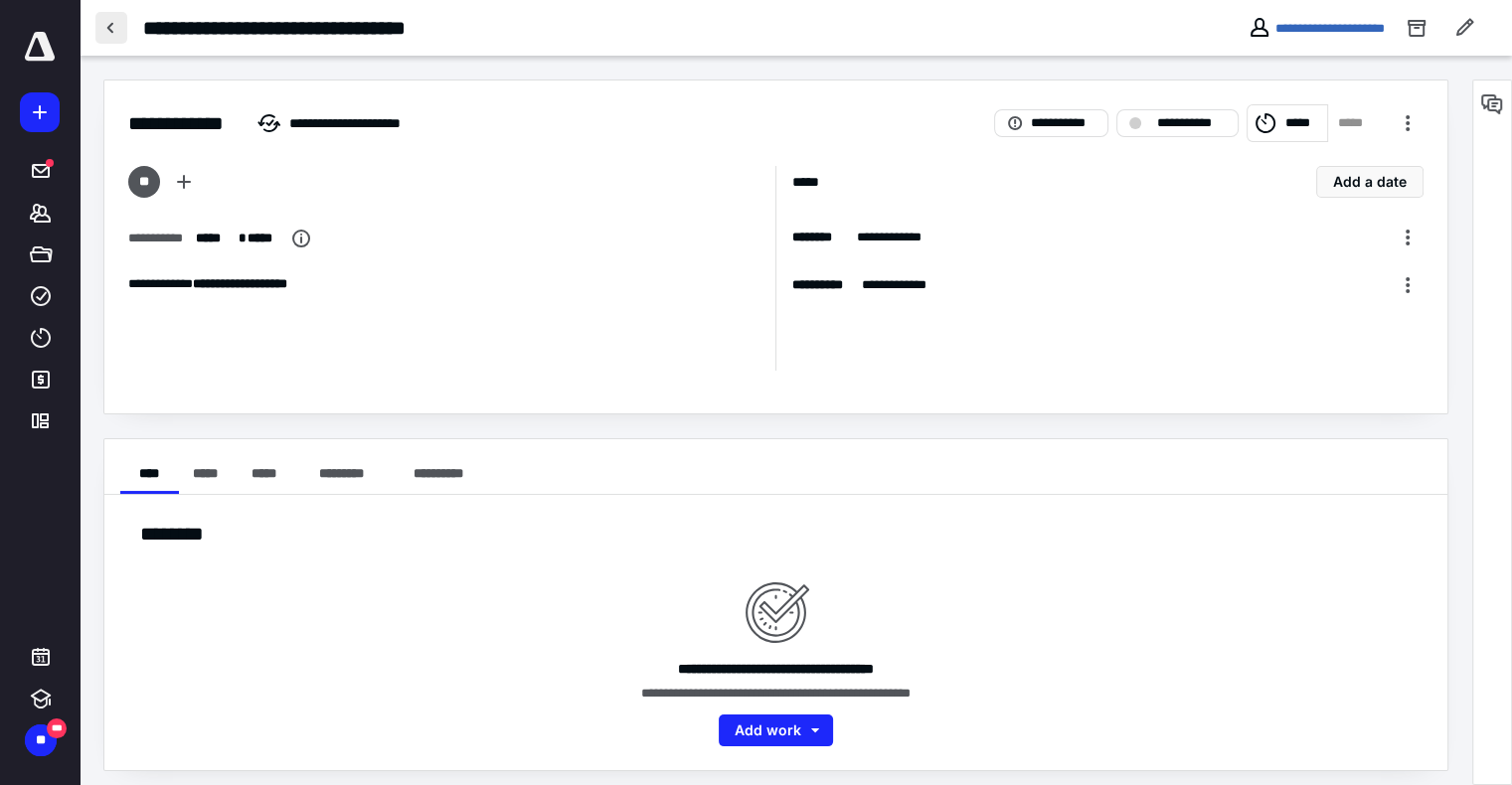 click at bounding box center [111, 28] 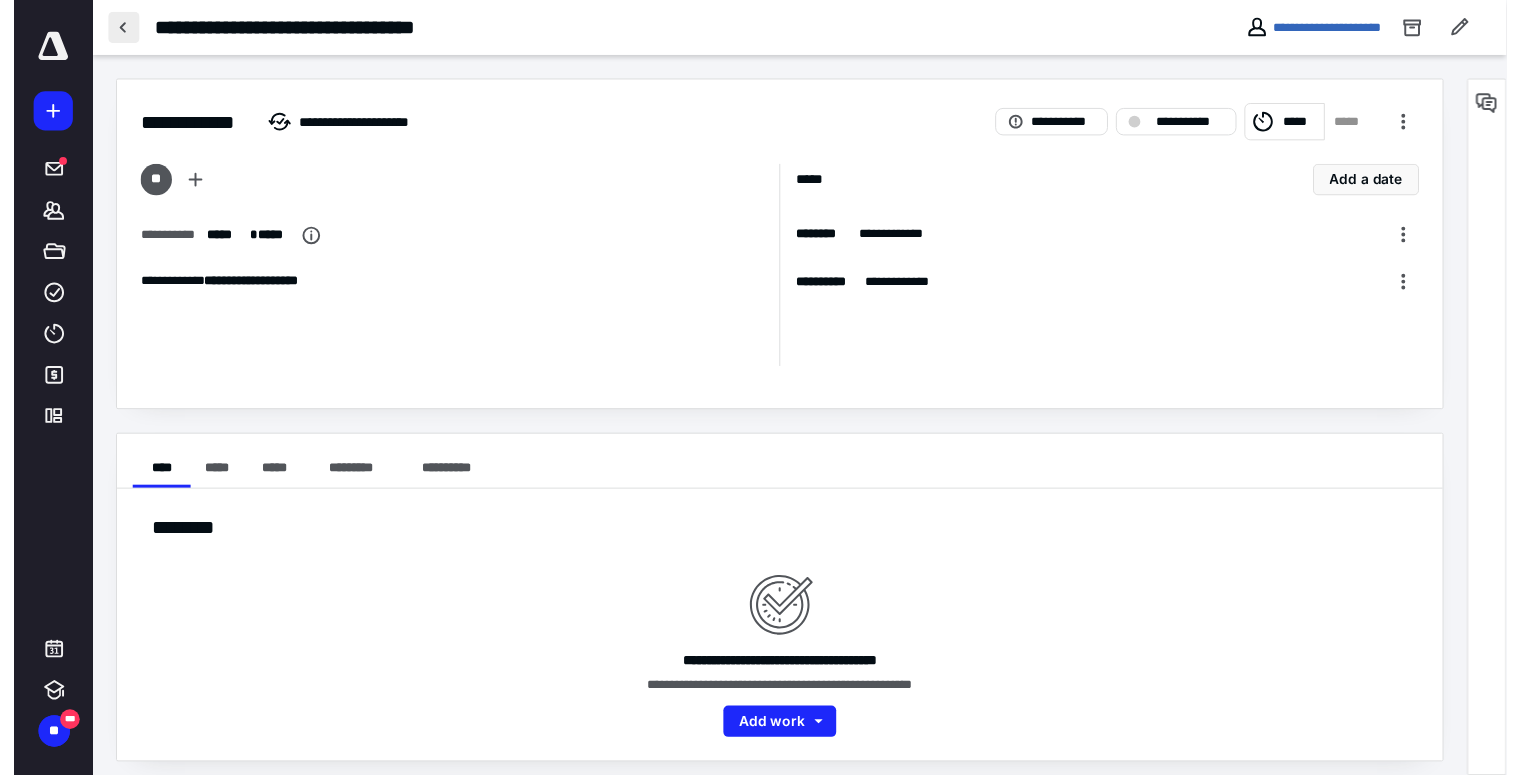 scroll, scrollTop: 0, scrollLeft: 0, axis: both 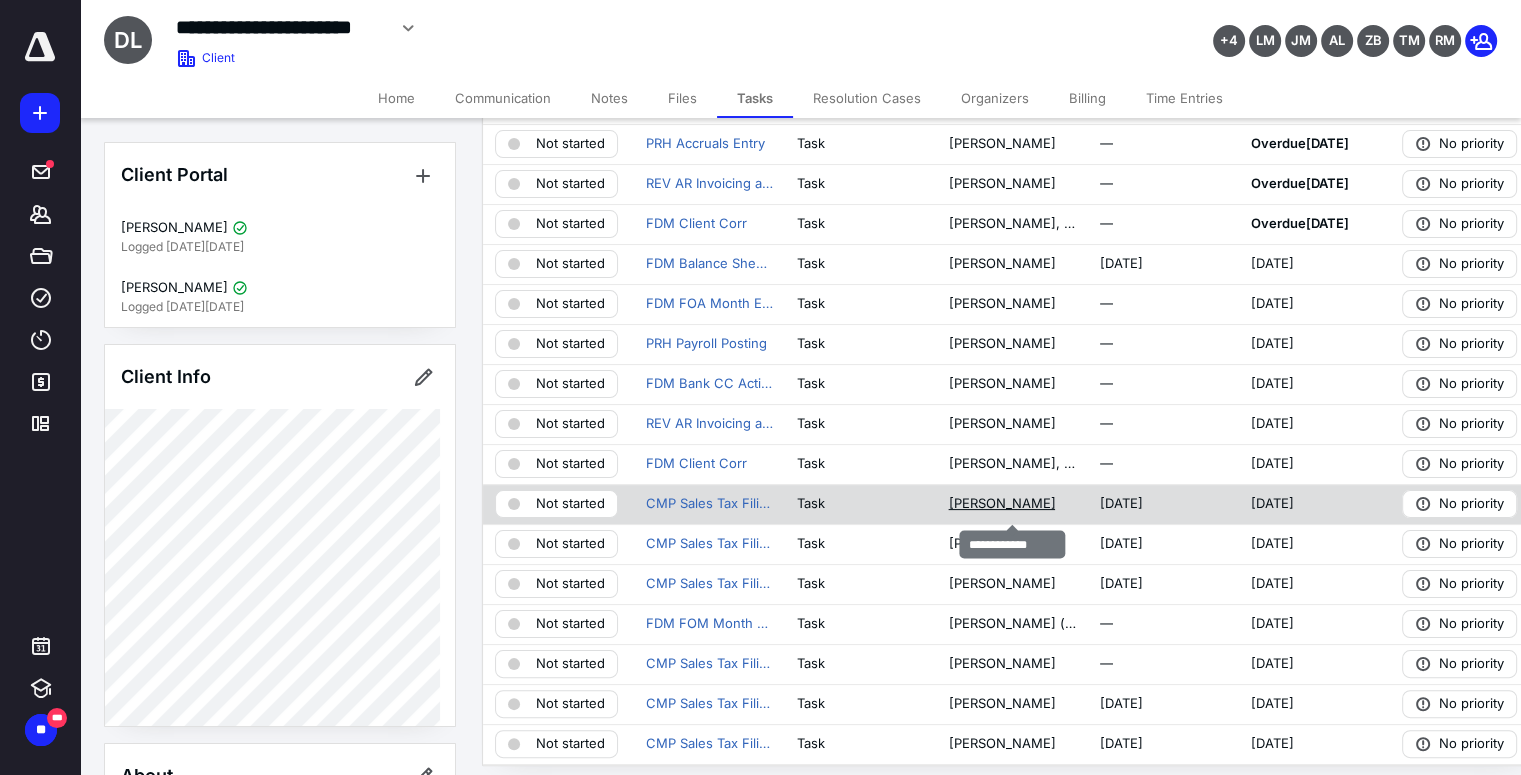 click on "[PERSON_NAME]" at bounding box center (1001, 504) 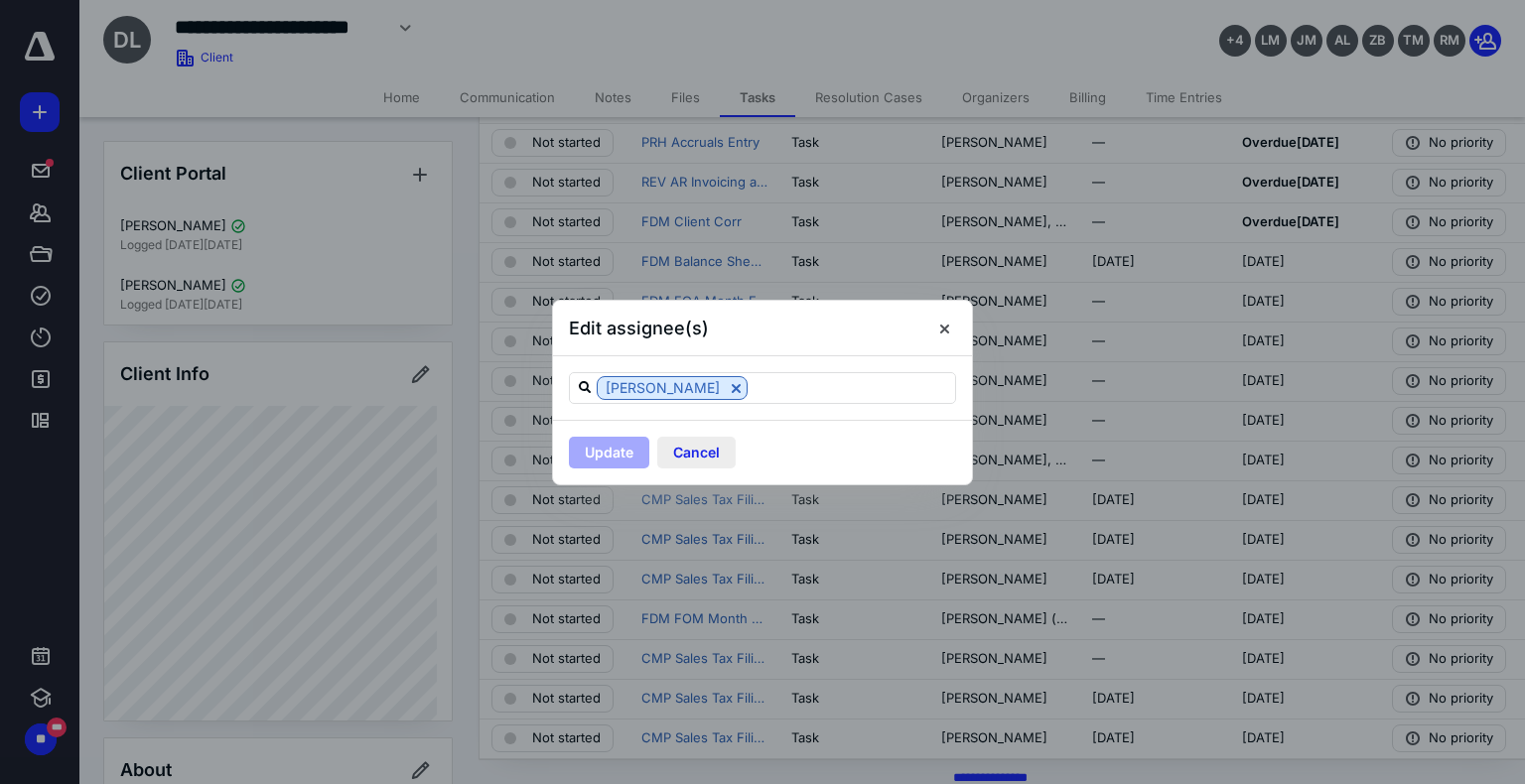 click on "Cancel" at bounding box center (696, 453) 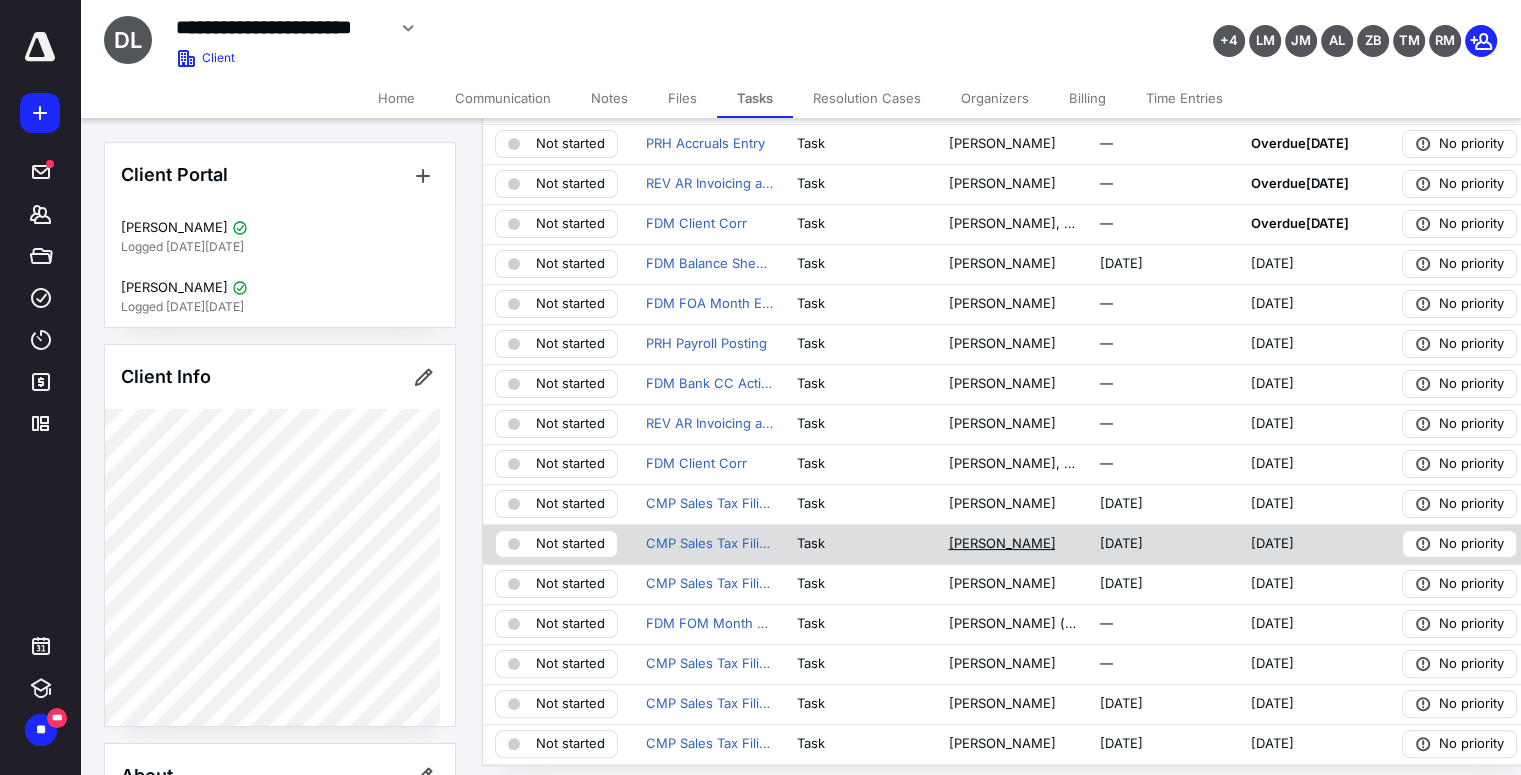click on "[PERSON_NAME]" at bounding box center [1001, 544] 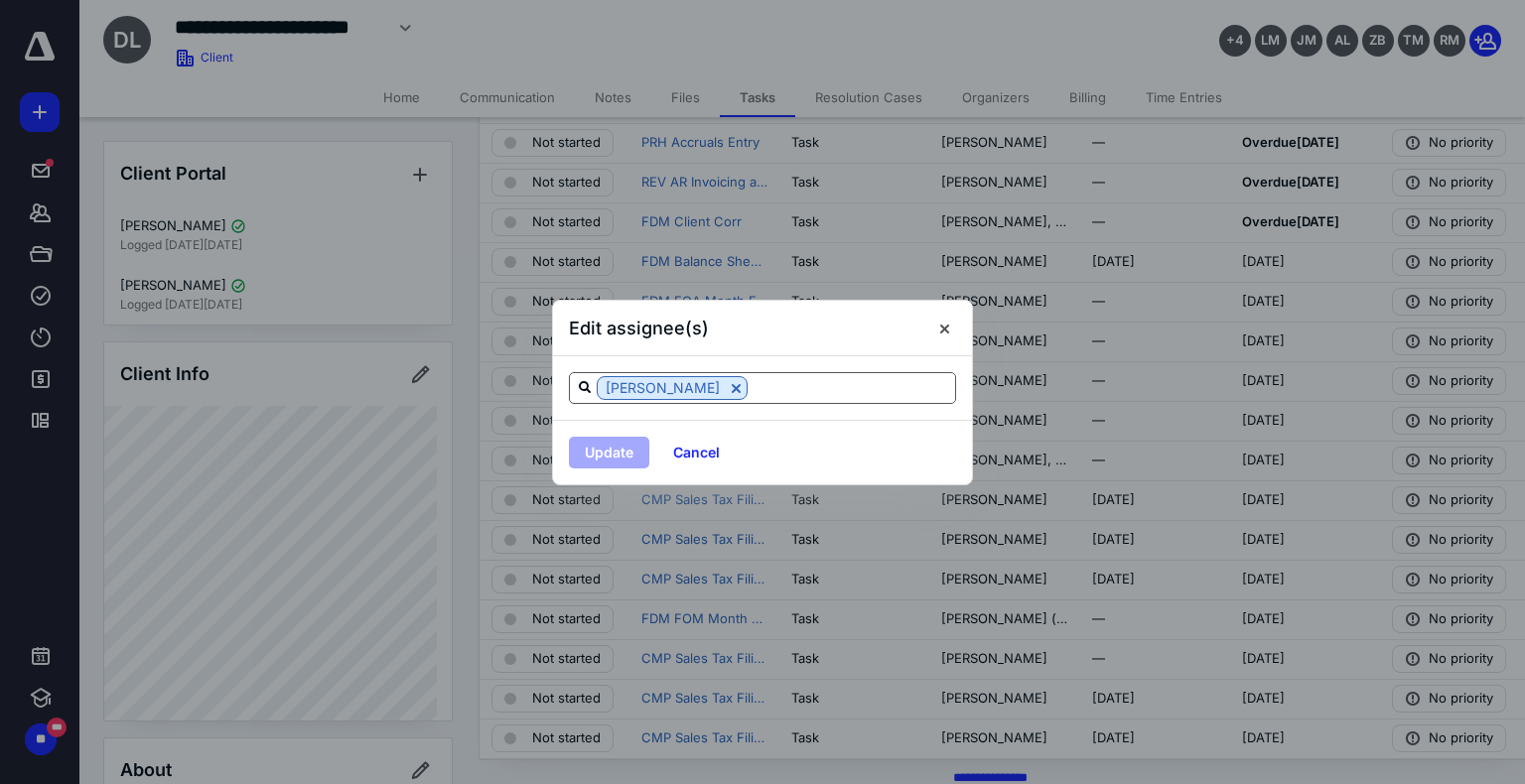 click at bounding box center [851, 387] 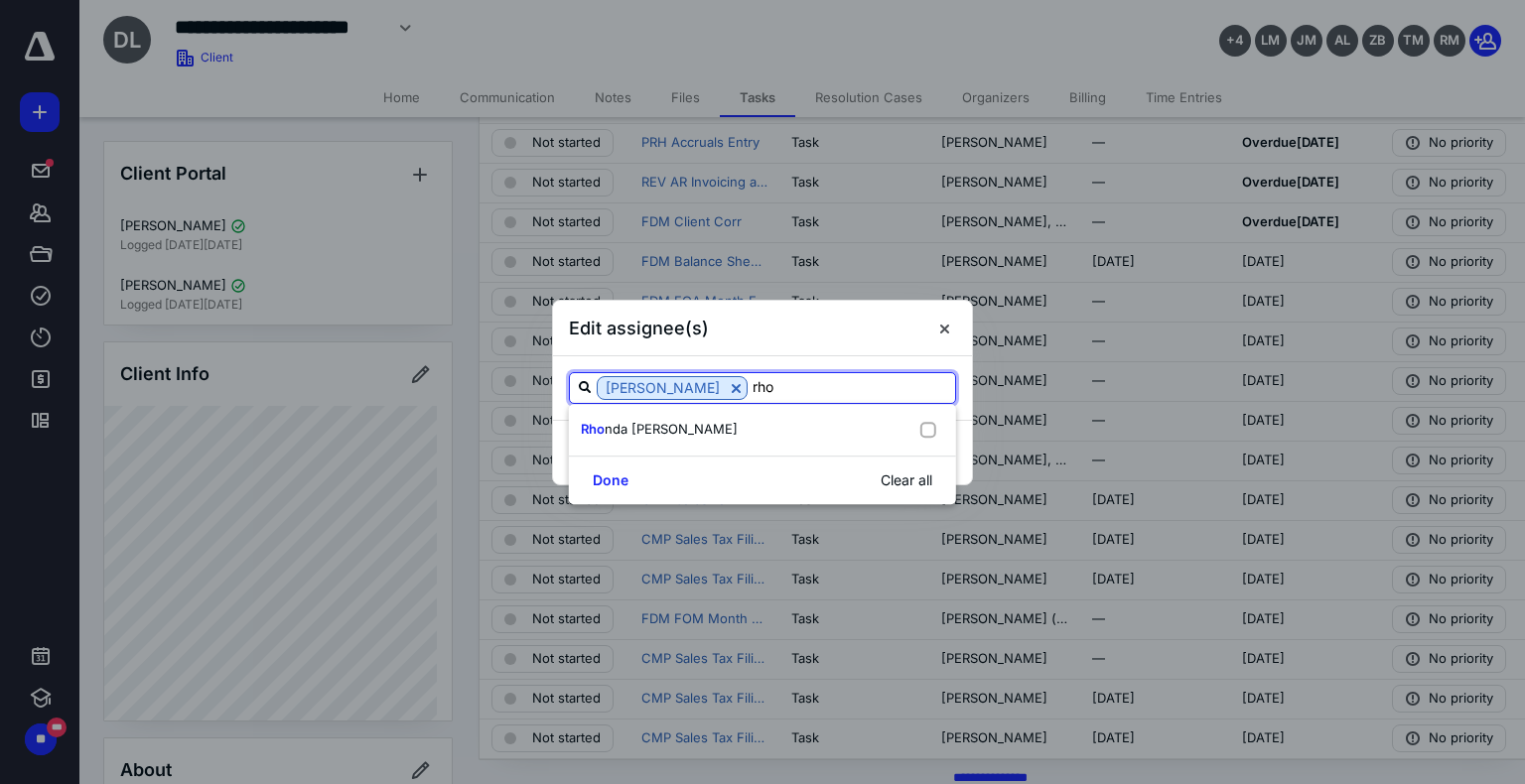 type on "rhon" 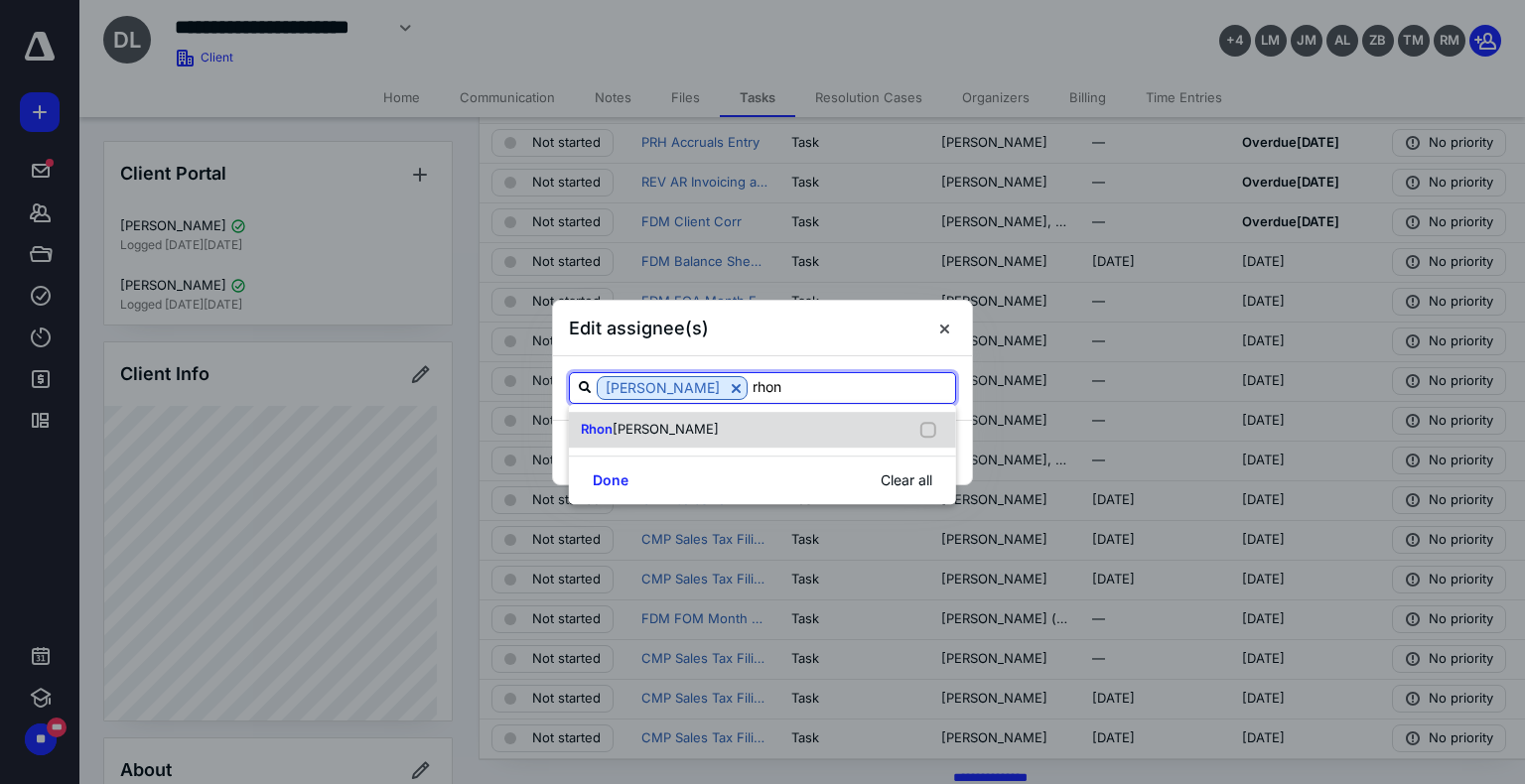 click on "[PERSON_NAME]" at bounding box center (762, 430) 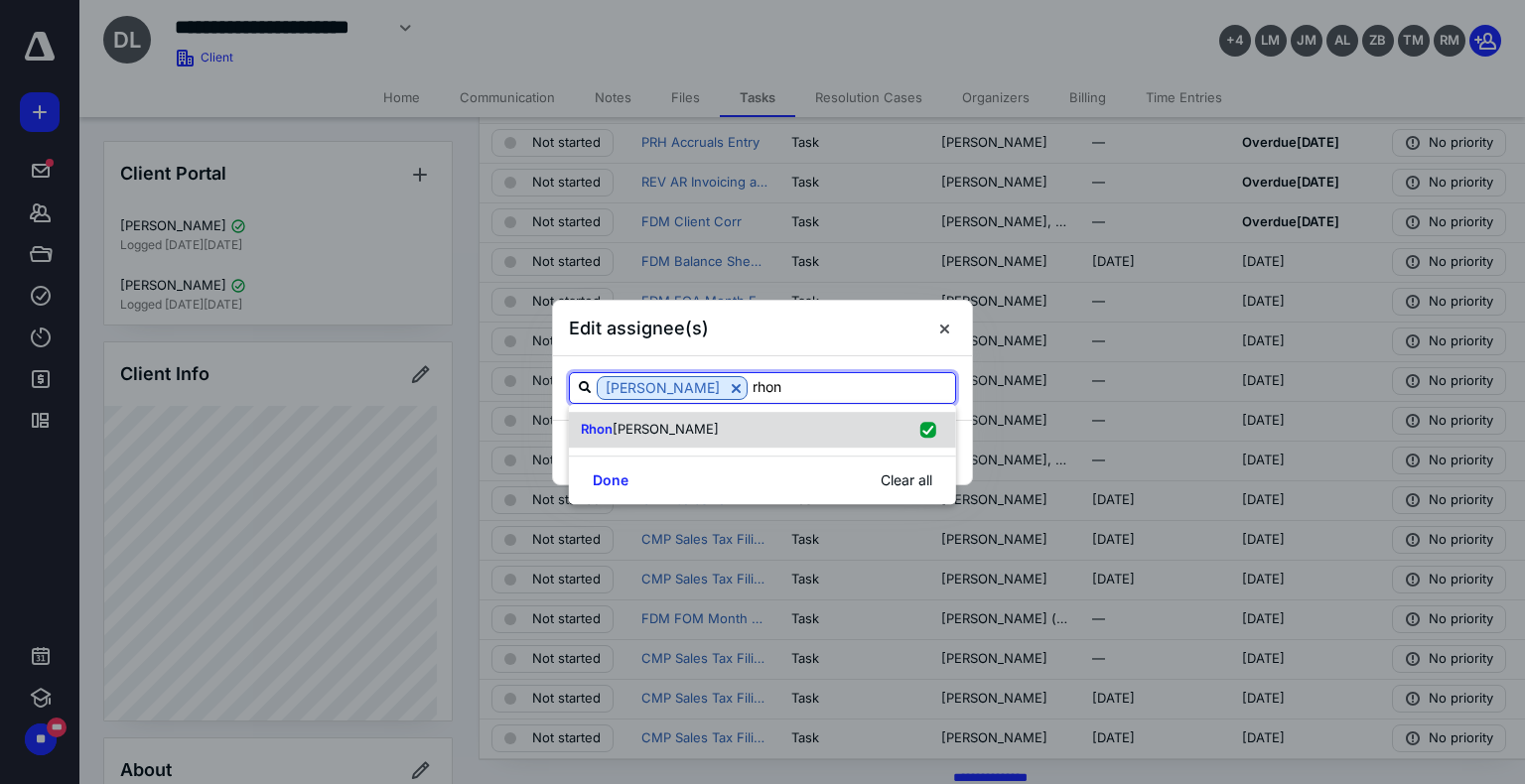checkbox on "true" 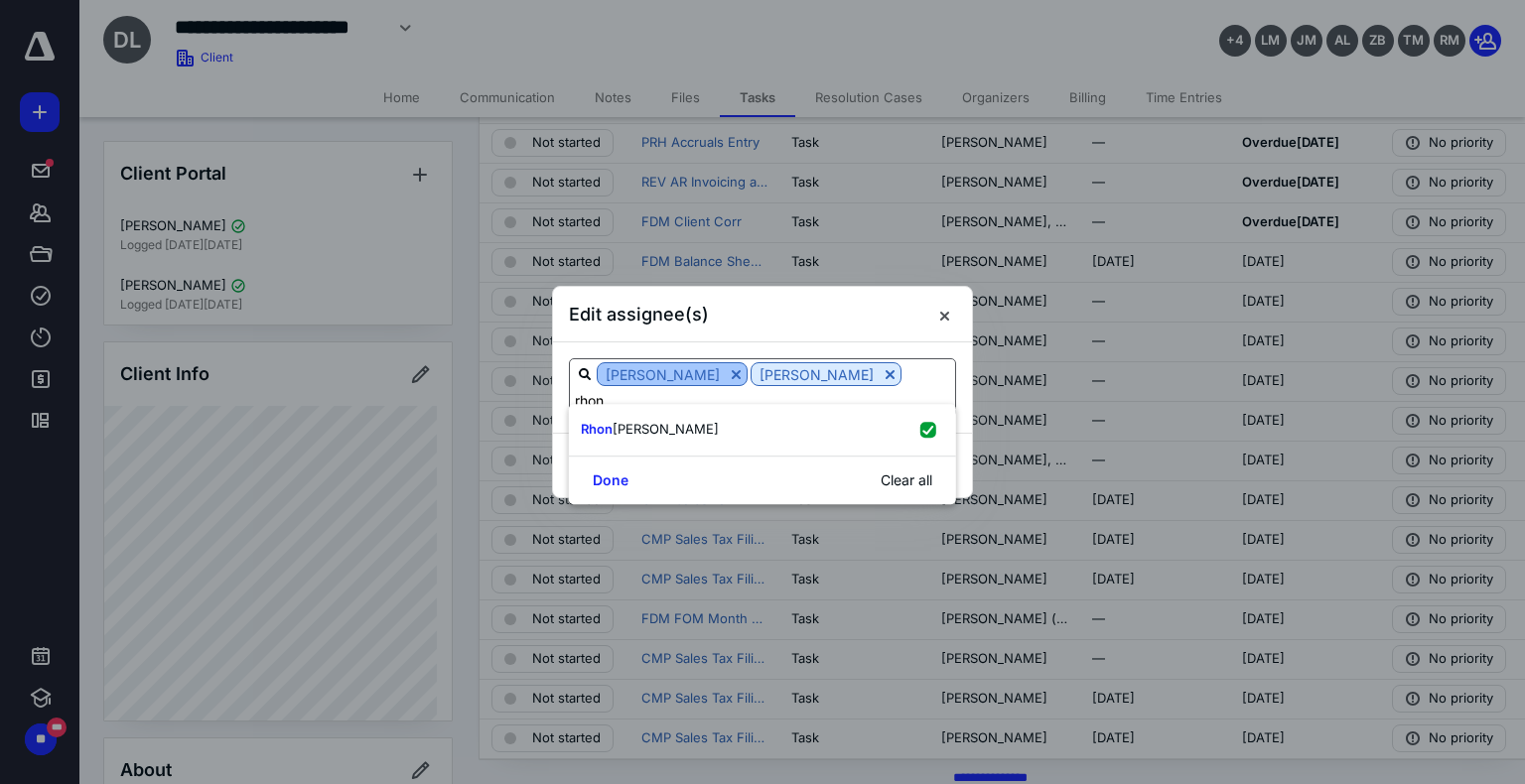 click at bounding box center [736, 374] 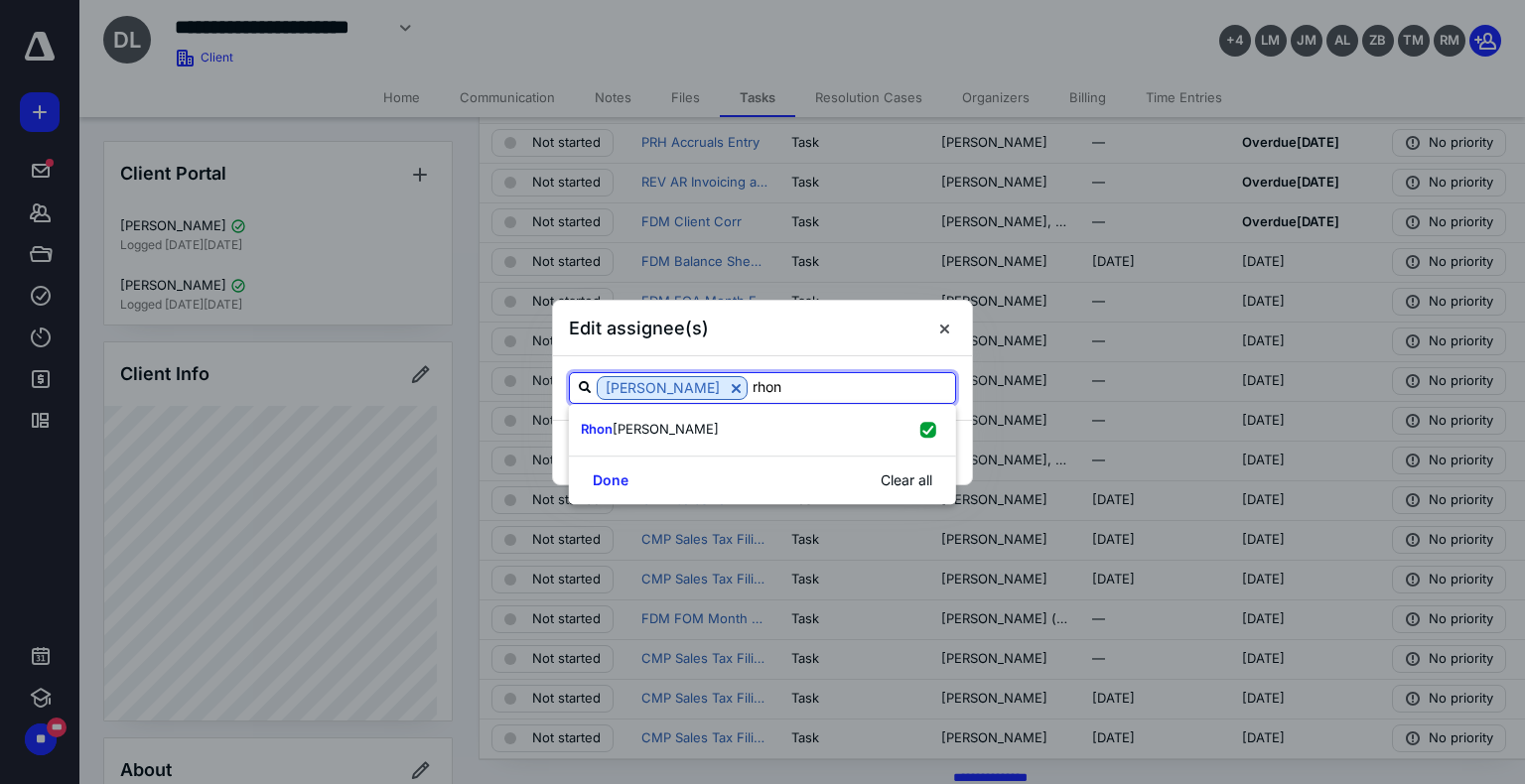 click on "rhon" at bounding box center (851, 387) 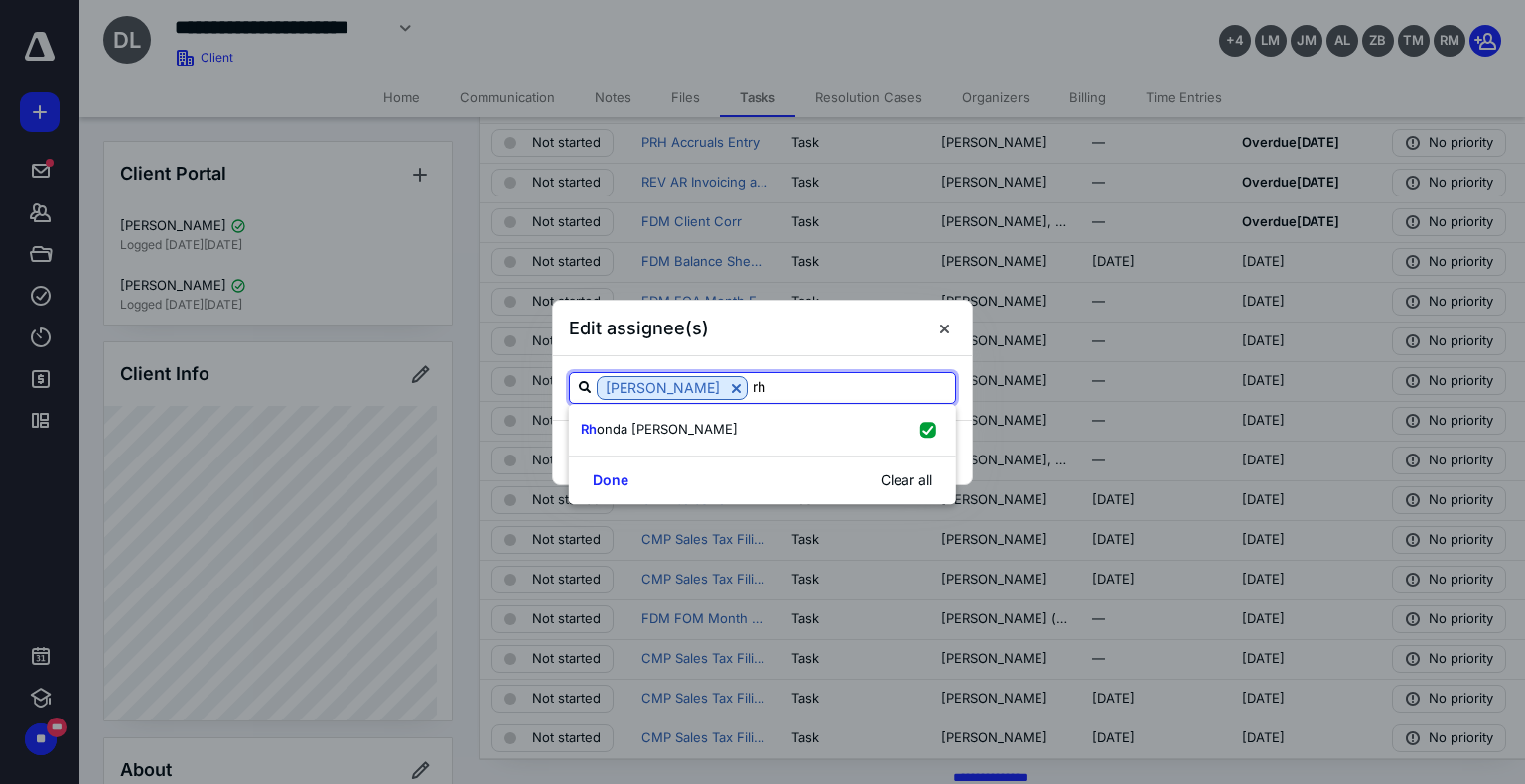 type on "r" 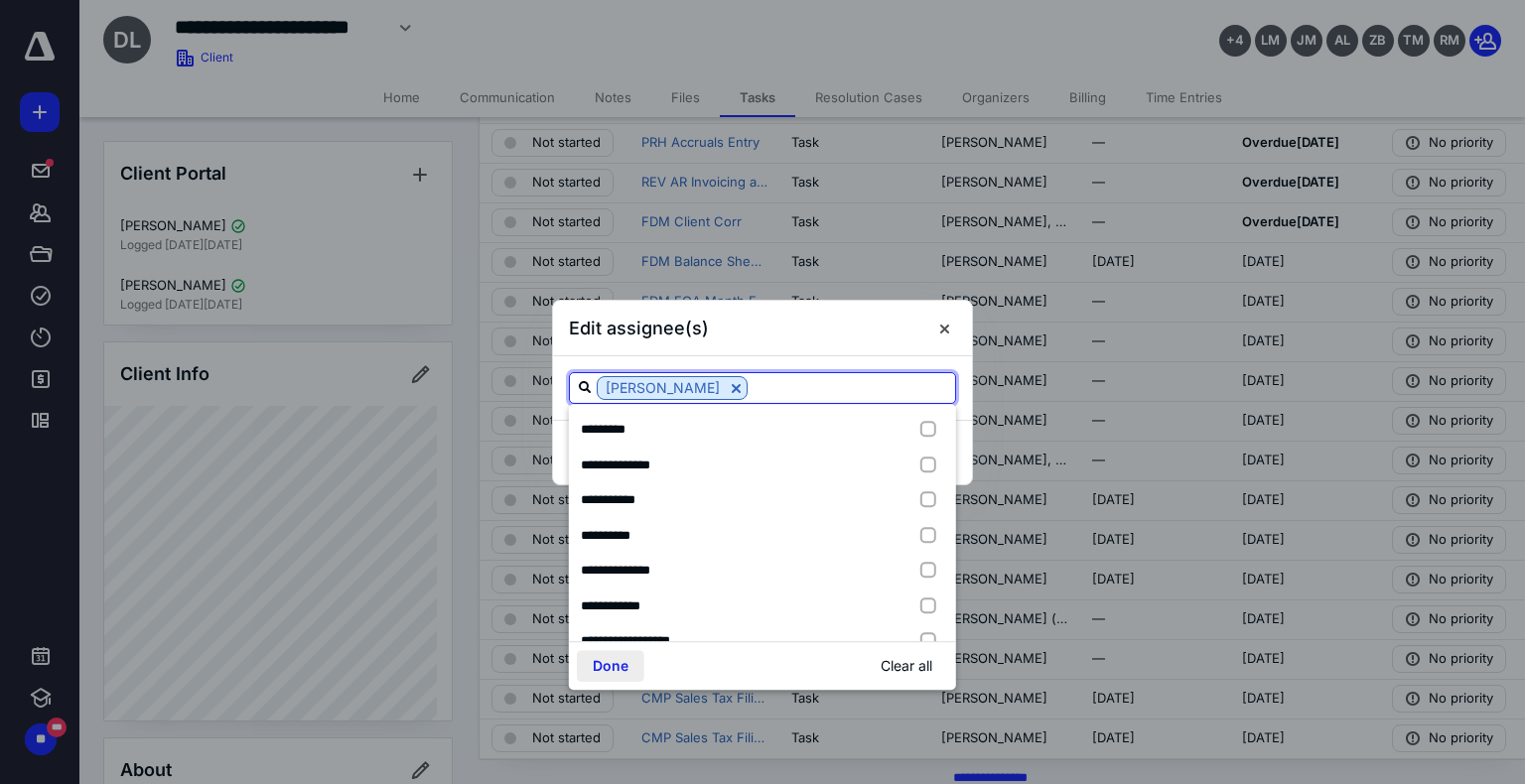 type 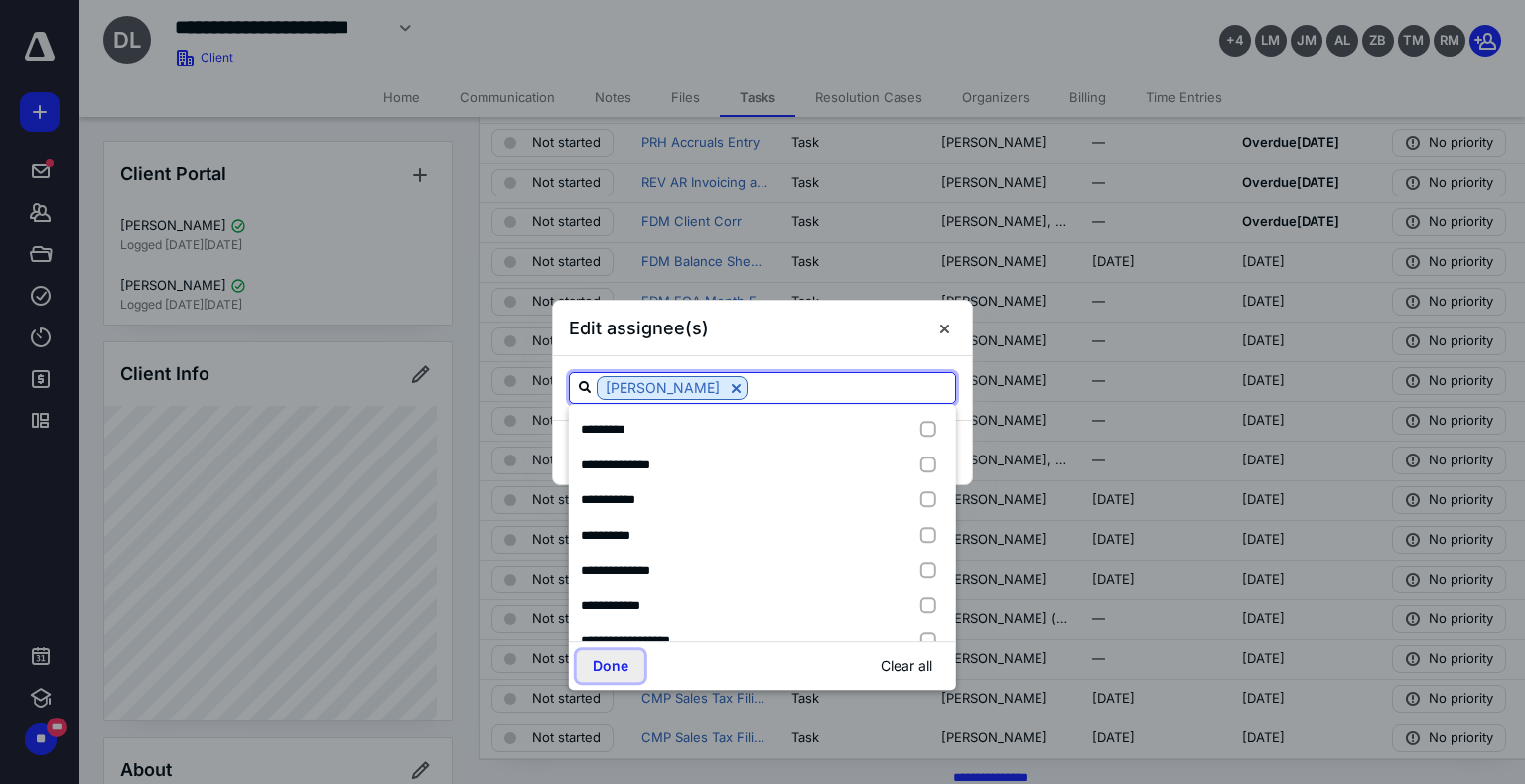 click on "Done" at bounding box center (611, 666) 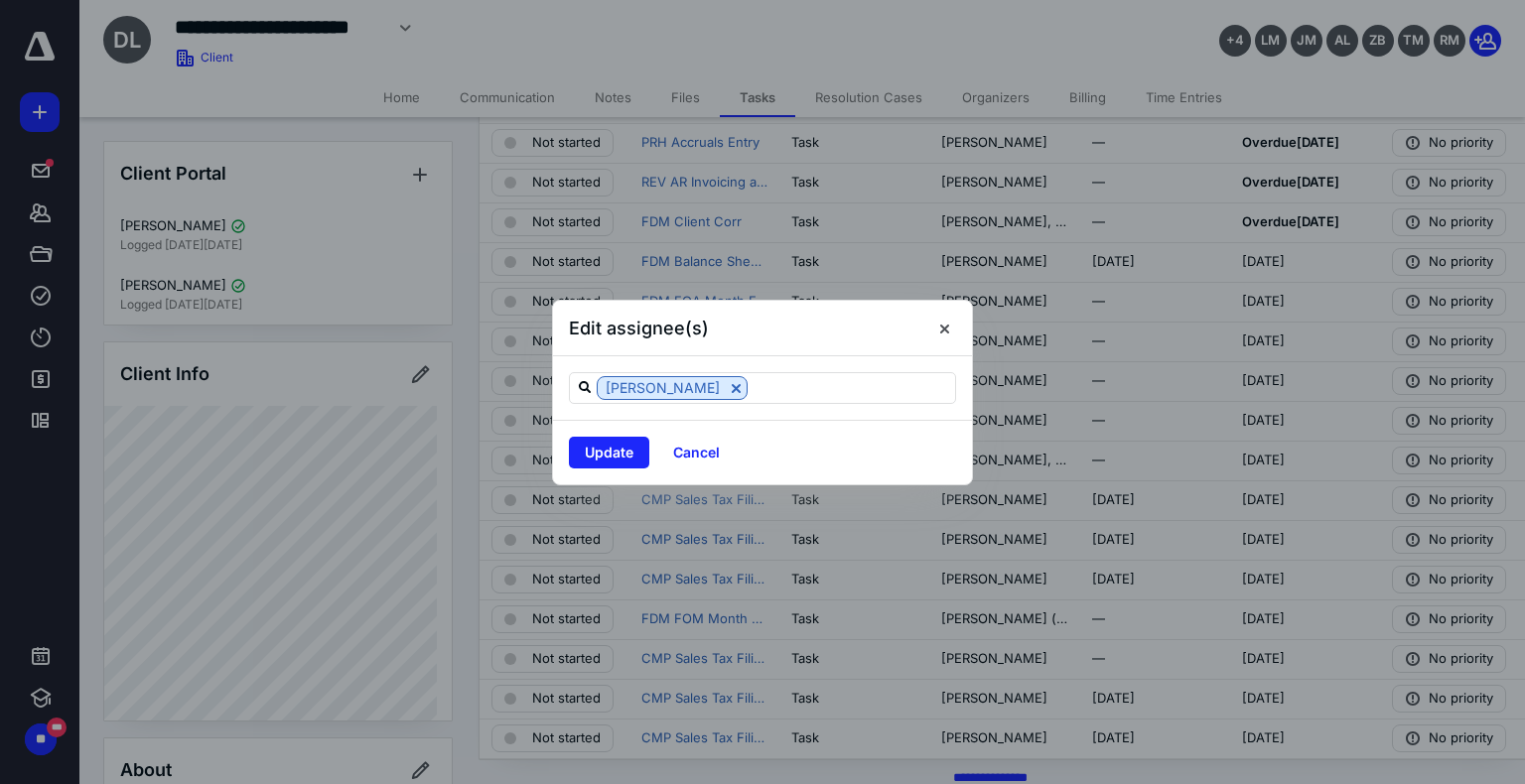 click on "Update Cancel" at bounding box center [762, 452] 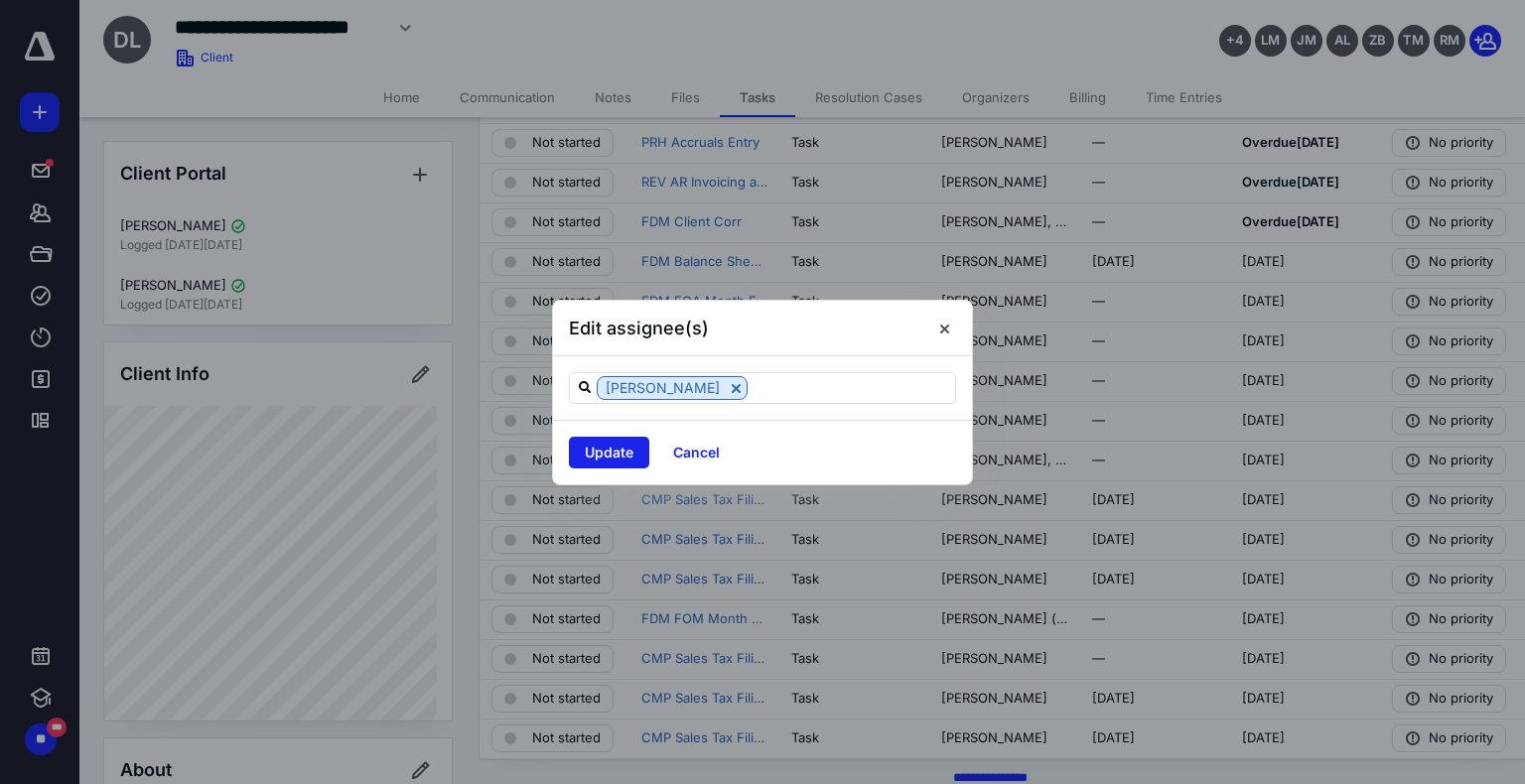 click on "Update" at bounding box center (609, 453) 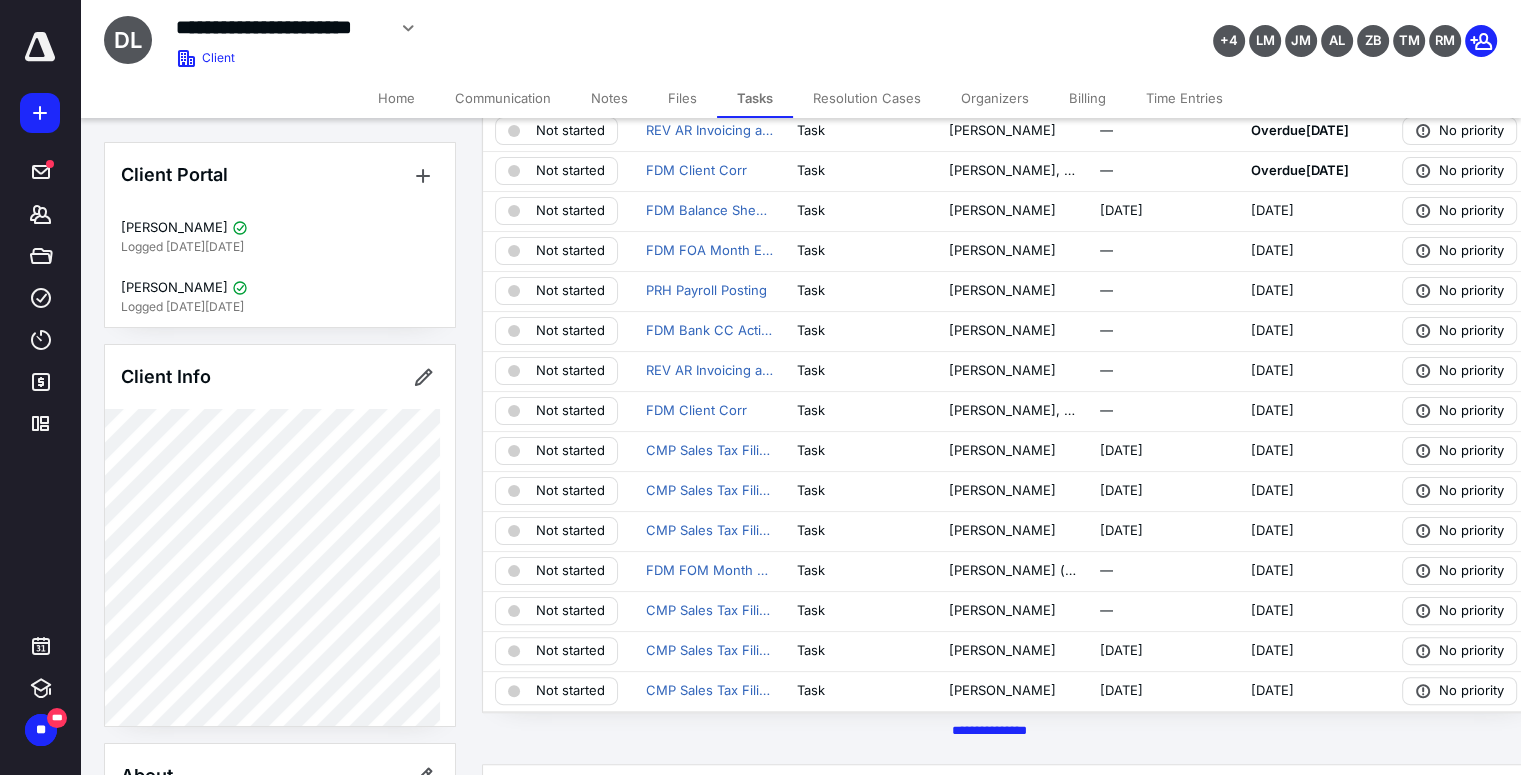 scroll, scrollTop: 356, scrollLeft: 0, axis: vertical 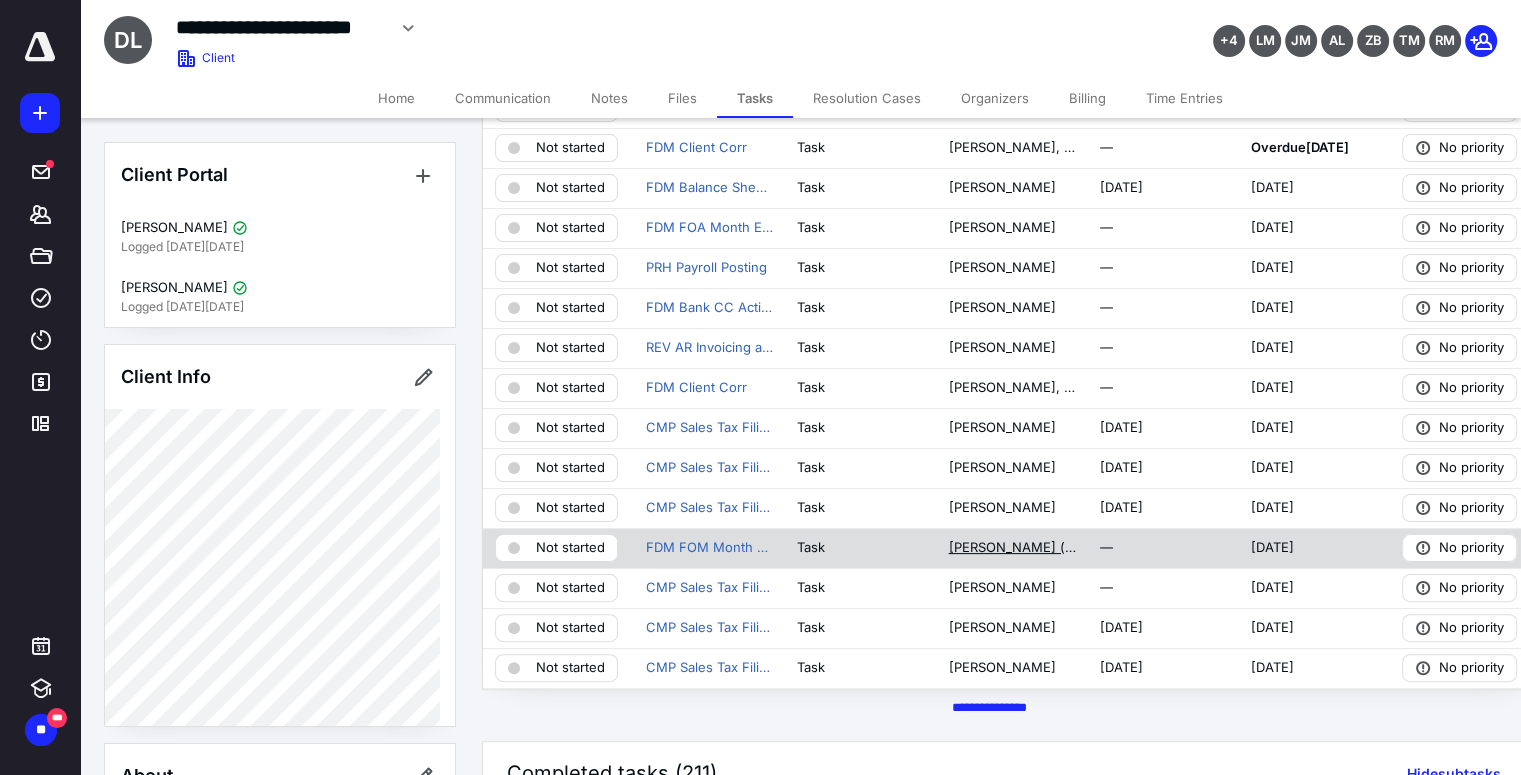 click on "[PERSON_NAME] (me)" at bounding box center [1011, 548] 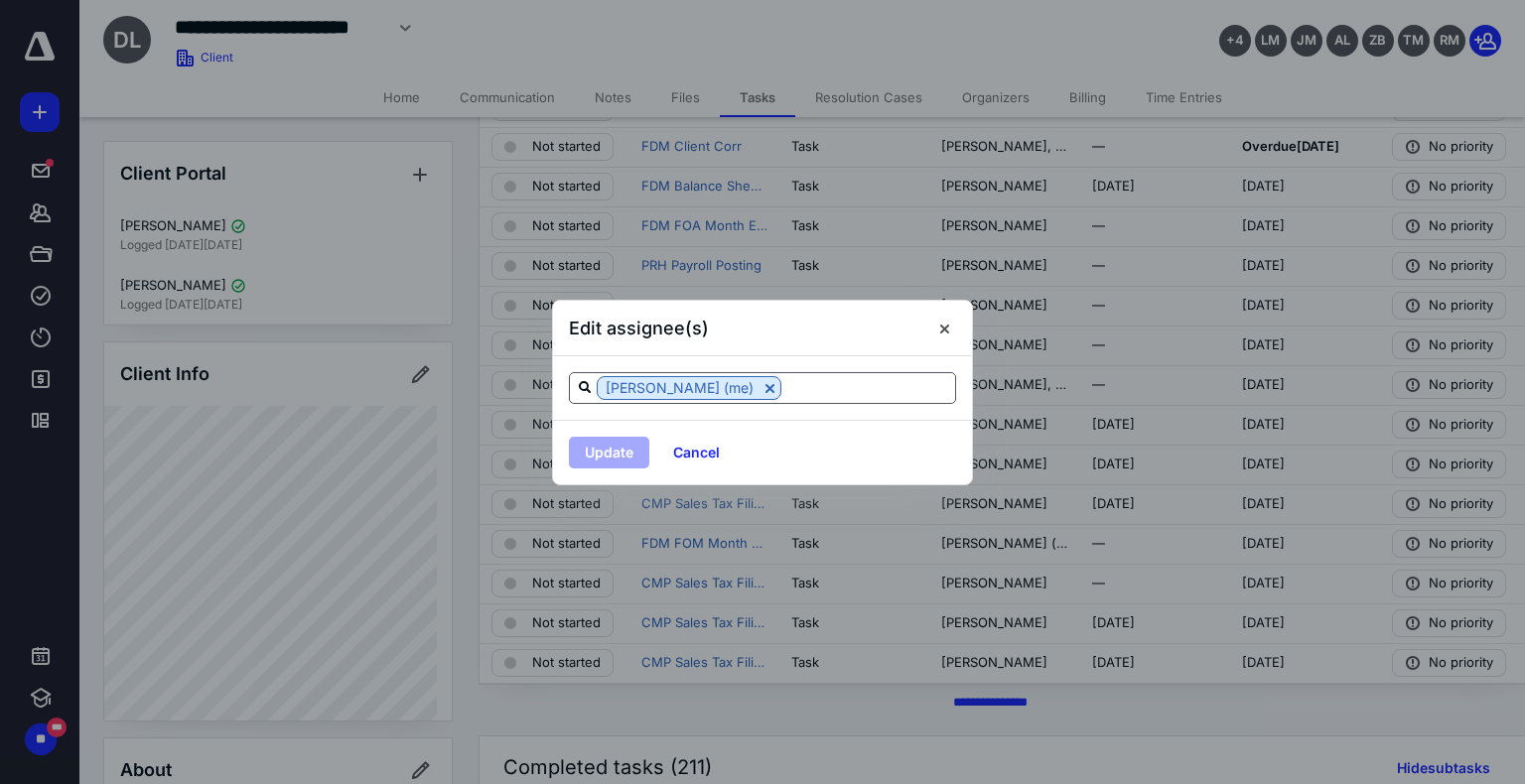 click at bounding box center [868, 387] 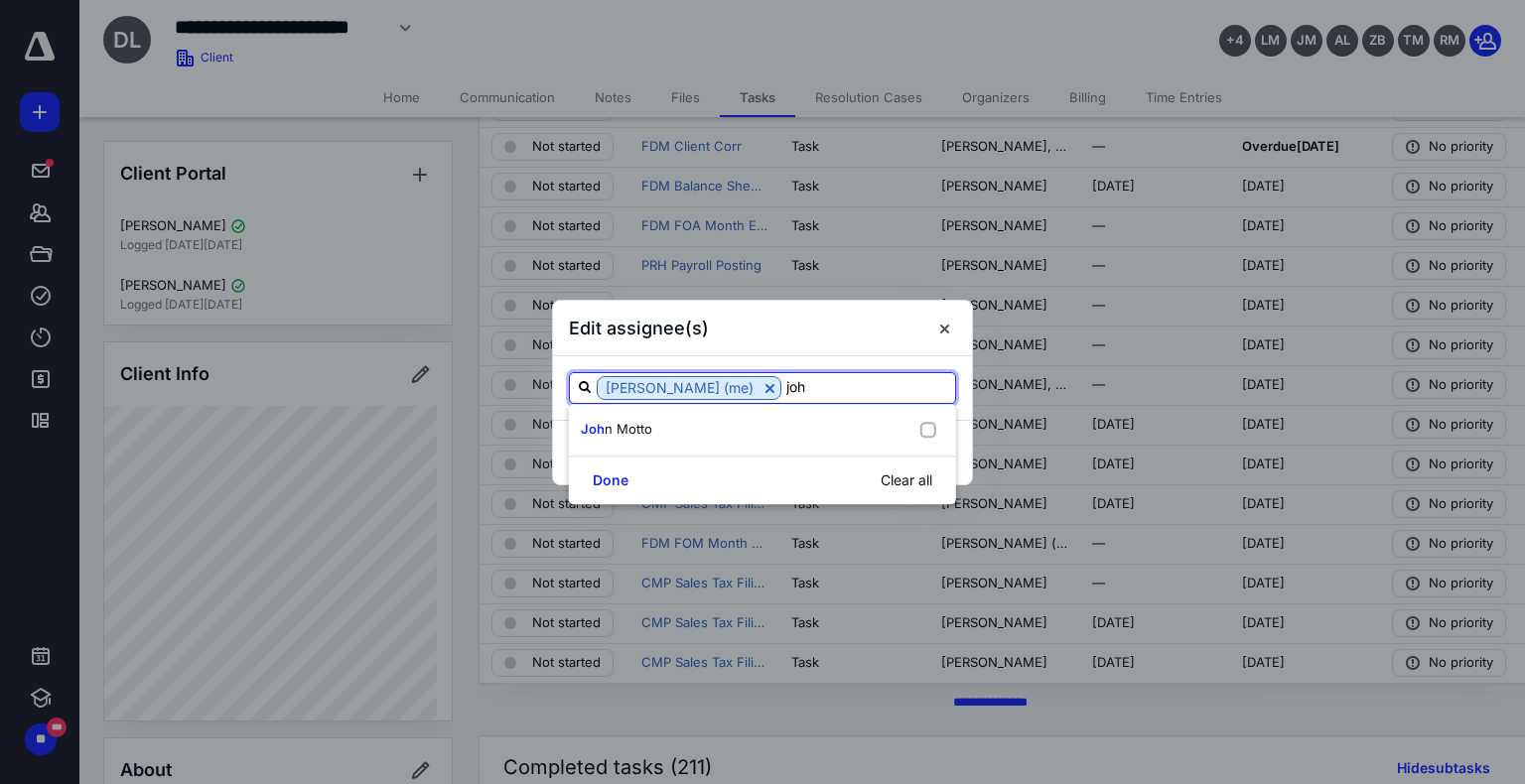 type on "[PERSON_NAME]" 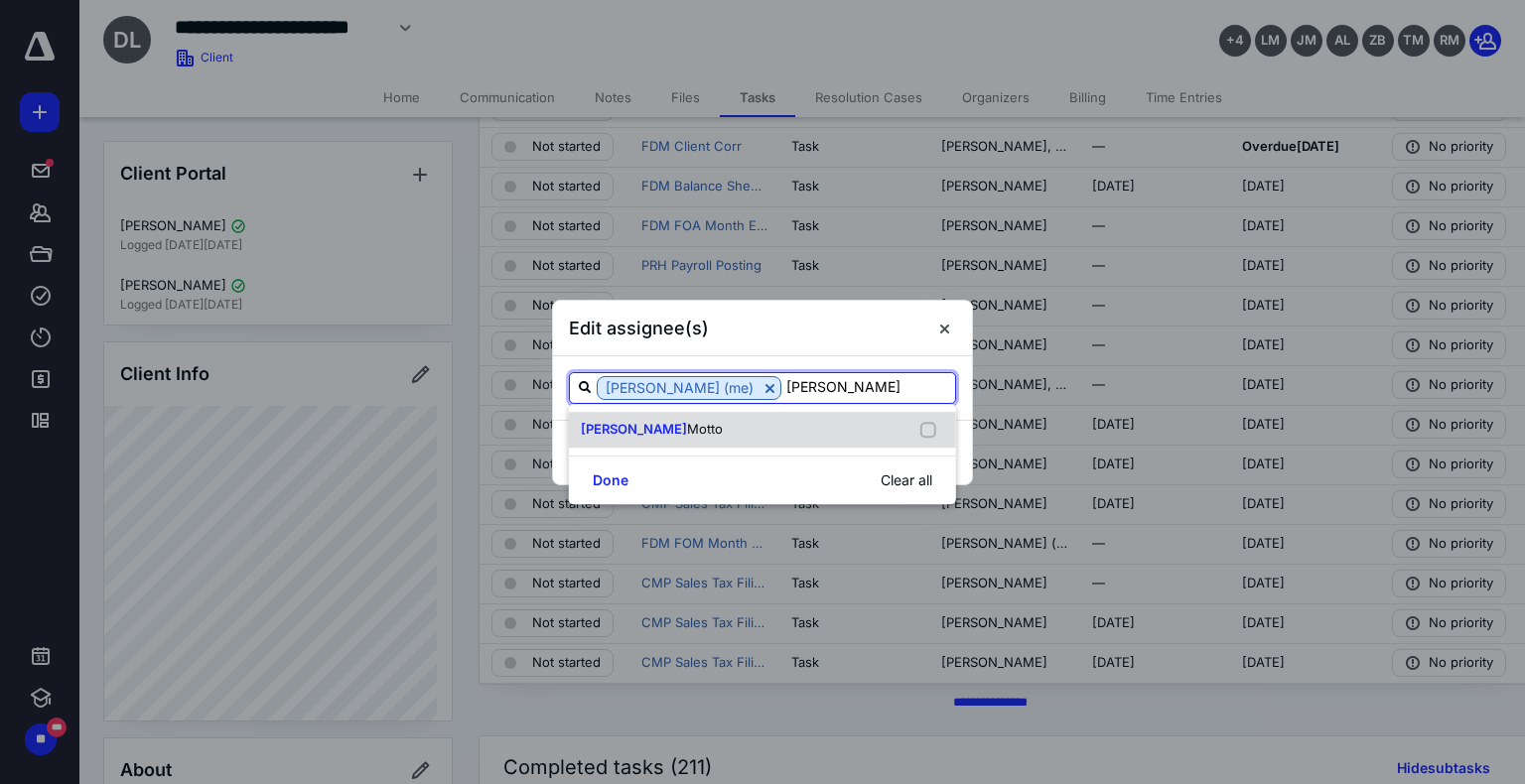 click at bounding box center [932, 430] 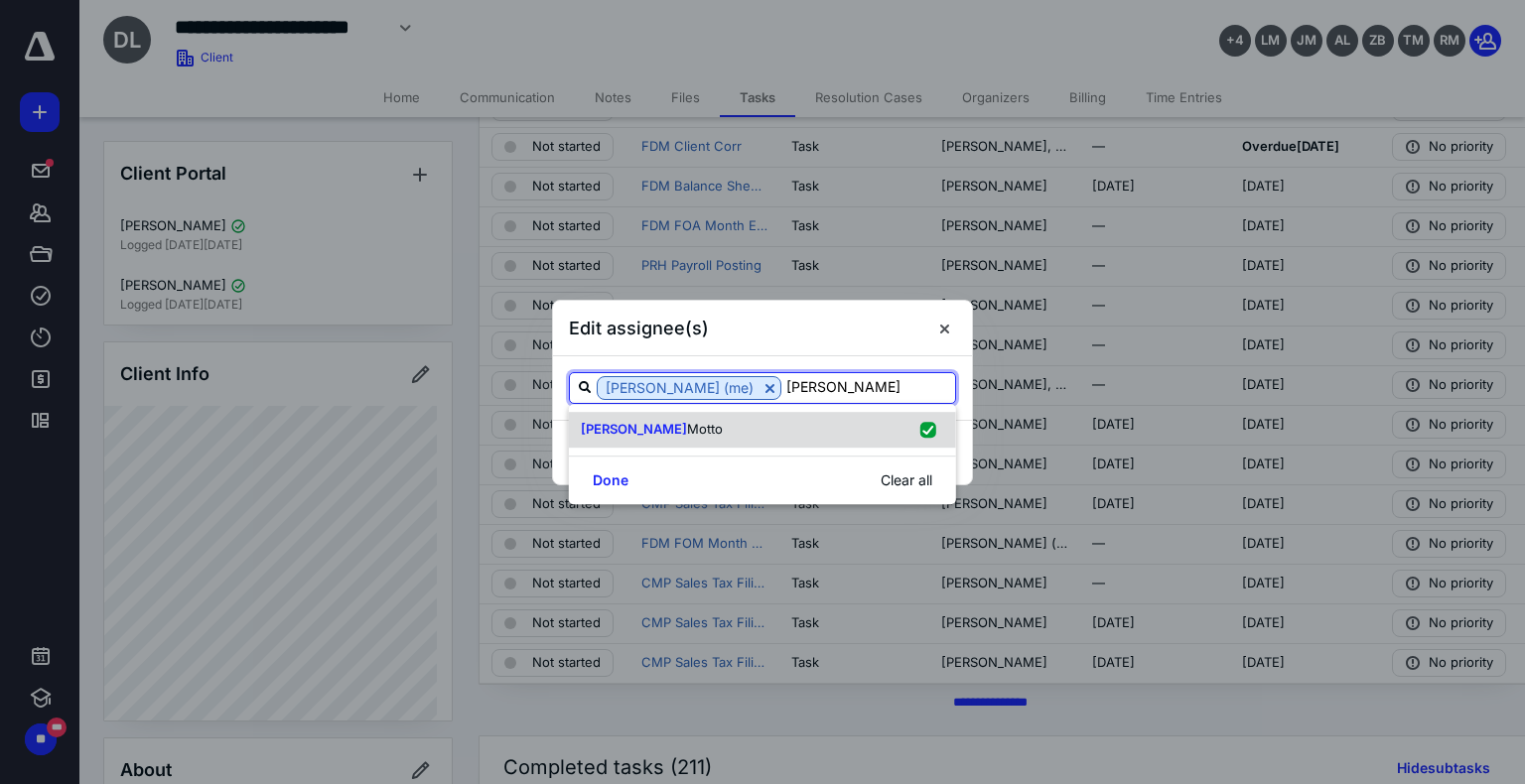 checkbox on "true" 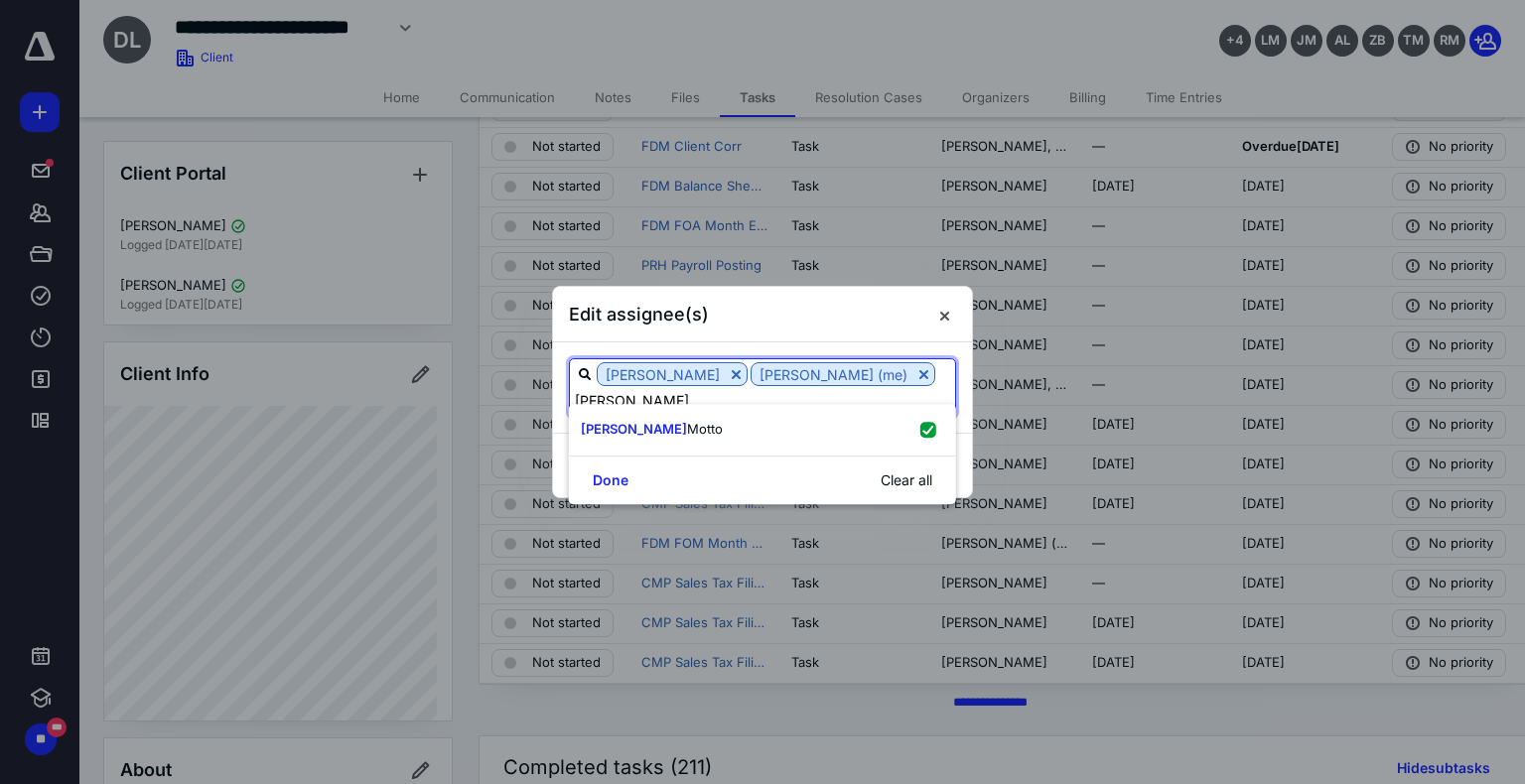 click on "[PERSON_NAME]" at bounding box center (762, 400) 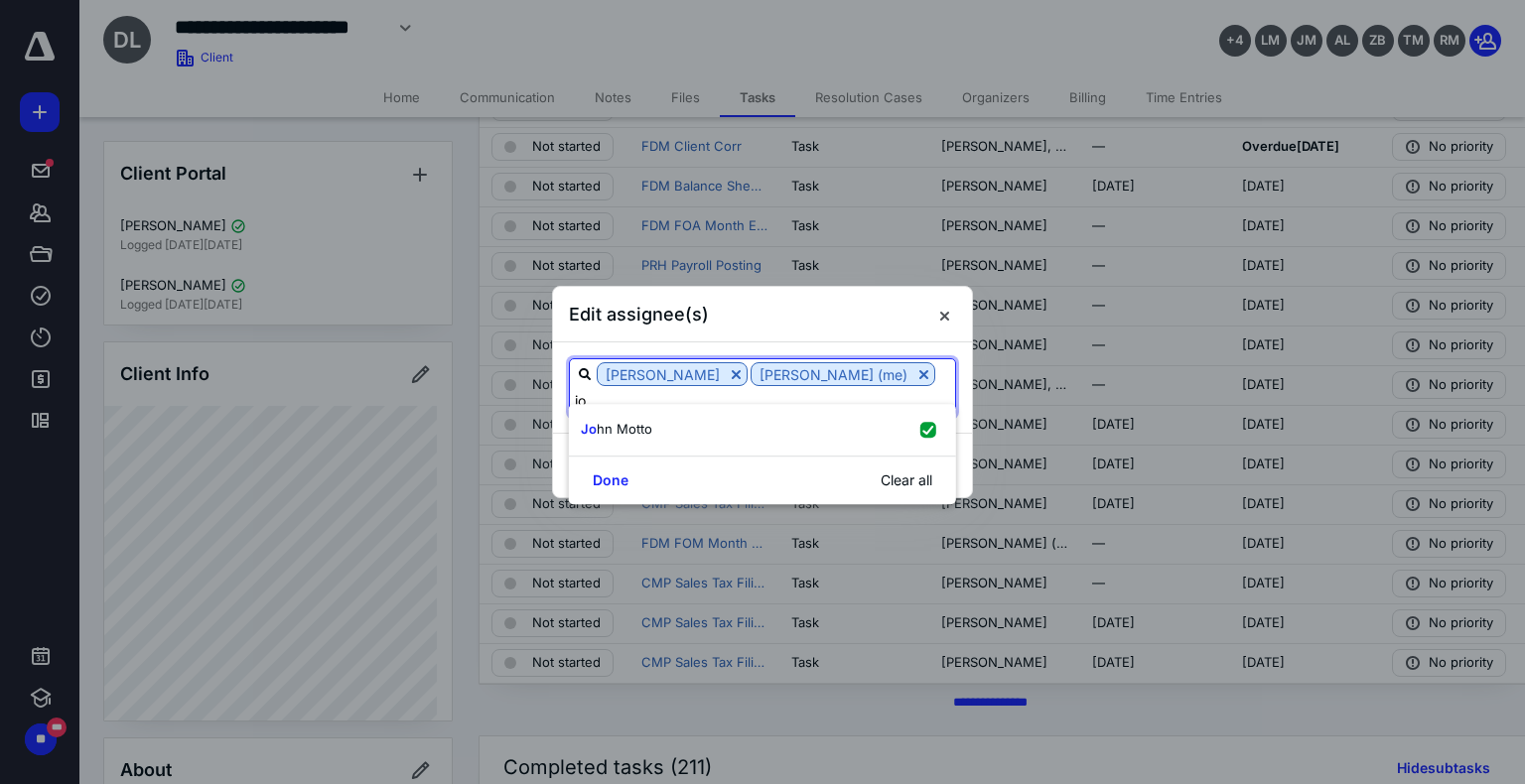 type on "j" 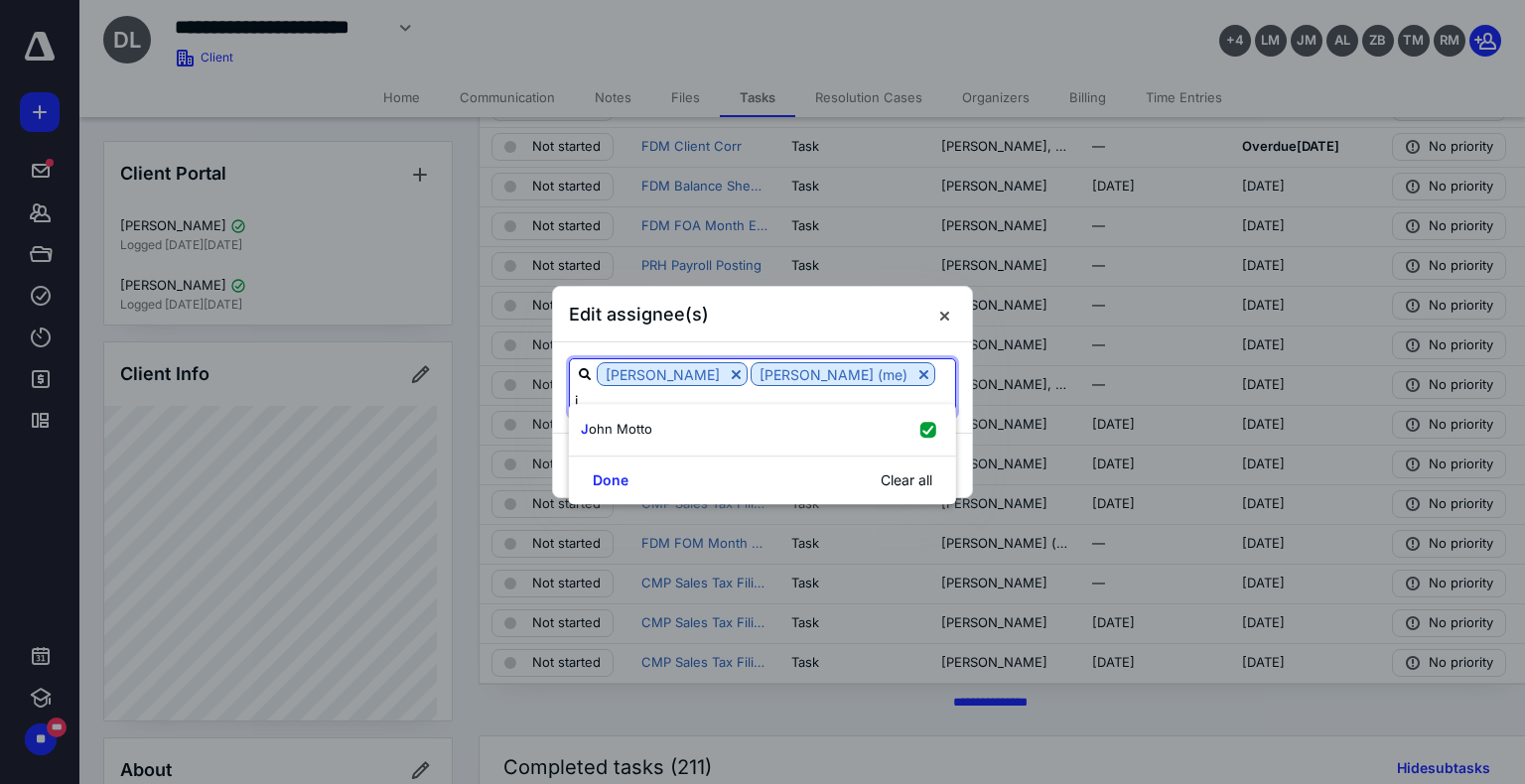type 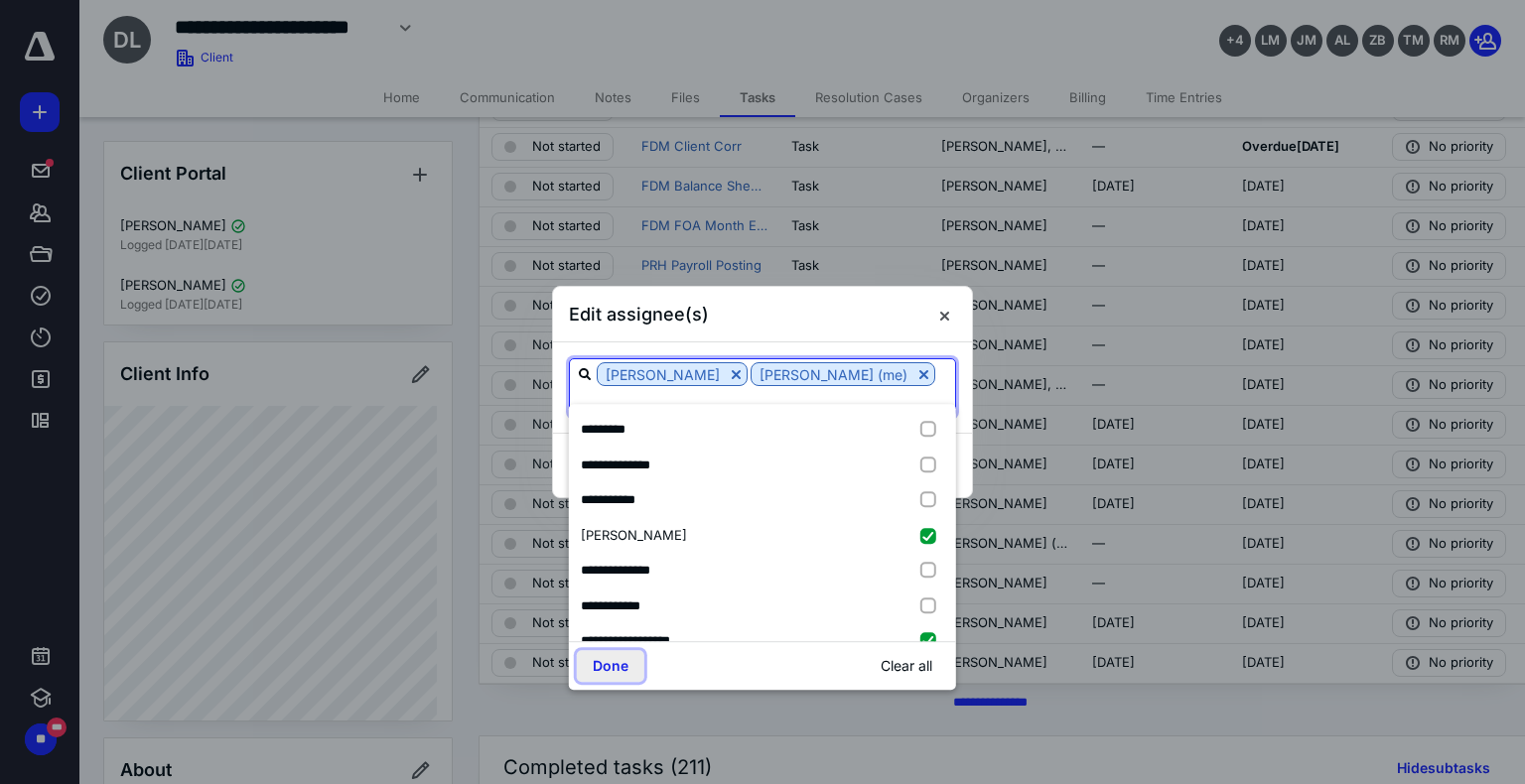 click on "Done" at bounding box center (611, 666) 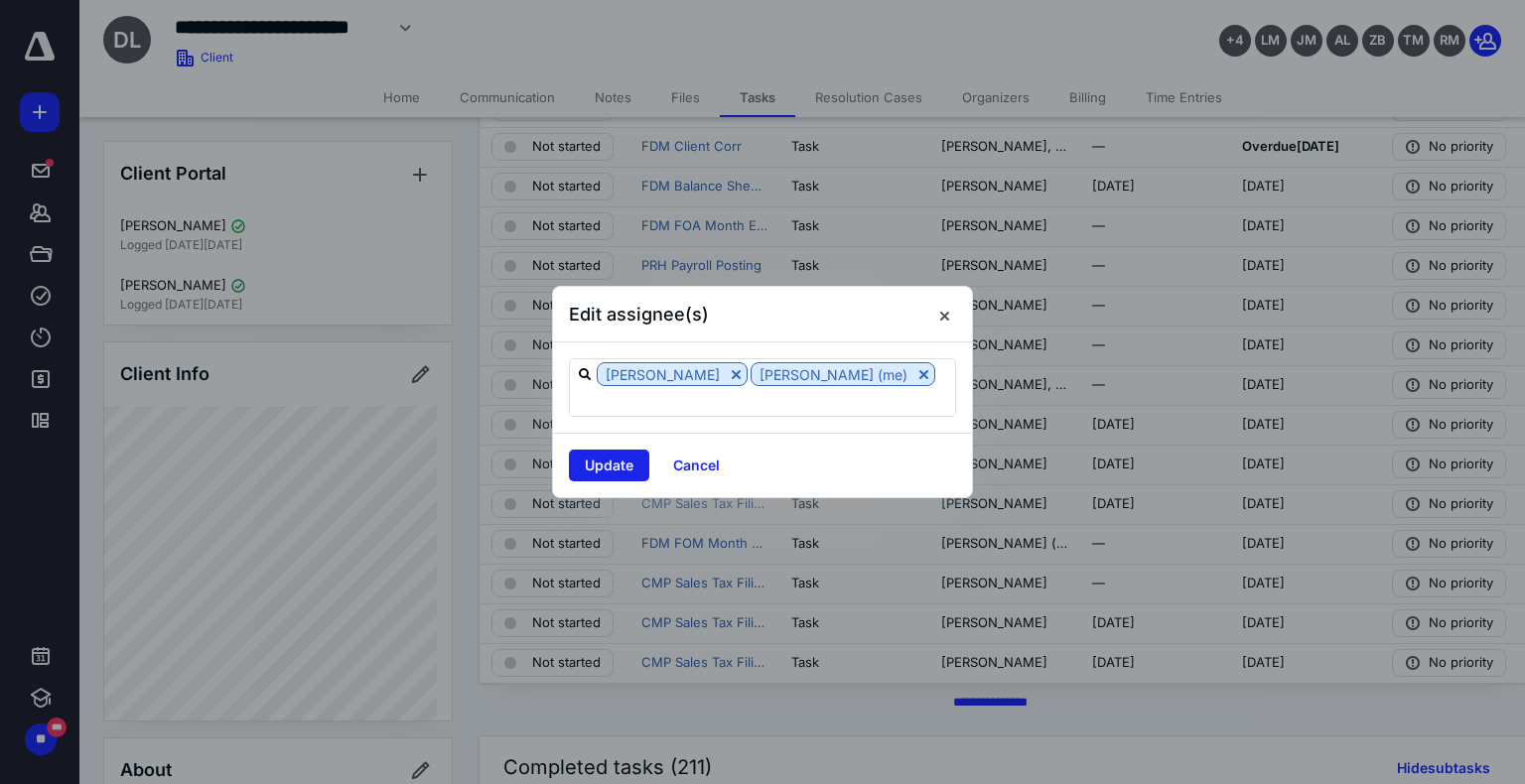 click on "Update" at bounding box center (609, 465) 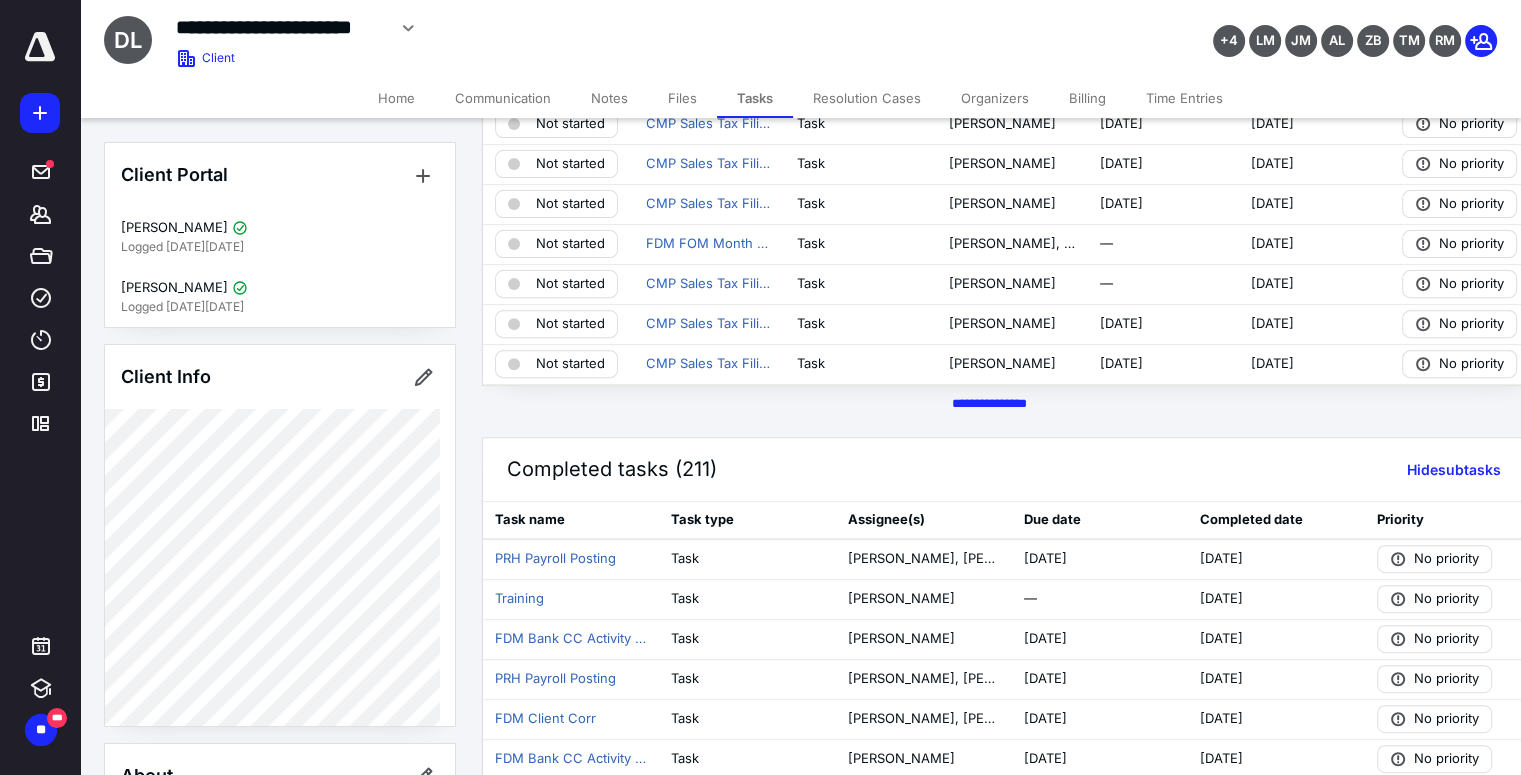 scroll, scrollTop: 717, scrollLeft: 0, axis: vertical 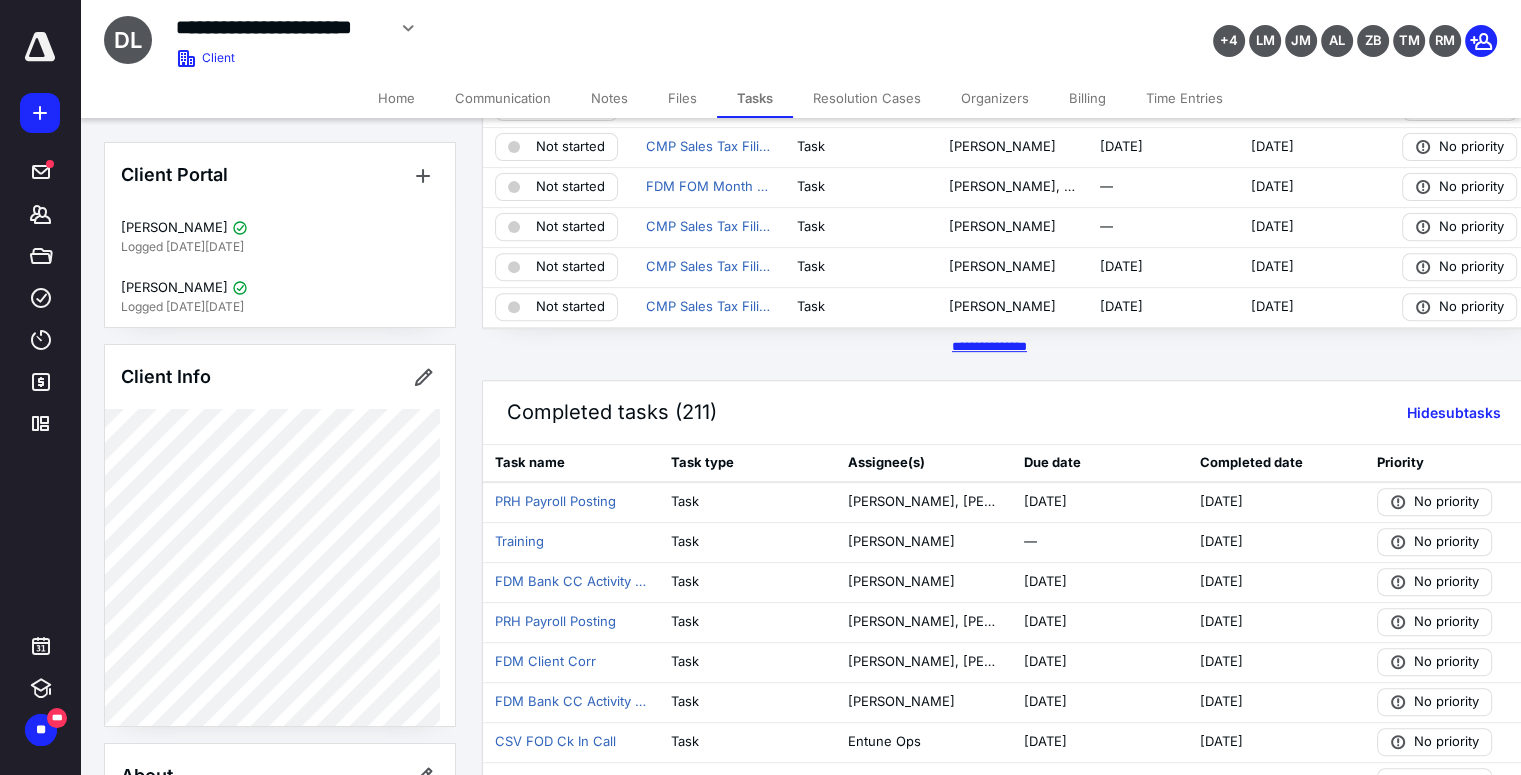 click on "********* *****" at bounding box center (989, 346) 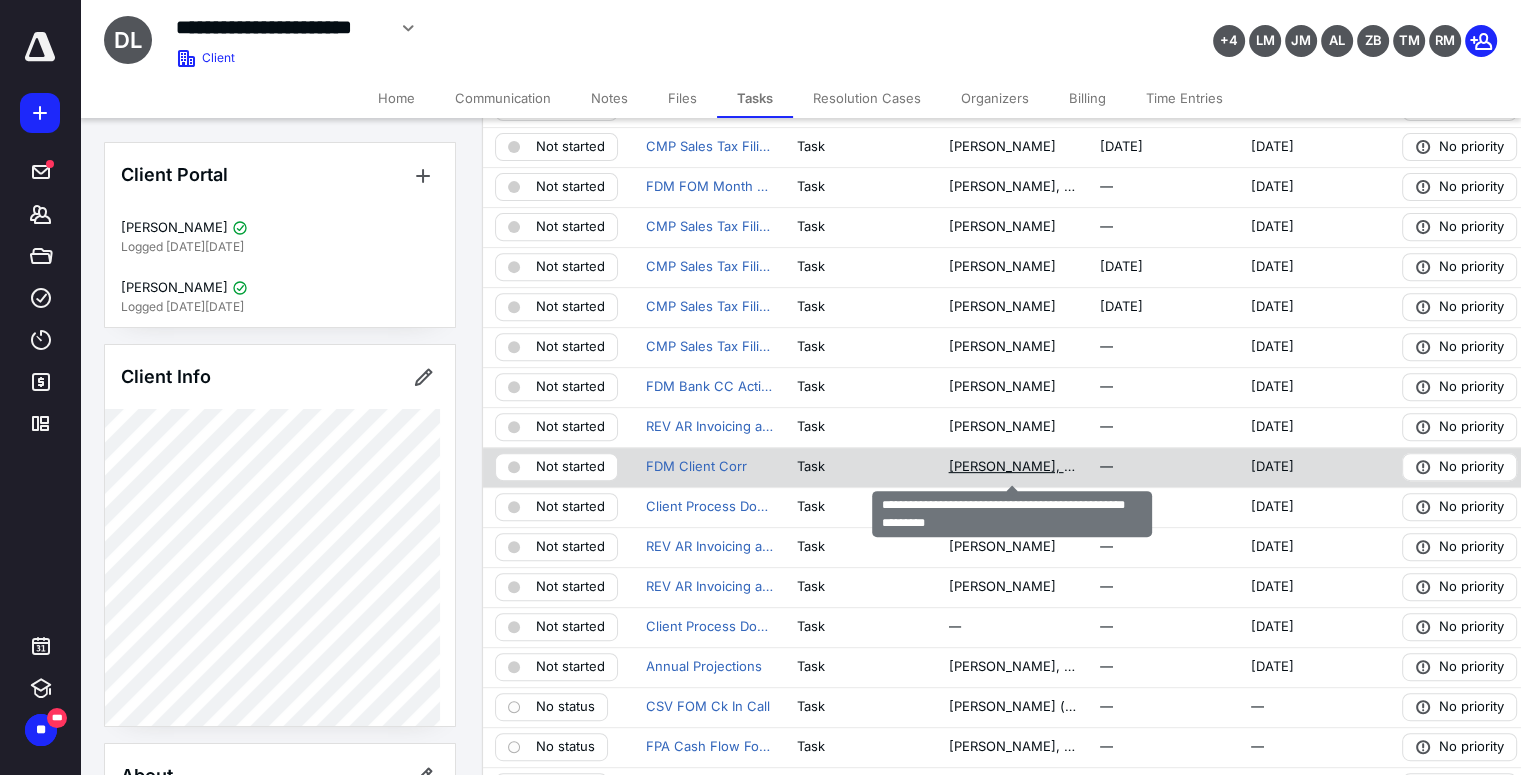 click on "[PERSON_NAME], [PERSON_NAME] (me), [PERSON_NAME], [PERSON_NAME]" at bounding box center (1011, 467) 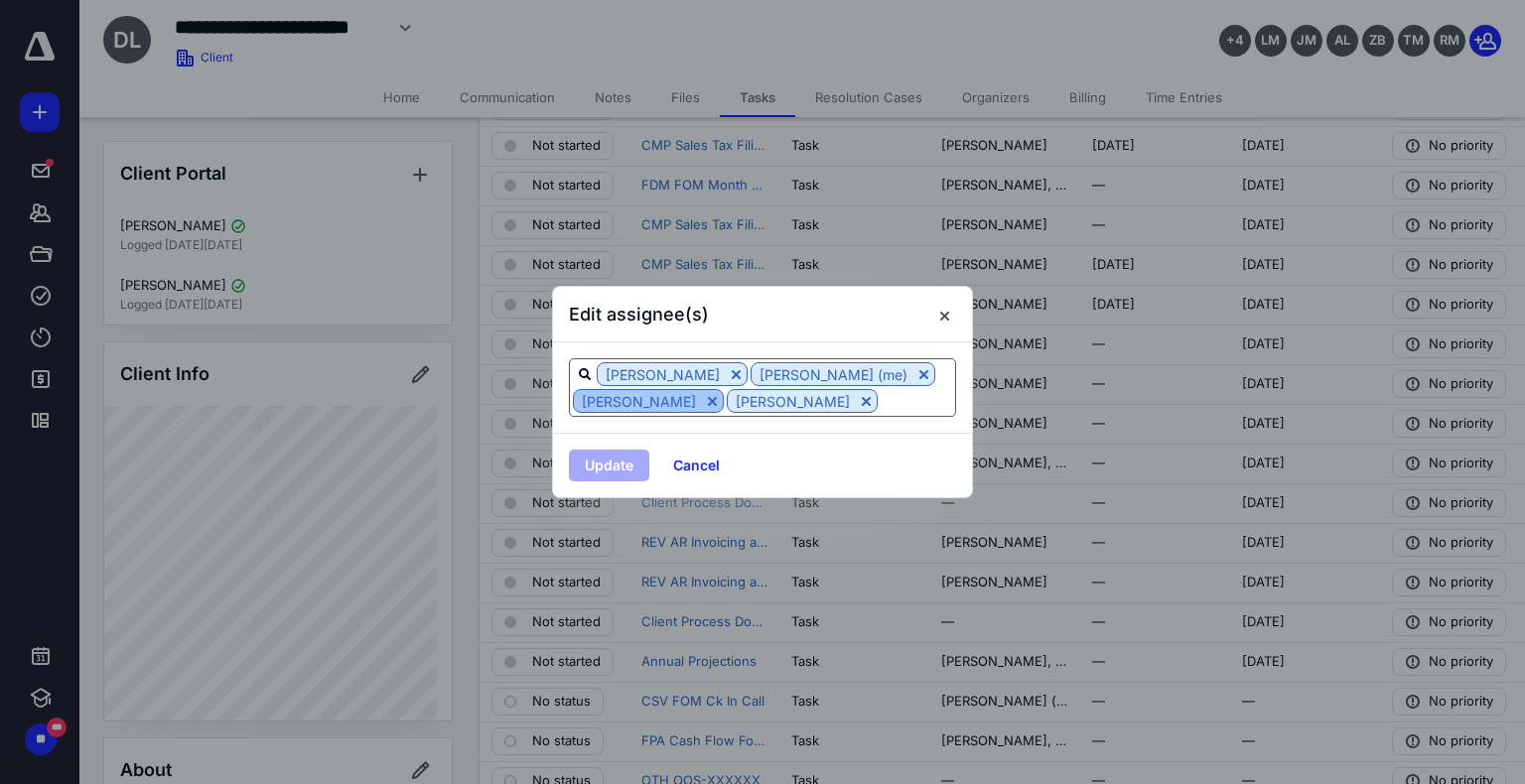 click at bounding box center (712, 401) 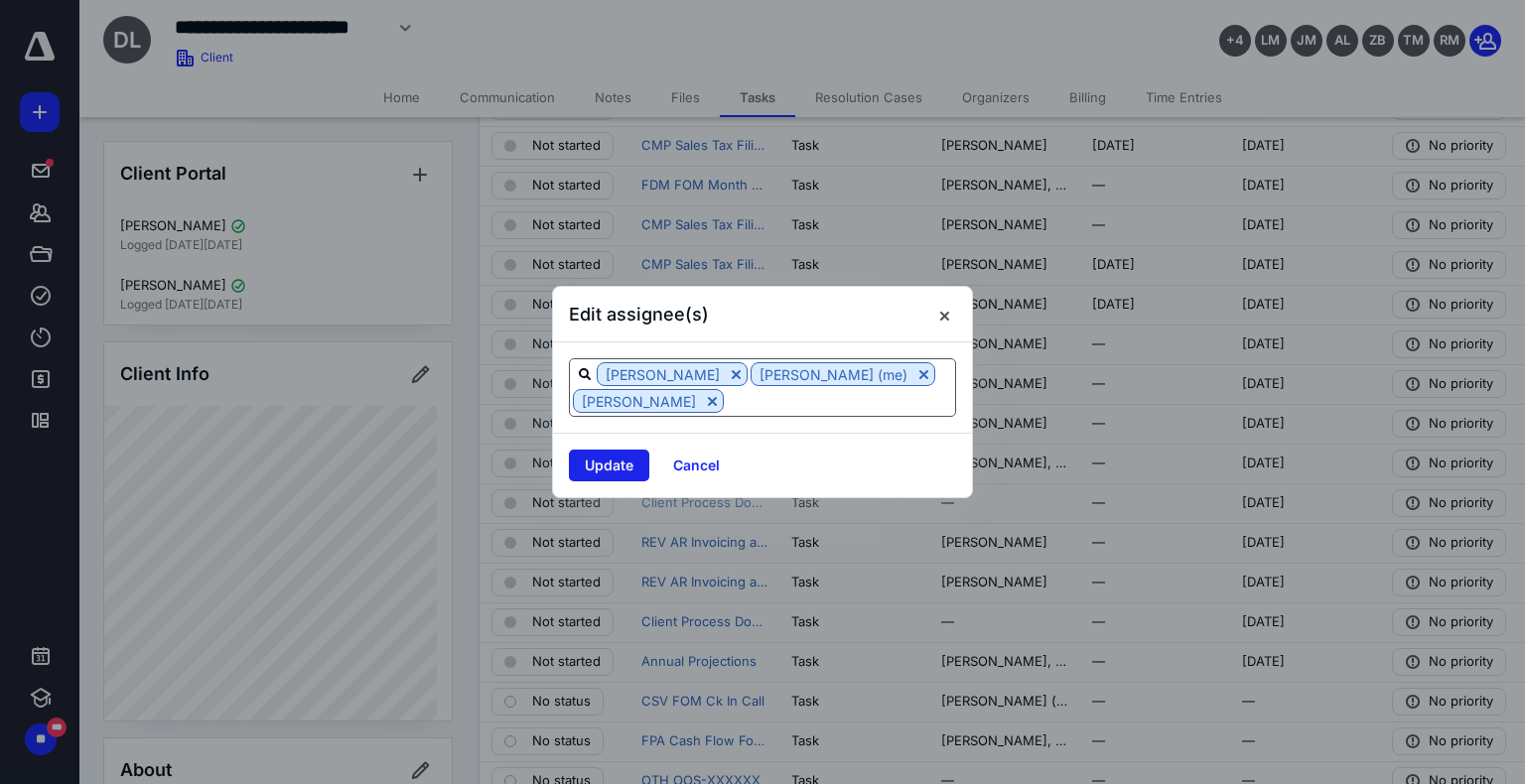 click on "Update" at bounding box center (609, 465) 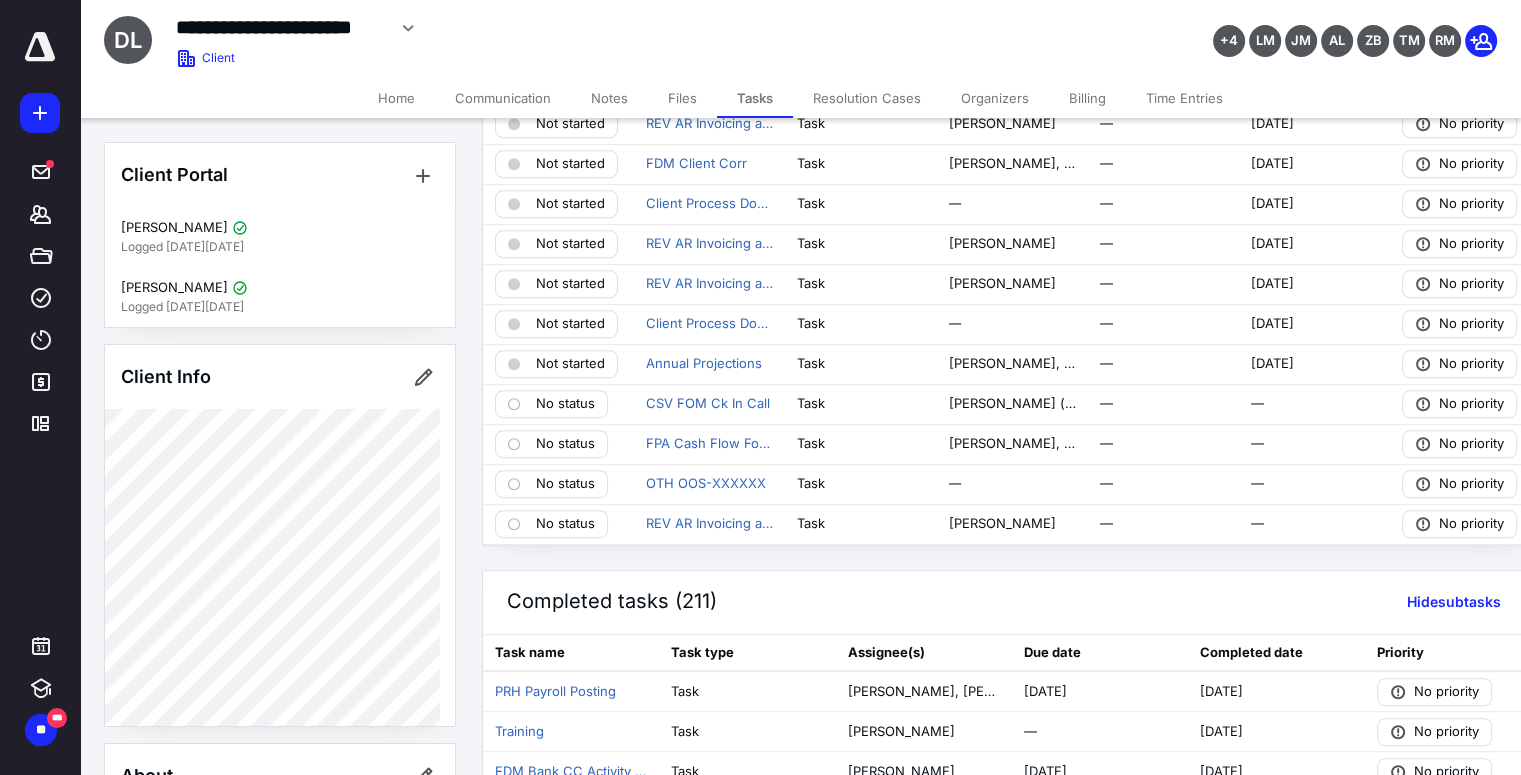 scroll, scrollTop: 1024, scrollLeft: 0, axis: vertical 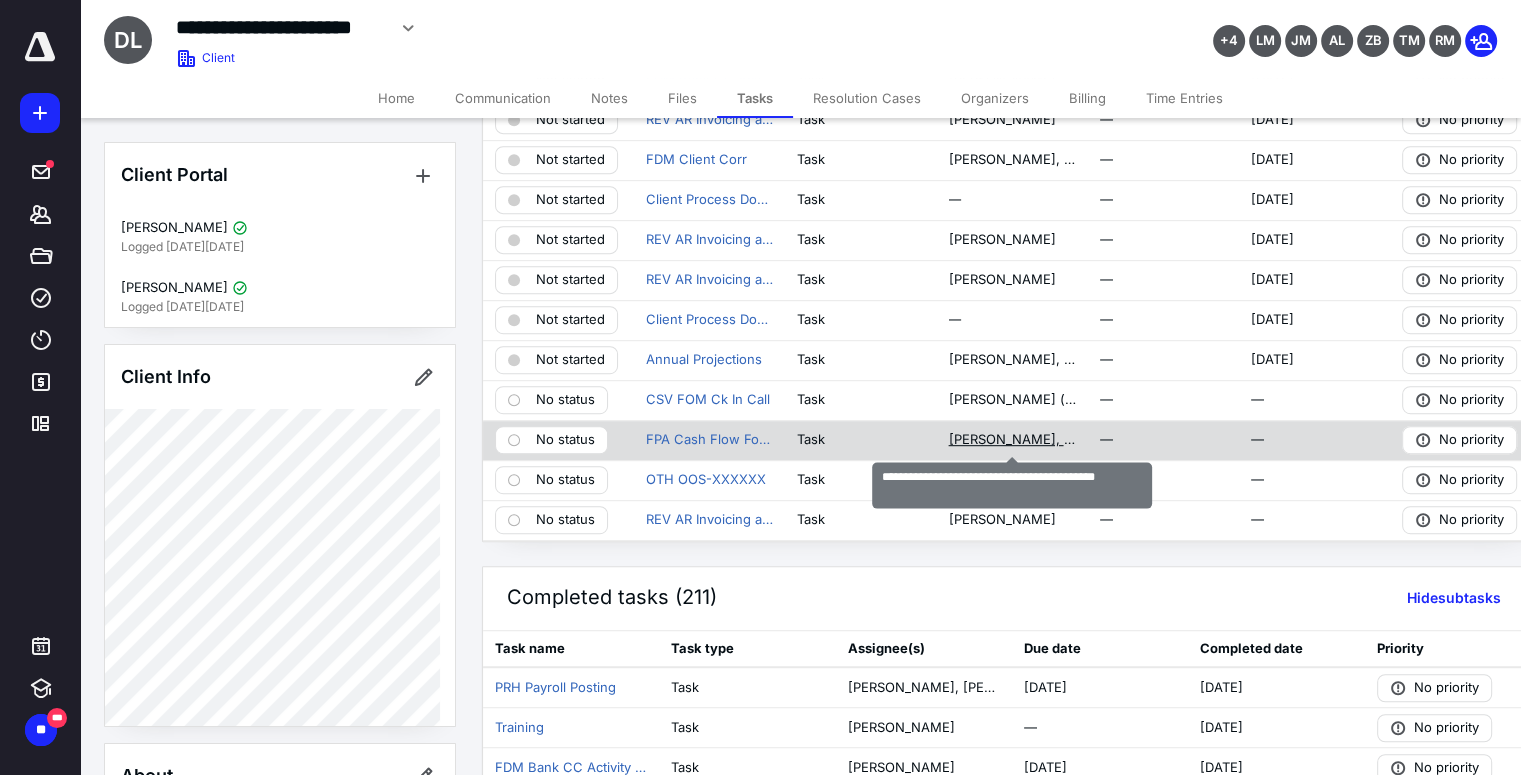 click on "[PERSON_NAME], [PERSON_NAME] (me), [PERSON_NAME]" at bounding box center (1011, 440) 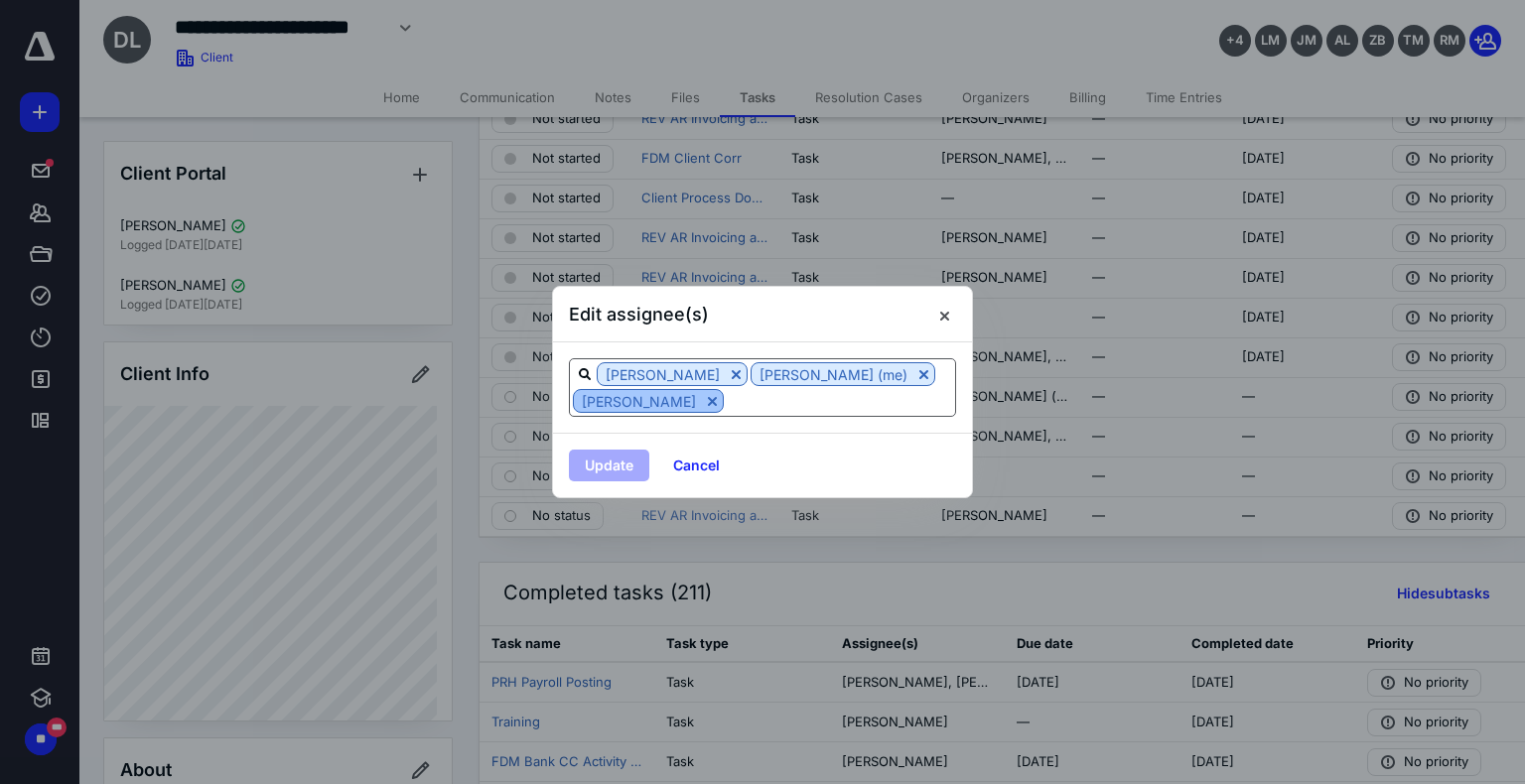 click at bounding box center (712, 401) 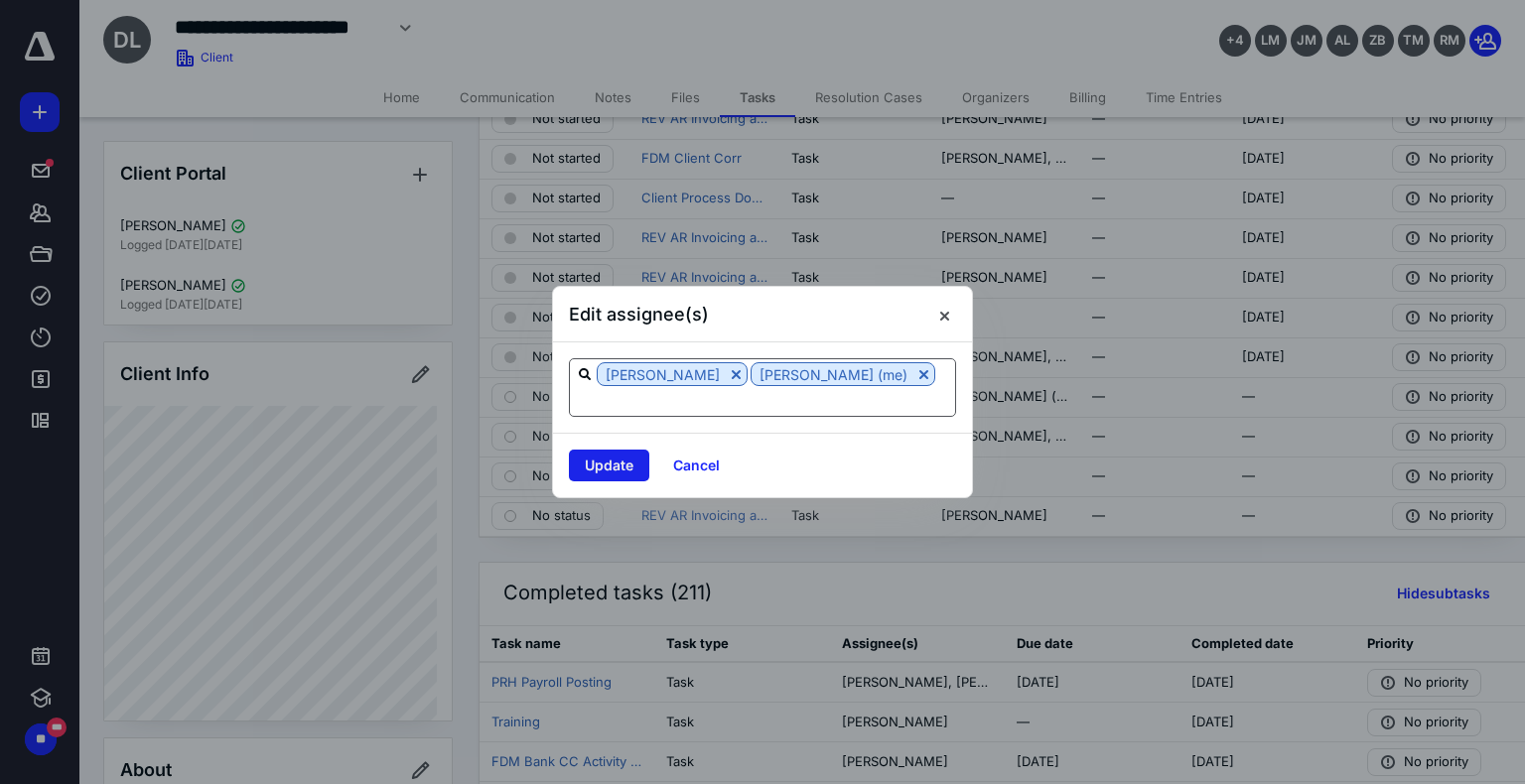 click on "Update" at bounding box center [609, 465] 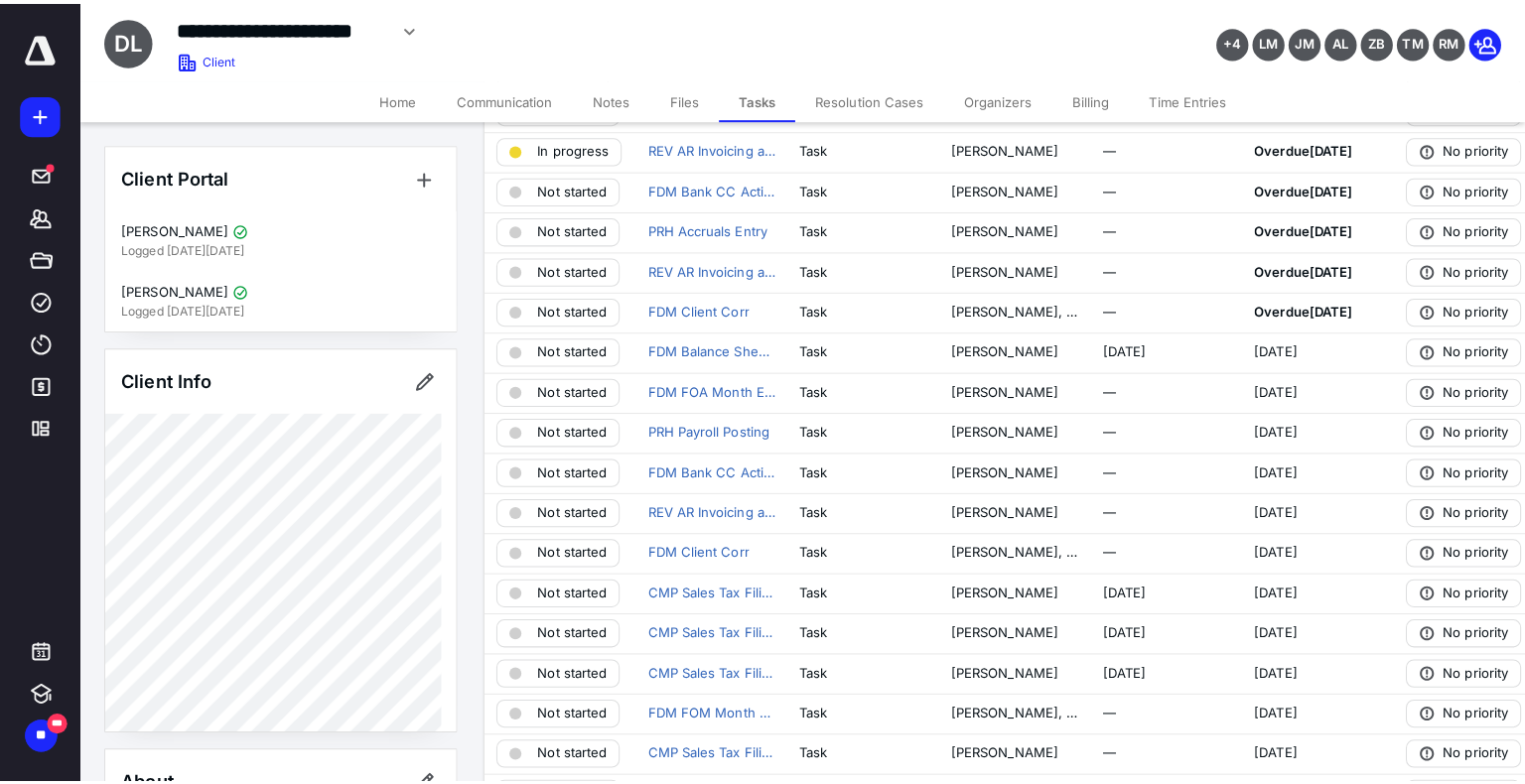scroll, scrollTop: 0, scrollLeft: 0, axis: both 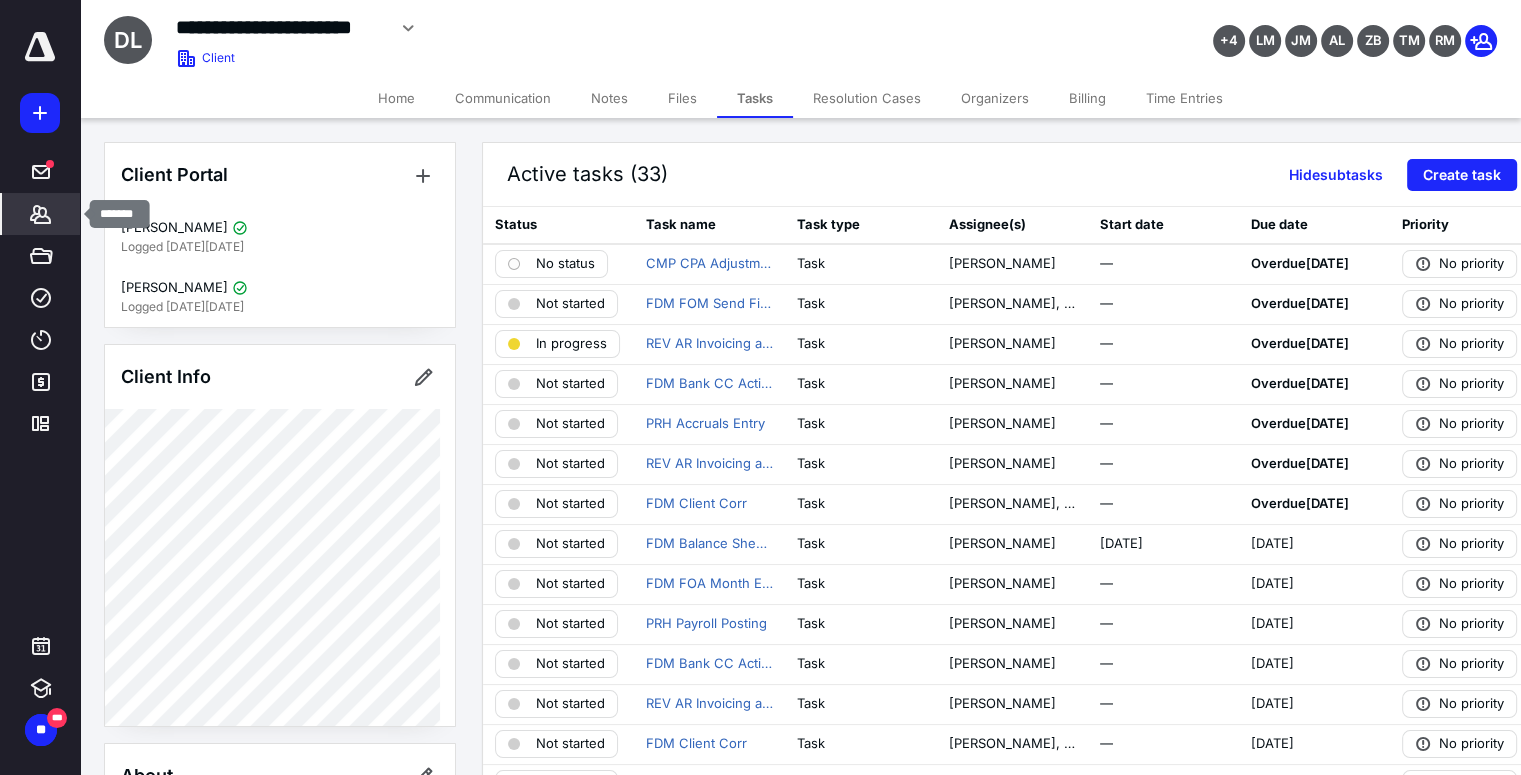 click 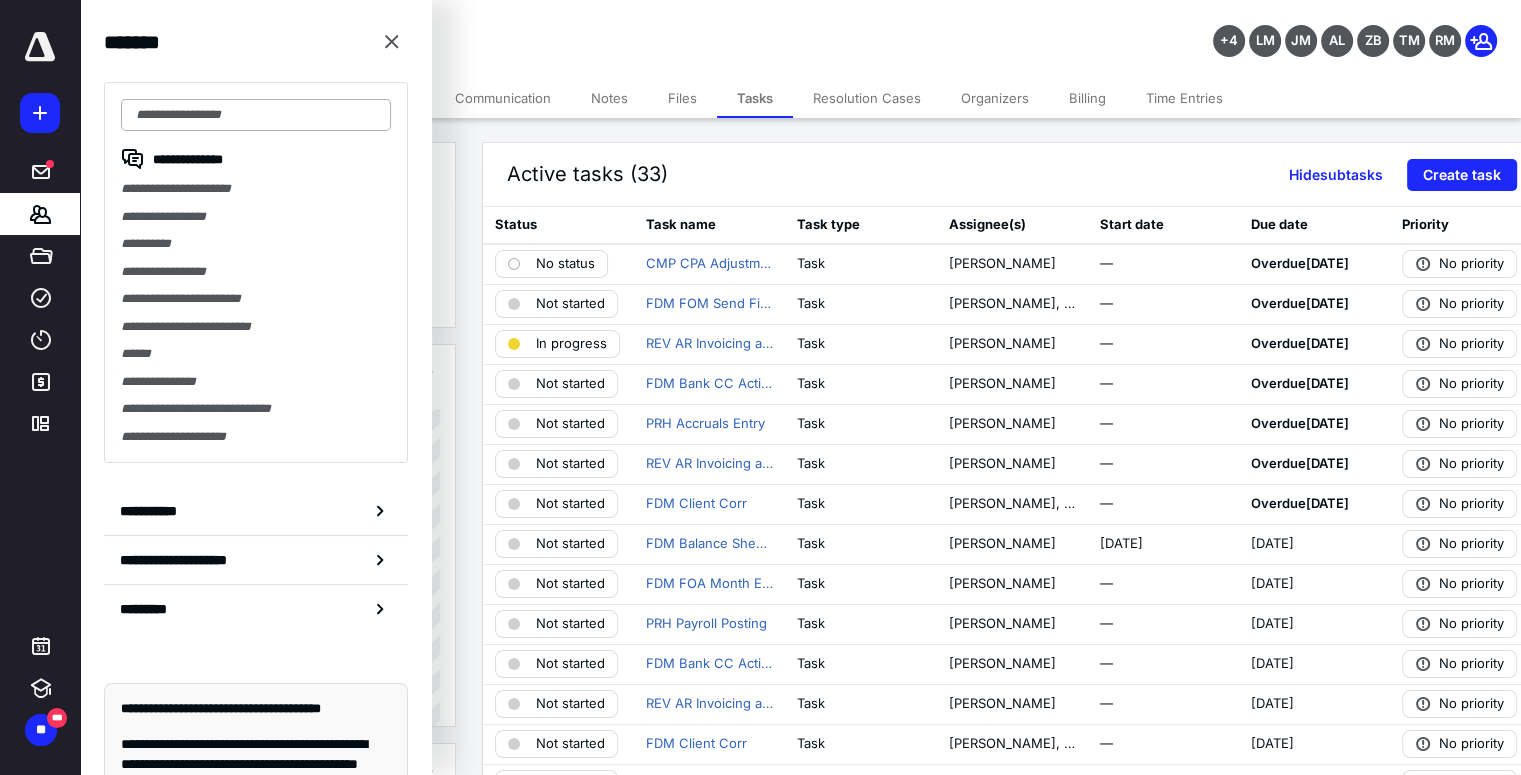 click at bounding box center (256, 115) 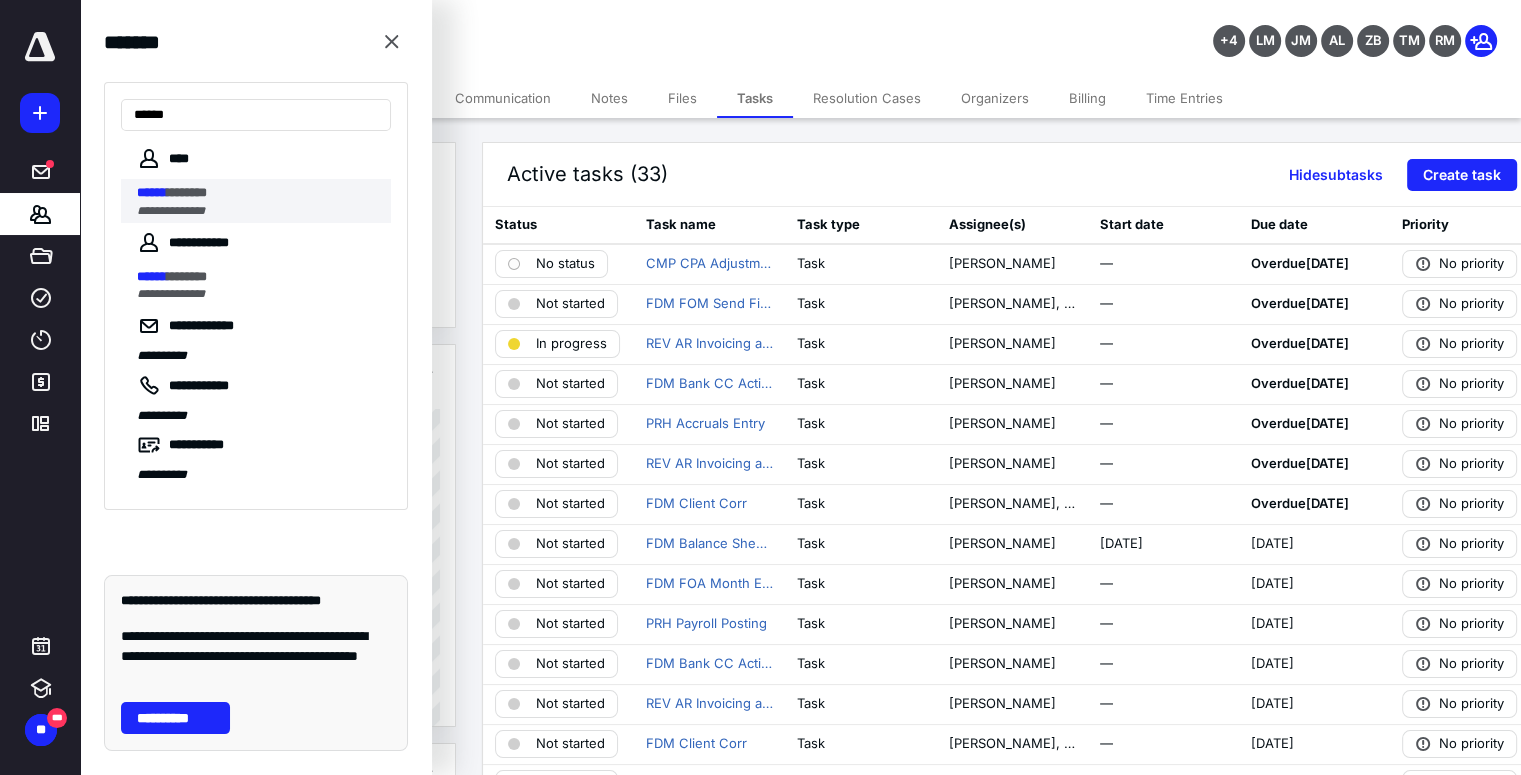 type on "******" 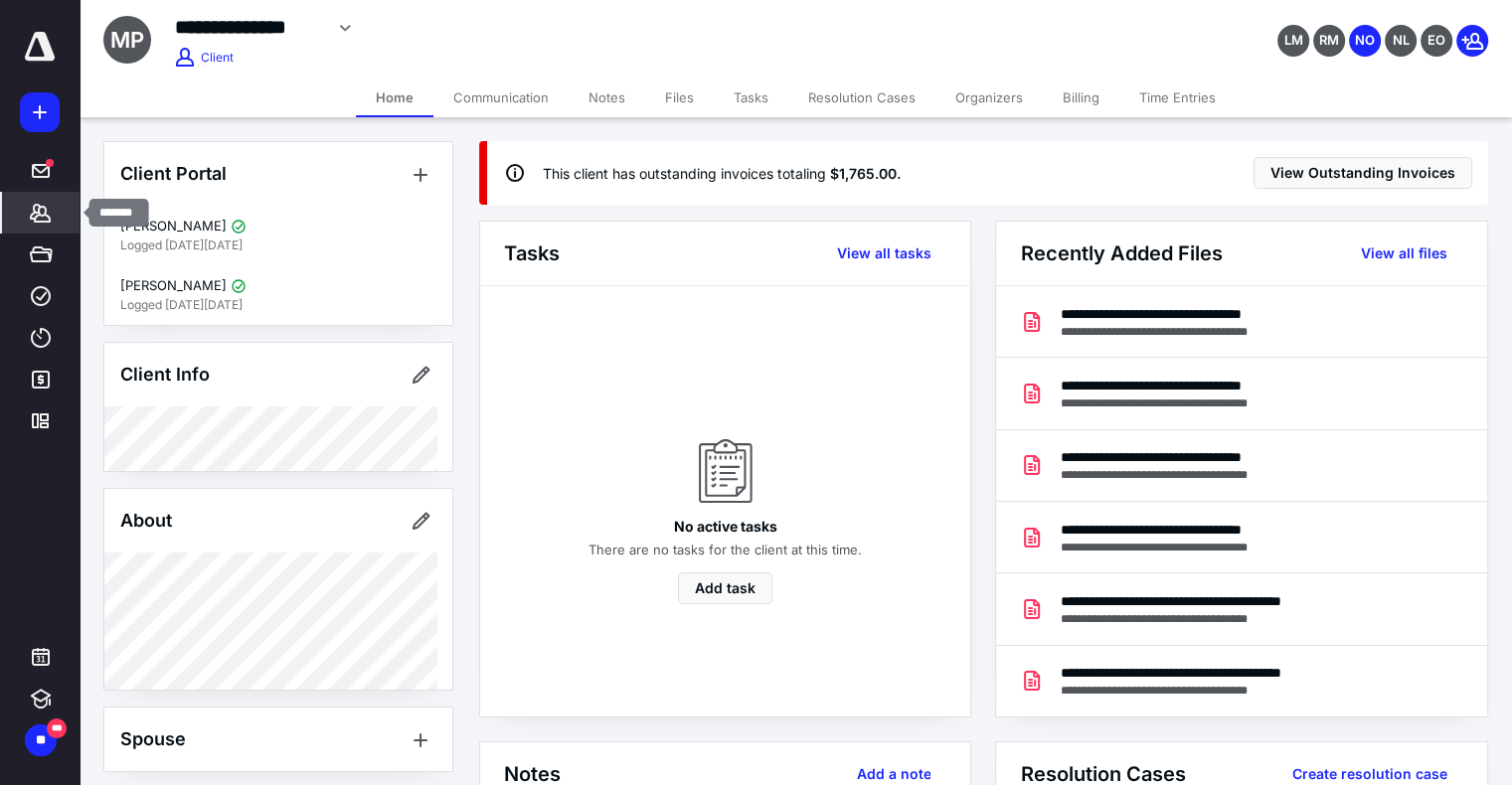 click 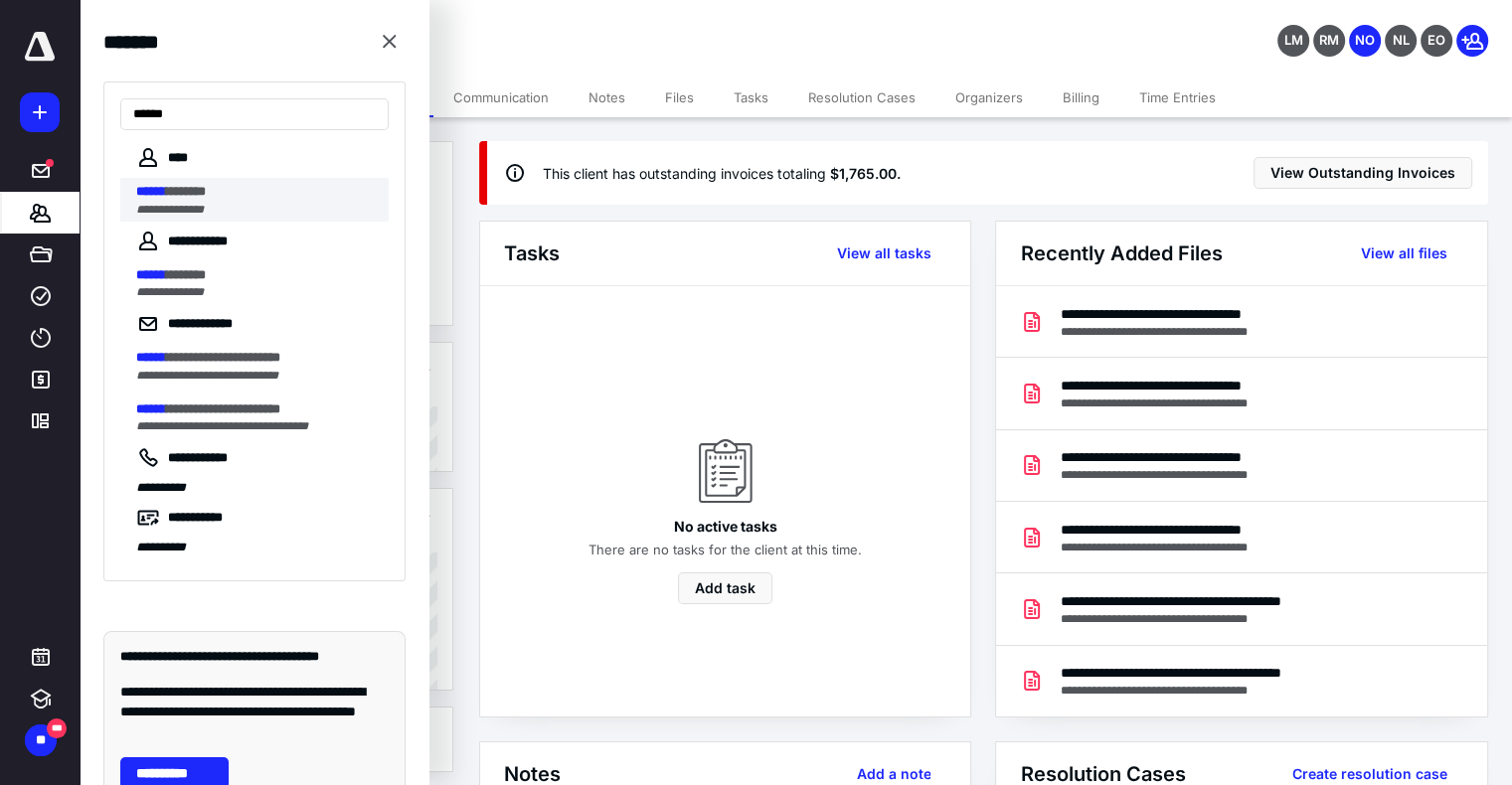 type on "******" 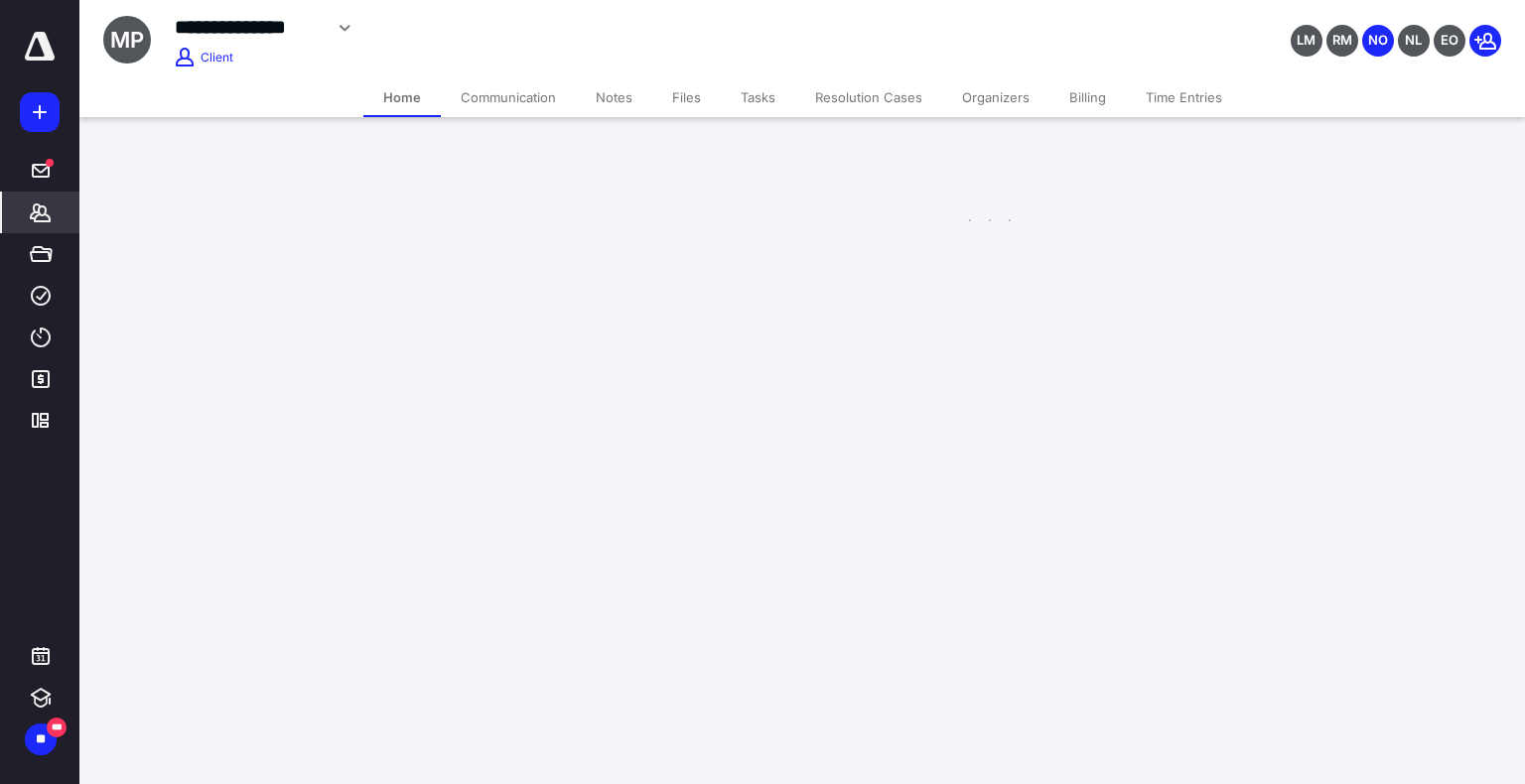 click on "**********" at bounding box center [762, 132] 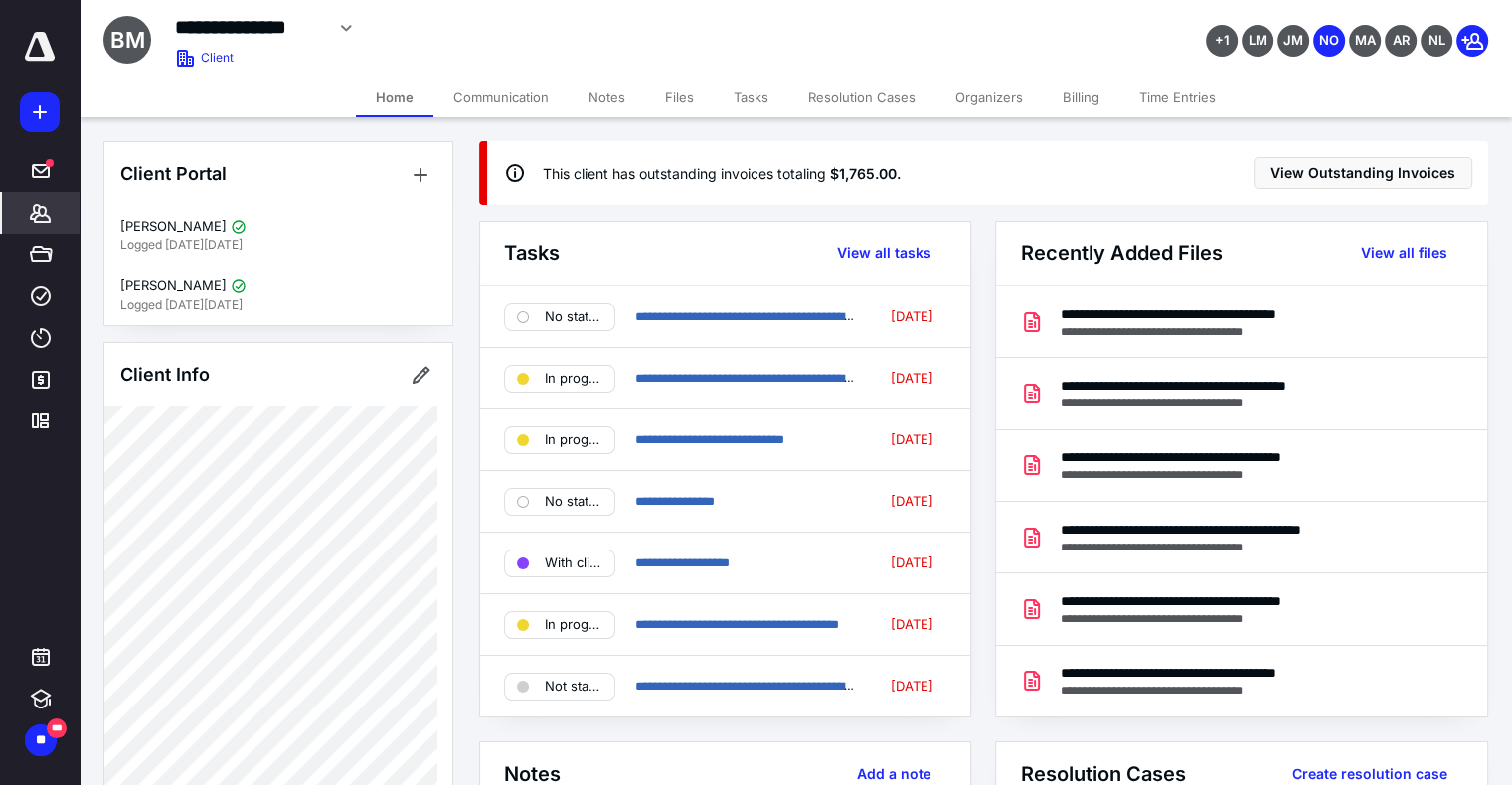 click on "Tasks" at bounding box center (751, 97) 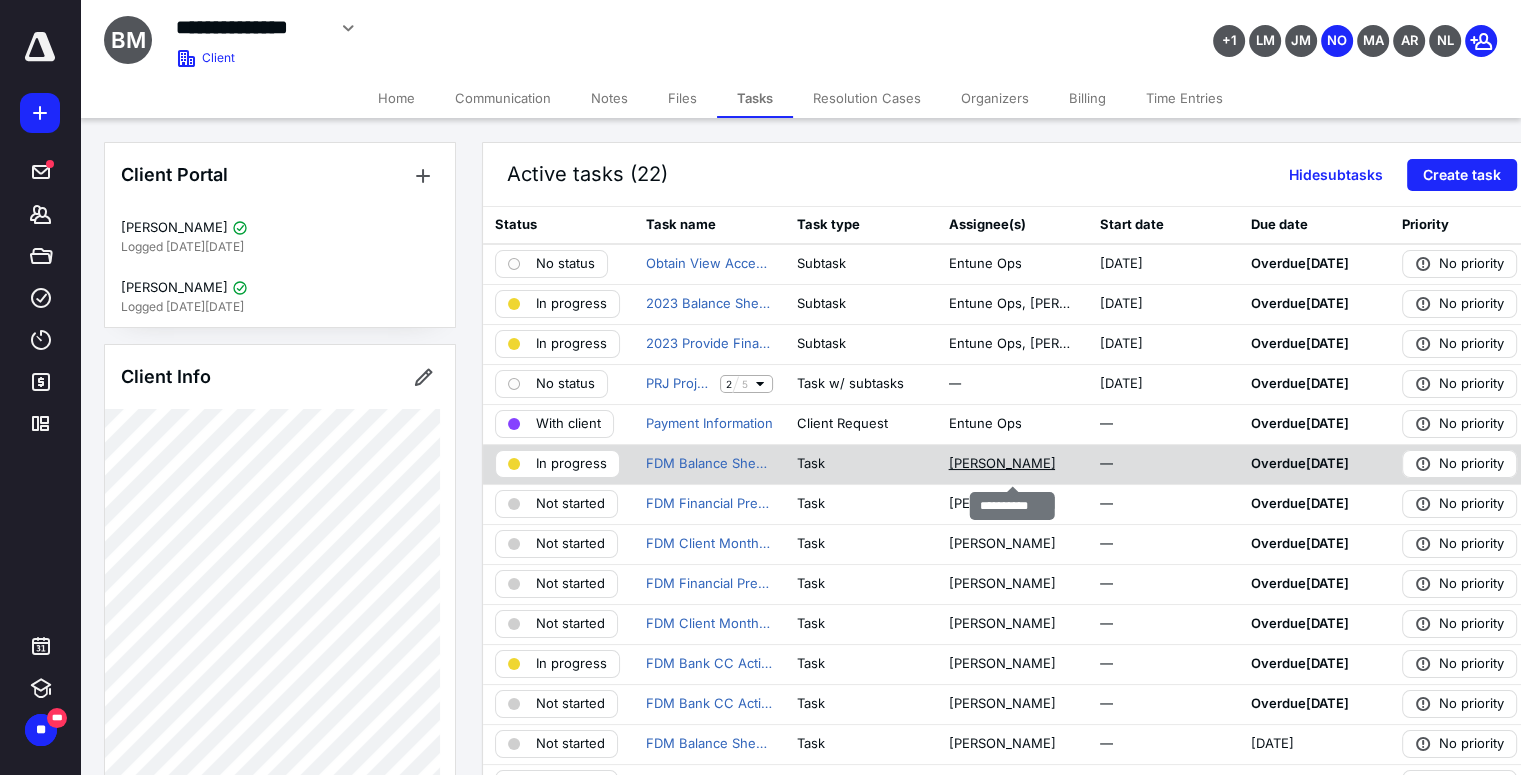 click on "[PERSON_NAME]" at bounding box center [1001, 464] 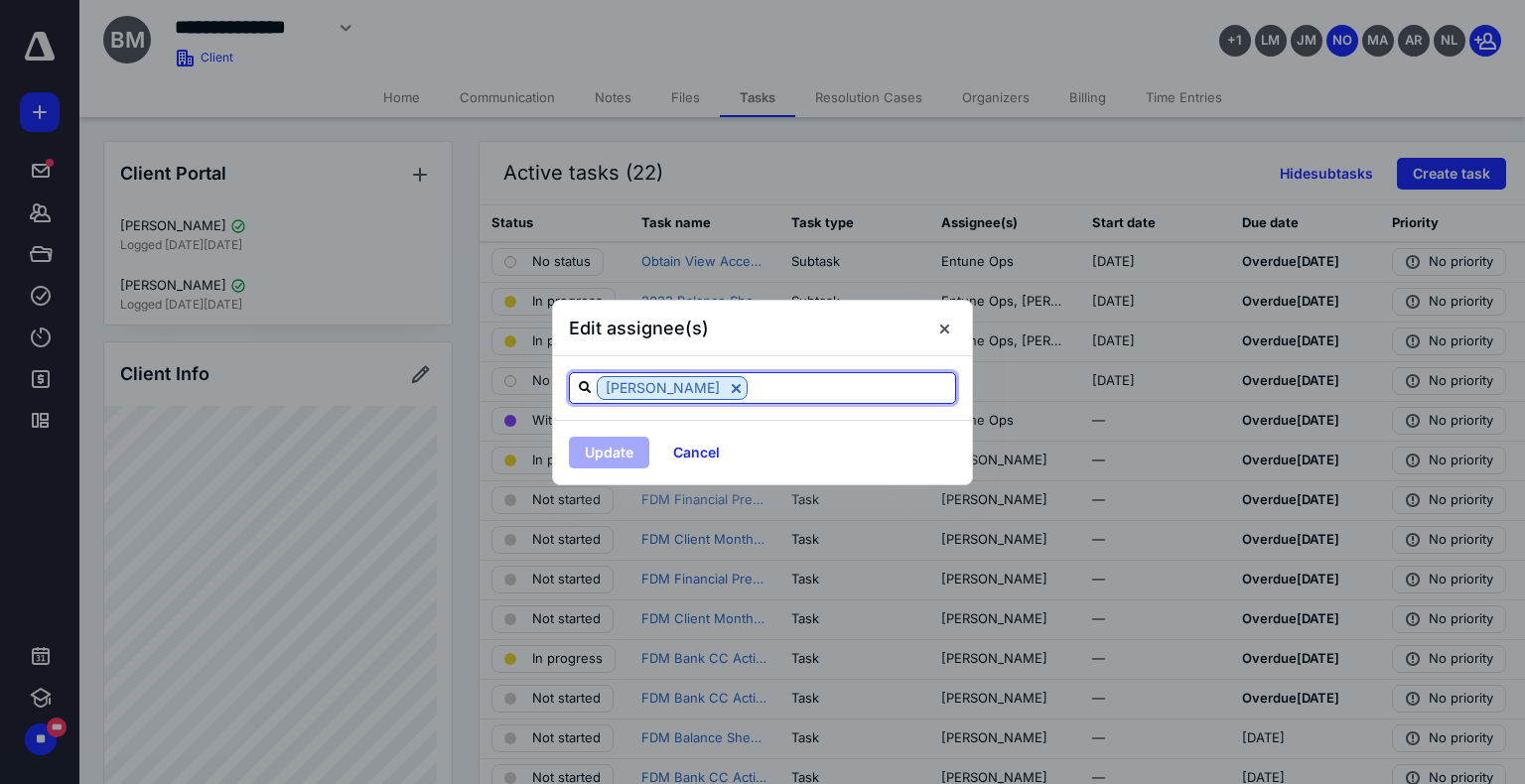 click at bounding box center [851, 387] 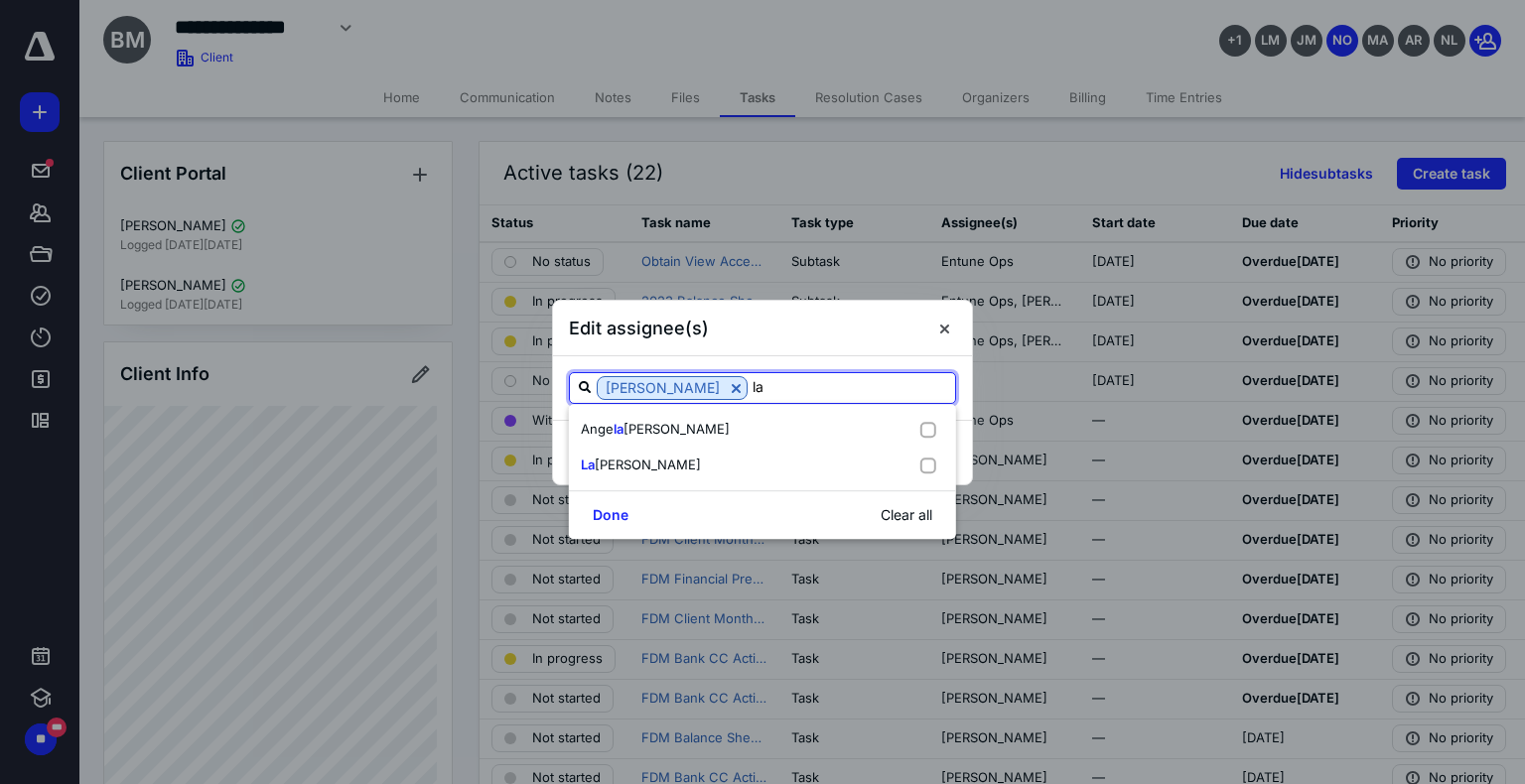 type on "[PERSON_NAME]" 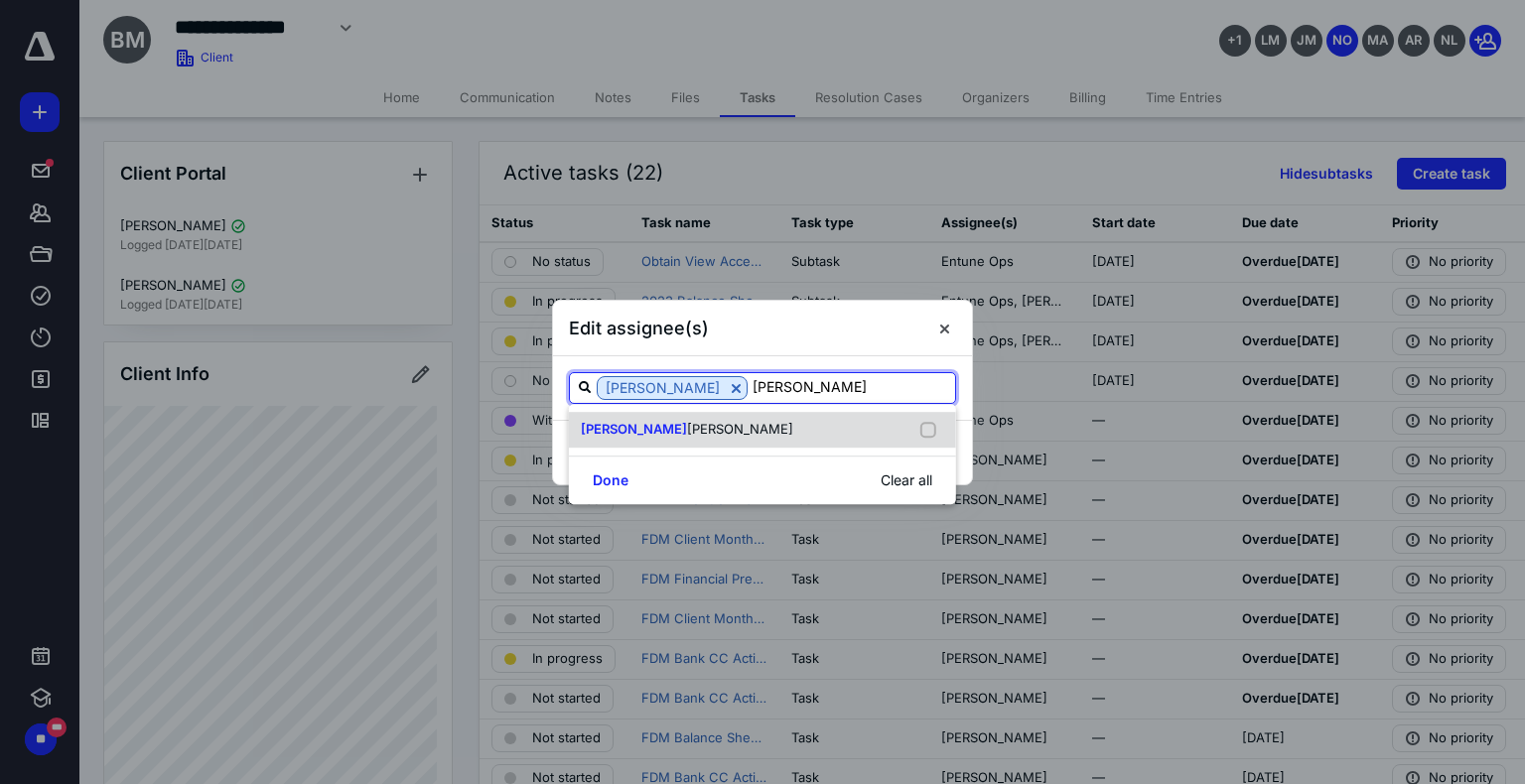 click at bounding box center [932, 430] 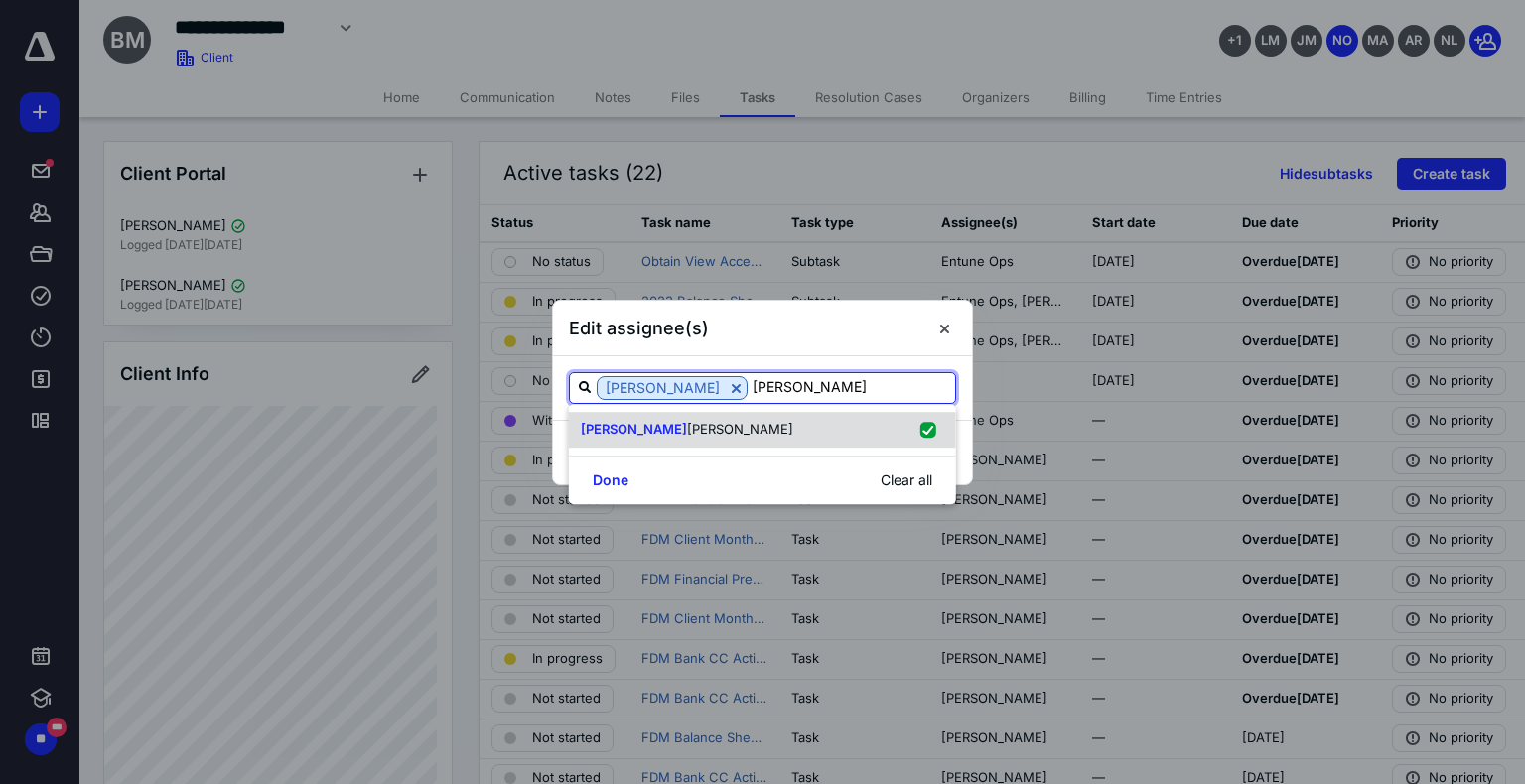 checkbox on "true" 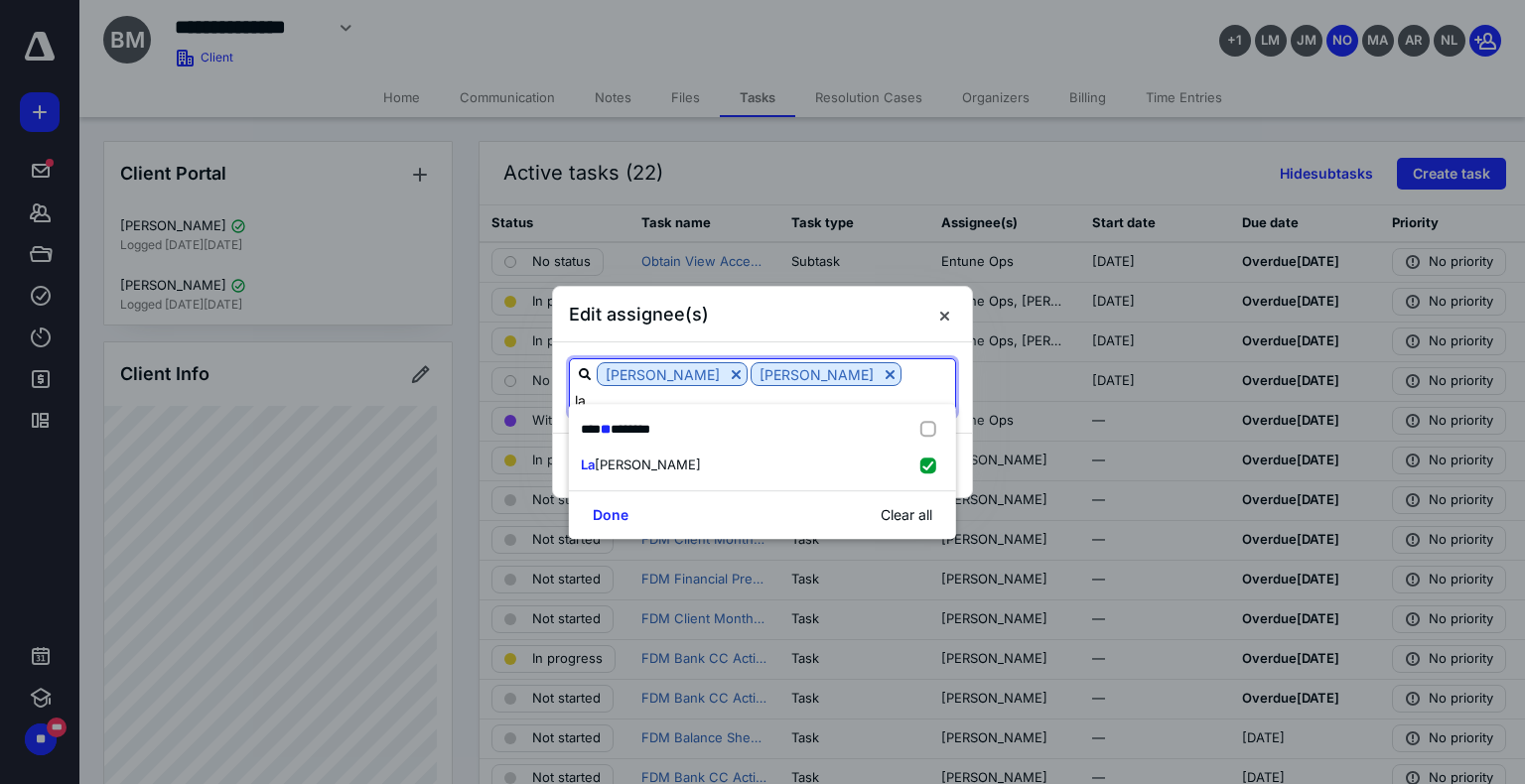 type on "l" 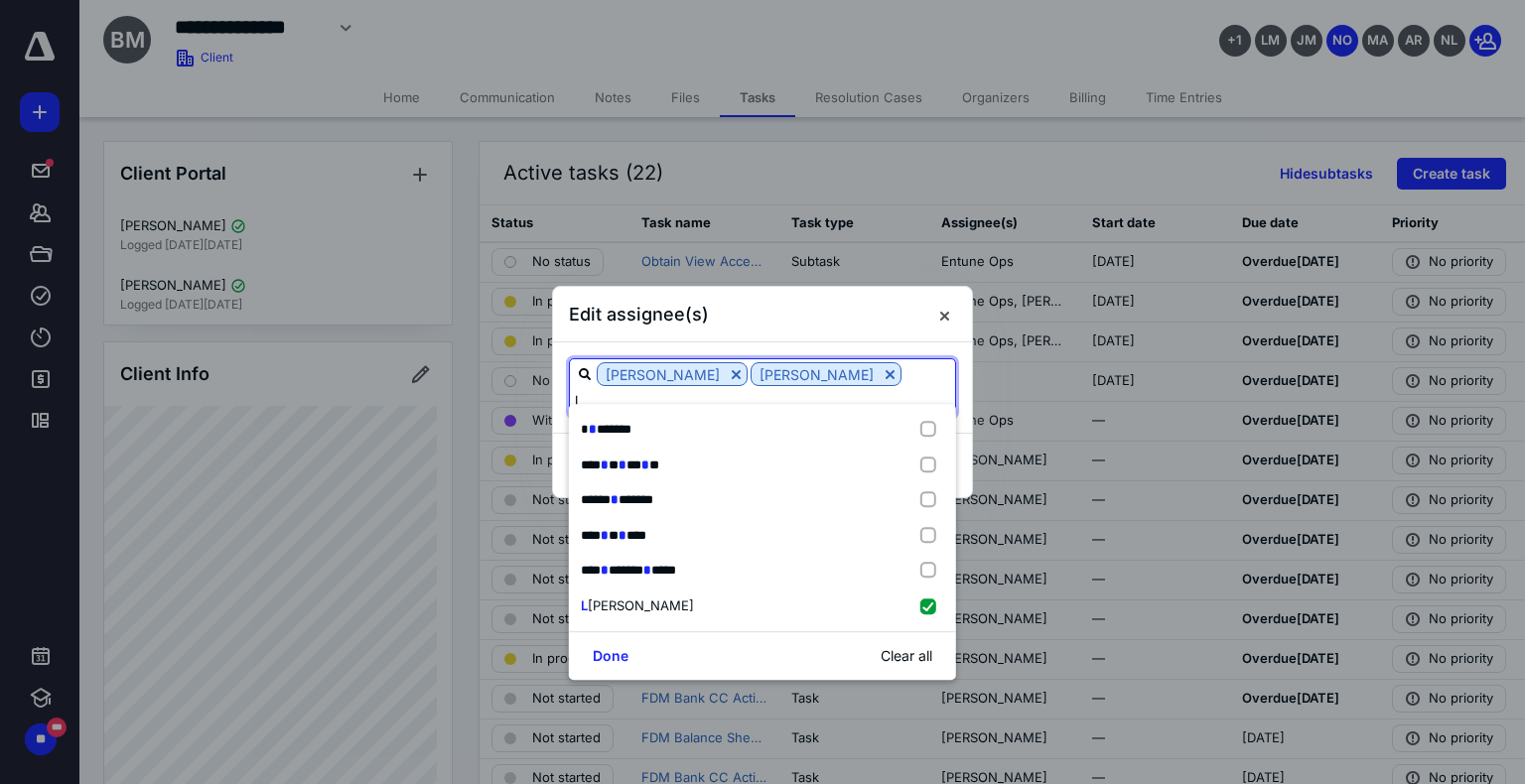 type 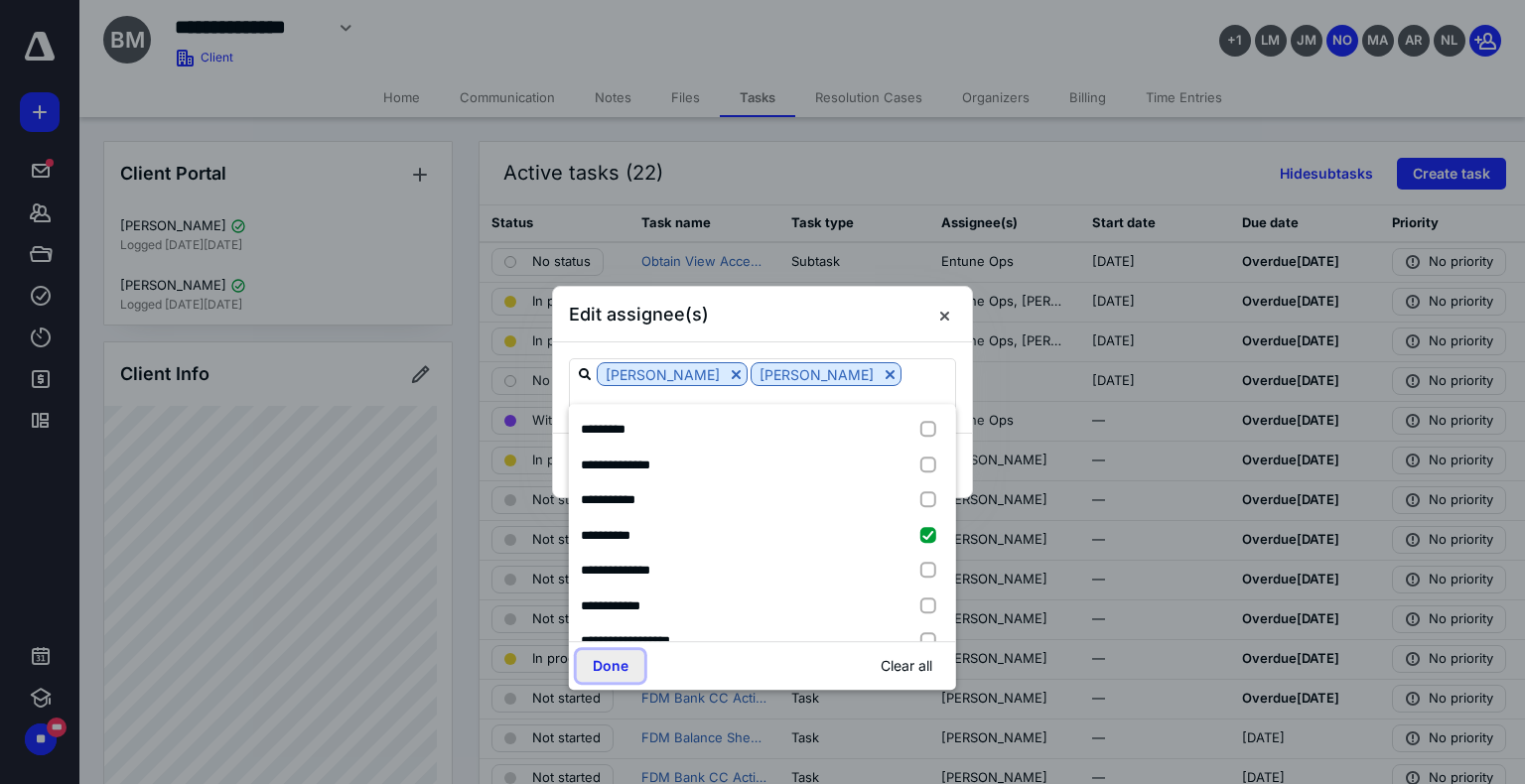 click on "Done" at bounding box center (611, 666) 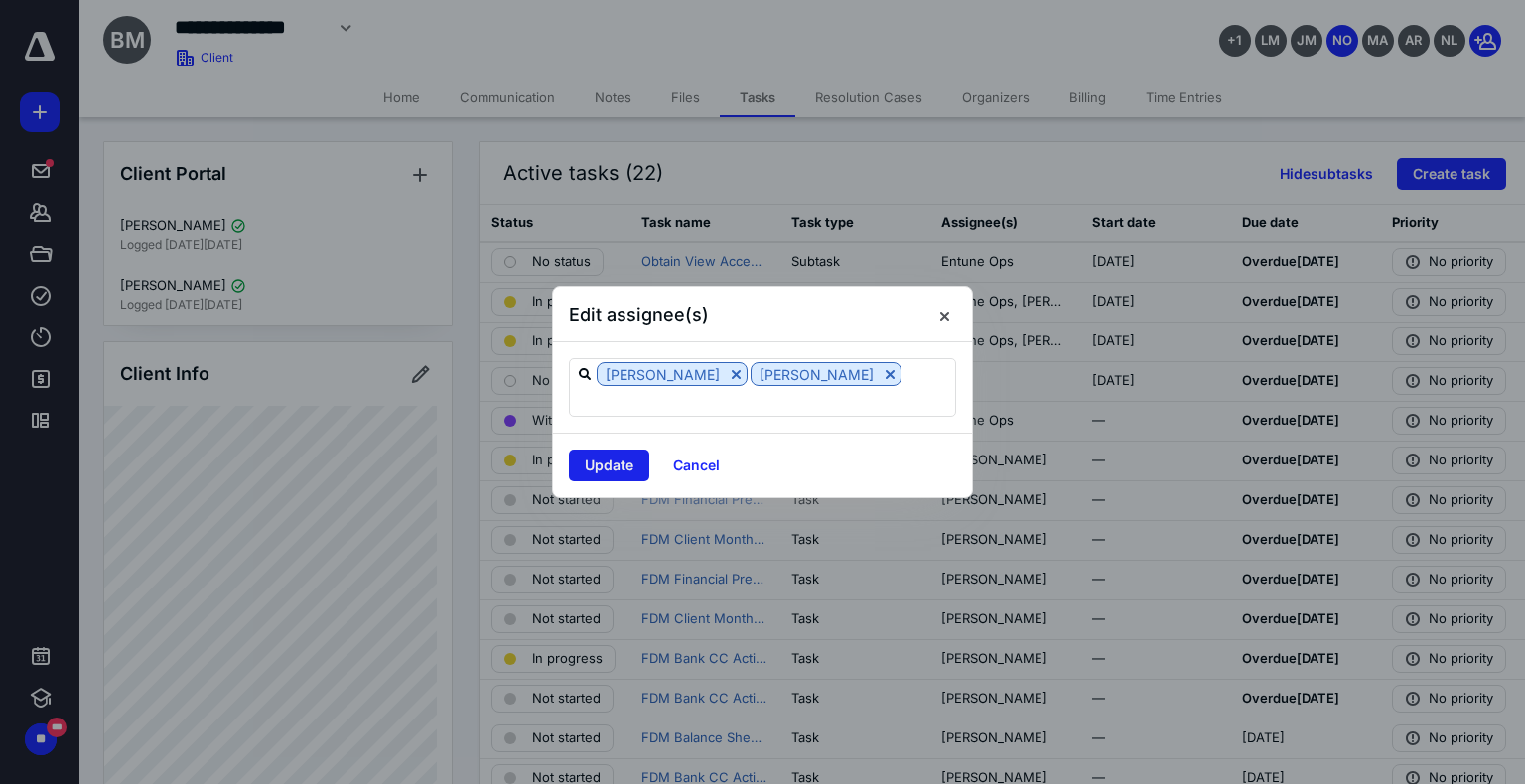 click on "Update" at bounding box center (609, 465) 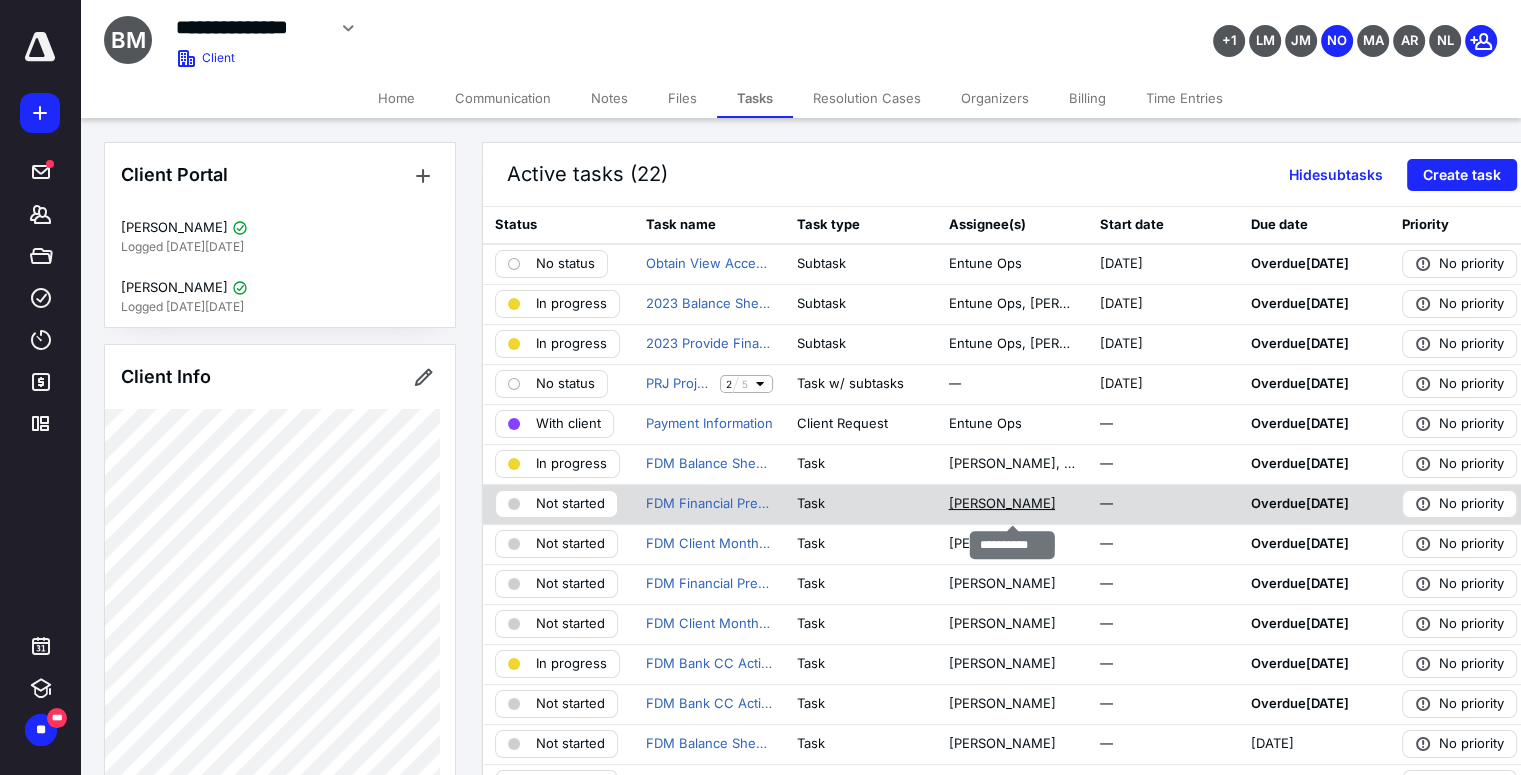 click on "[PERSON_NAME]" at bounding box center (1001, 504) 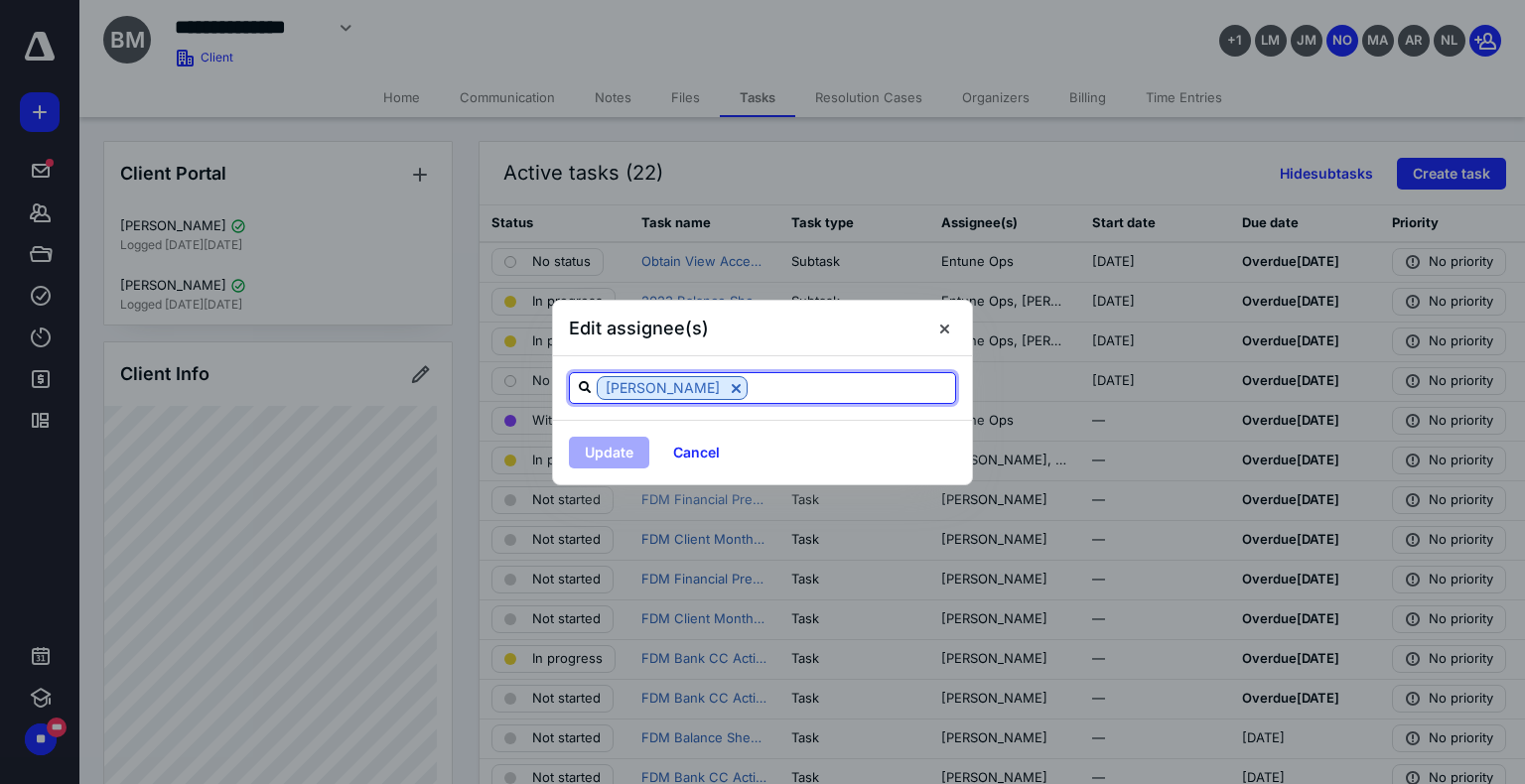 click at bounding box center [851, 387] 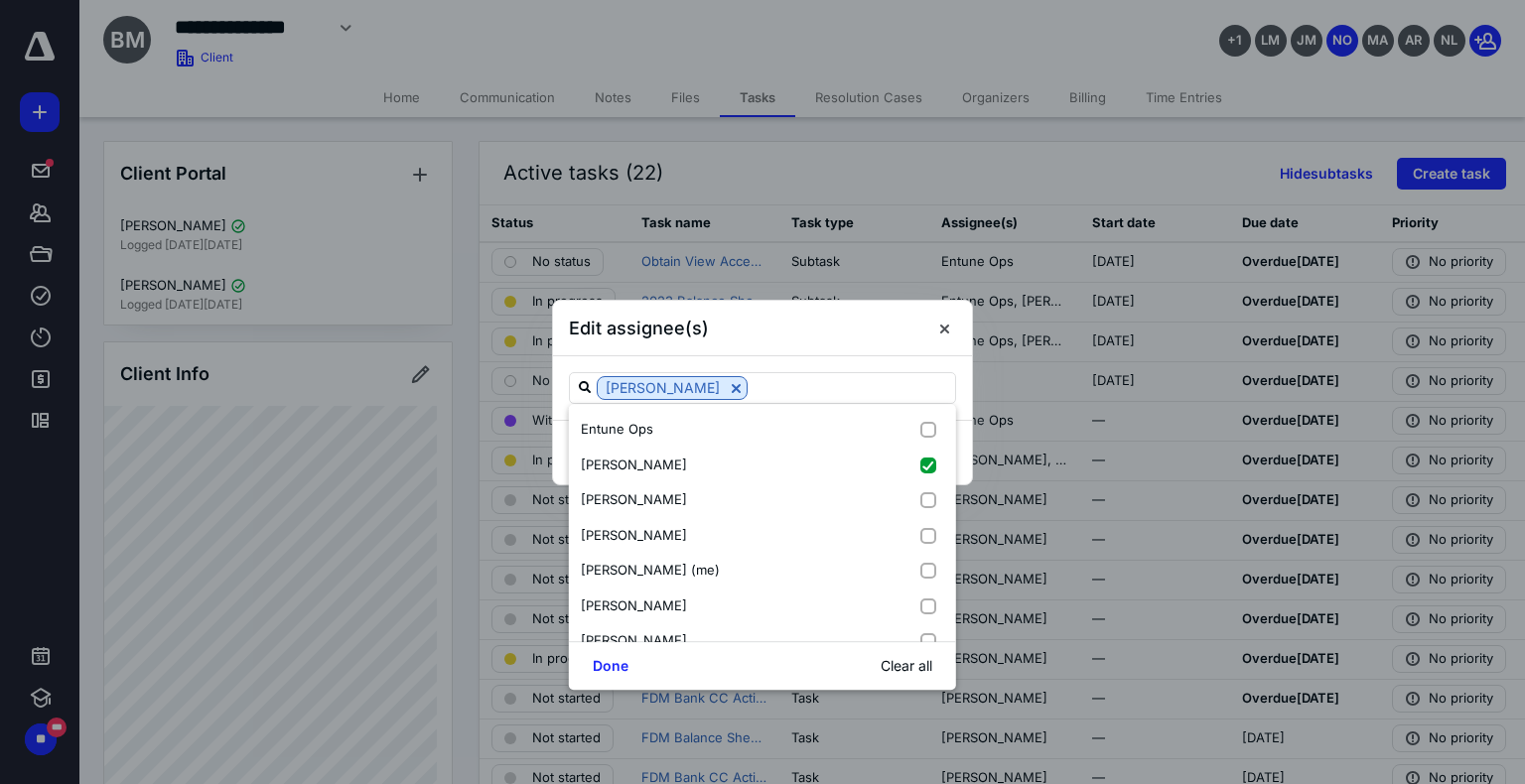 scroll, scrollTop: 96, scrollLeft: 0, axis: vertical 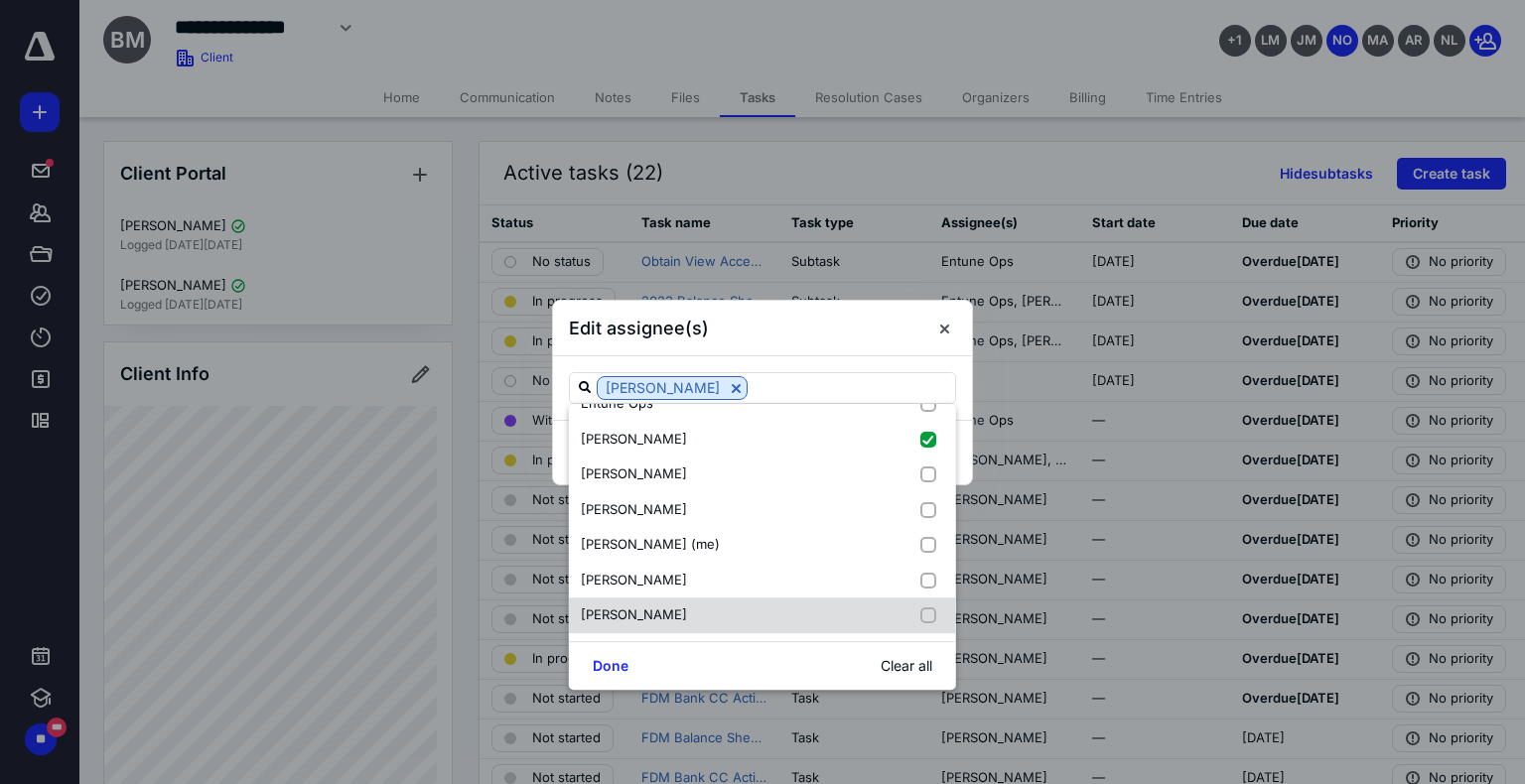 click at bounding box center [932, 615] 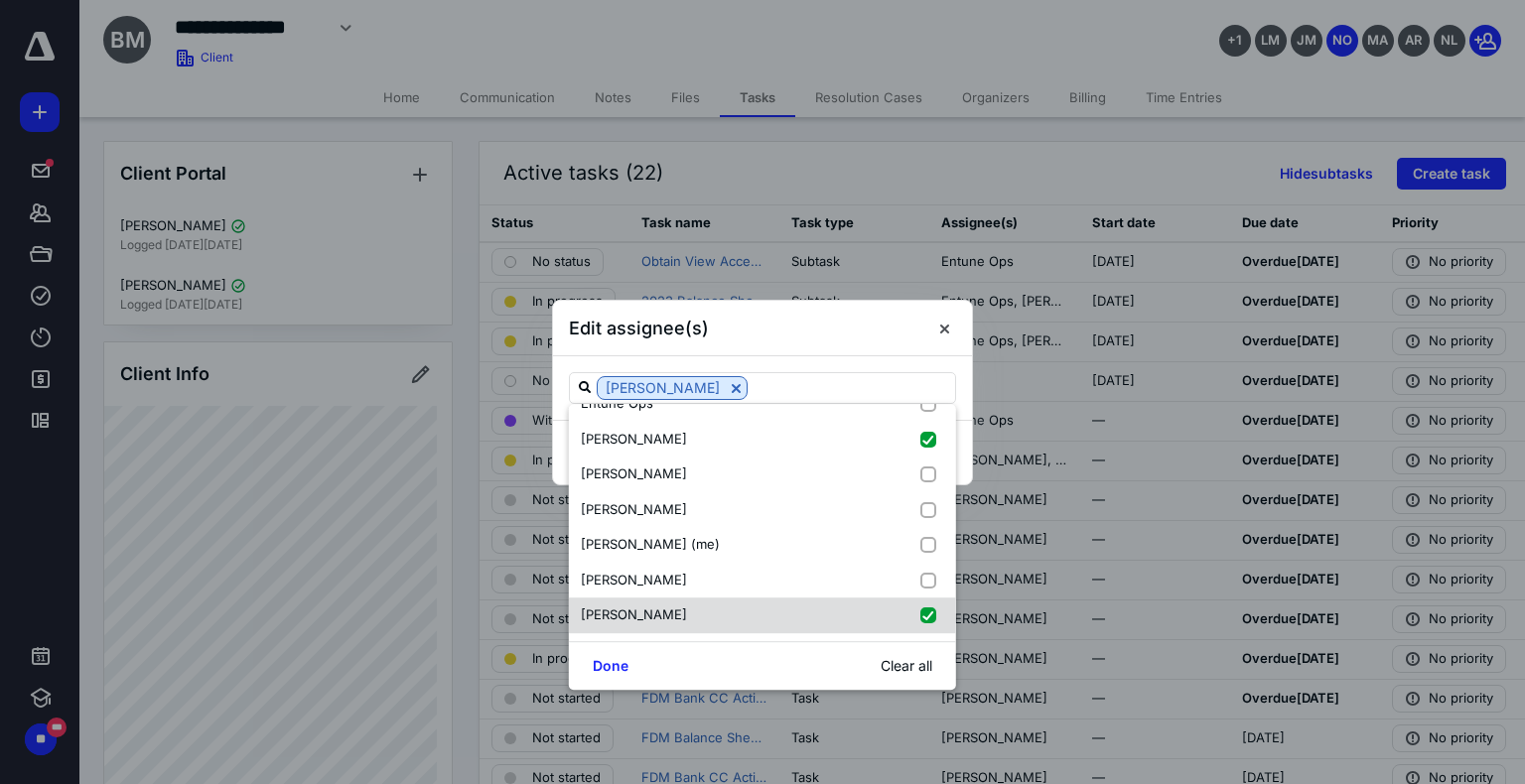 checkbox on "true" 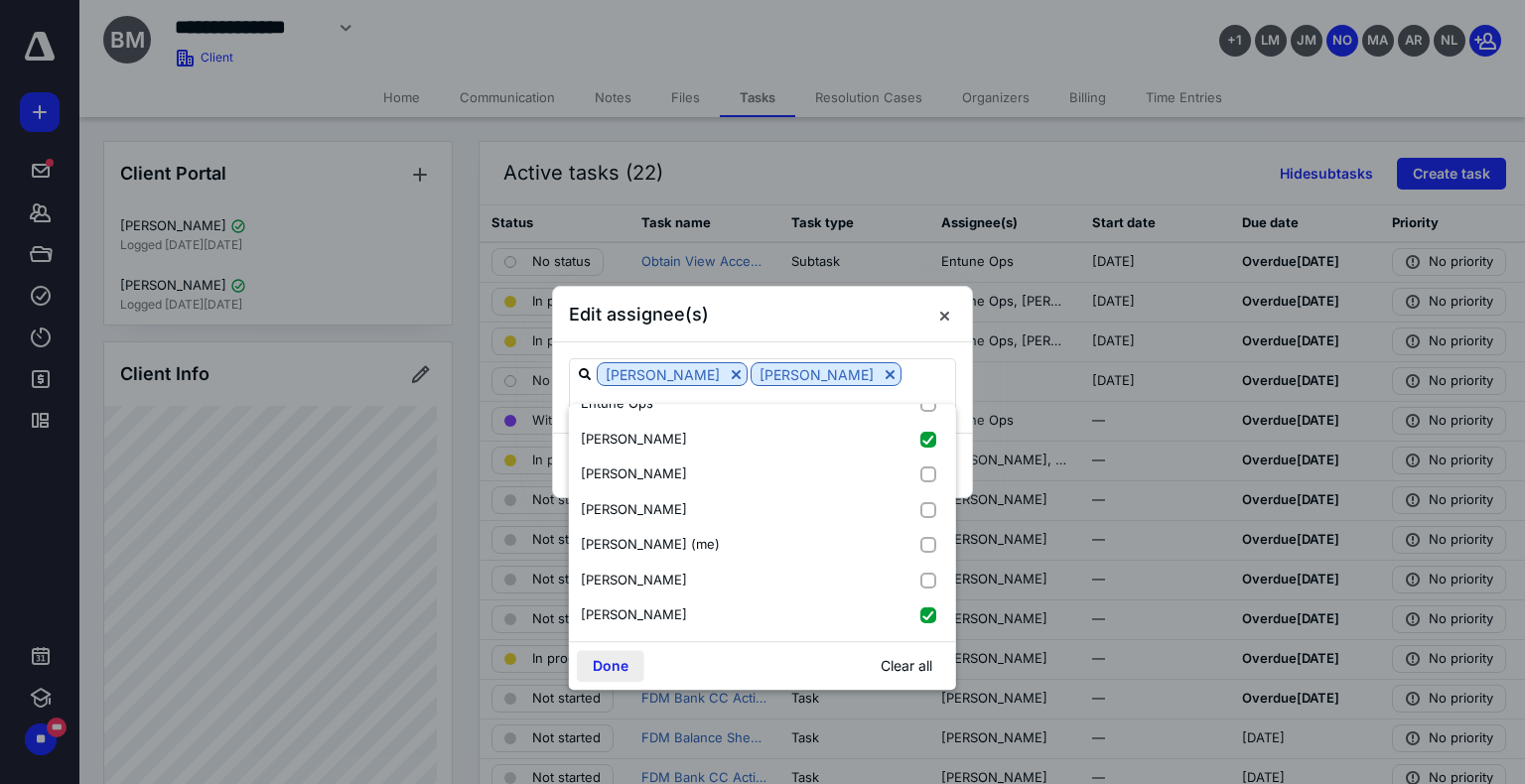 click on "Done" at bounding box center (611, 666) 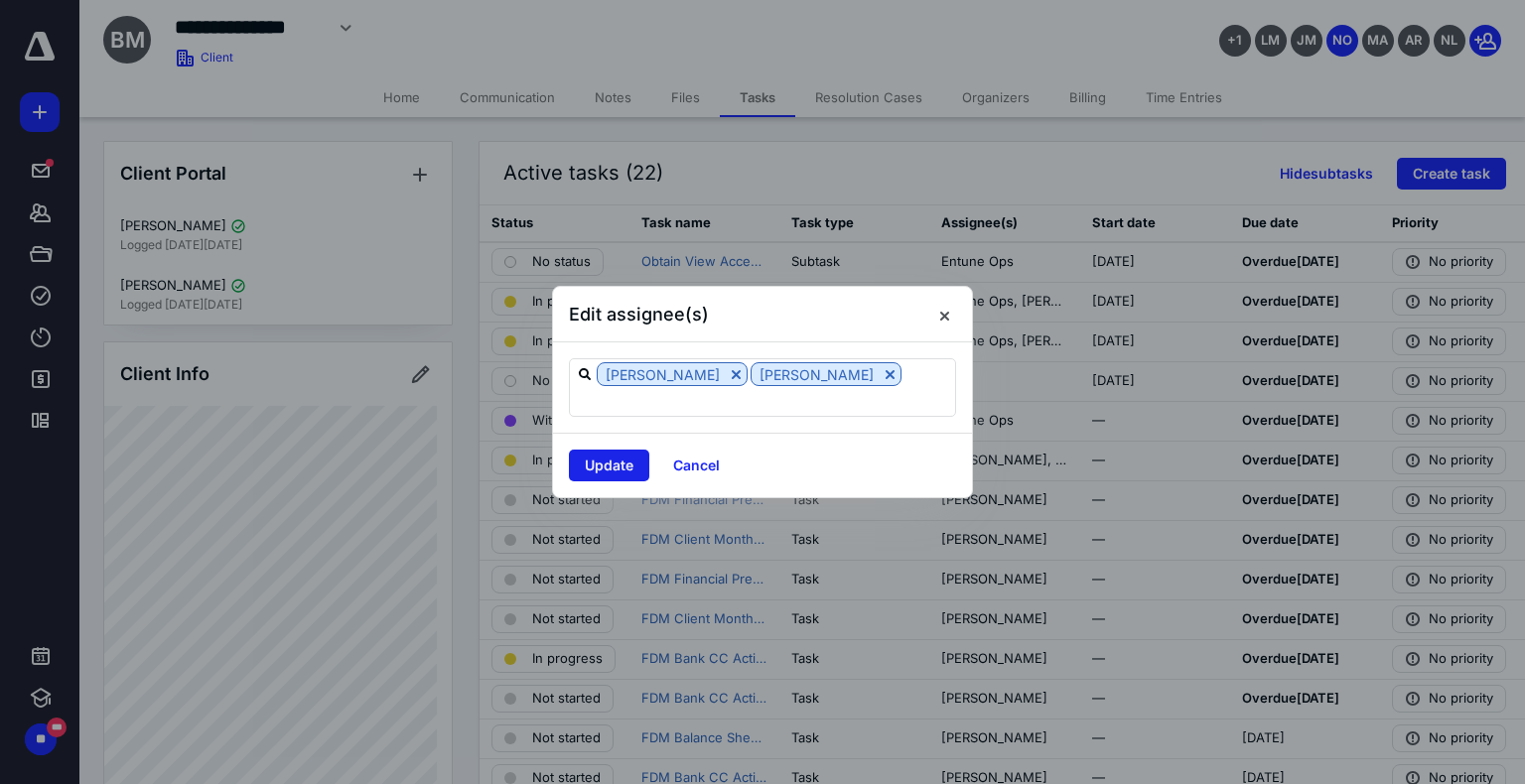 click on "Update" at bounding box center [609, 465] 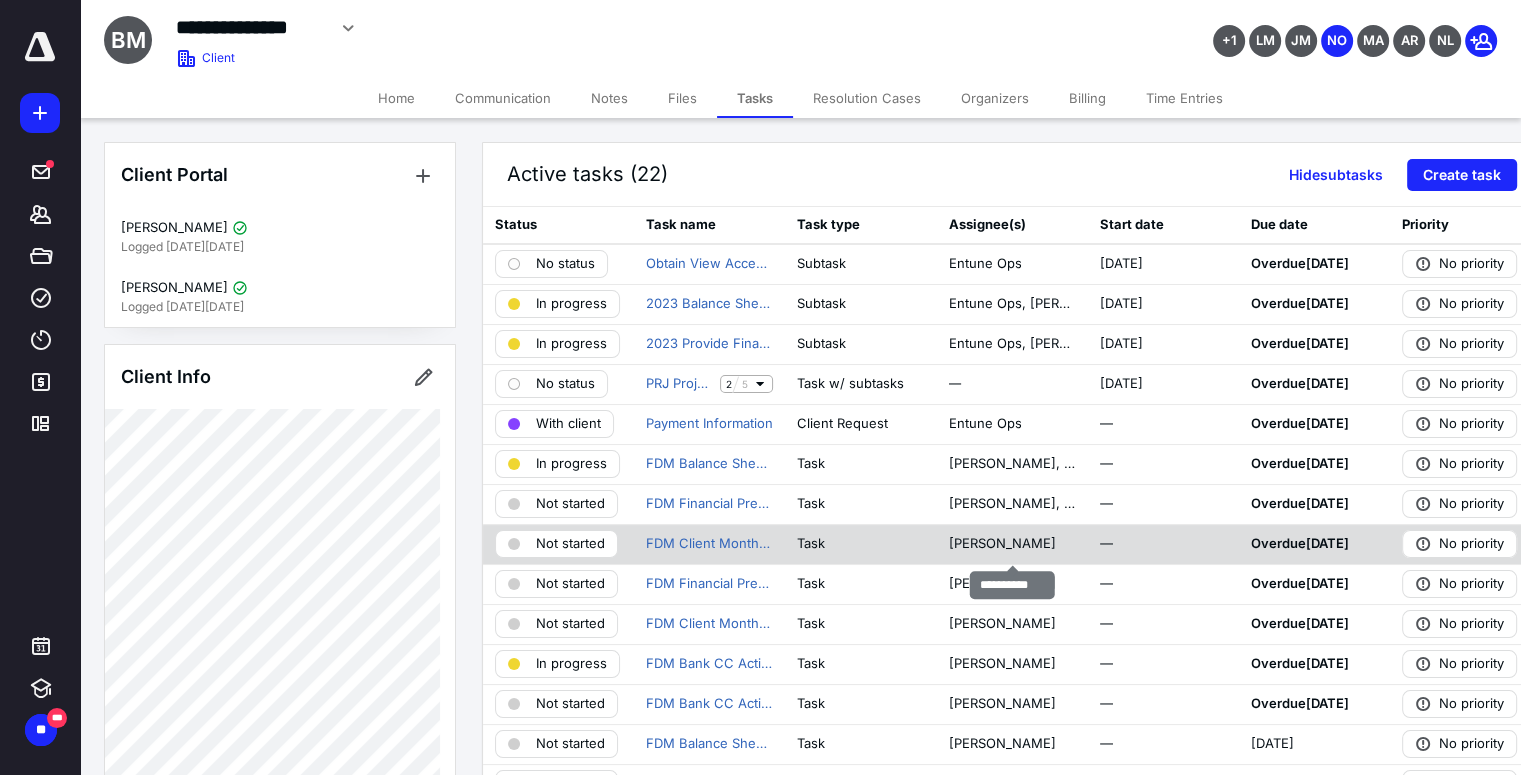 click on "[PERSON_NAME]" at bounding box center (1011, 544) 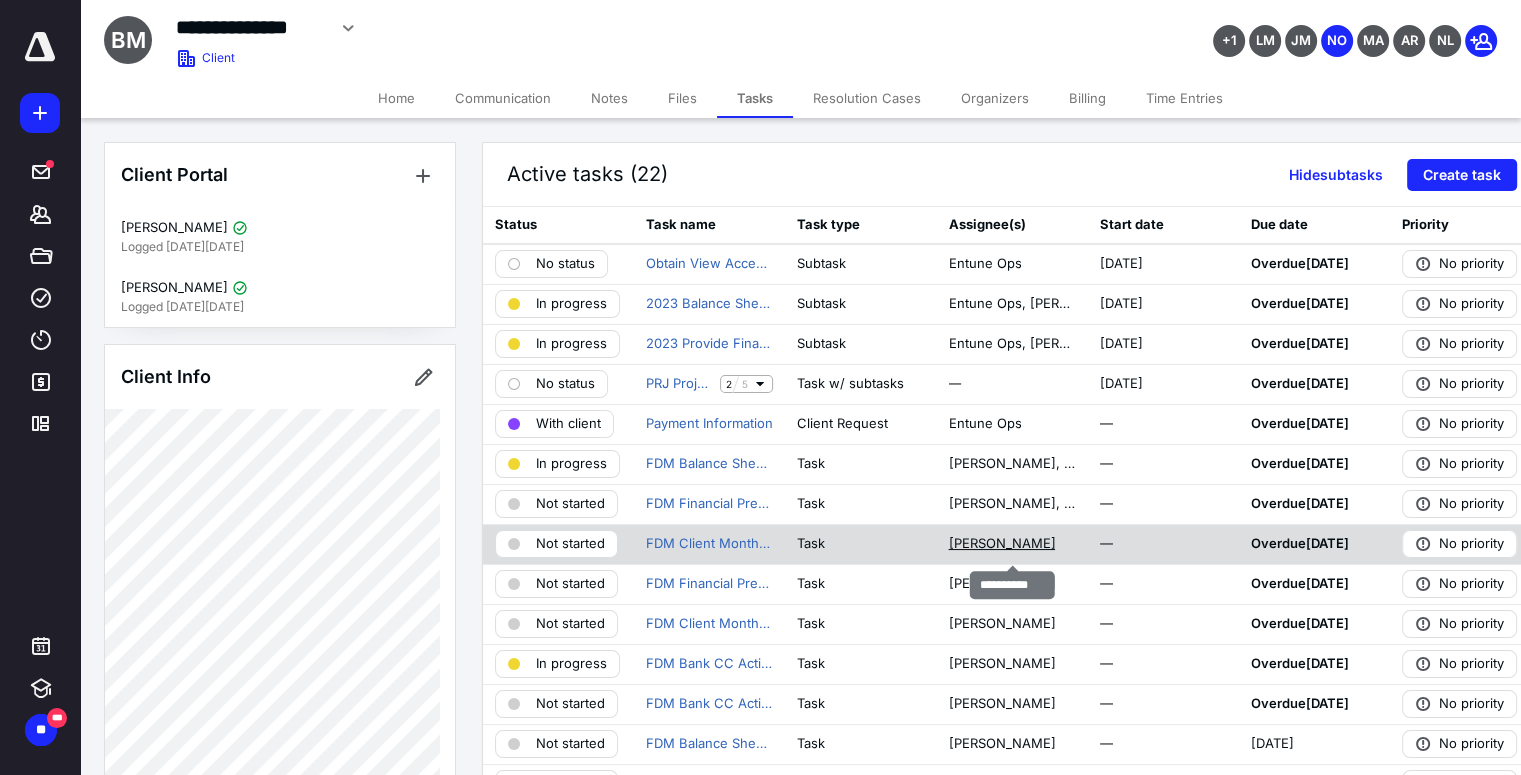 click on "[PERSON_NAME]" at bounding box center (1001, 544) 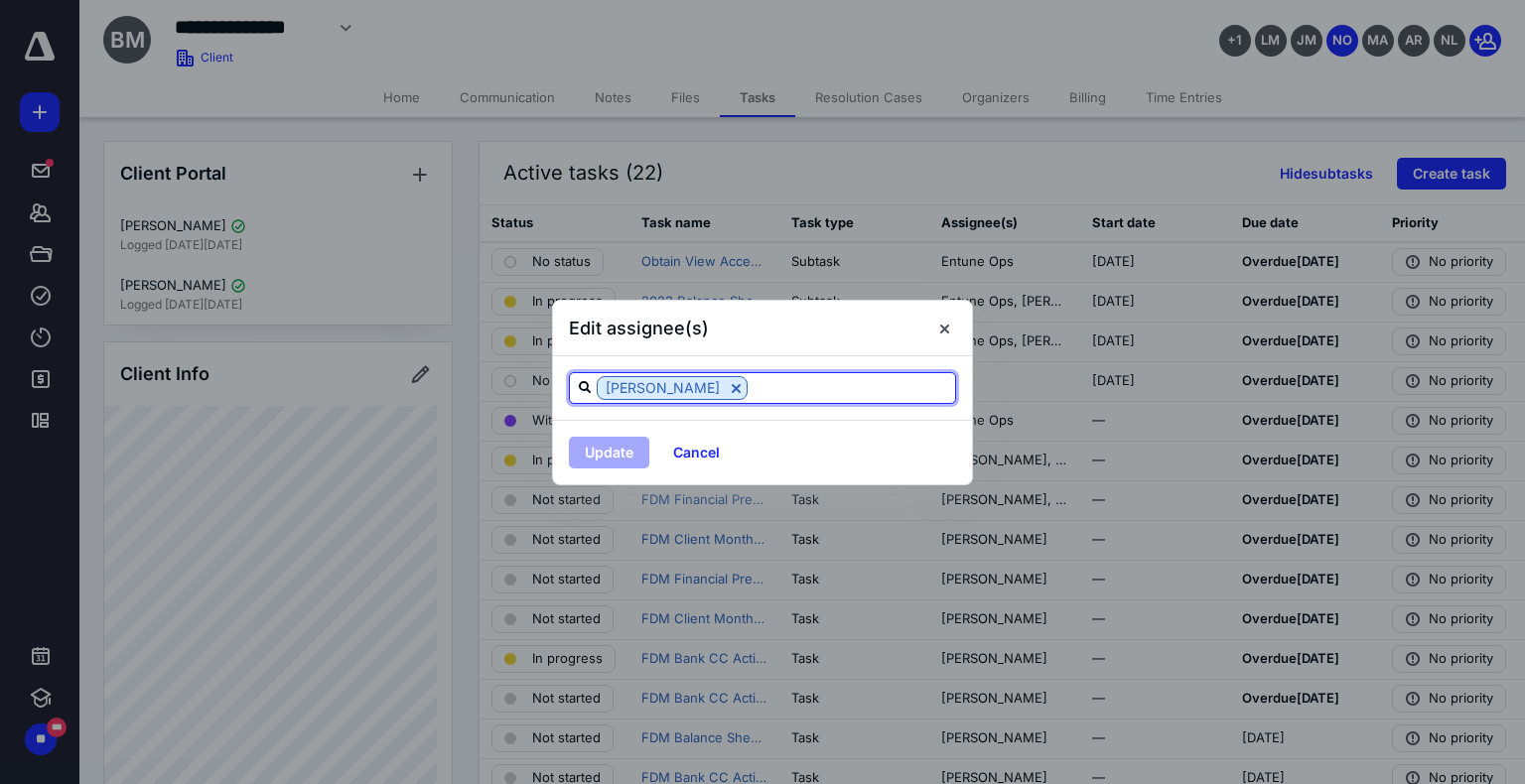 click at bounding box center (851, 387) 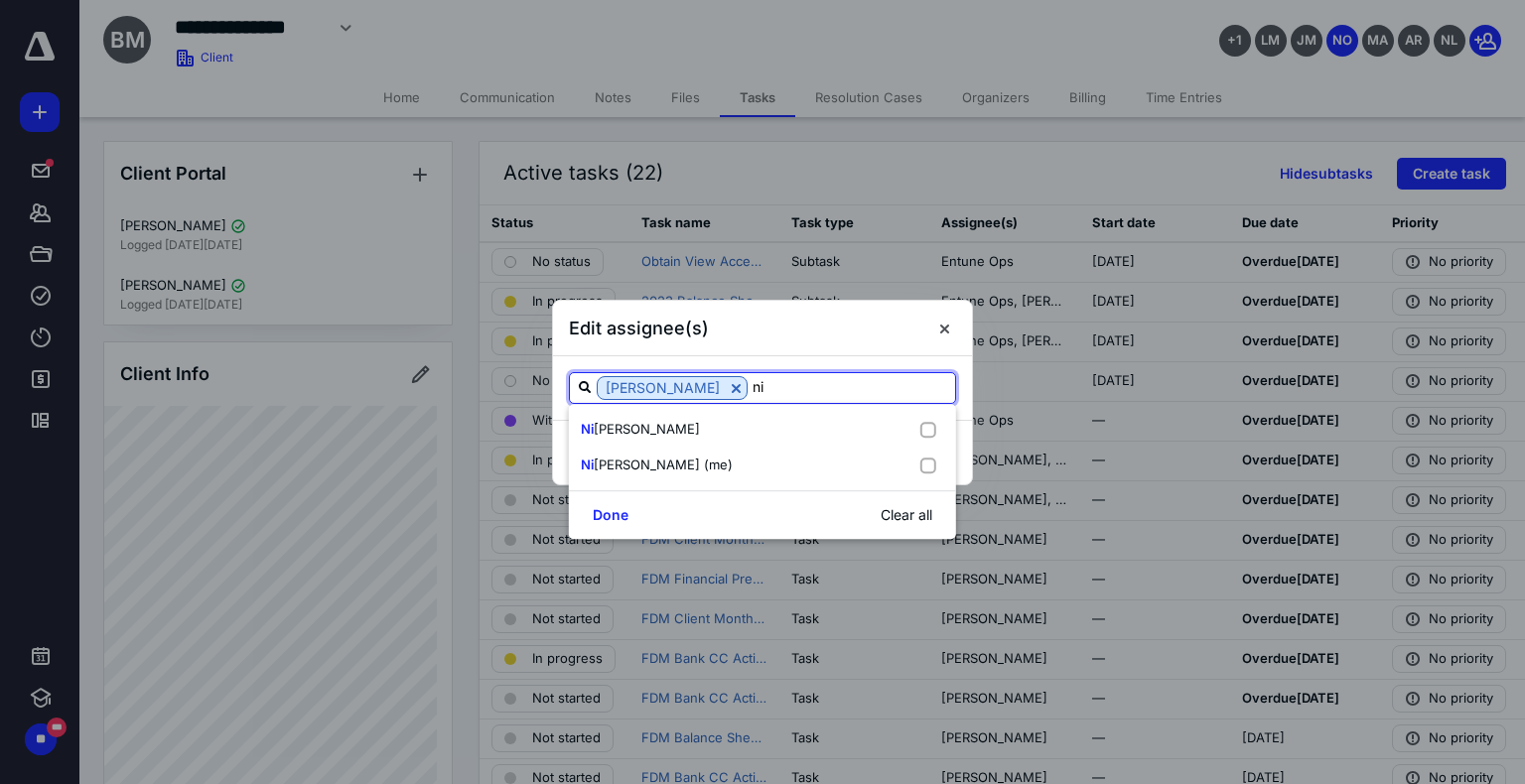 type on "nic" 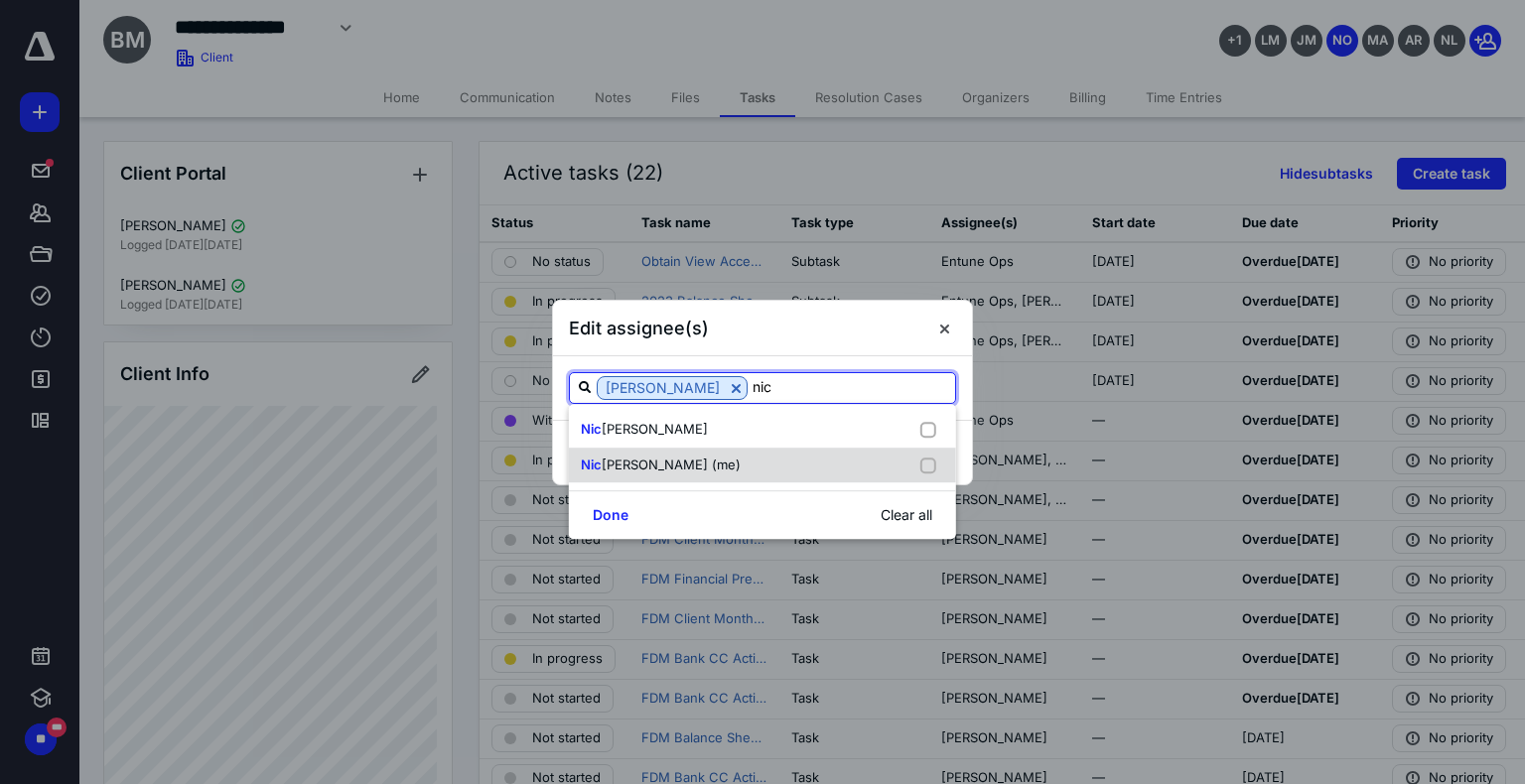 click at bounding box center [932, 465] 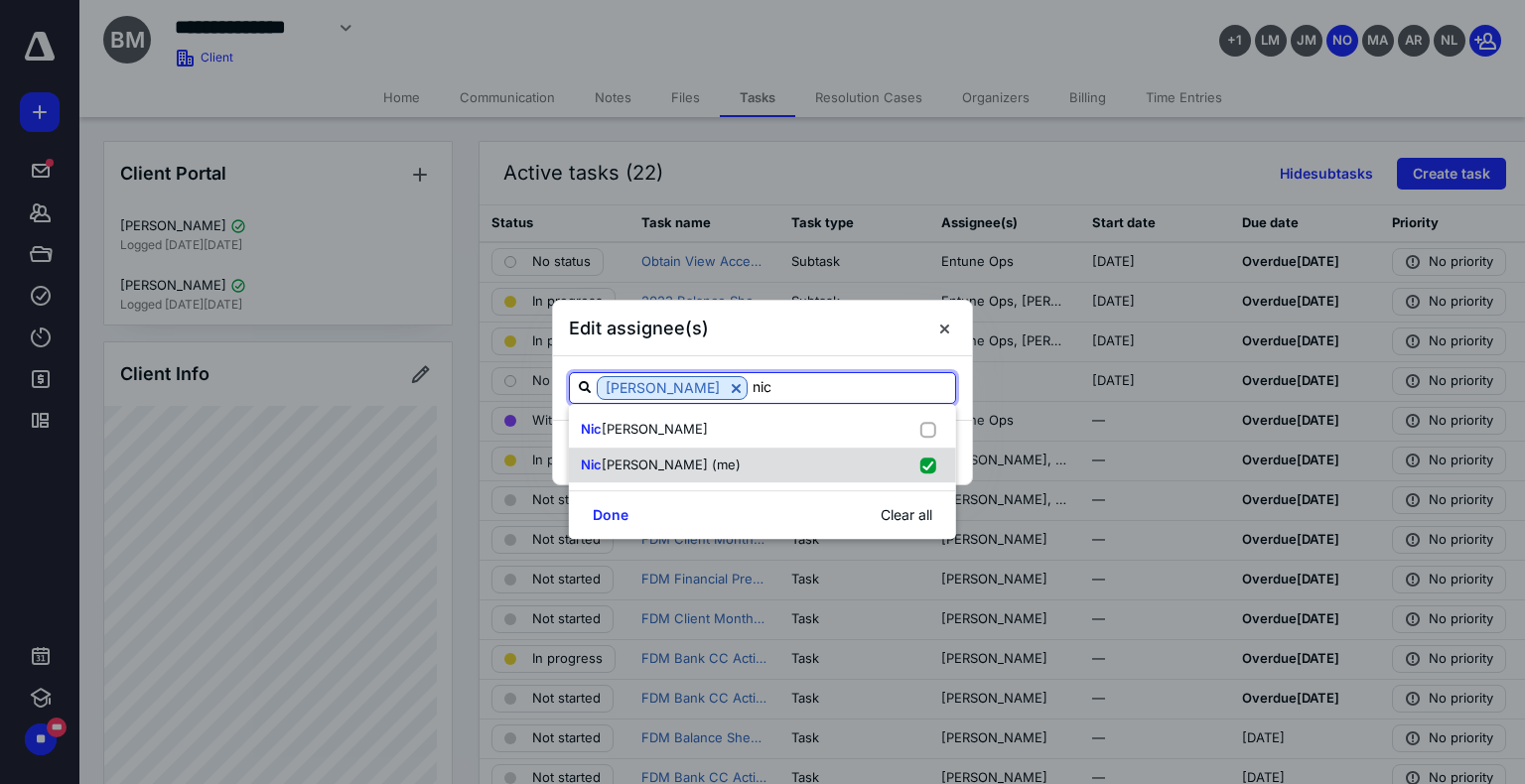 checkbox on "true" 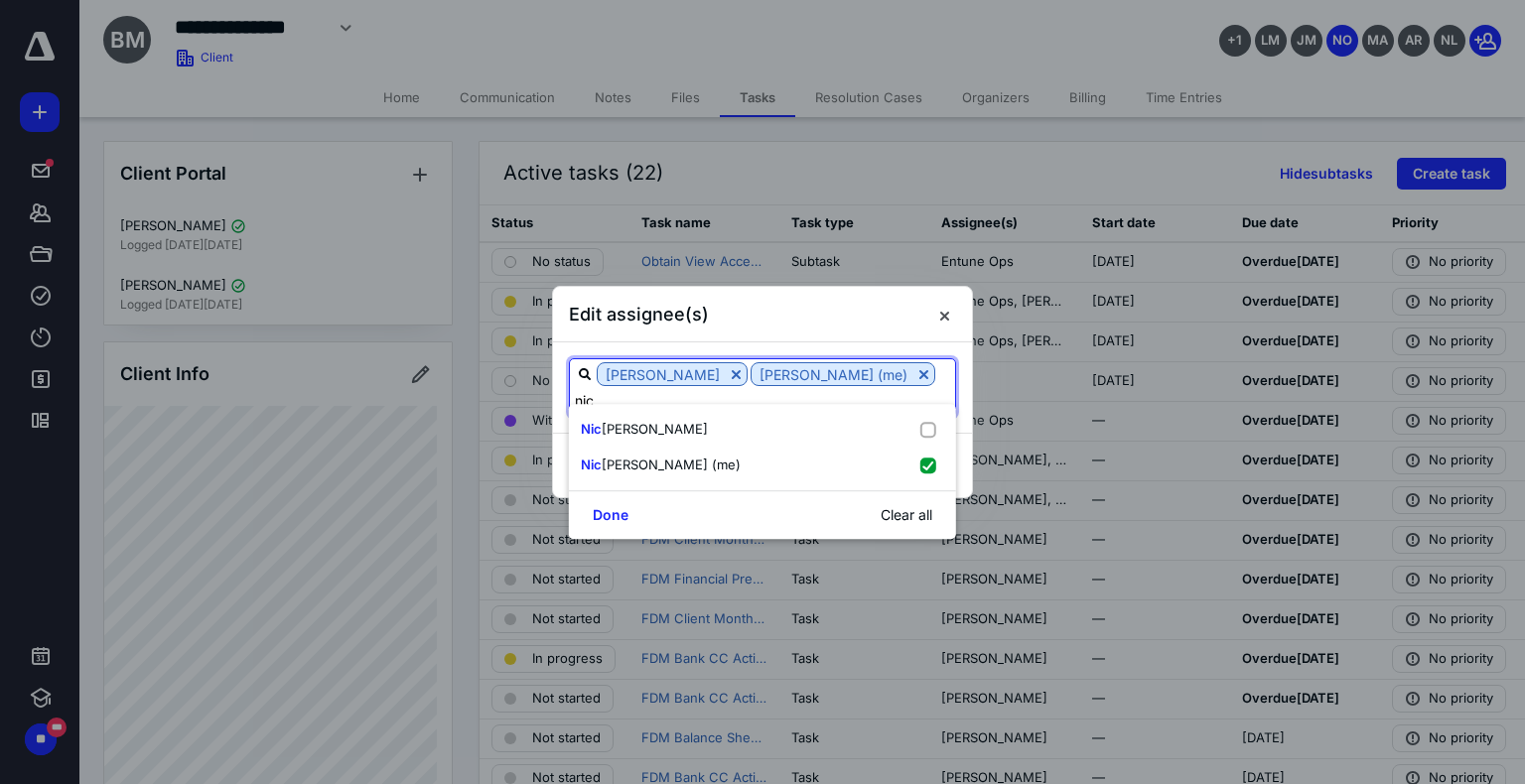 click on "nic" at bounding box center [762, 400] 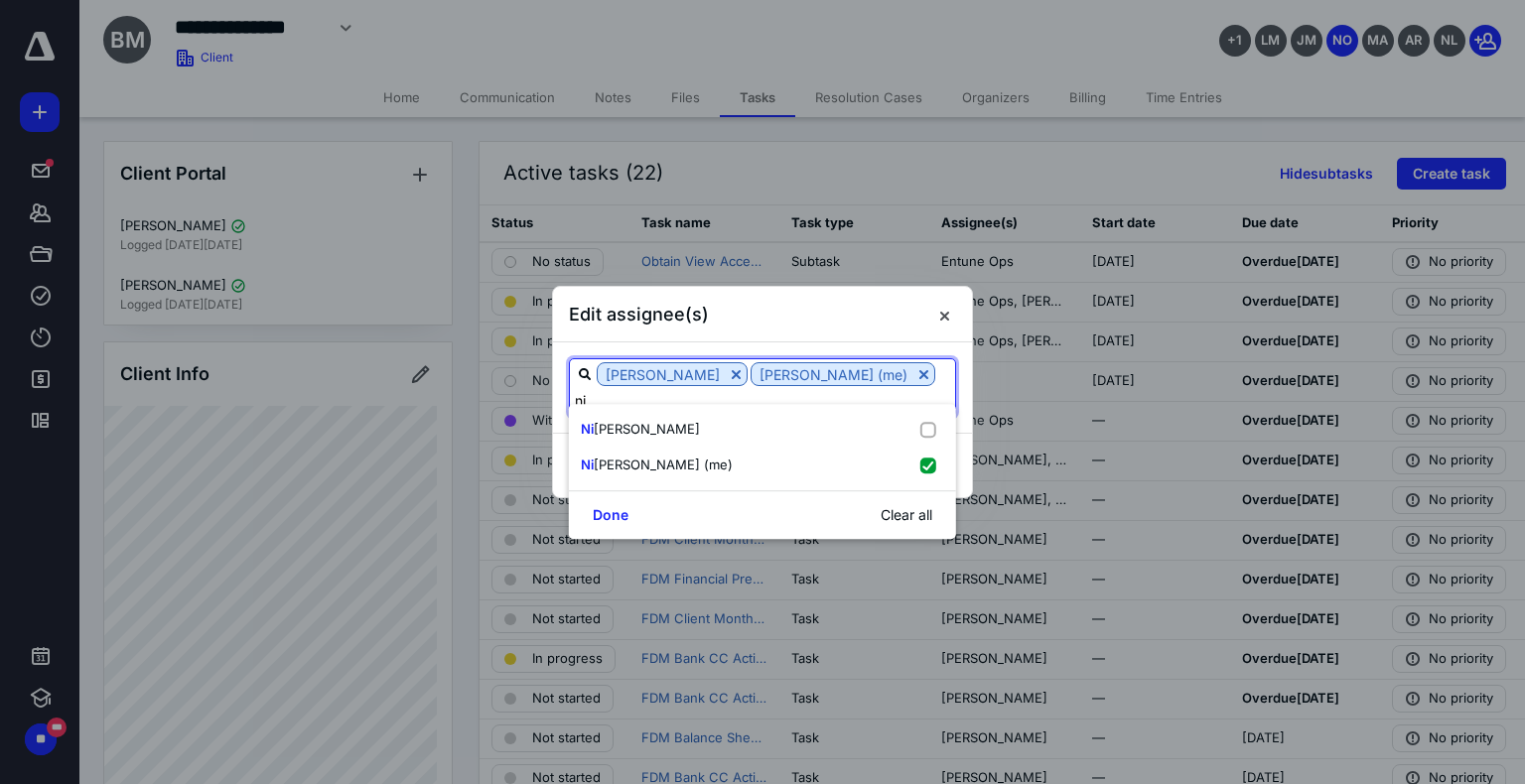 type on "n" 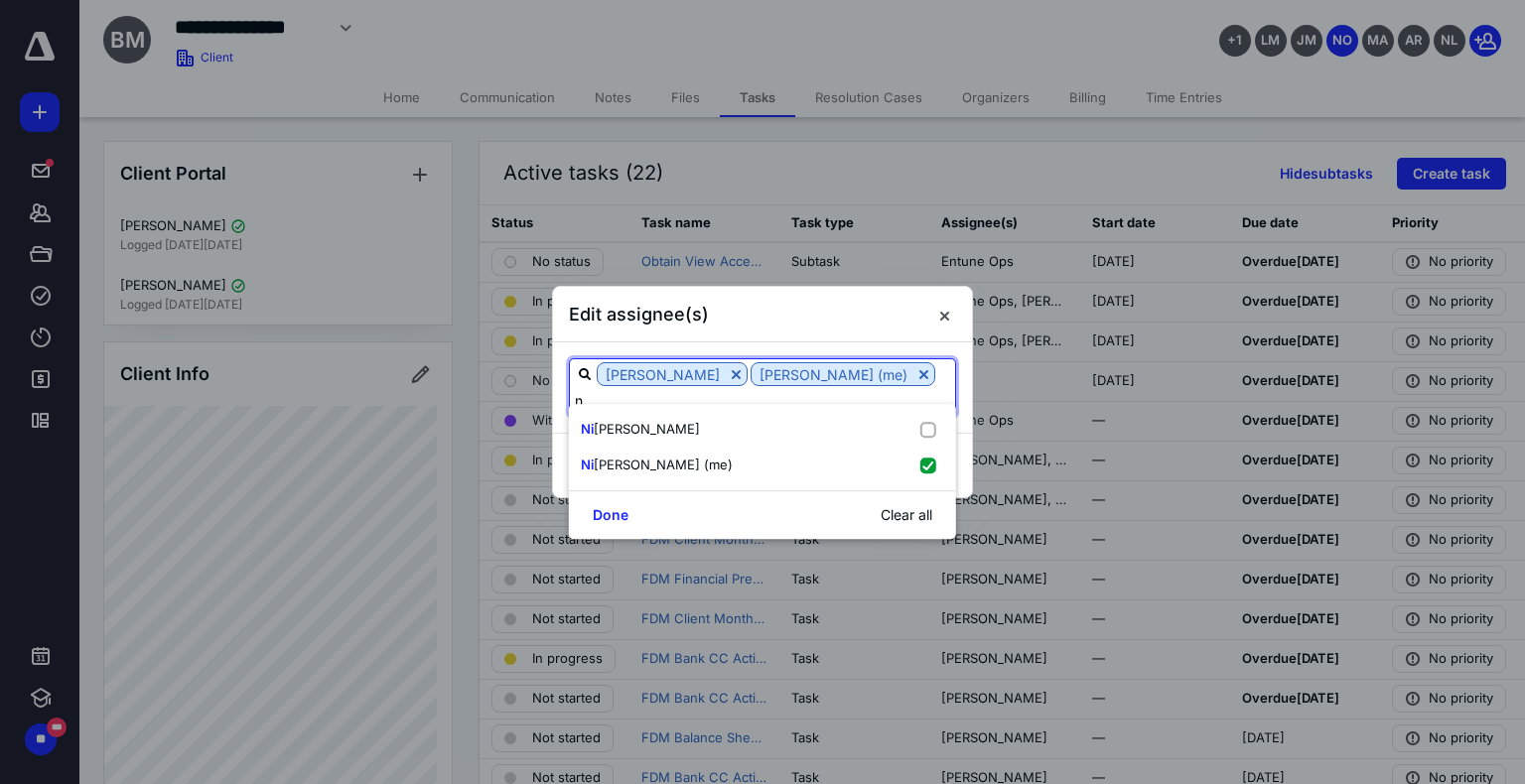 type 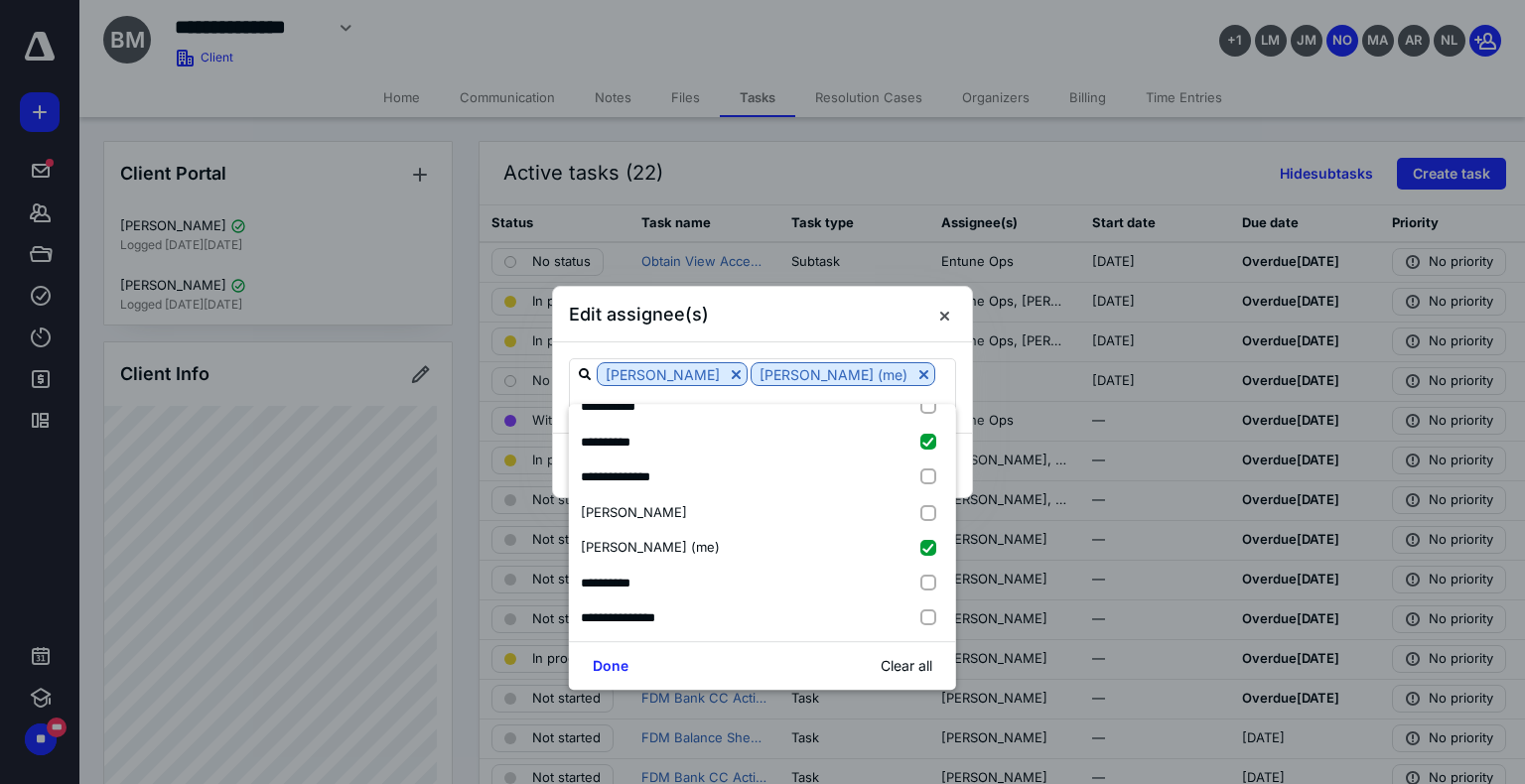scroll, scrollTop: 96, scrollLeft: 0, axis: vertical 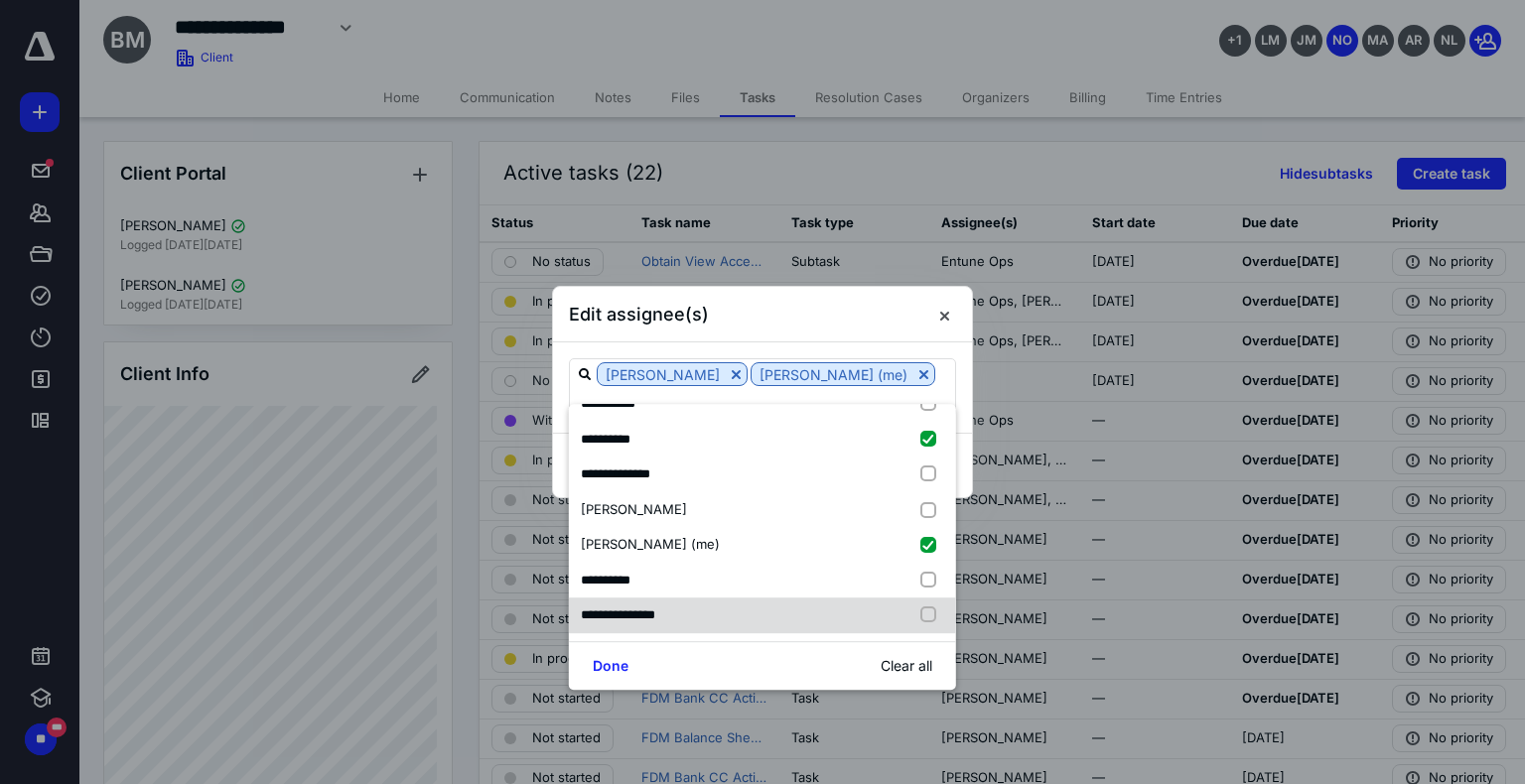 click at bounding box center (932, 615) 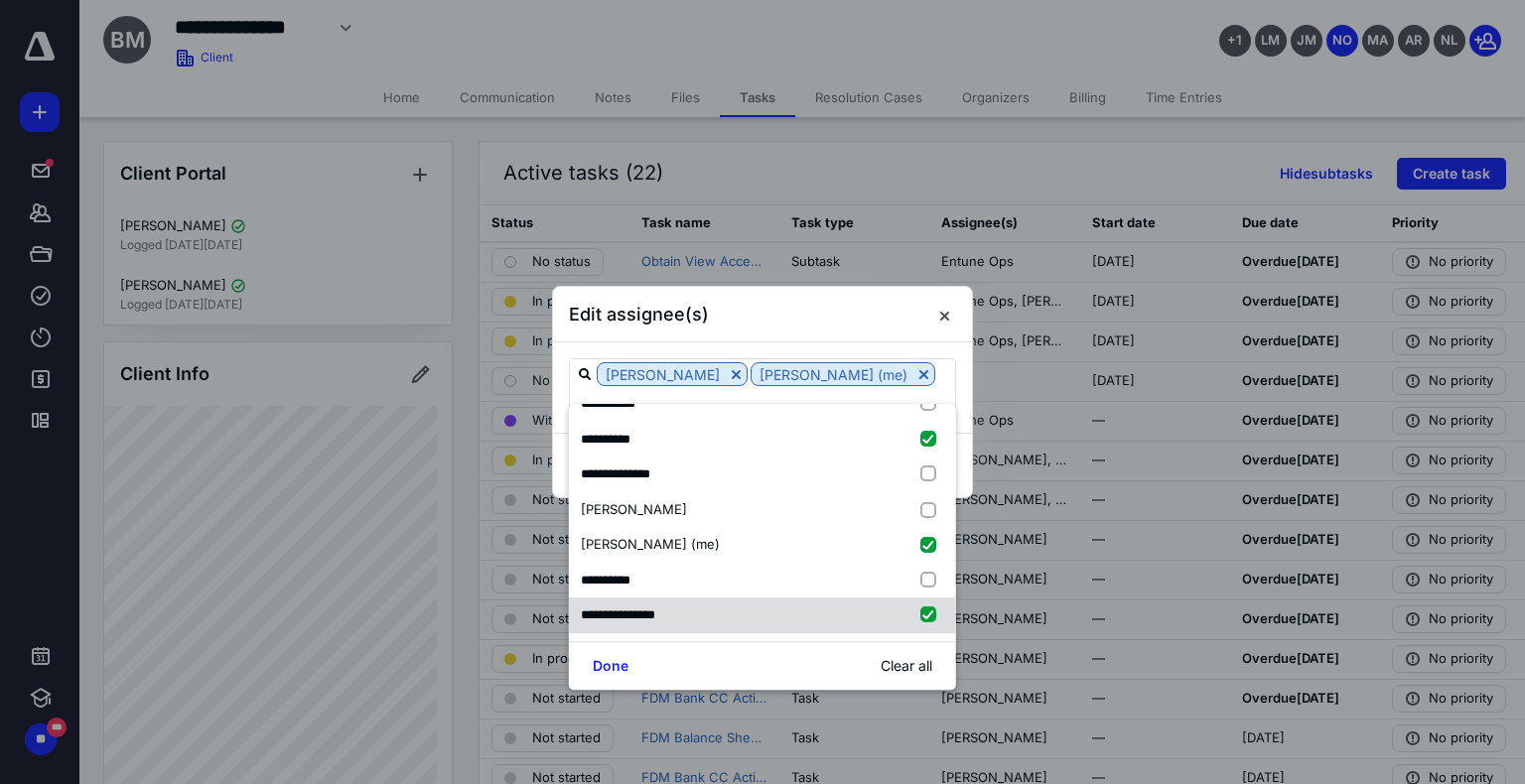 checkbox on "true" 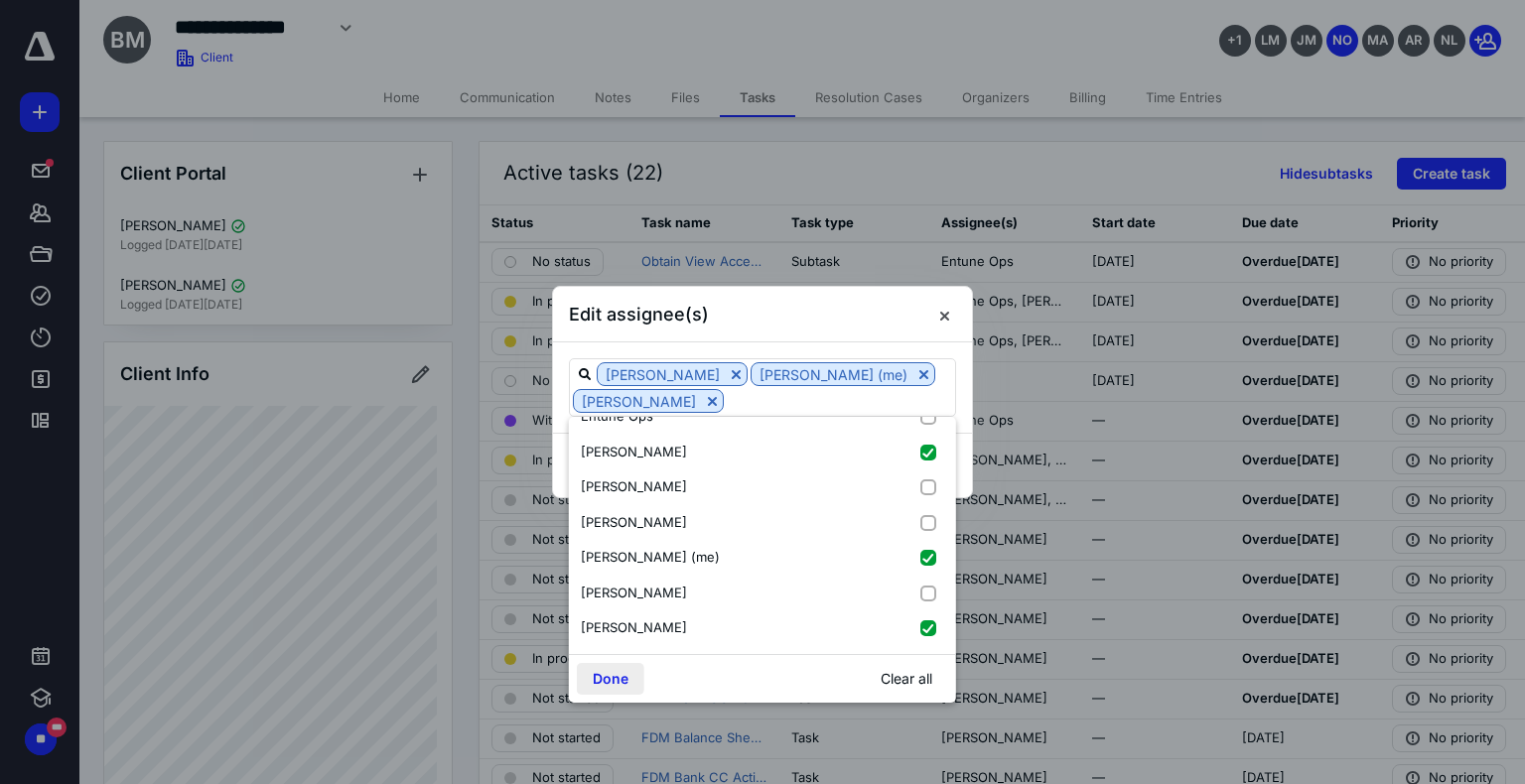 click on "Done" at bounding box center (611, 679) 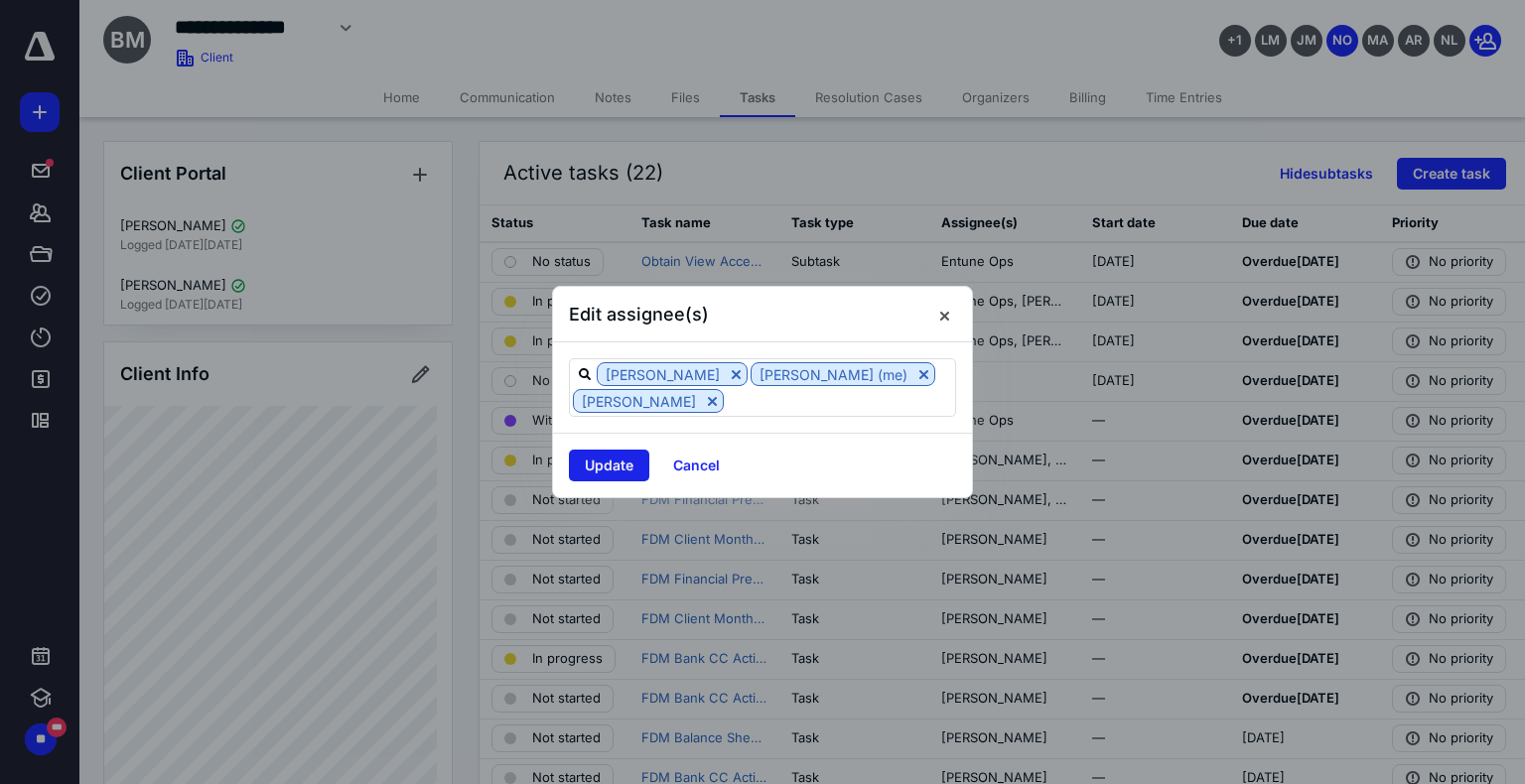 click on "Update" at bounding box center (609, 465) 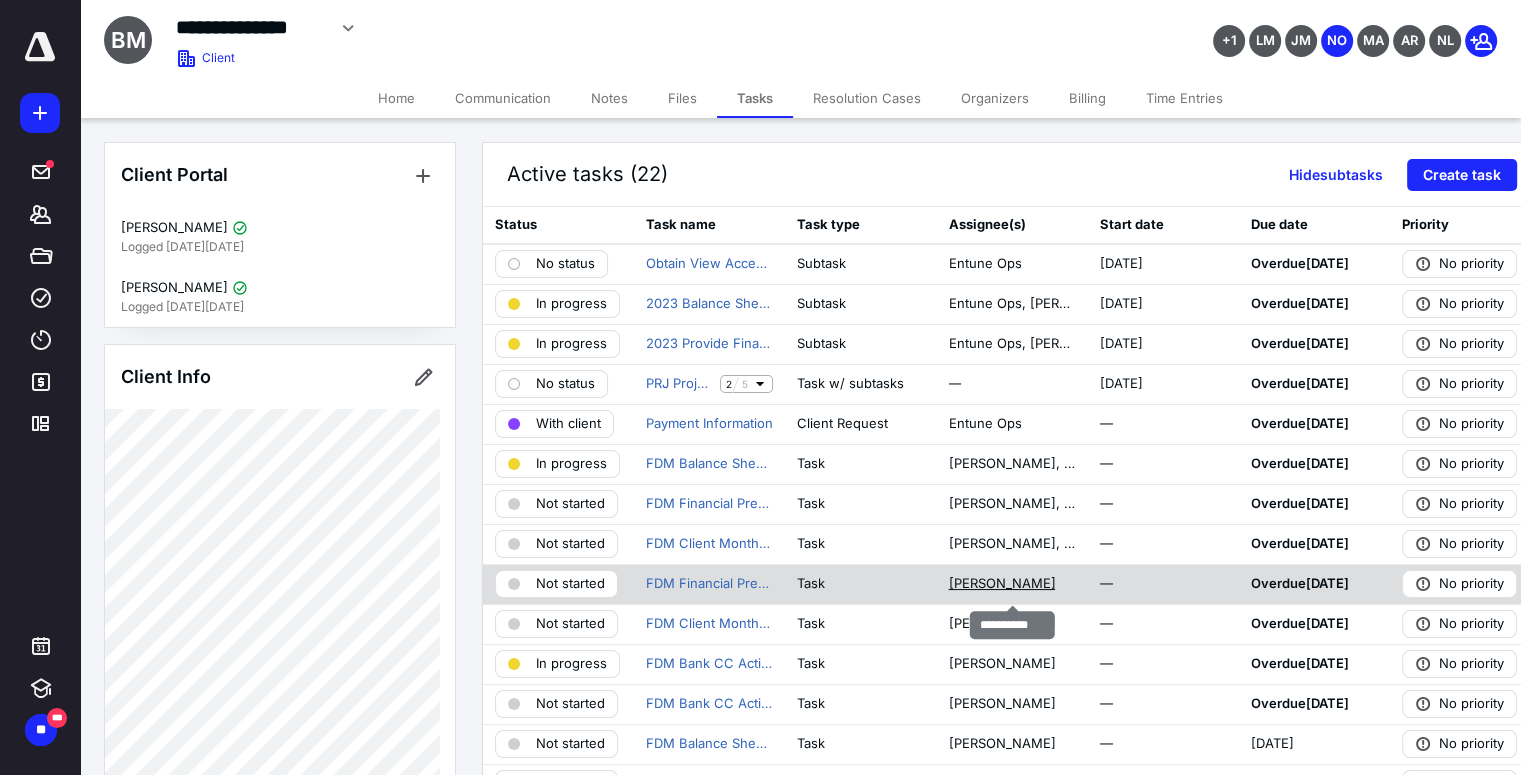 click on "[PERSON_NAME]" at bounding box center [1001, 584] 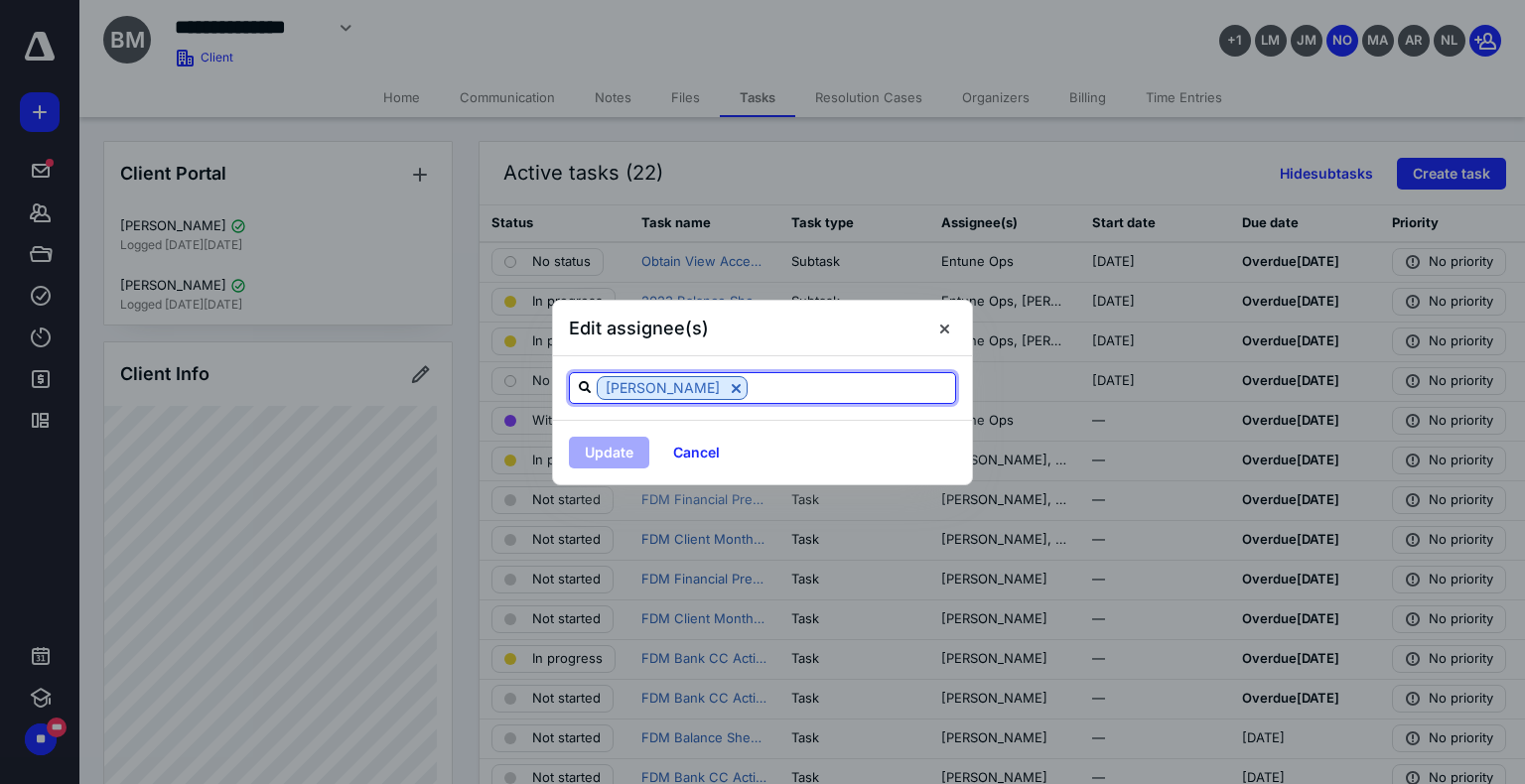 click at bounding box center (851, 387) 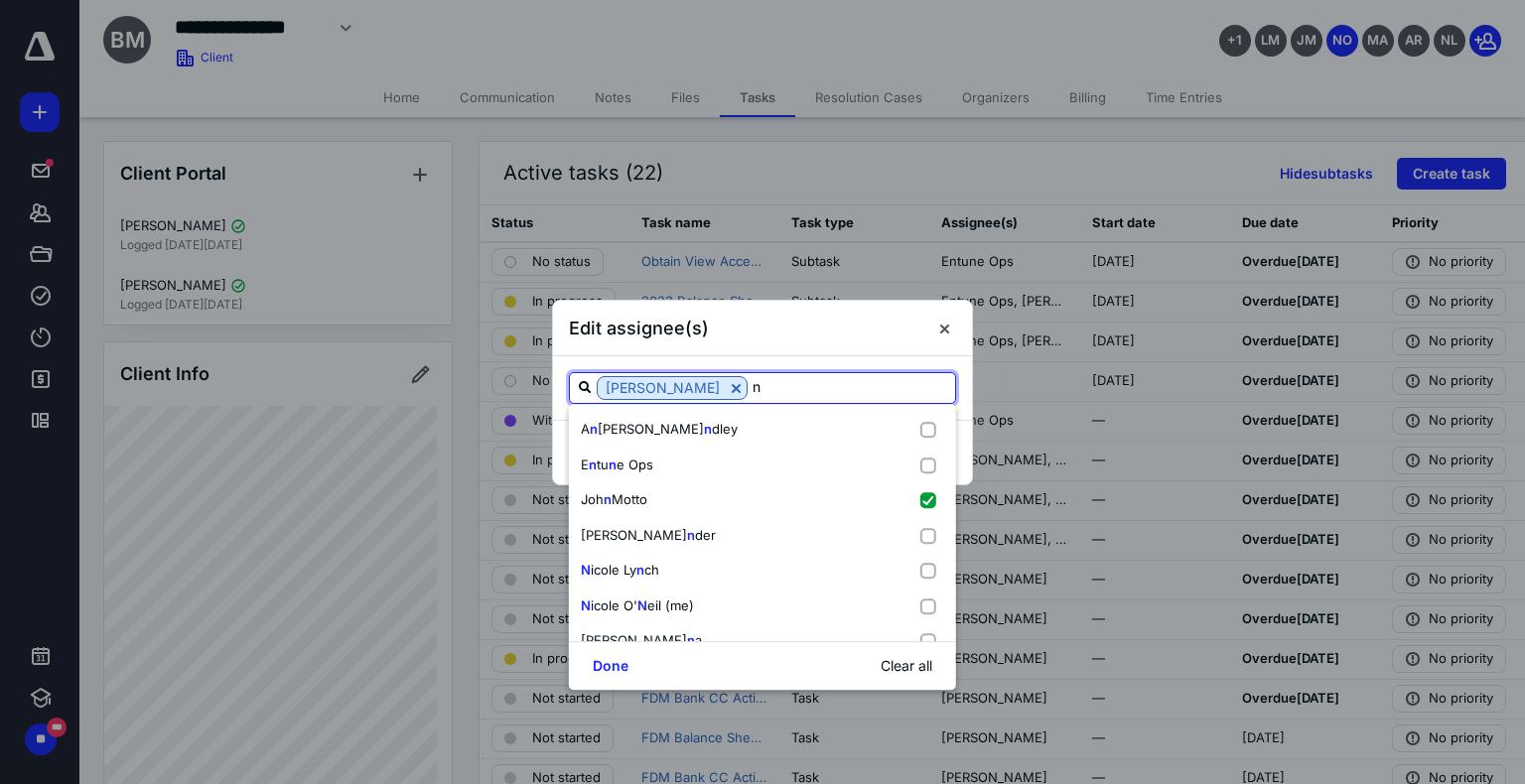 type on "ni" 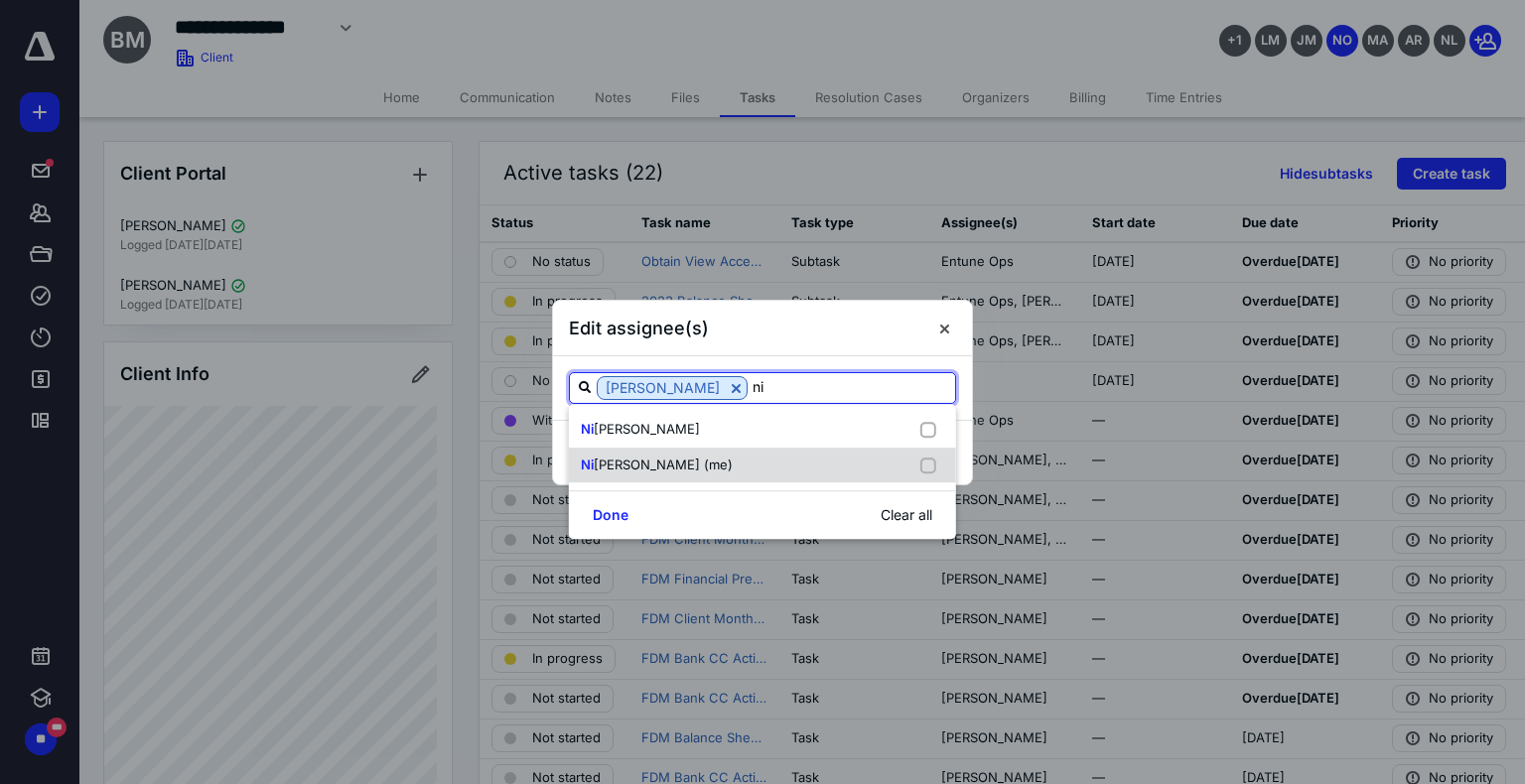 click at bounding box center (932, 465) 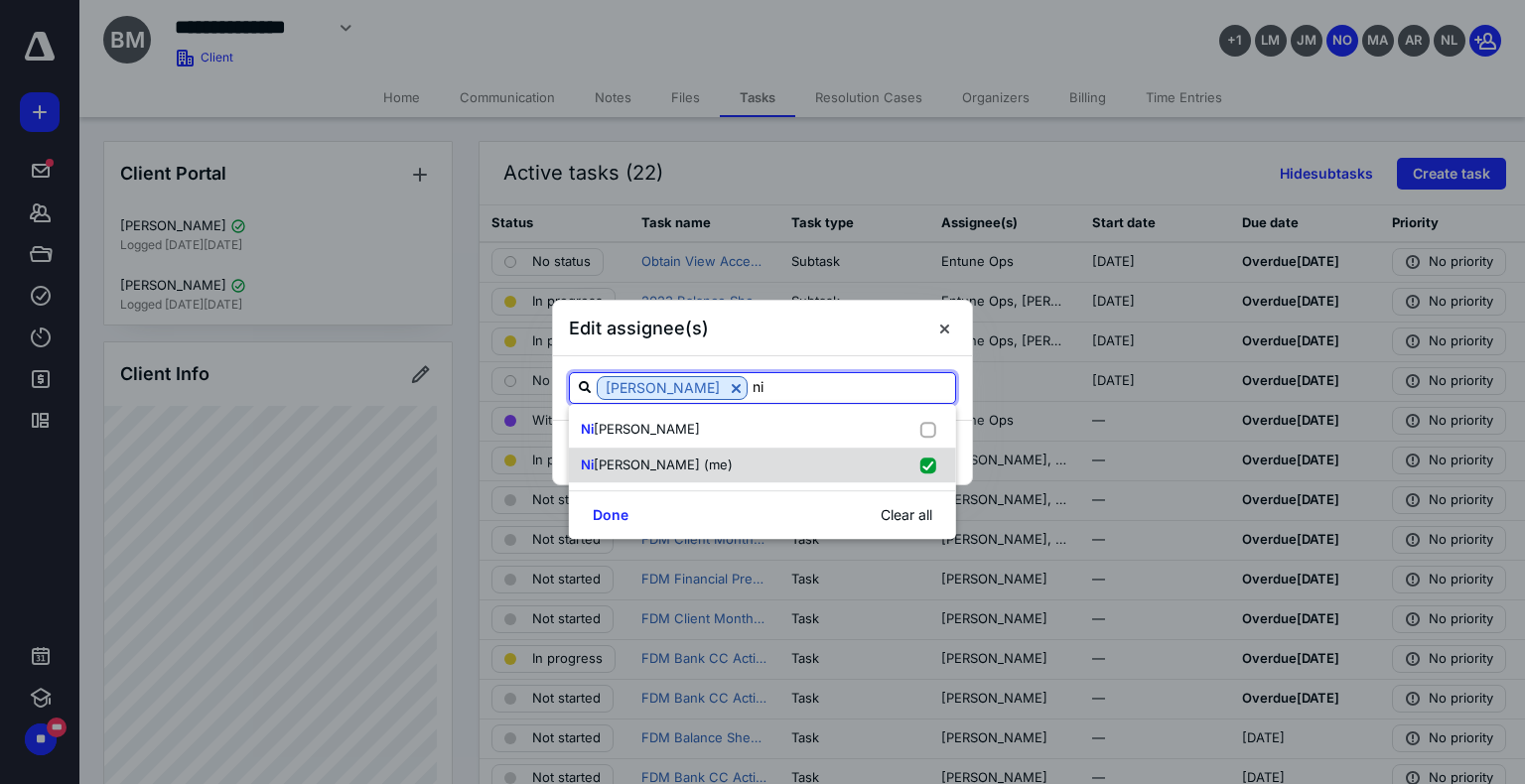 checkbox on "true" 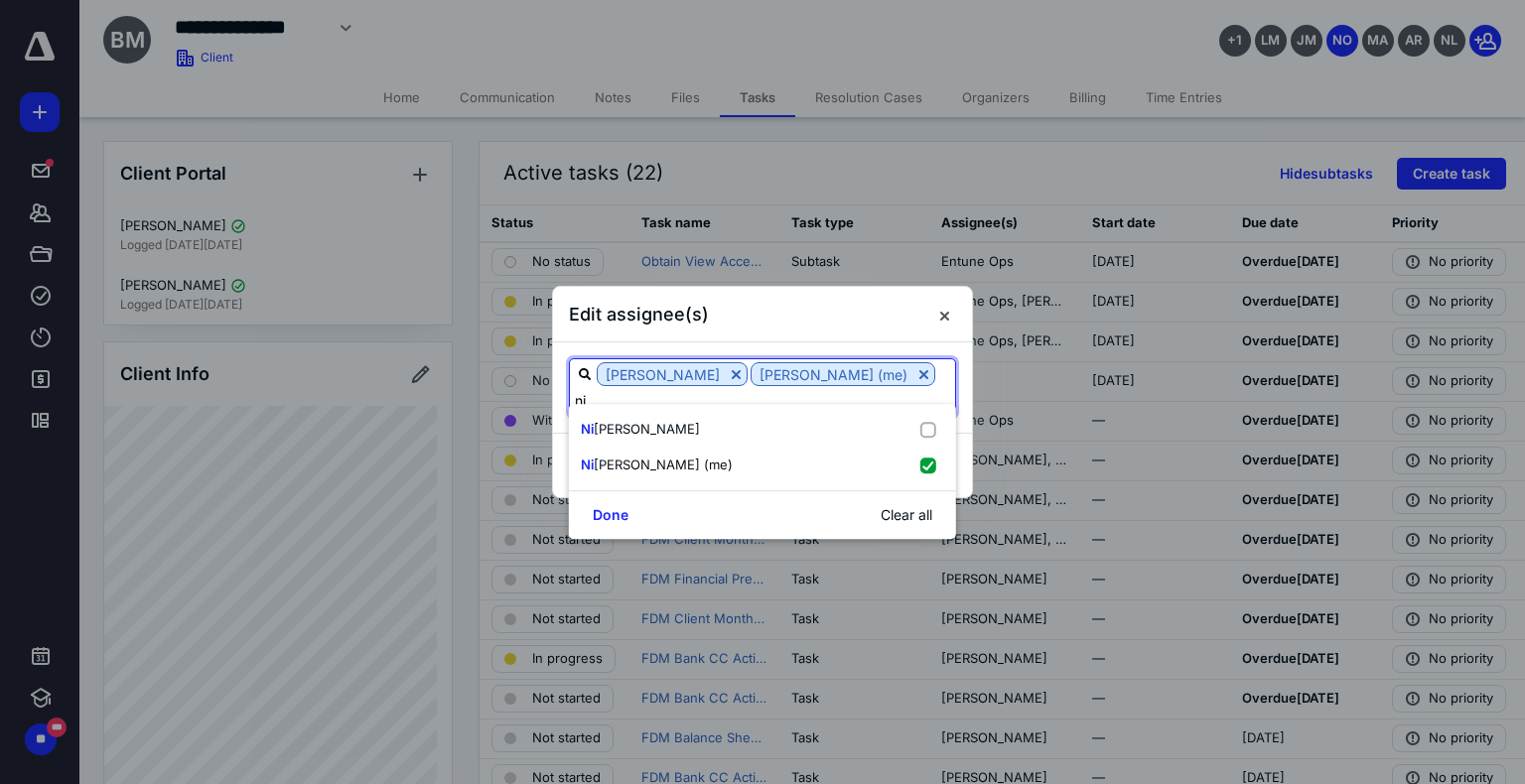 type on "n" 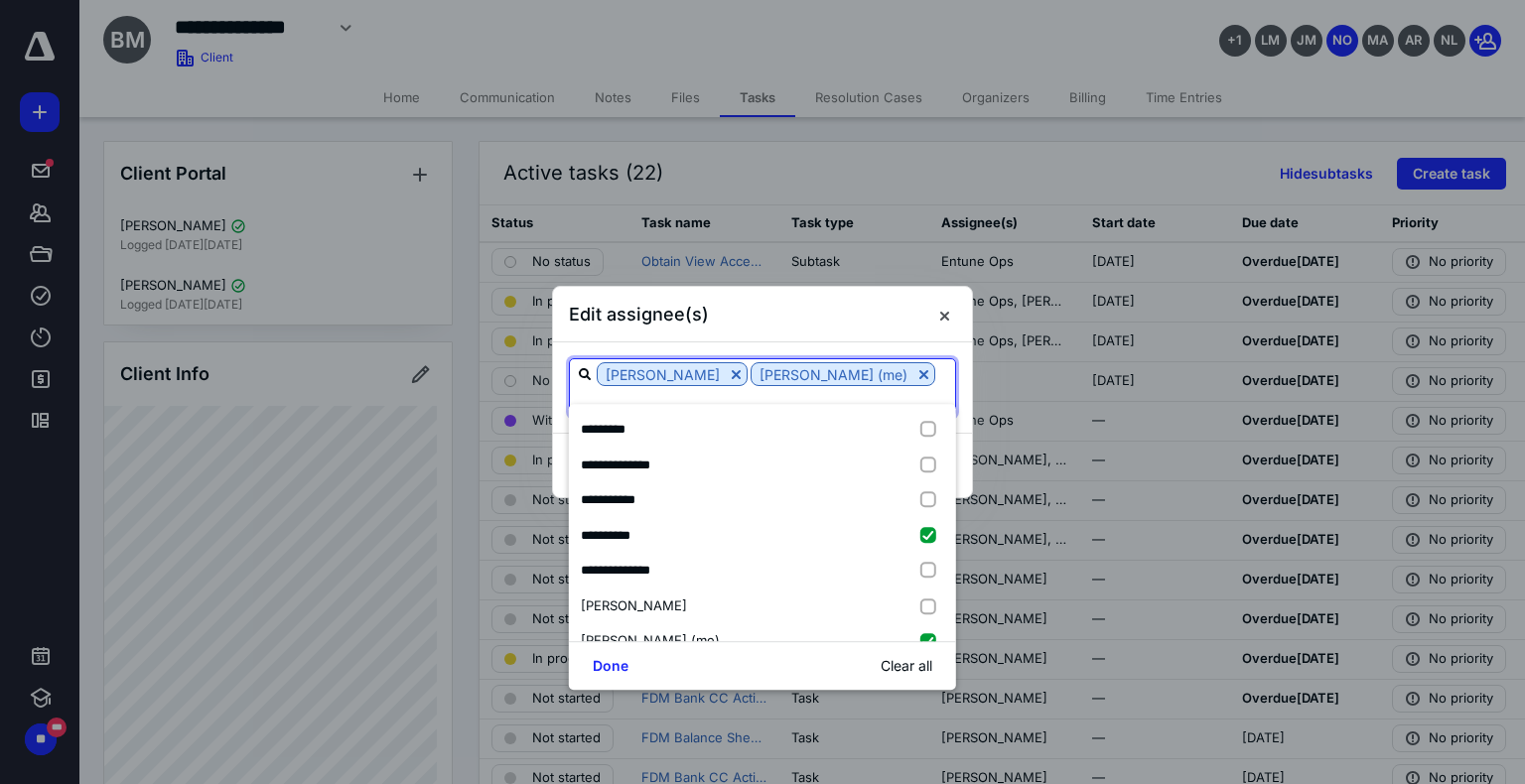 type on "l" 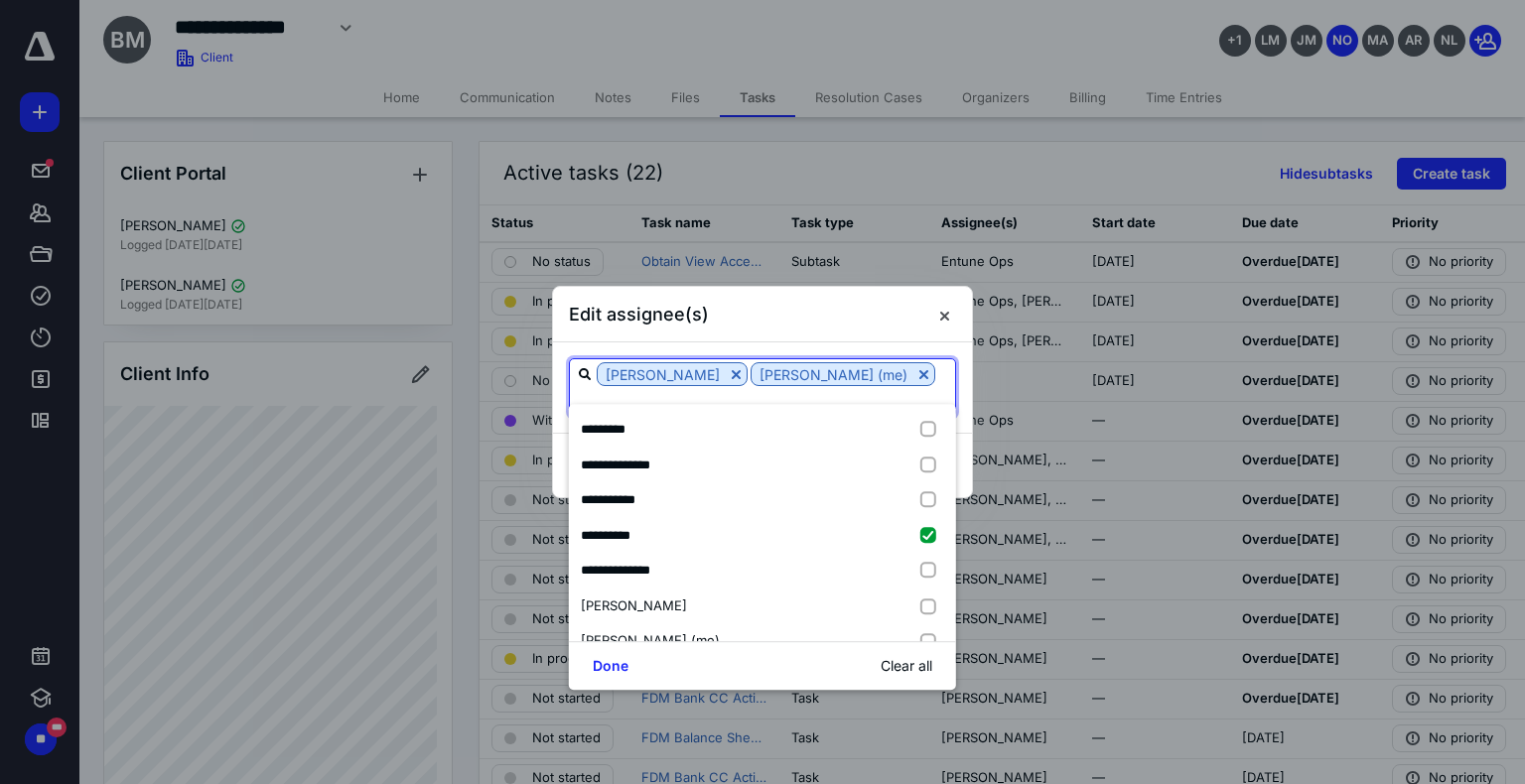 type on "[PERSON_NAME] (me)" 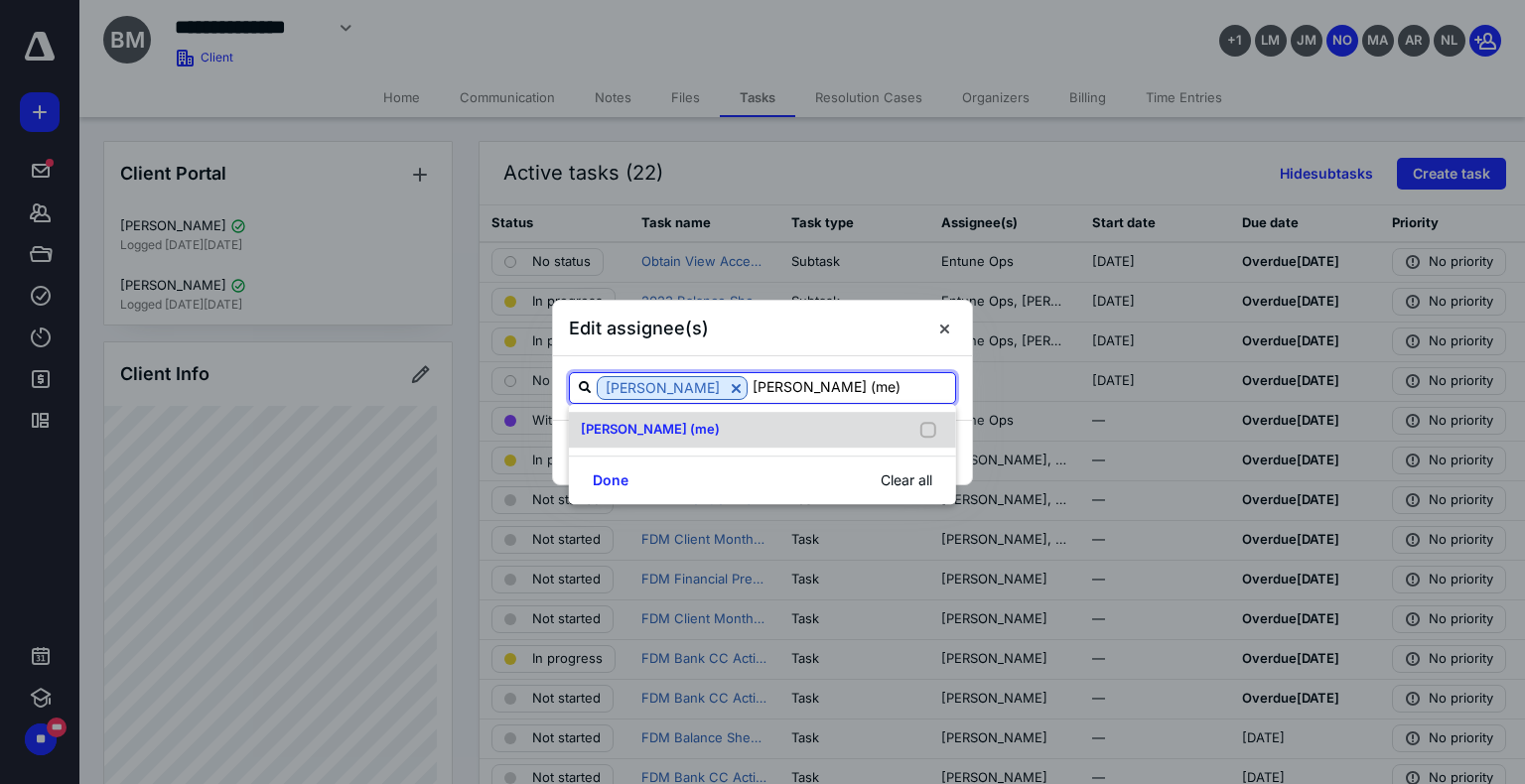 click at bounding box center [932, 430] 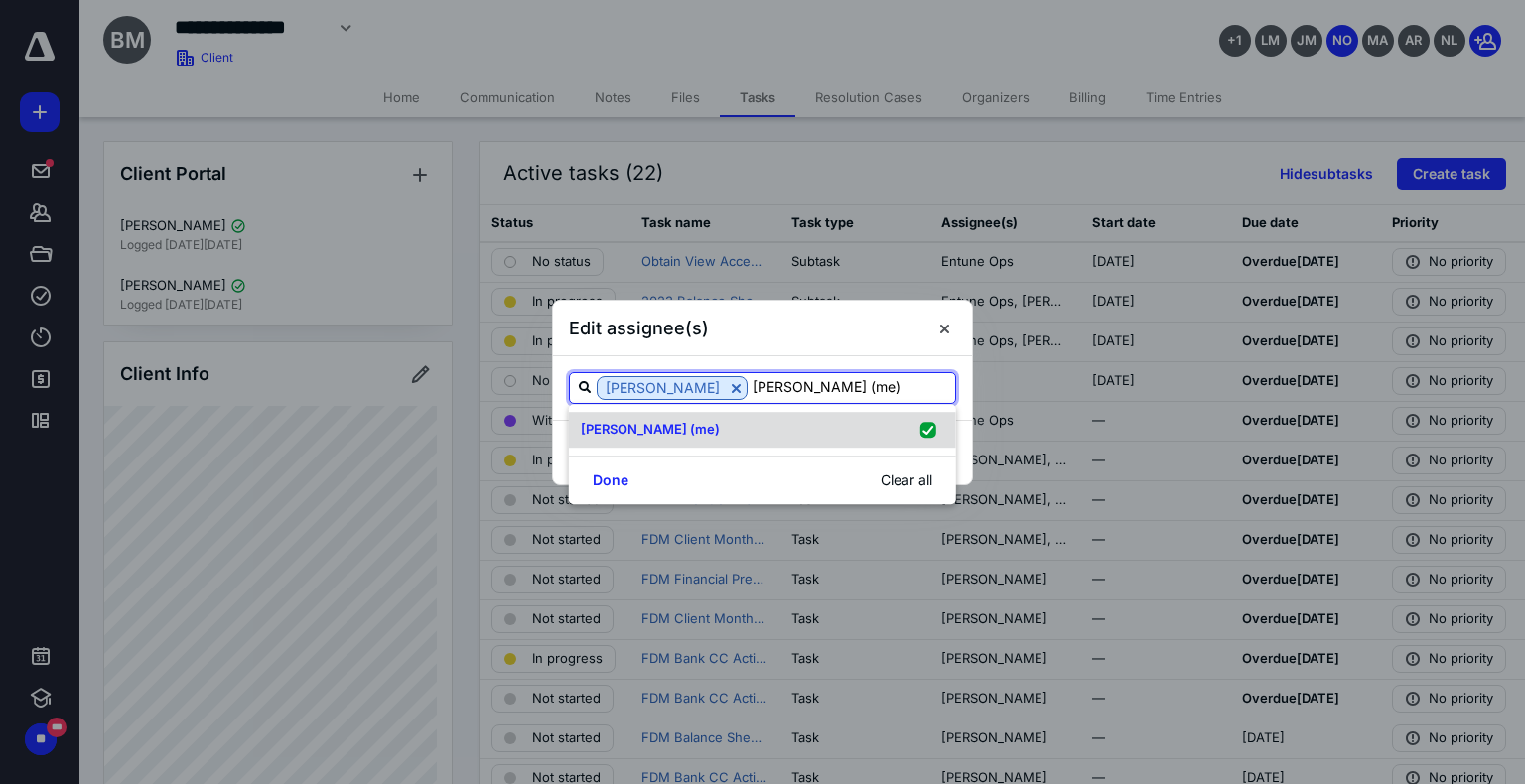 checkbox on "true" 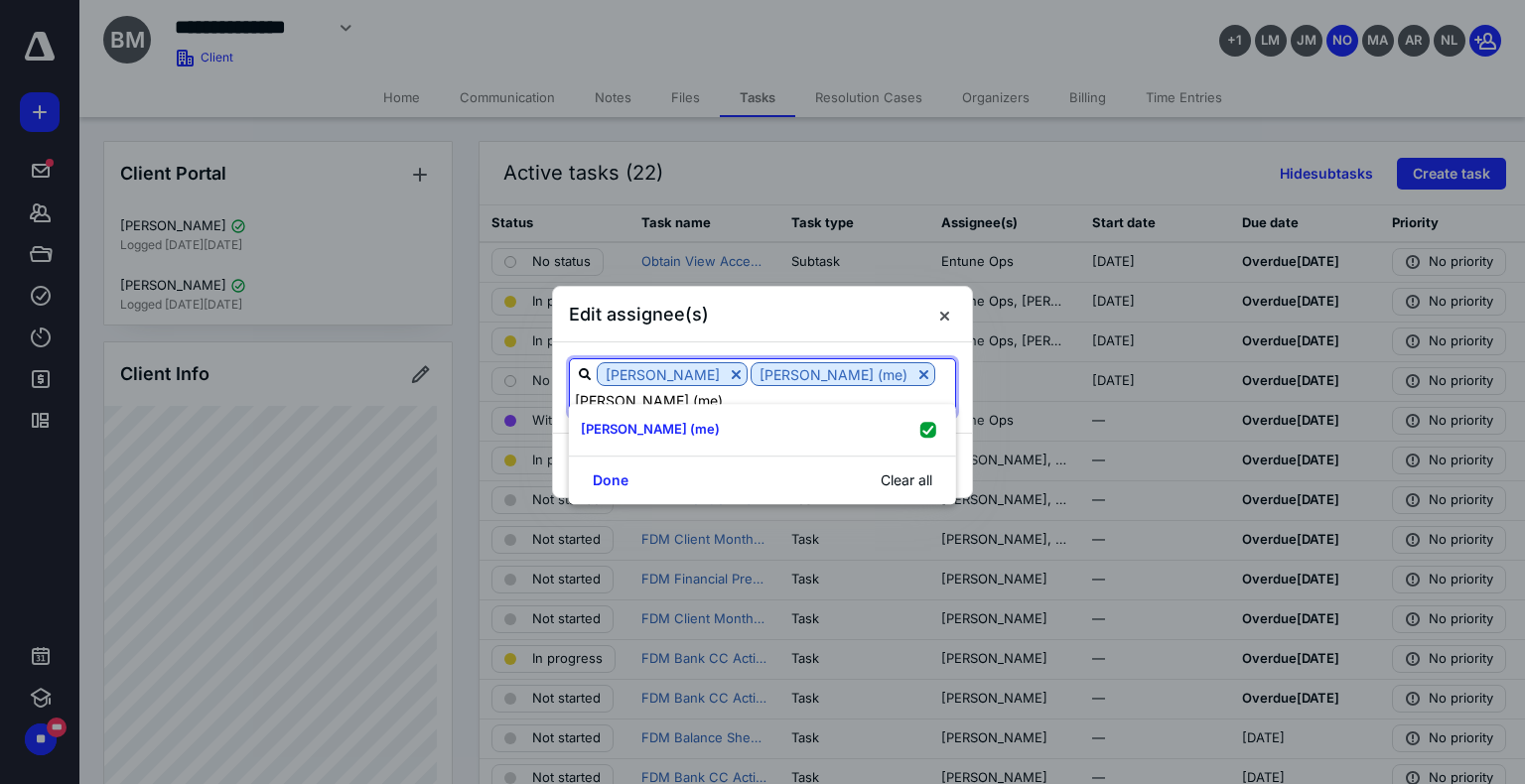 click on "[PERSON_NAME] (me)" at bounding box center [762, 400] 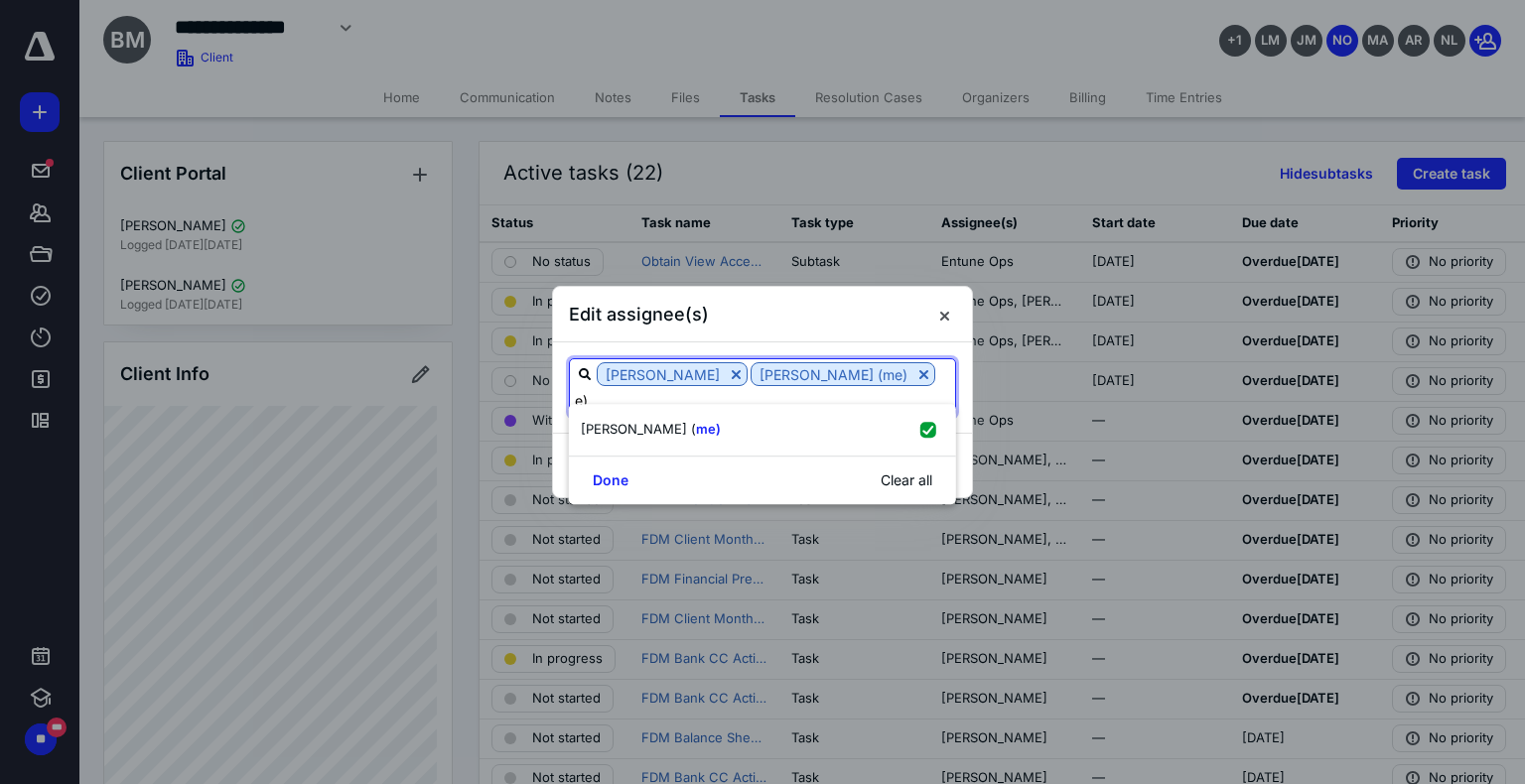 type on ")" 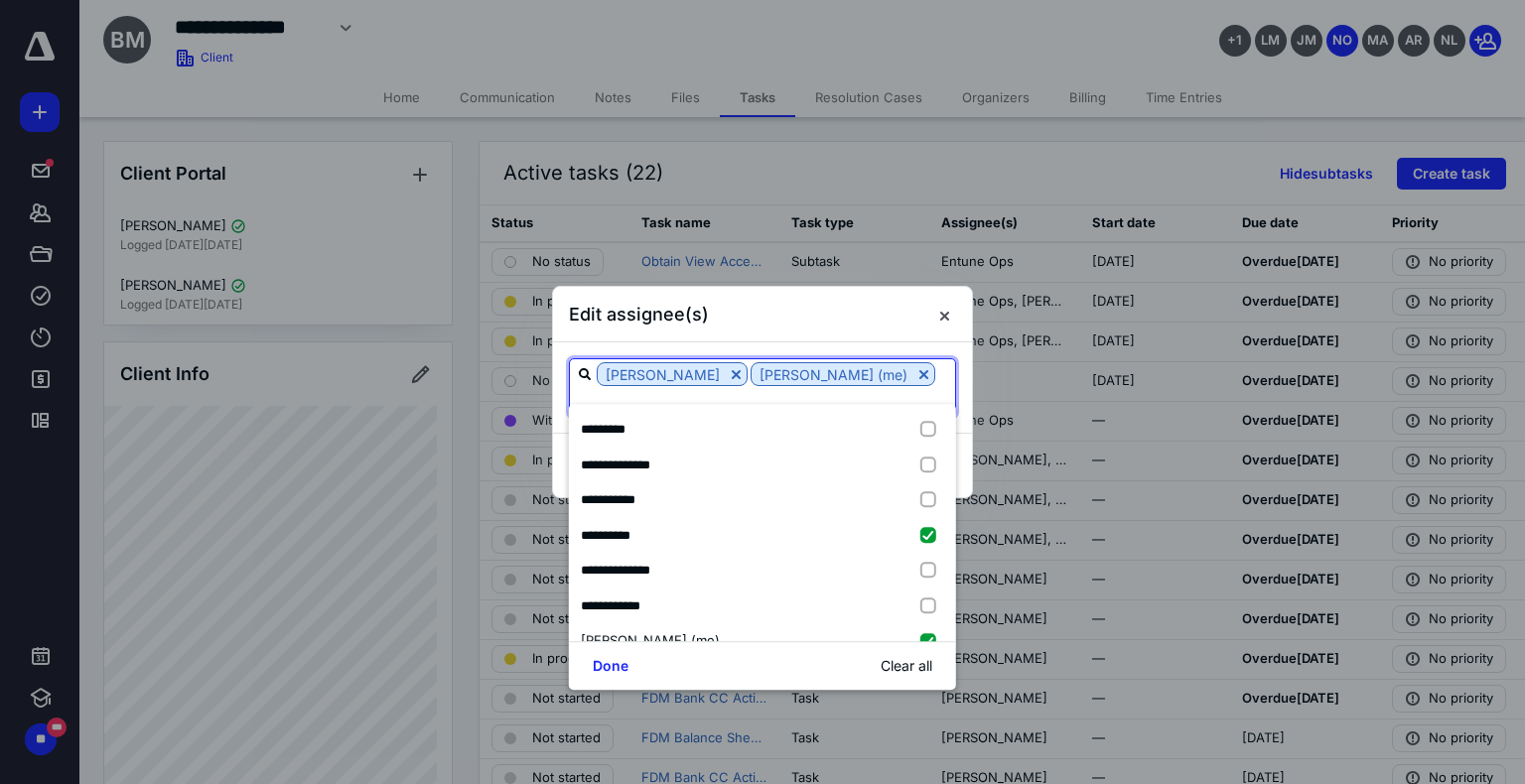 type 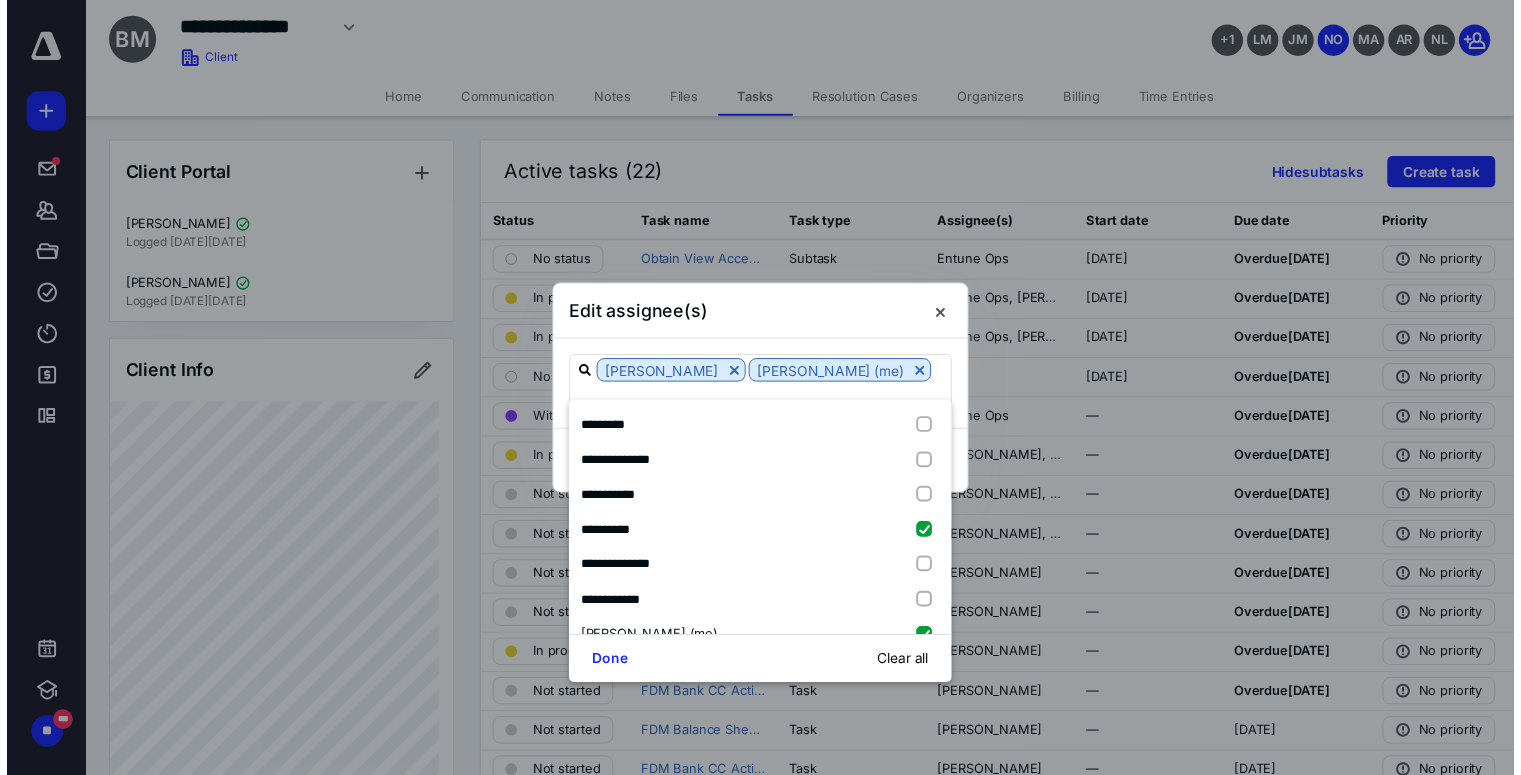 scroll, scrollTop: 97, scrollLeft: 0, axis: vertical 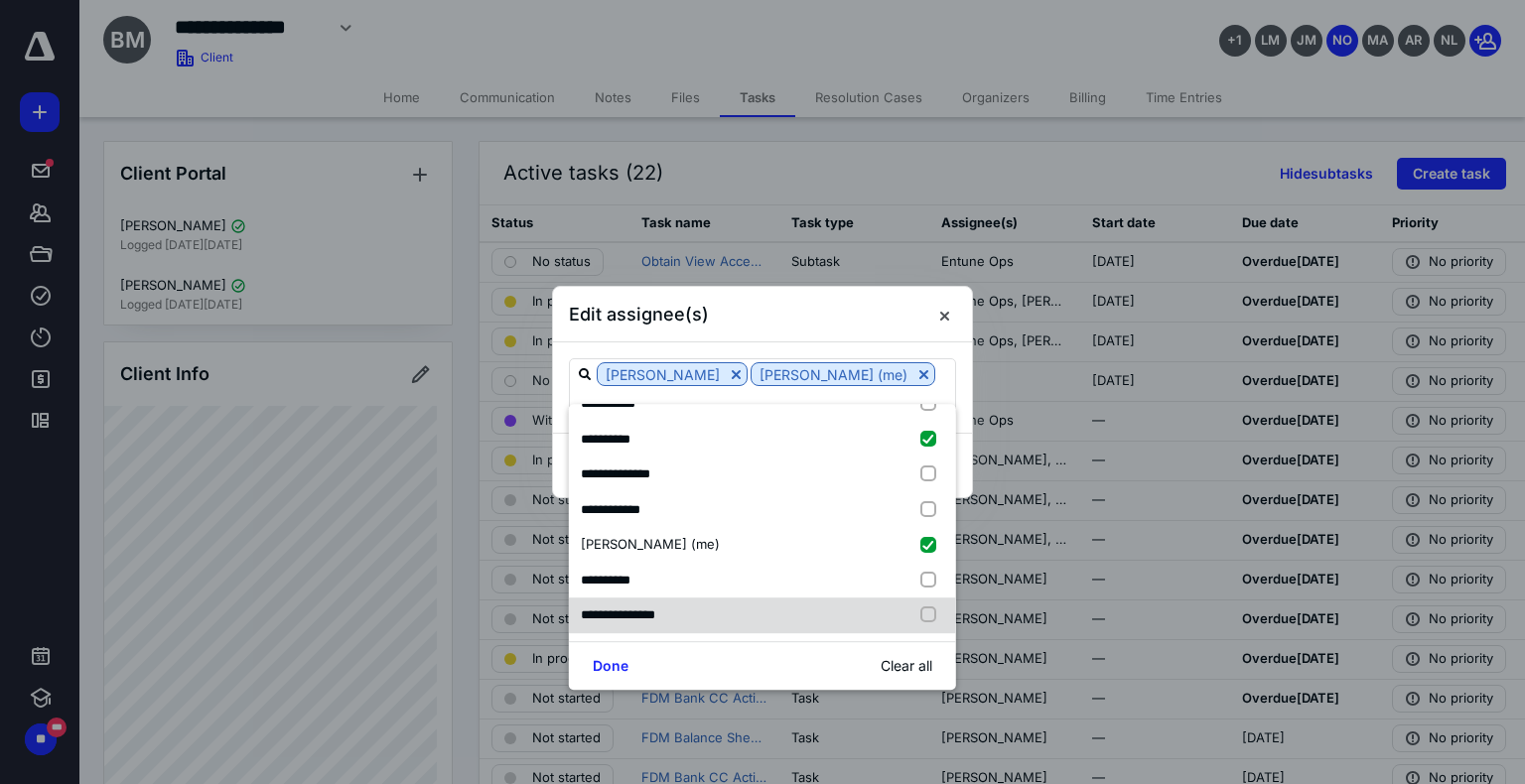 click at bounding box center (932, 615) 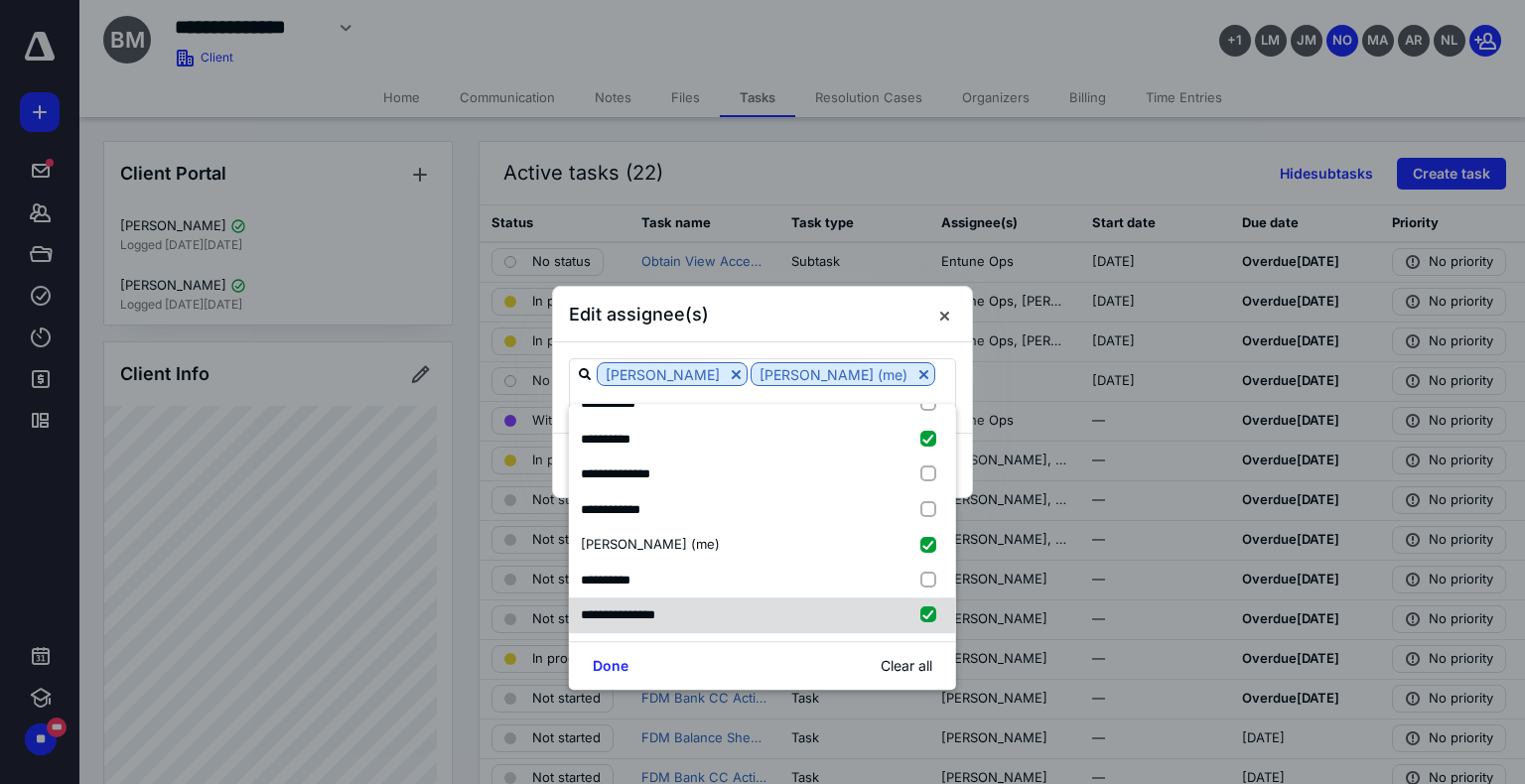 checkbox on "true" 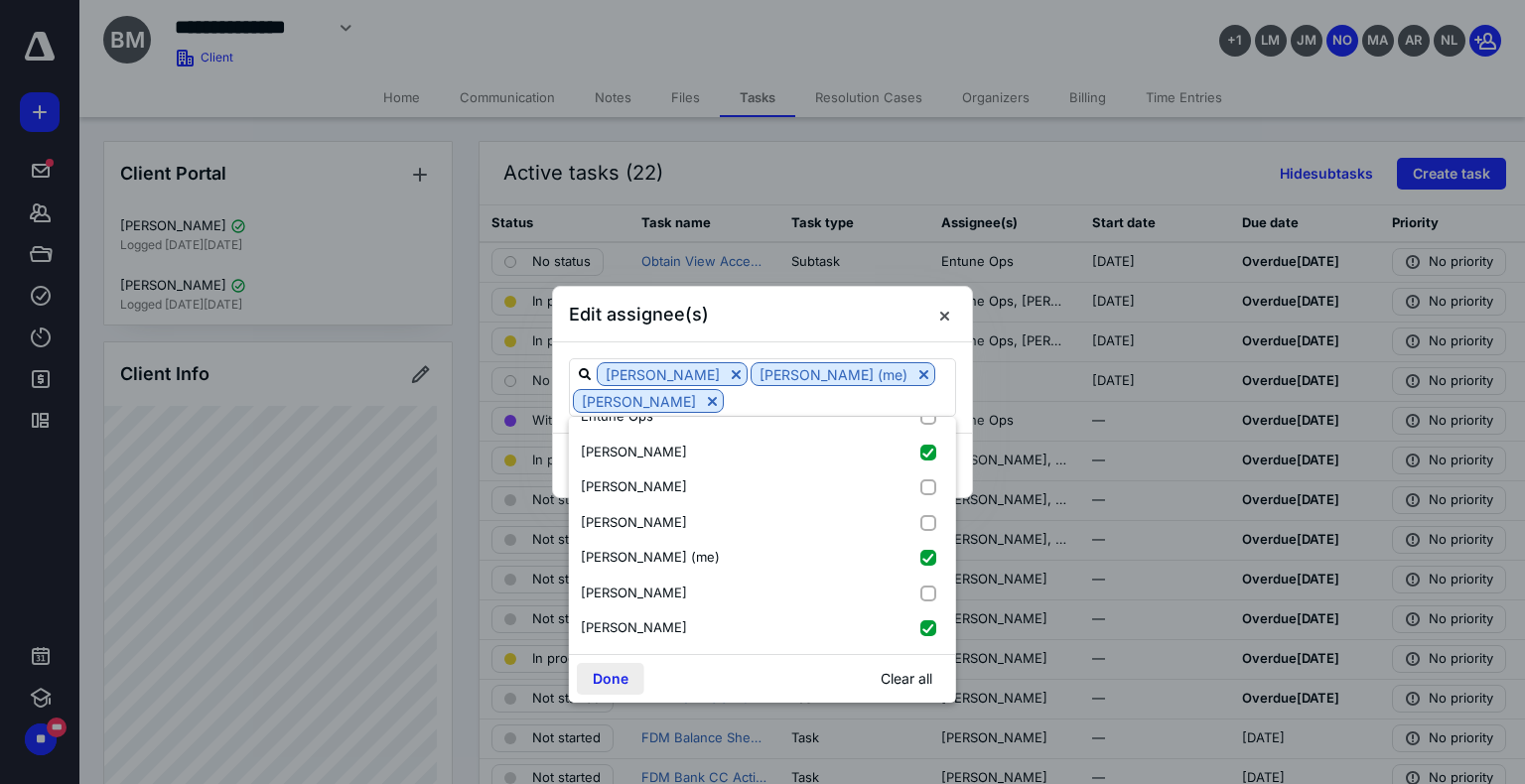 click on "Done" at bounding box center [611, 679] 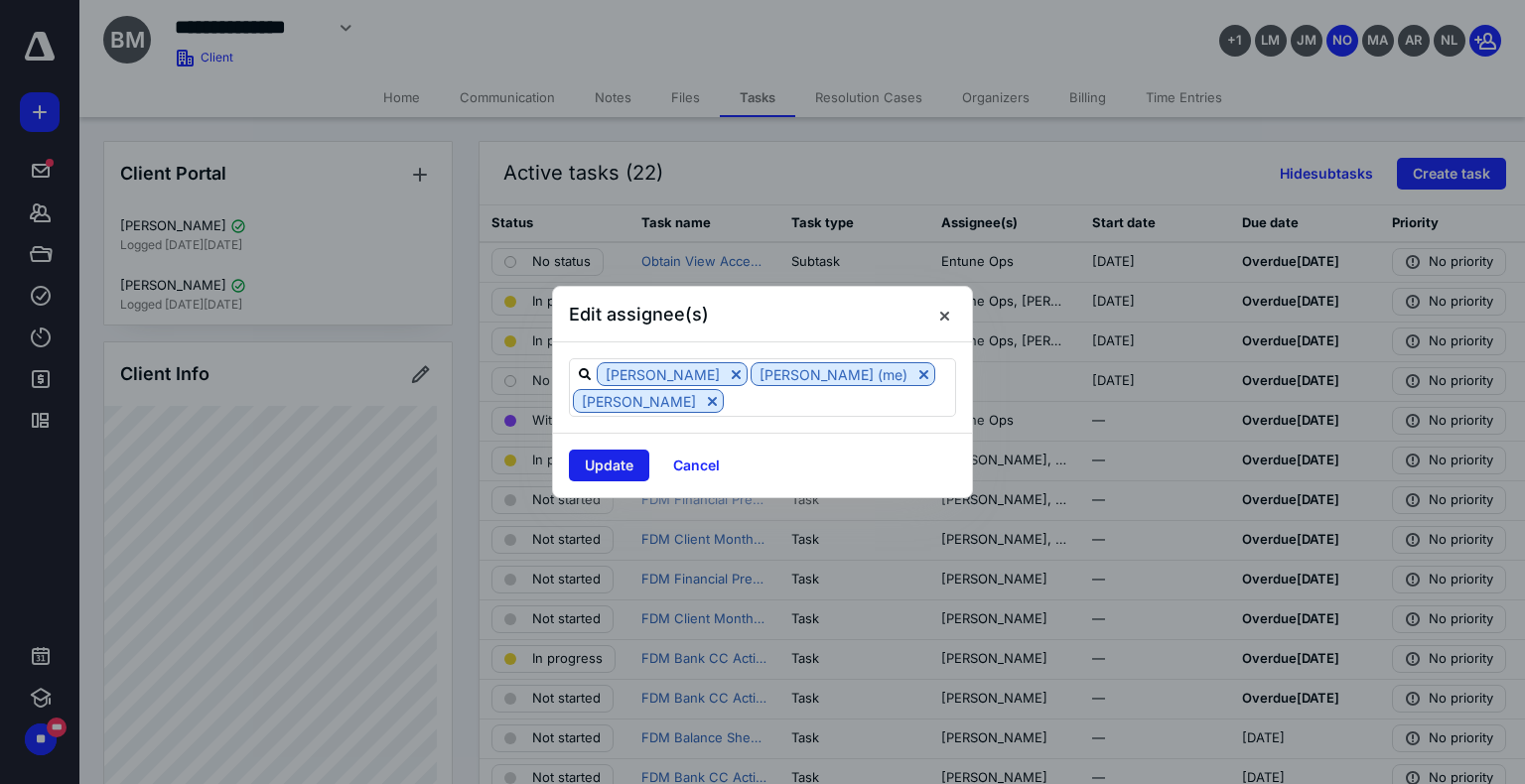 click on "Update" at bounding box center (609, 465) 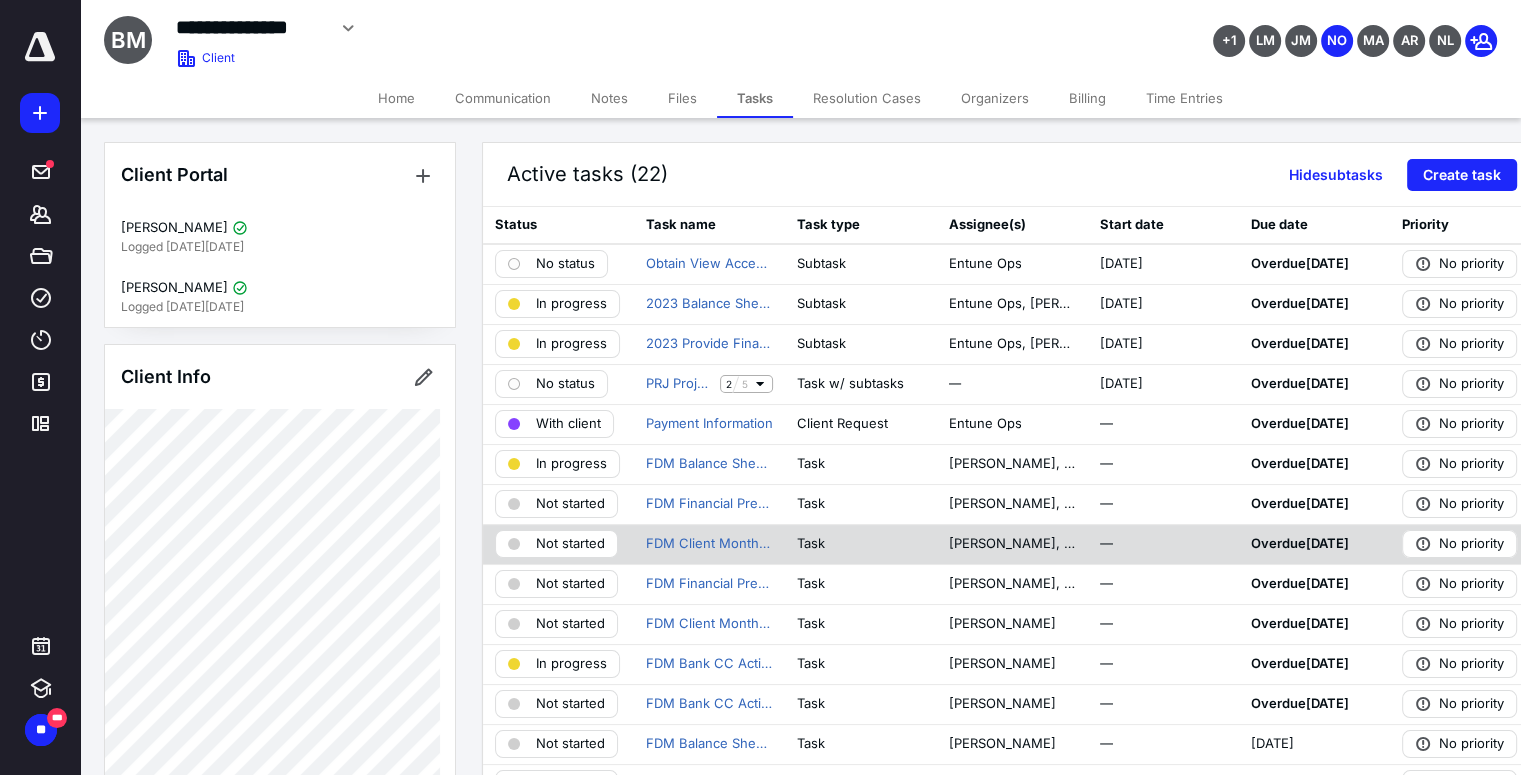 click on "Not started" at bounding box center [570, 544] 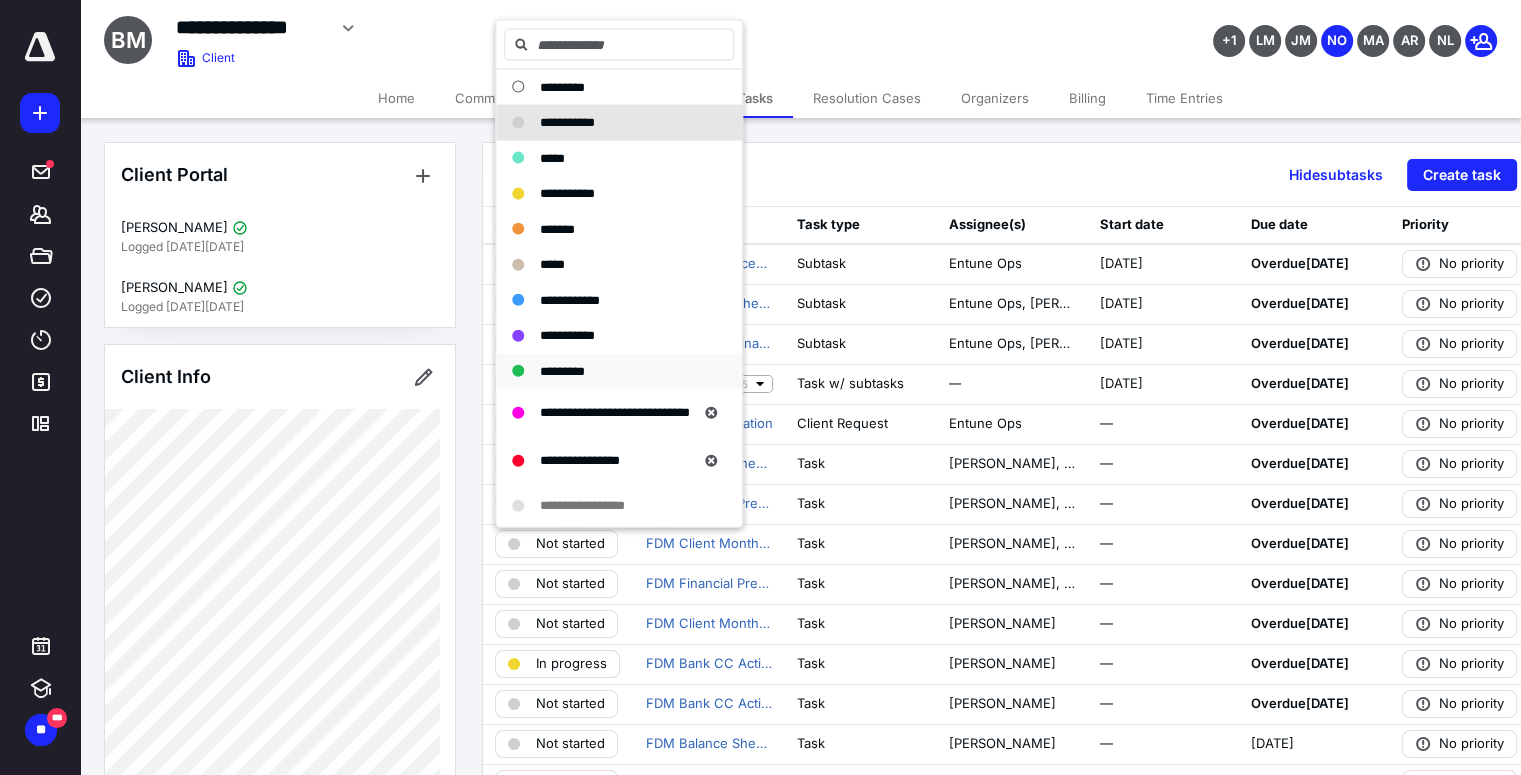 click on "*********" at bounding box center [562, 370] 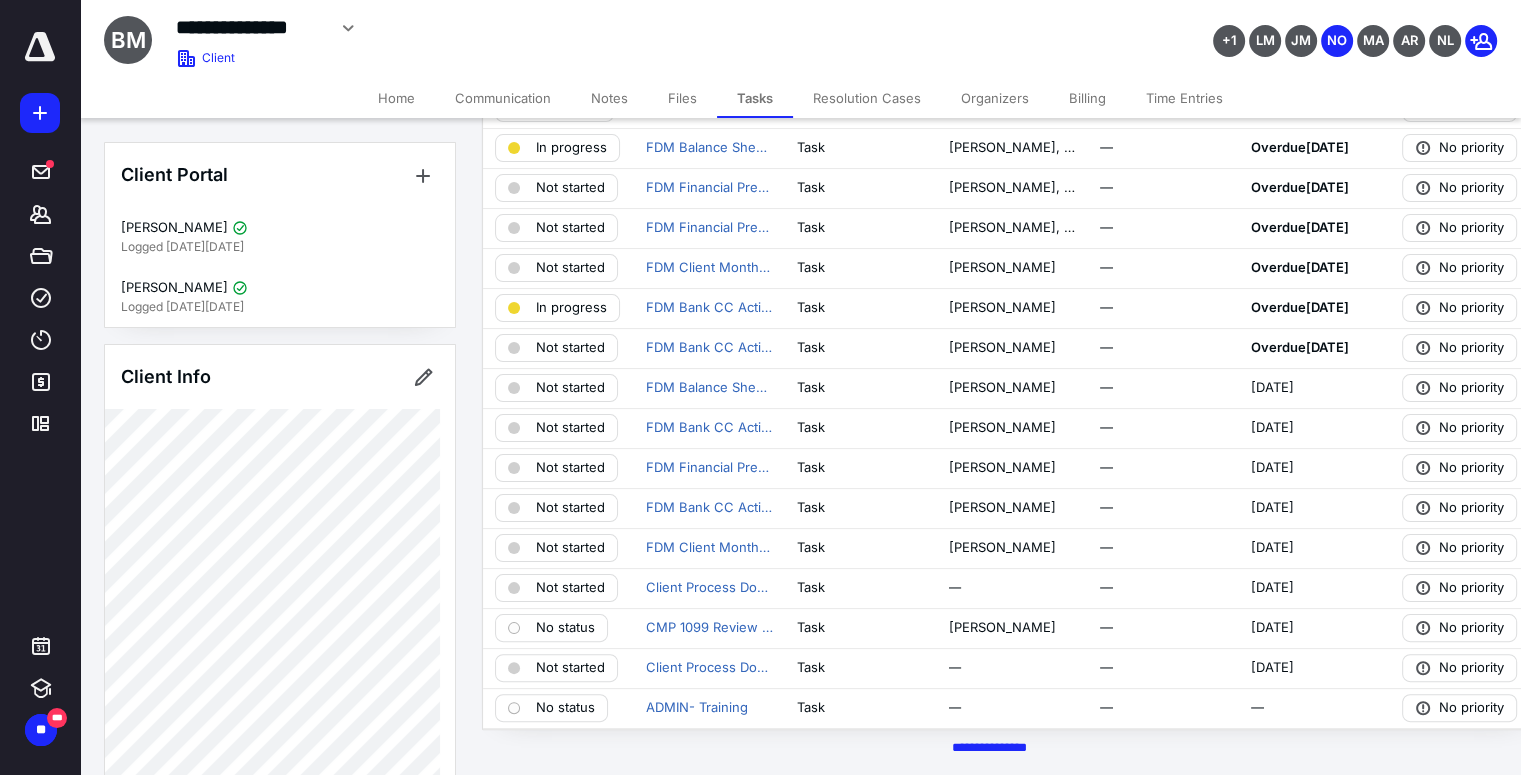 scroll, scrollTop: 320, scrollLeft: 0, axis: vertical 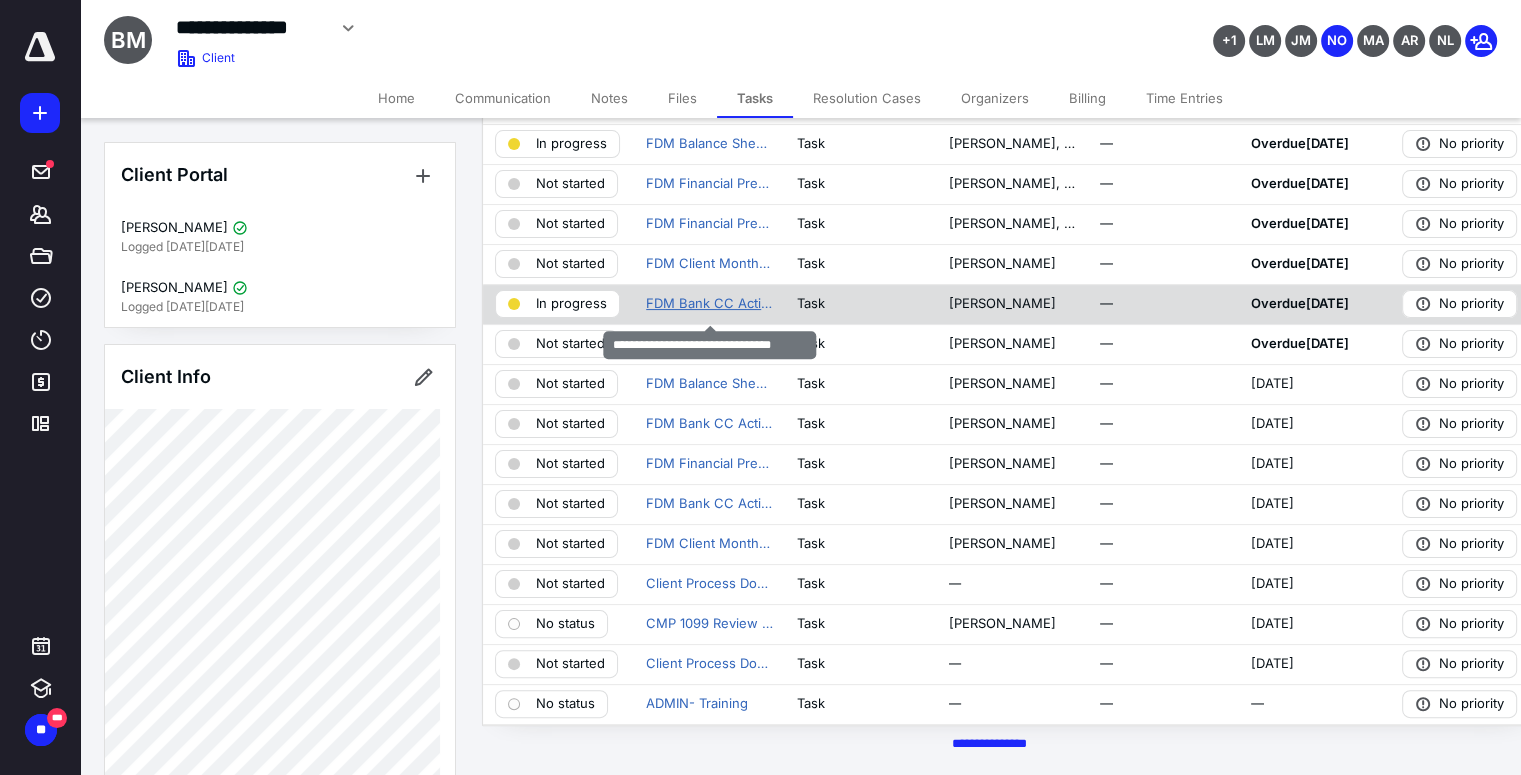 click on "FDM Bank  CC Activity Processing" at bounding box center (709, 304) 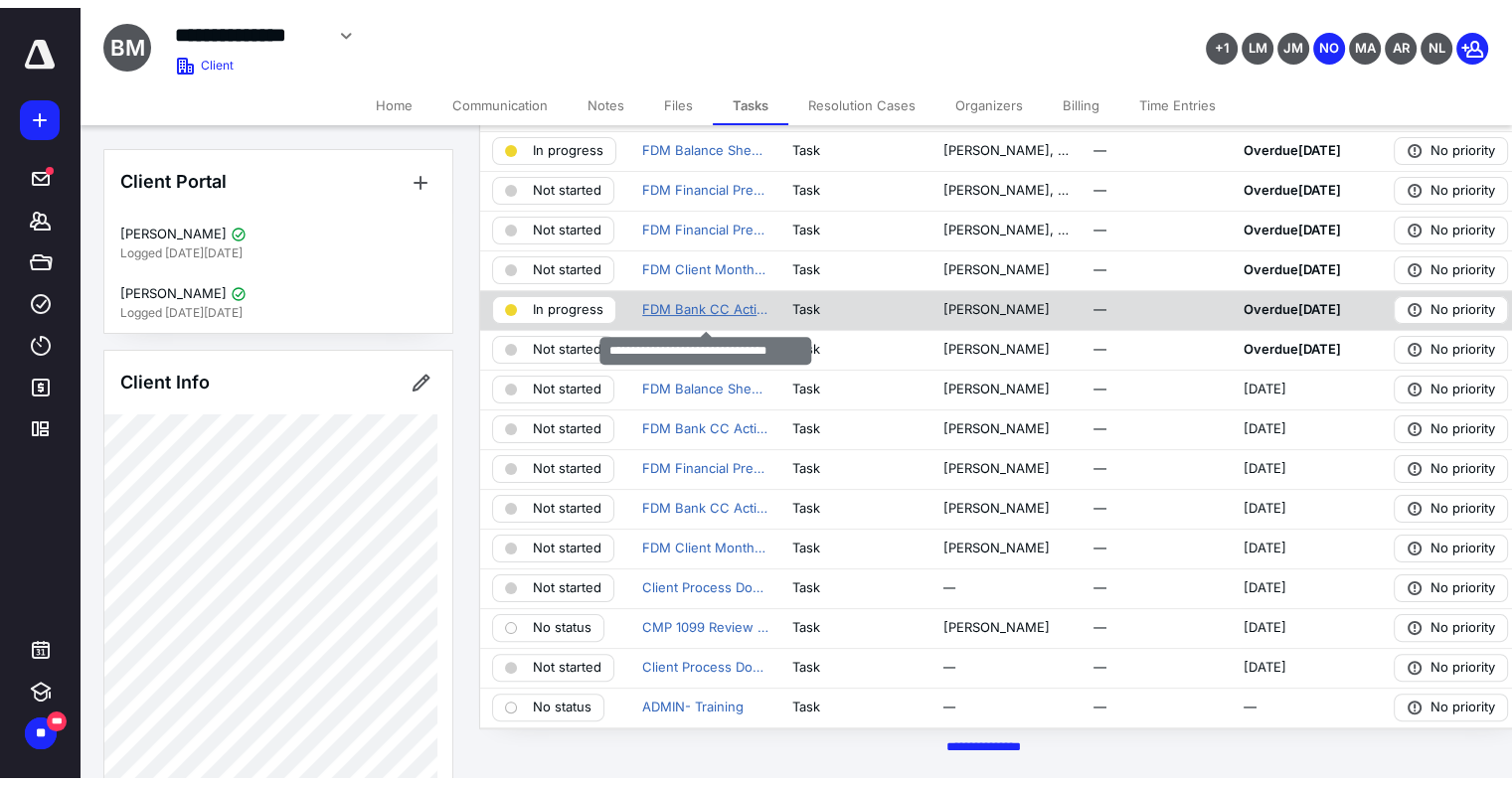 scroll, scrollTop: 0, scrollLeft: 0, axis: both 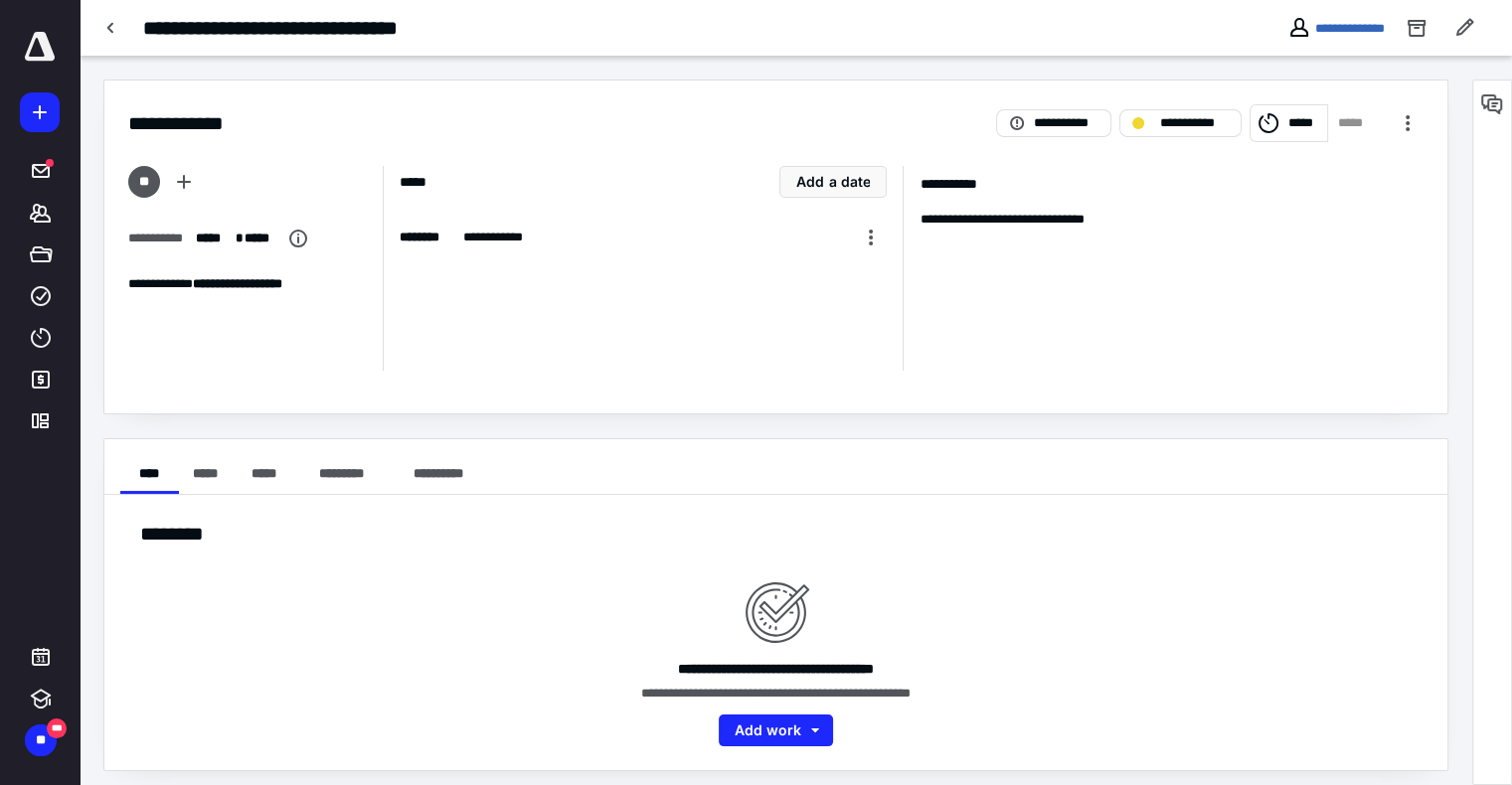 click on "*****" at bounding box center (1305, 123) 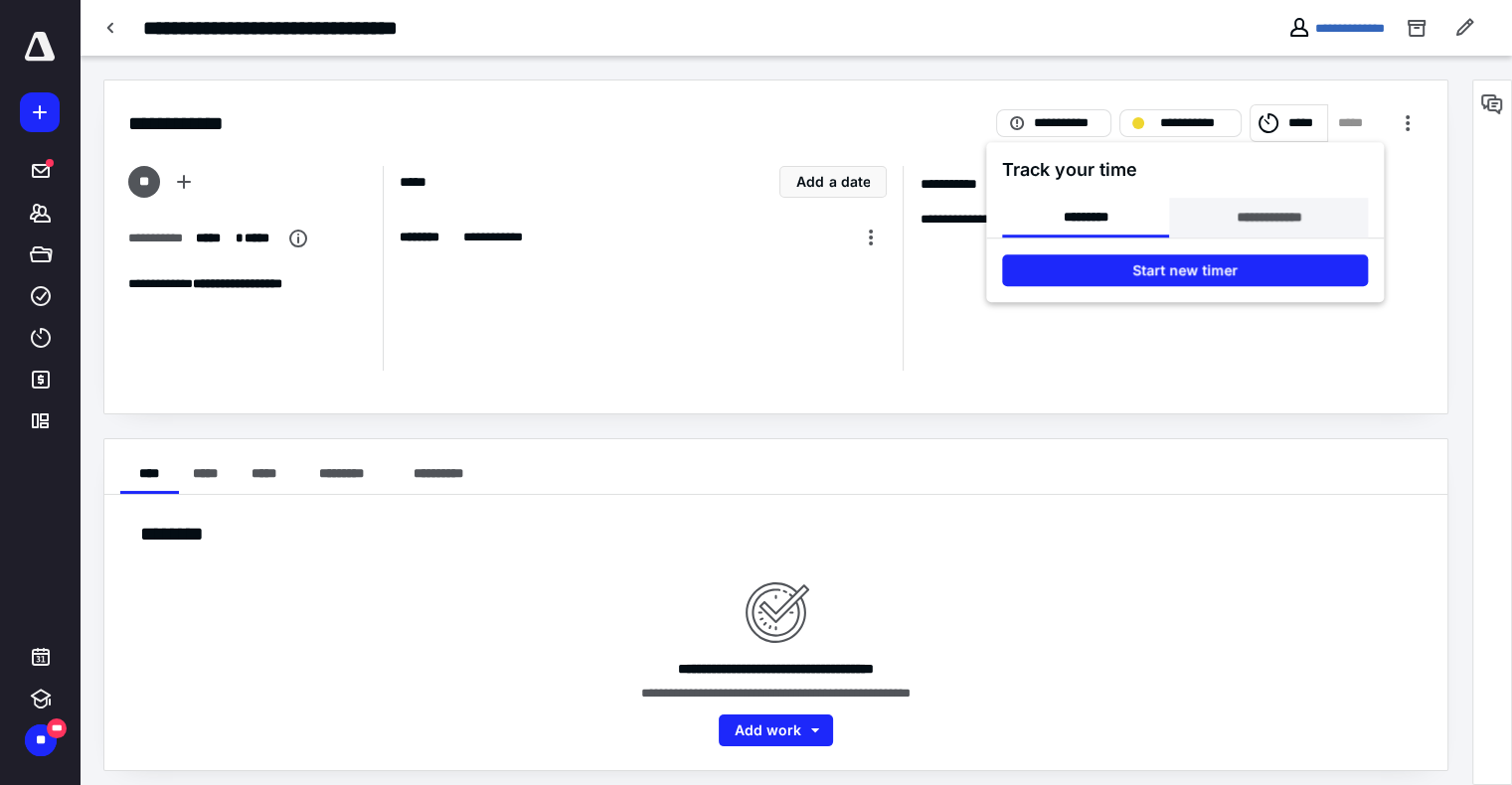 click on "**********" at bounding box center (1268, 218) 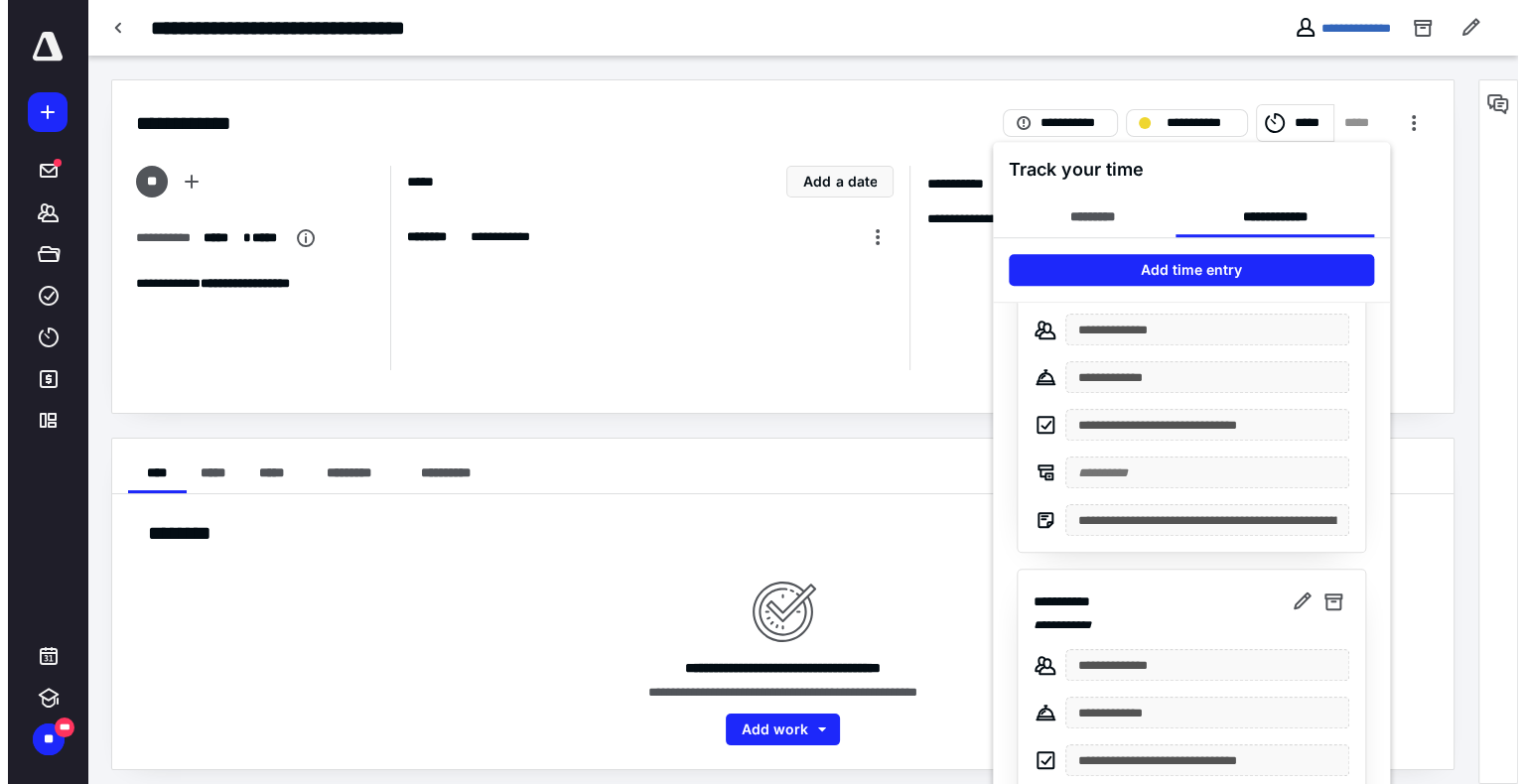 scroll, scrollTop: 90, scrollLeft: 0, axis: vertical 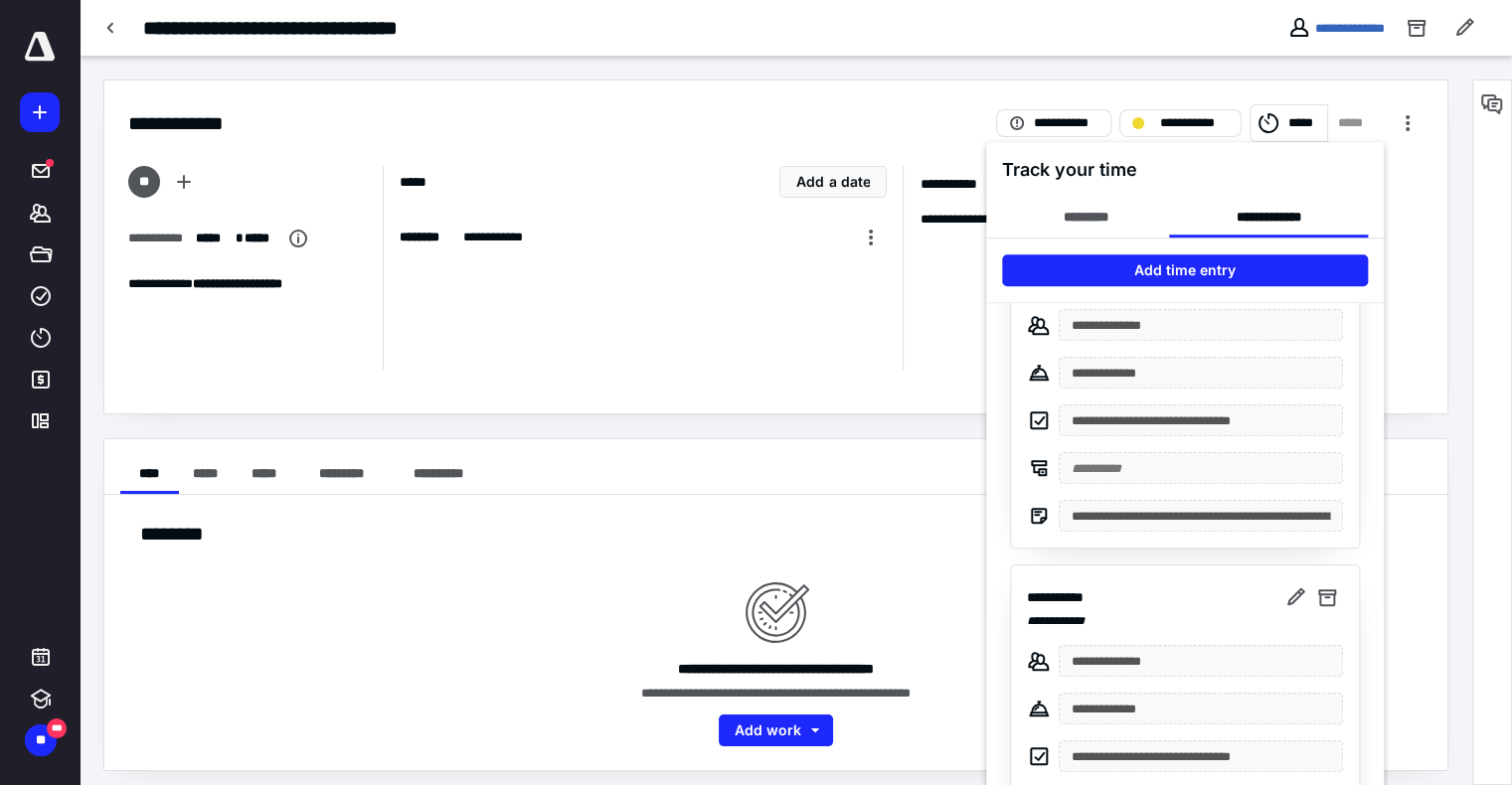 click at bounding box center [756, 392] 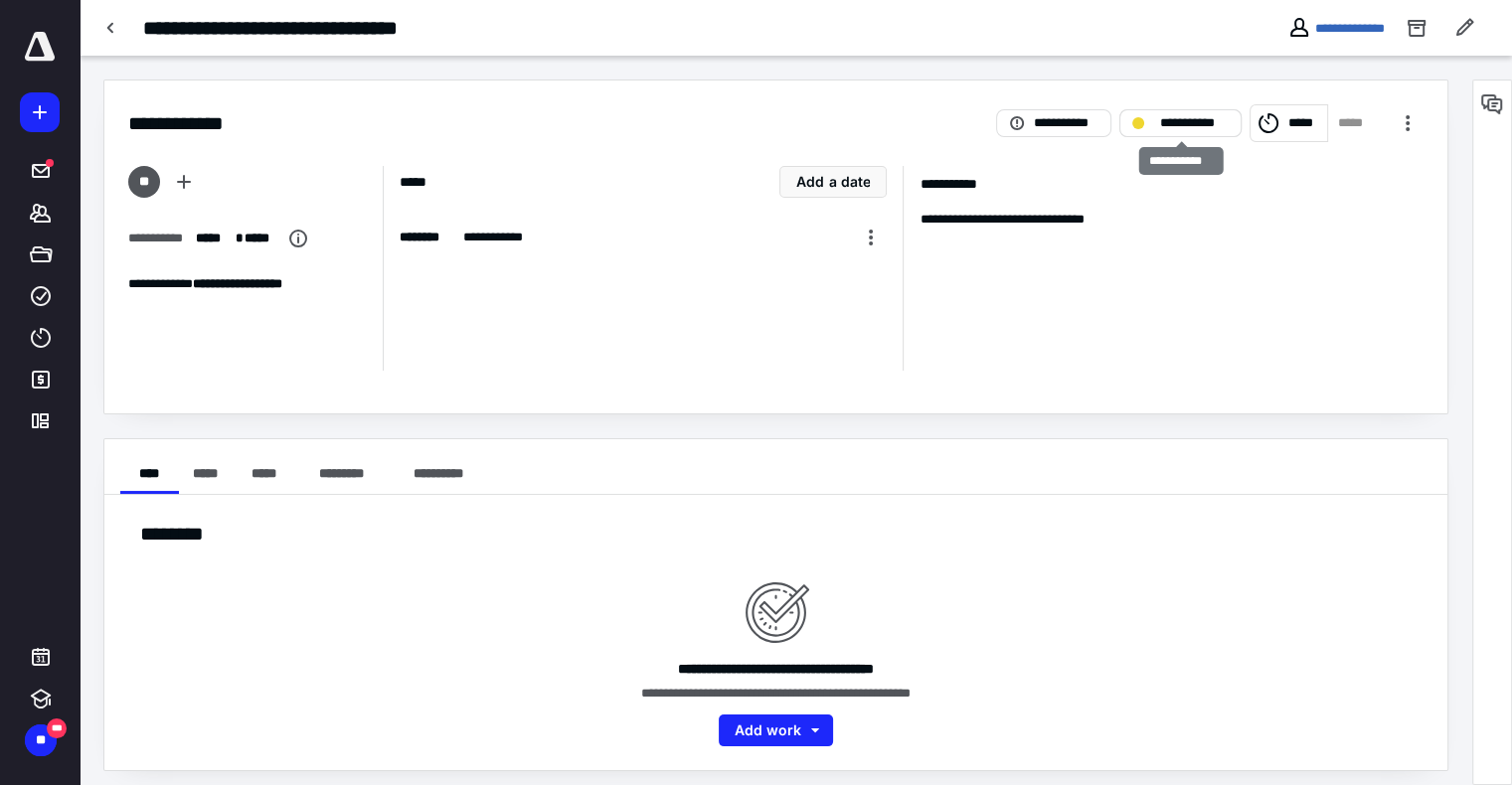 click on "**********" at bounding box center (1194, 123) 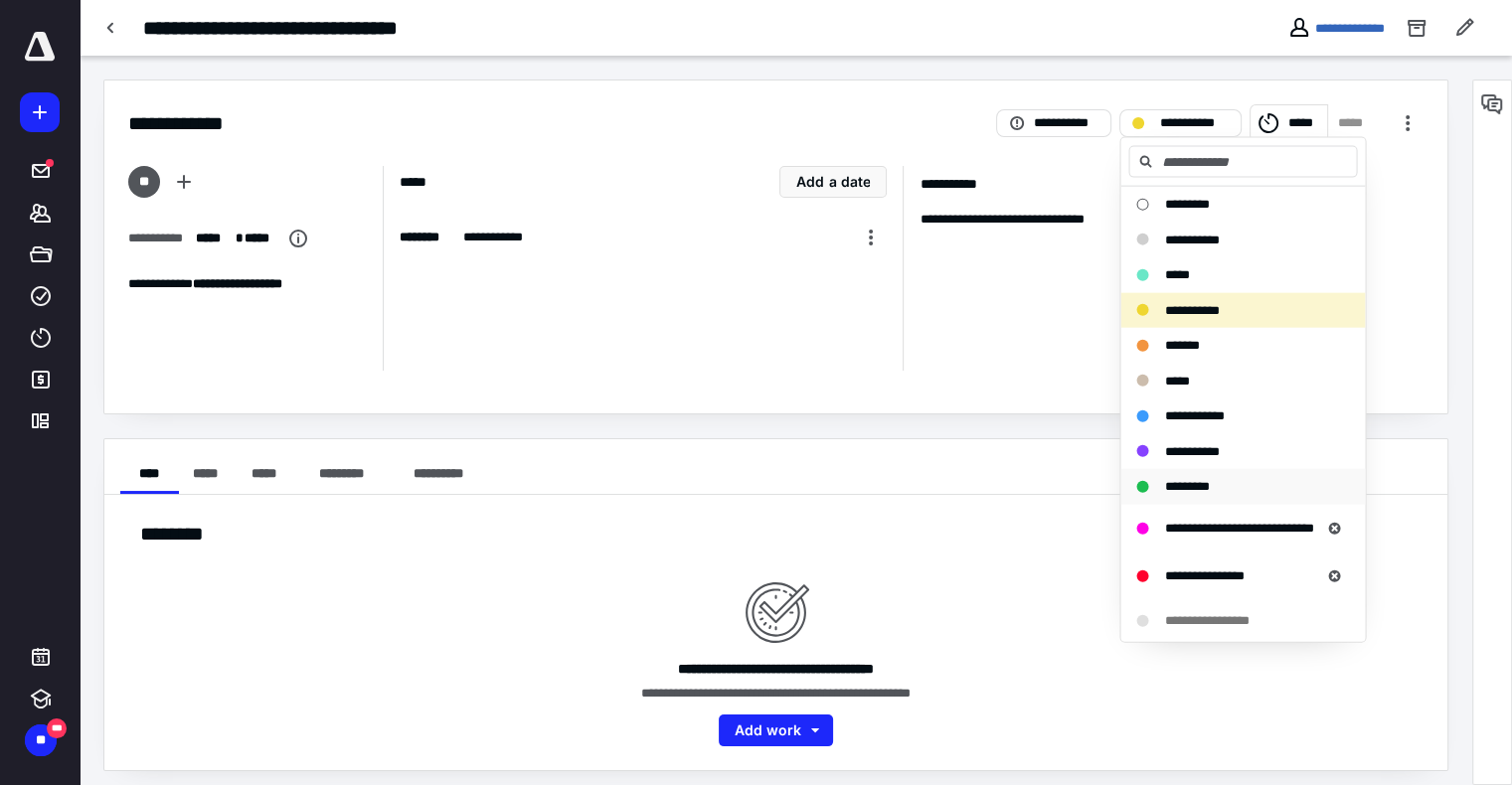 click on "*********" at bounding box center (1243, 487) 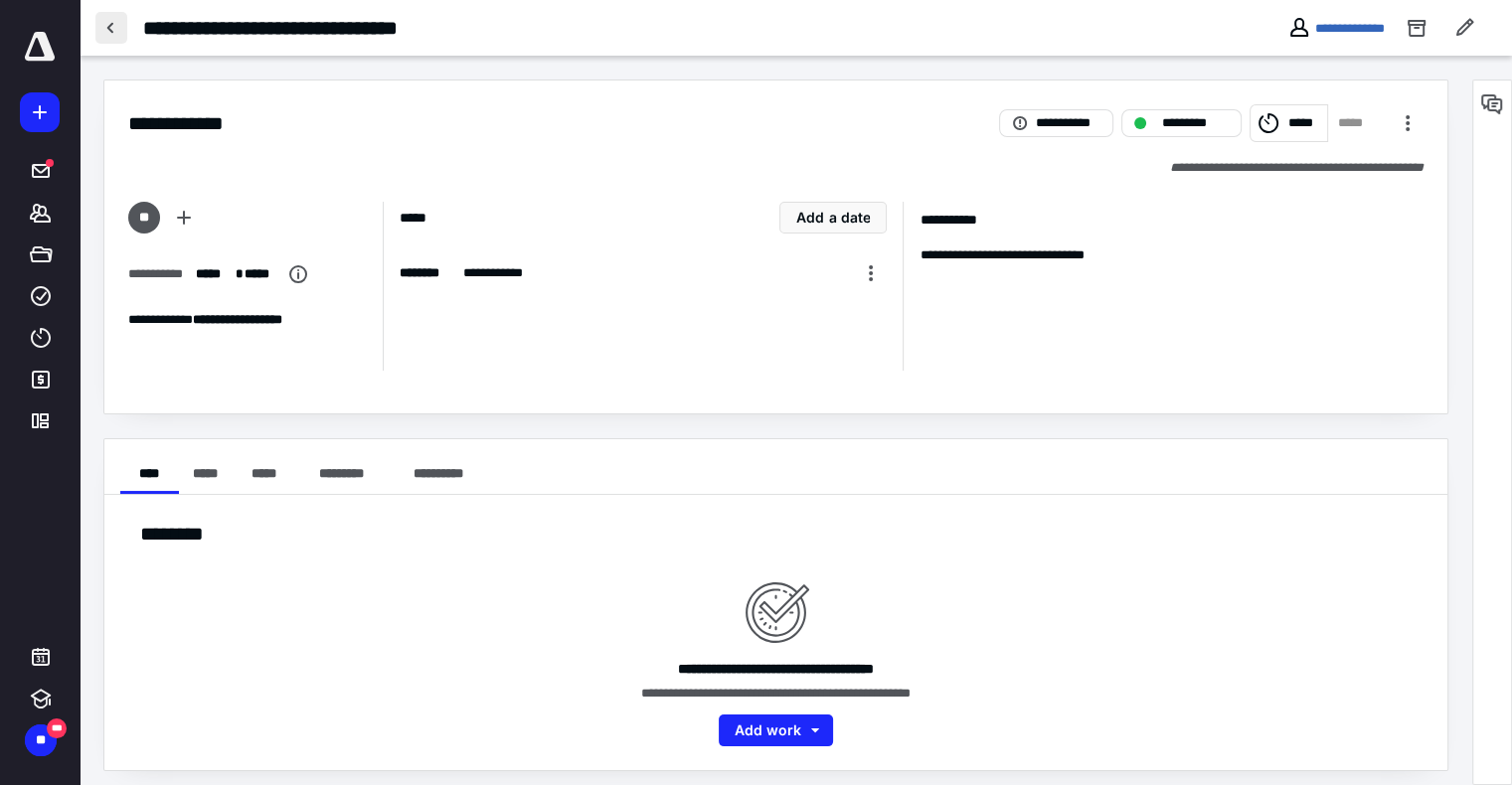 click at bounding box center (111, 28) 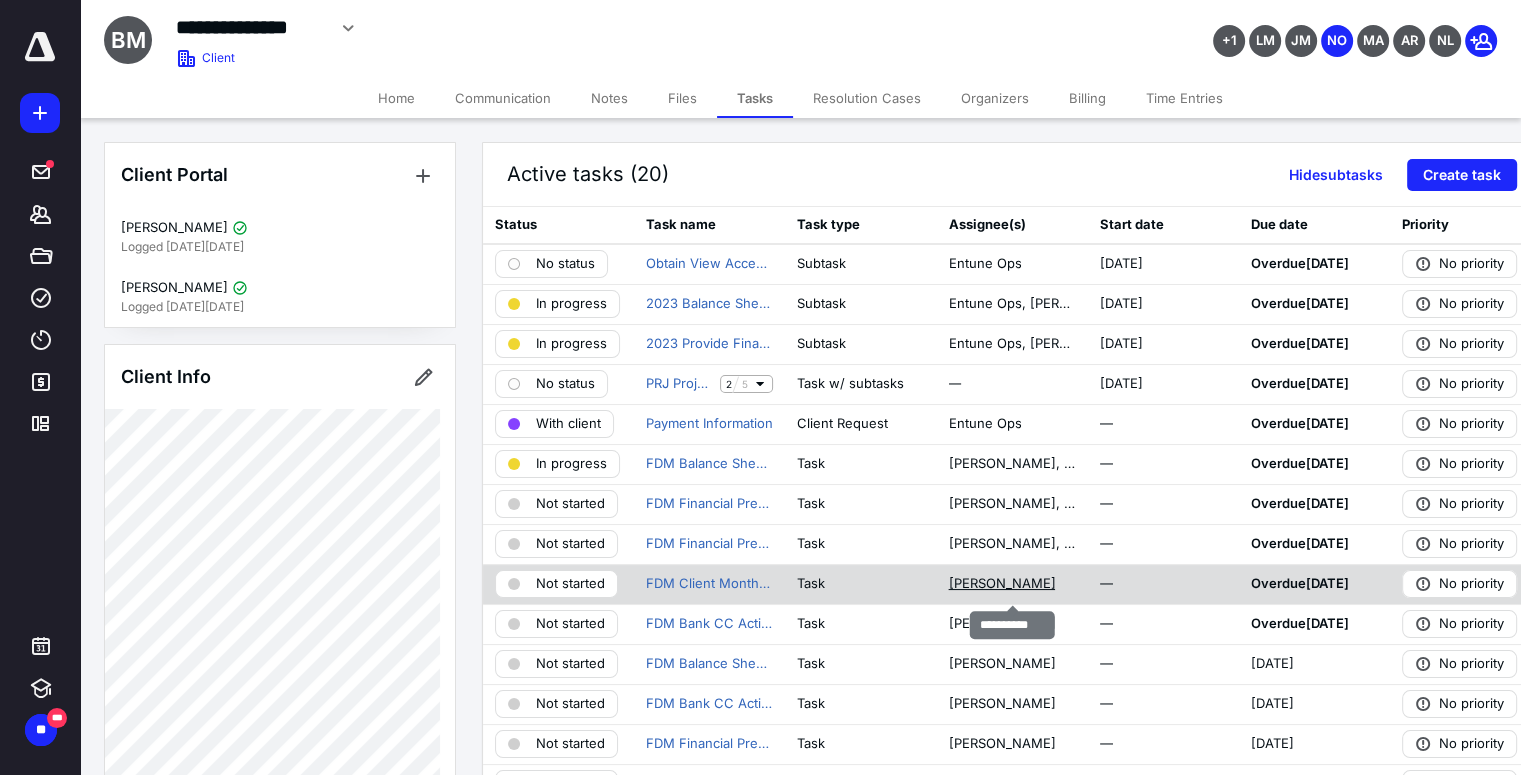 click on "[PERSON_NAME]" at bounding box center (1001, 584) 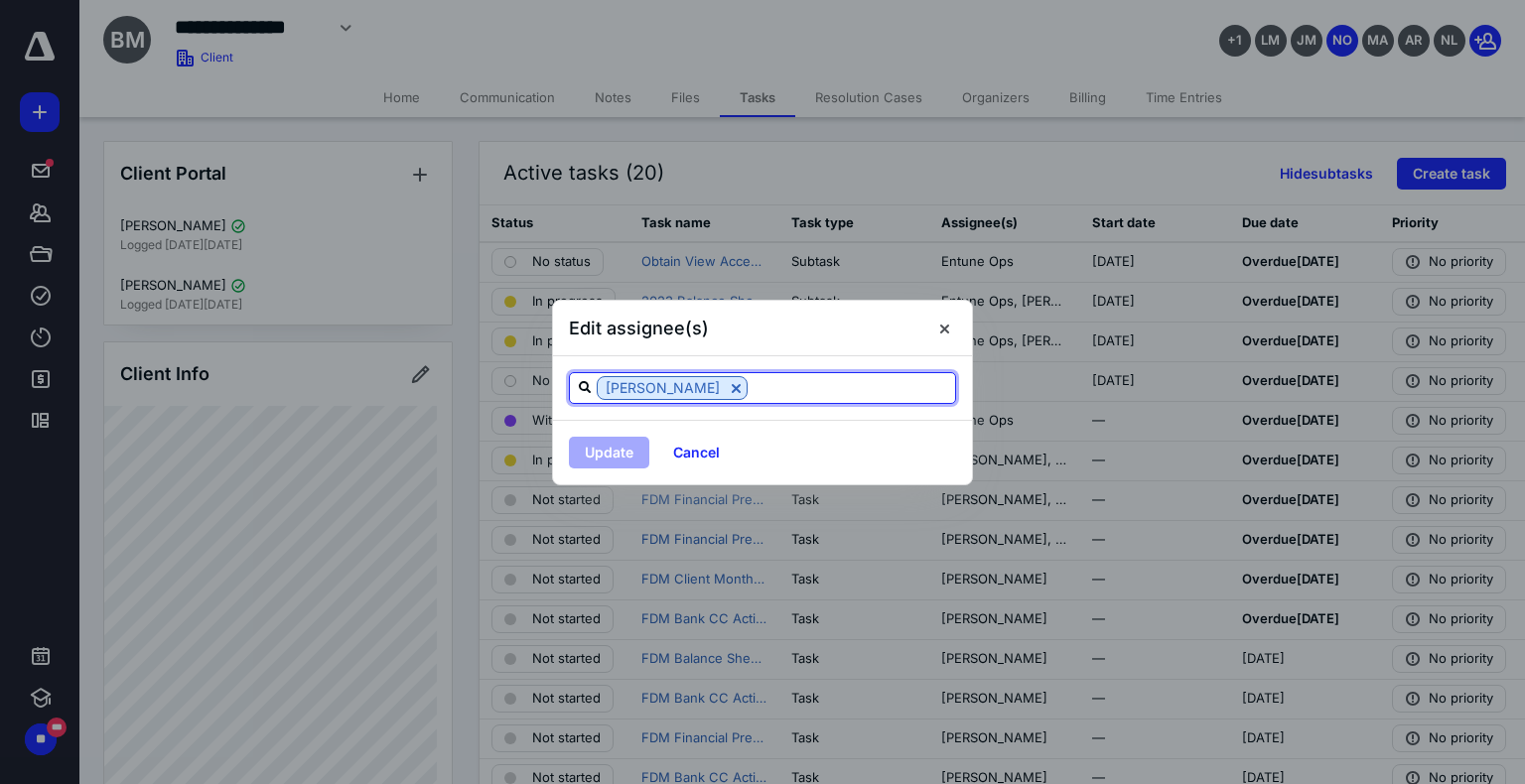 click at bounding box center (851, 387) 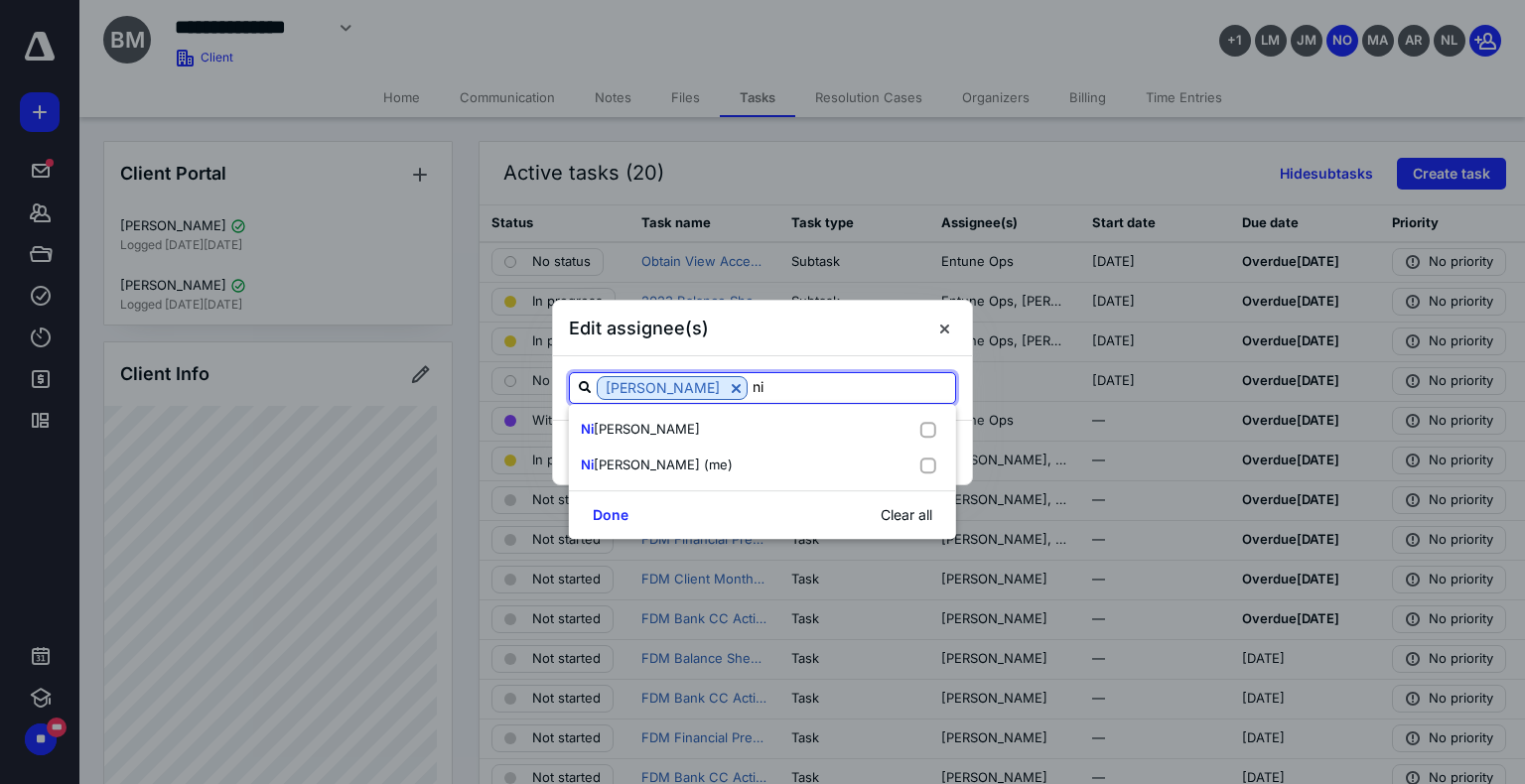 type on "nic" 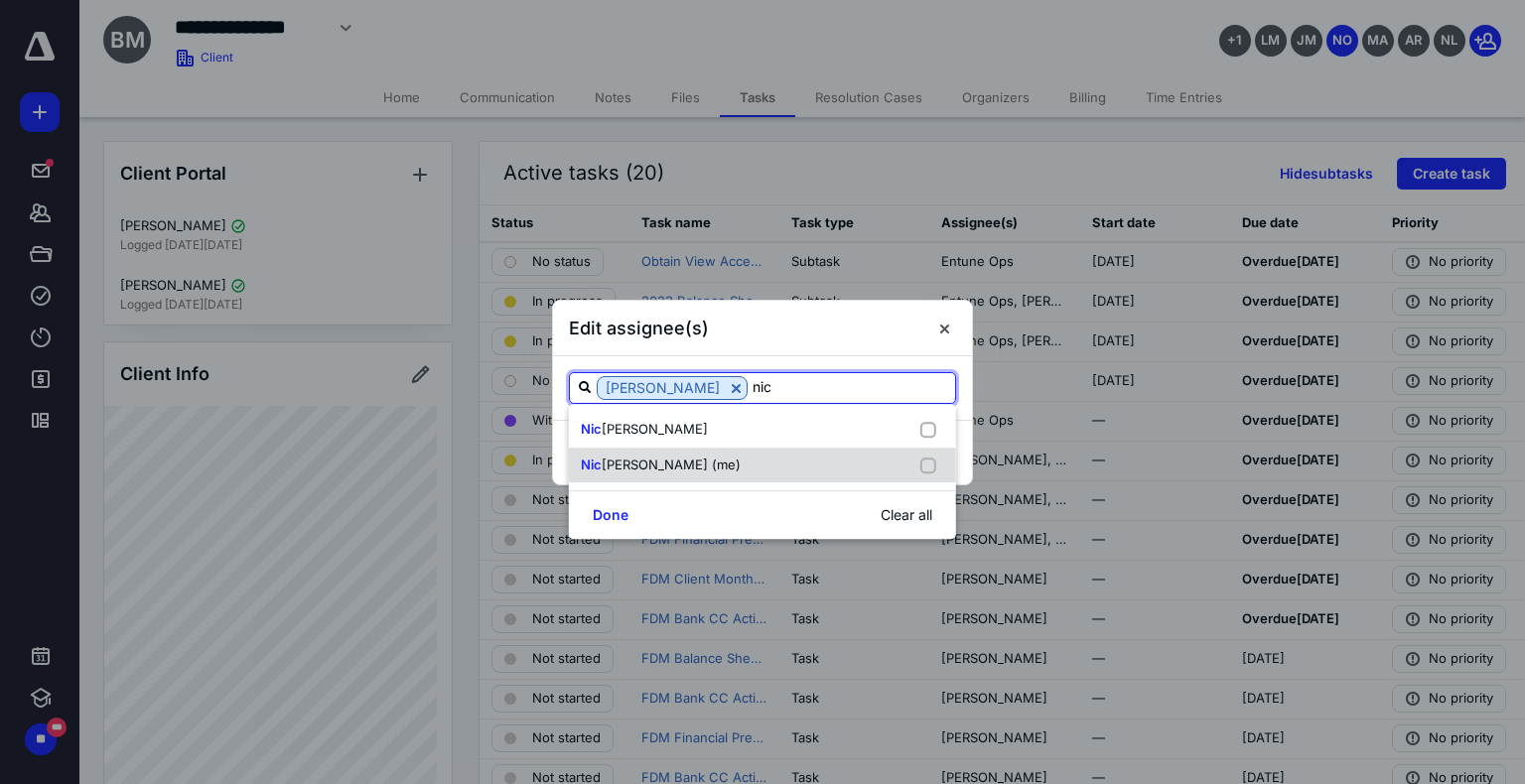 click at bounding box center [932, 465] 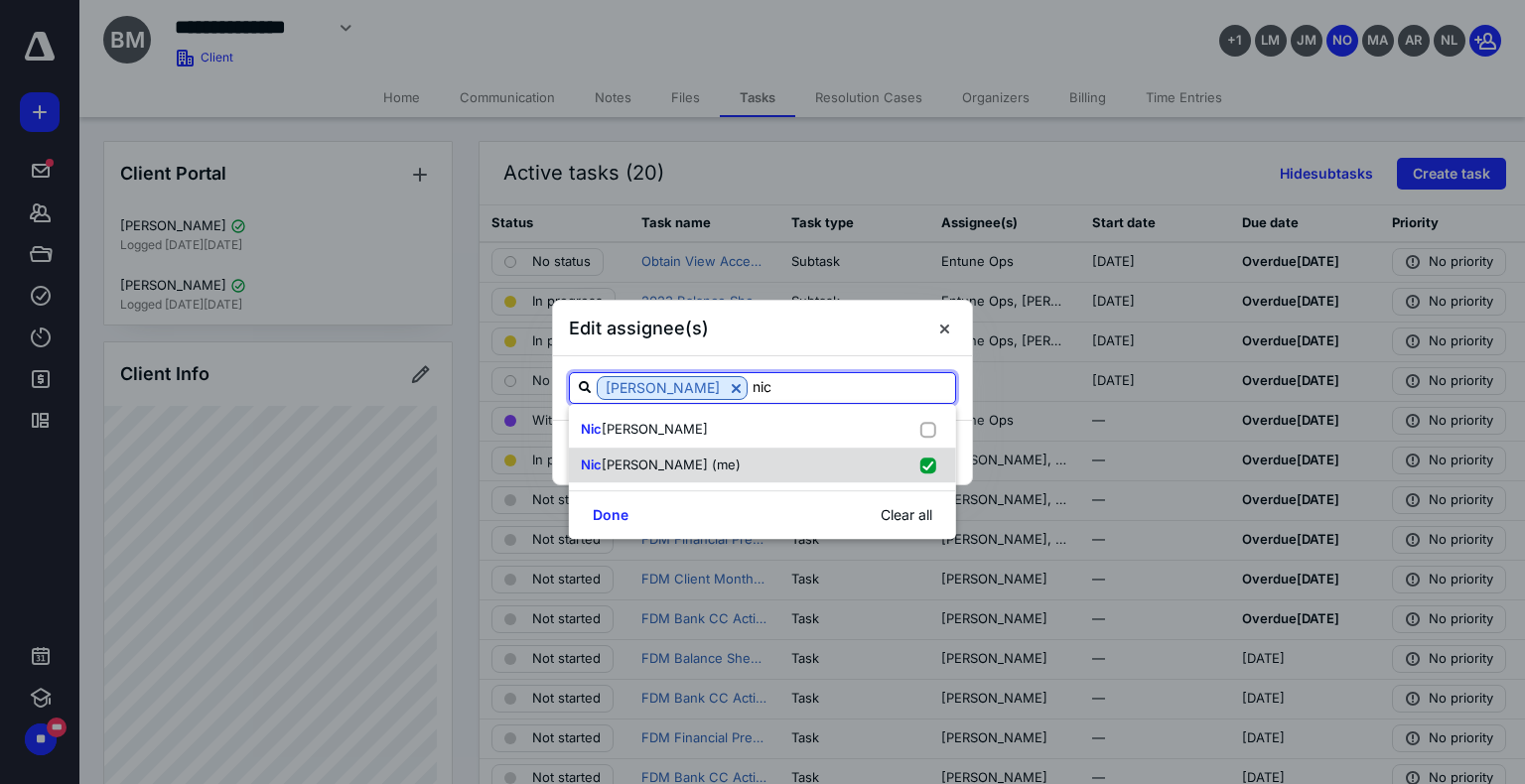 checkbox on "true" 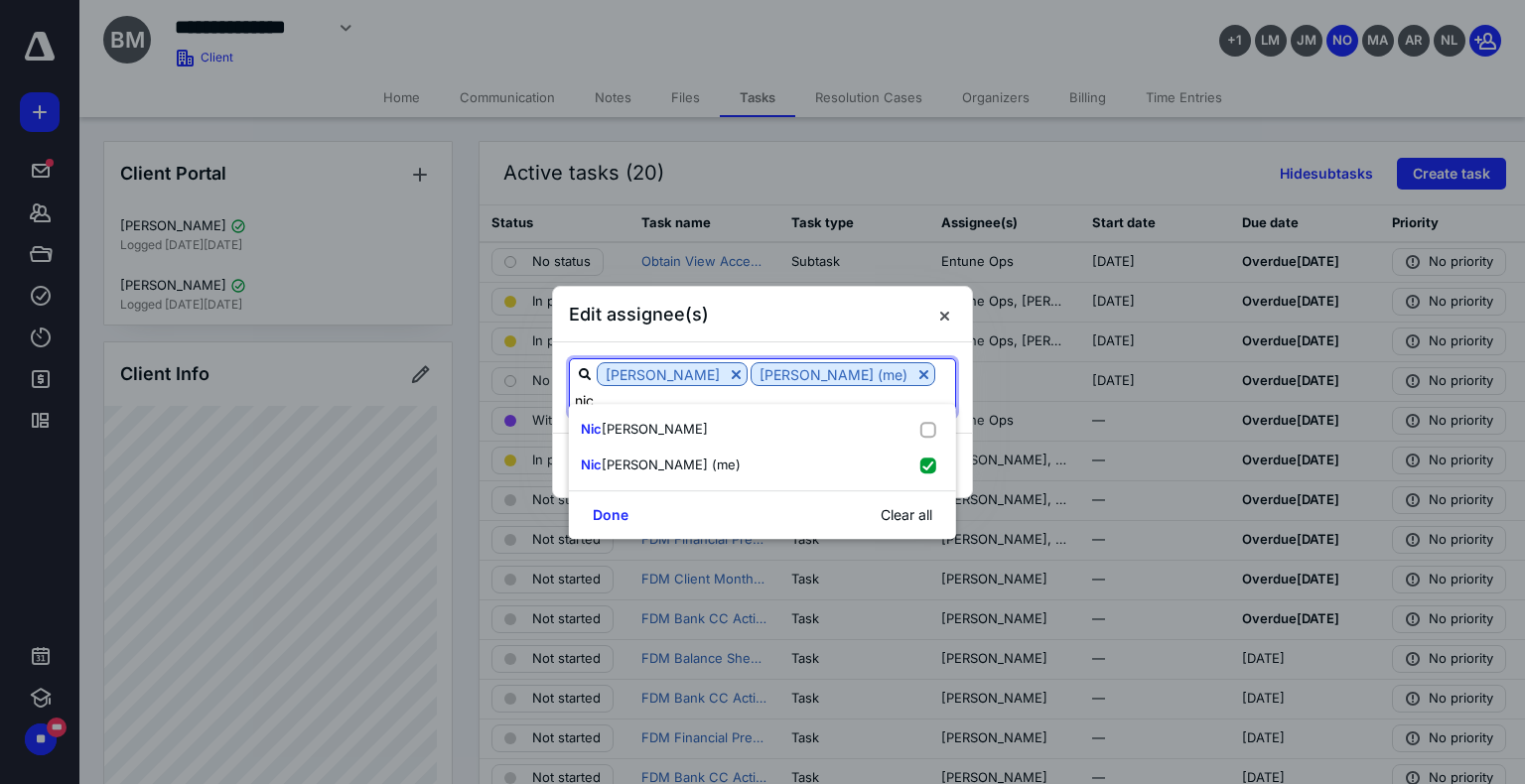 click on "nic" at bounding box center (762, 400) 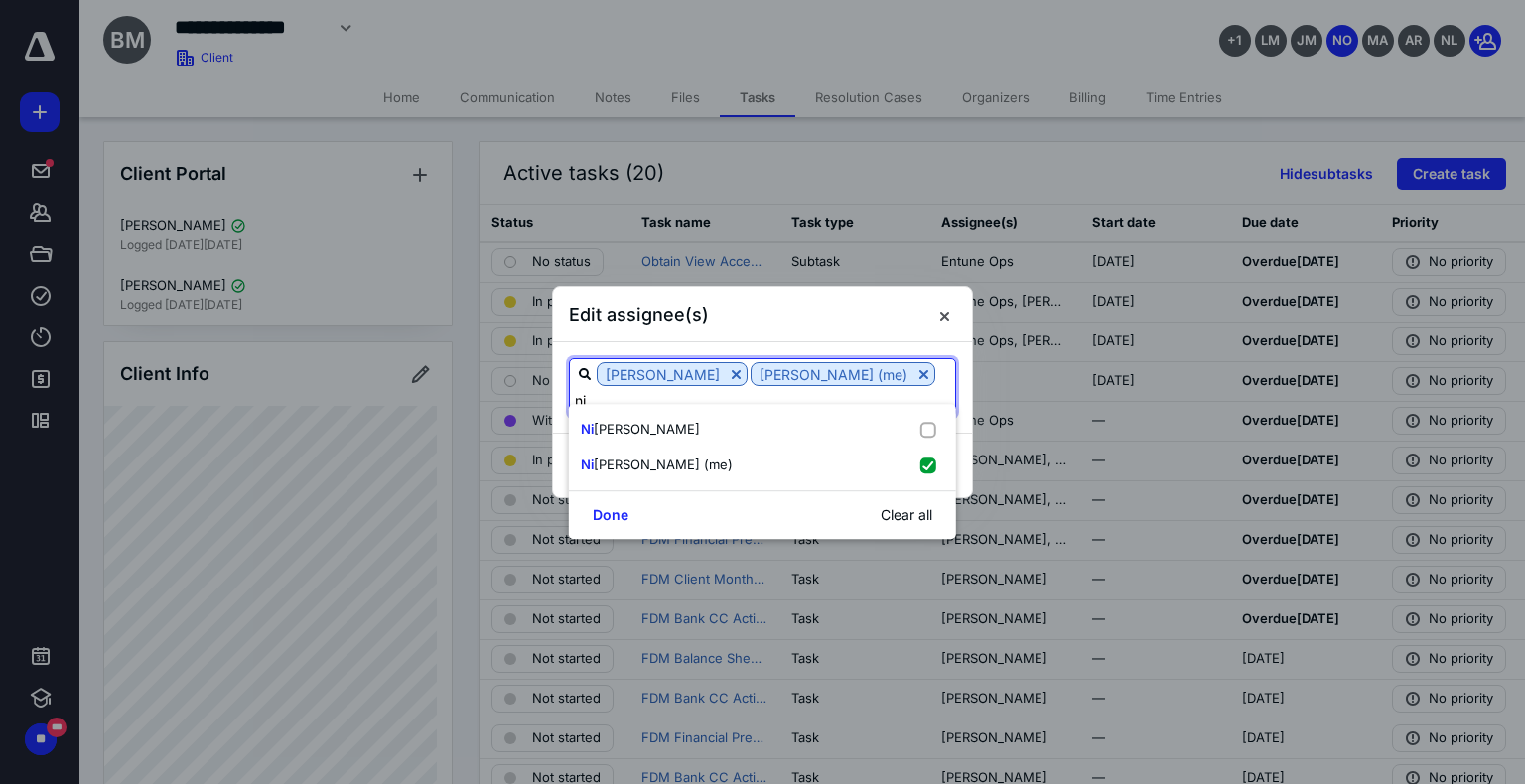 type on "n" 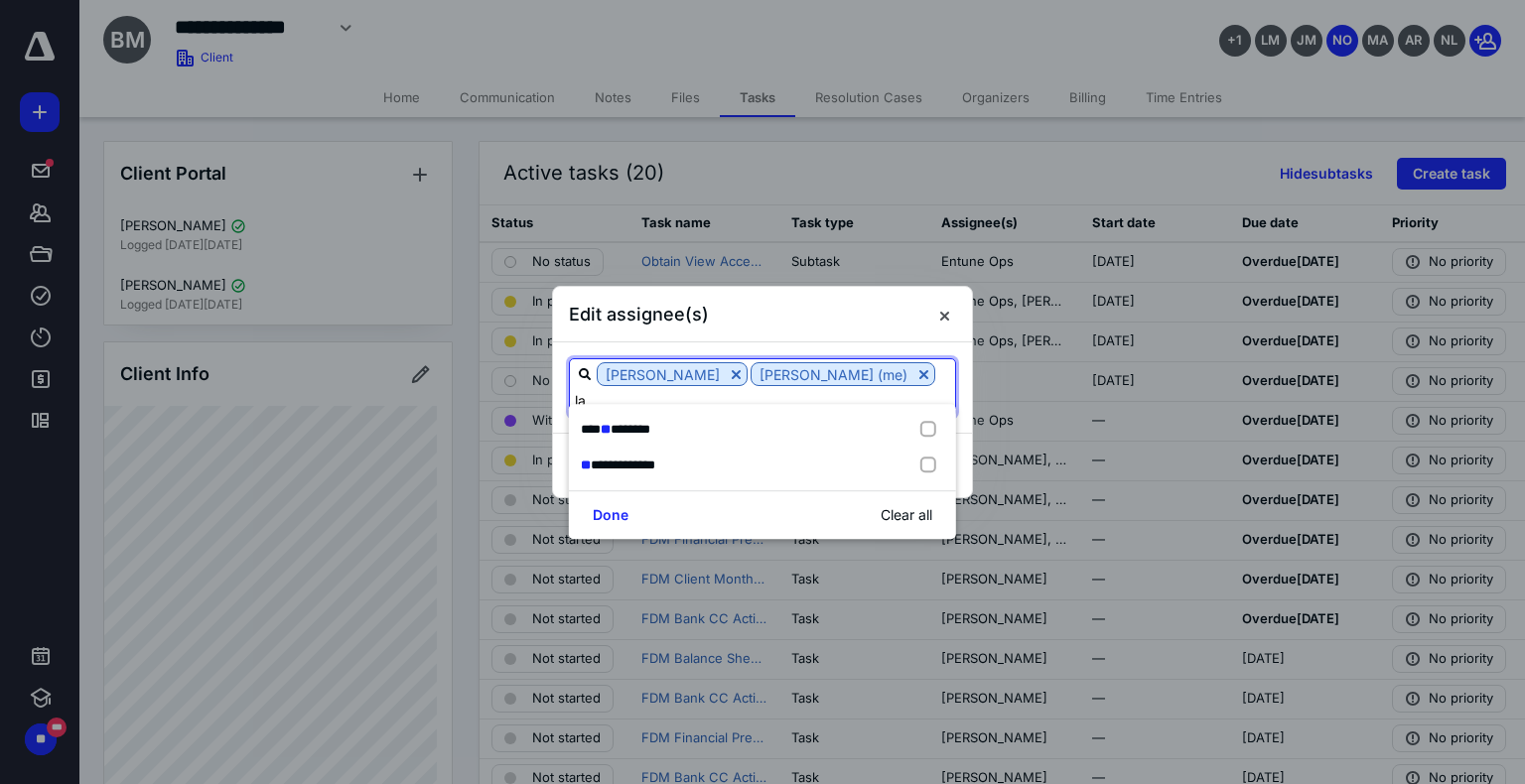 type on "[PERSON_NAME]" 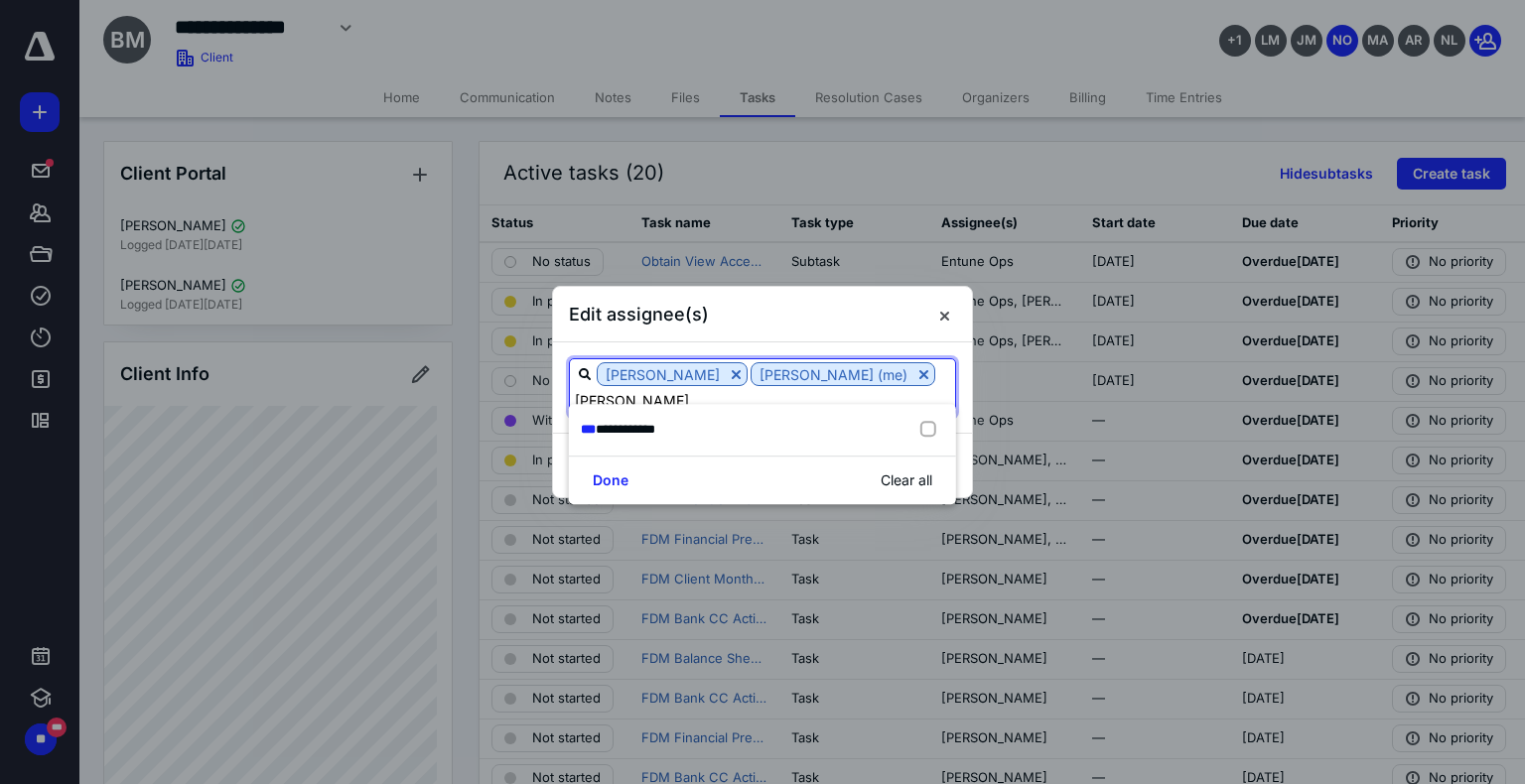 click on "[PERSON_NAME]" at bounding box center (762, 400) 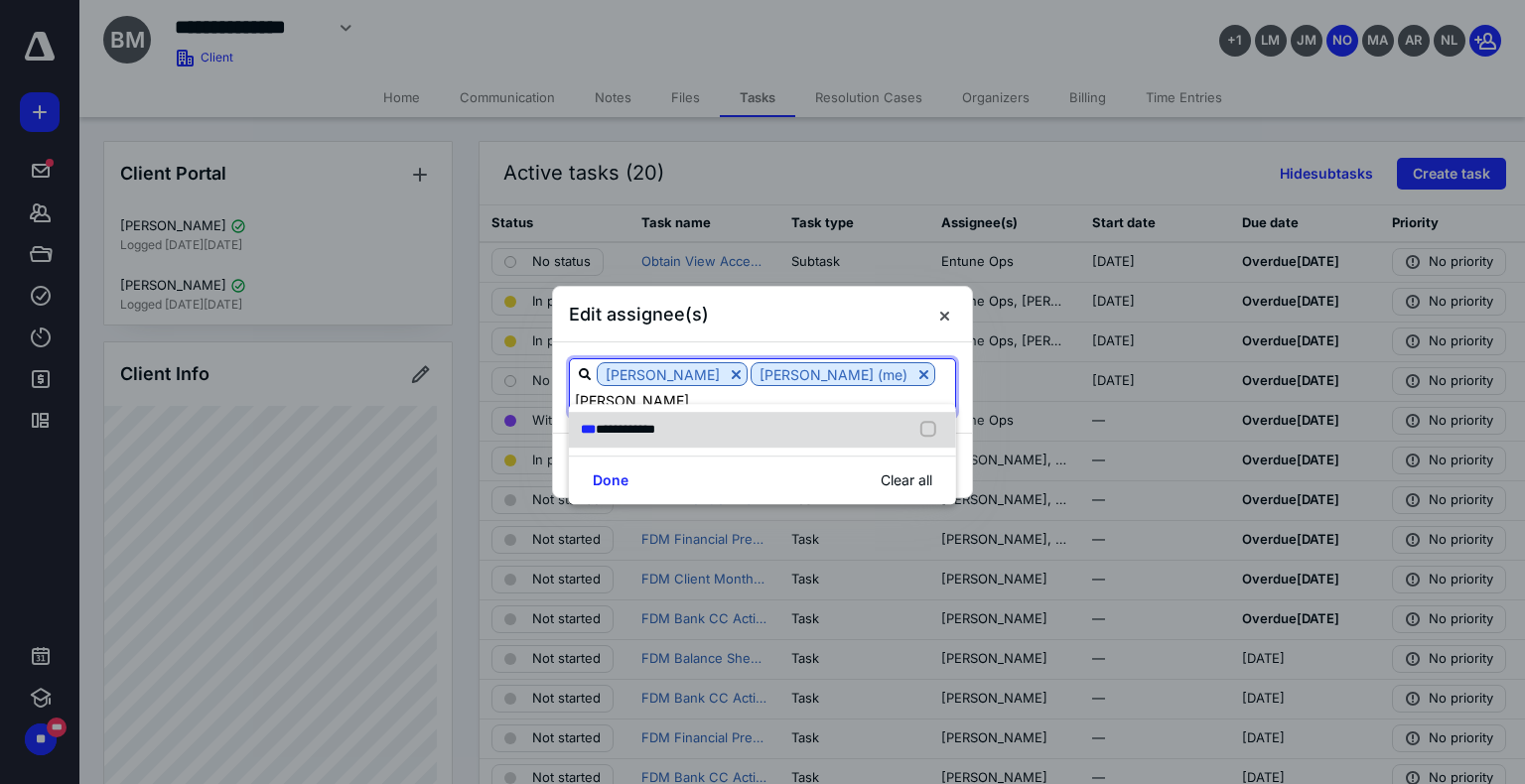 click at bounding box center [932, 430] 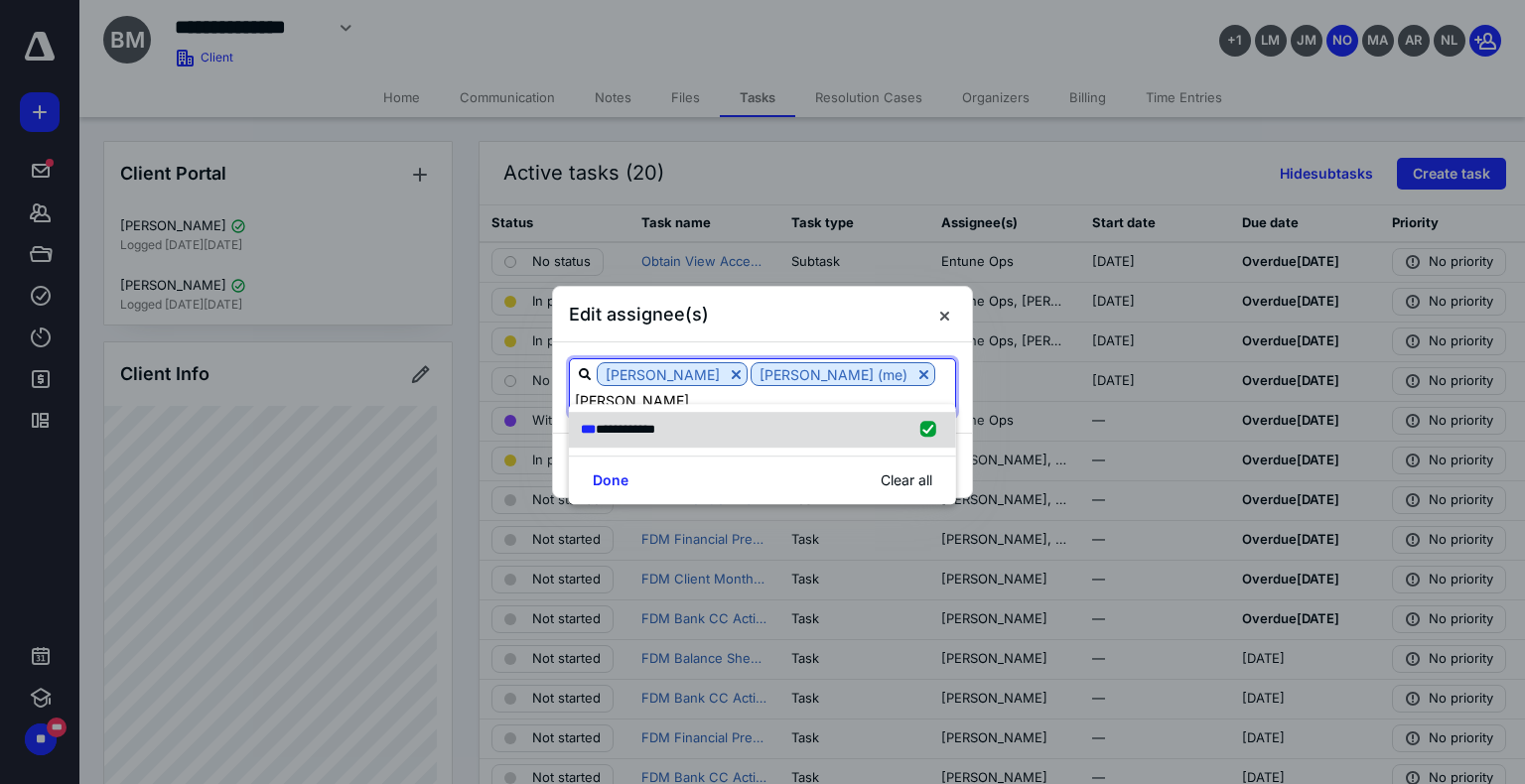 checkbox on "true" 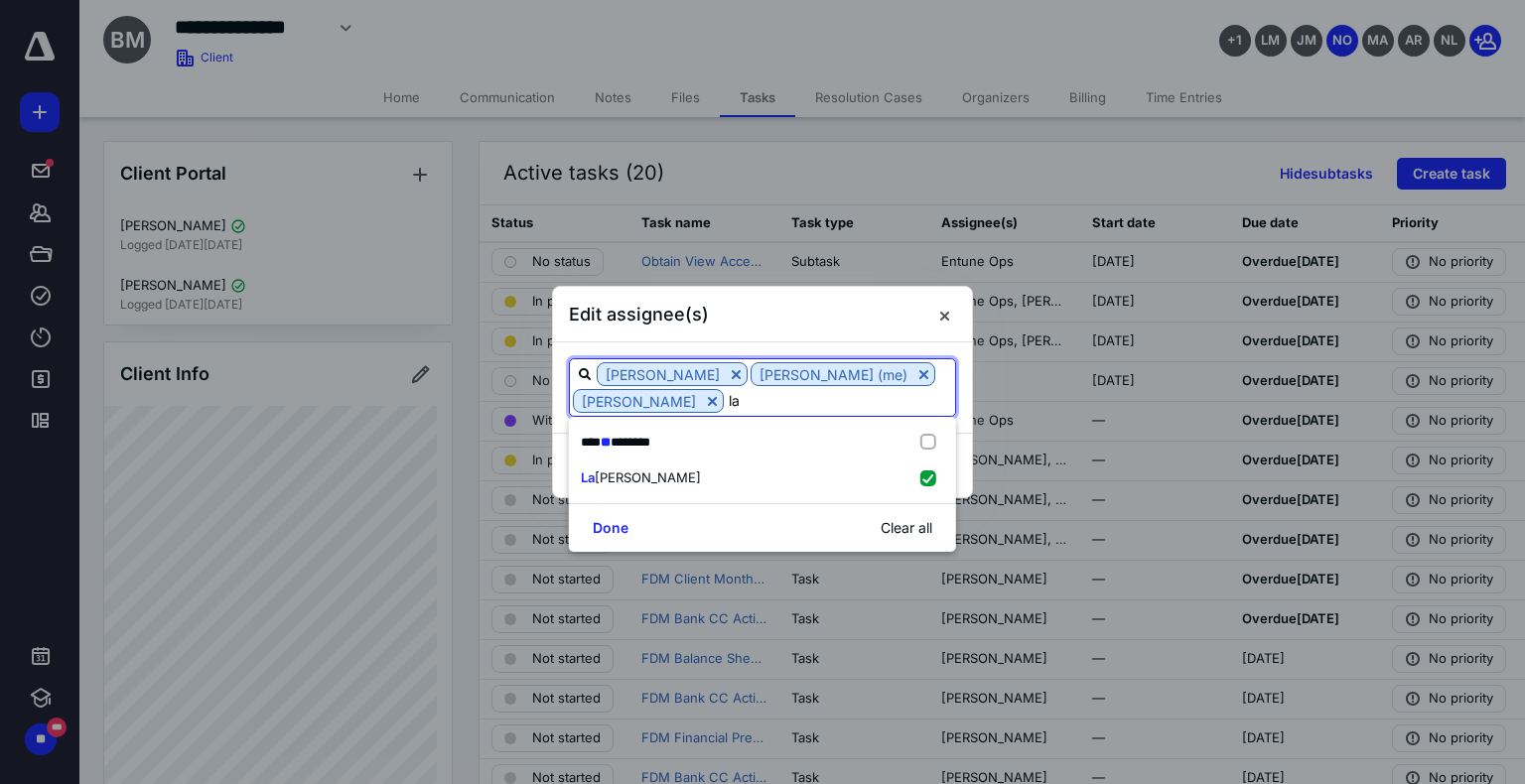 type on "l" 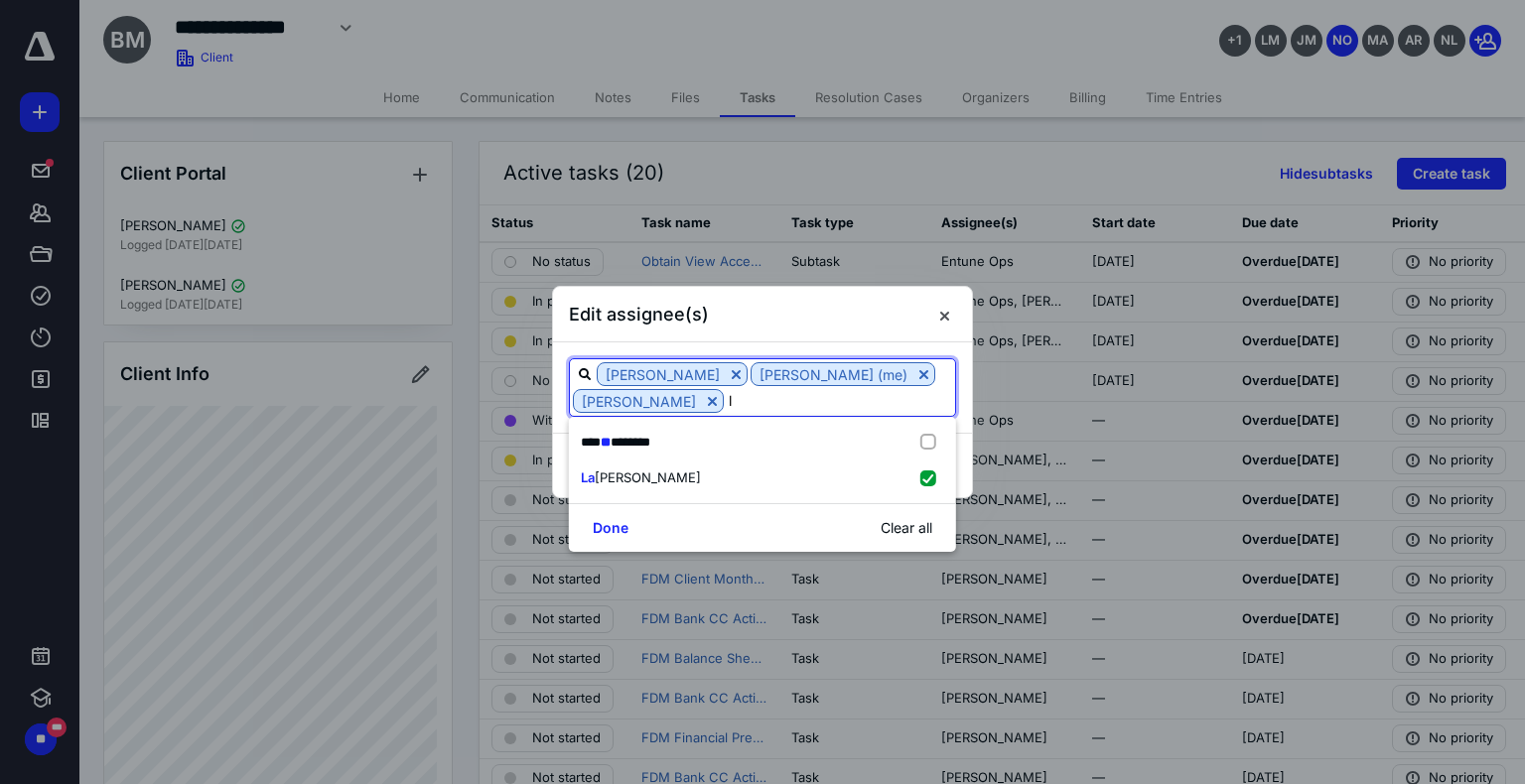 type 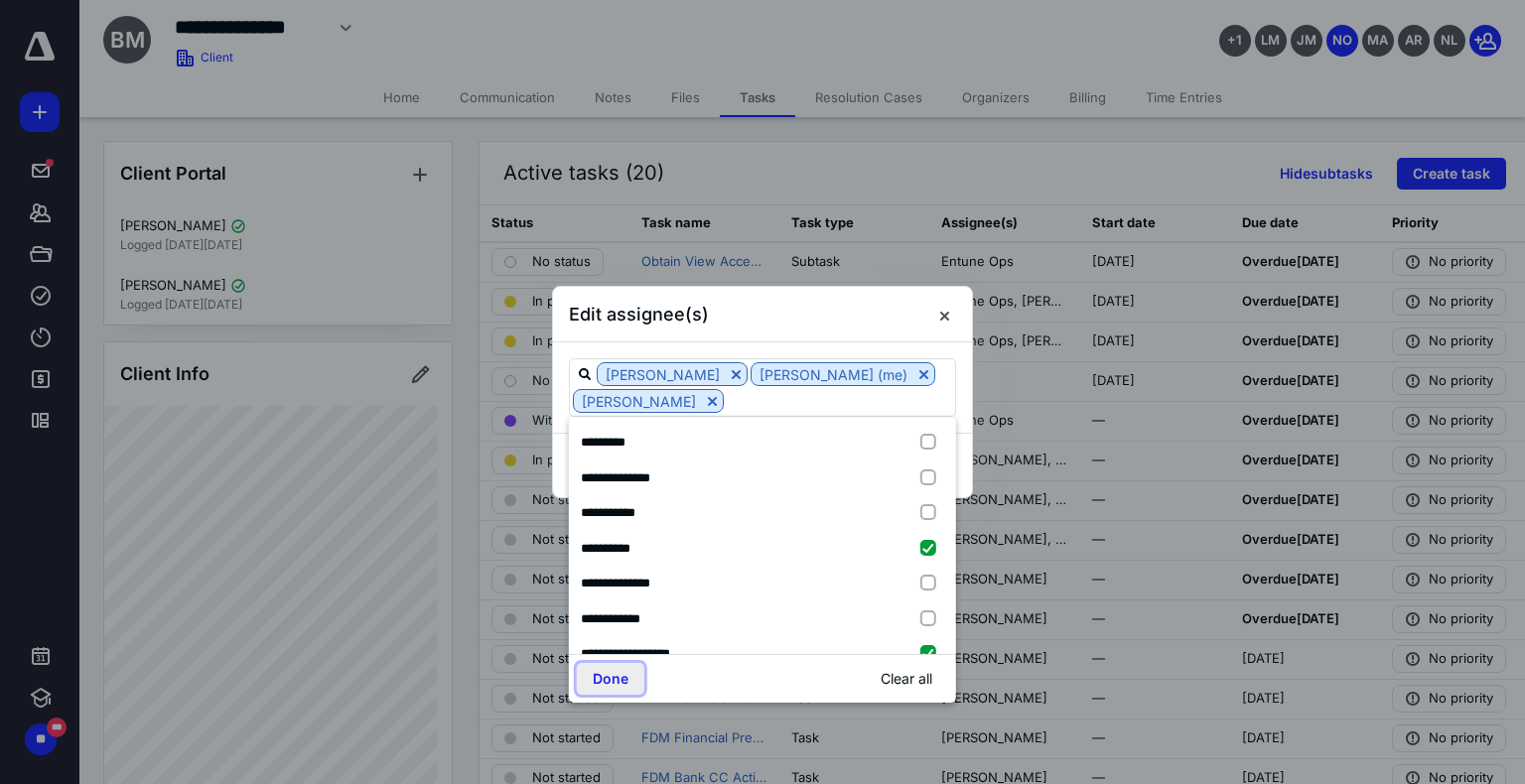 click on "Done" at bounding box center (611, 679) 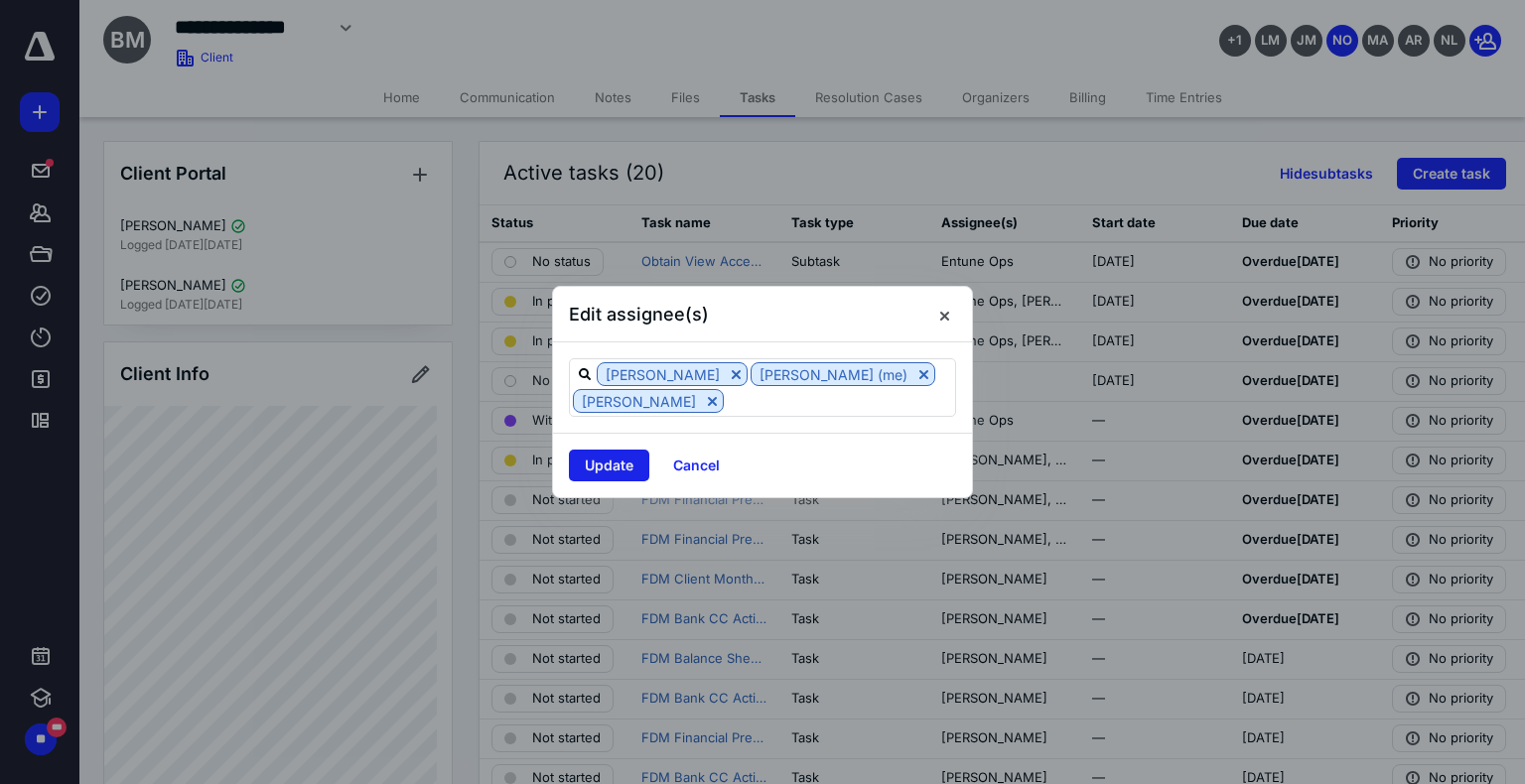 click on "Update" at bounding box center [609, 465] 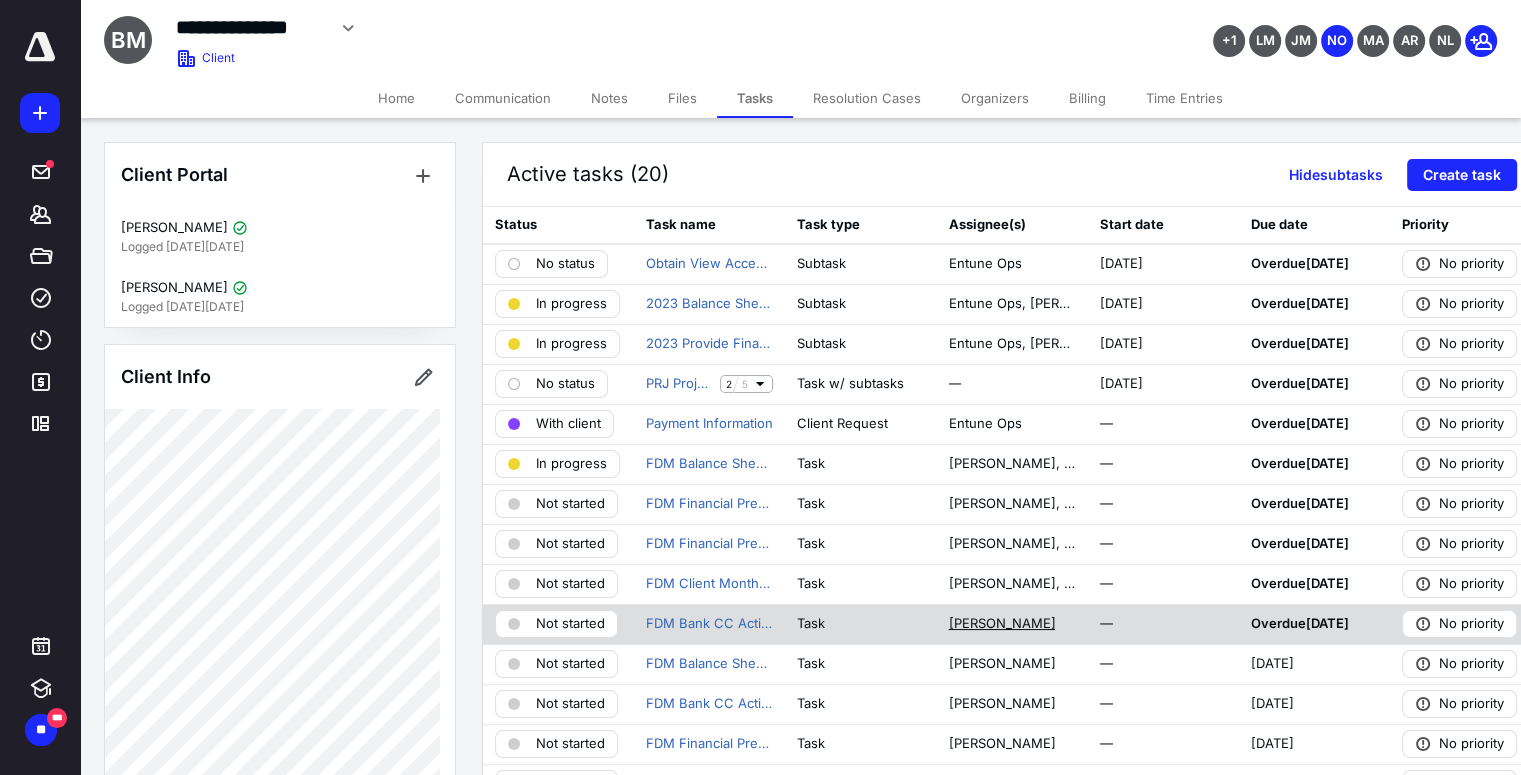 click on "[PERSON_NAME]" at bounding box center [1001, 624] 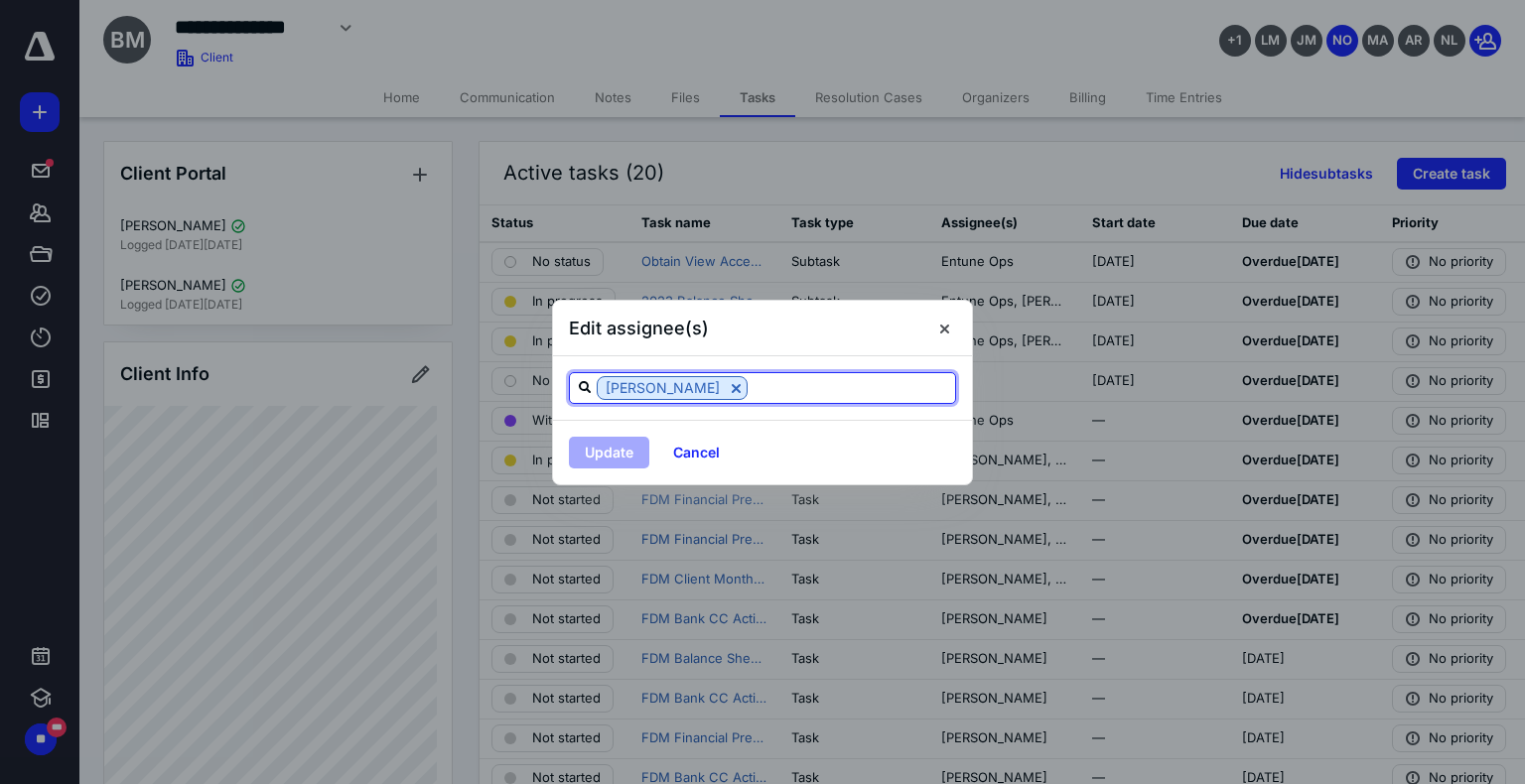 click at bounding box center (851, 387) 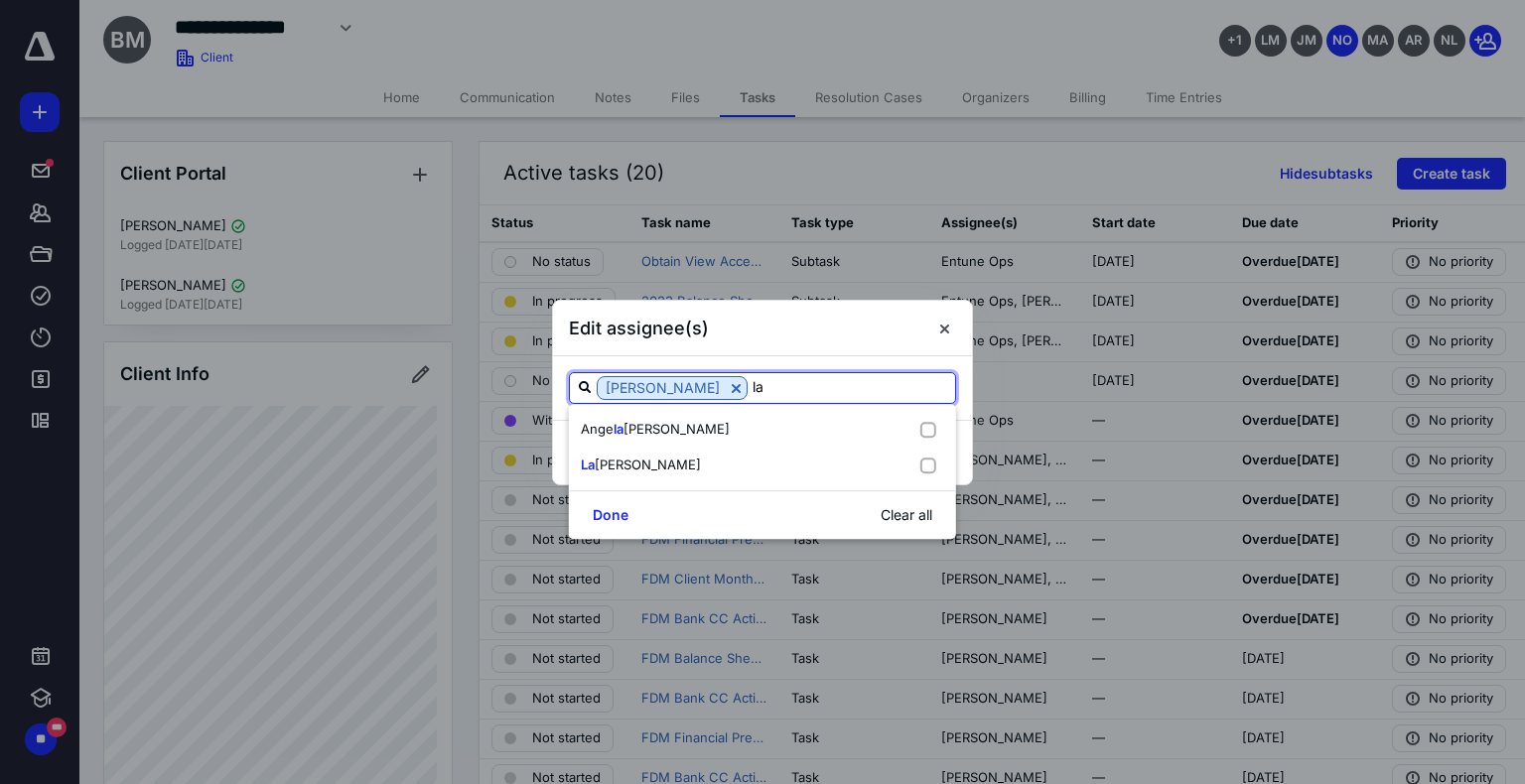 type on "[PERSON_NAME]" 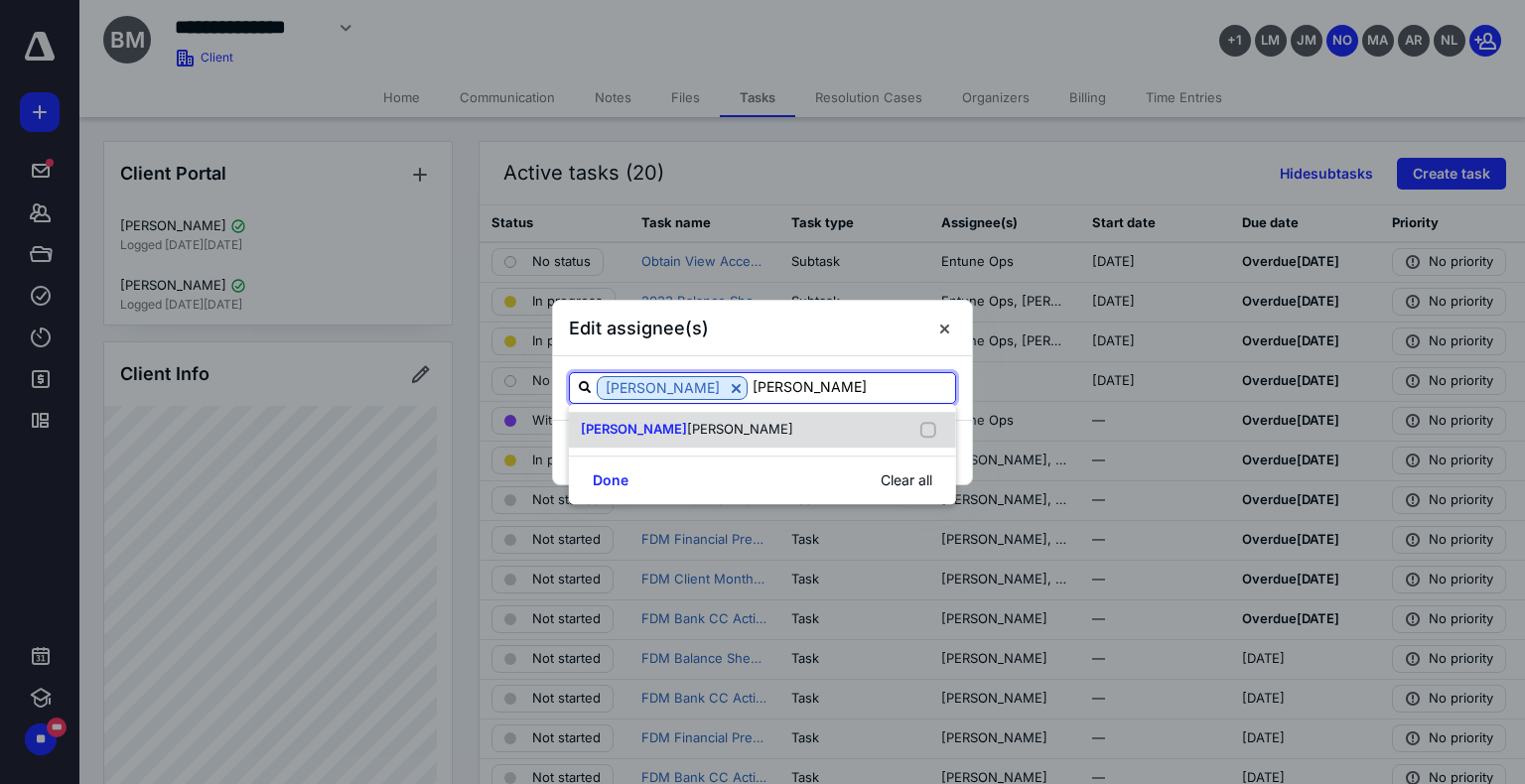click at bounding box center (932, 430) 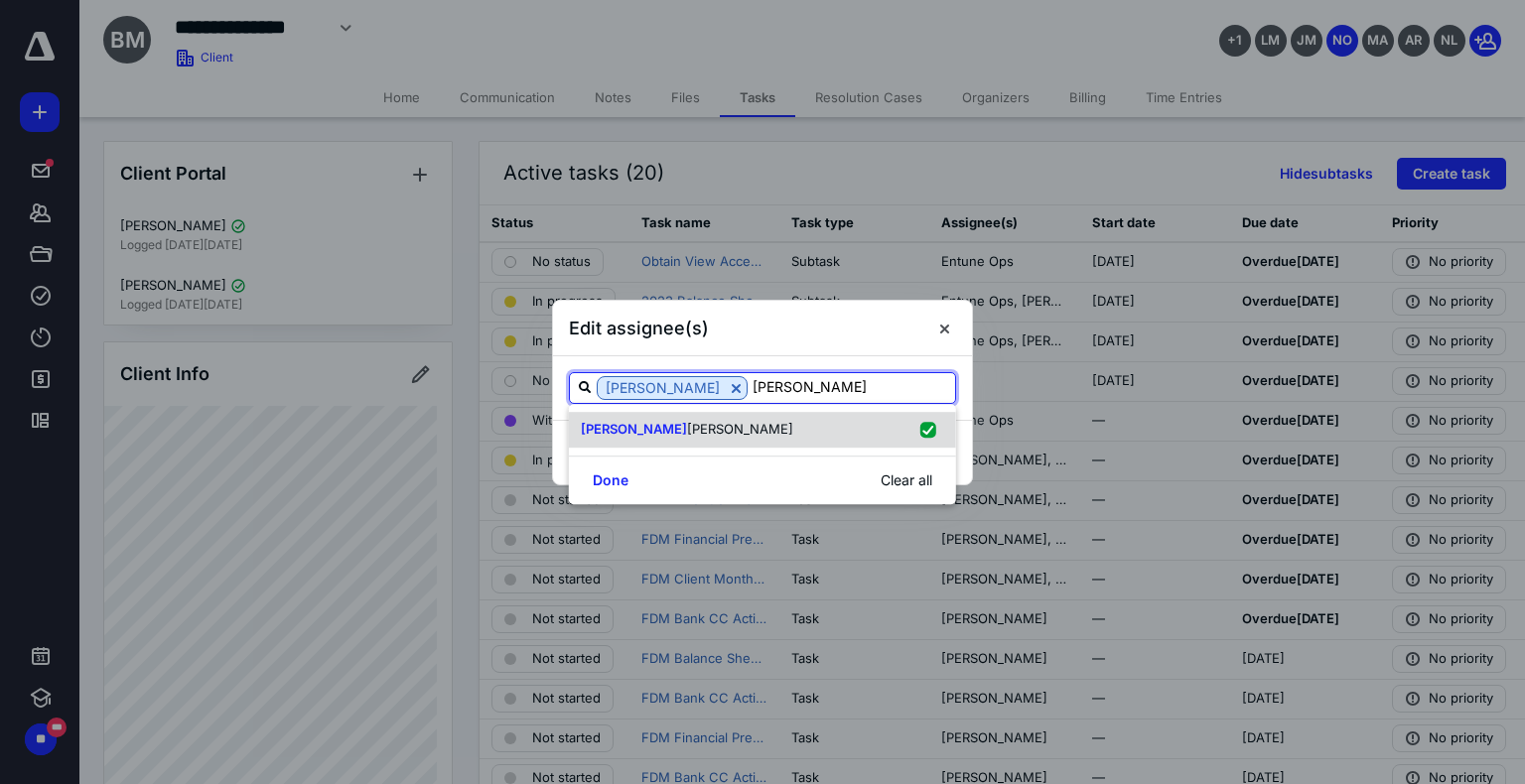 checkbox on "true" 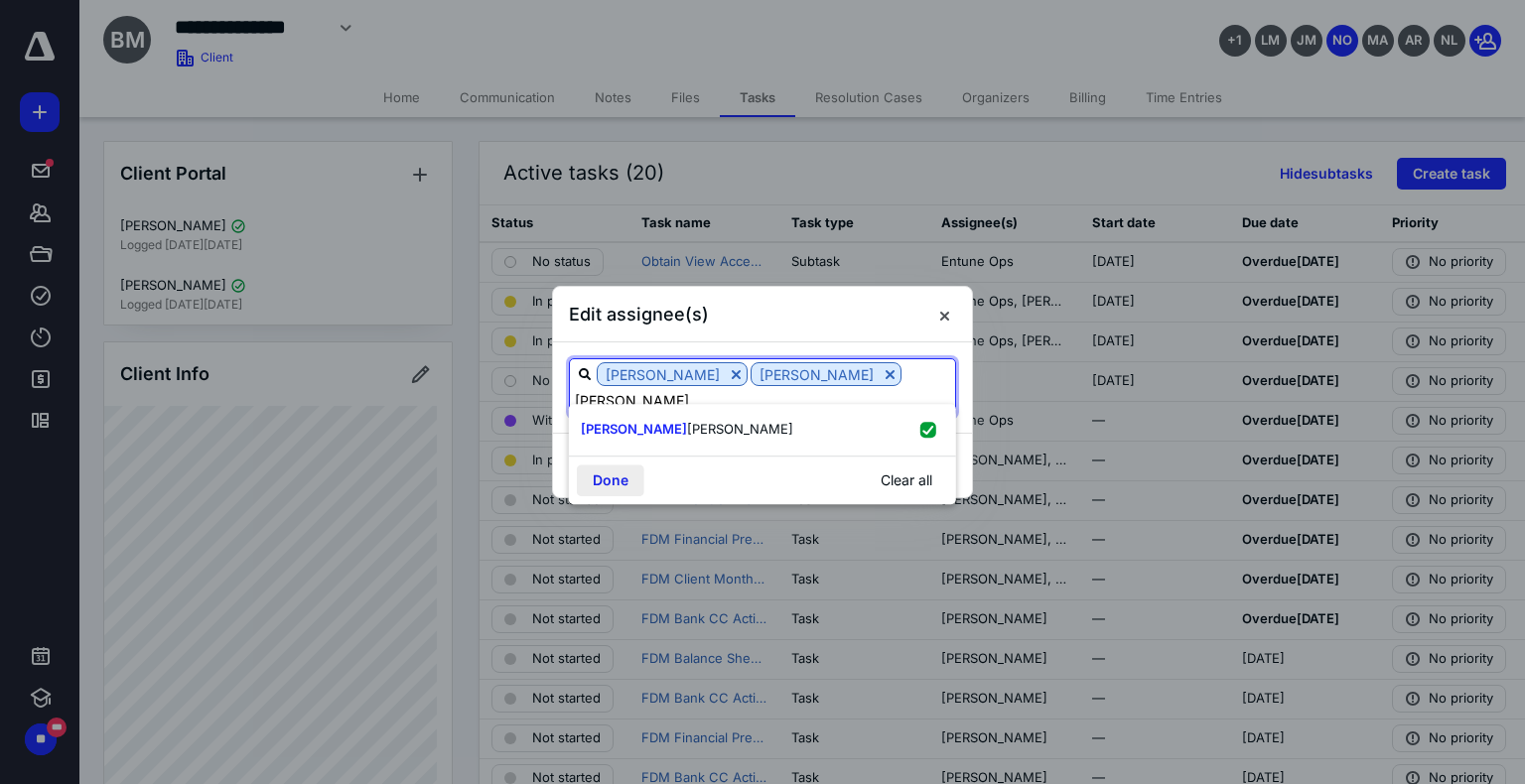 type on "[PERSON_NAME]" 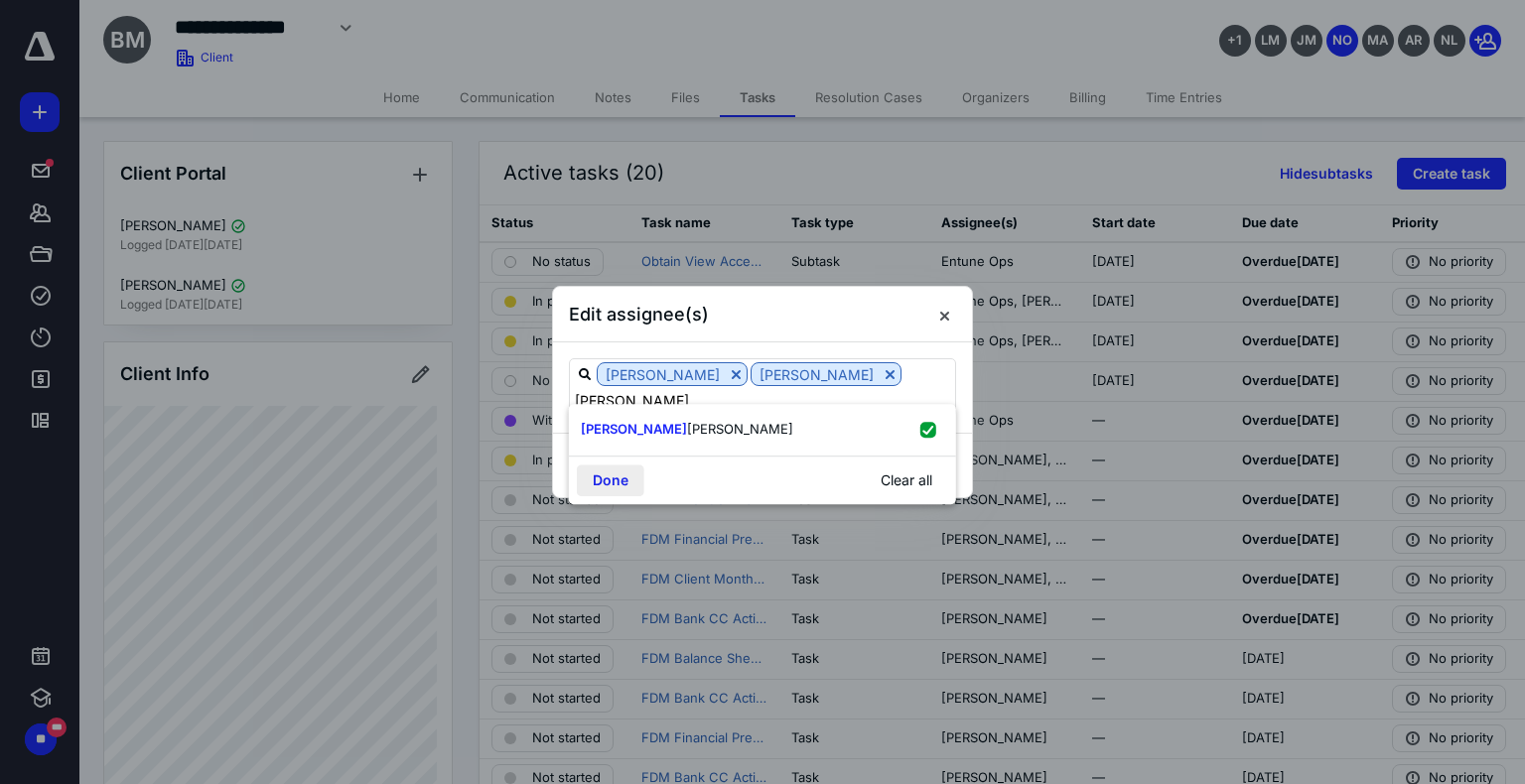 click on "Done" at bounding box center (611, 480) 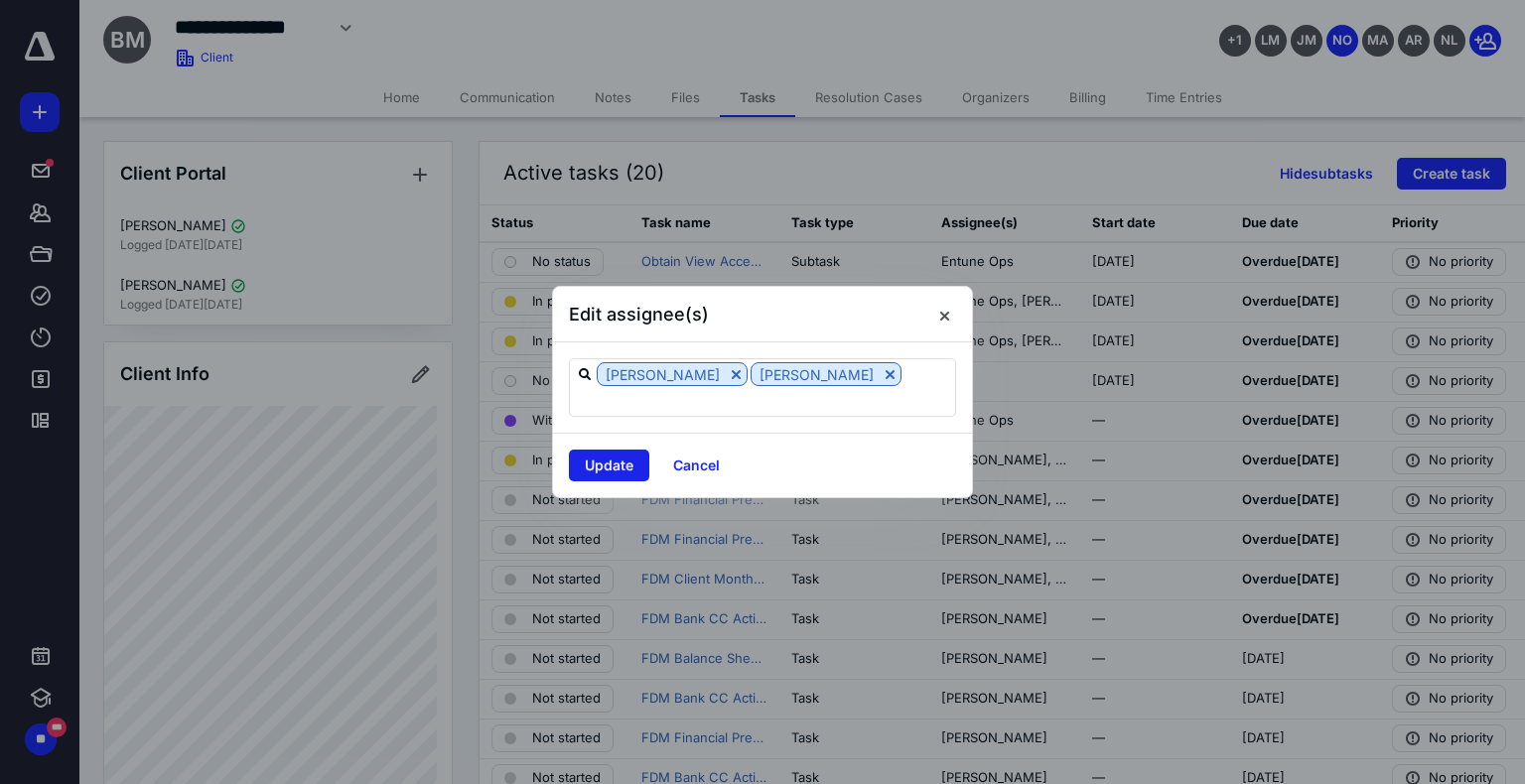 click on "Update" at bounding box center (609, 465) 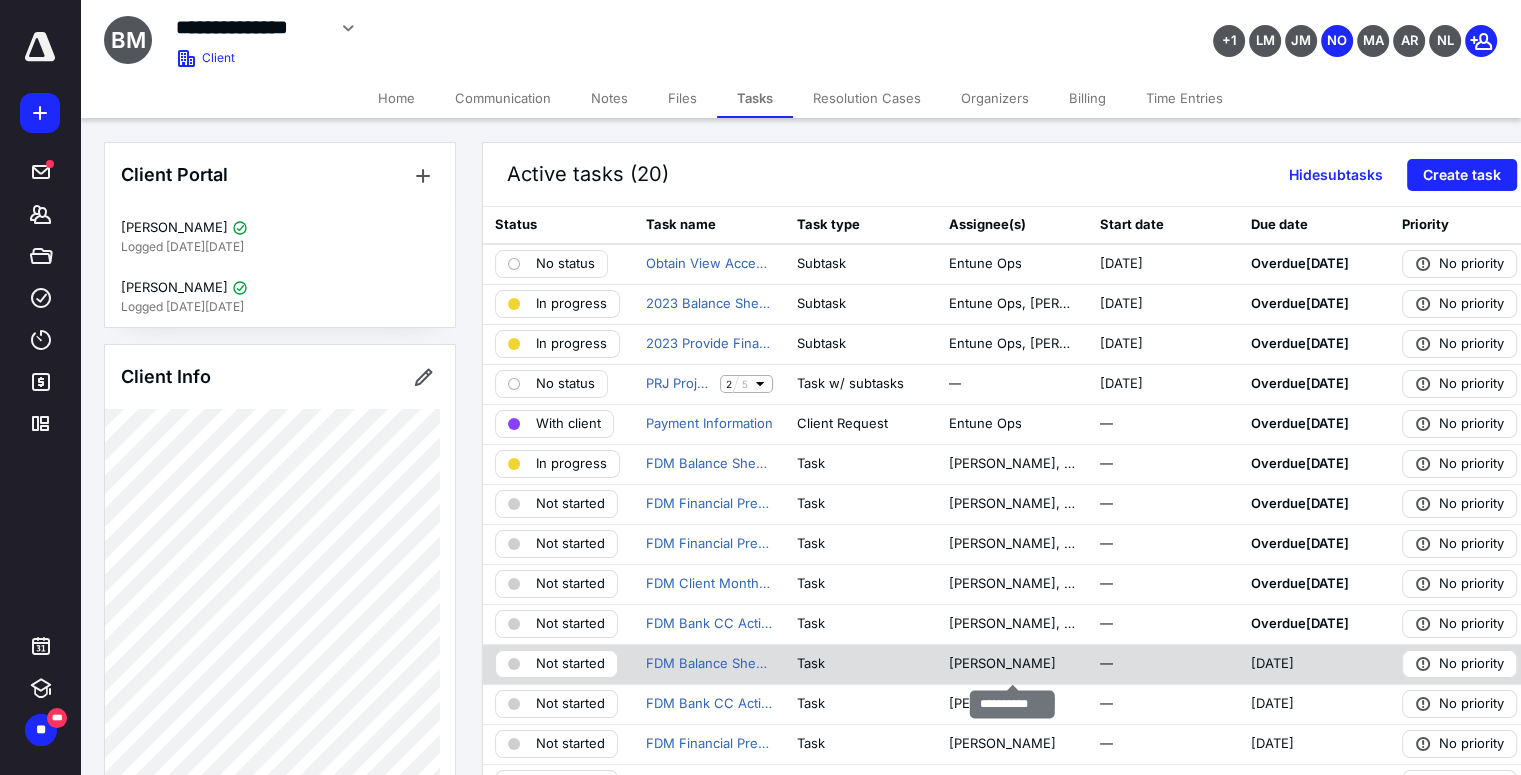 click on "[PERSON_NAME]" at bounding box center (1011, 664) 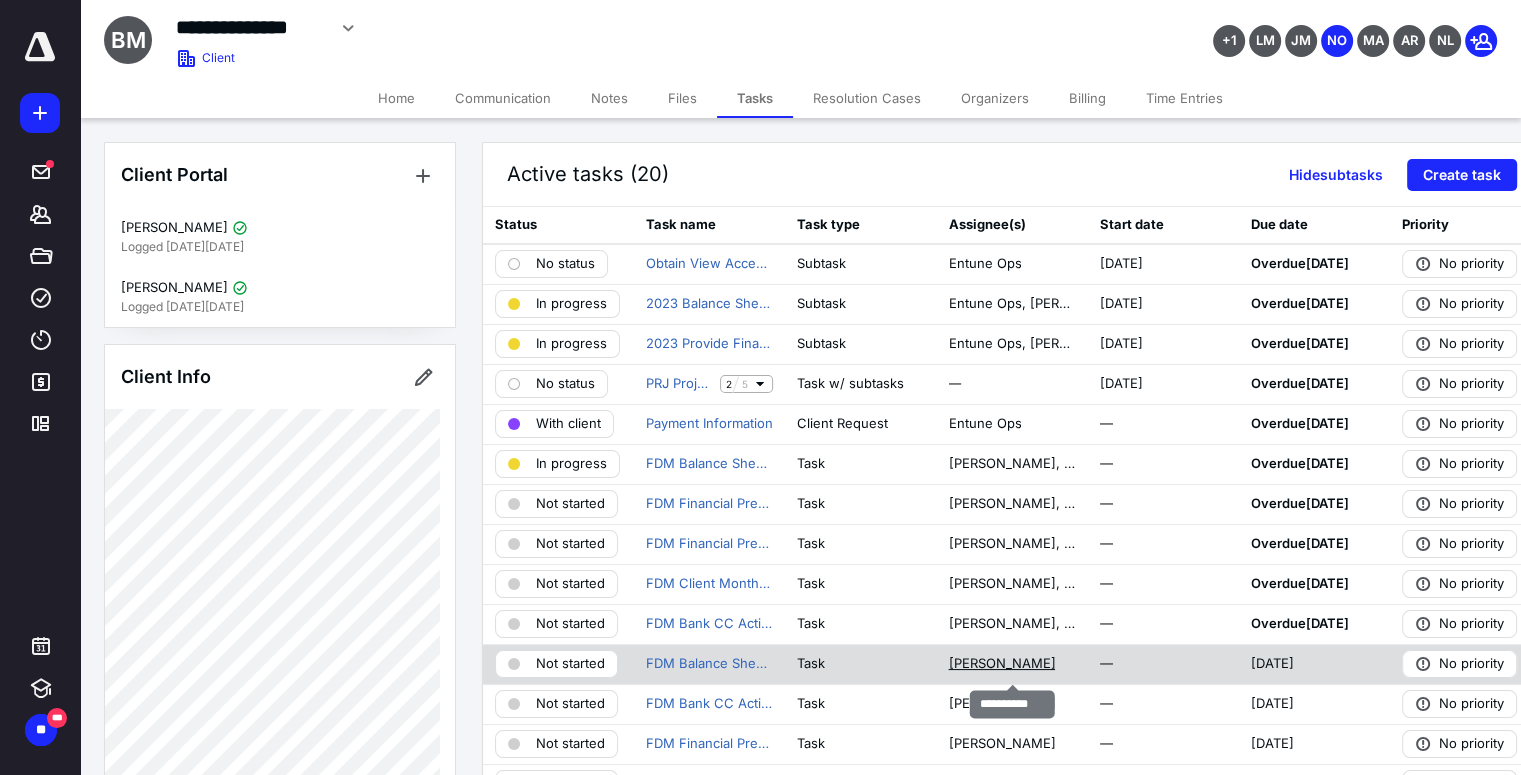 click on "[PERSON_NAME]" at bounding box center (1001, 664) 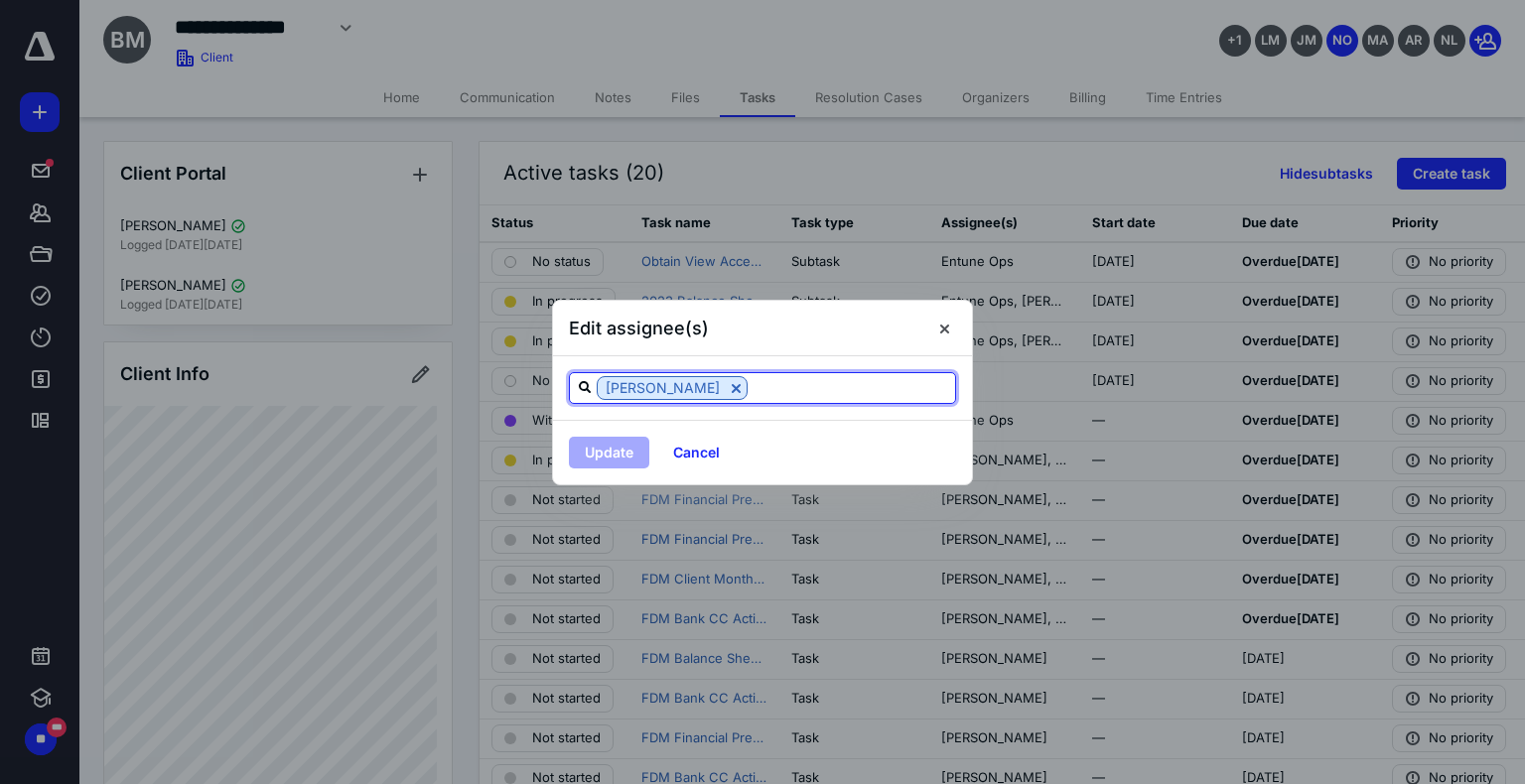 click at bounding box center [851, 387] 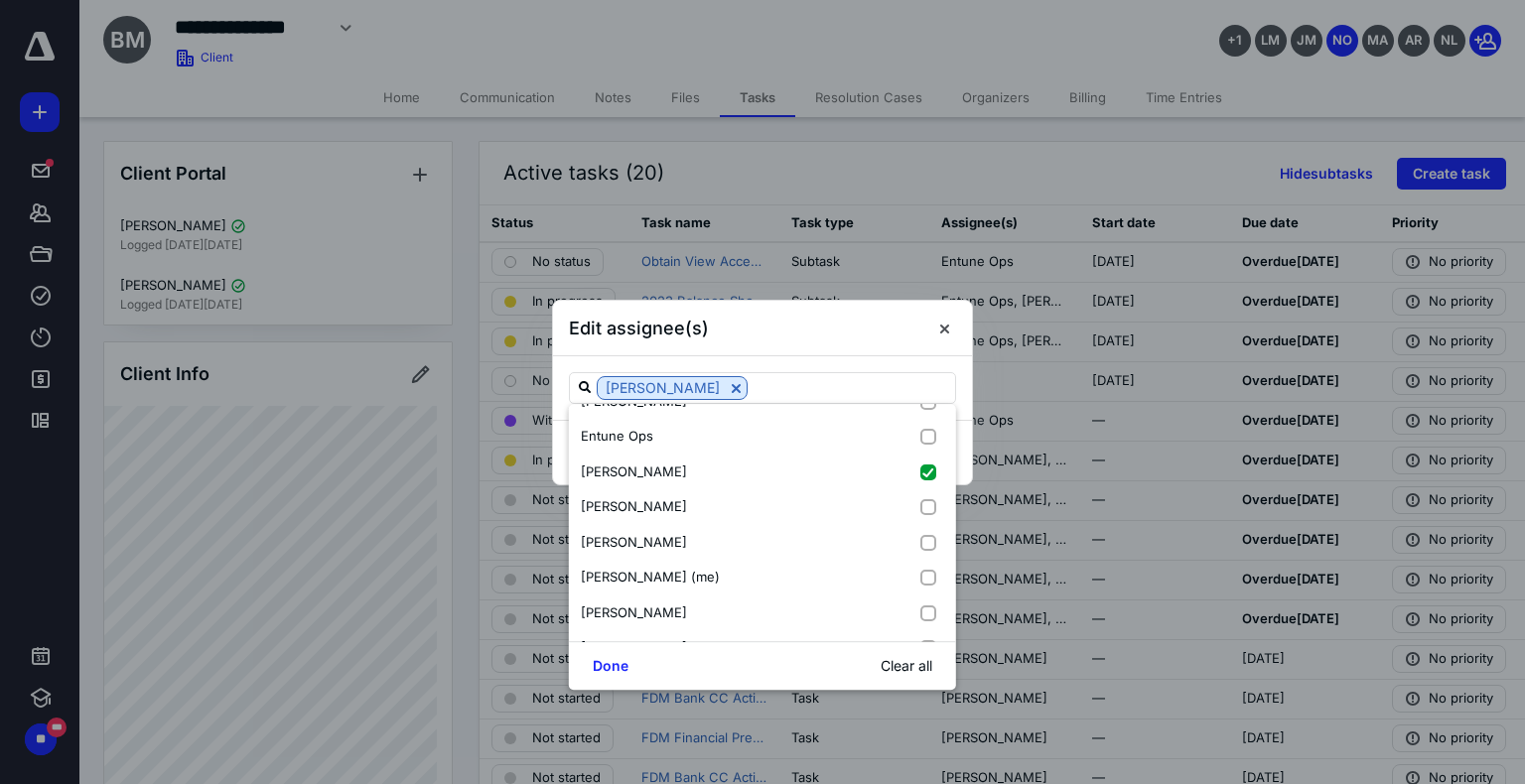 scroll, scrollTop: 96, scrollLeft: 0, axis: vertical 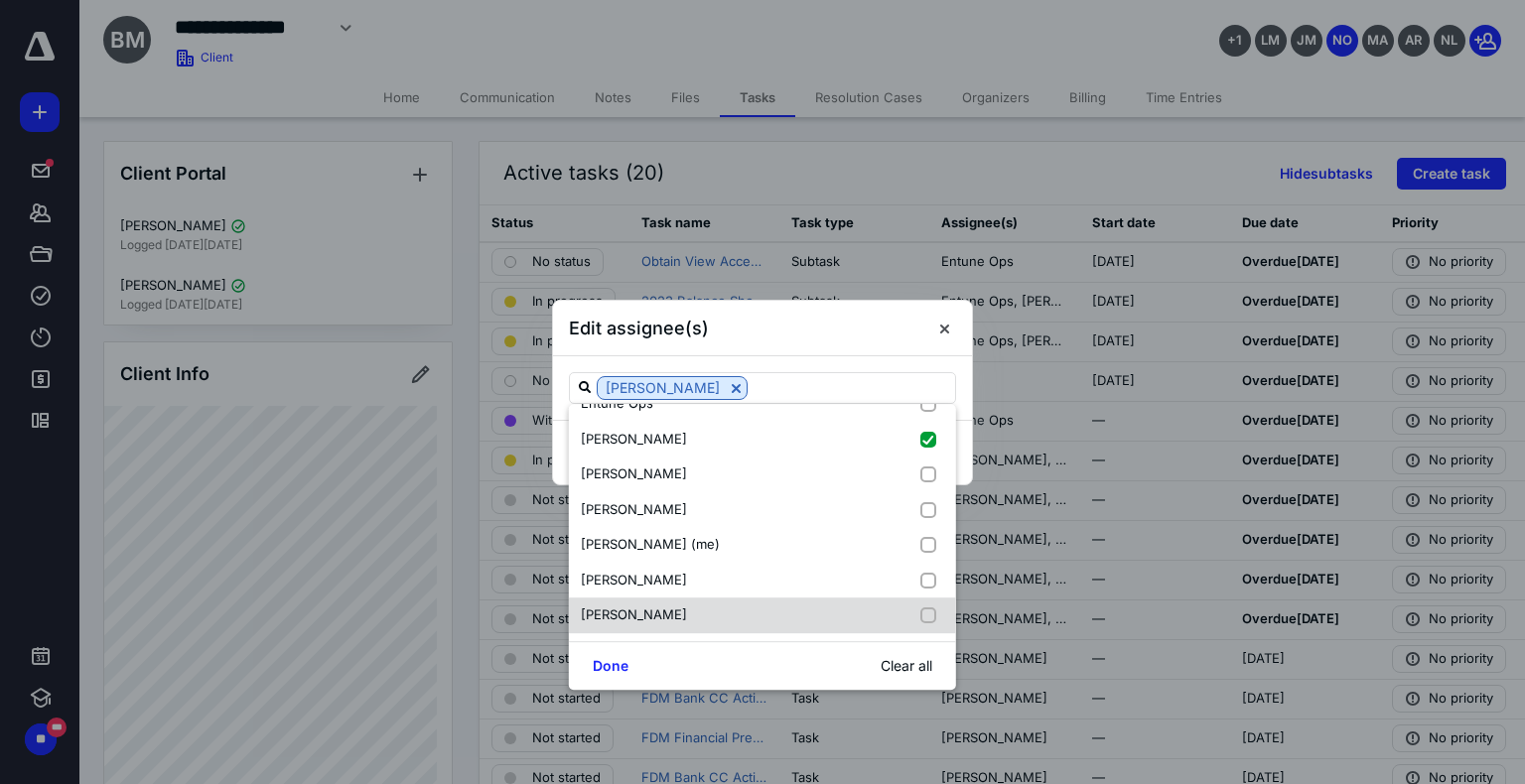 click at bounding box center [932, 615] 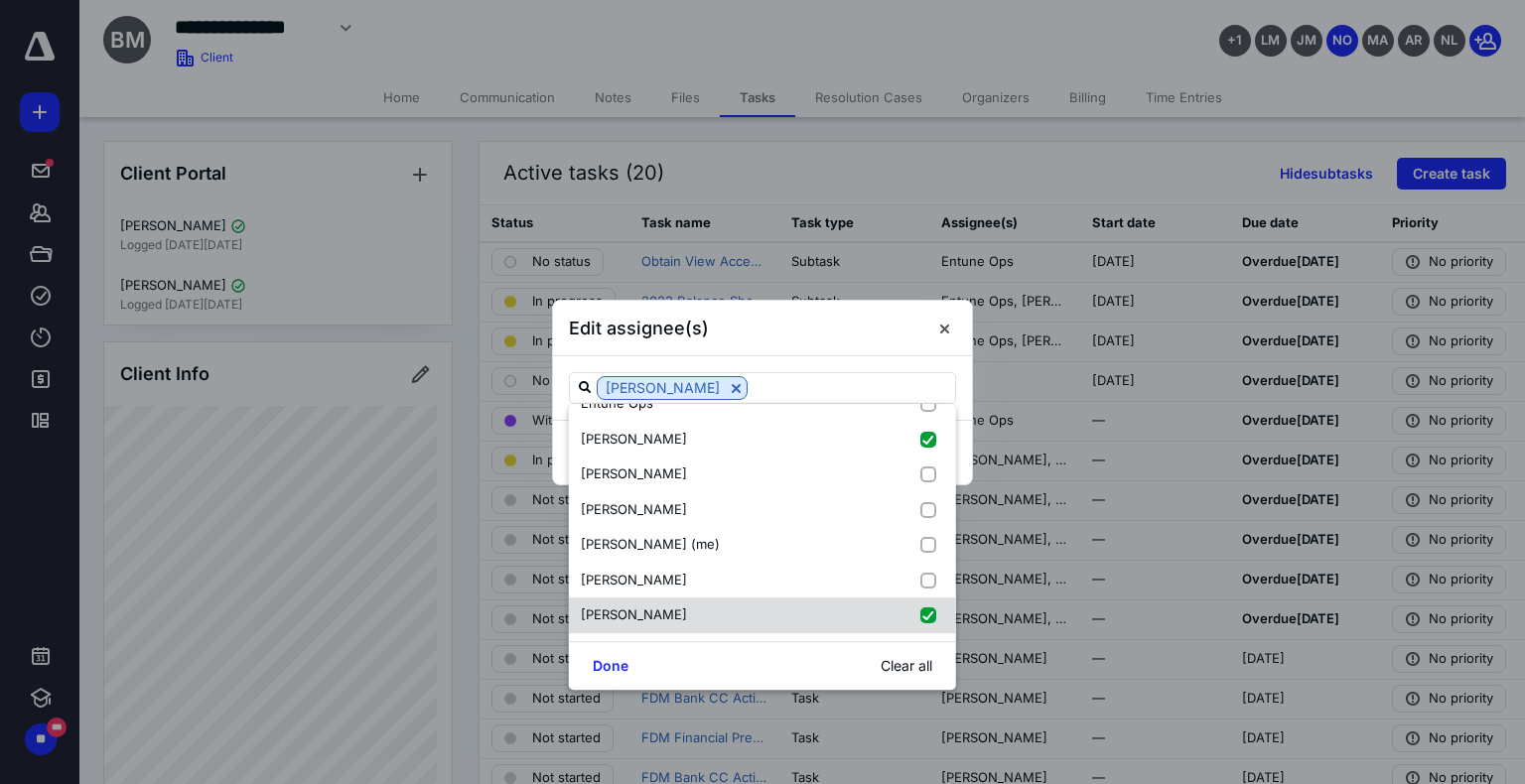 checkbox on "true" 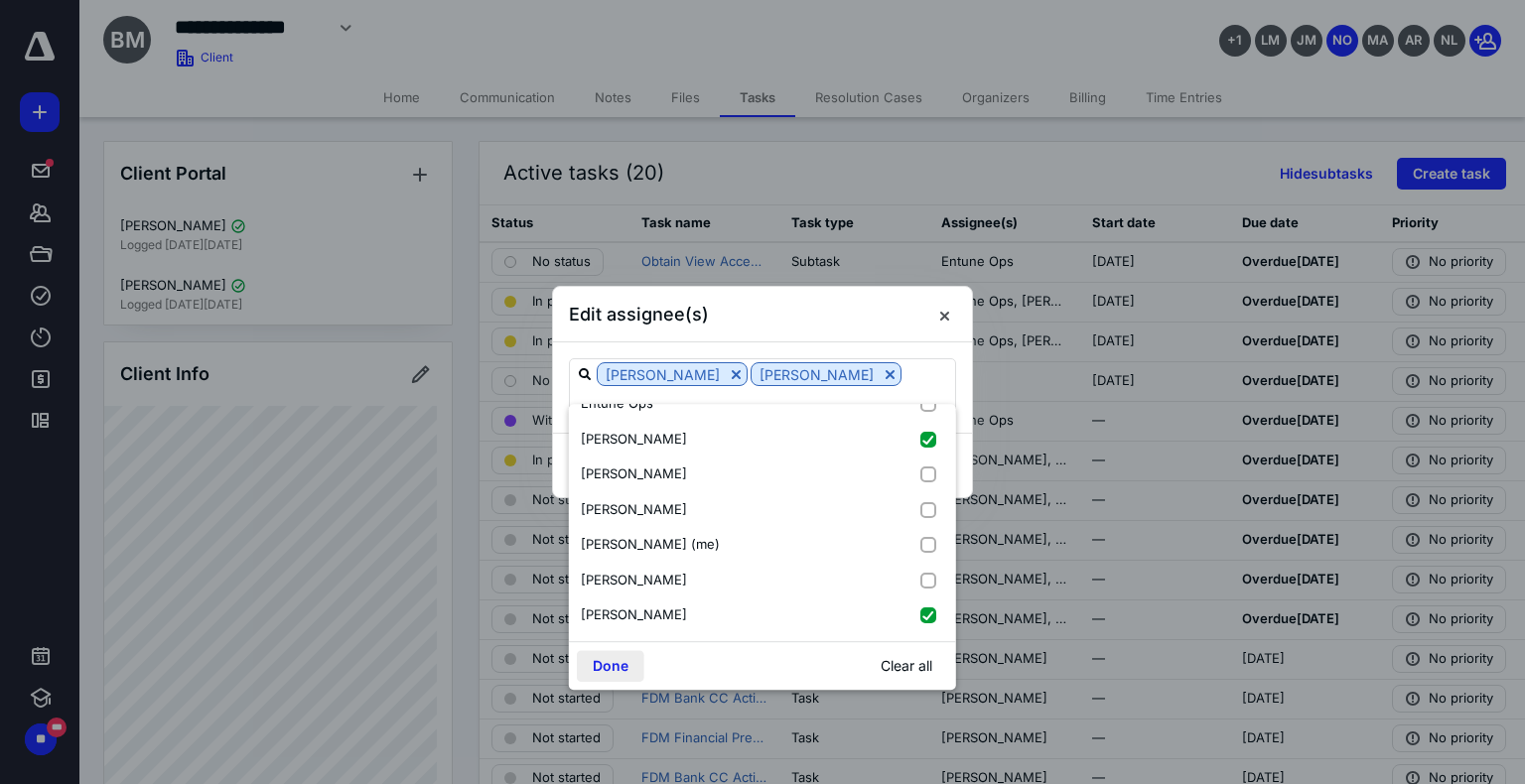 click on "Done" at bounding box center (611, 666) 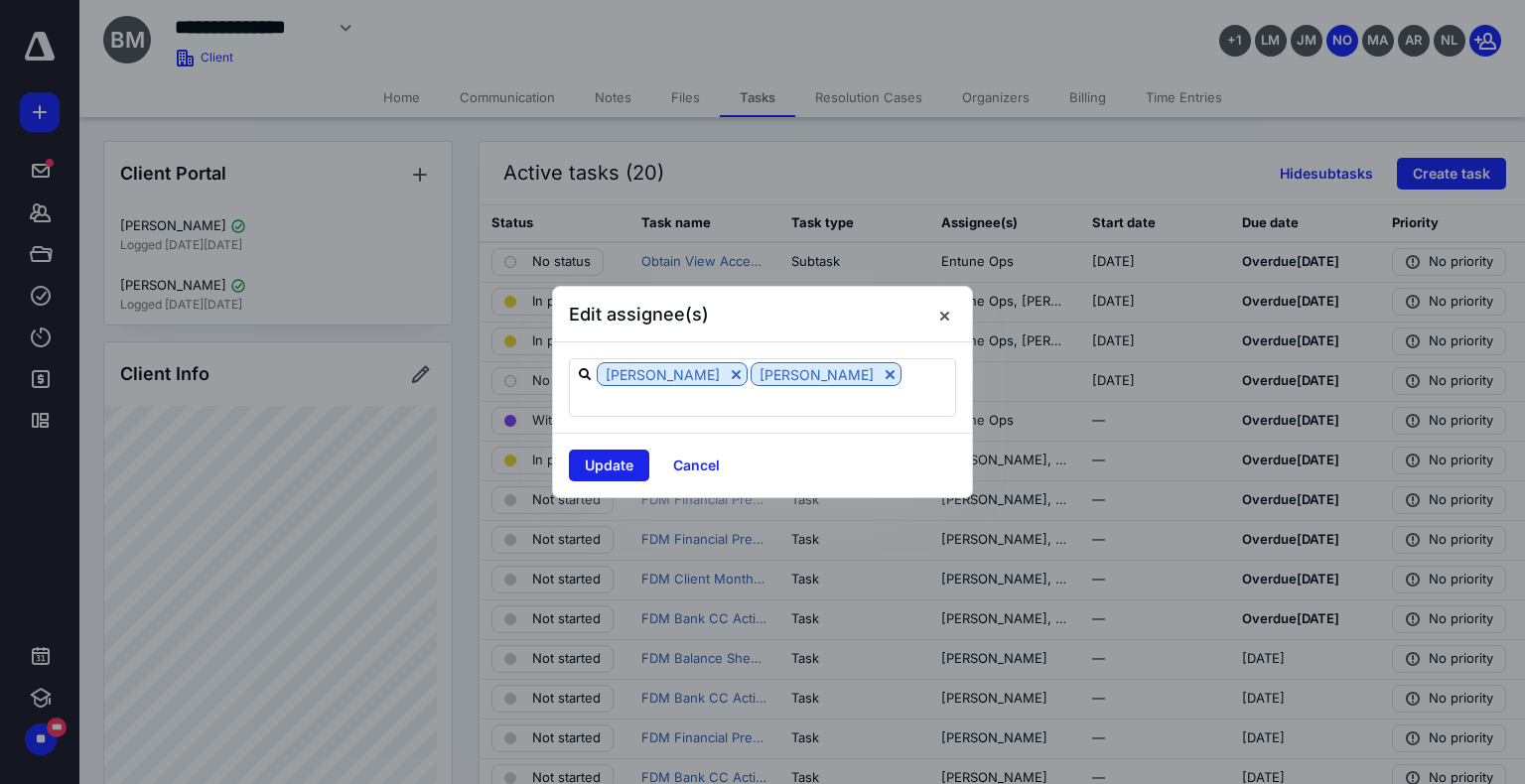 click on "Update" at bounding box center [609, 465] 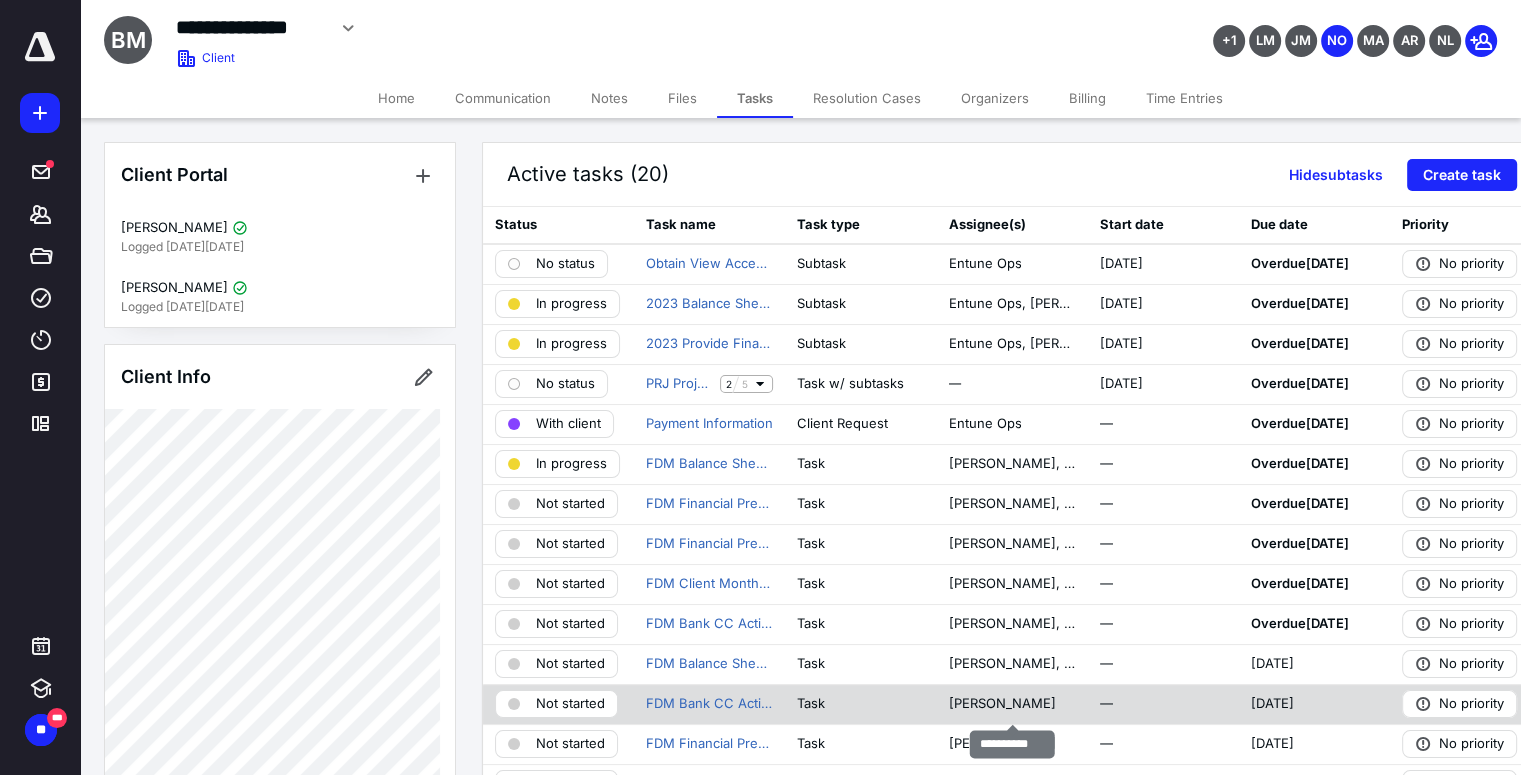 click on "[PERSON_NAME]" at bounding box center [1011, 704] 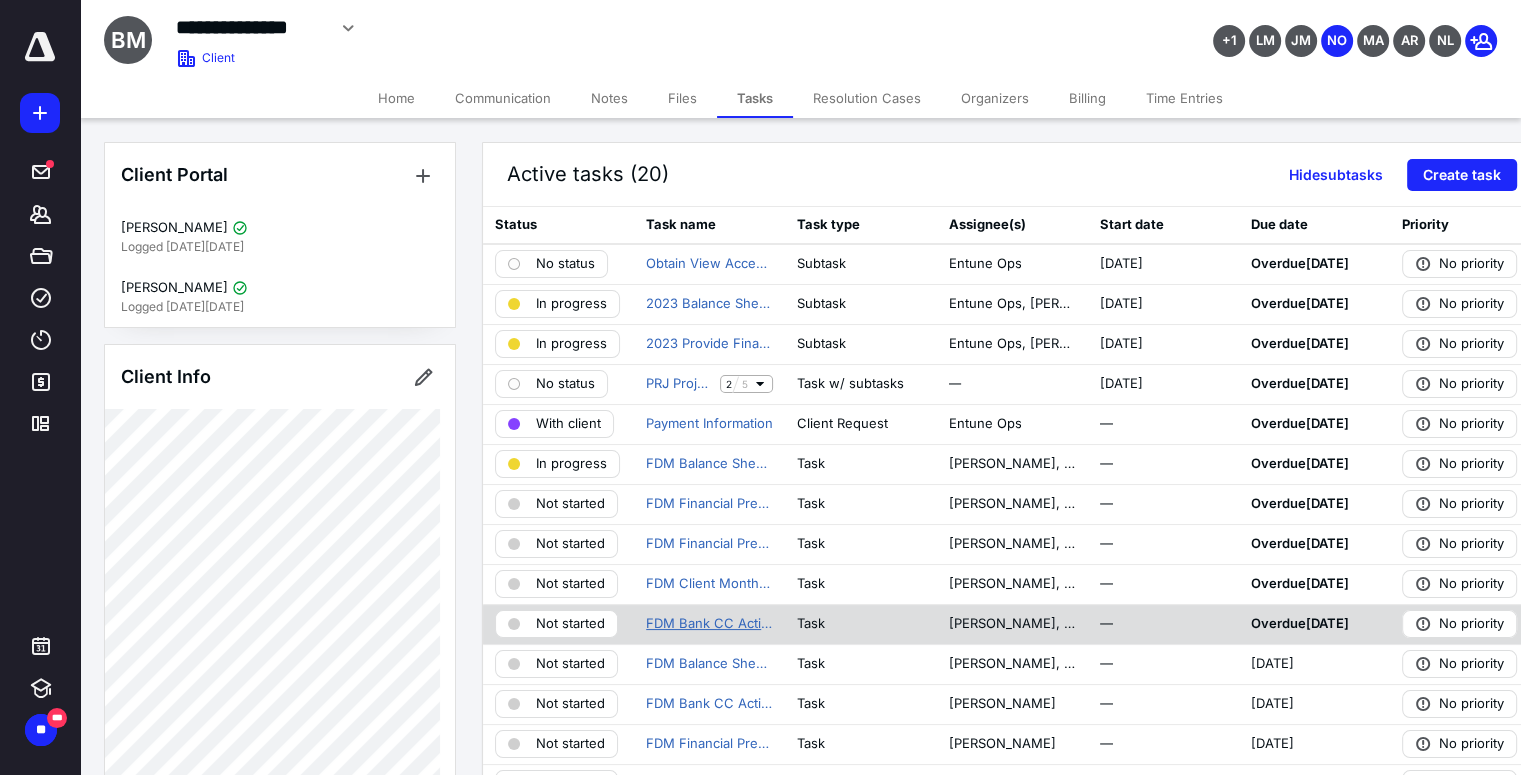 click on "FDM Bank  CC Activity Processing" at bounding box center (709, 624) 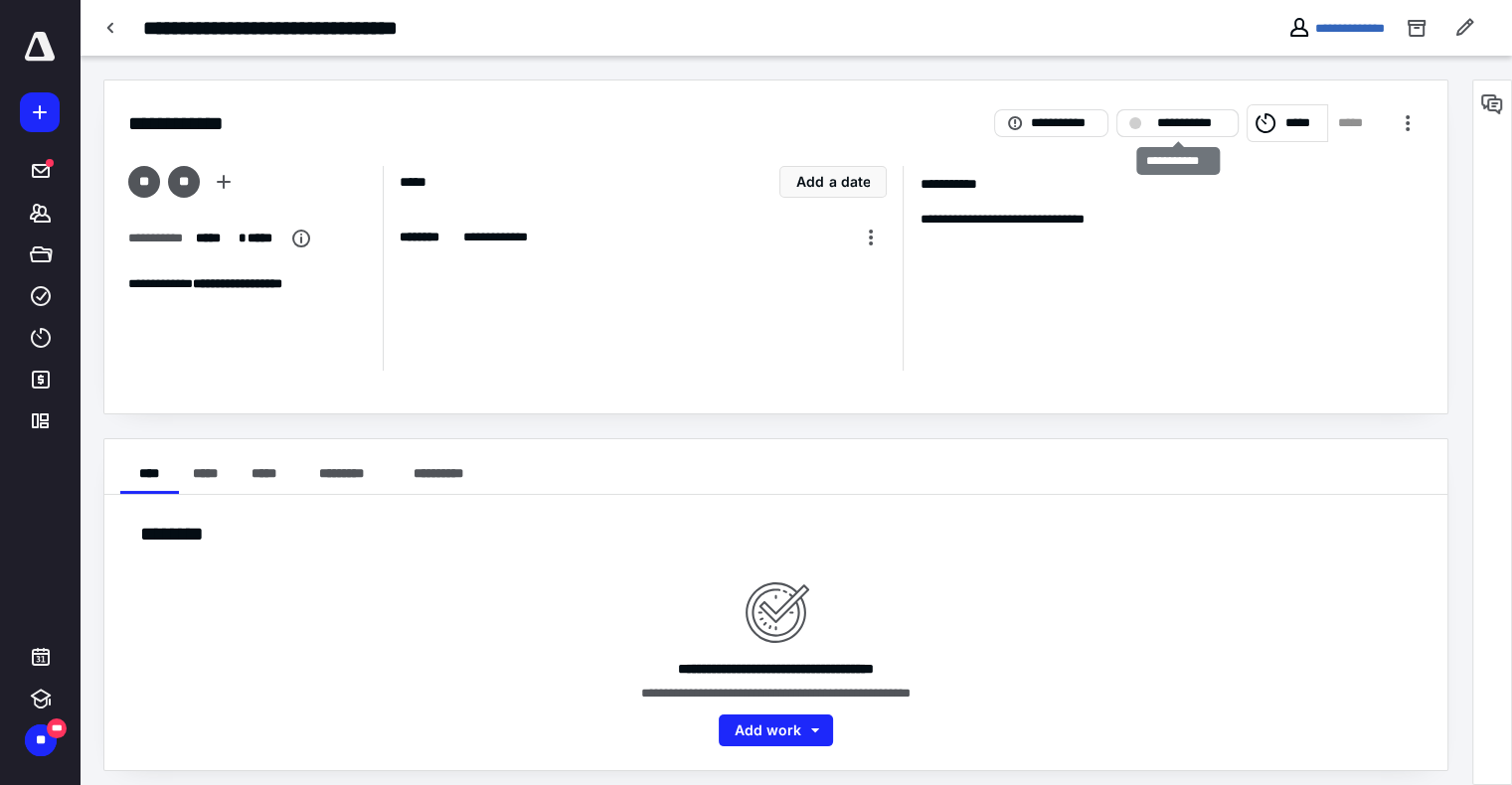 click on "**********" at bounding box center (1191, 123) 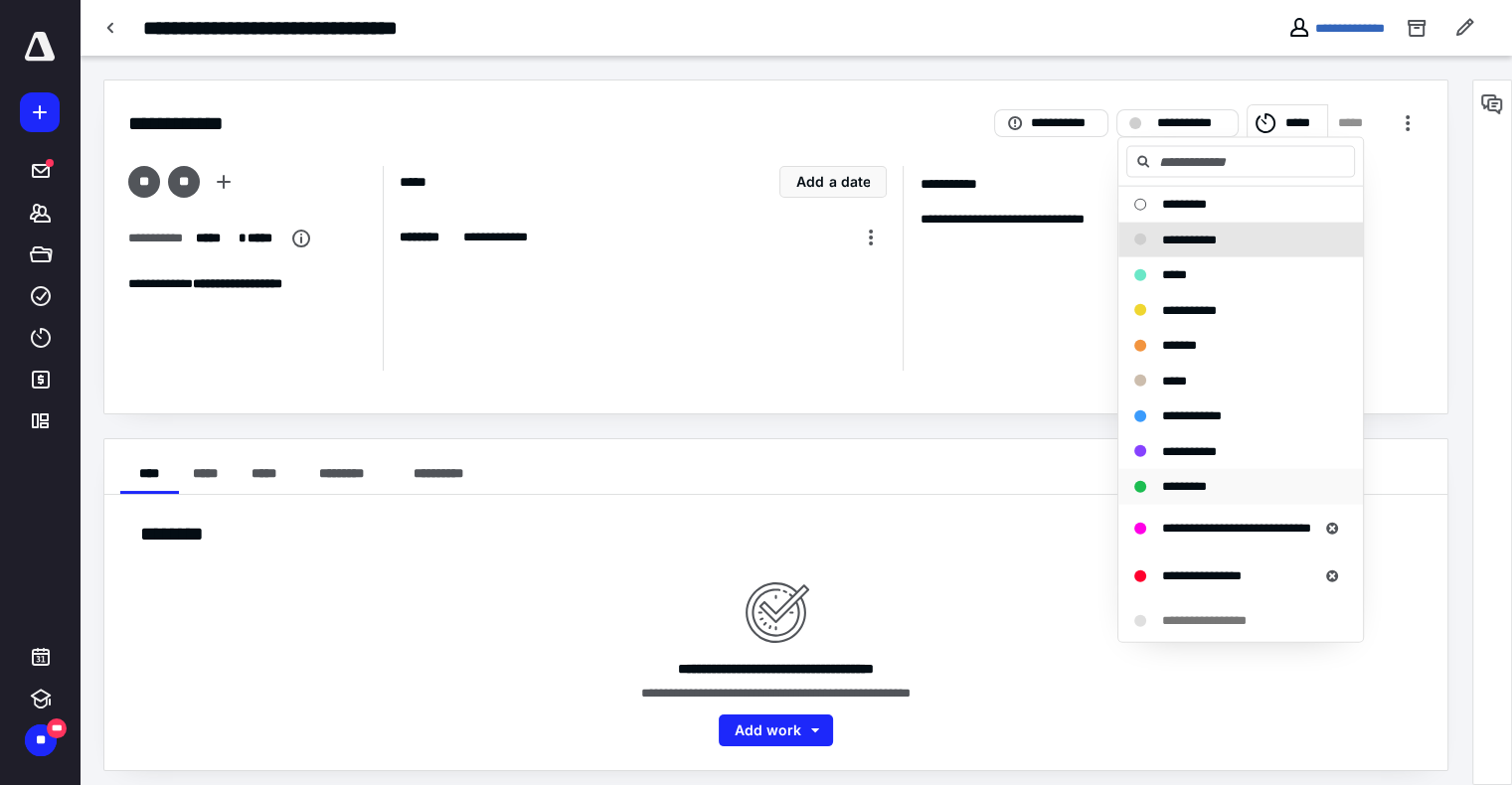 click on "*********" at bounding box center [1184, 486] 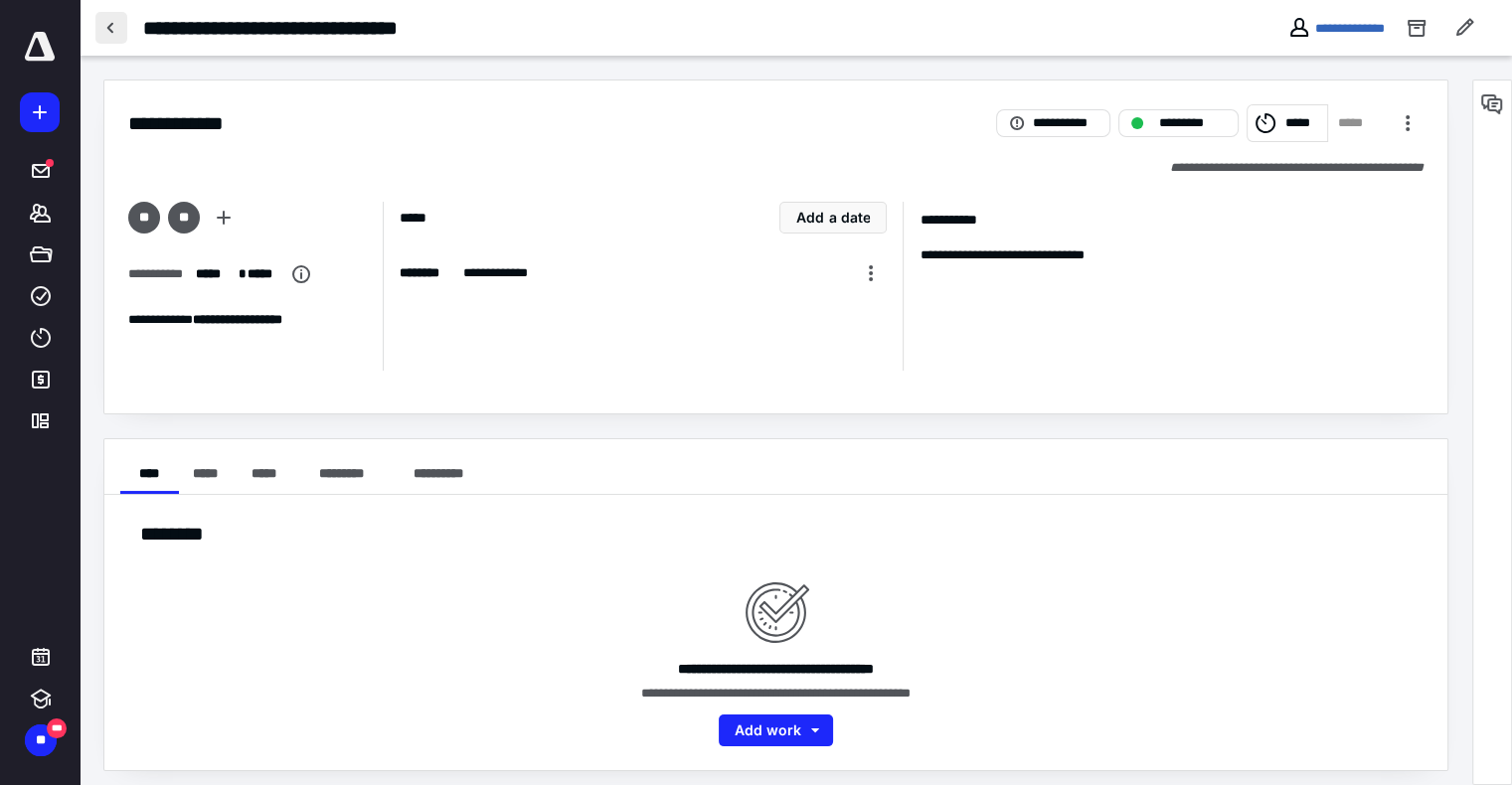 click at bounding box center (111, 28) 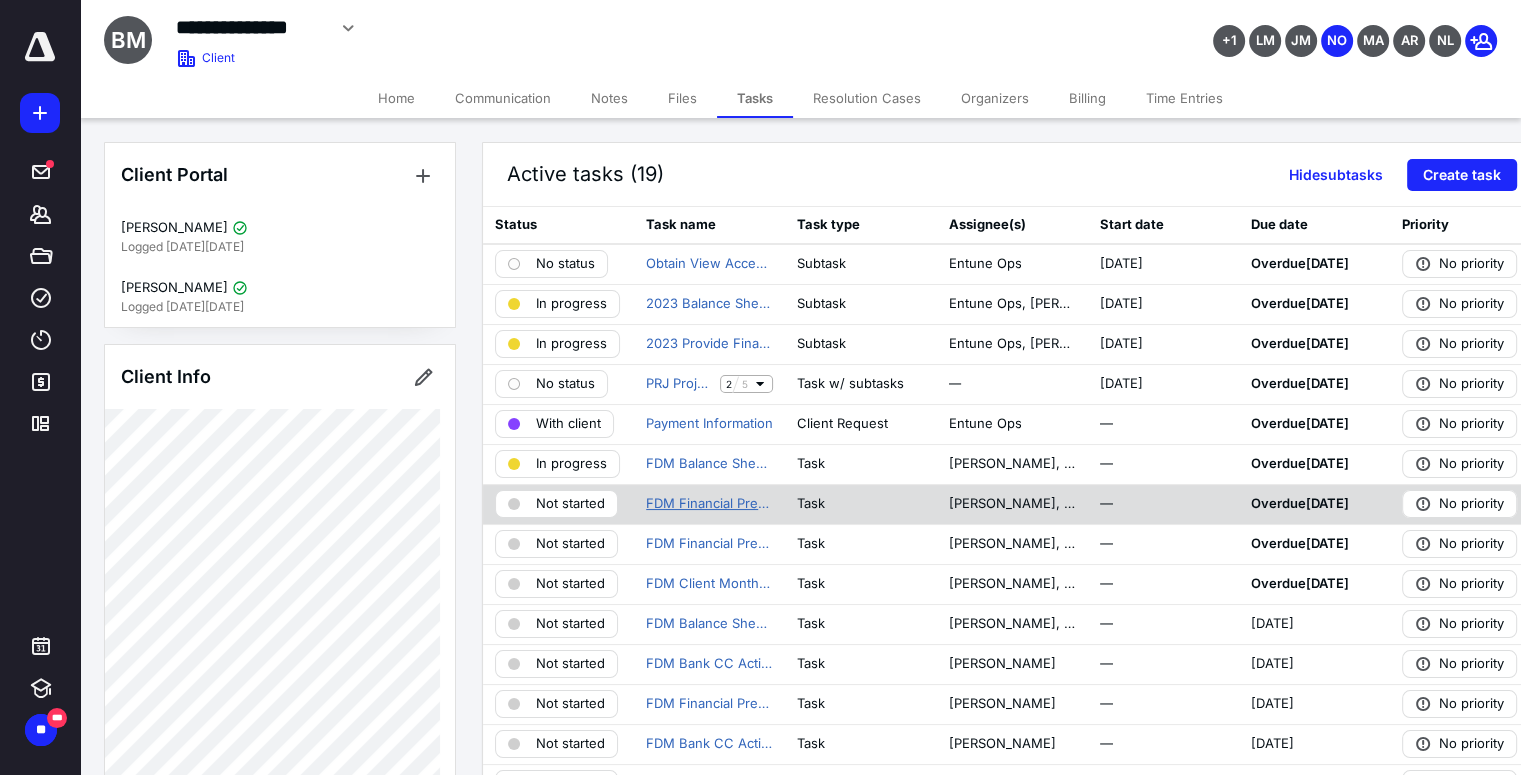 click on "FDM Financial Preparation and Executive Summary and KPI Update" at bounding box center [709, 504] 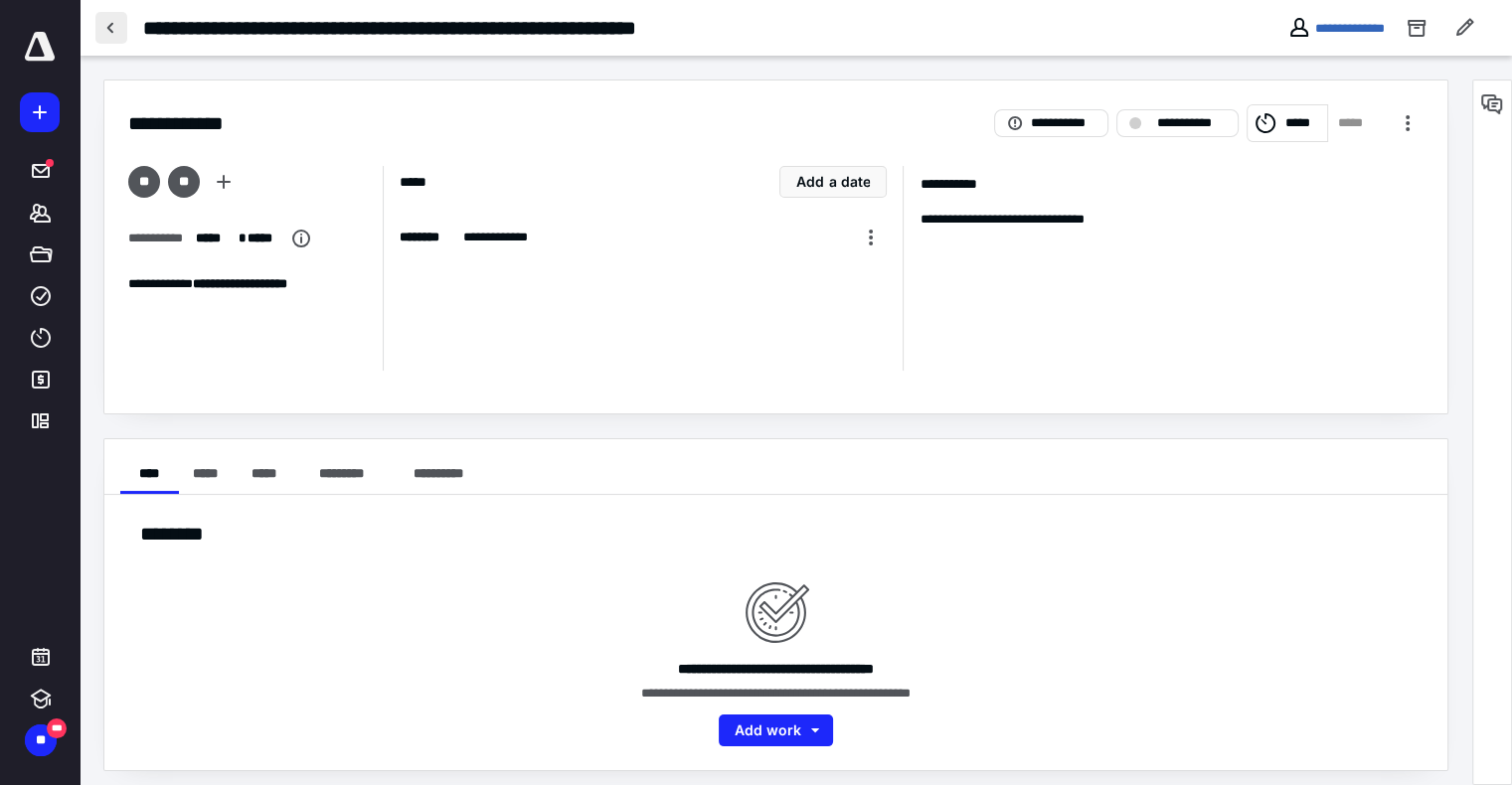 click at bounding box center [111, 28] 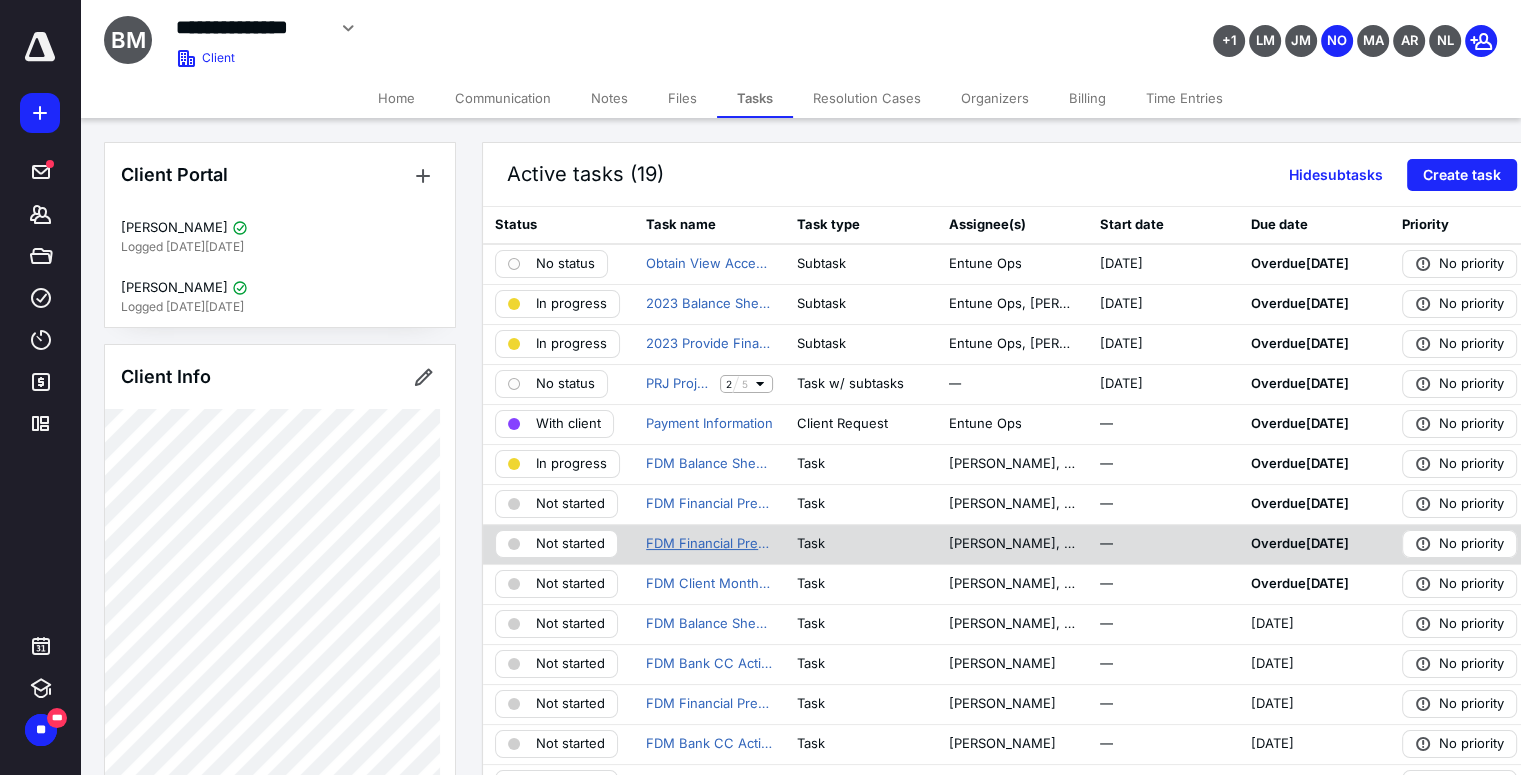 click on "FDM Financial Preparation and Executive Summary and KPI Update" at bounding box center [709, 544] 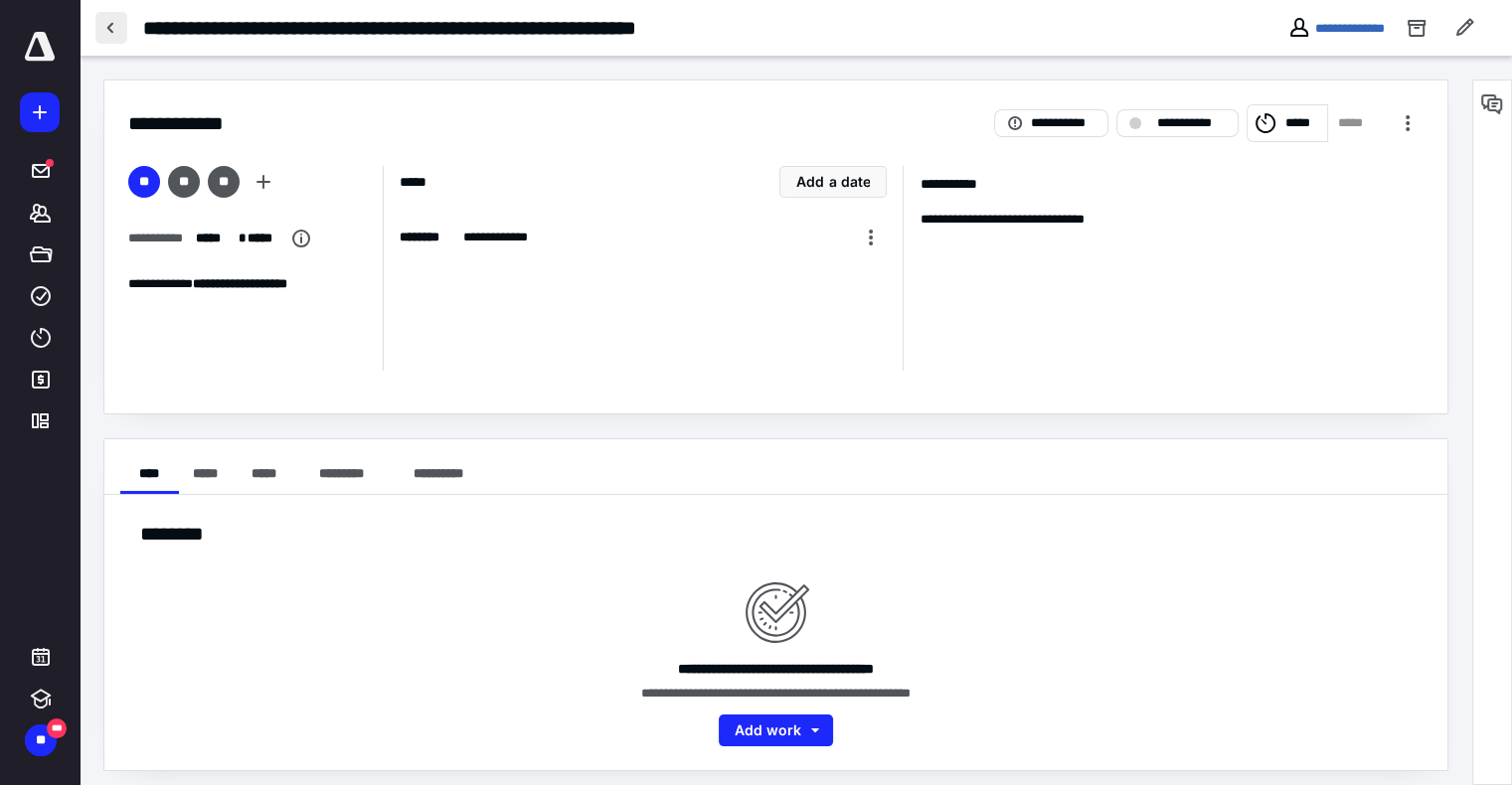 click at bounding box center [111, 28] 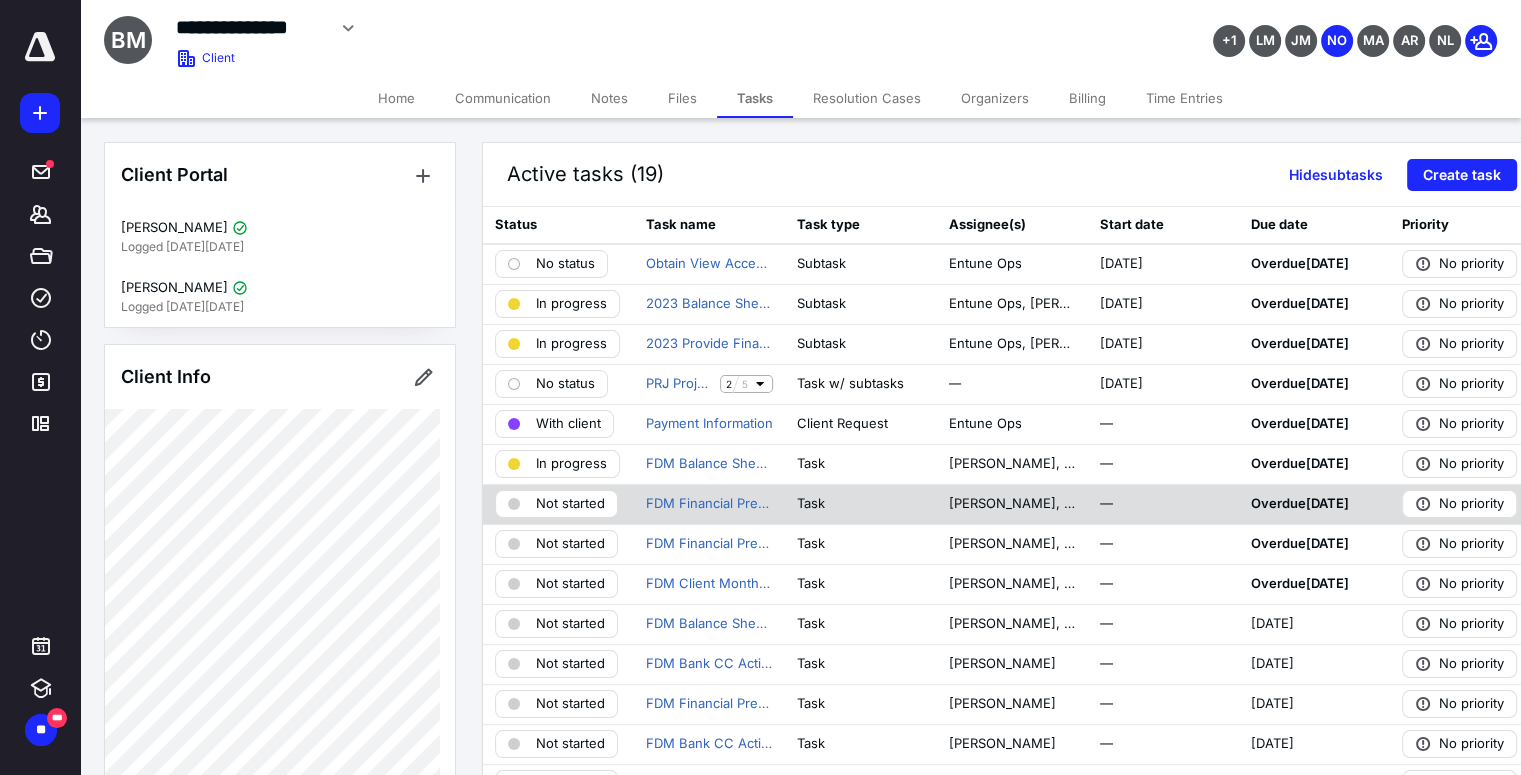 click on "Not started" at bounding box center (570, 504) 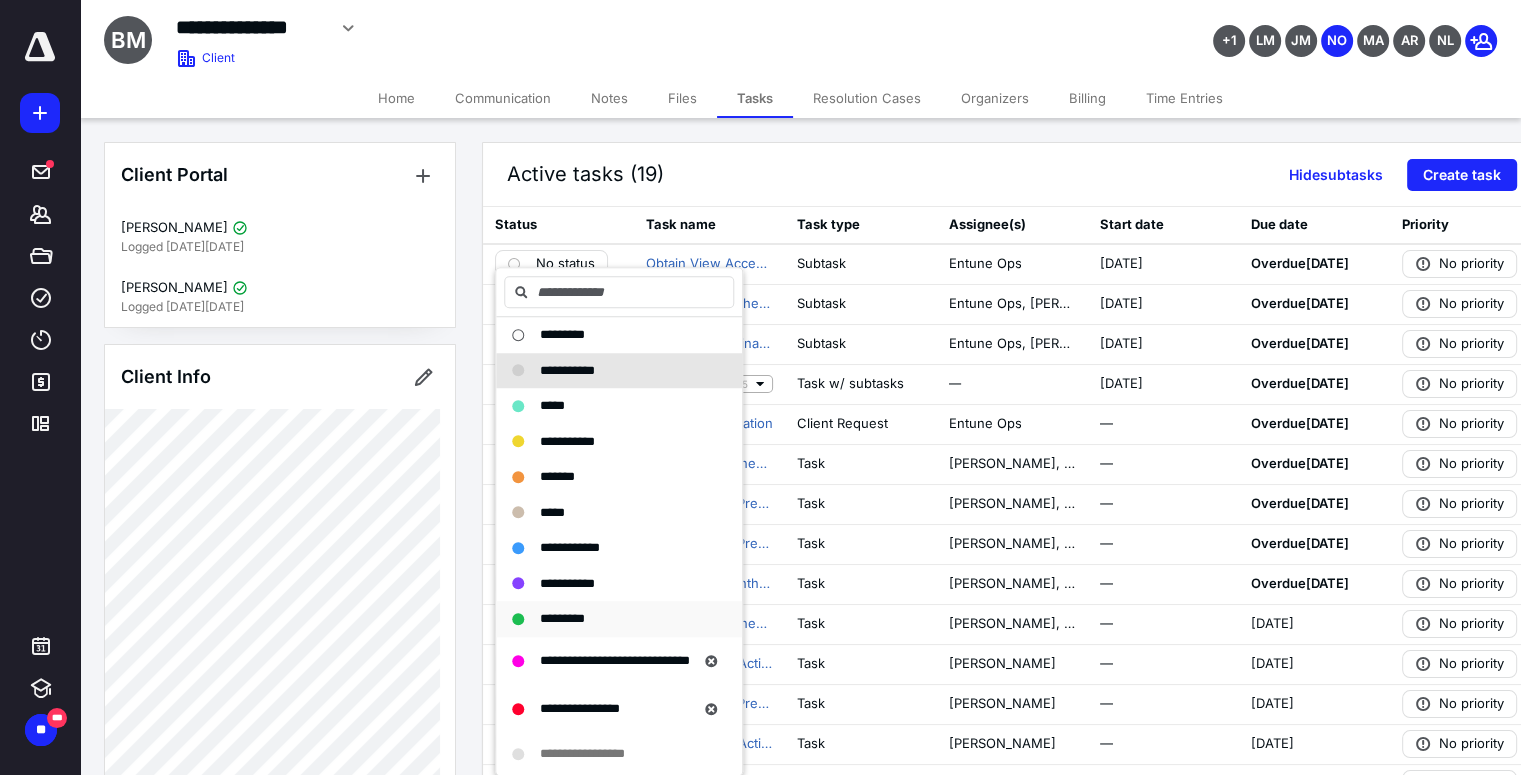 click on "*********" at bounding box center [607, 619] 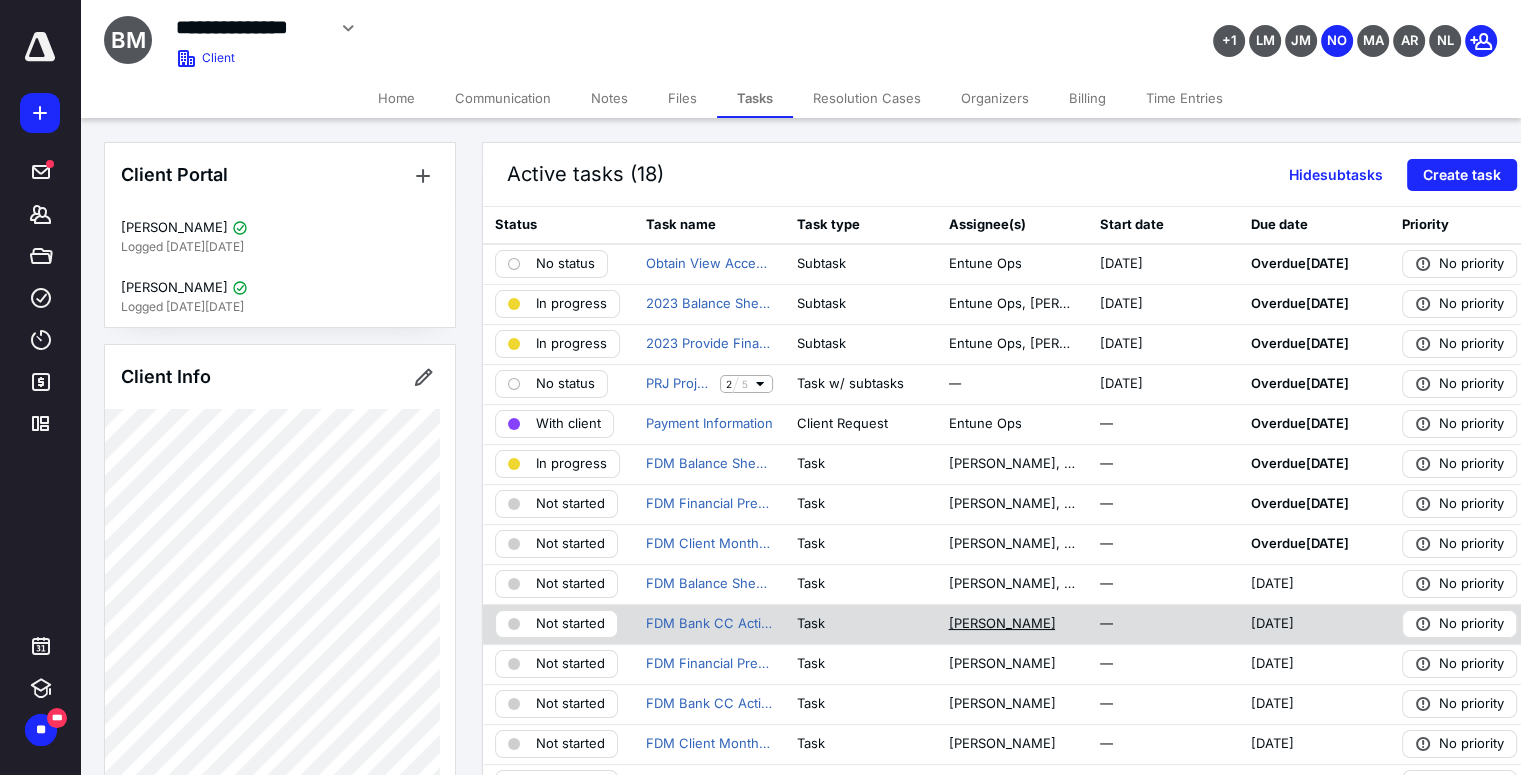 click on "[PERSON_NAME]" at bounding box center [1001, 624] 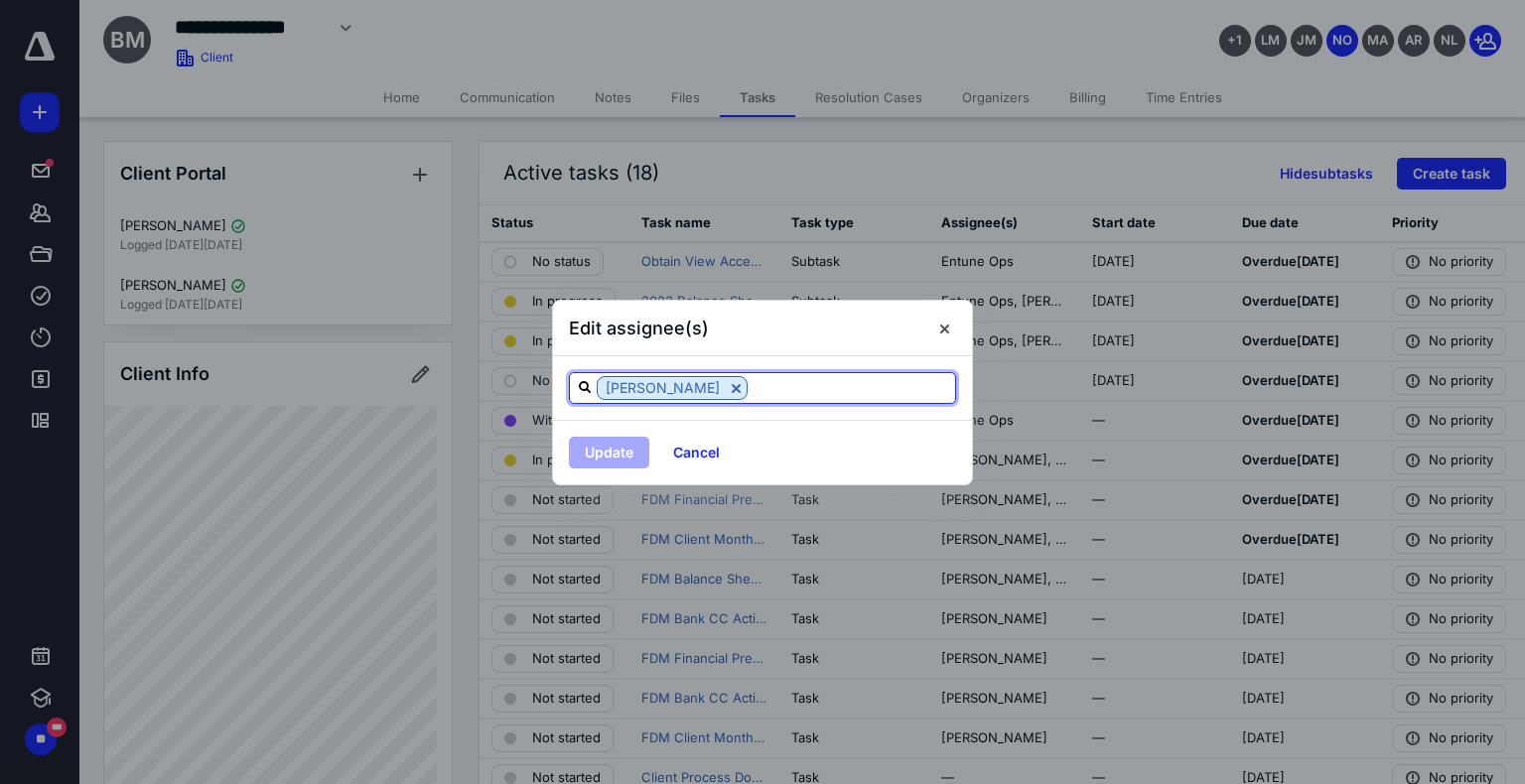 click at bounding box center (851, 387) 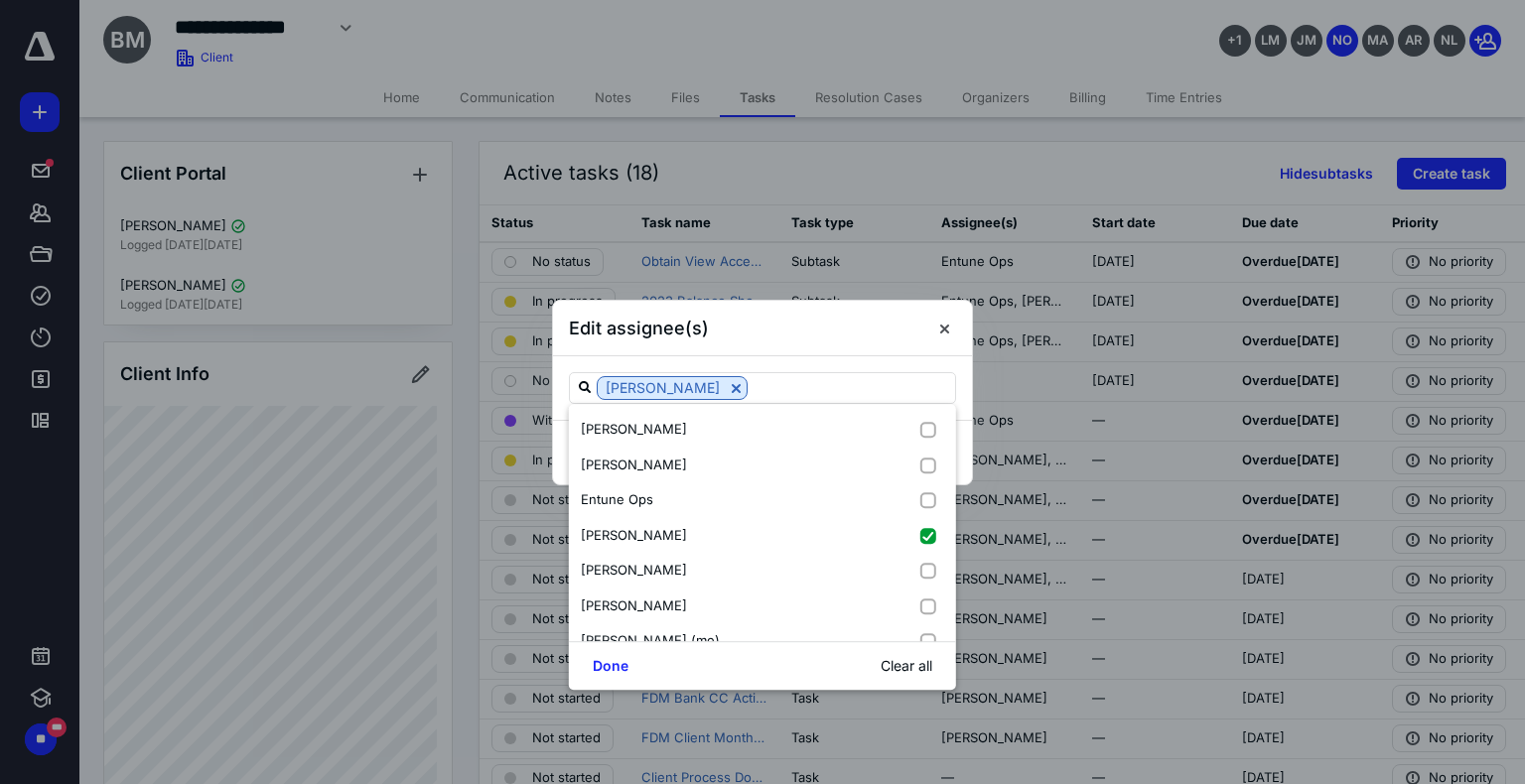 scroll, scrollTop: 96, scrollLeft: 0, axis: vertical 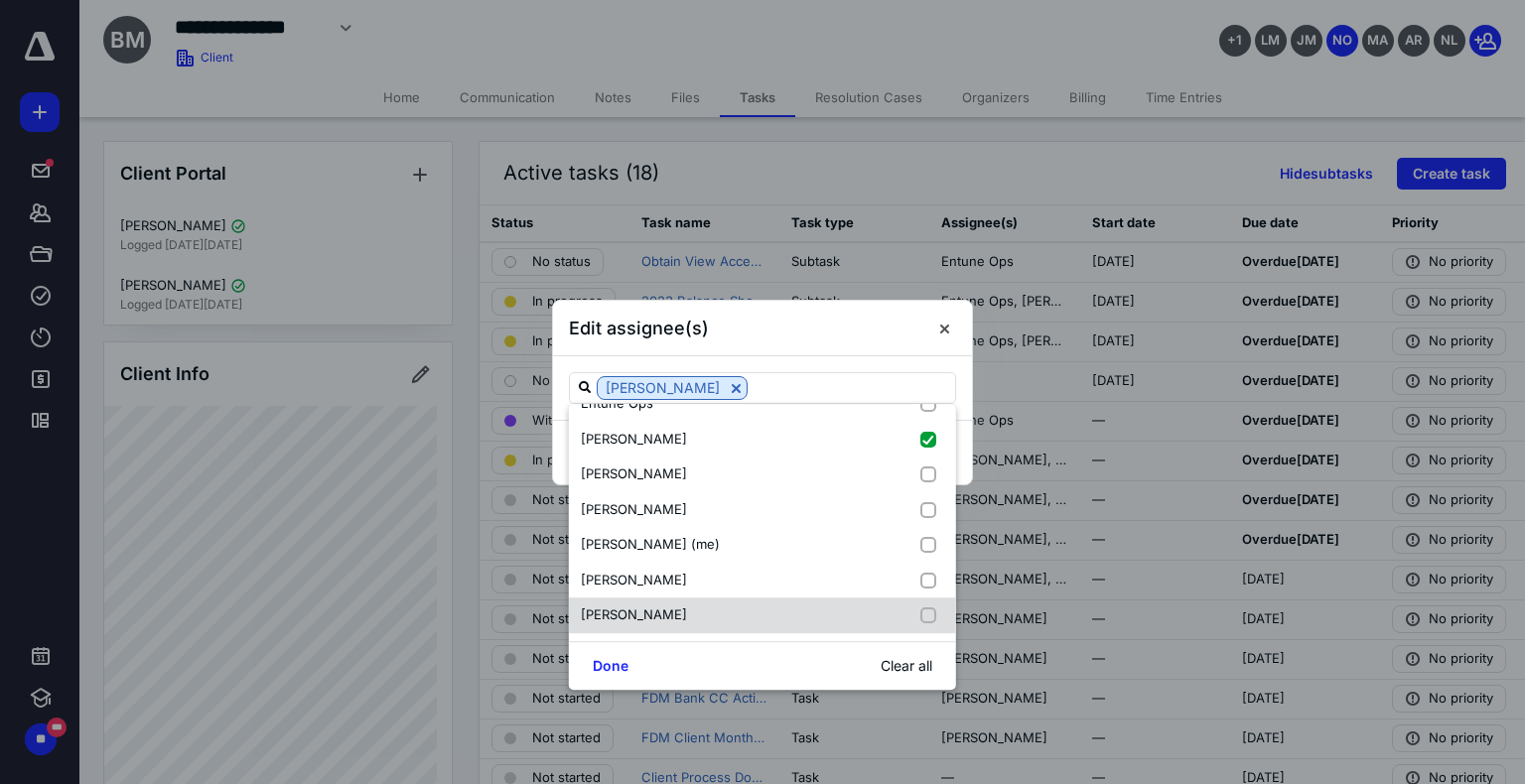 click at bounding box center (932, 615) 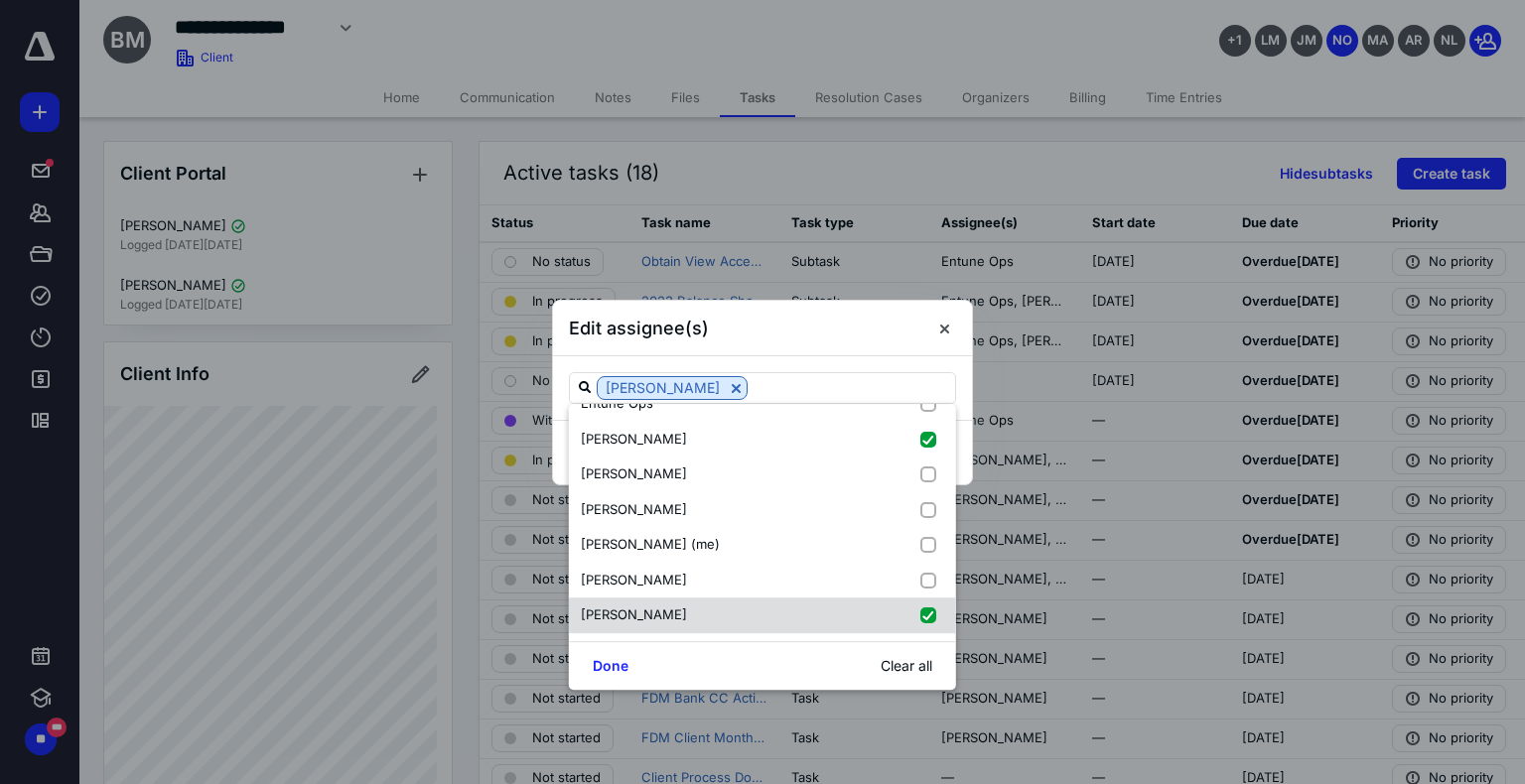 checkbox on "true" 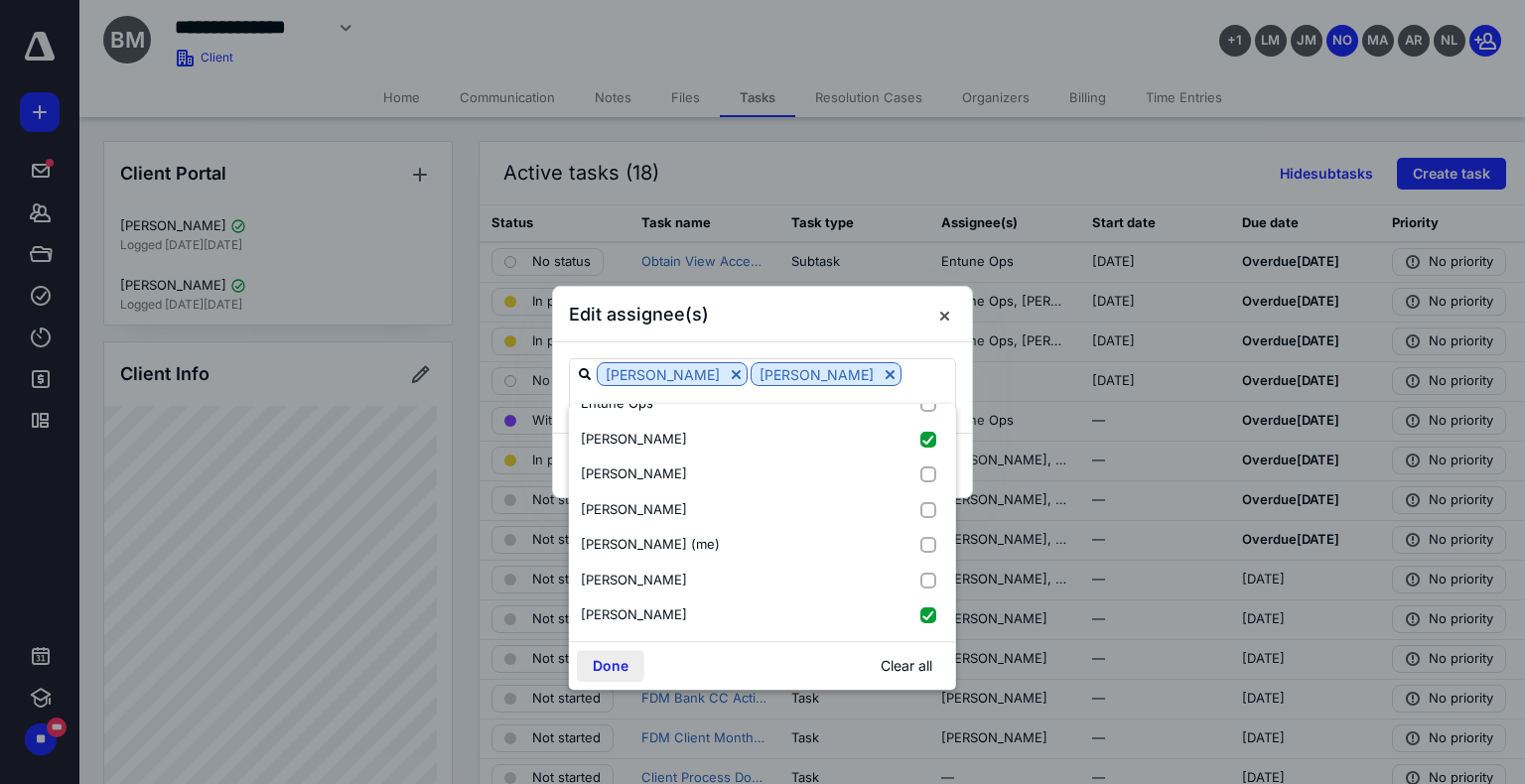 click on "Done" at bounding box center [611, 666] 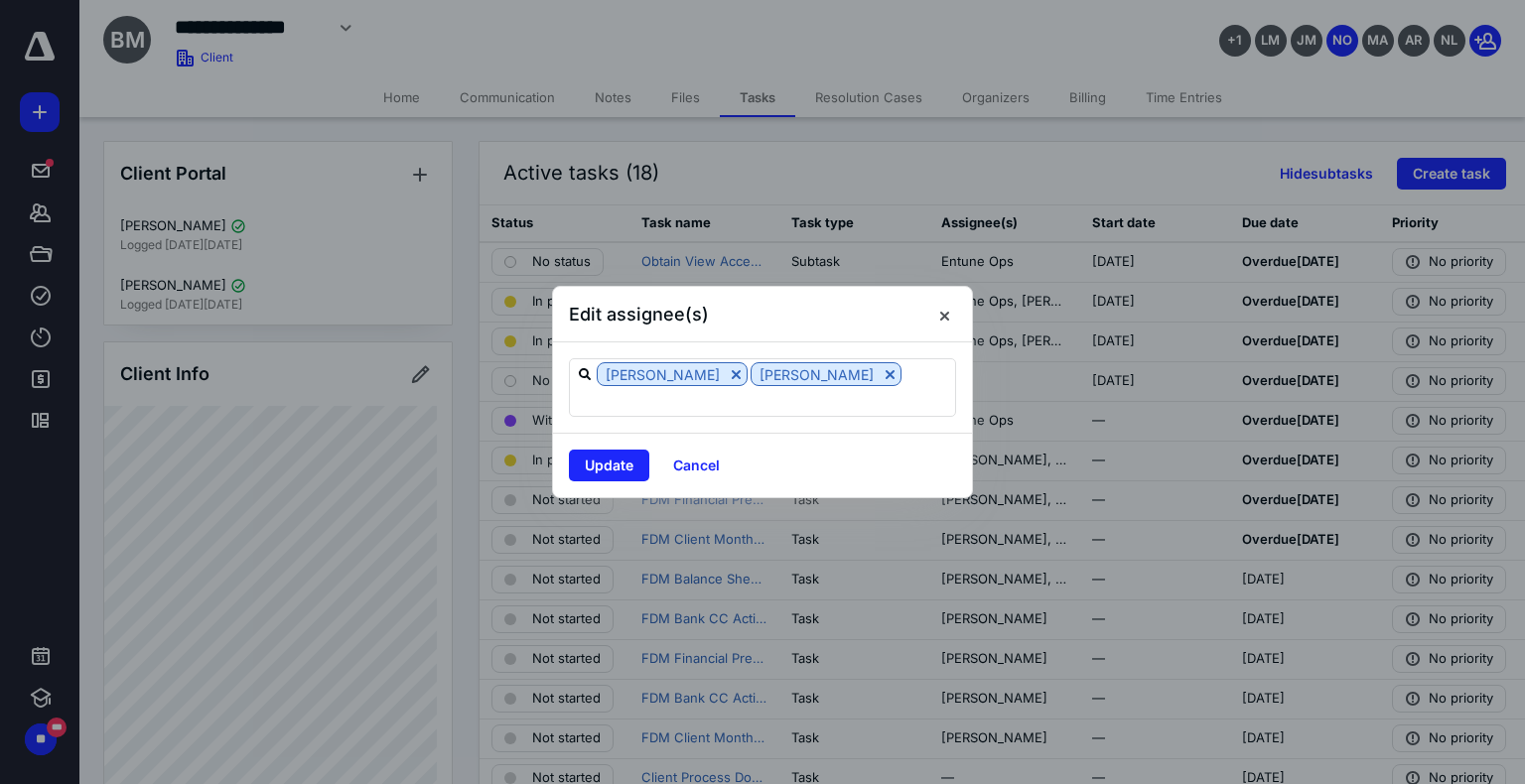 click on "Update Cancel" at bounding box center (762, 464) 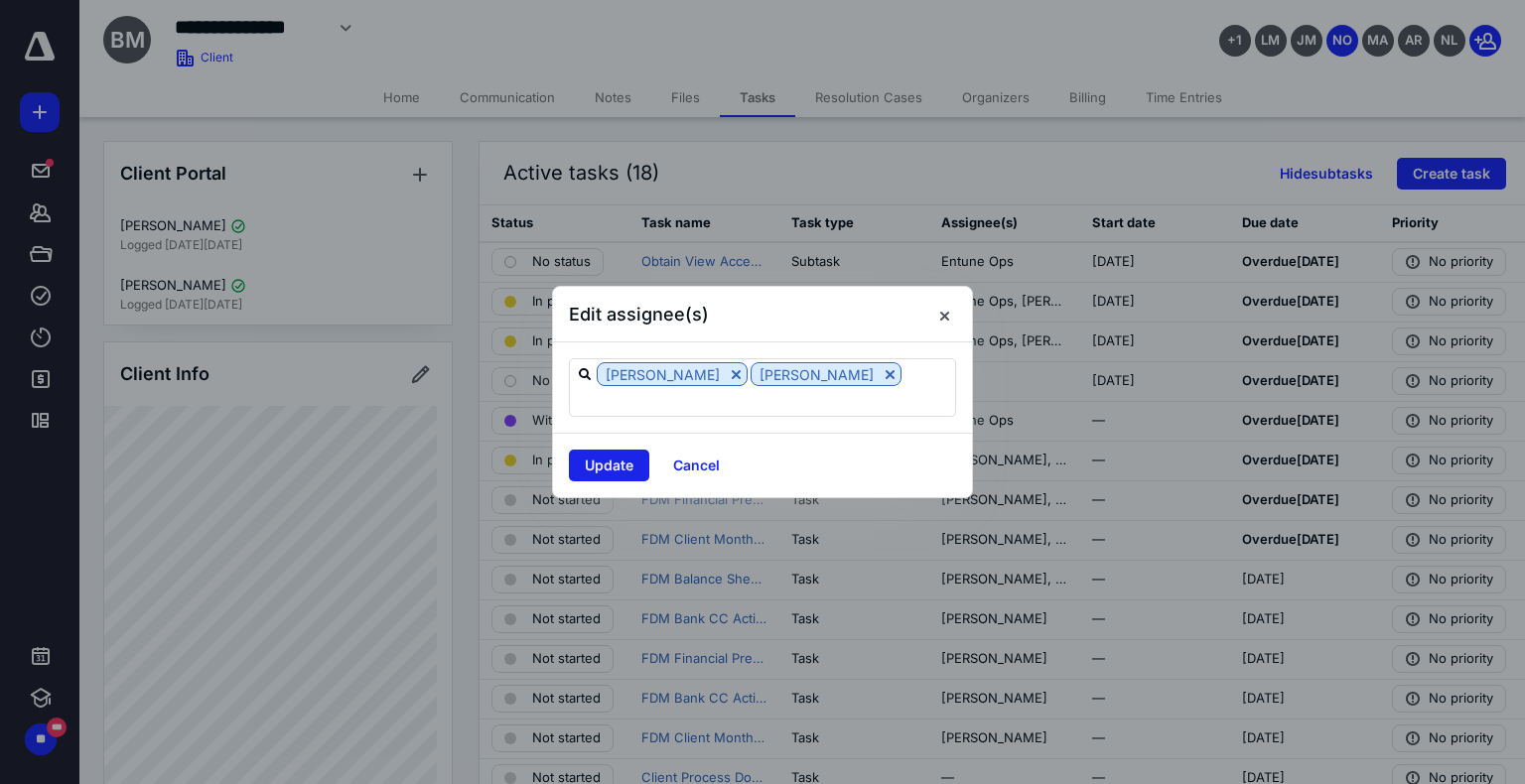 click on "Update" at bounding box center [609, 465] 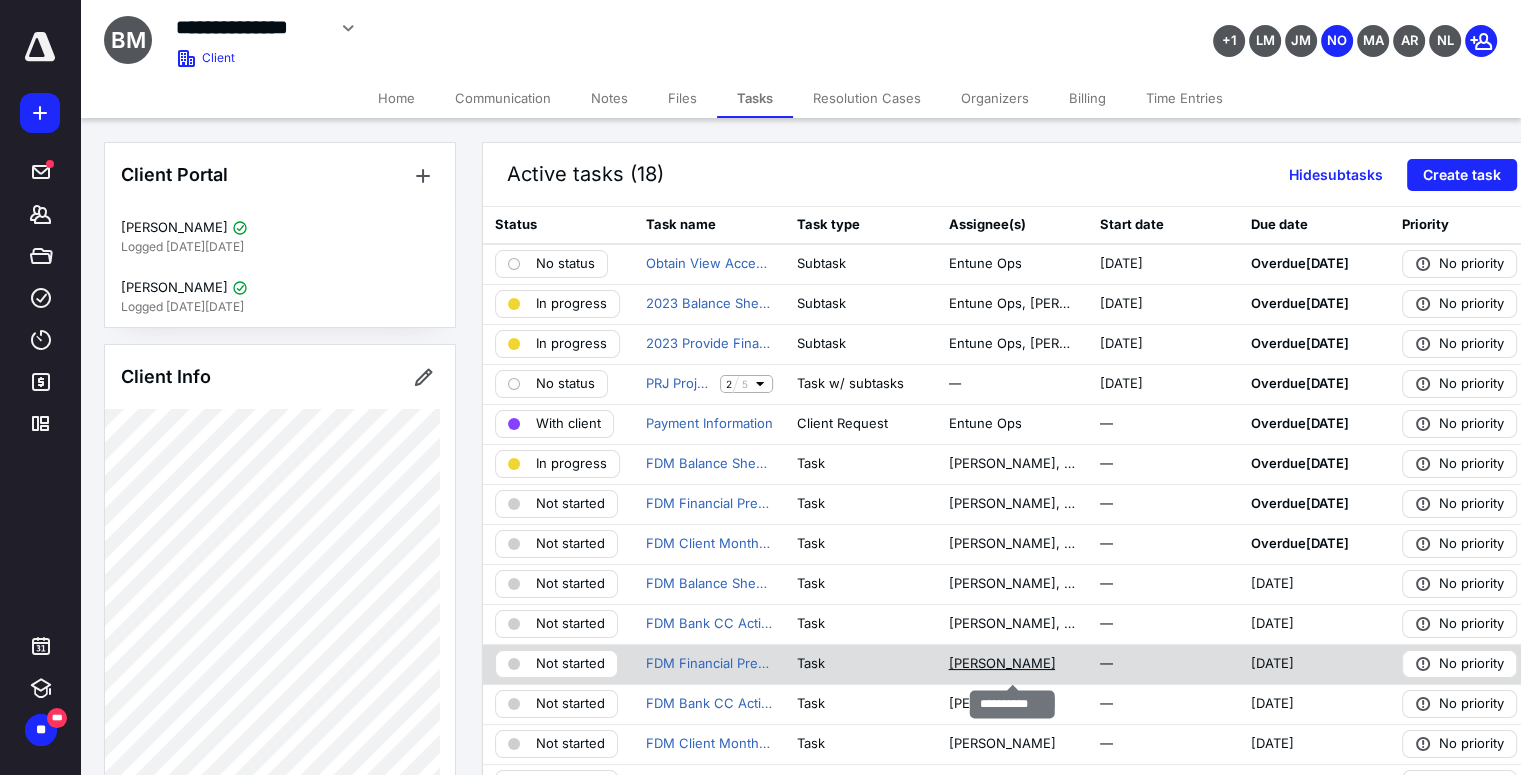 click on "[PERSON_NAME]" at bounding box center (1001, 664) 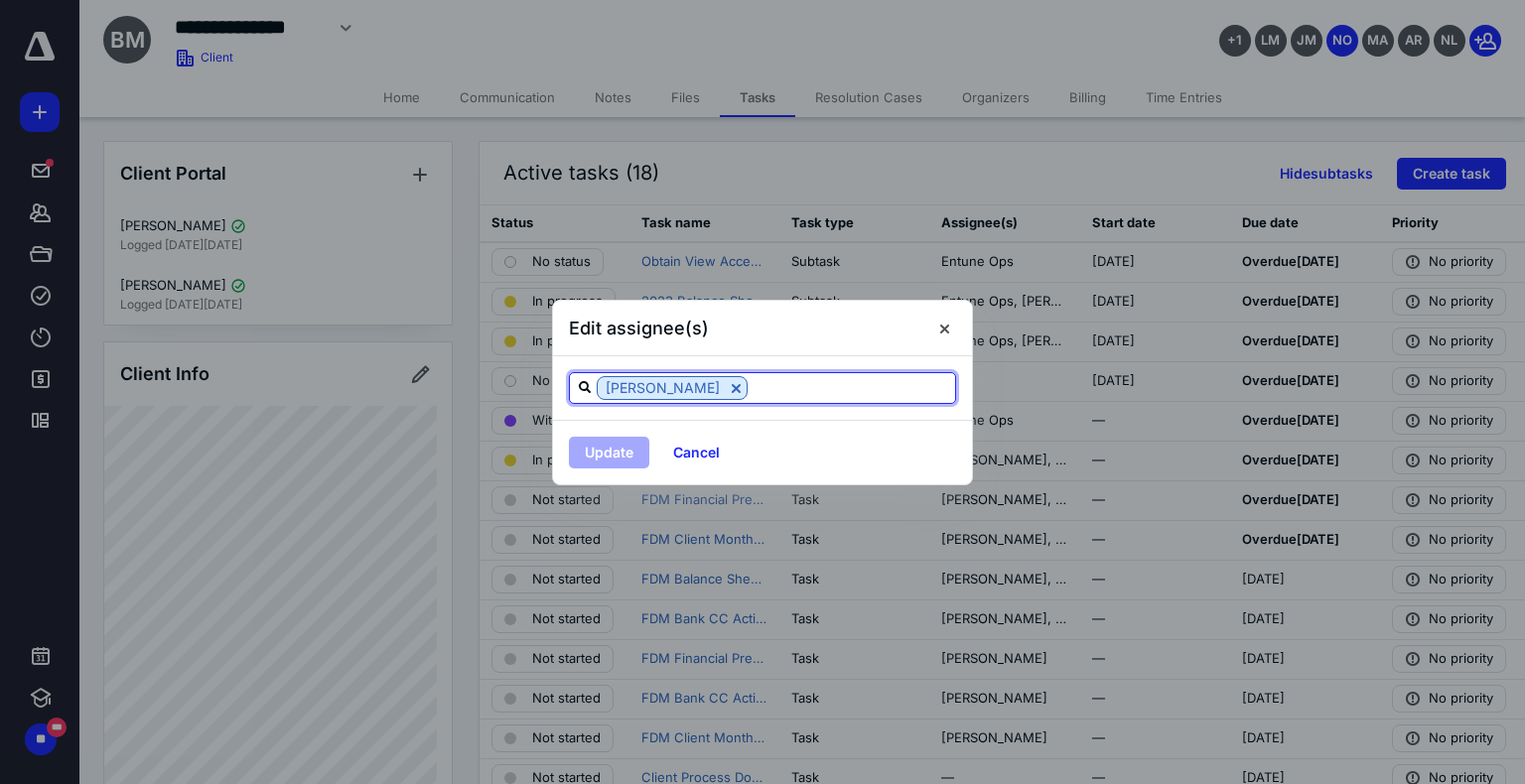 click at bounding box center (851, 387) 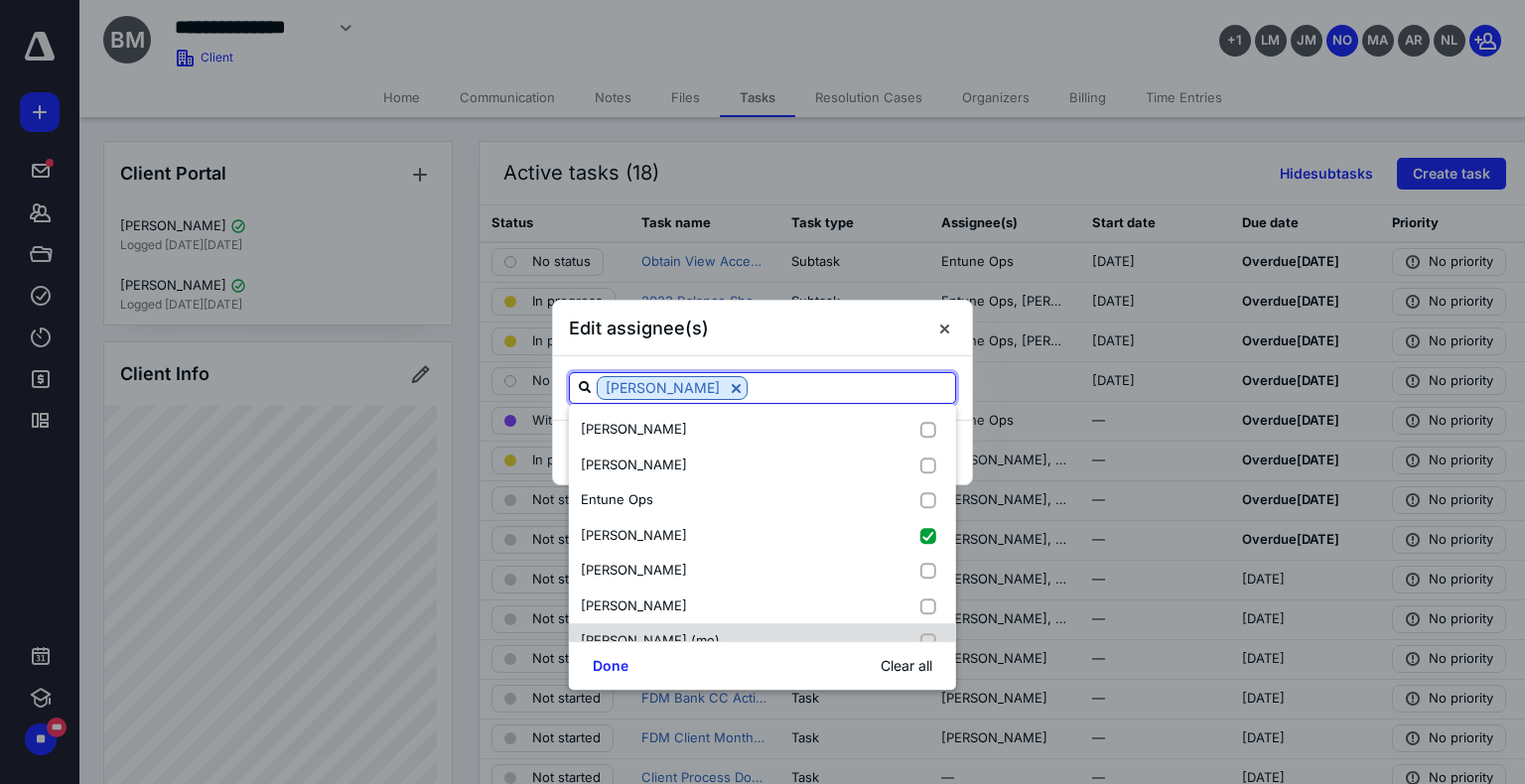 click at bounding box center (932, 641) 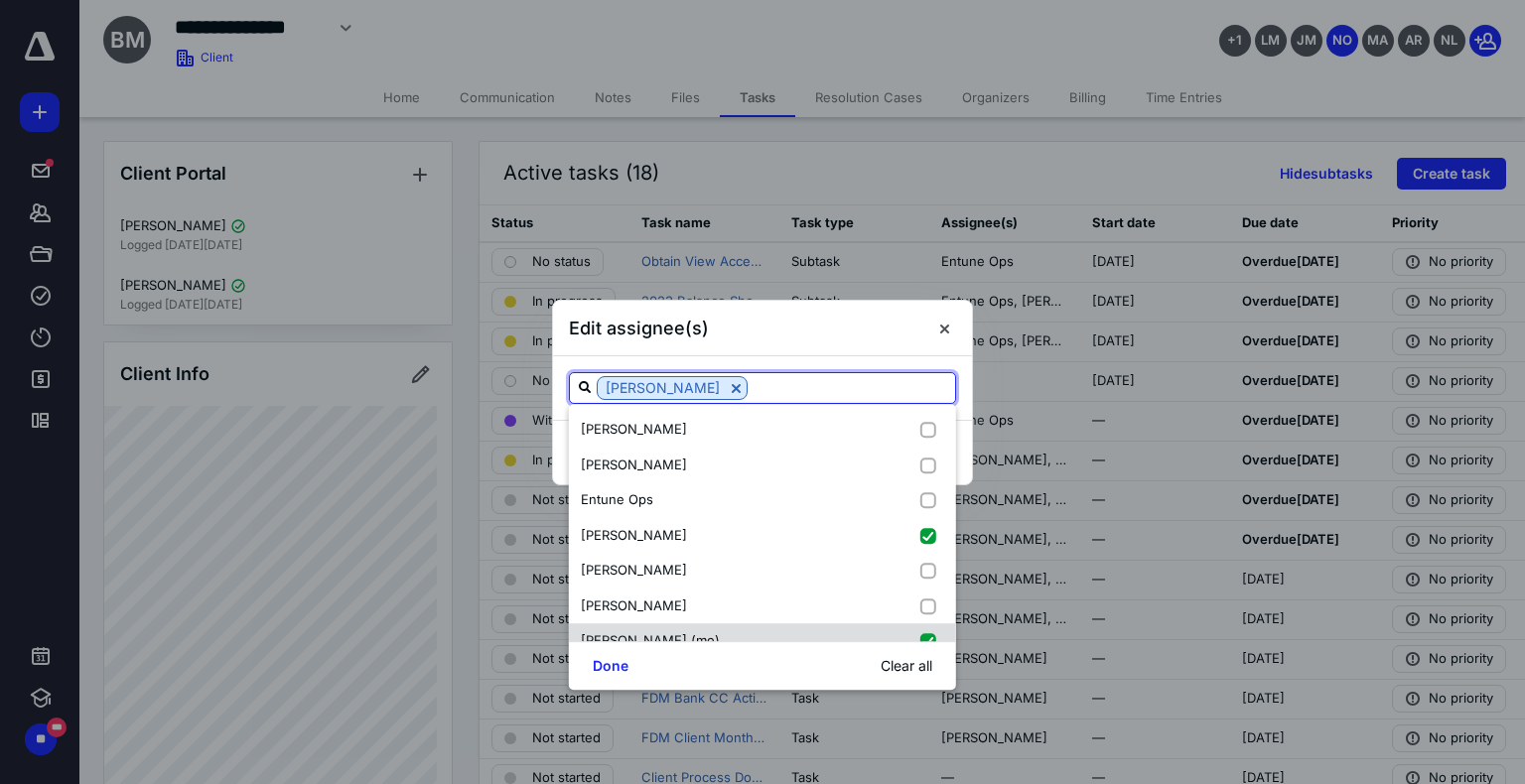 checkbox on "true" 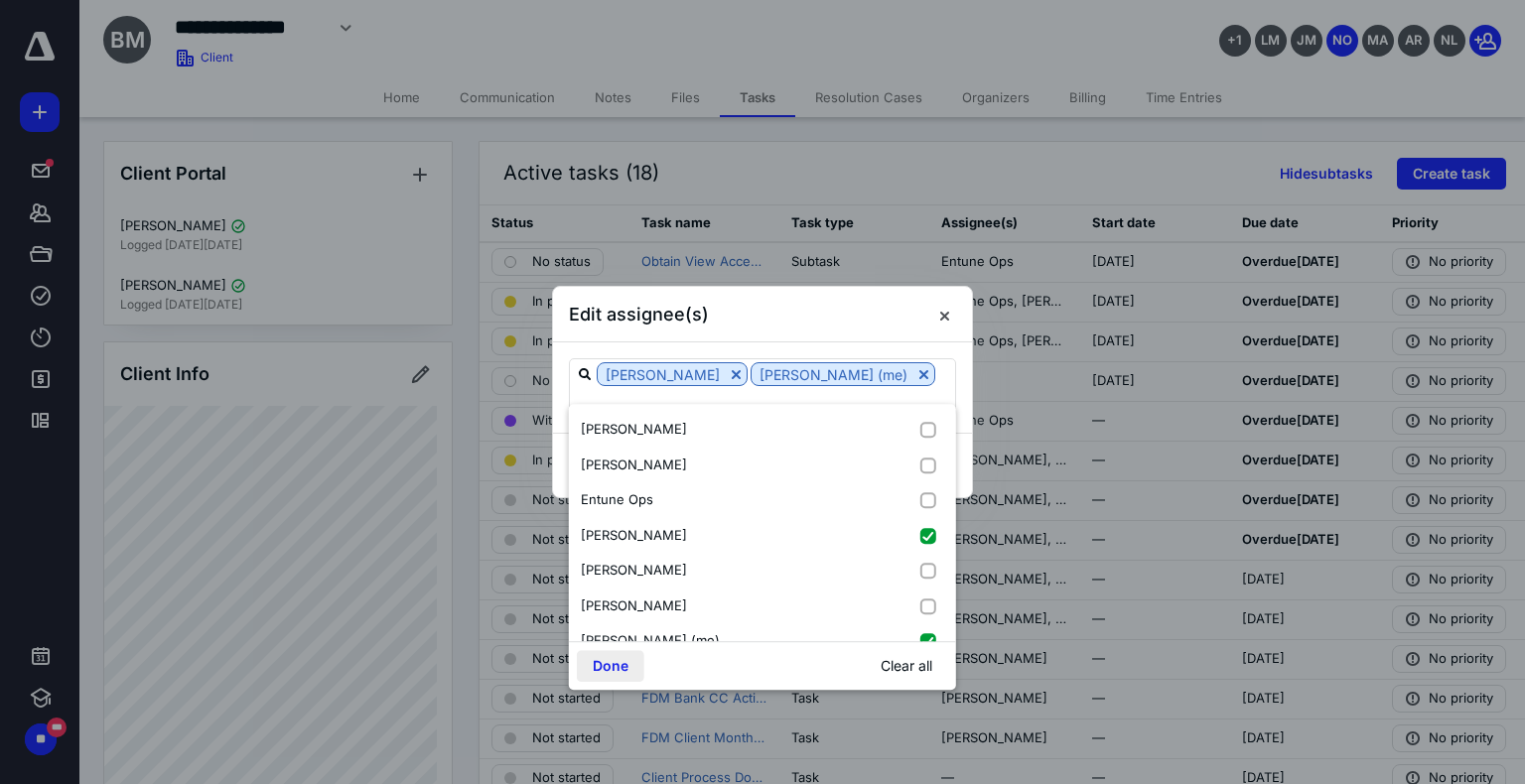 click on "Done" at bounding box center [611, 666] 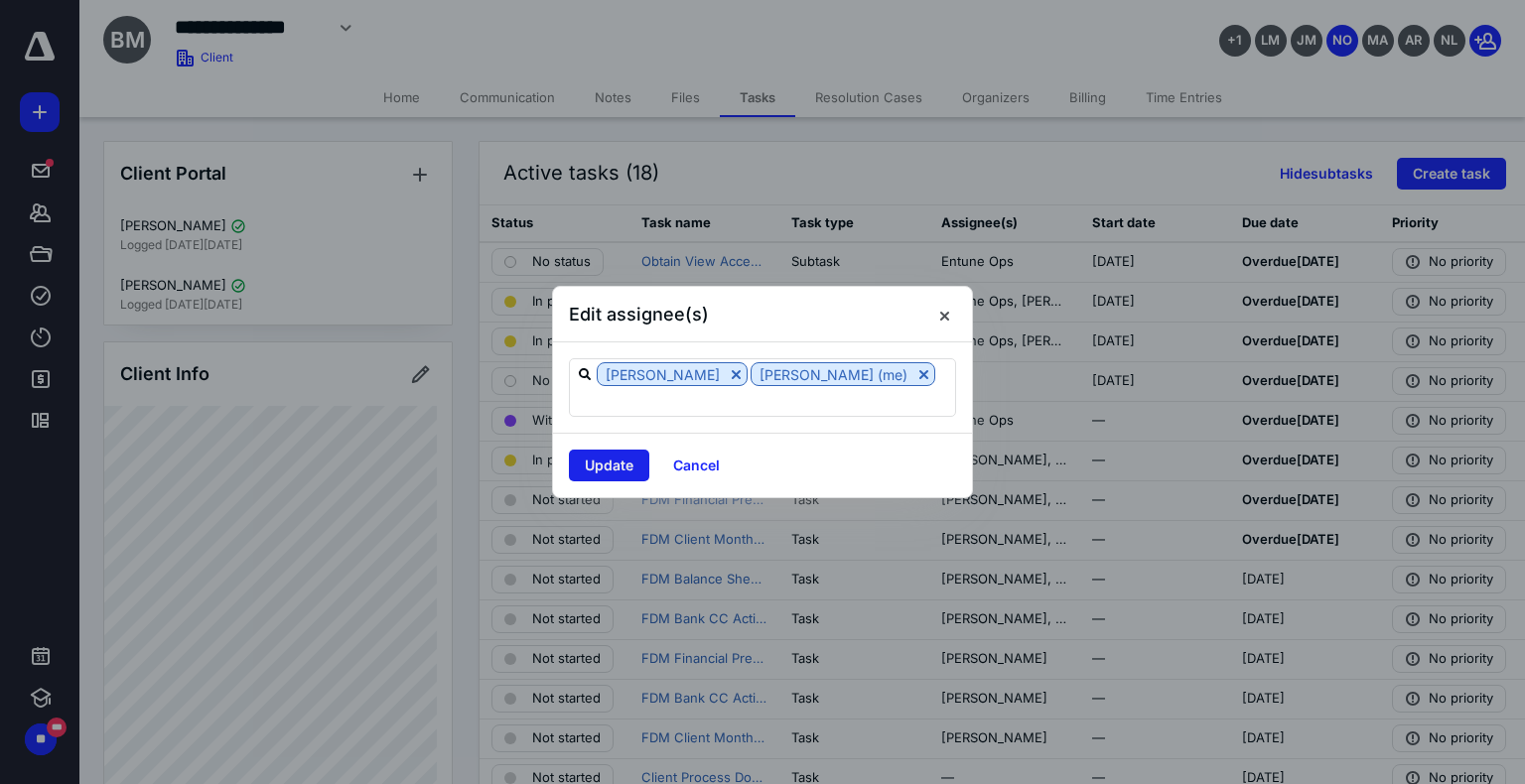 click on "Update" at bounding box center (609, 465) 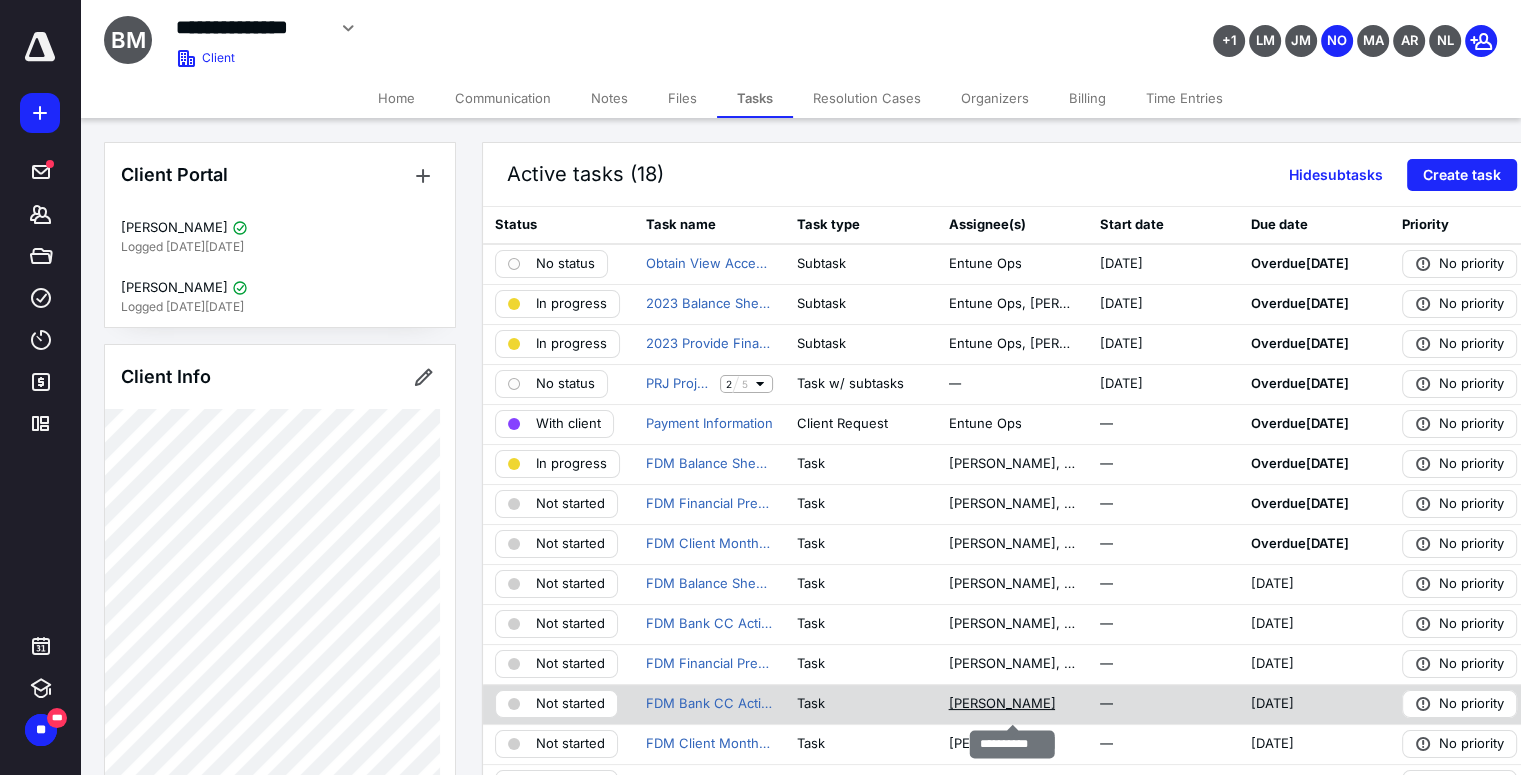 click on "[PERSON_NAME]" at bounding box center [1001, 704] 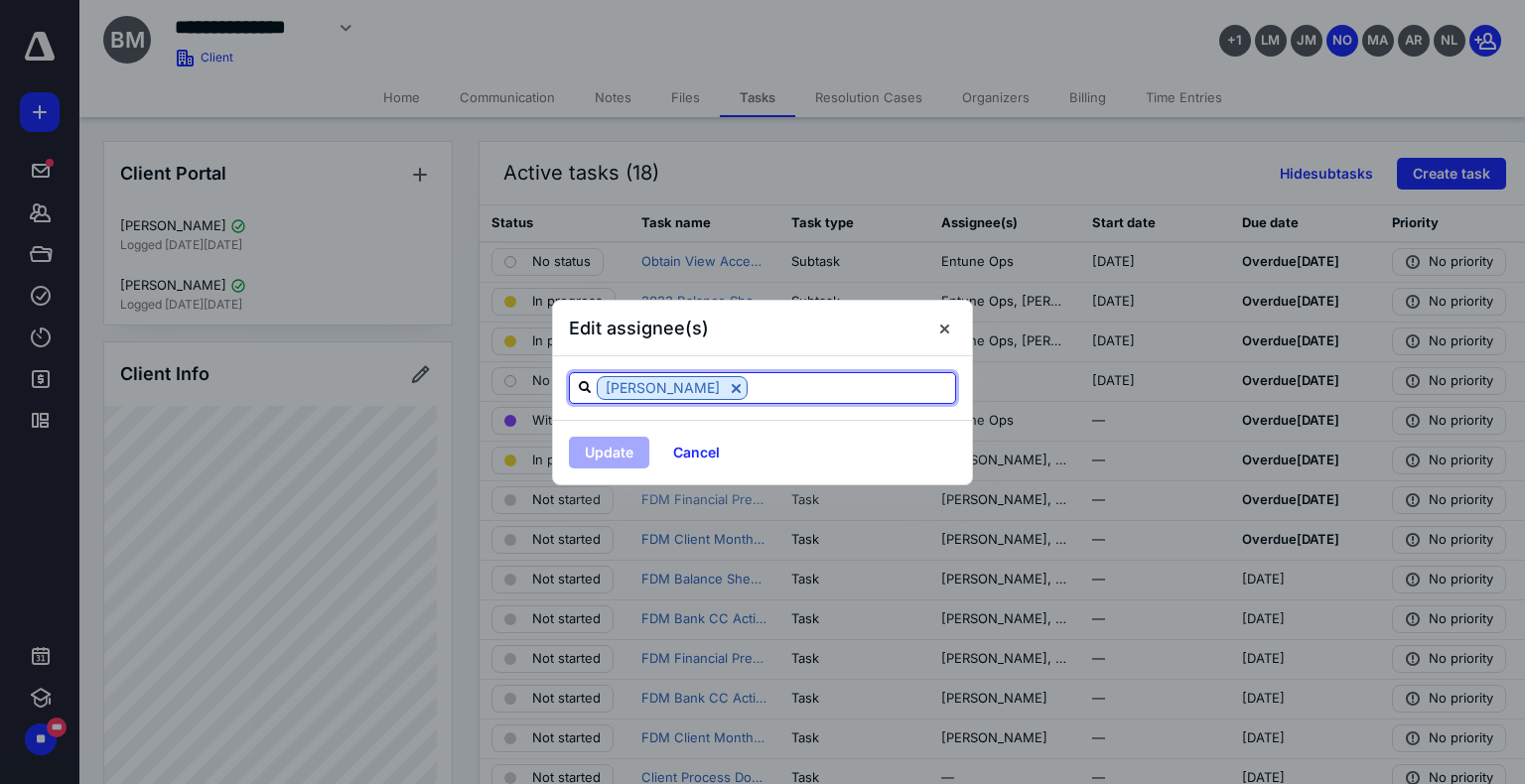 click at bounding box center (851, 387) 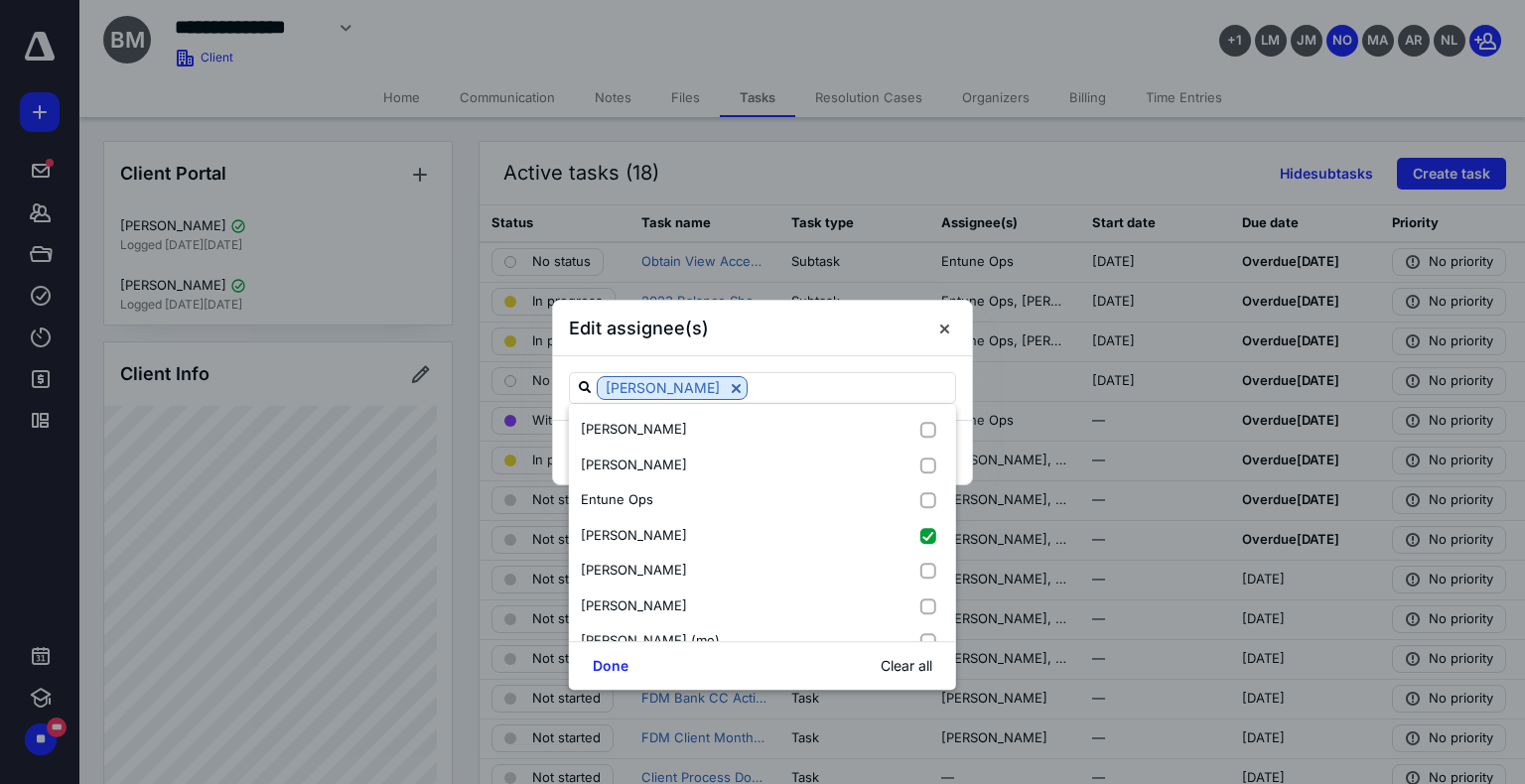 scroll, scrollTop: 96, scrollLeft: 0, axis: vertical 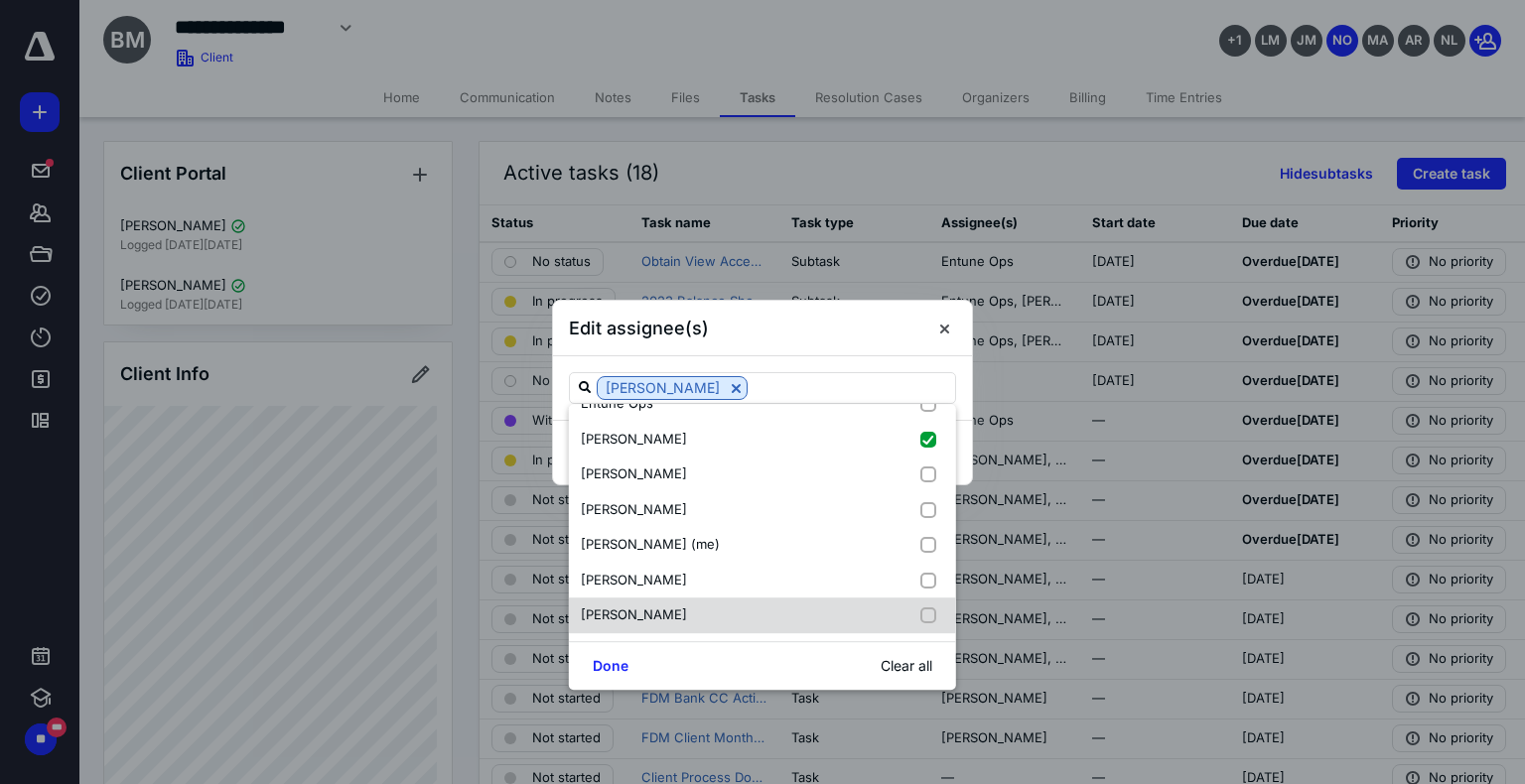 click at bounding box center [932, 615] 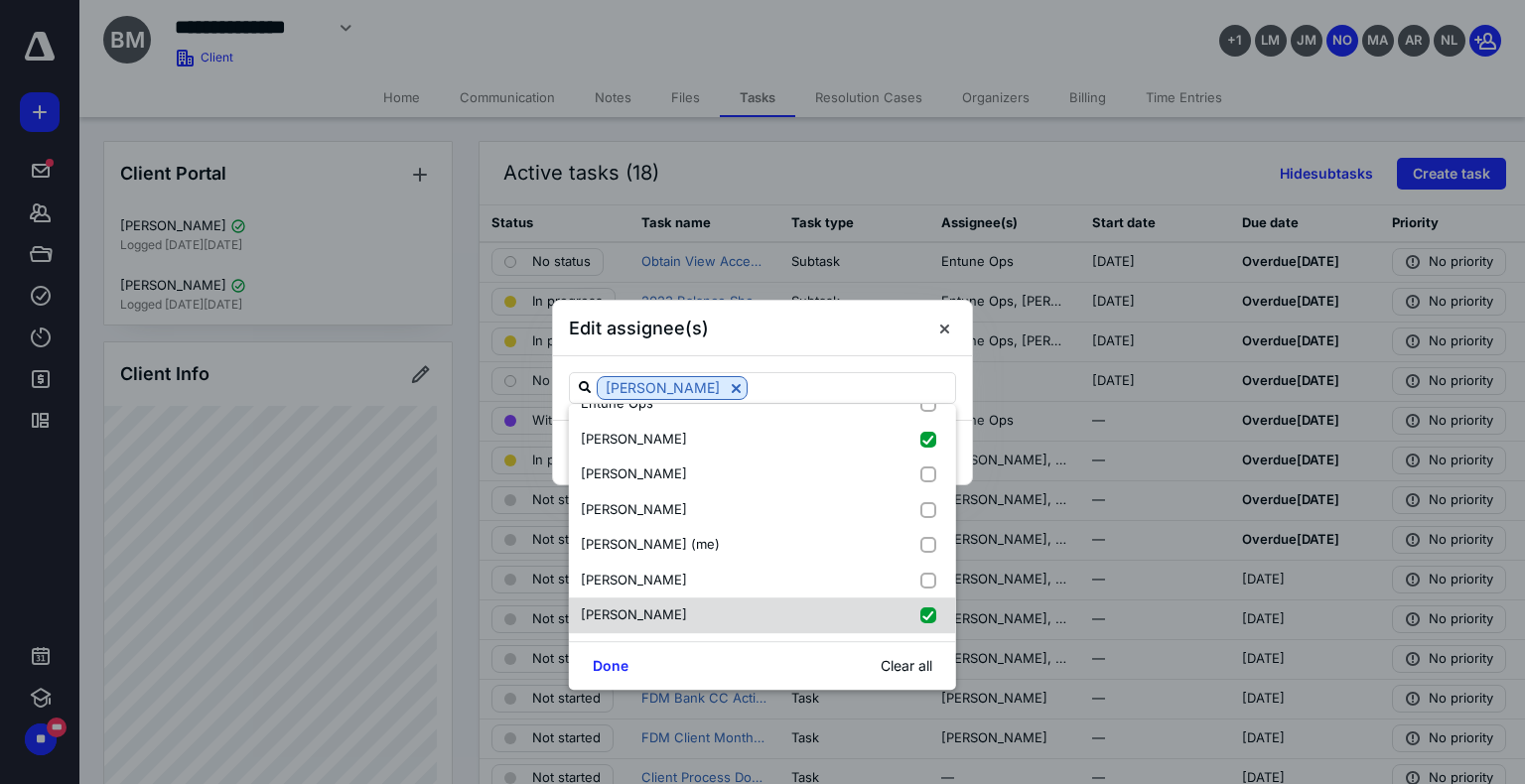 checkbox on "true" 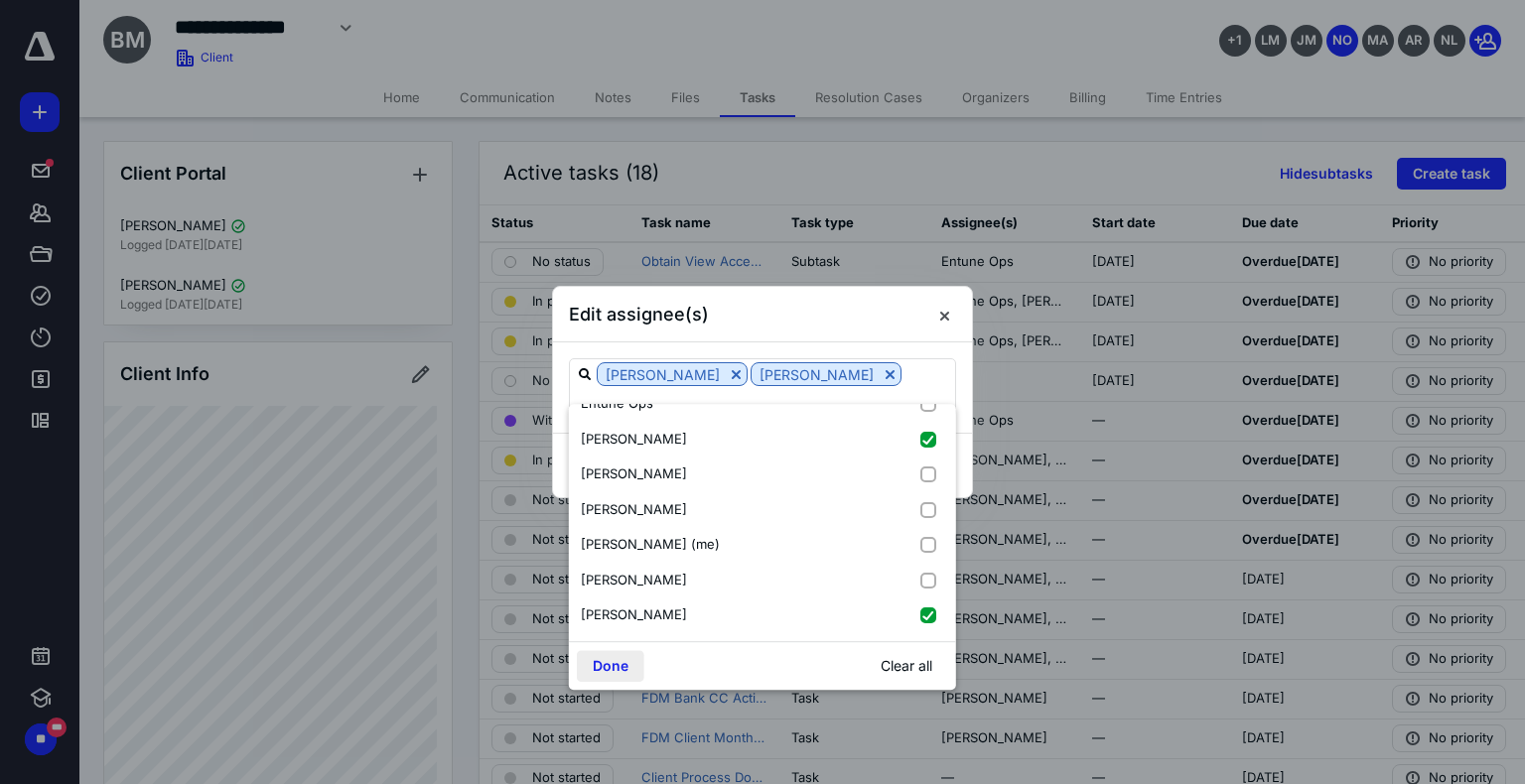 click on "Done" at bounding box center (611, 666) 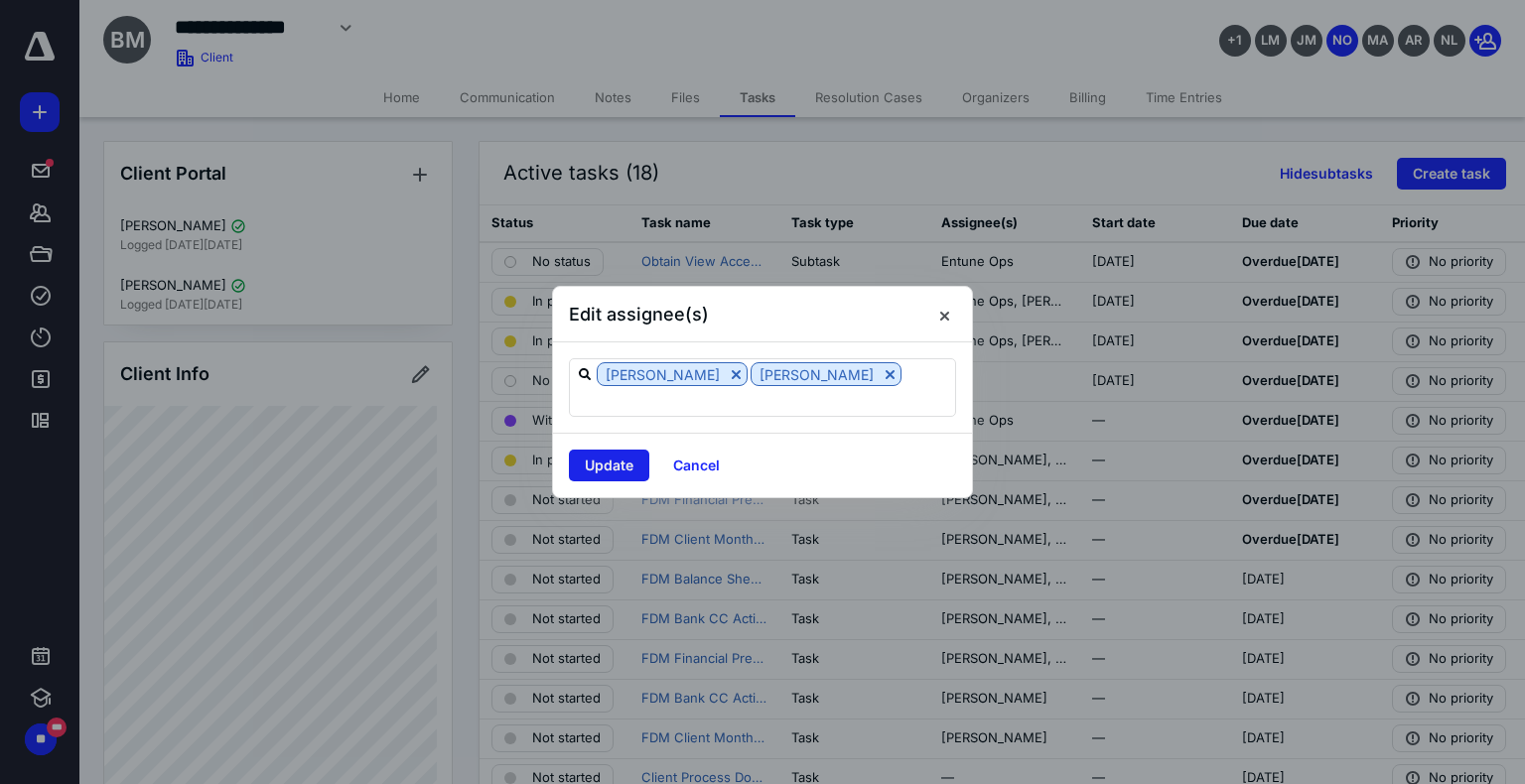 click on "Update" at bounding box center [609, 465] 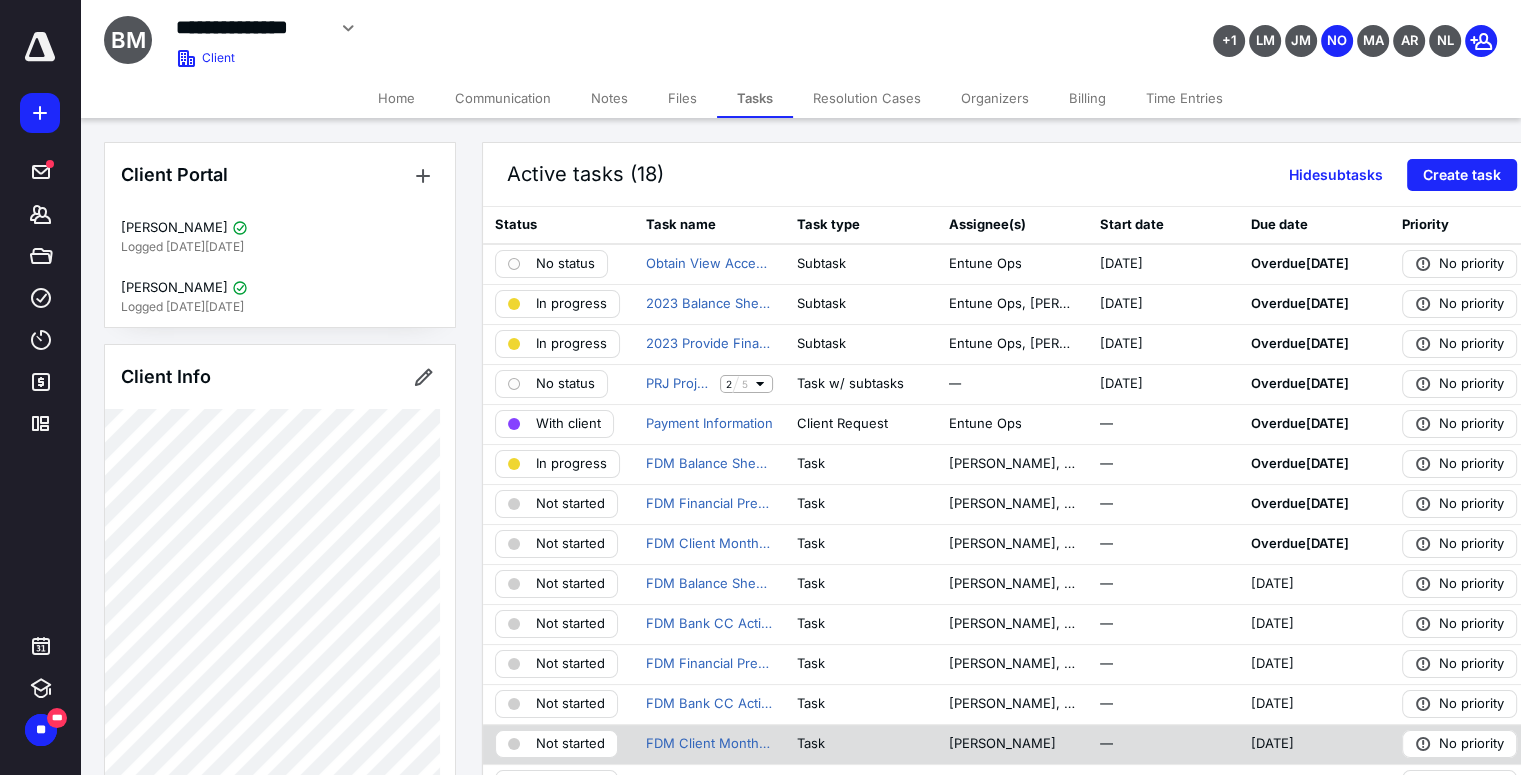 click on "[PERSON_NAME]" at bounding box center [1011, 744] 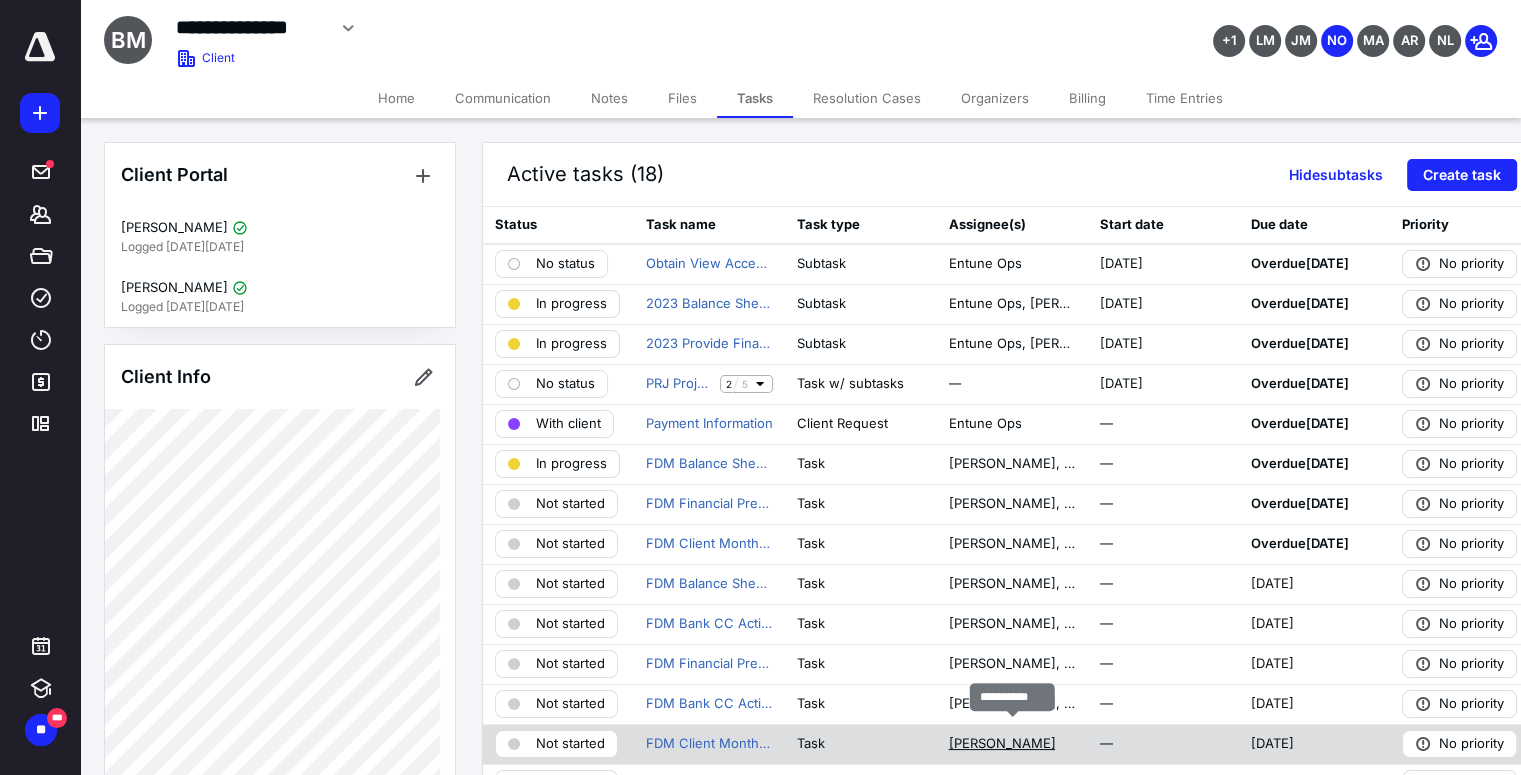click on "[PERSON_NAME]" at bounding box center (1001, 744) 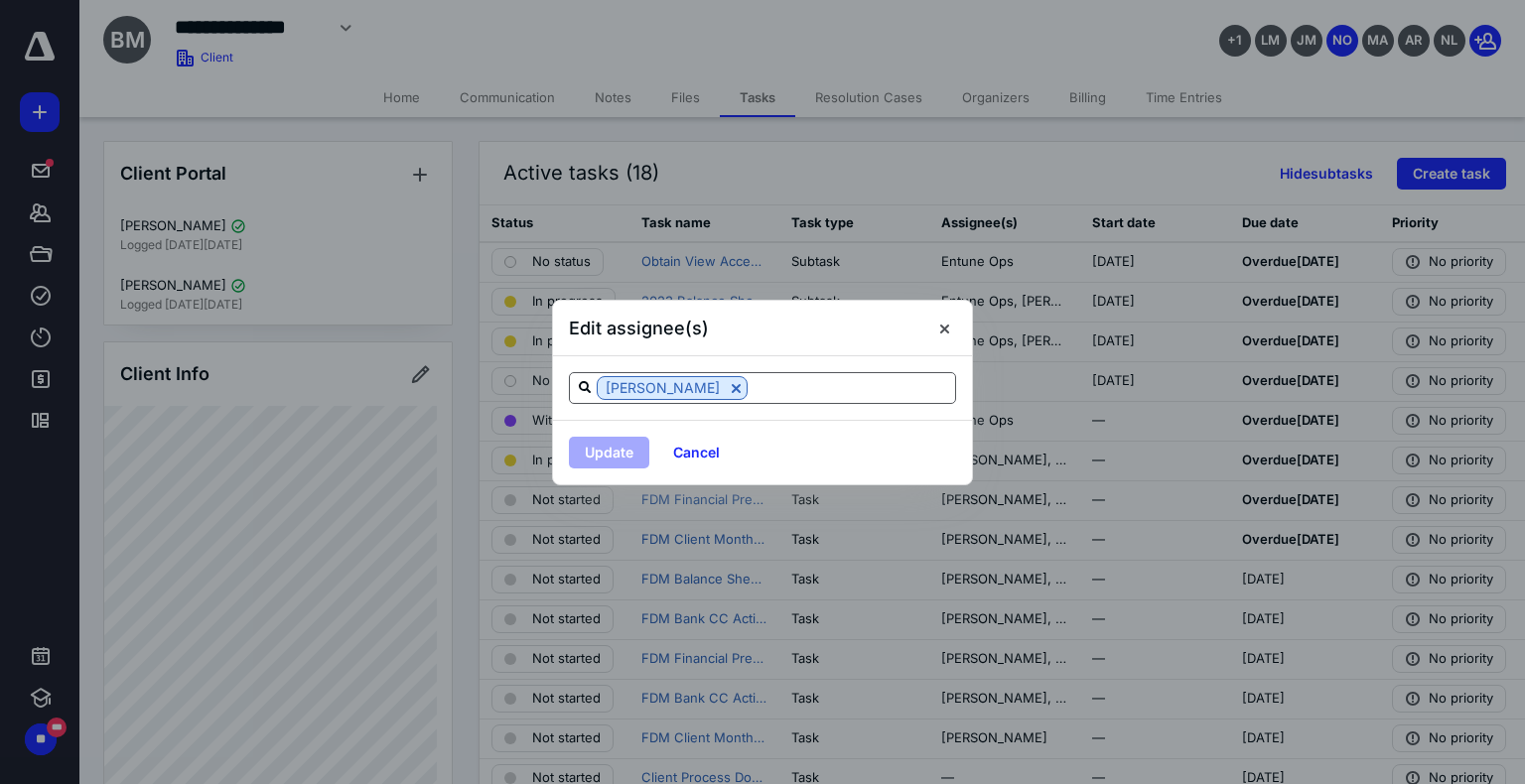 click on "[PERSON_NAME]" at bounding box center (762, 388) 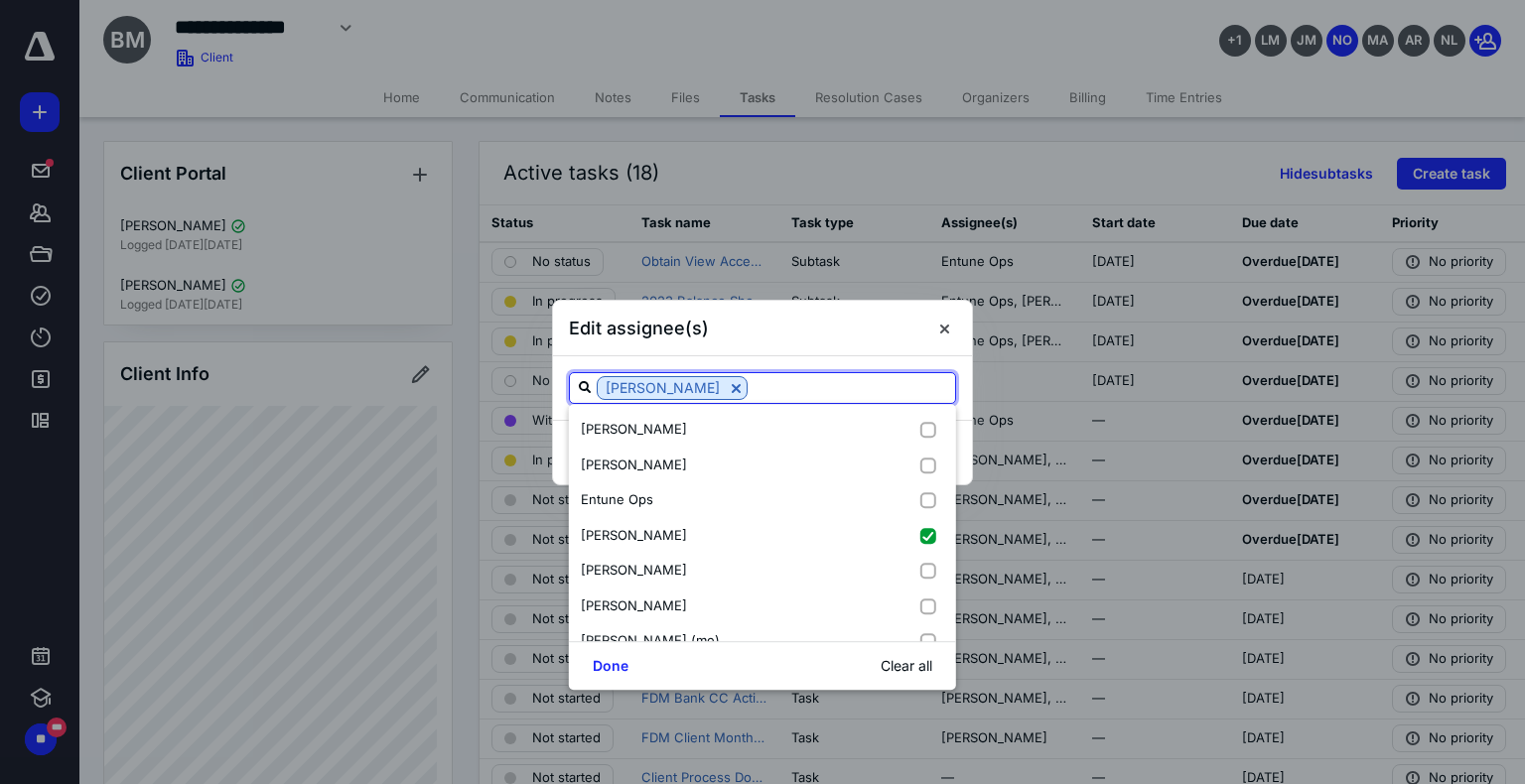 type on "l" 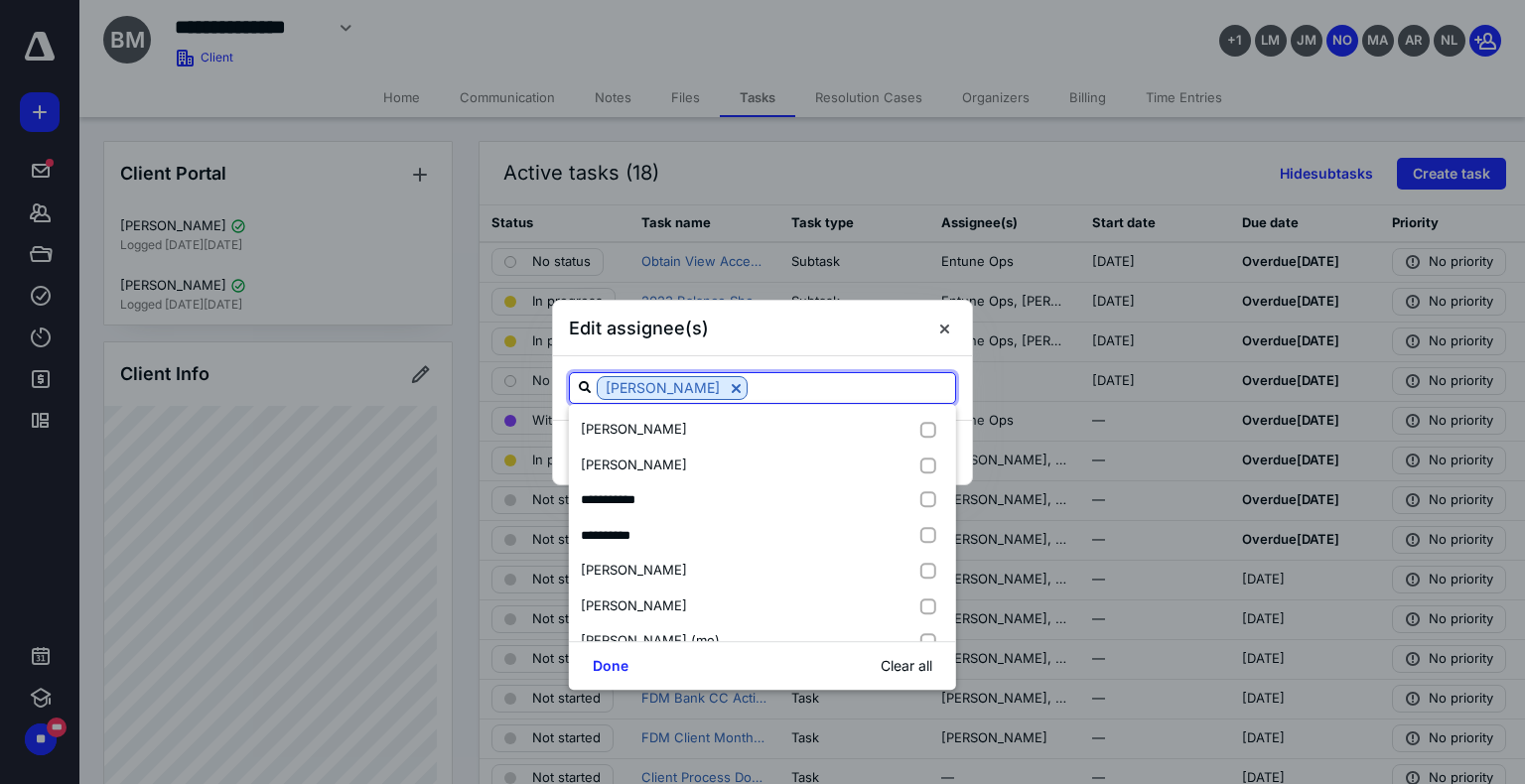 type on "[PERSON_NAME]" 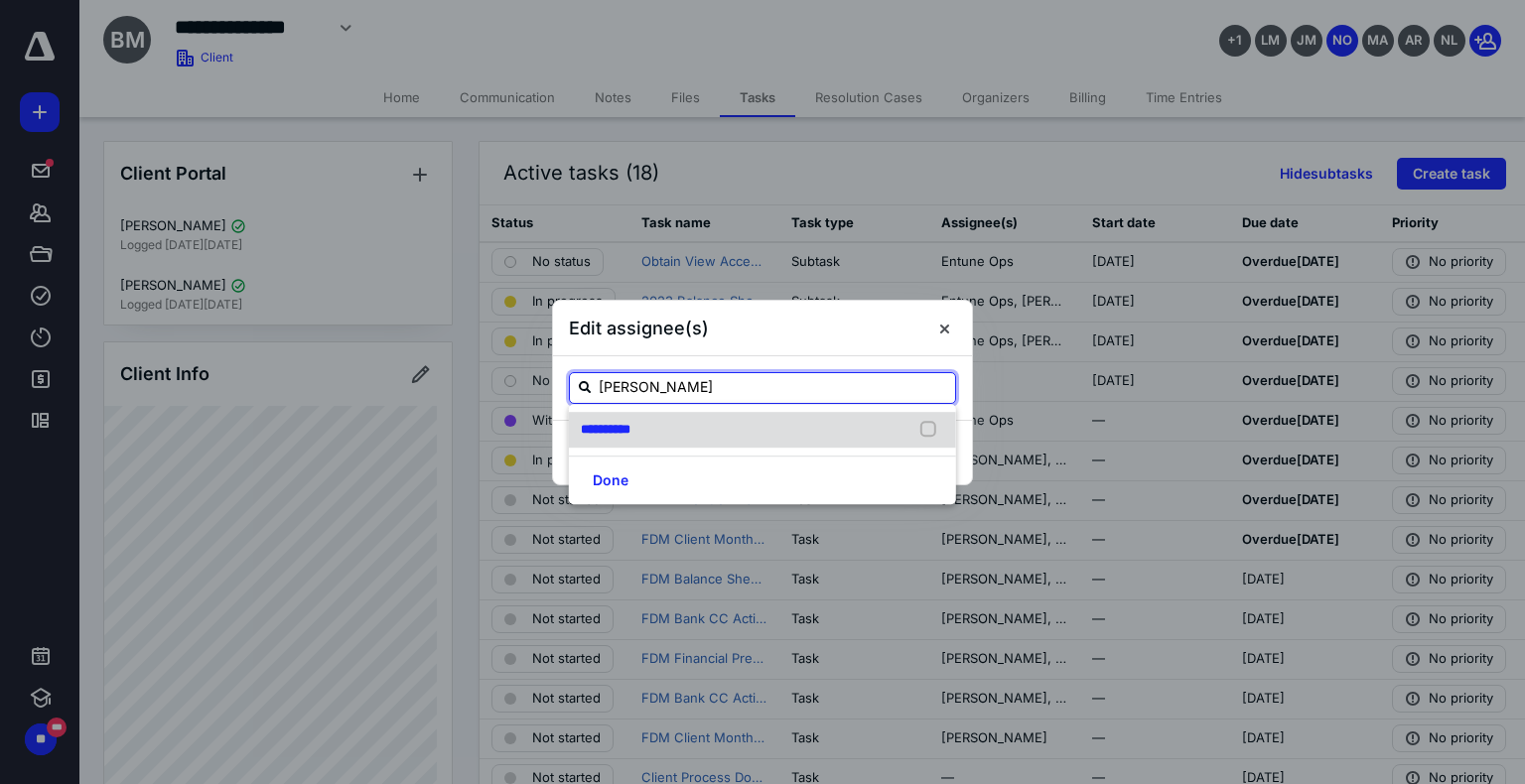 click at bounding box center (932, 430) 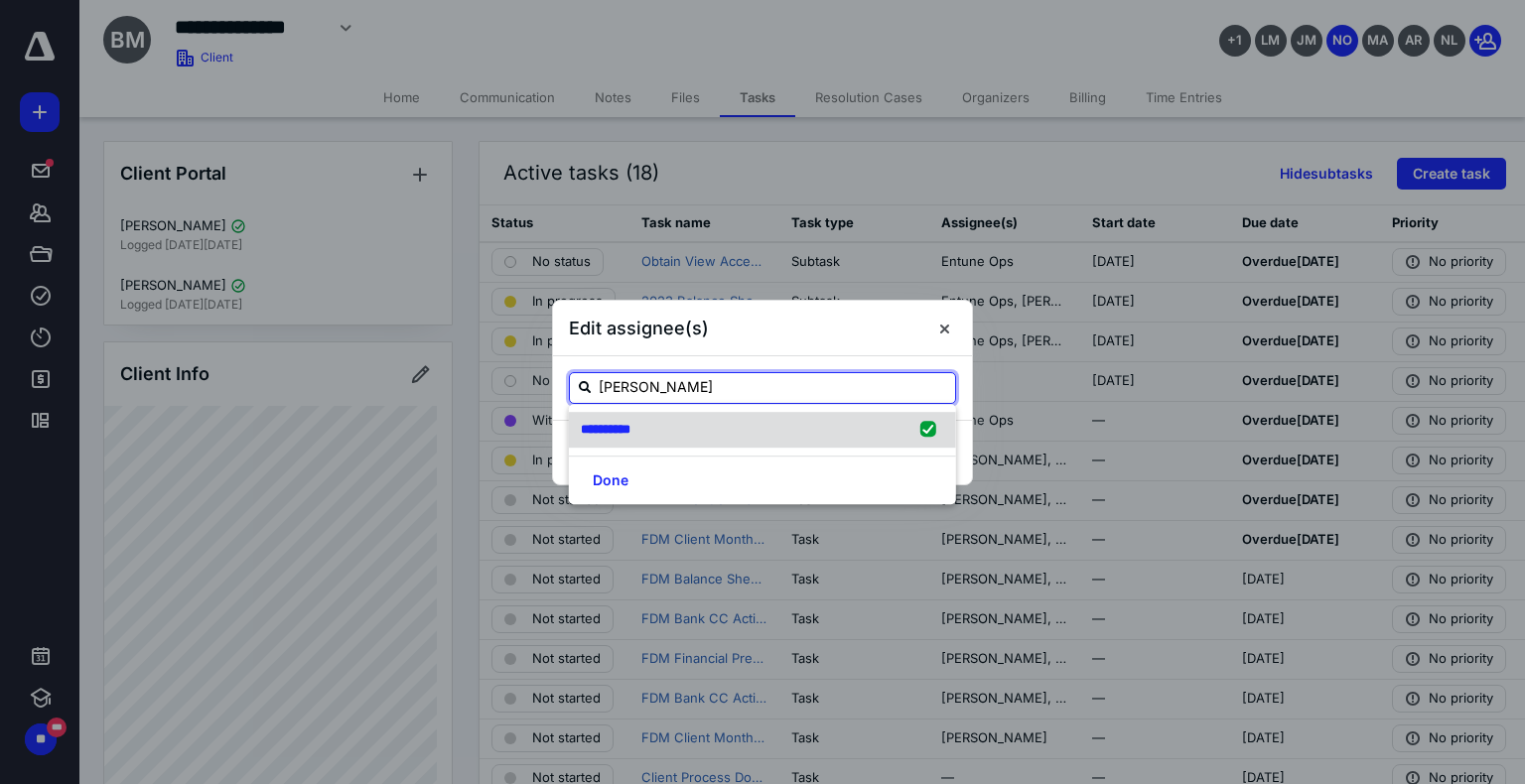 checkbox on "true" 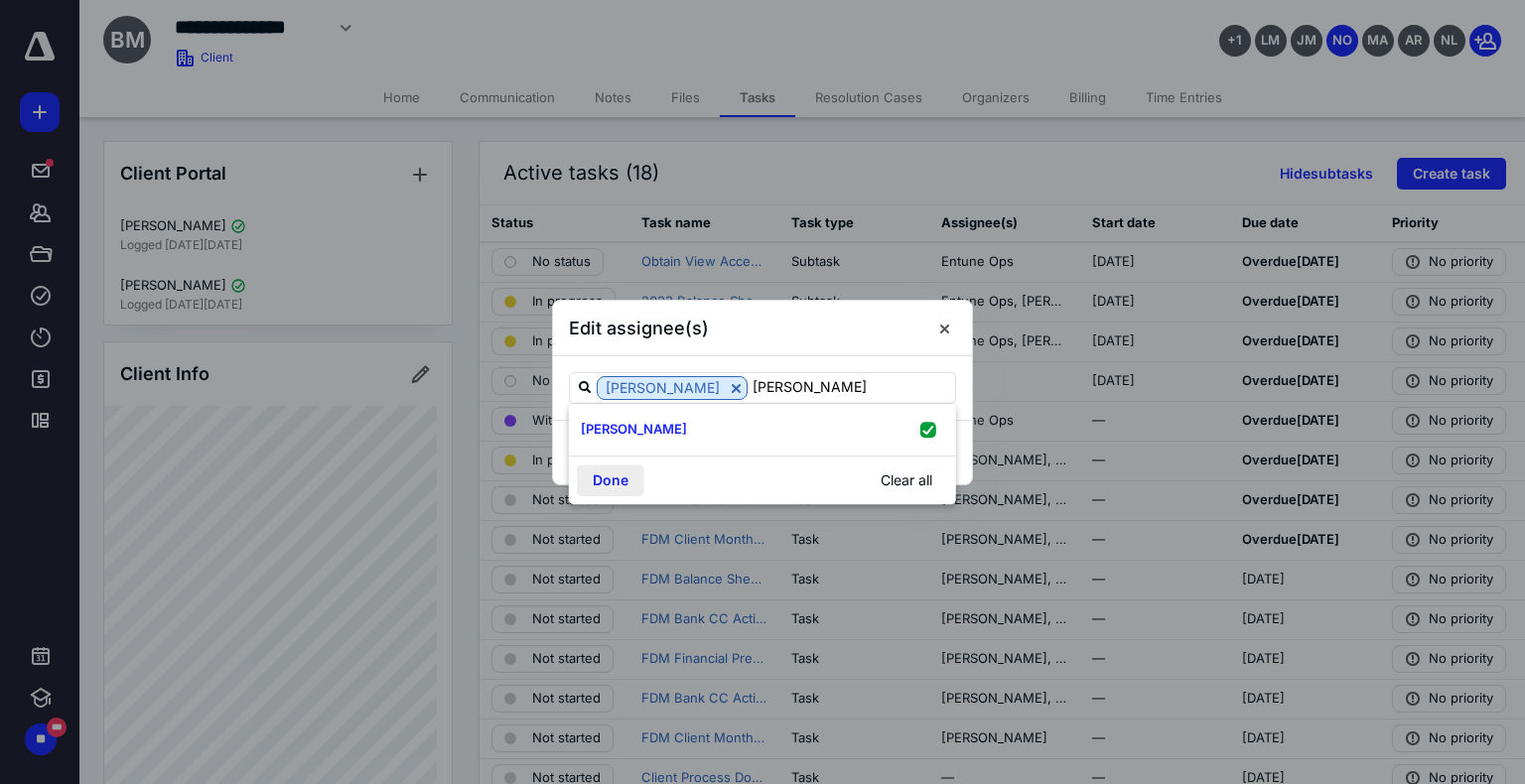 click on "Done" at bounding box center [611, 480] 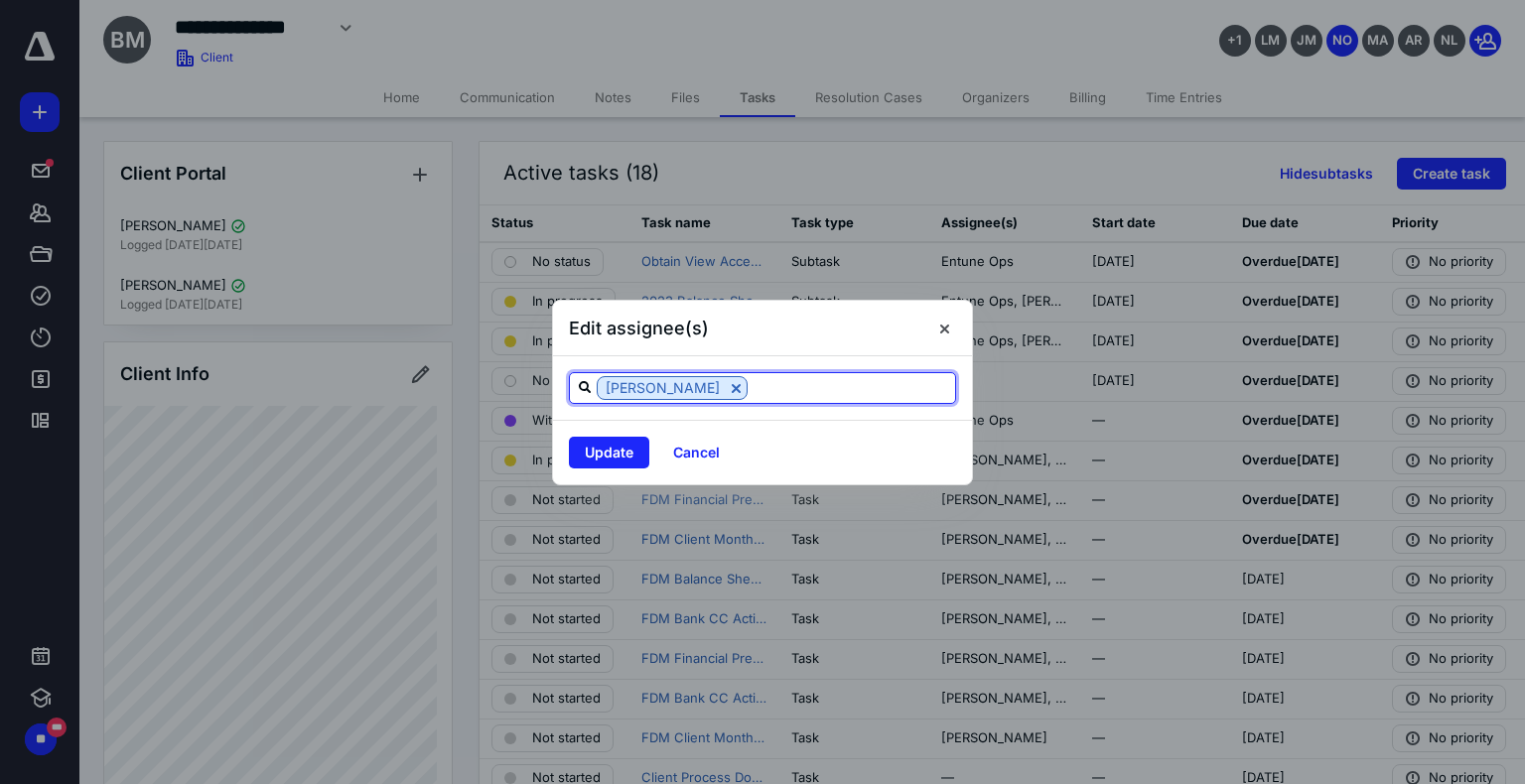 click at bounding box center (851, 387) 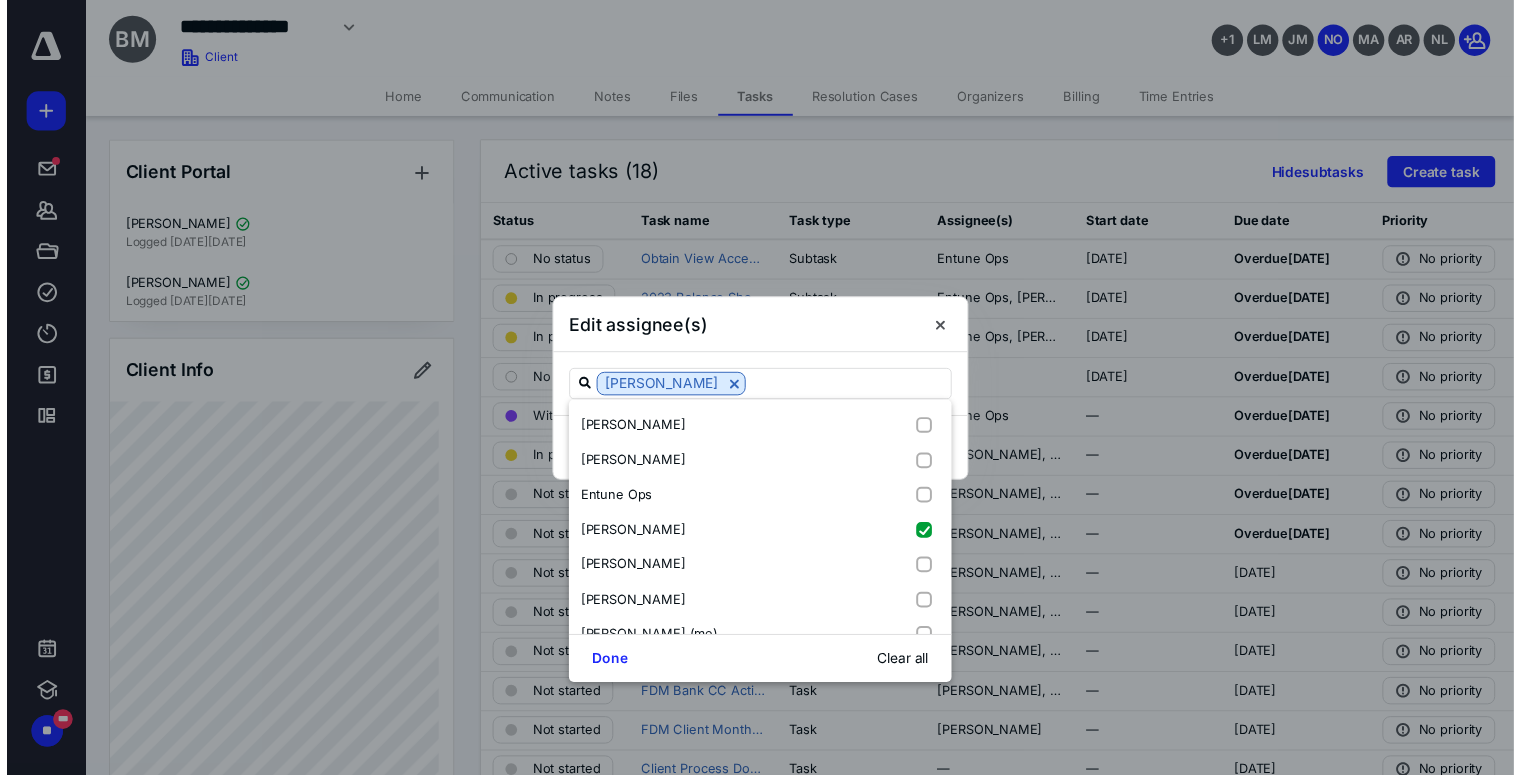 scroll, scrollTop: 97, scrollLeft: 0, axis: vertical 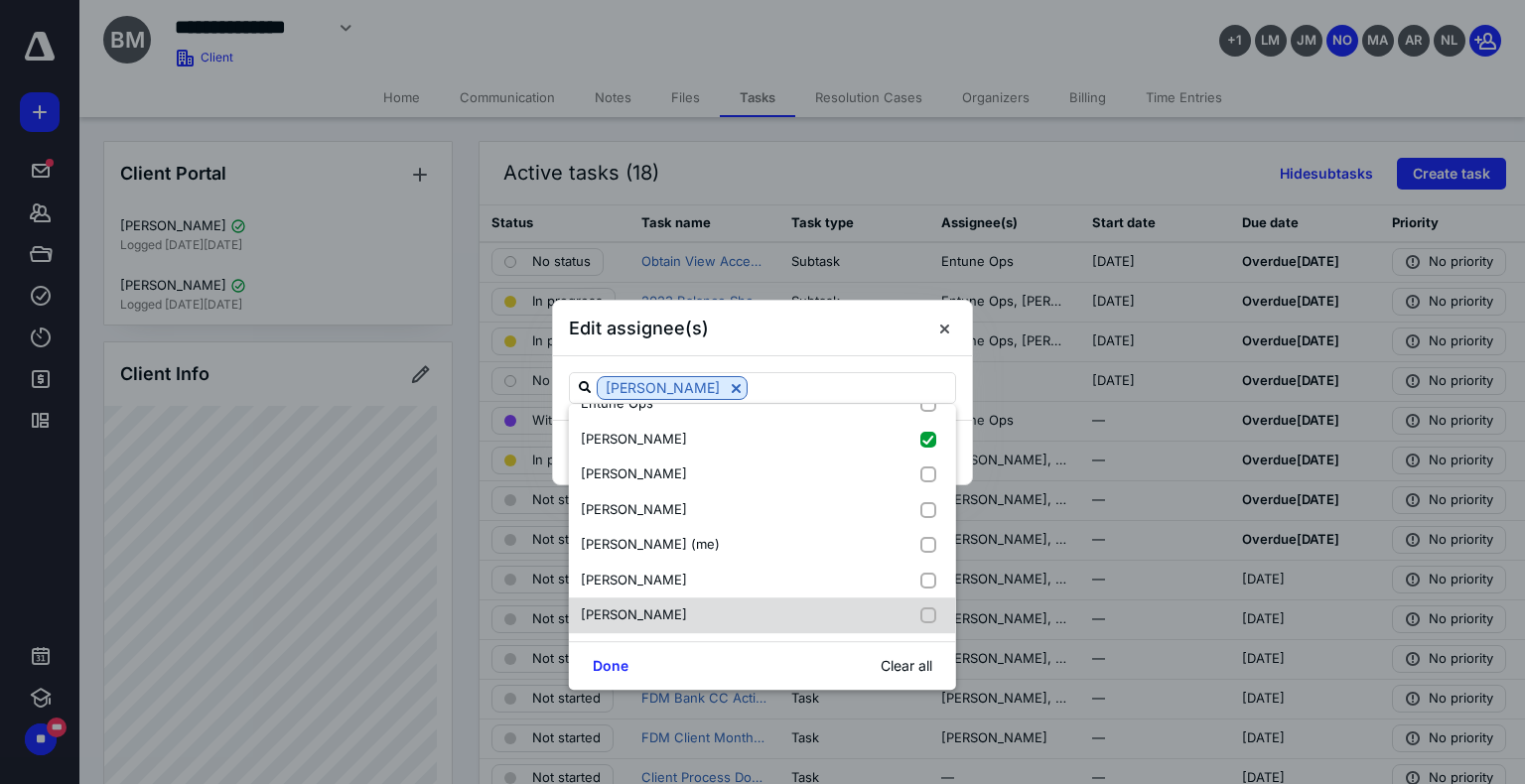 click at bounding box center (932, 615) 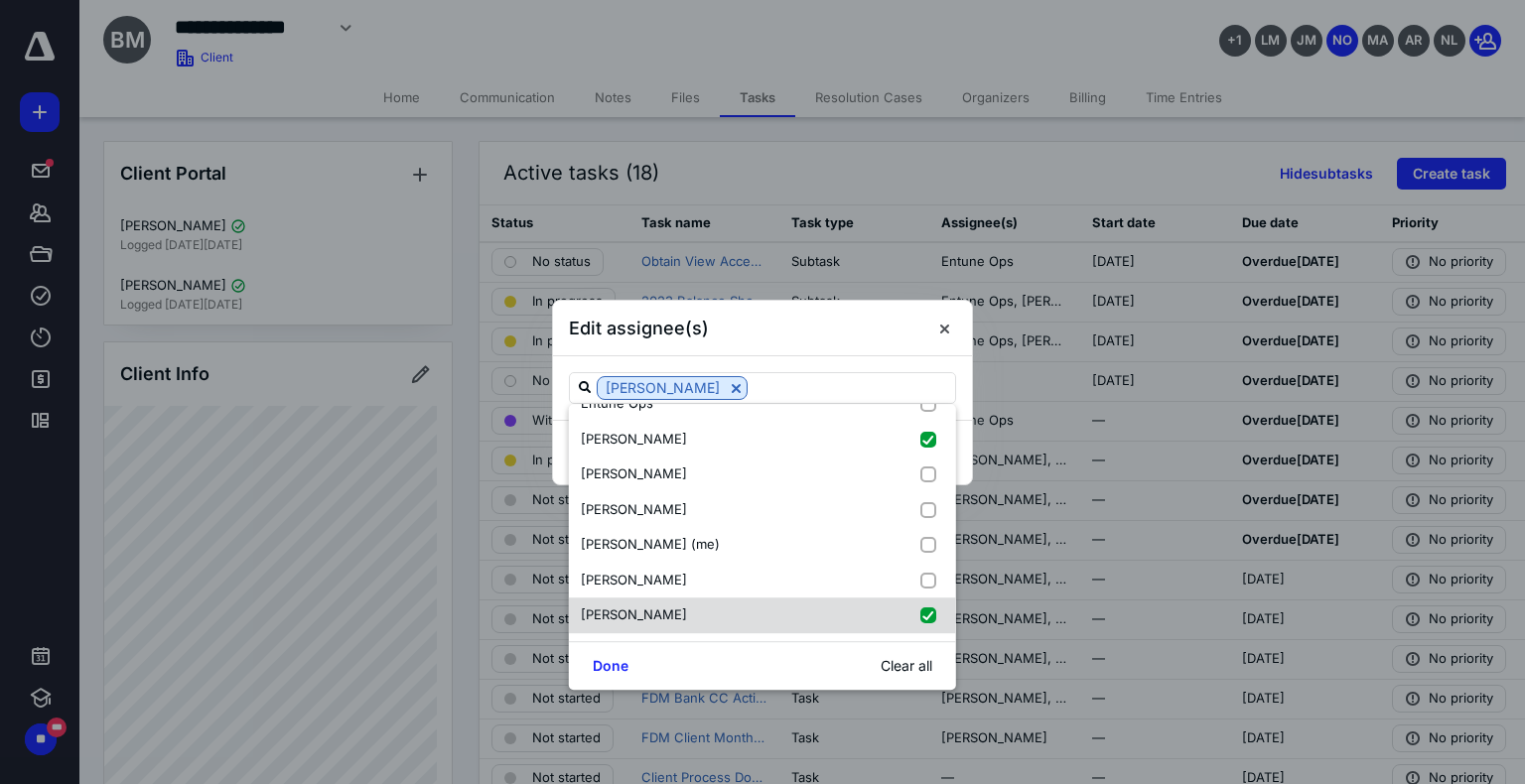 checkbox on "true" 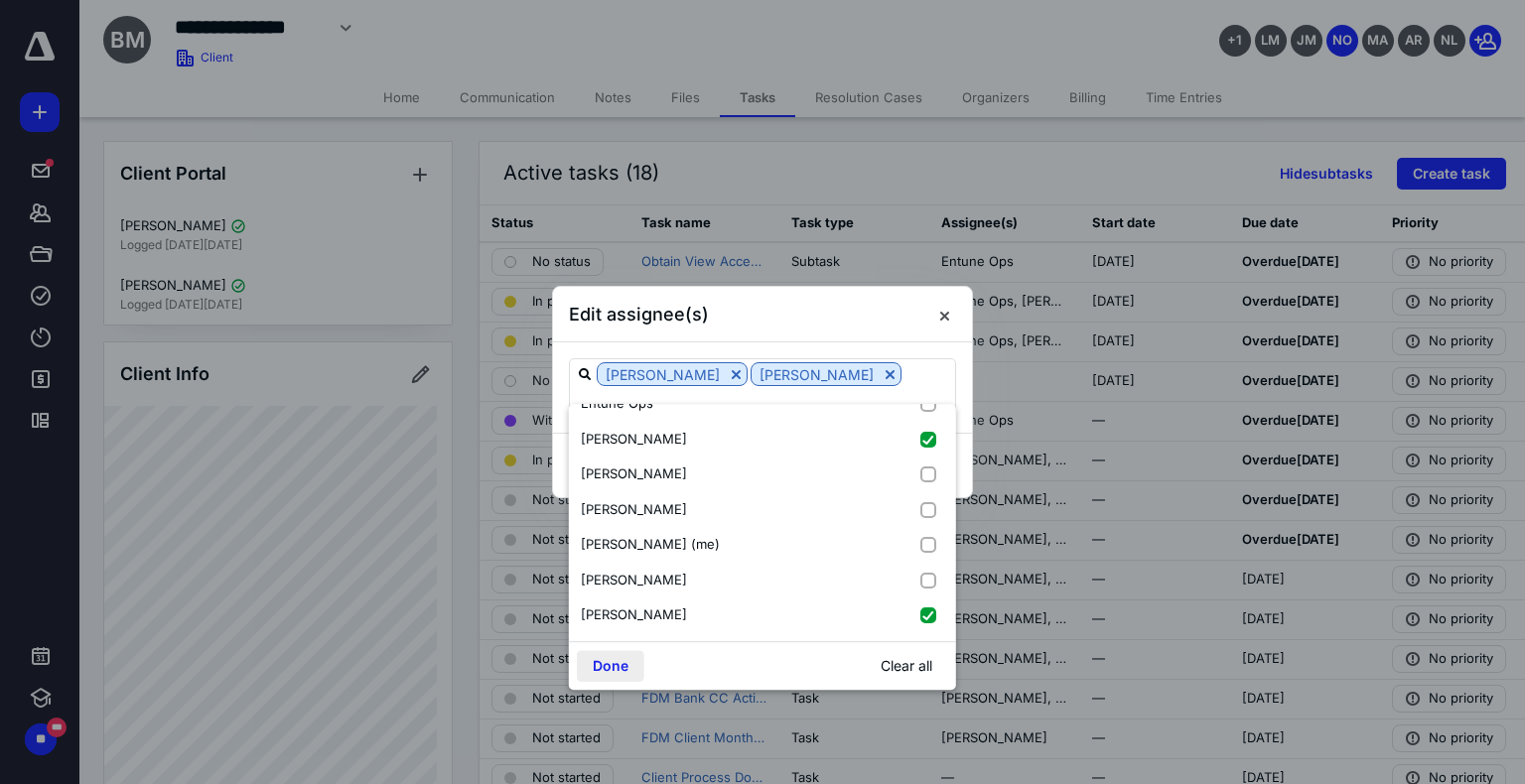 click on "Done" at bounding box center (611, 666) 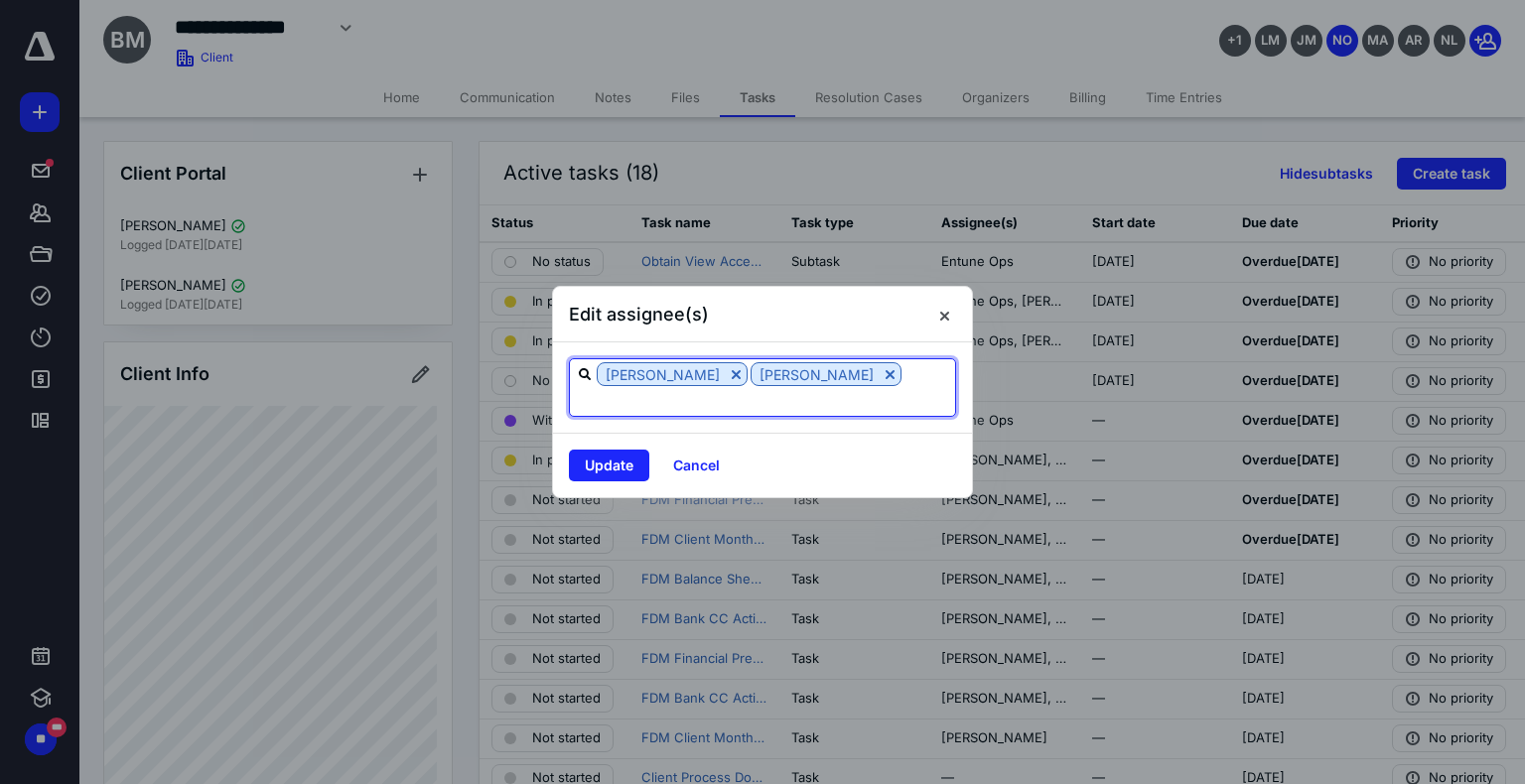 click at bounding box center (762, 400) 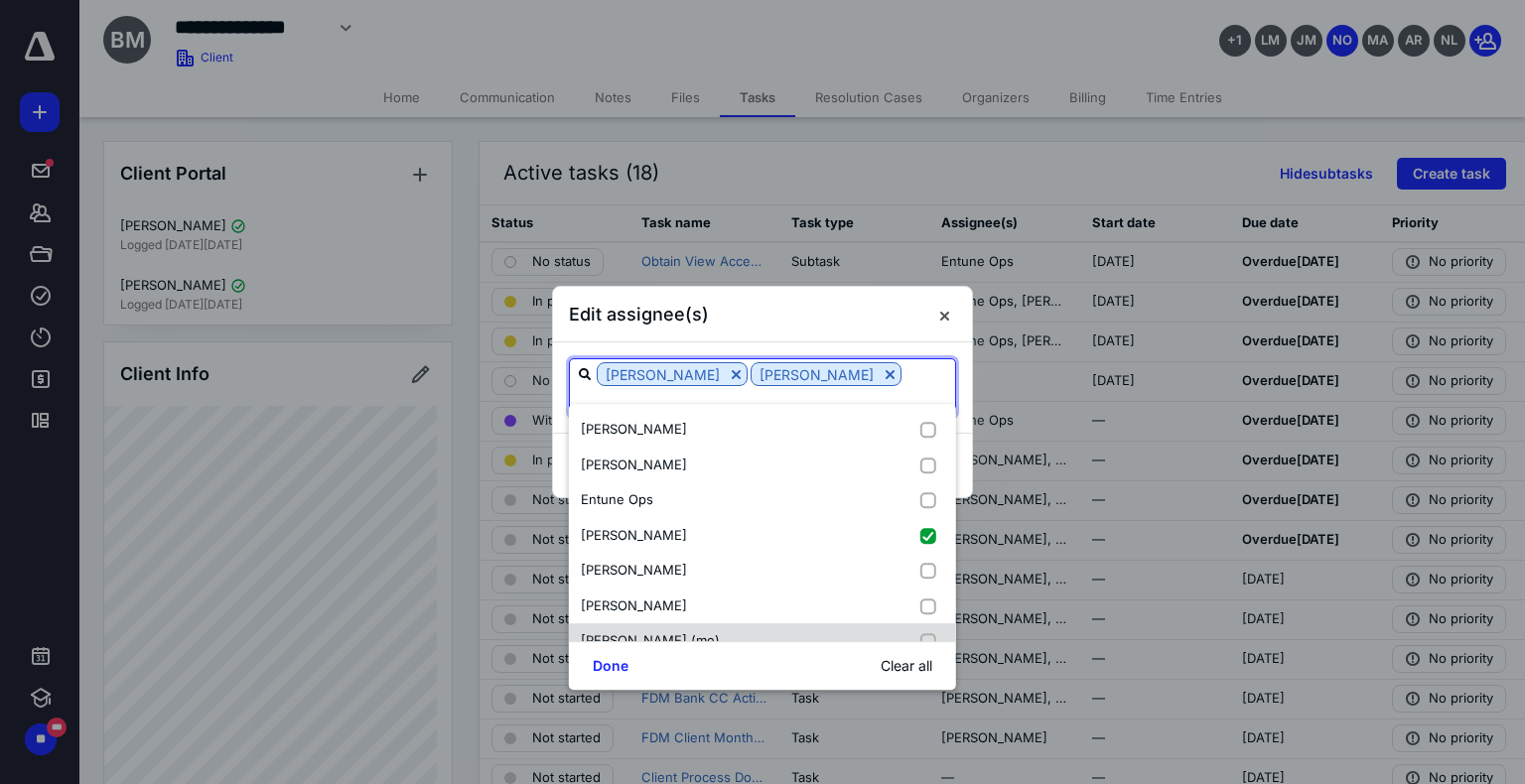click at bounding box center [932, 641] 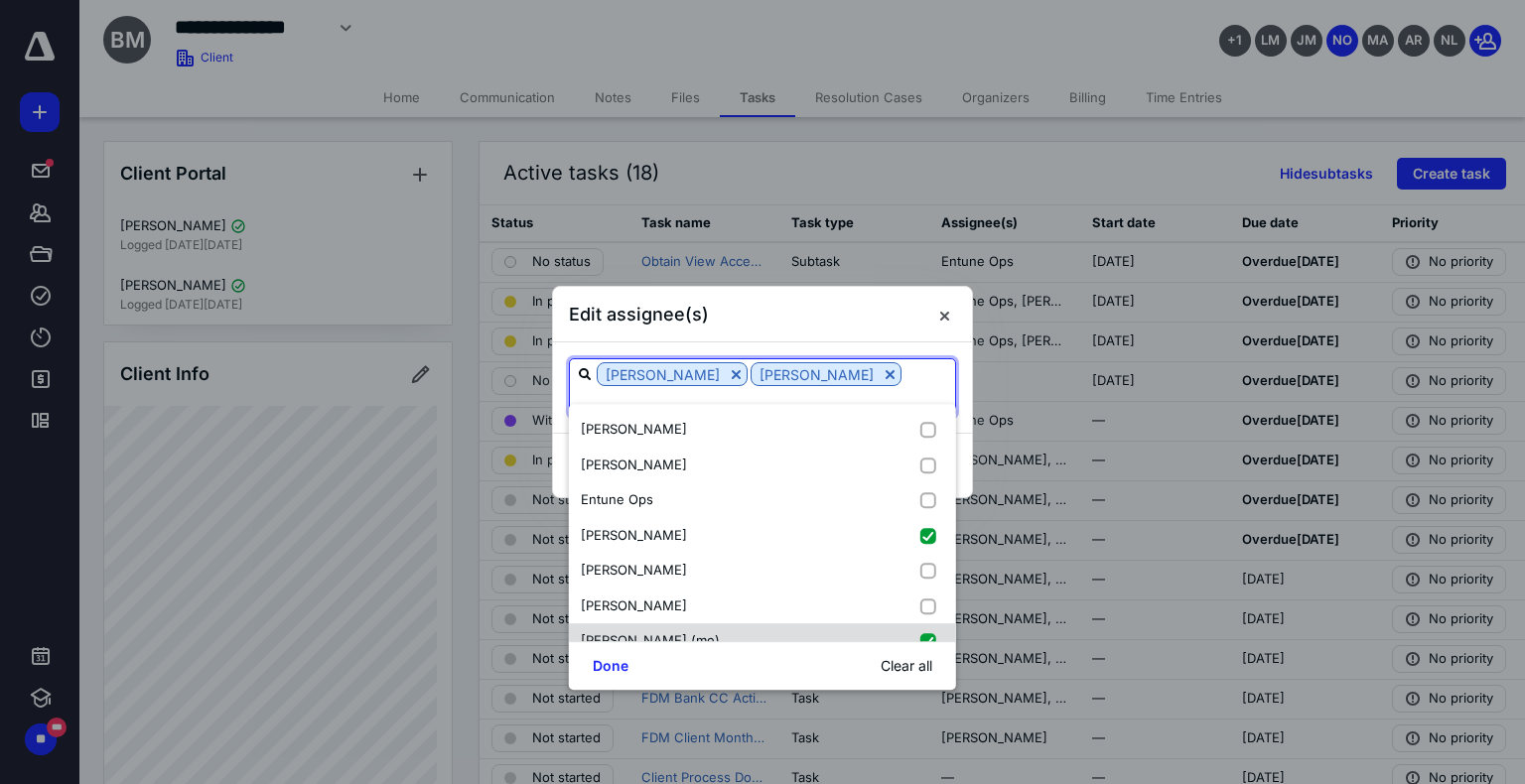 checkbox on "true" 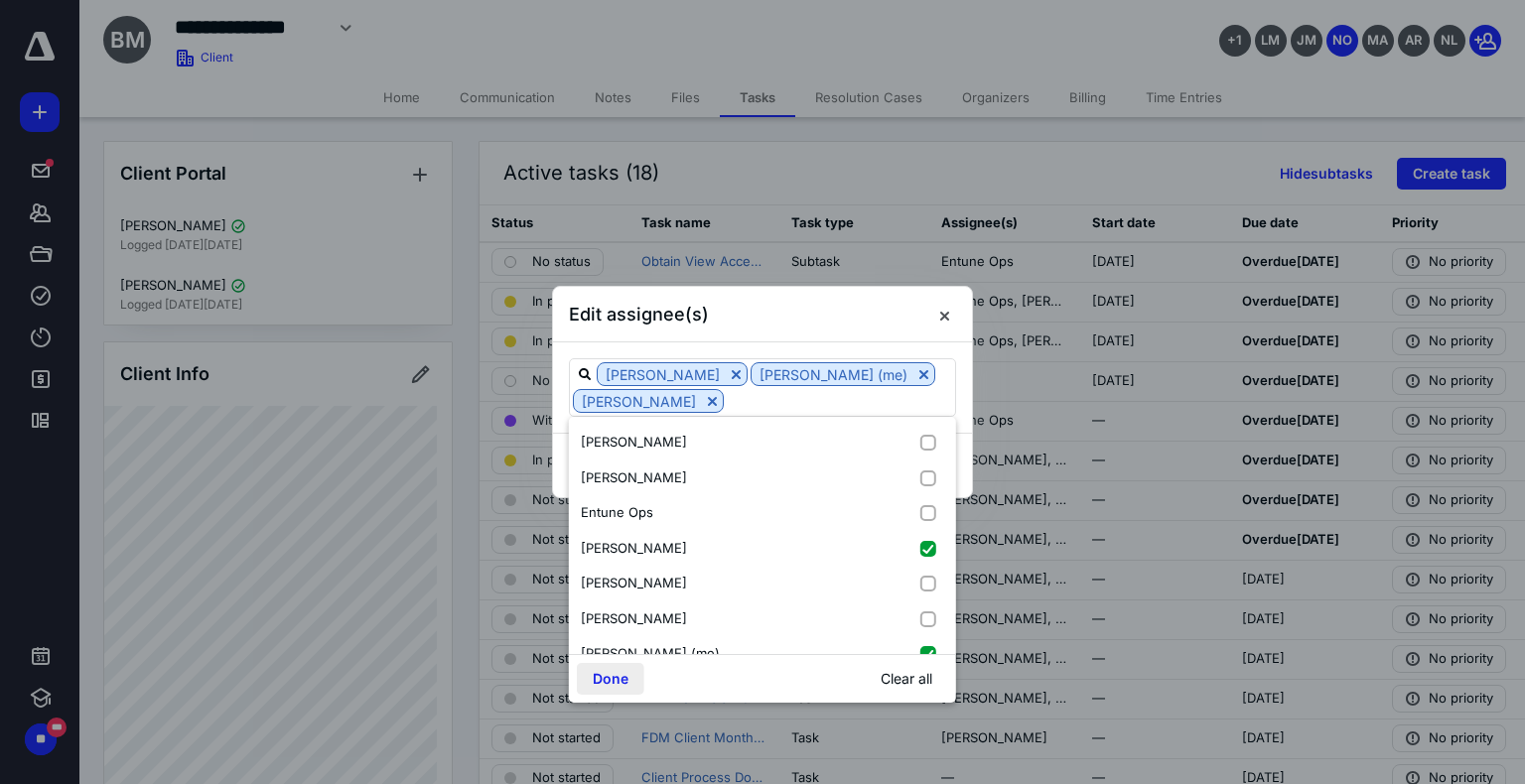 click on "Done" at bounding box center [611, 679] 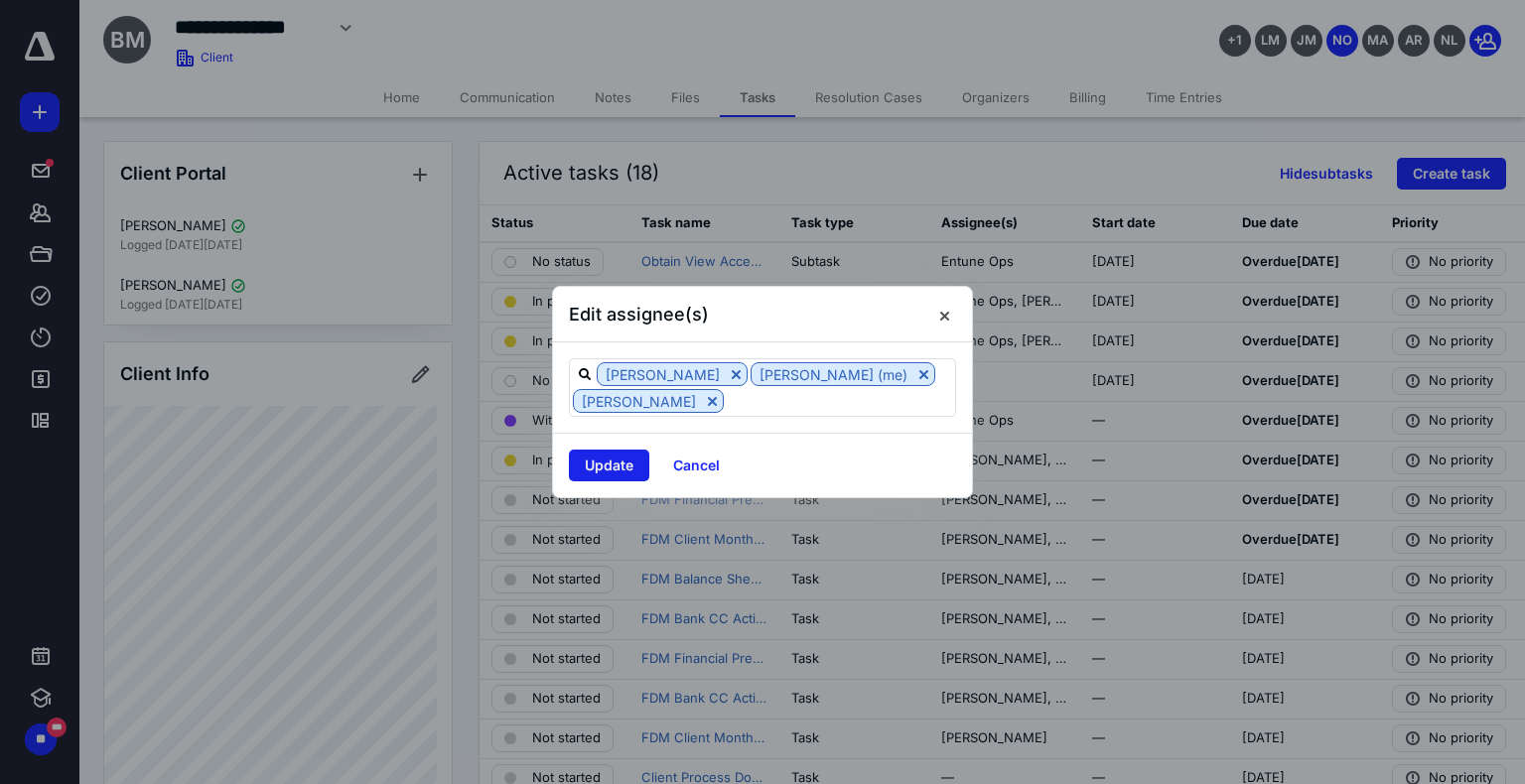 click on "Update" at bounding box center [609, 465] 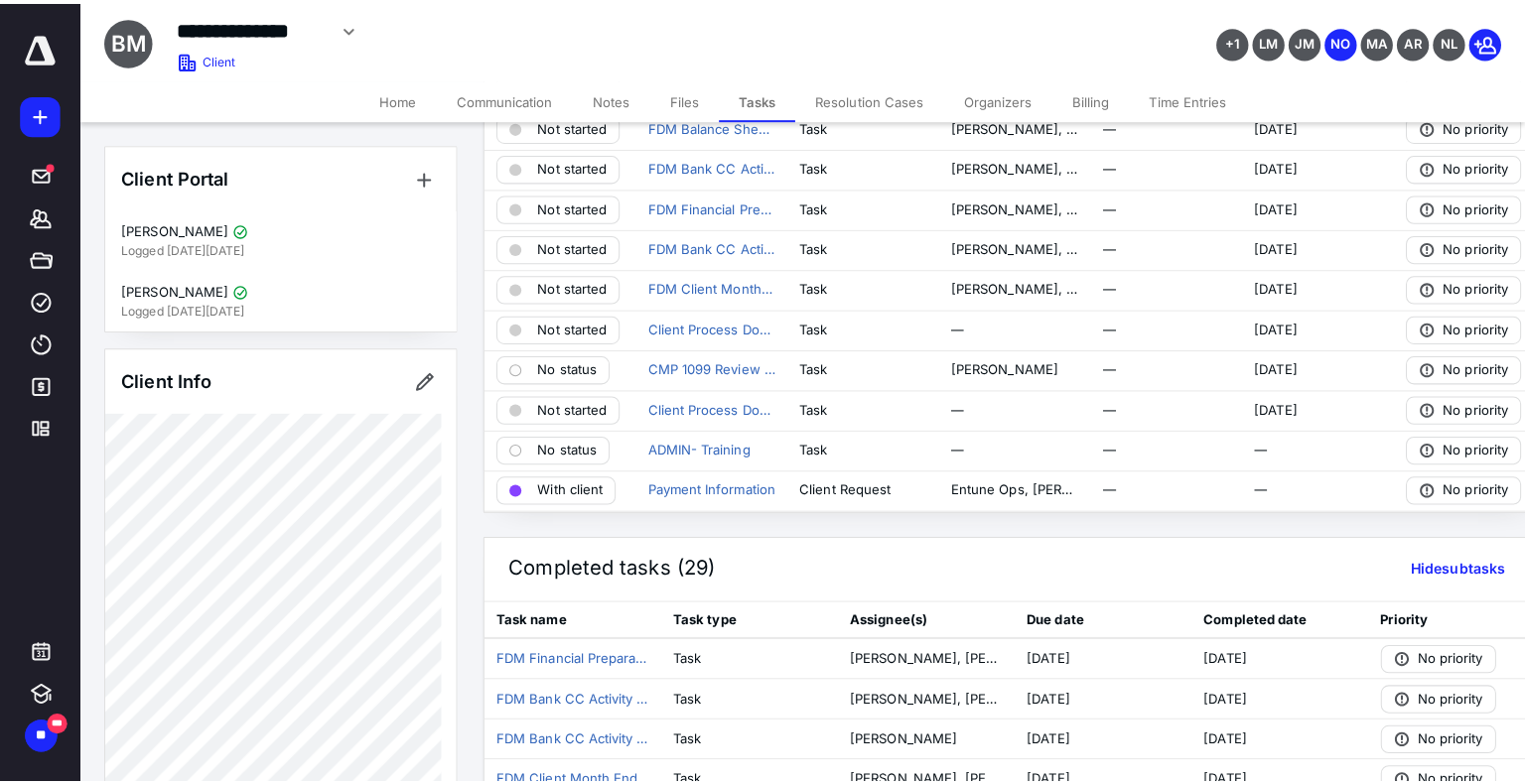 scroll, scrollTop: 458, scrollLeft: 0, axis: vertical 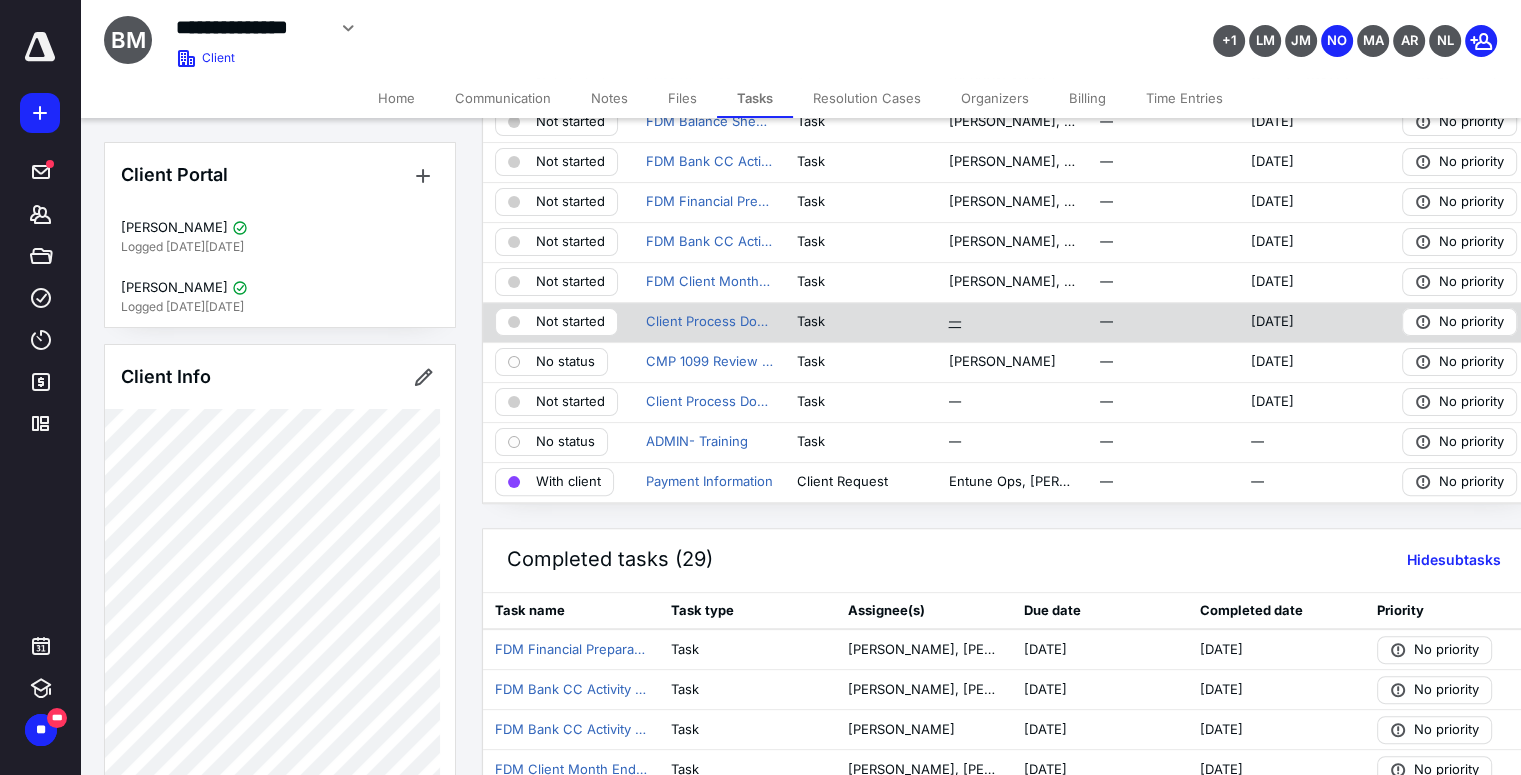 click on "—" at bounding box center [954, 322] 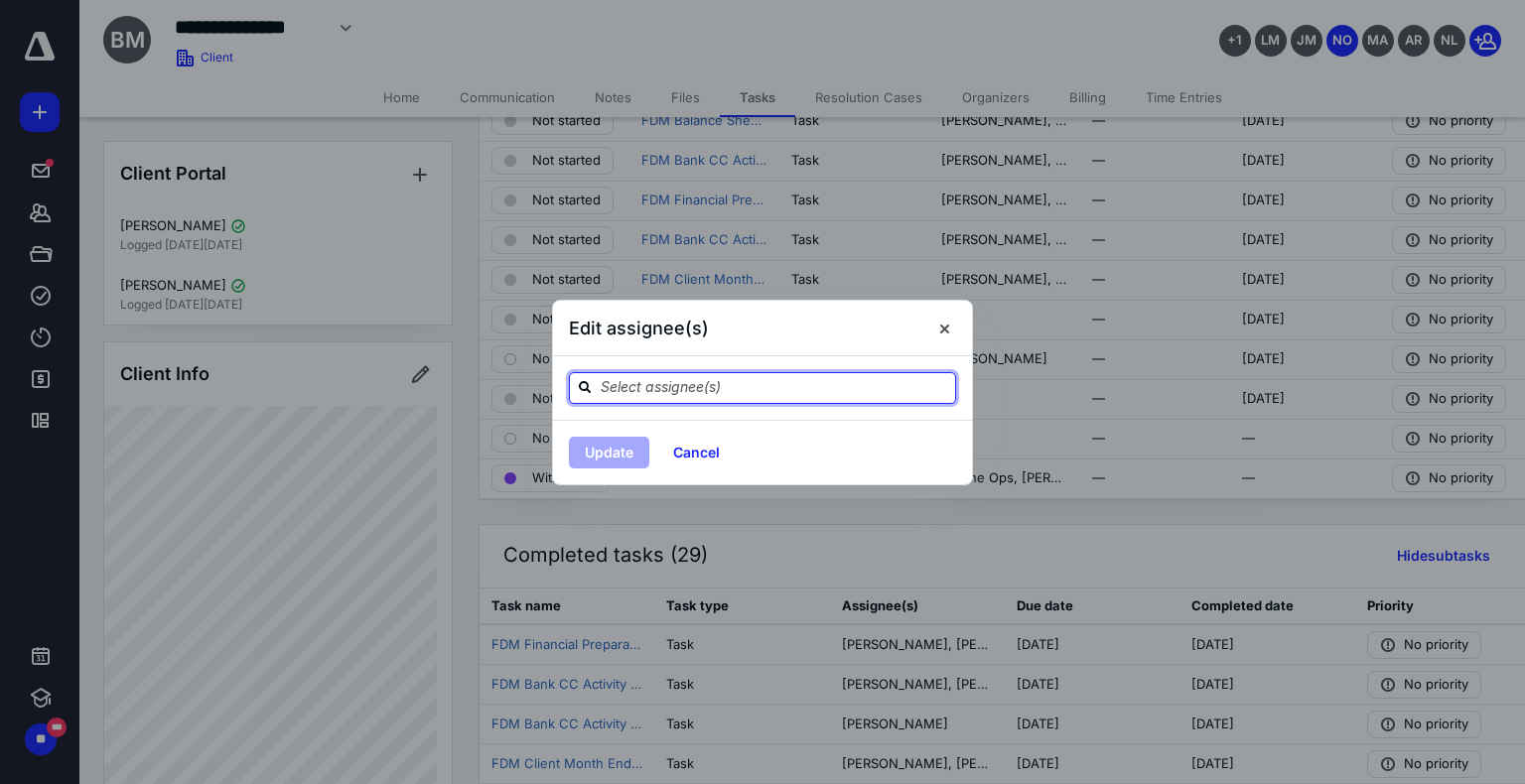 click at bounding box center (774, 387) 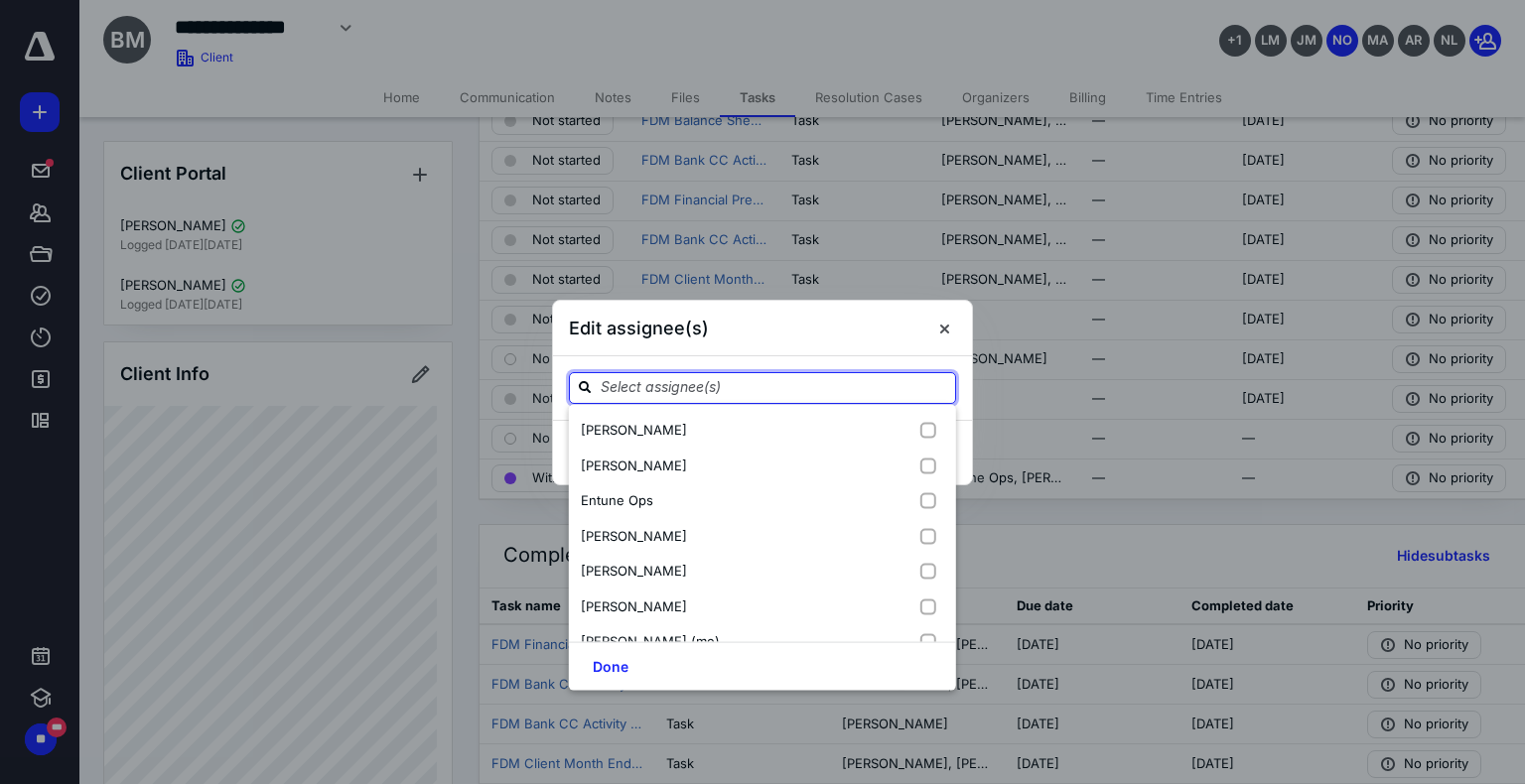 type on "l" 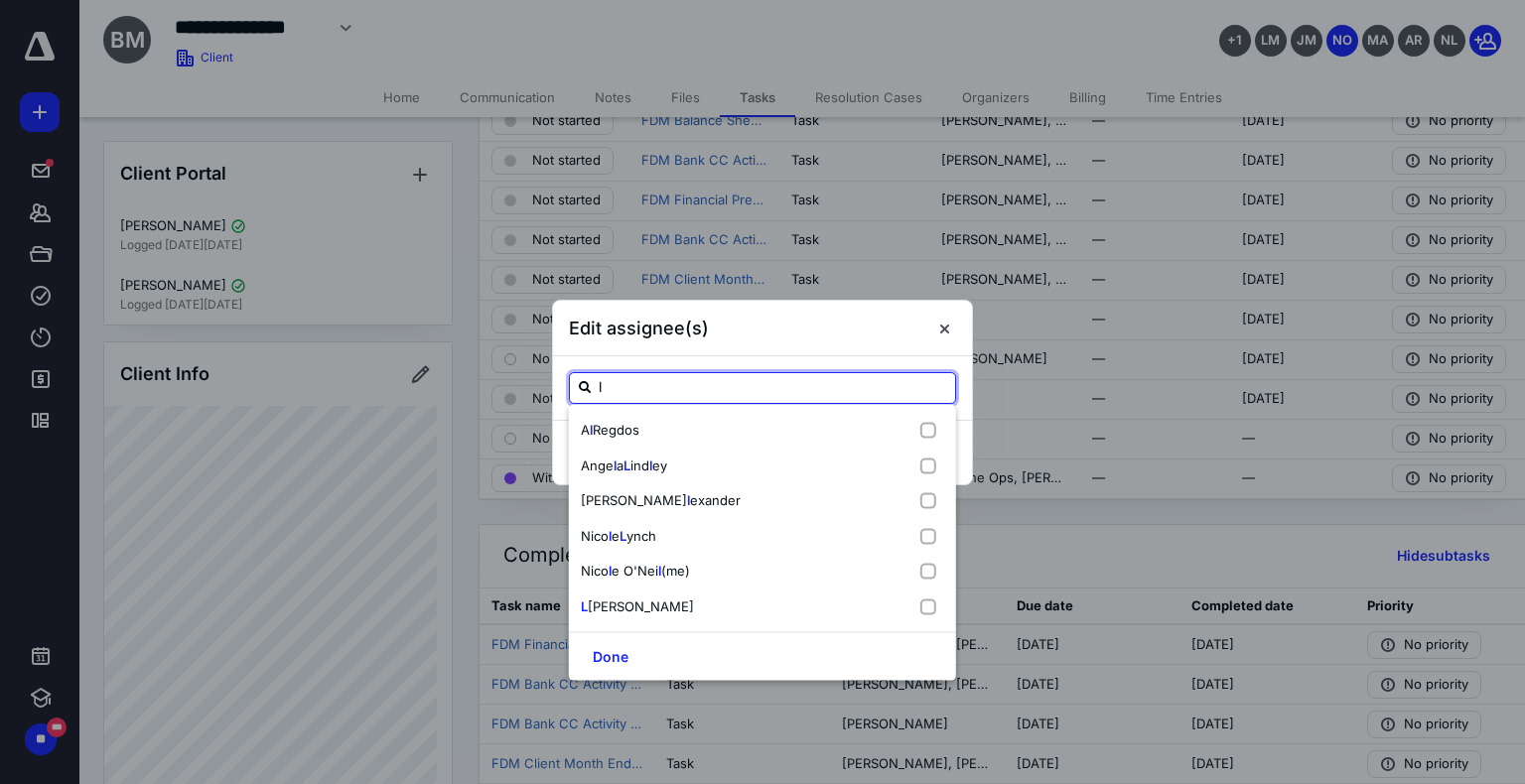 type 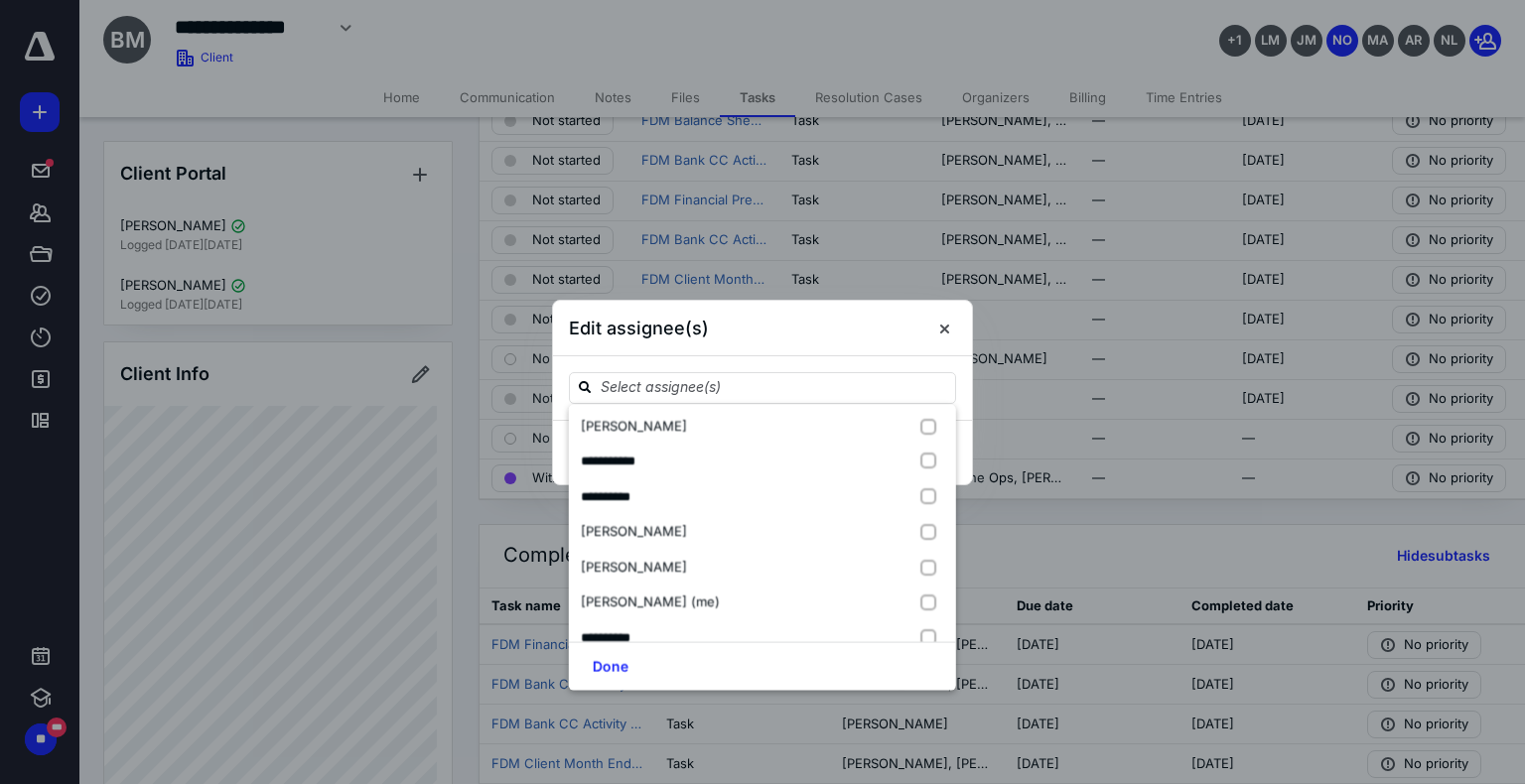 scroll, scrollTop: 79, scrollLeft: 0, axis: vertical 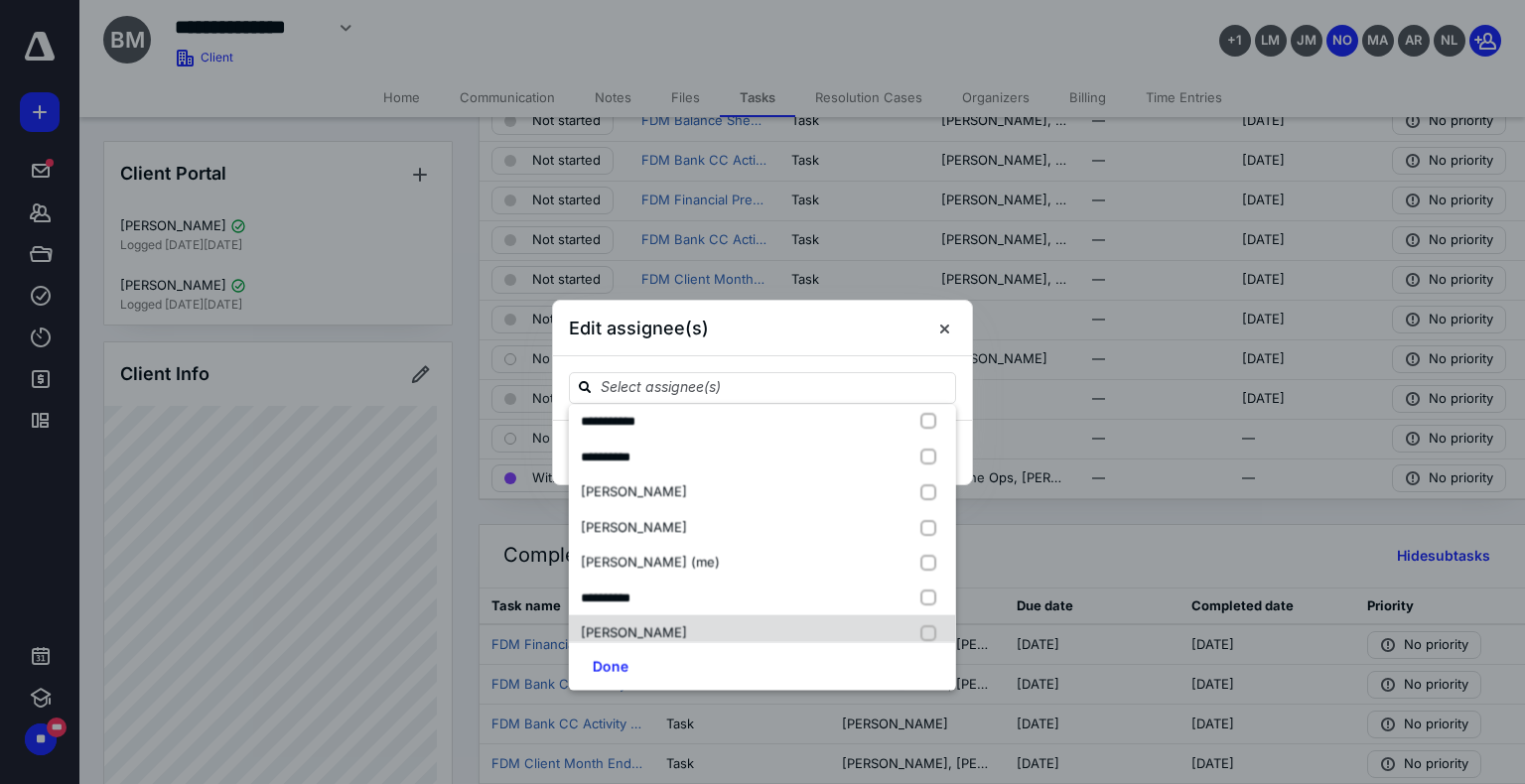 click at bounding box center [932, 633] 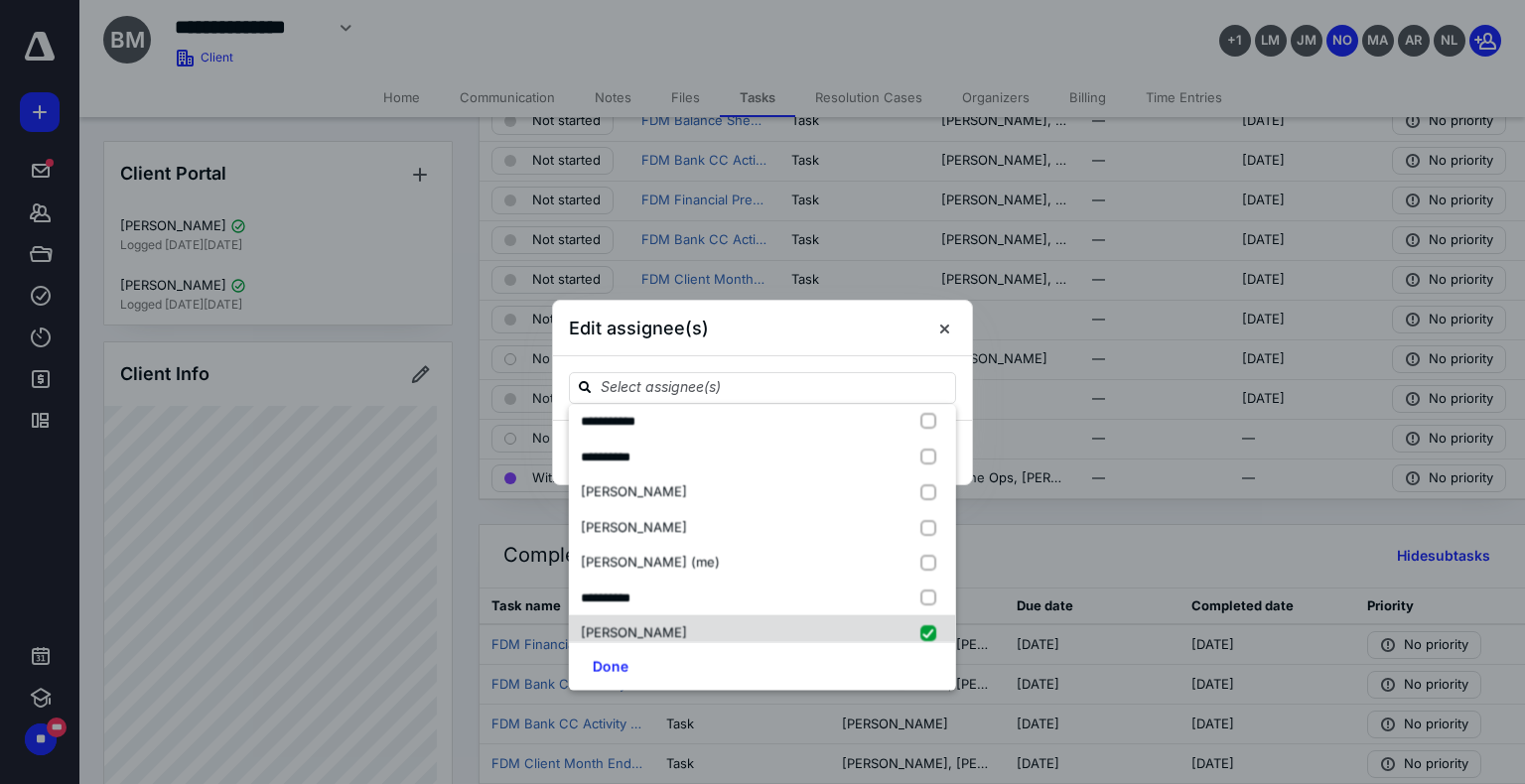 checkbox on "true" 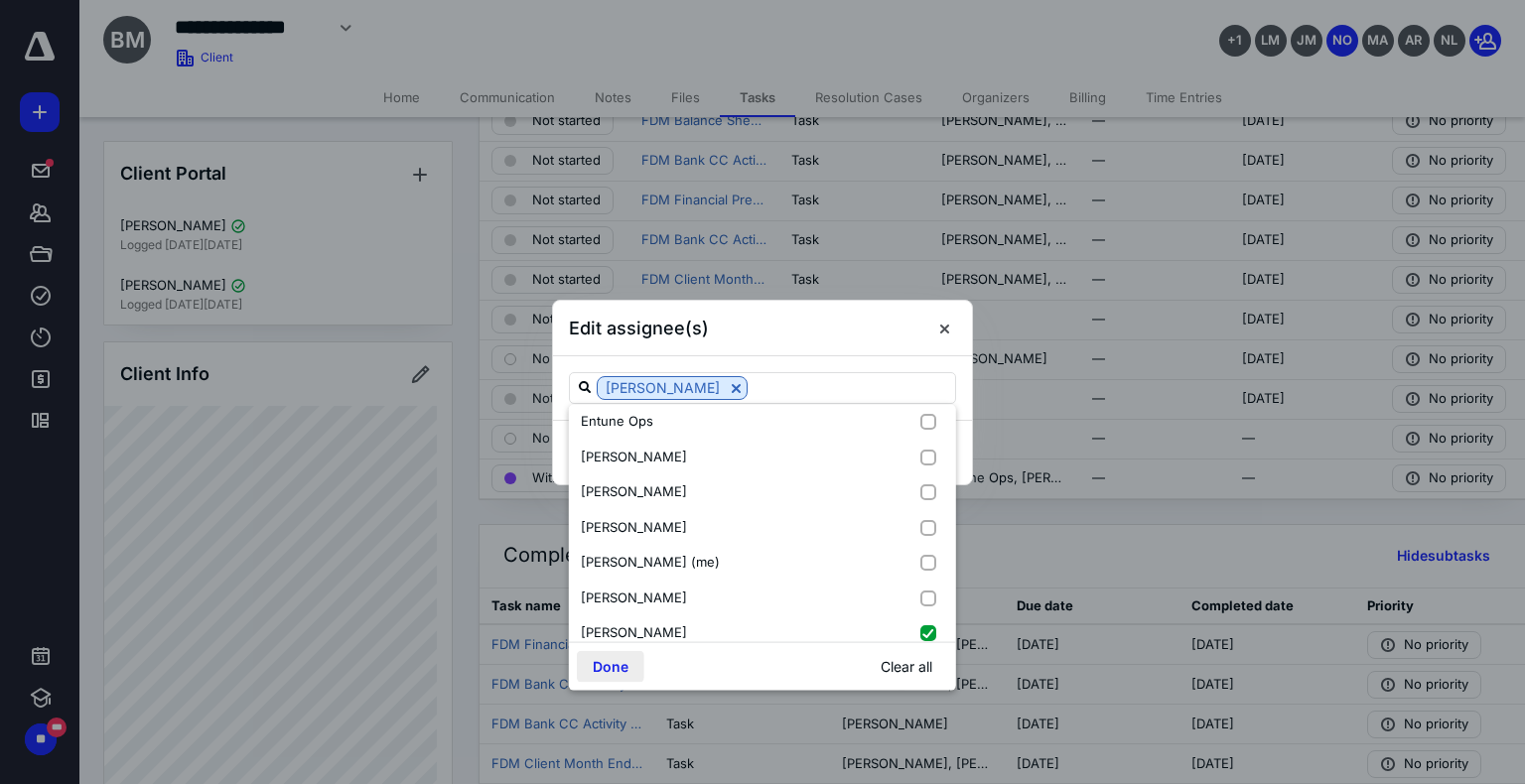 click on "Done" at bounding box center [611, 667] 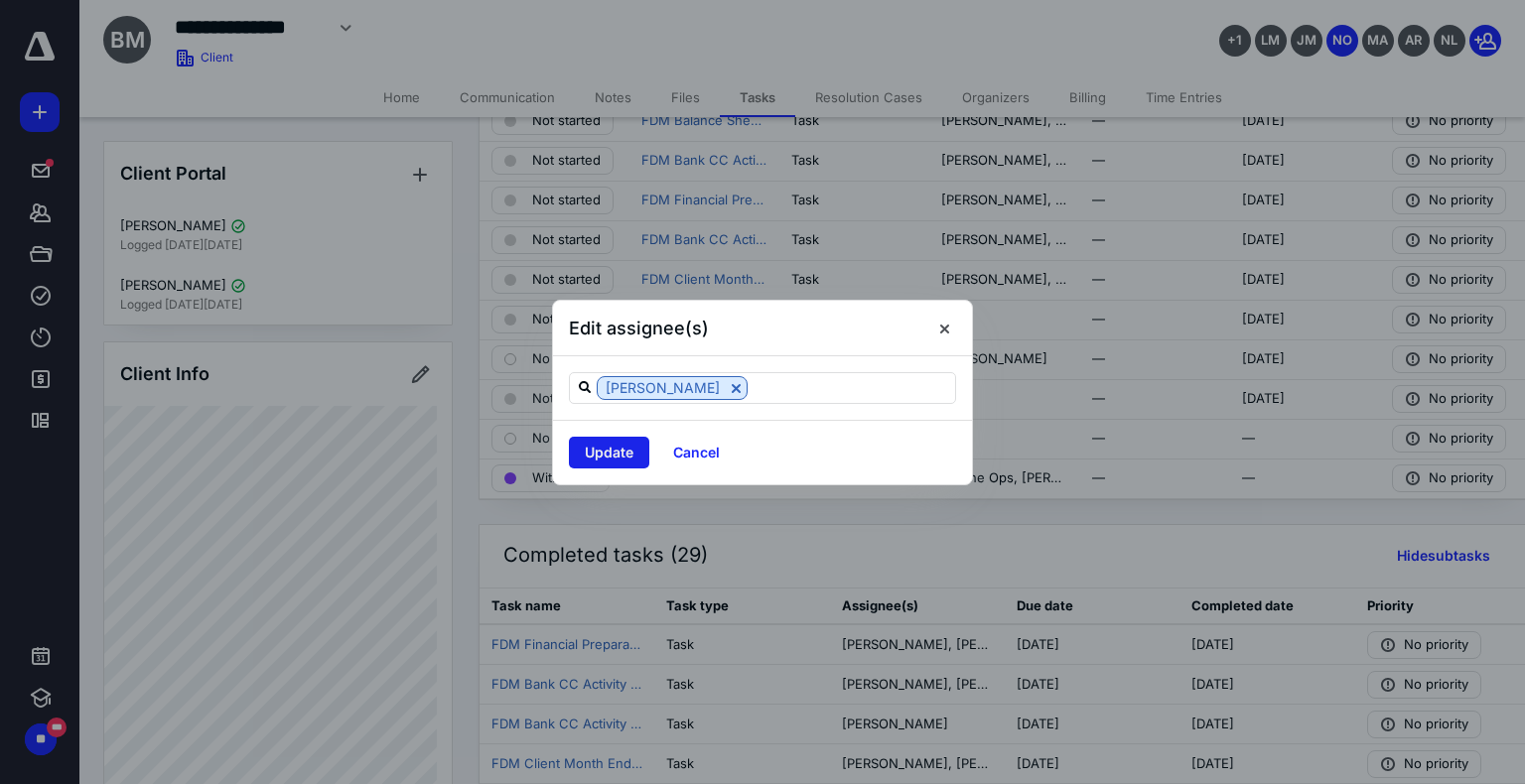 click on "Update" at bounding box center [609, 453] 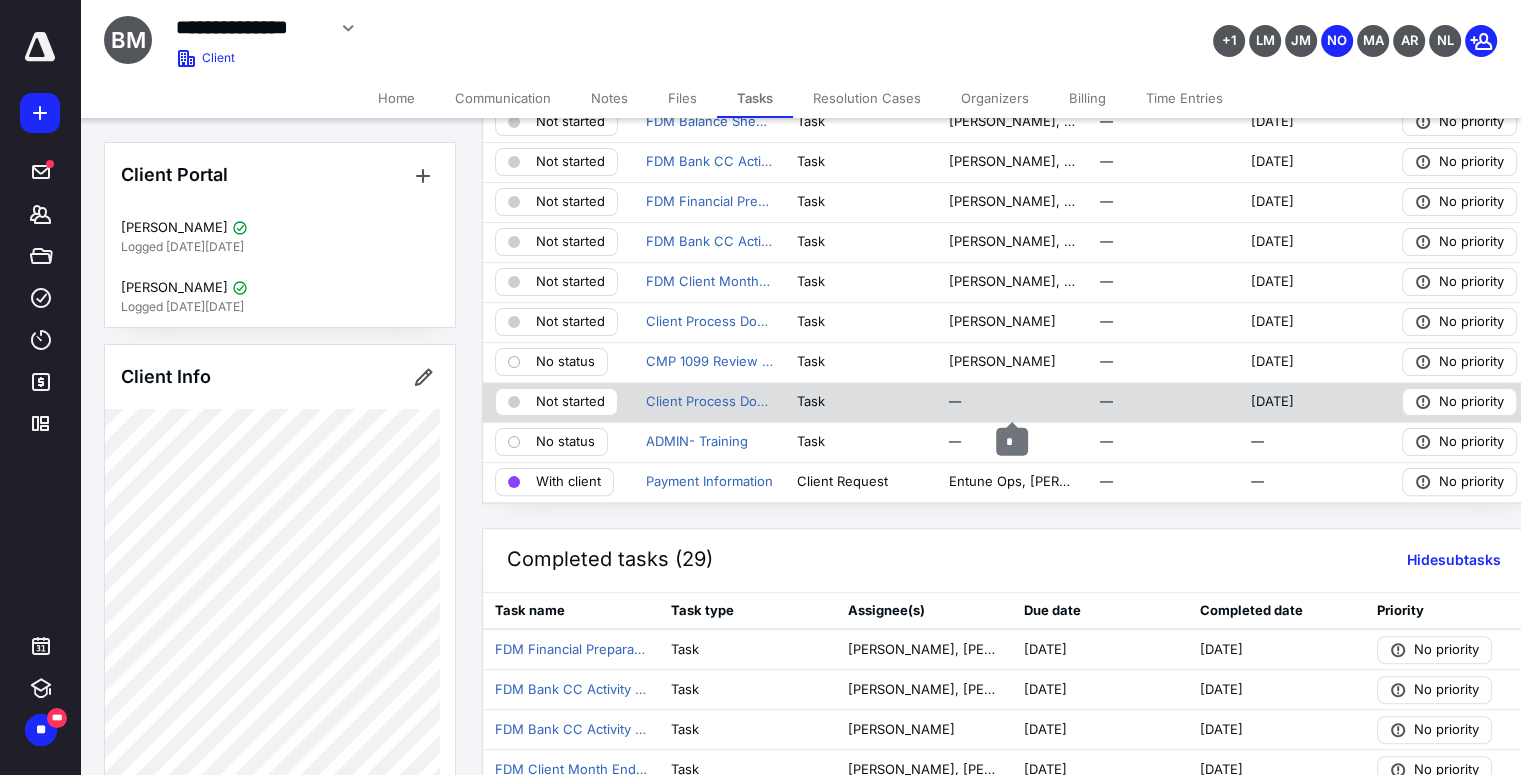 click on "—" at bounding box center (1011, 402) 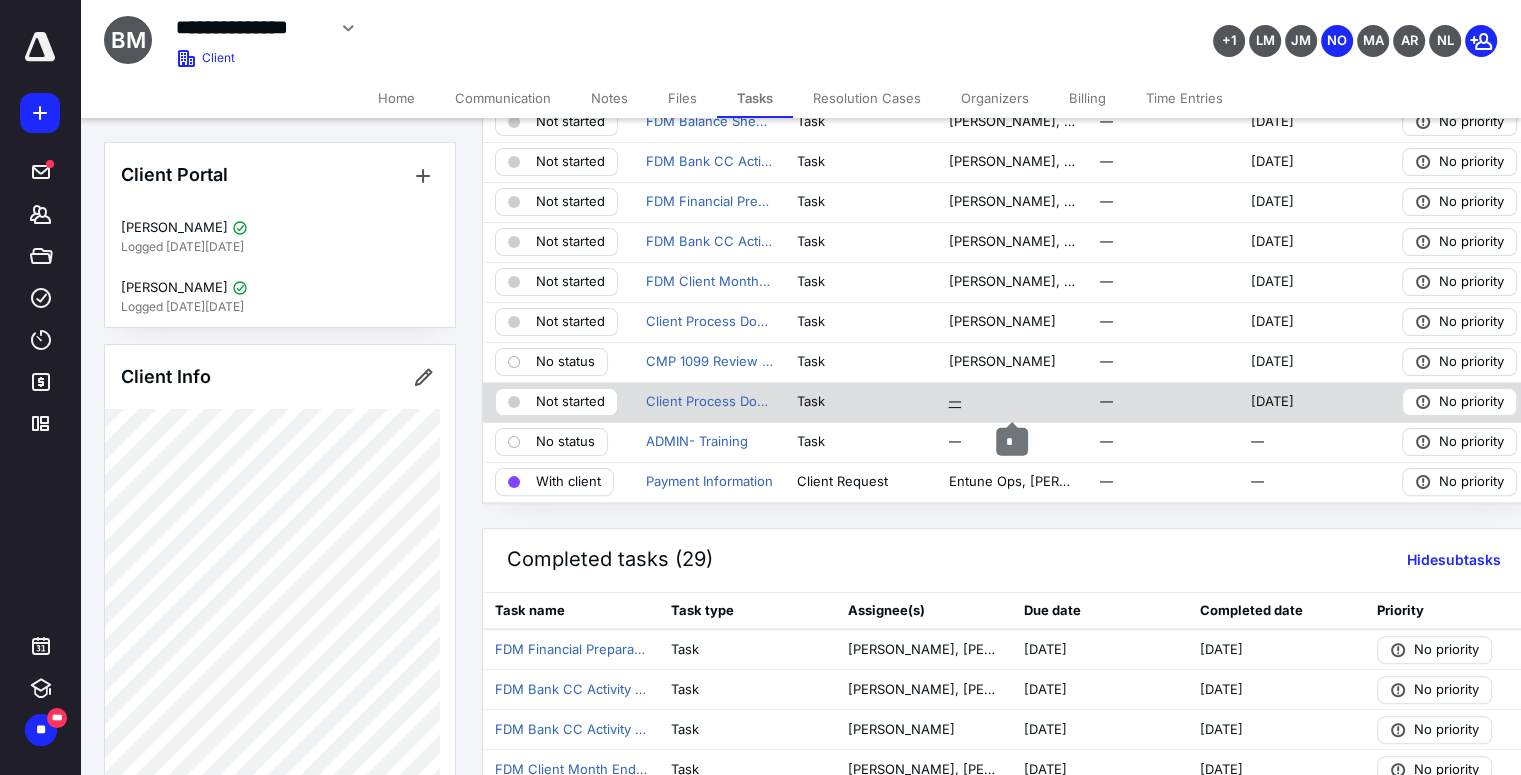 click on "—" at bounding box center [954, 402] 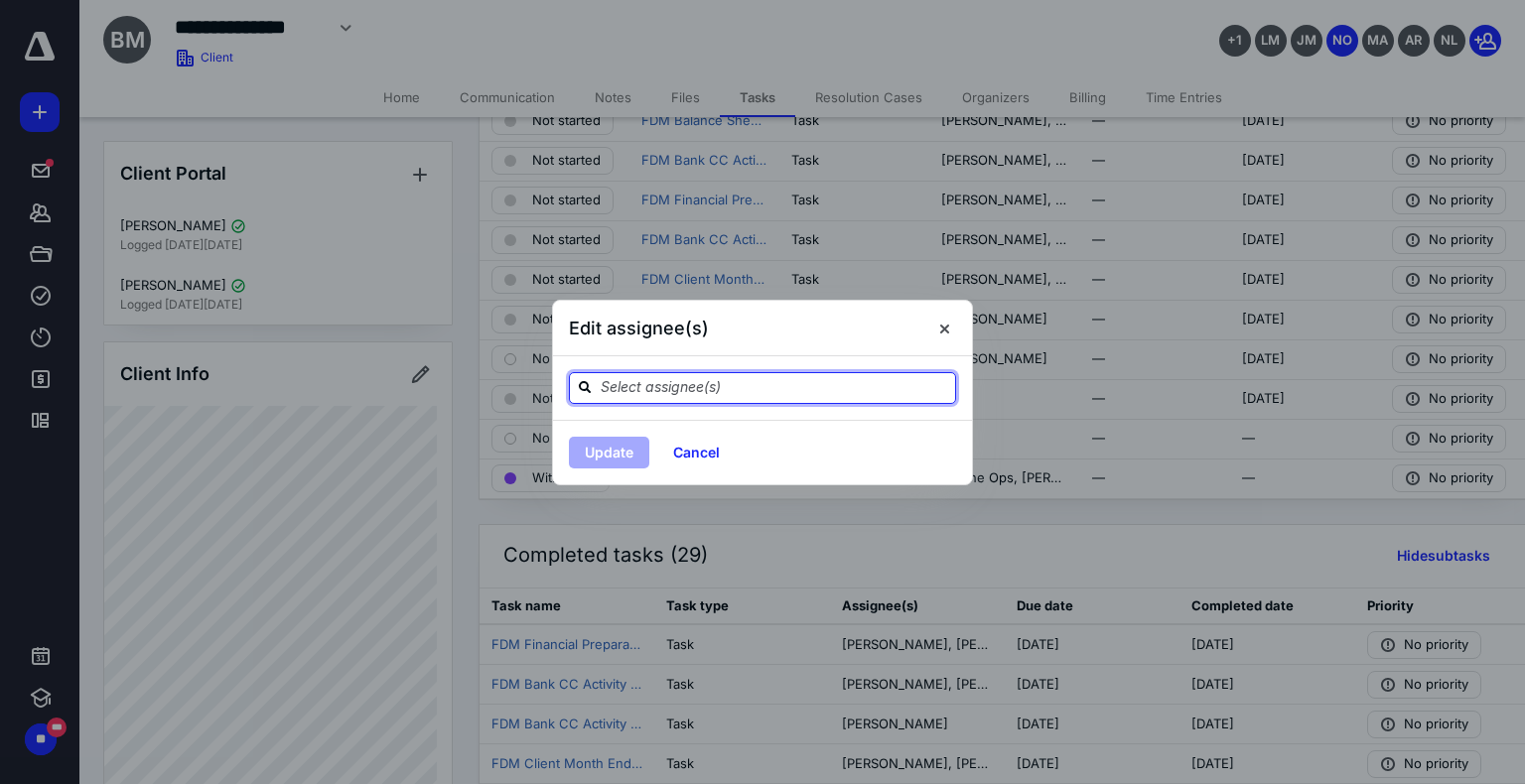 click at bounding box center (774, 387) 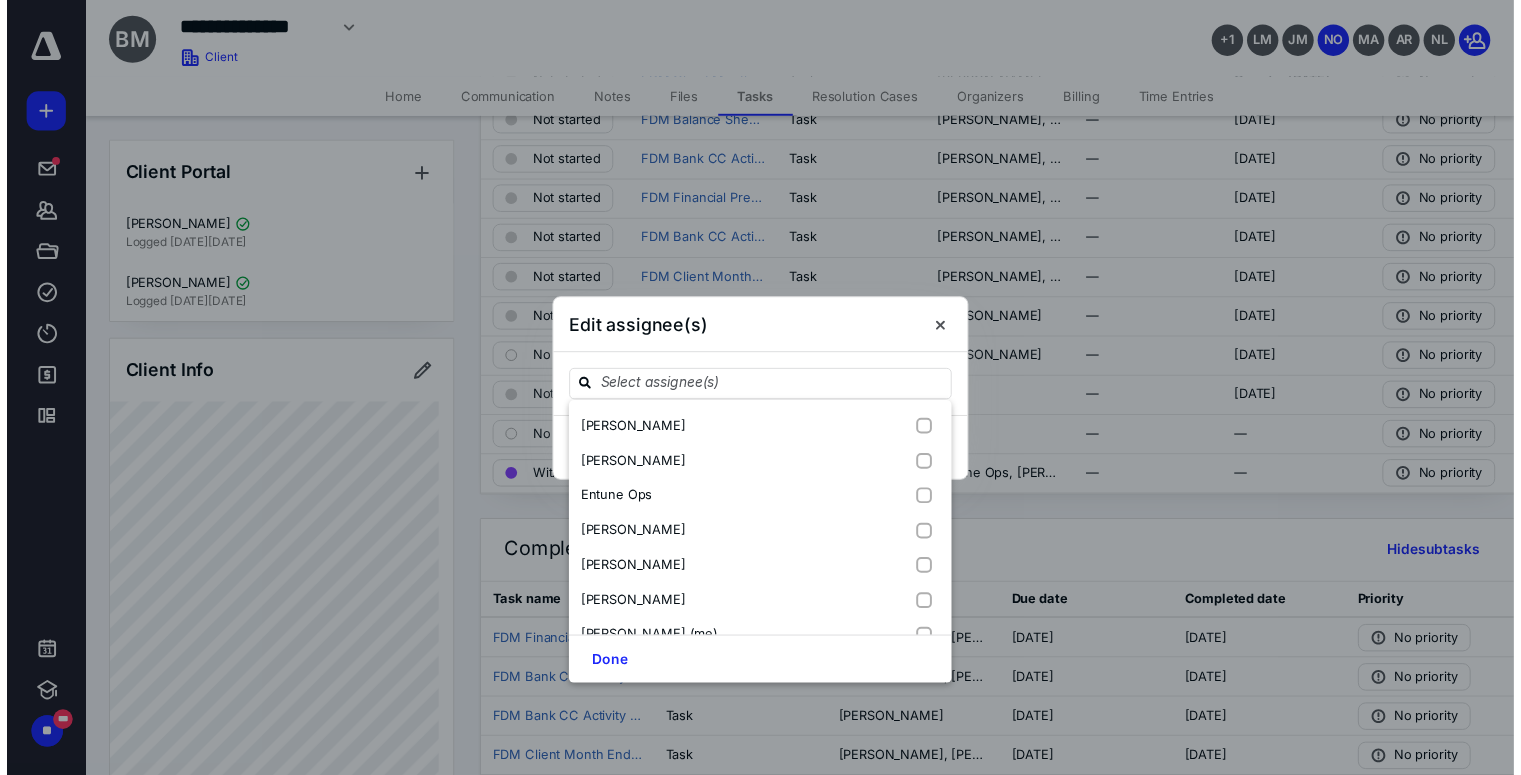 scroll, scrollTop: 97, scrollLeft: 0, axis: vertical 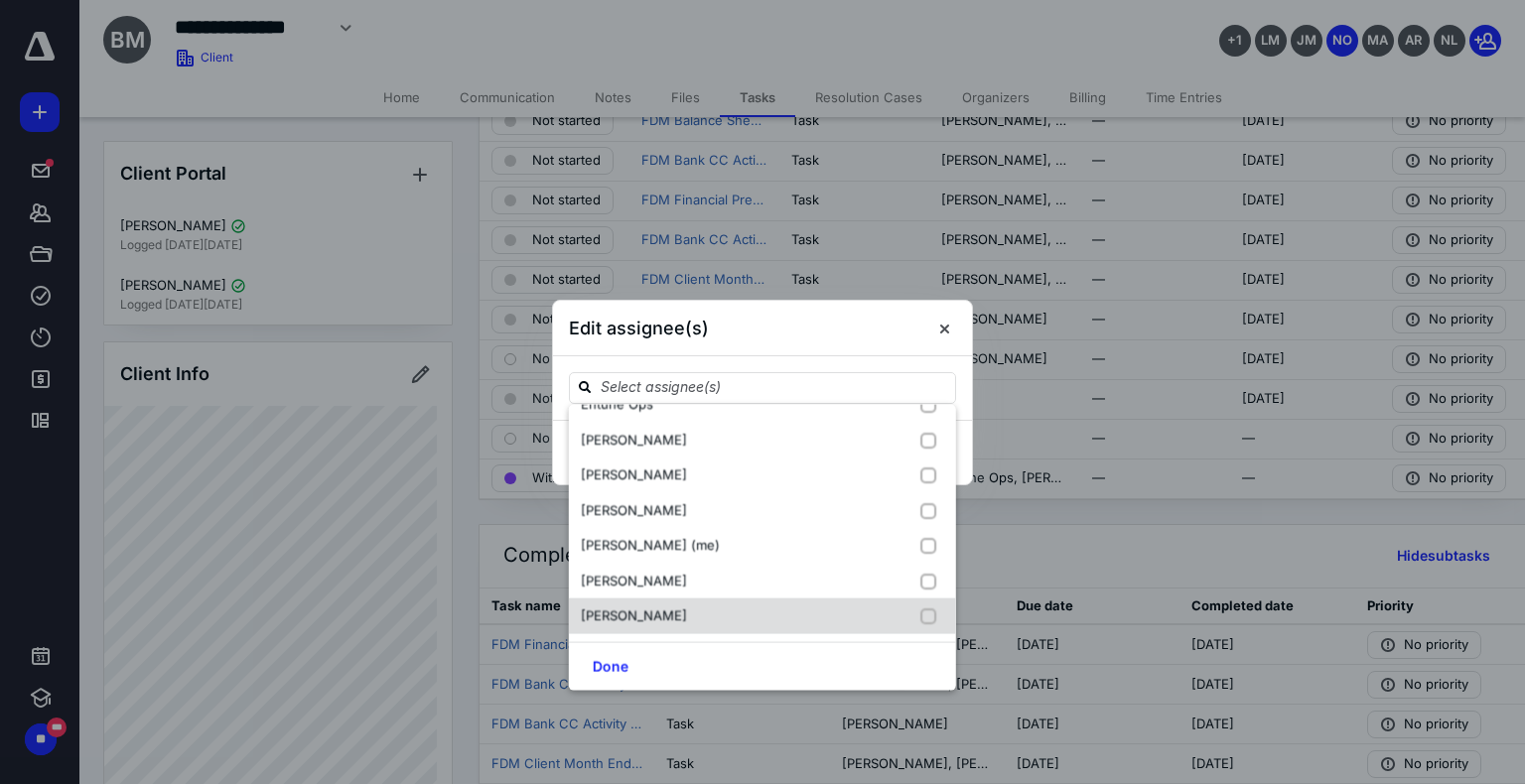 click at bounding box center (932, 616) 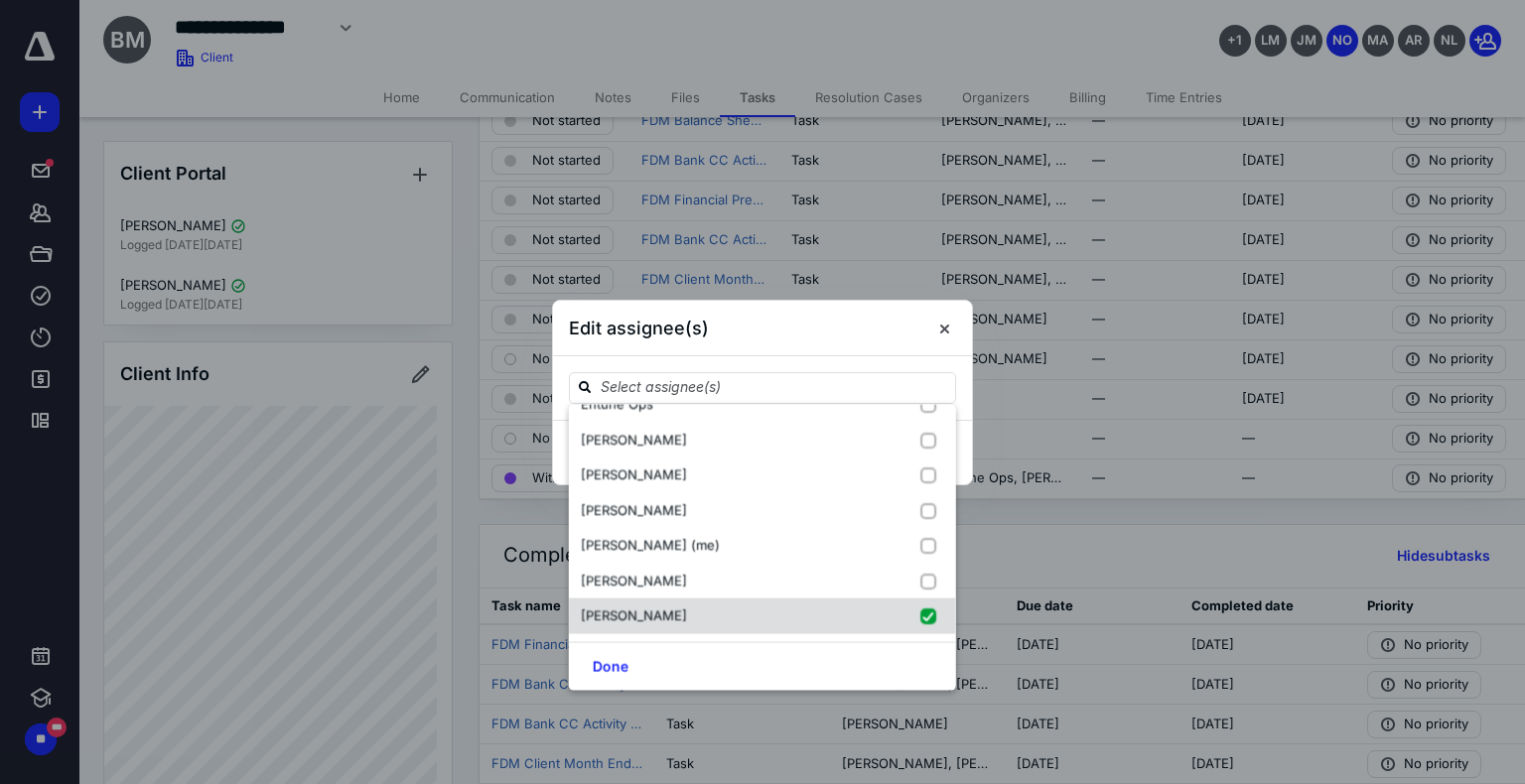 checkbox on "true" 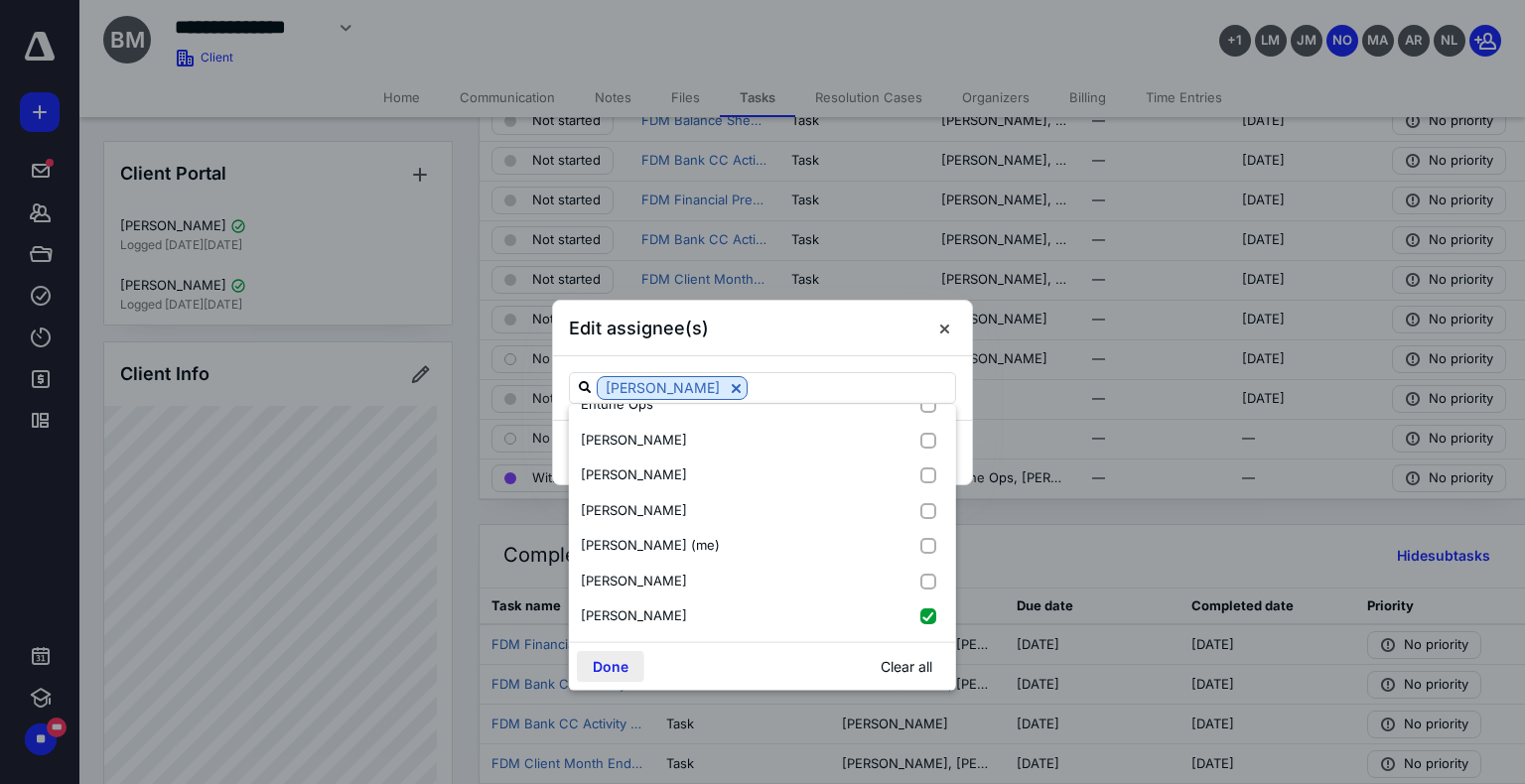 click on "Done" at bounding box center (611, 667) 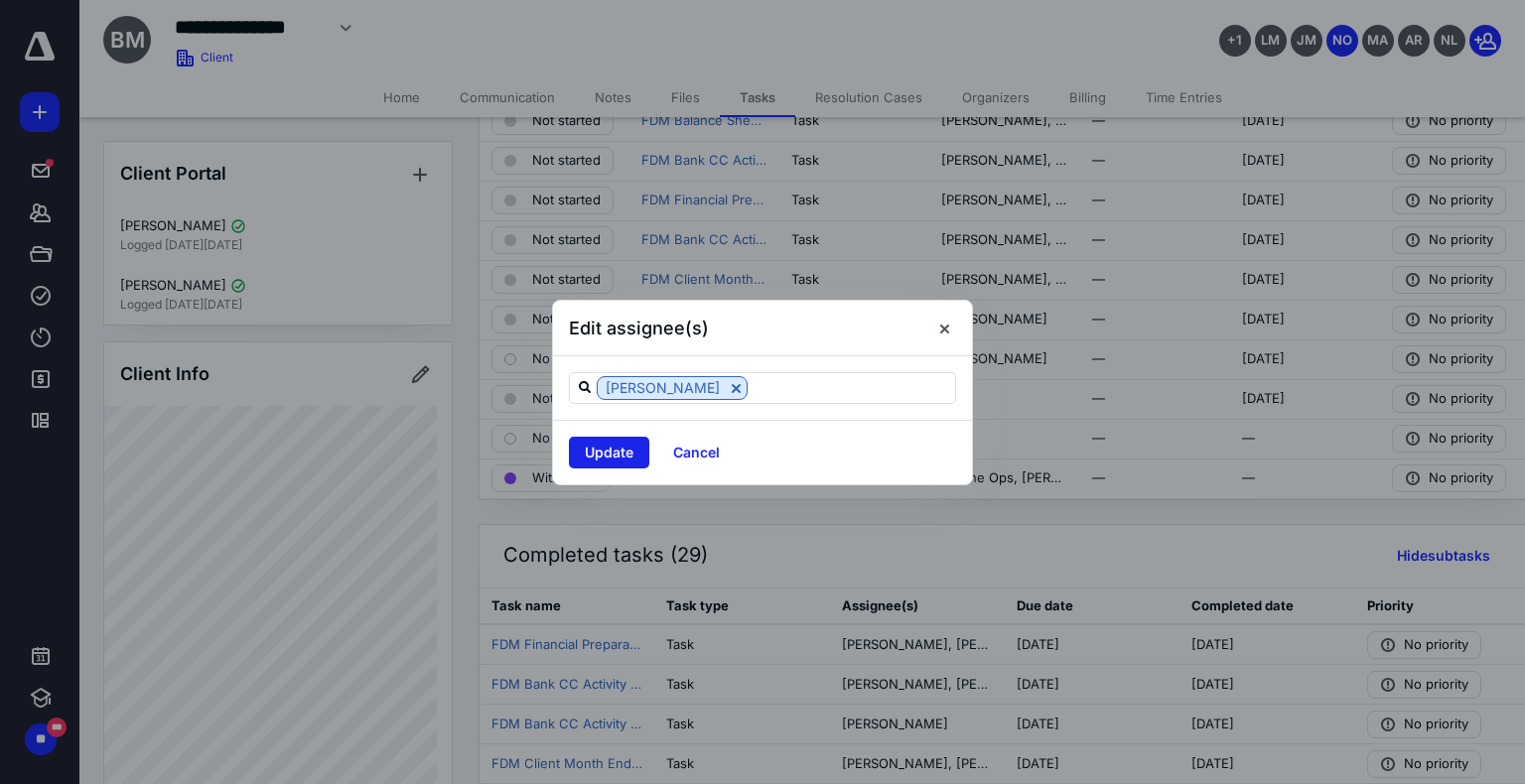click on "Update" at bounding box center [609, 453] 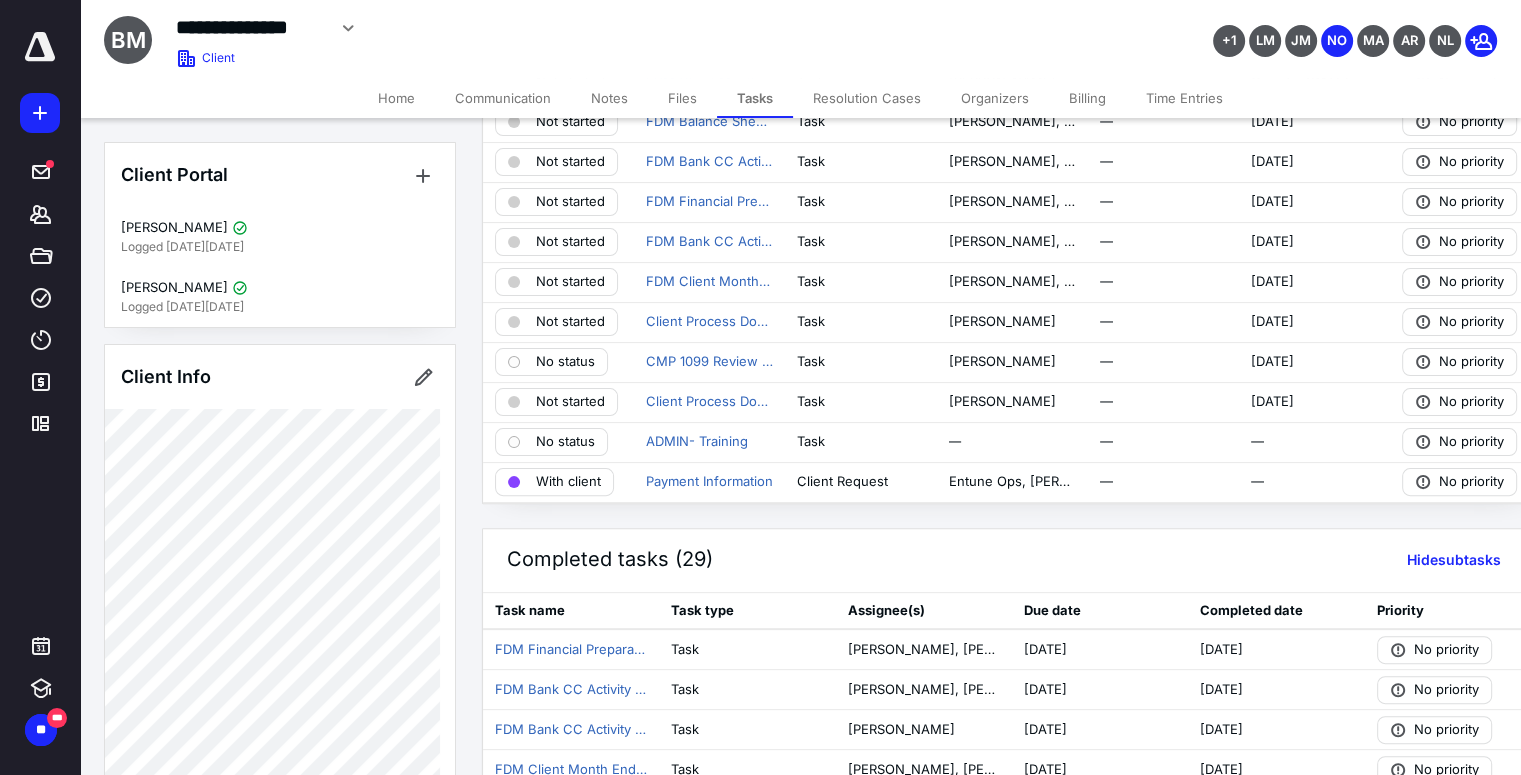 click on "Payment Information" at bounding box center (709, 482) 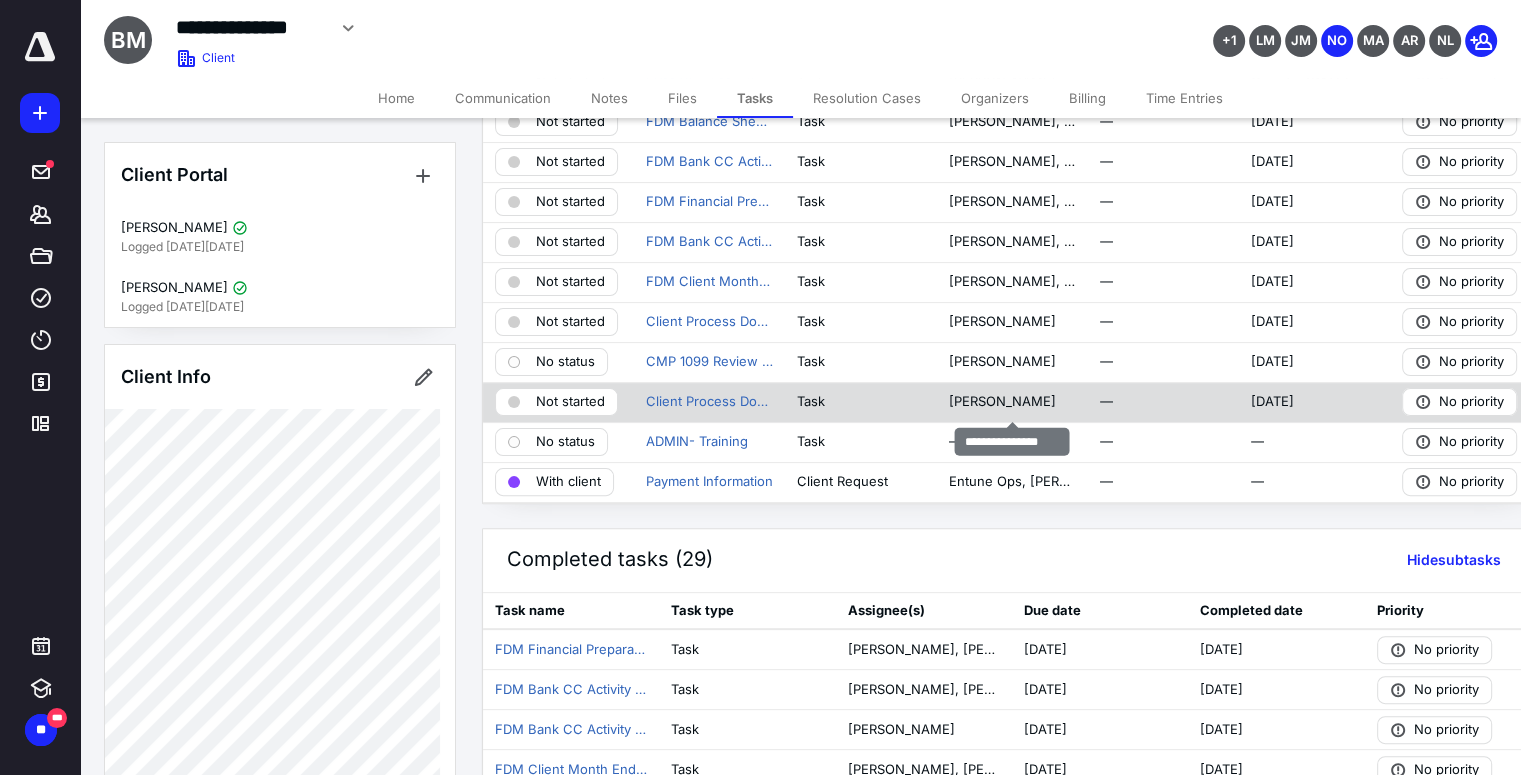 click on "[PERSON_NAME]" at bounding box center (1011, 402) 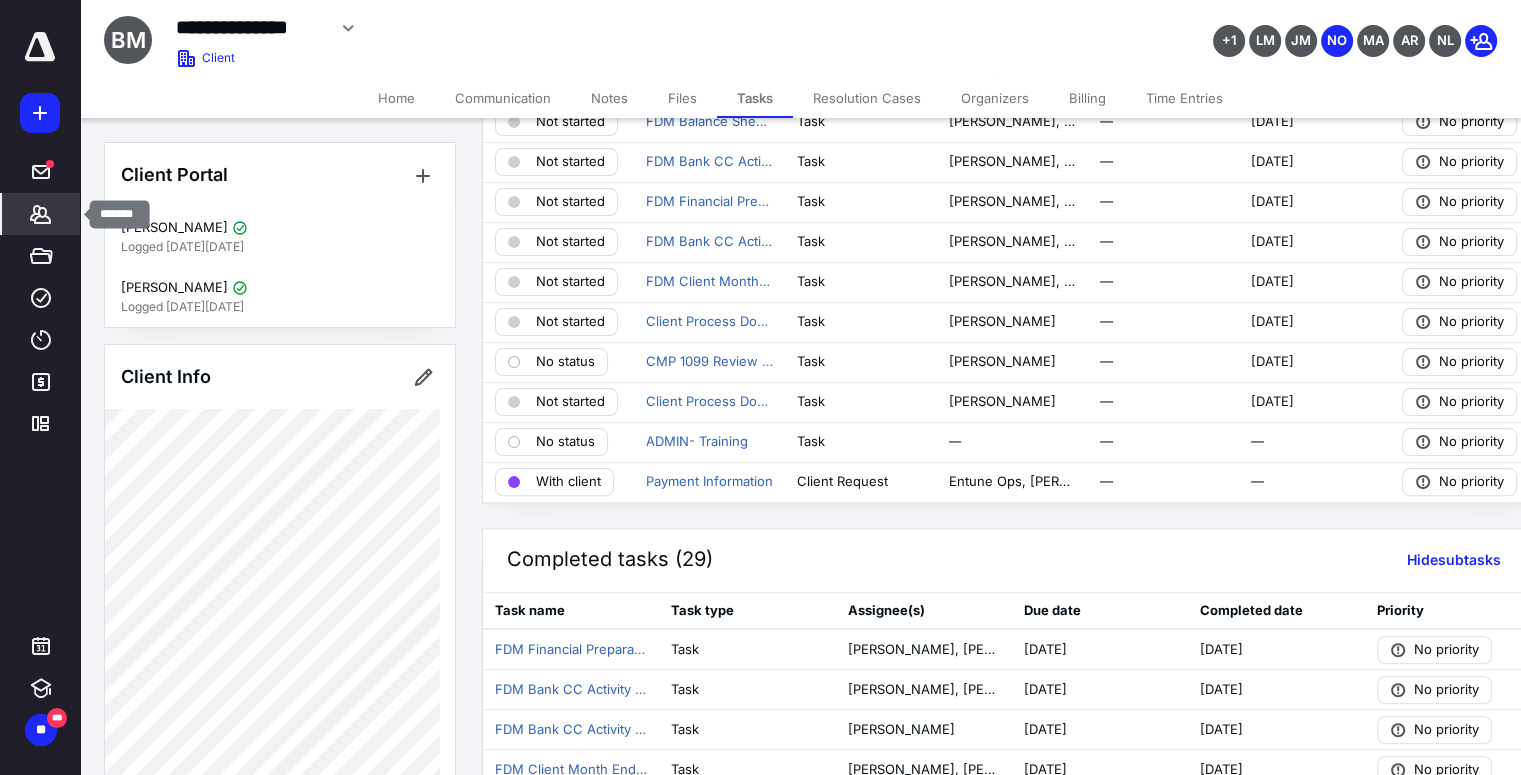 click 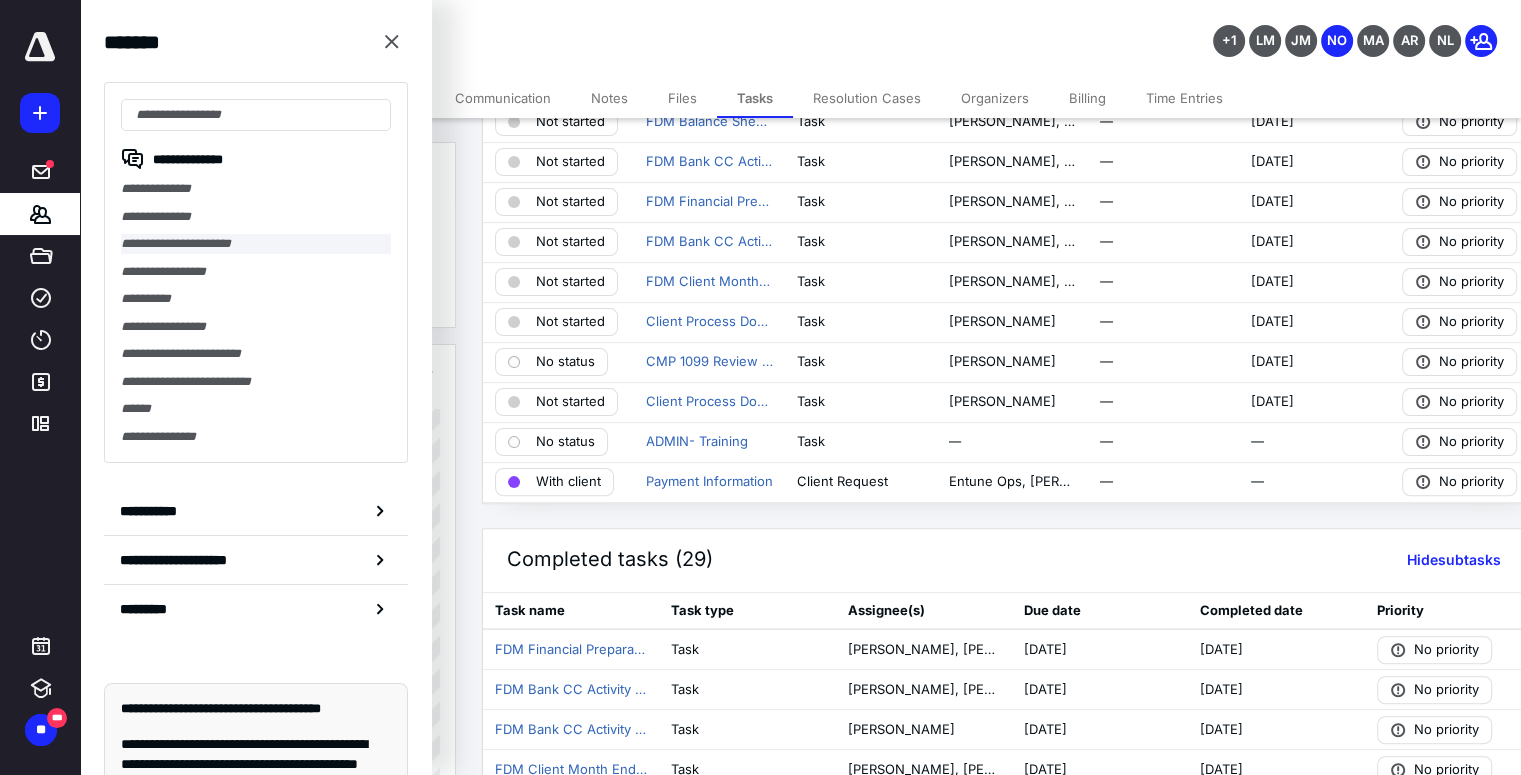 click on "**********" at bounding box center (256, 244) 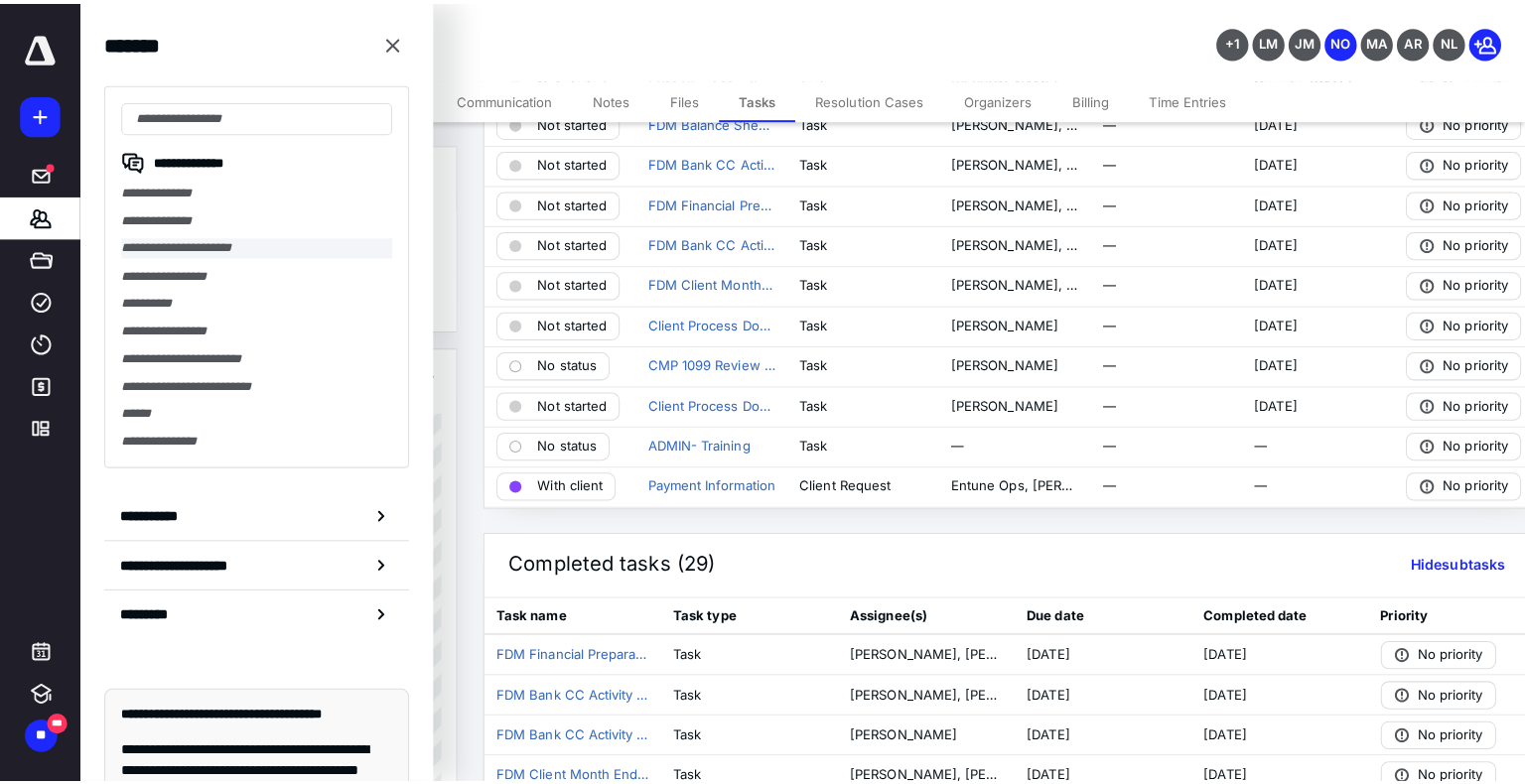 scroll, scrollTop: 0, scrollLeft: 0, axis: both 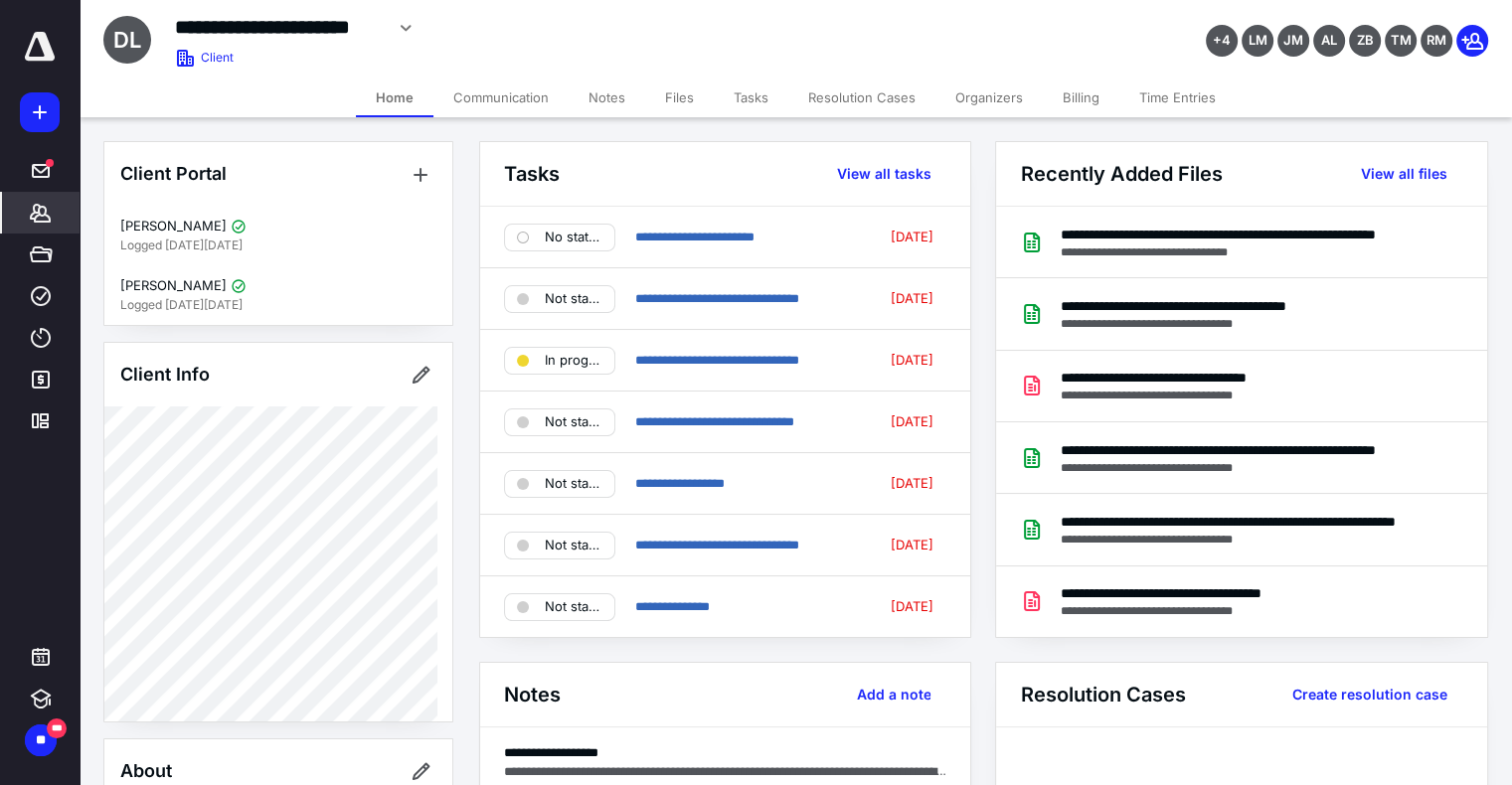 click on "Tasks" at bounding box center (751, 97) 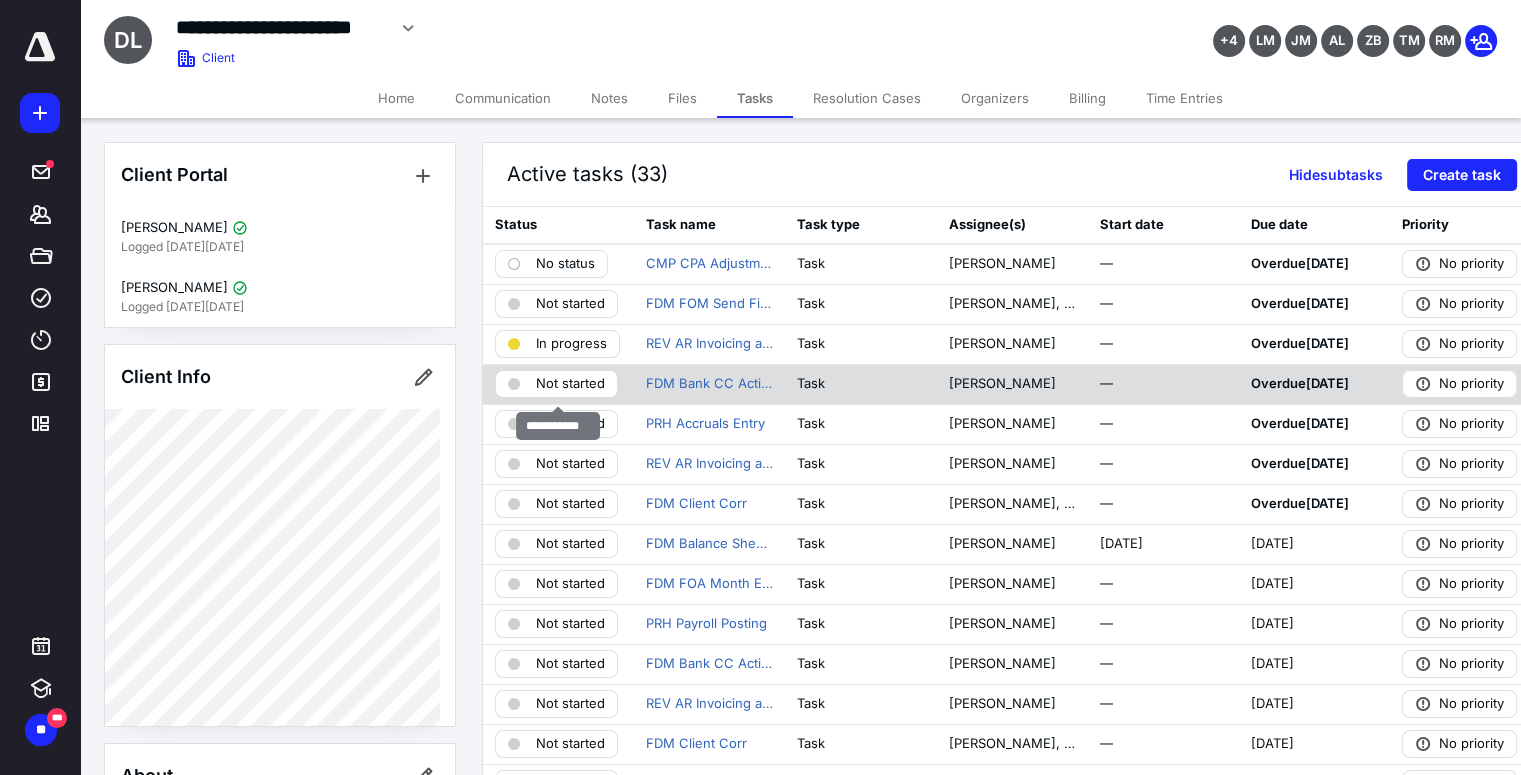 click on "Not started" at bounding box center (570, 384) 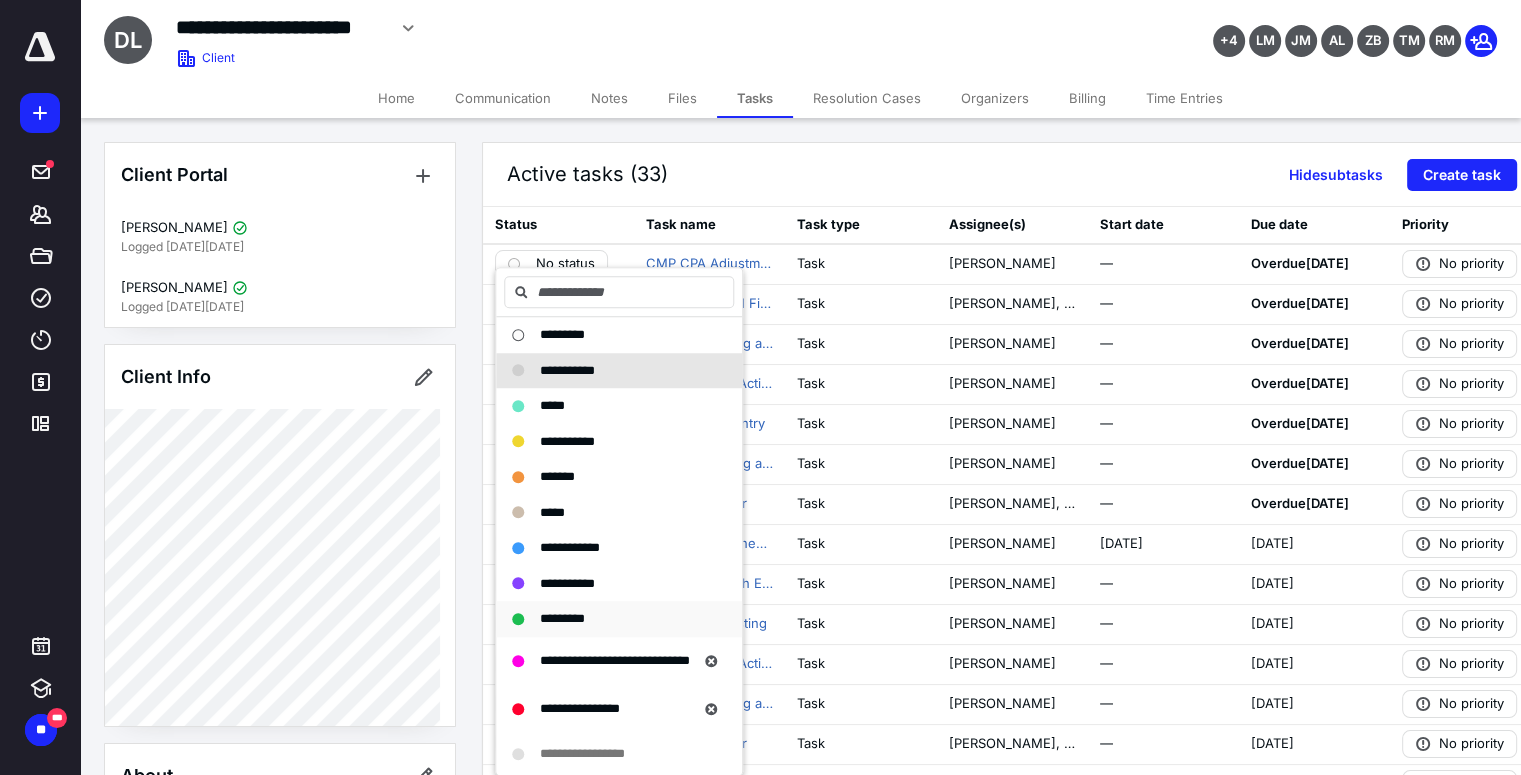 click on "*********" at bounding box center (562, 618) 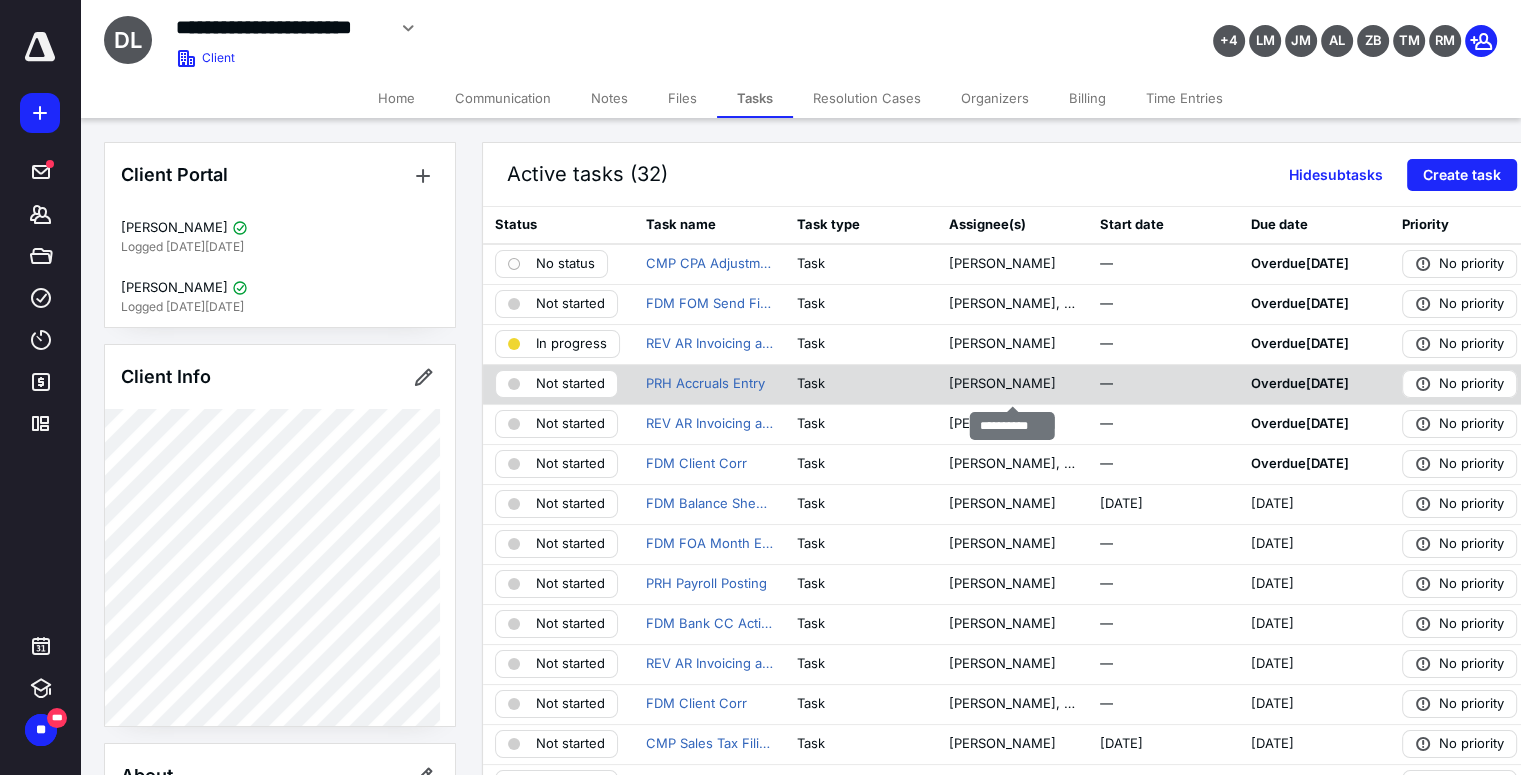 click on "[PERSON_NAME]" at bounding box center [1011, 384] 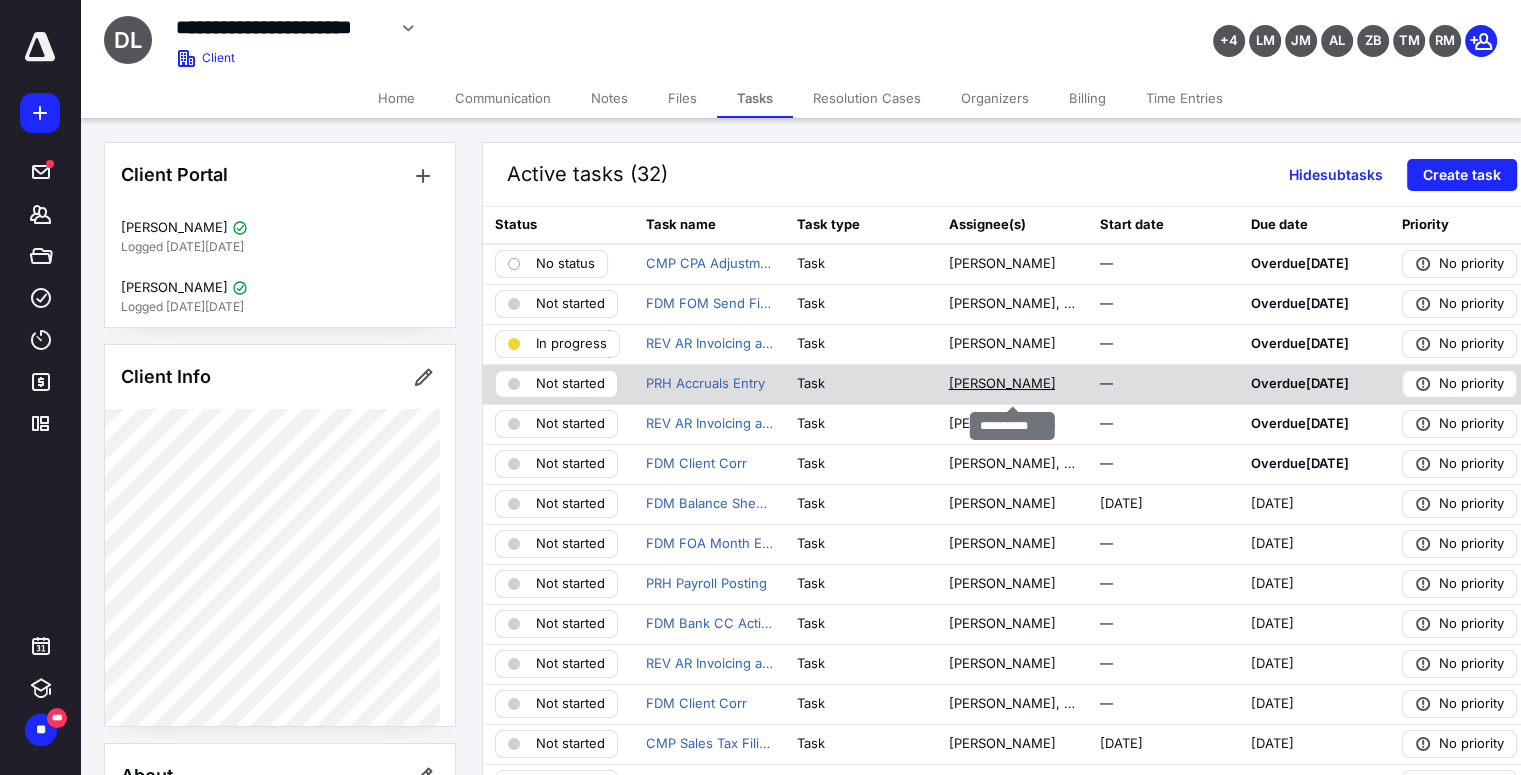 click on "[PERSON_NAME]" at bounding box center (1001, 384) 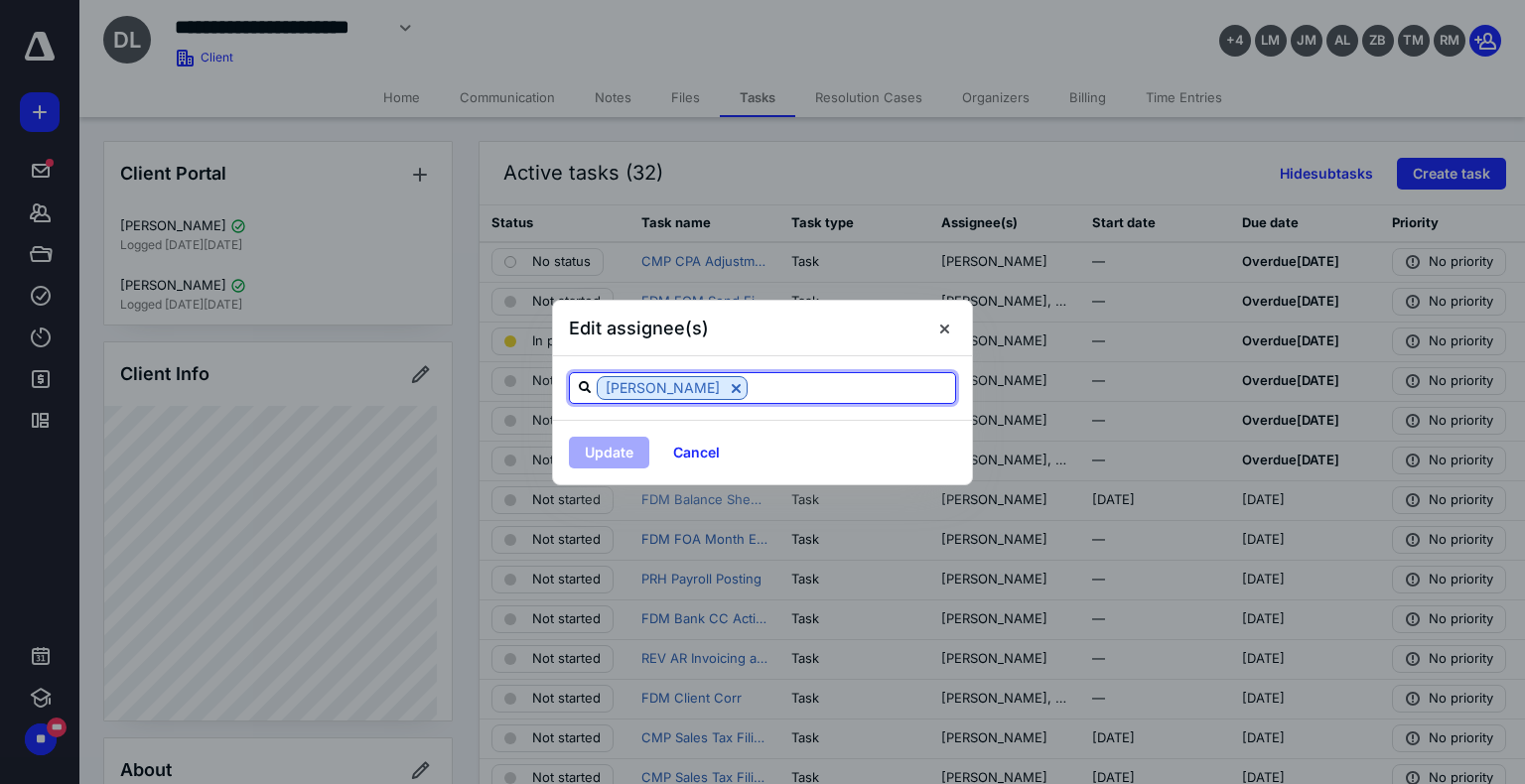 click at bounding box center (851, 387) 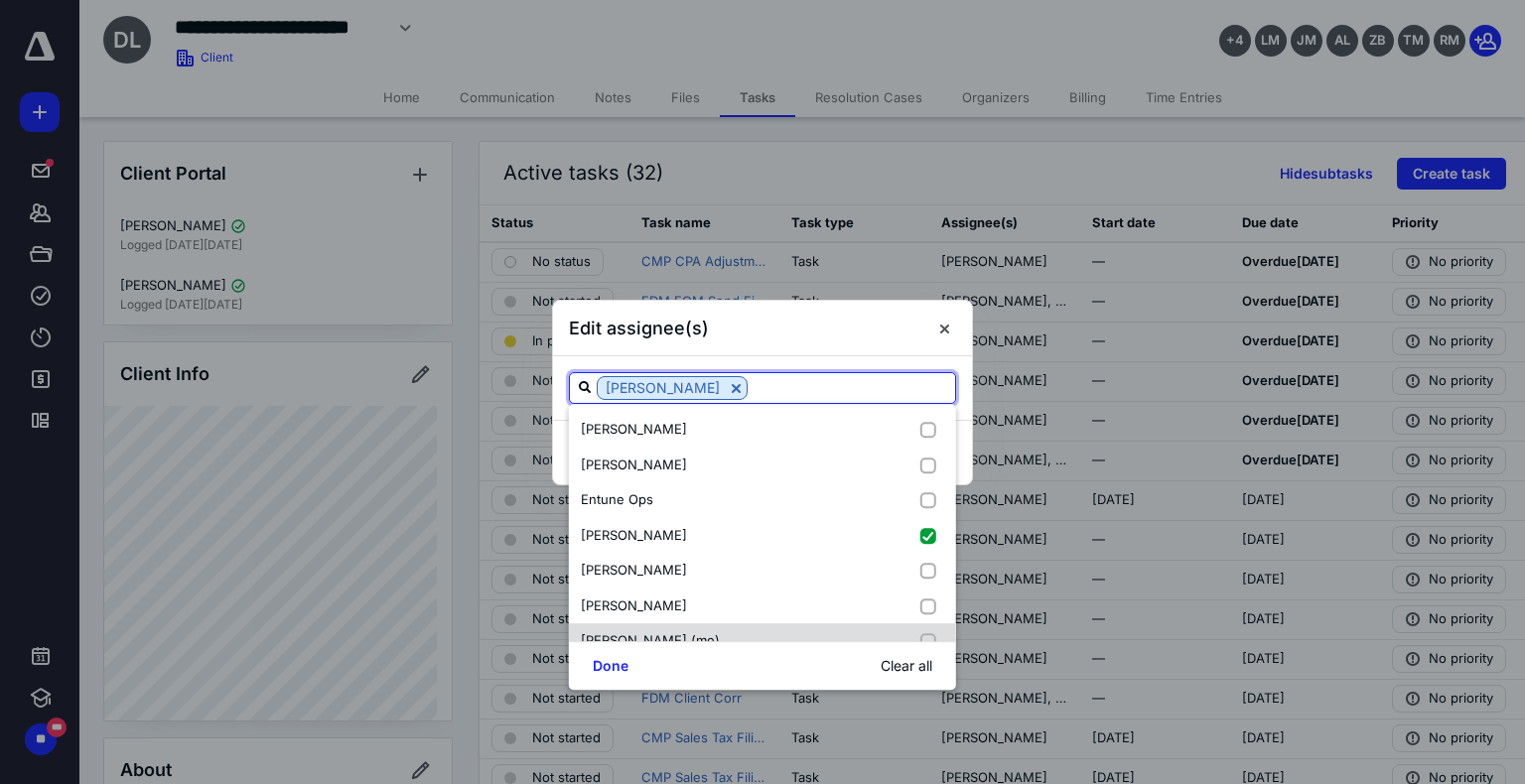 click at bounding box center [932, 641] 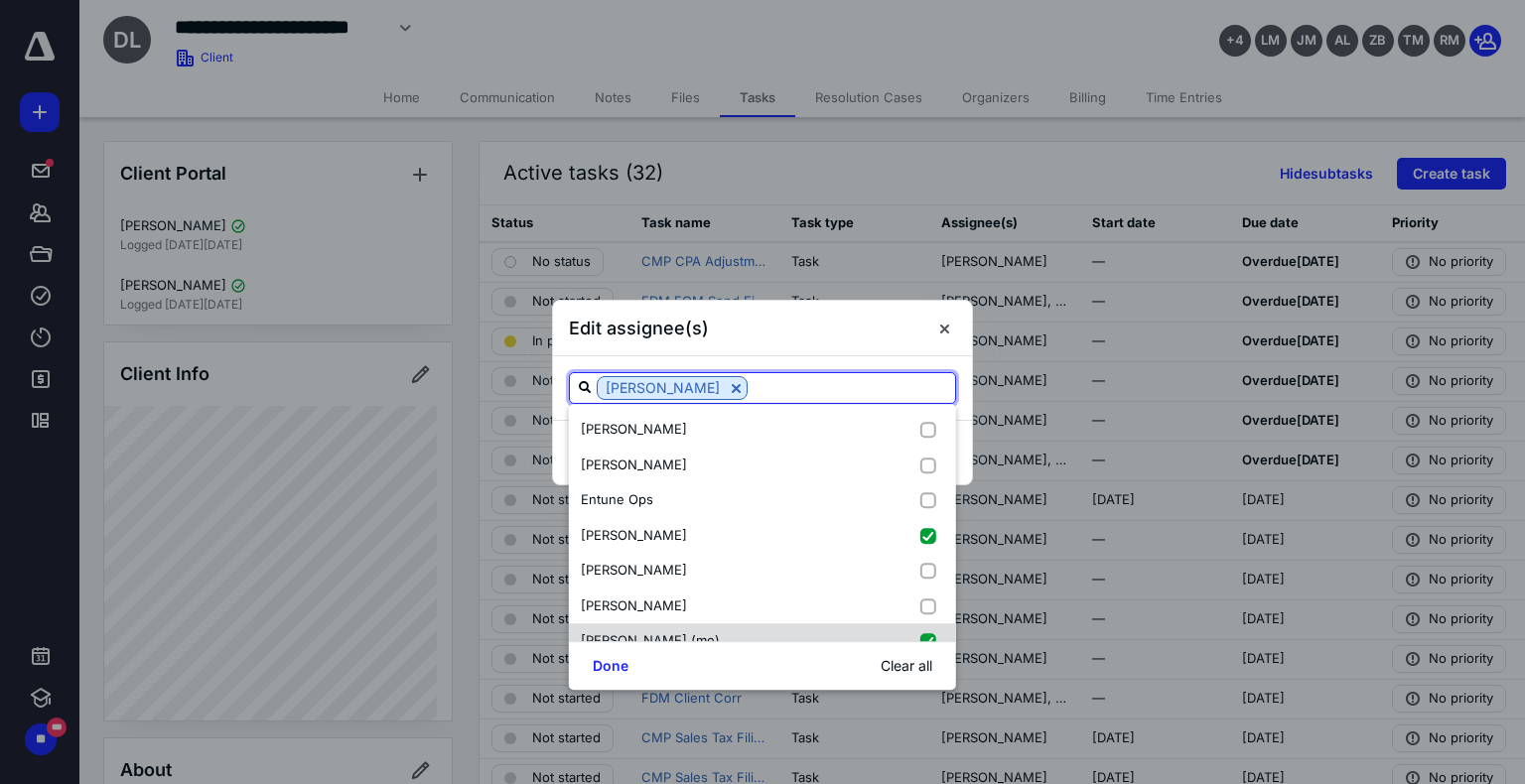 checkbox on "true" 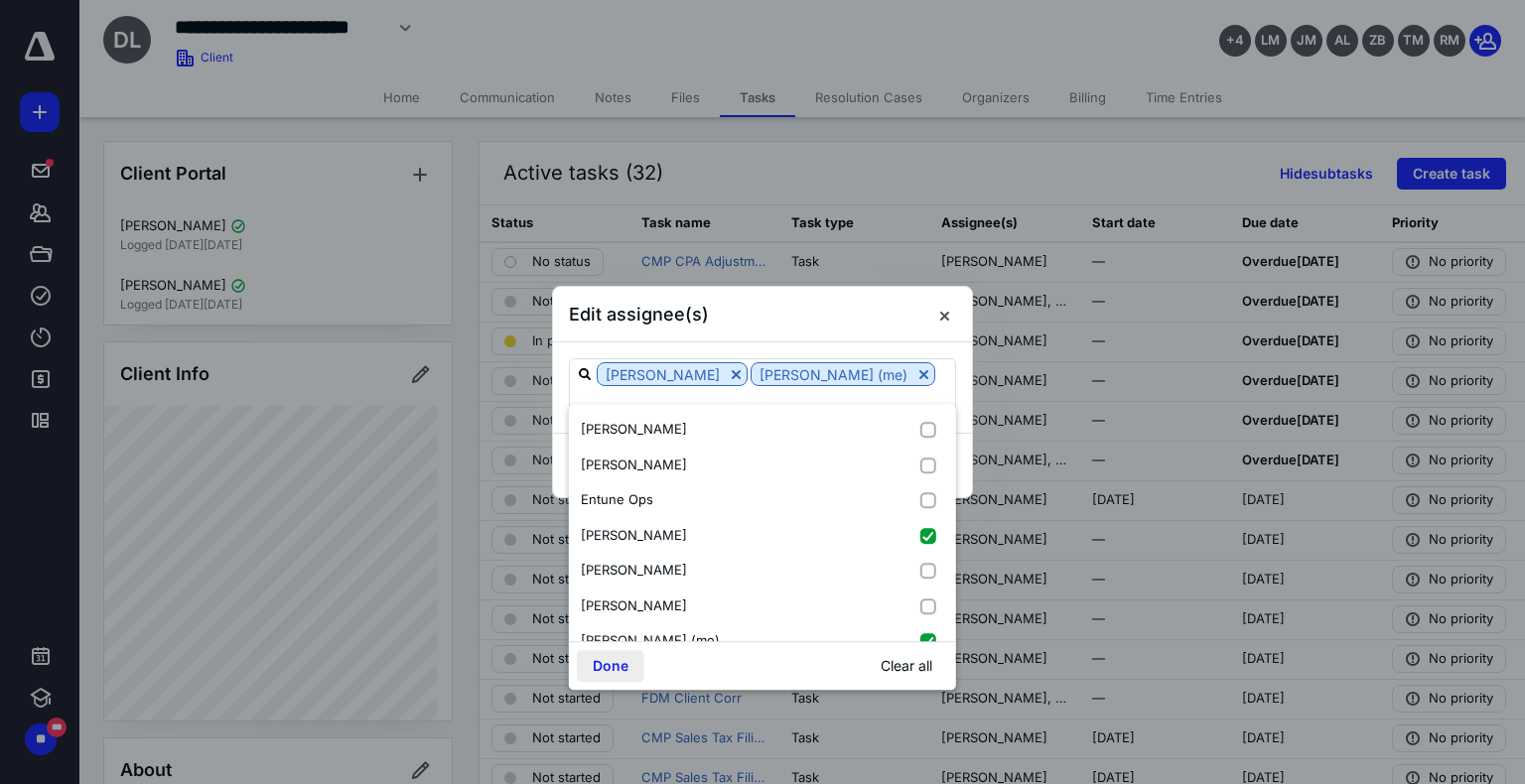 click on "Done" at bounding box center (611, 666) 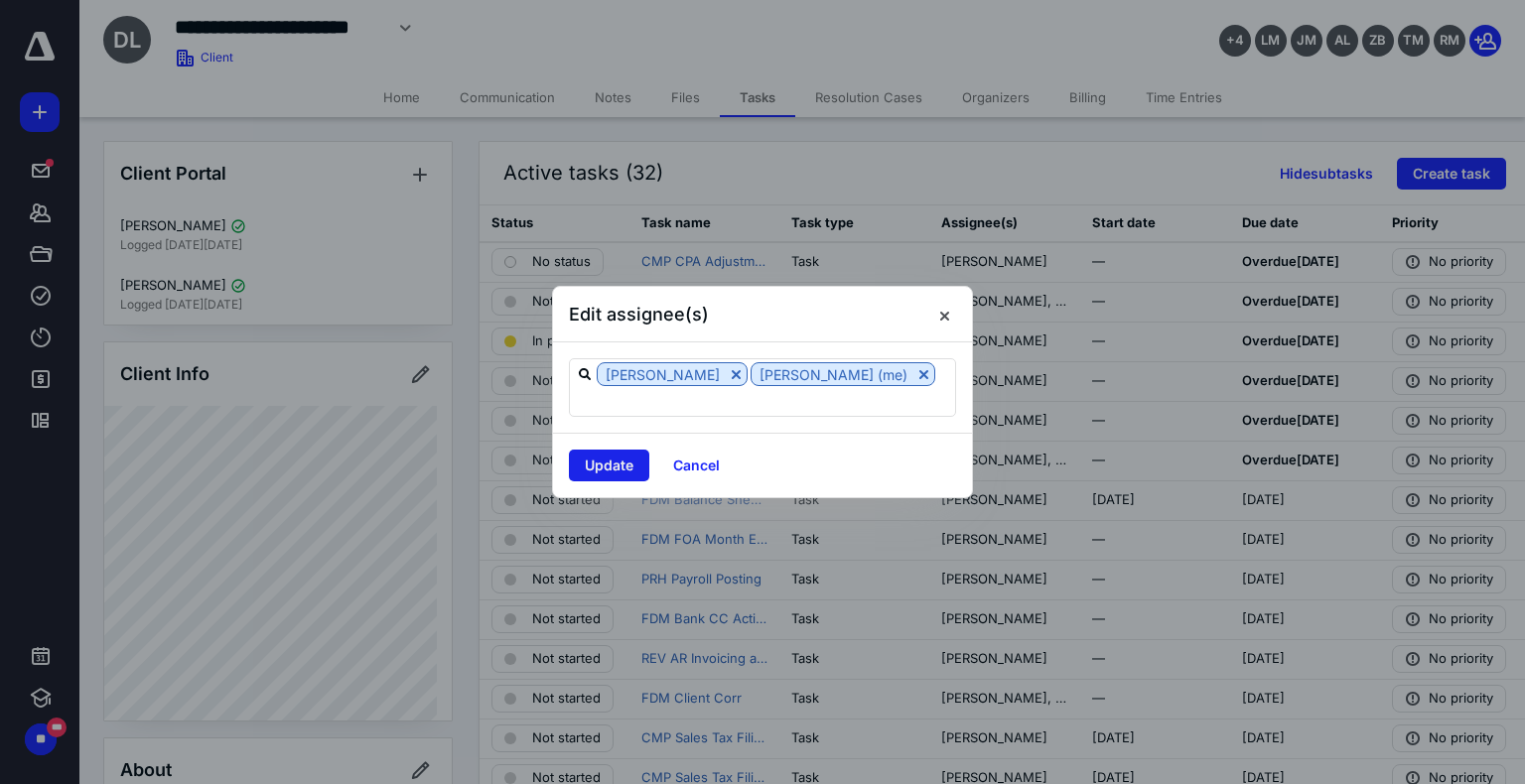 click on "Update" at bounding box center [609, 465] 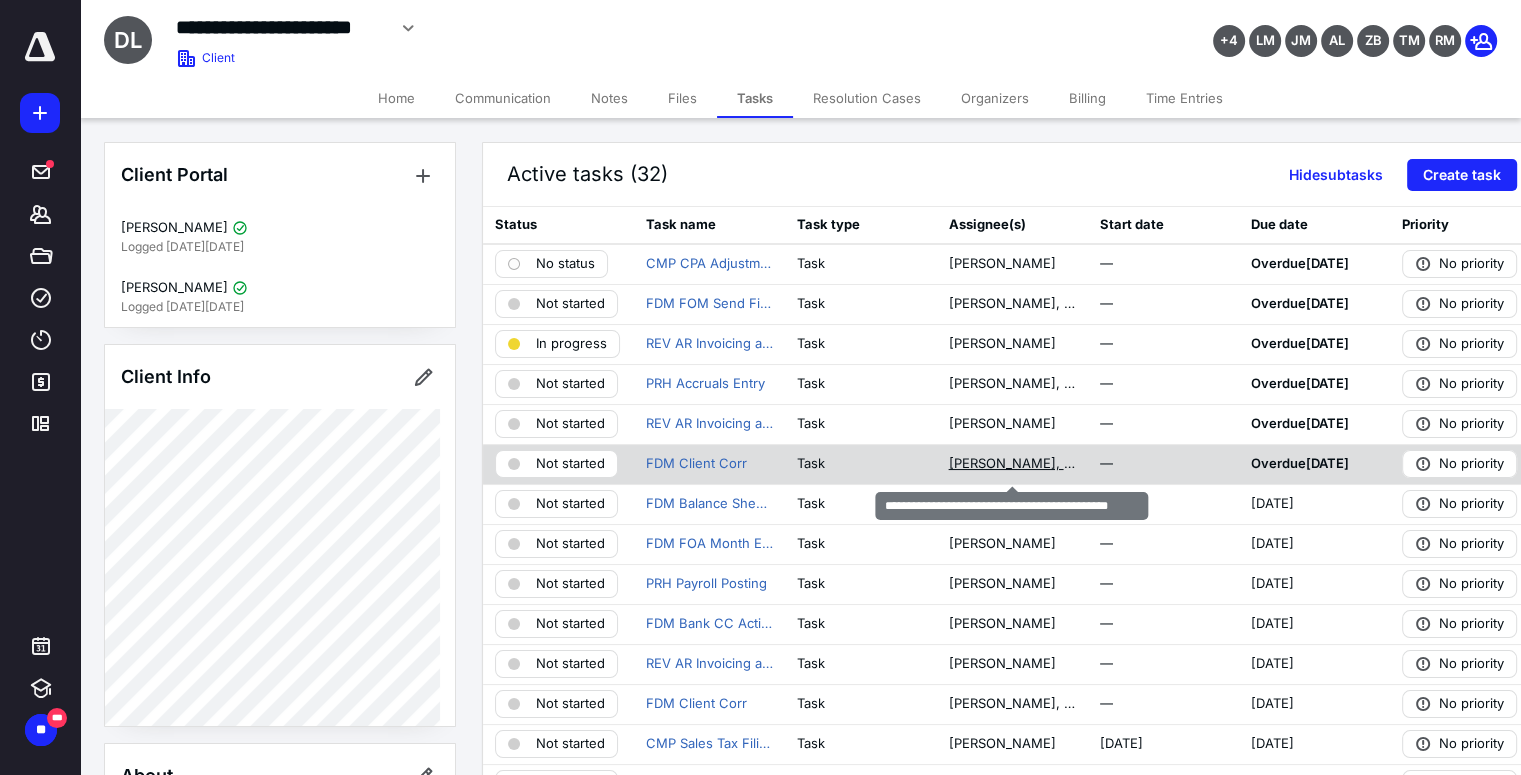 click on "[PERSON_NAME], [PERSON_NAME] (me), [PERSON_NAME]" at bounding box center (1011, 464) 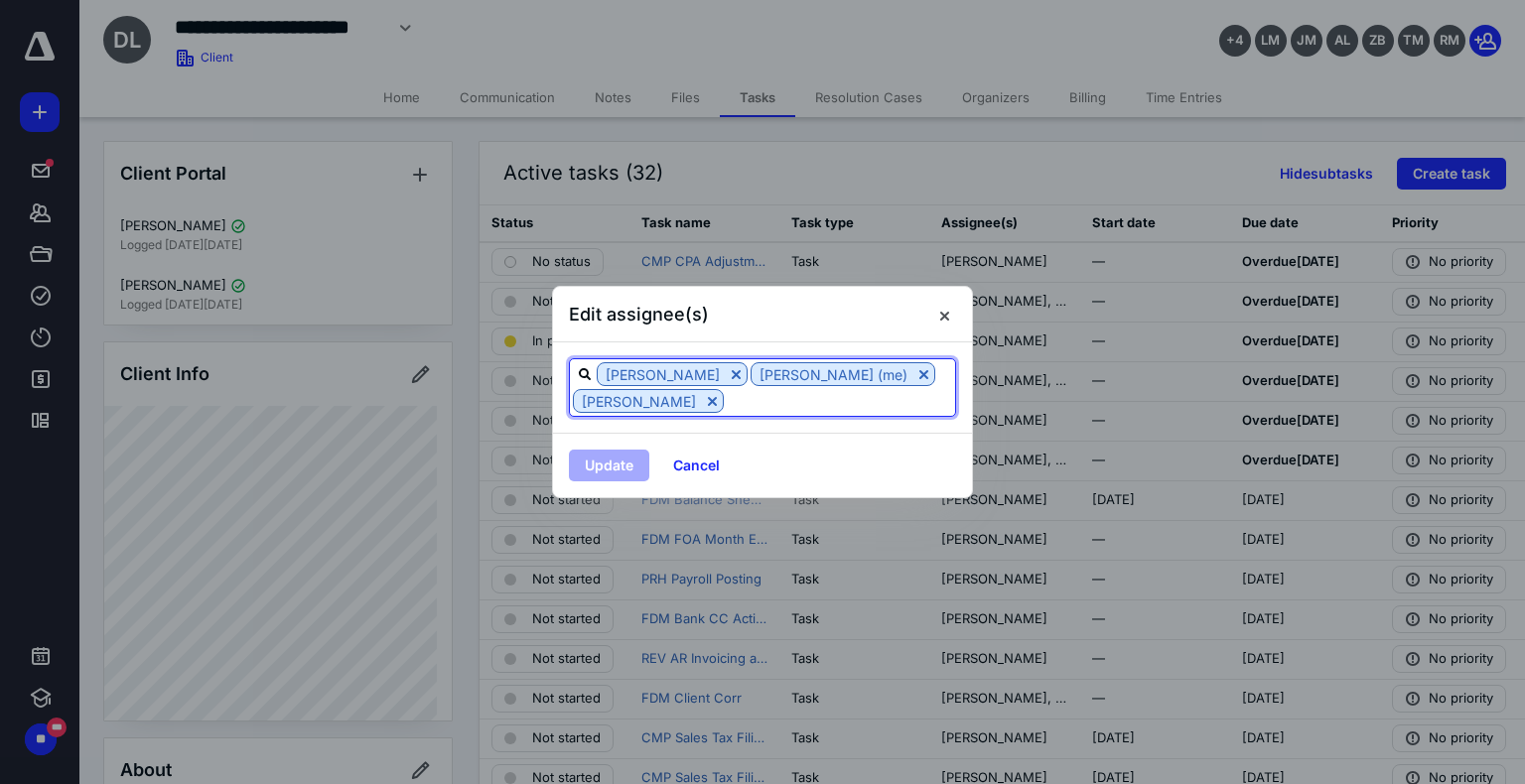 click at bounding box center [839, 400] 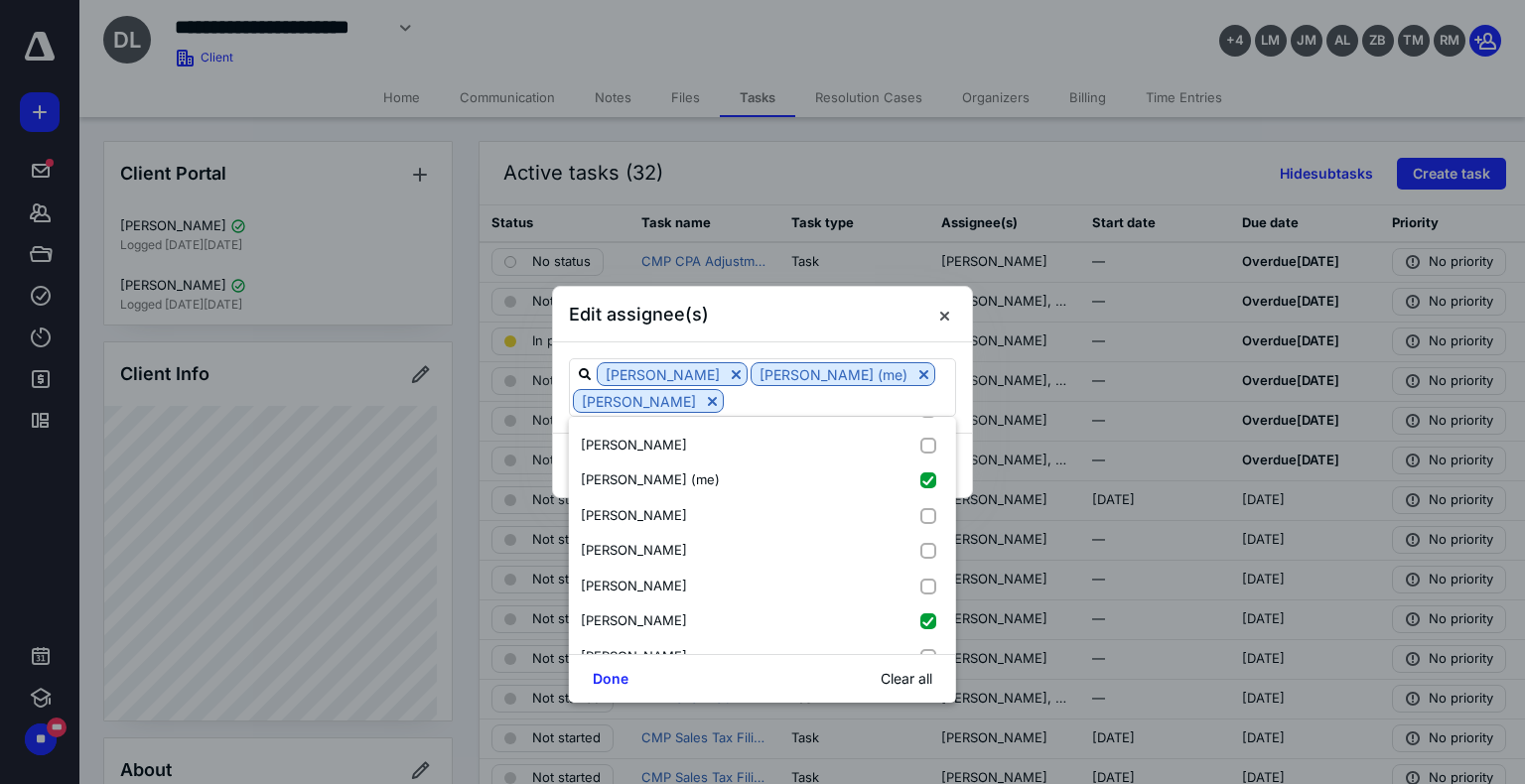 scroll, scrollTop: 202, scrollLeft: 0, axis: vertical 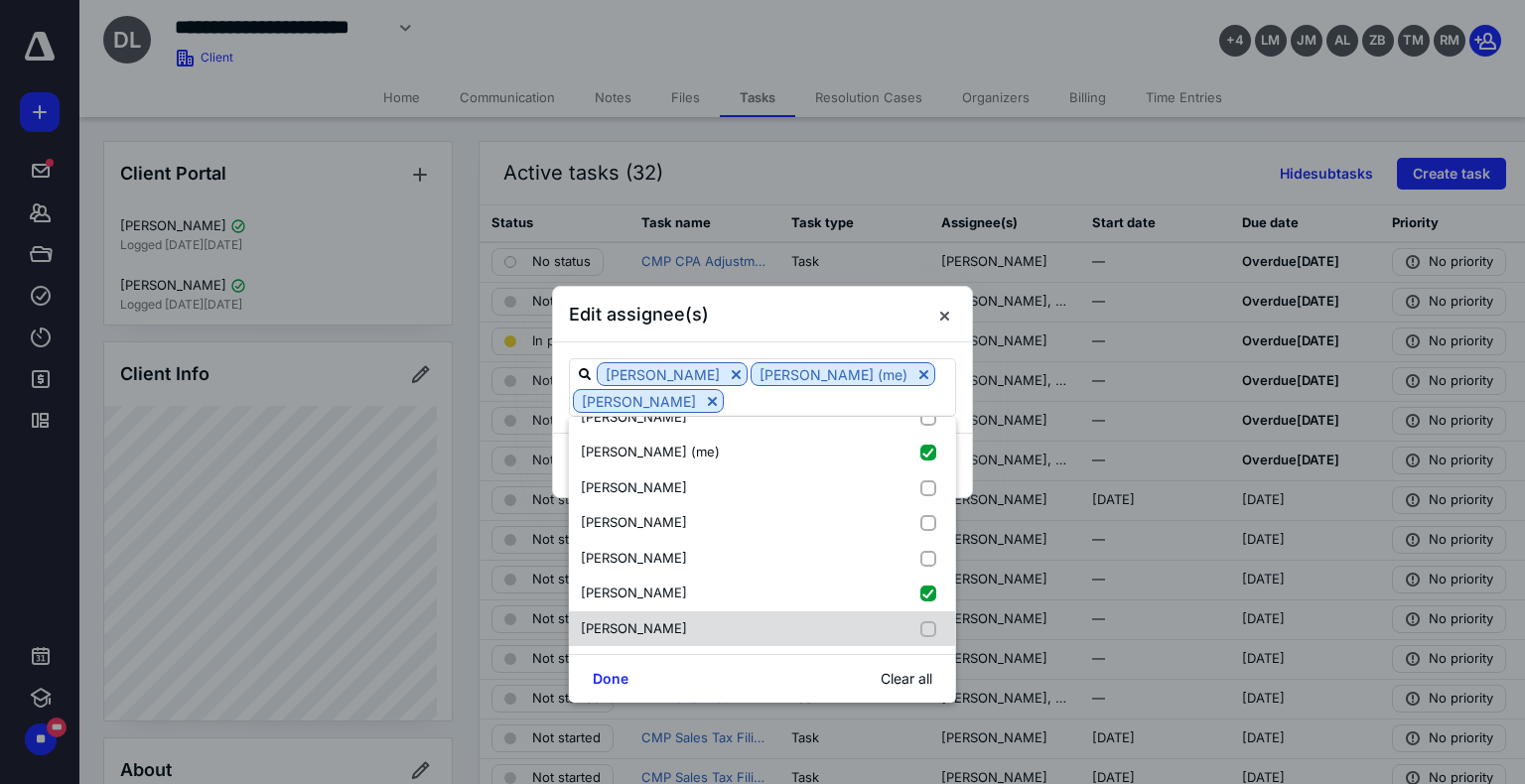 click on "[PERSON_NAME]" at bounding box center [762, 629] 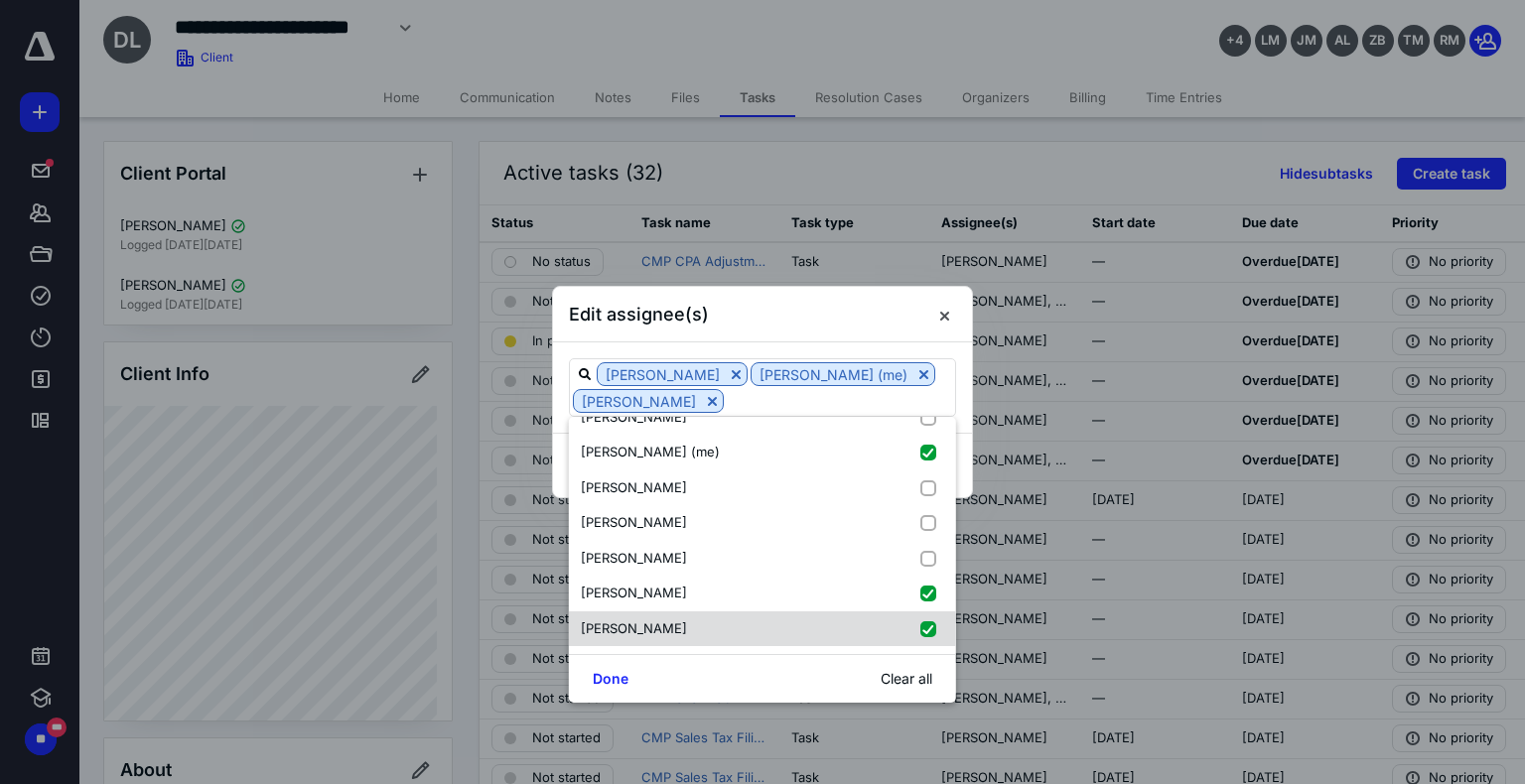 checkbox on "true" 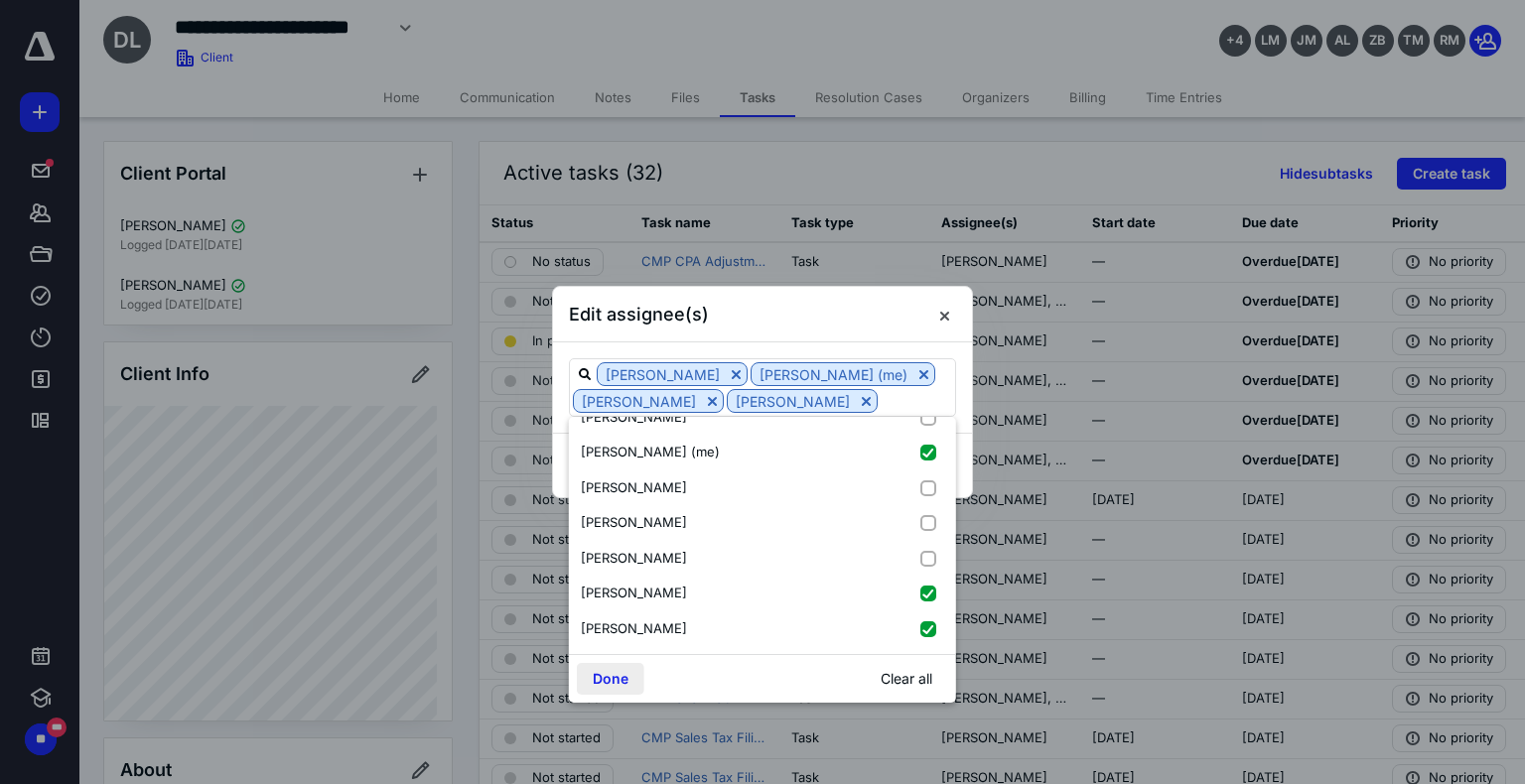 click on "Done" at bounding box center (611, 679) 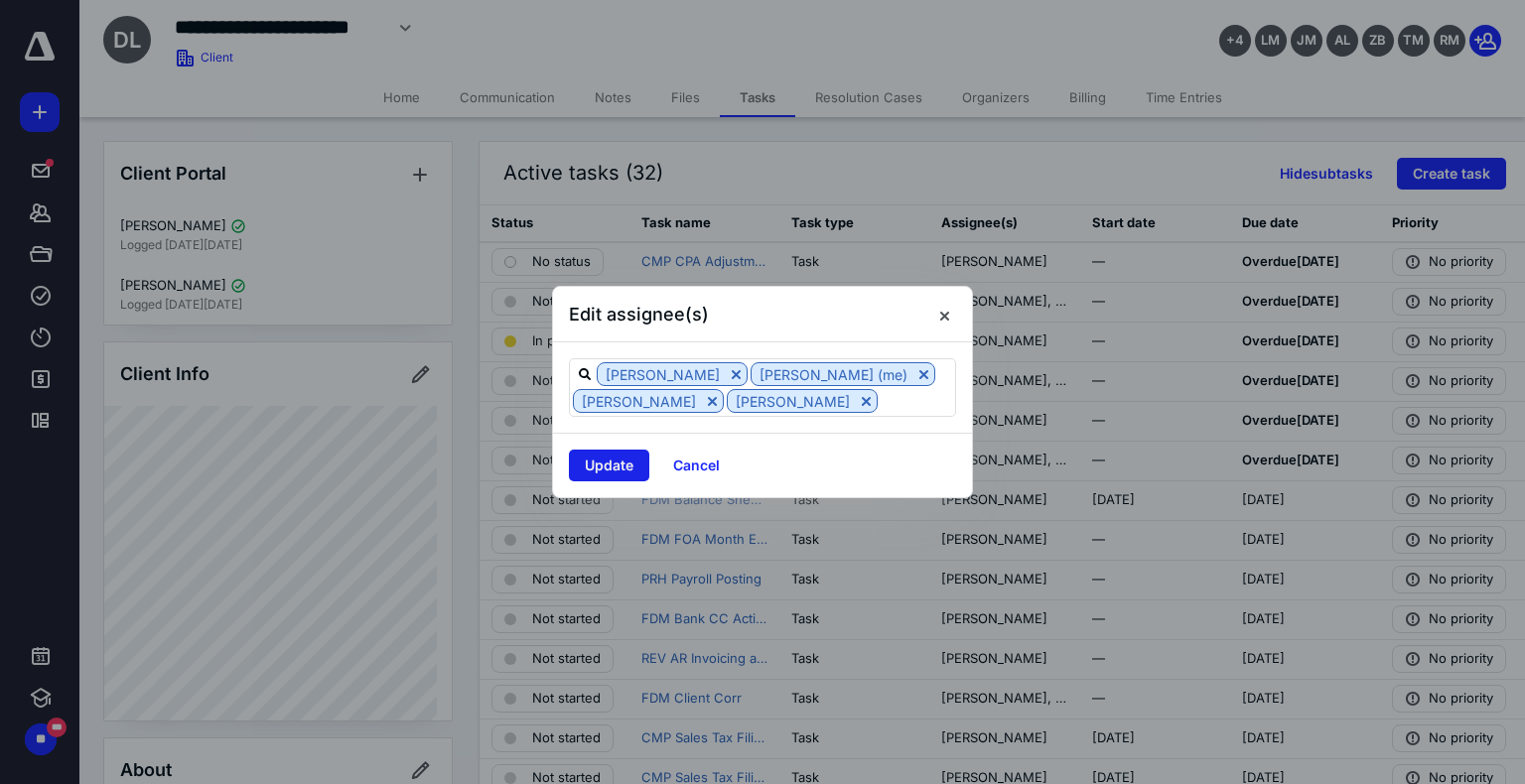 click on "Update" at bounding box center [609, 465] 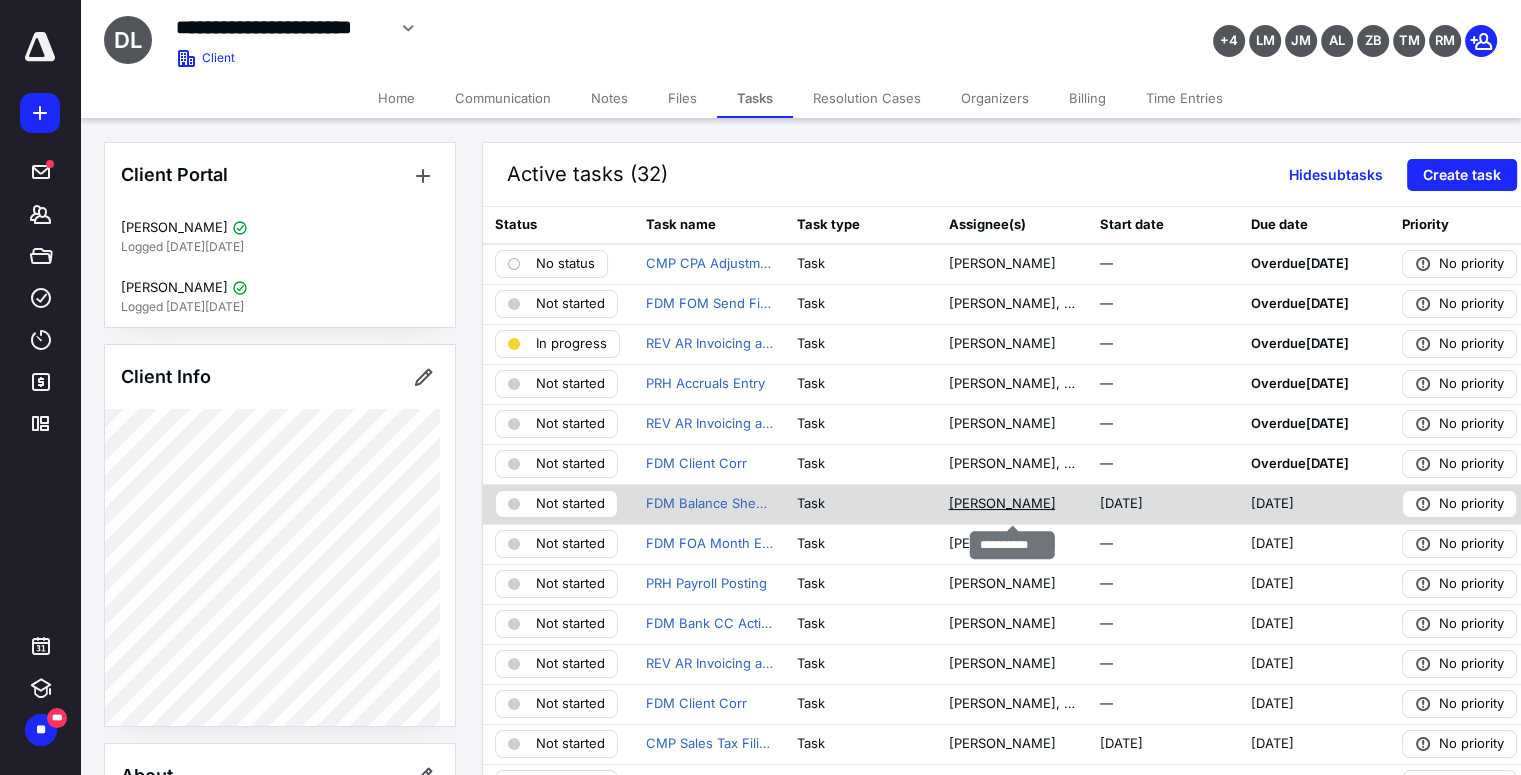 click on "[PERSON_NAME]" at bounding box center (1001, 504) 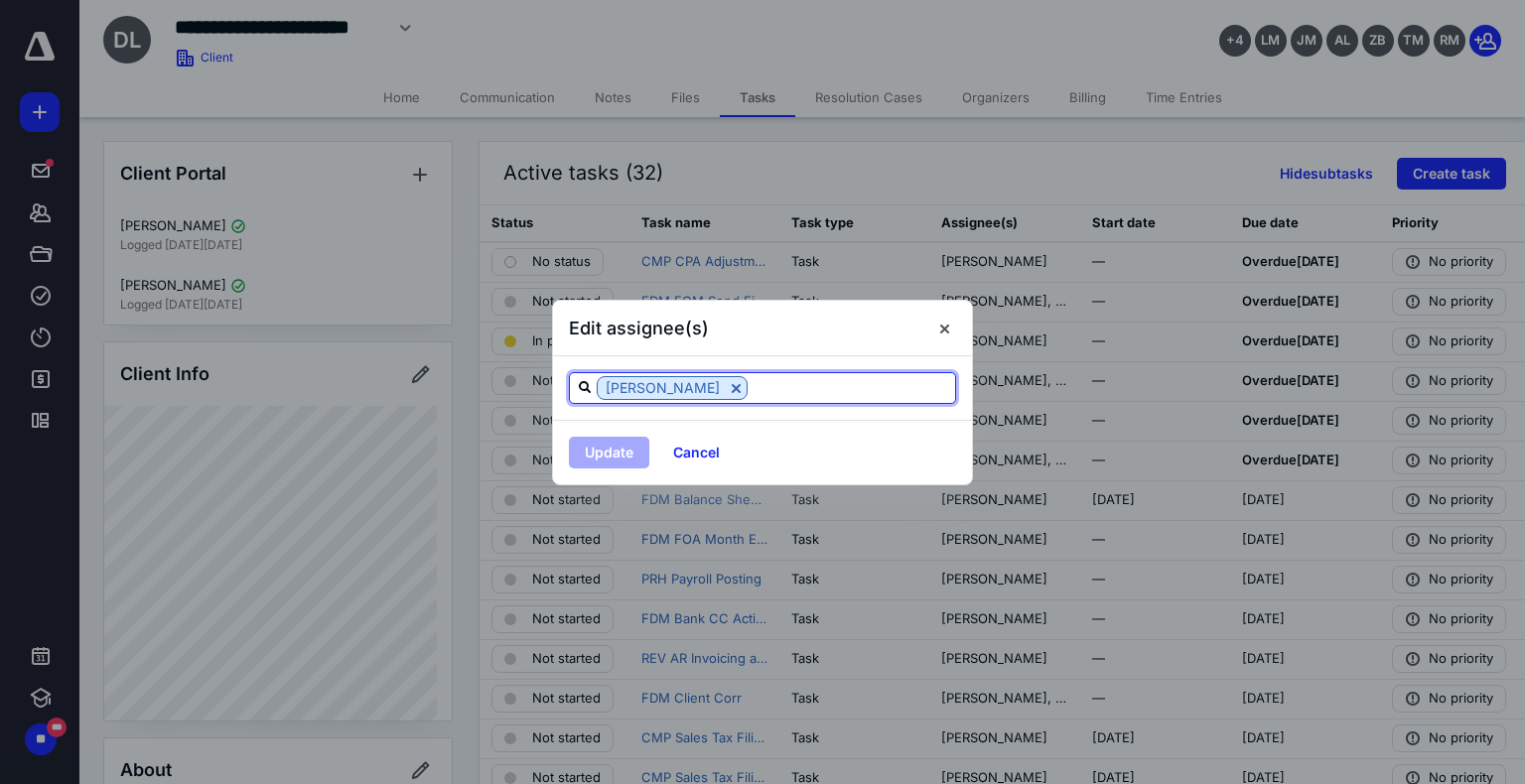 click at bounding box center (851, 387) 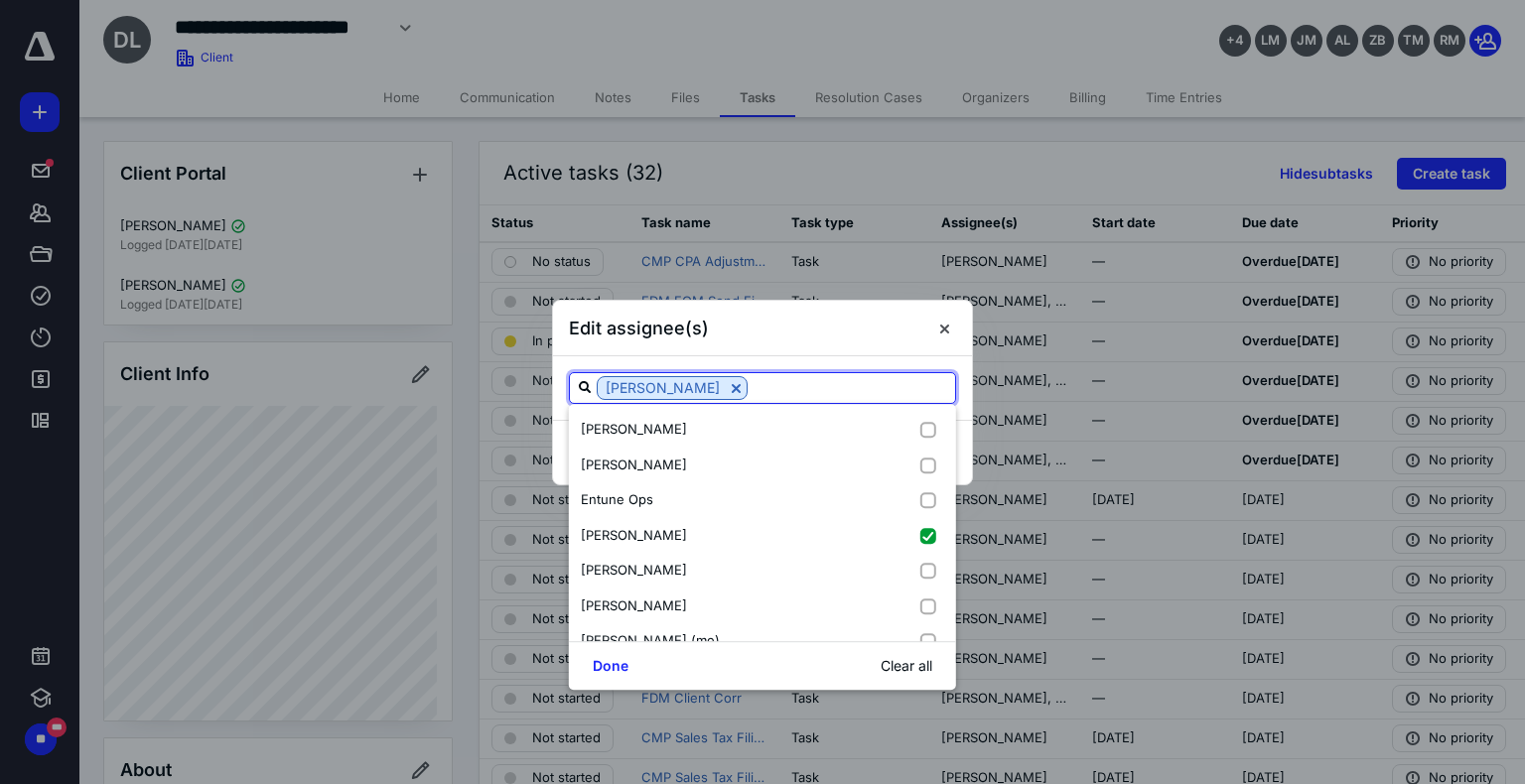 scroll, scrollTop: 202, scrollLeft: 0, axis: vertical 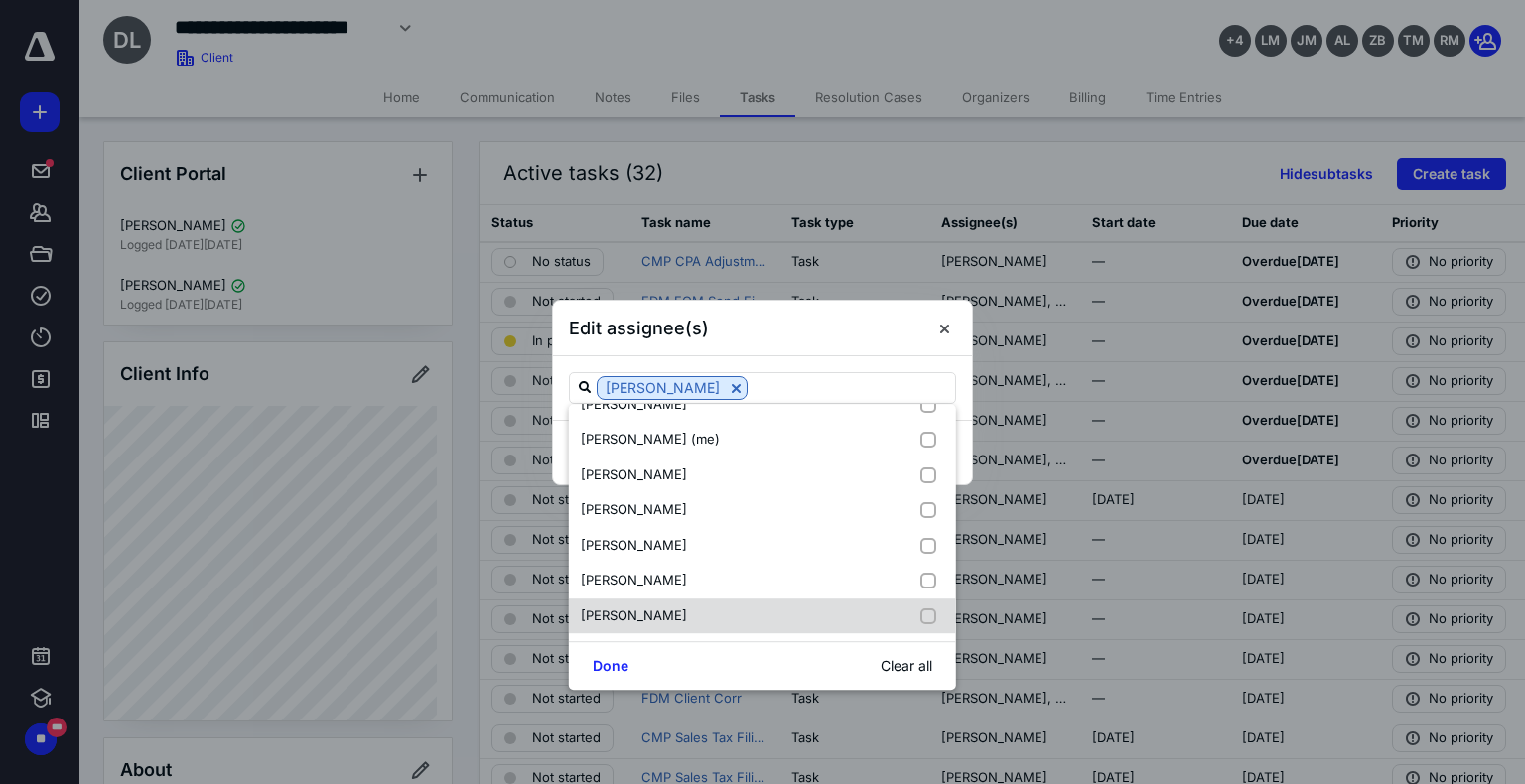 click at bounding box center [932, 616] 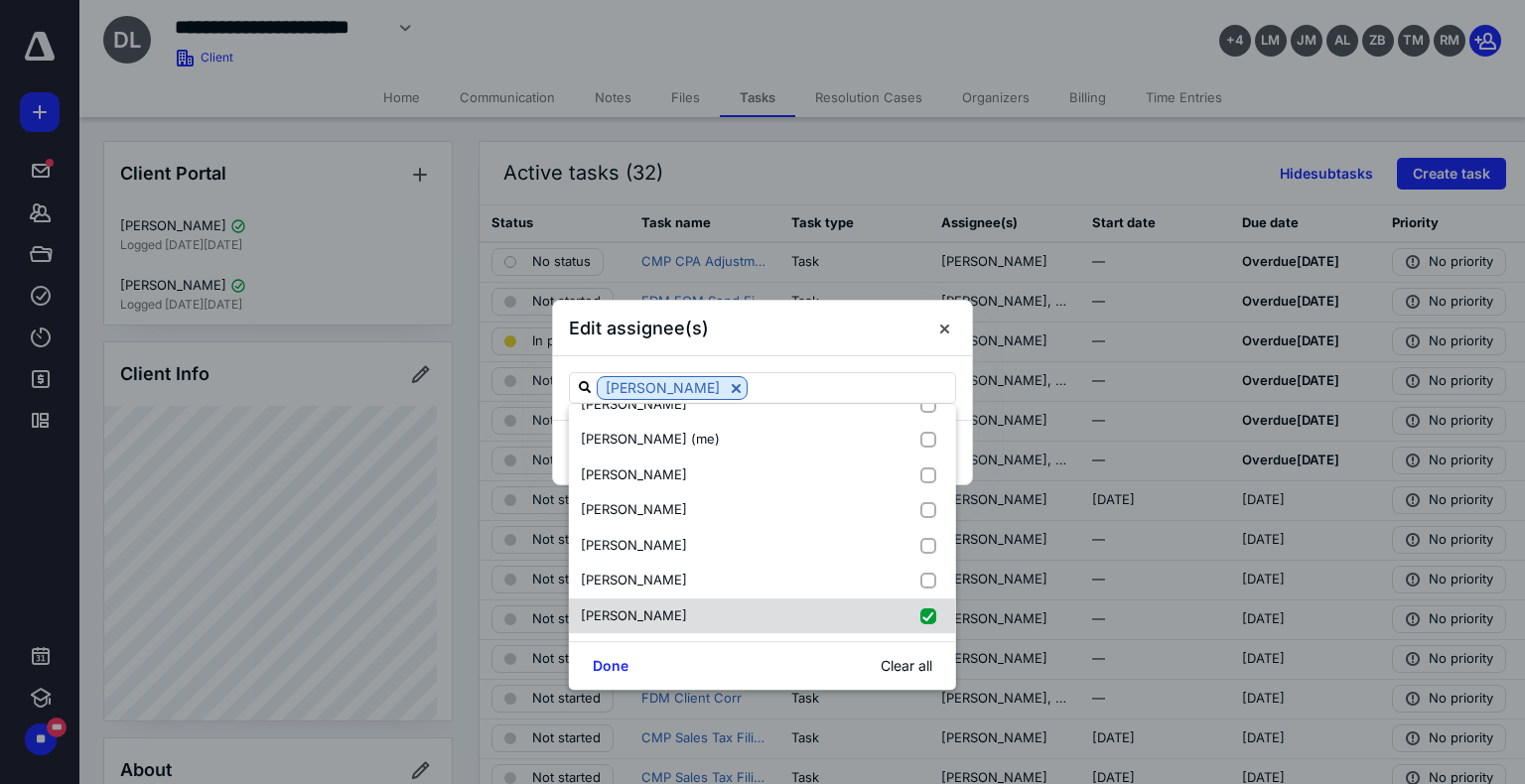checkbox on "true" 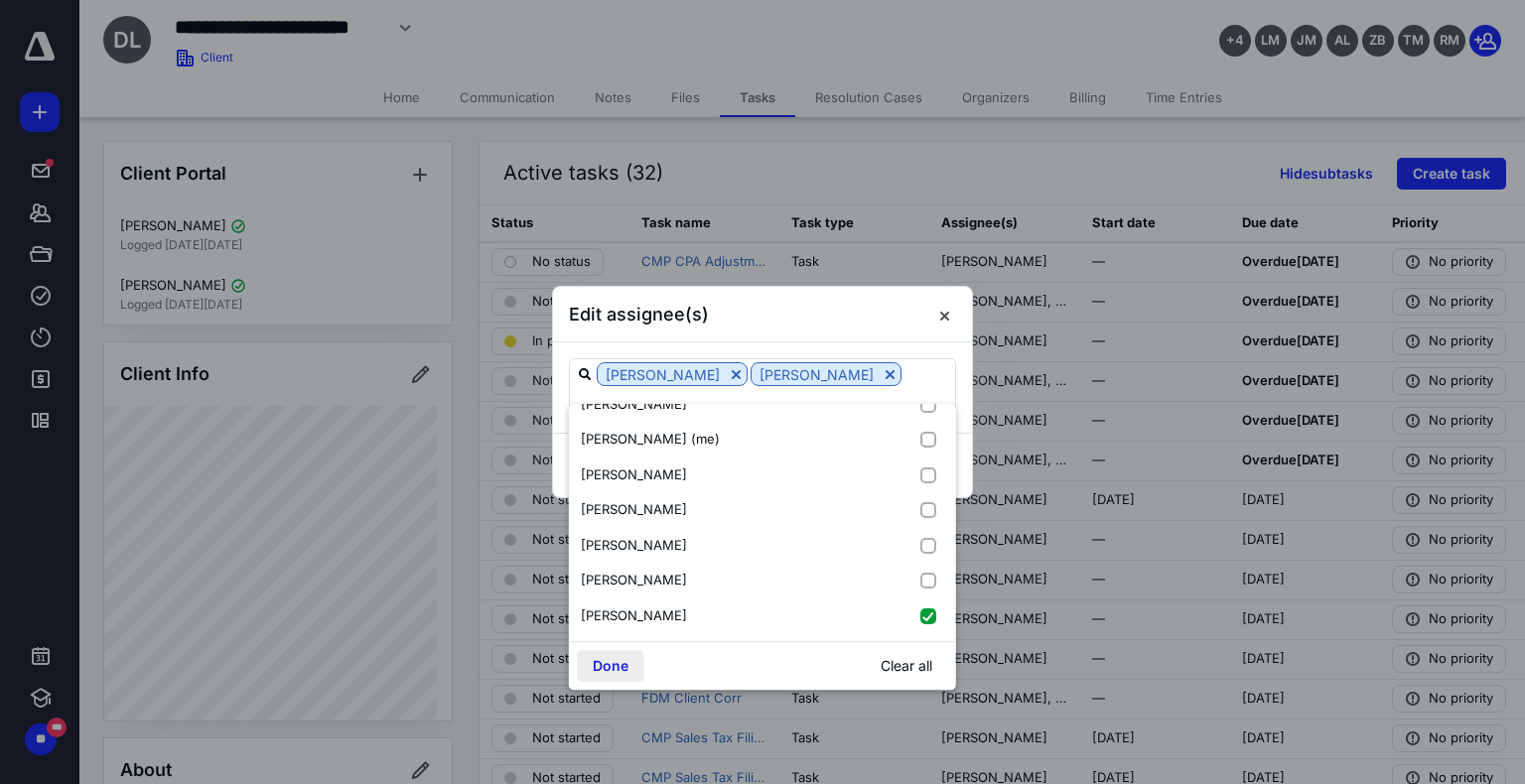 click on "Done" at bounding box center [611, 666] 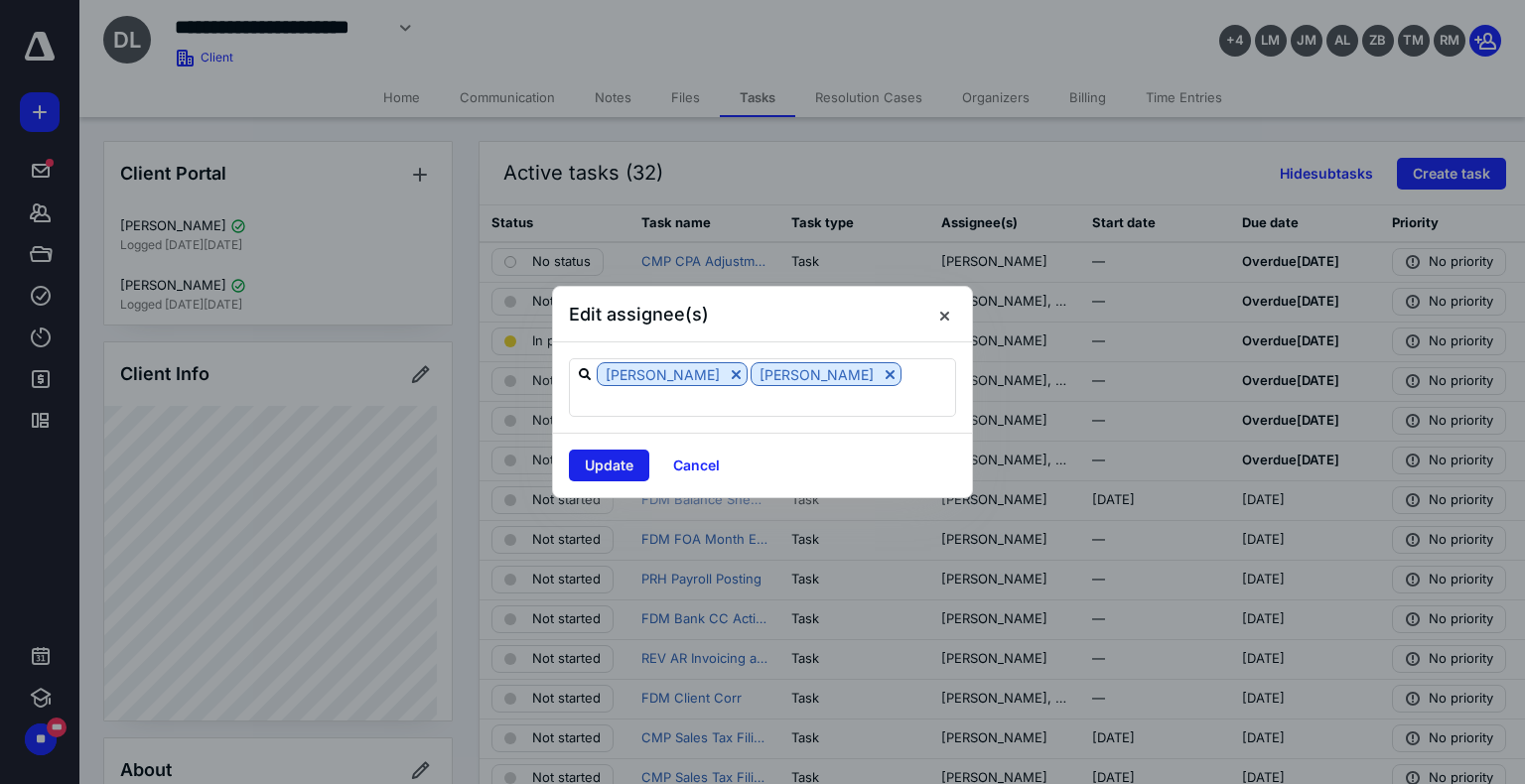 click on "Update" at bounding box center (609, 465) 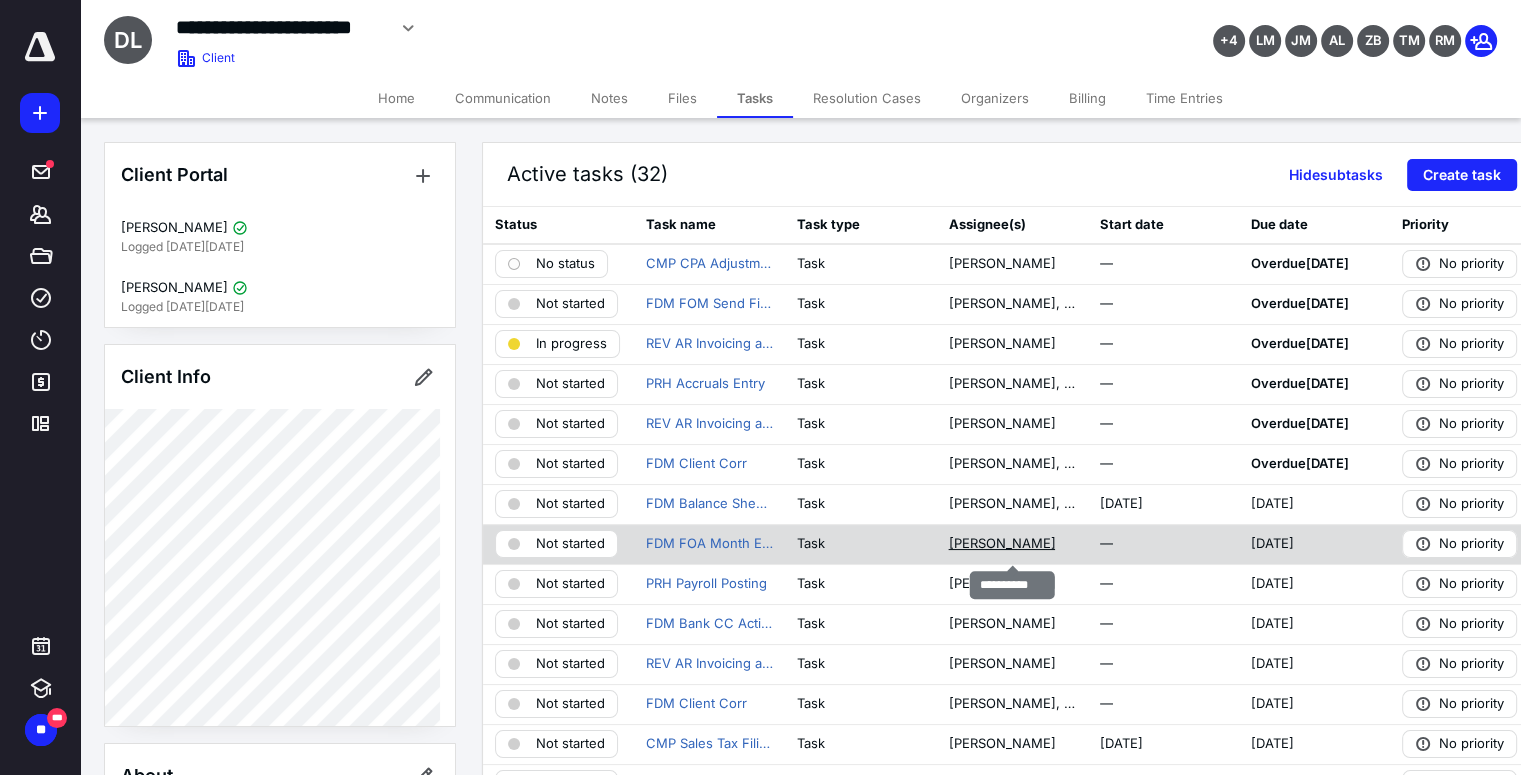 click on "[PERSON_NAME]" at bounding box center [1001, 544] 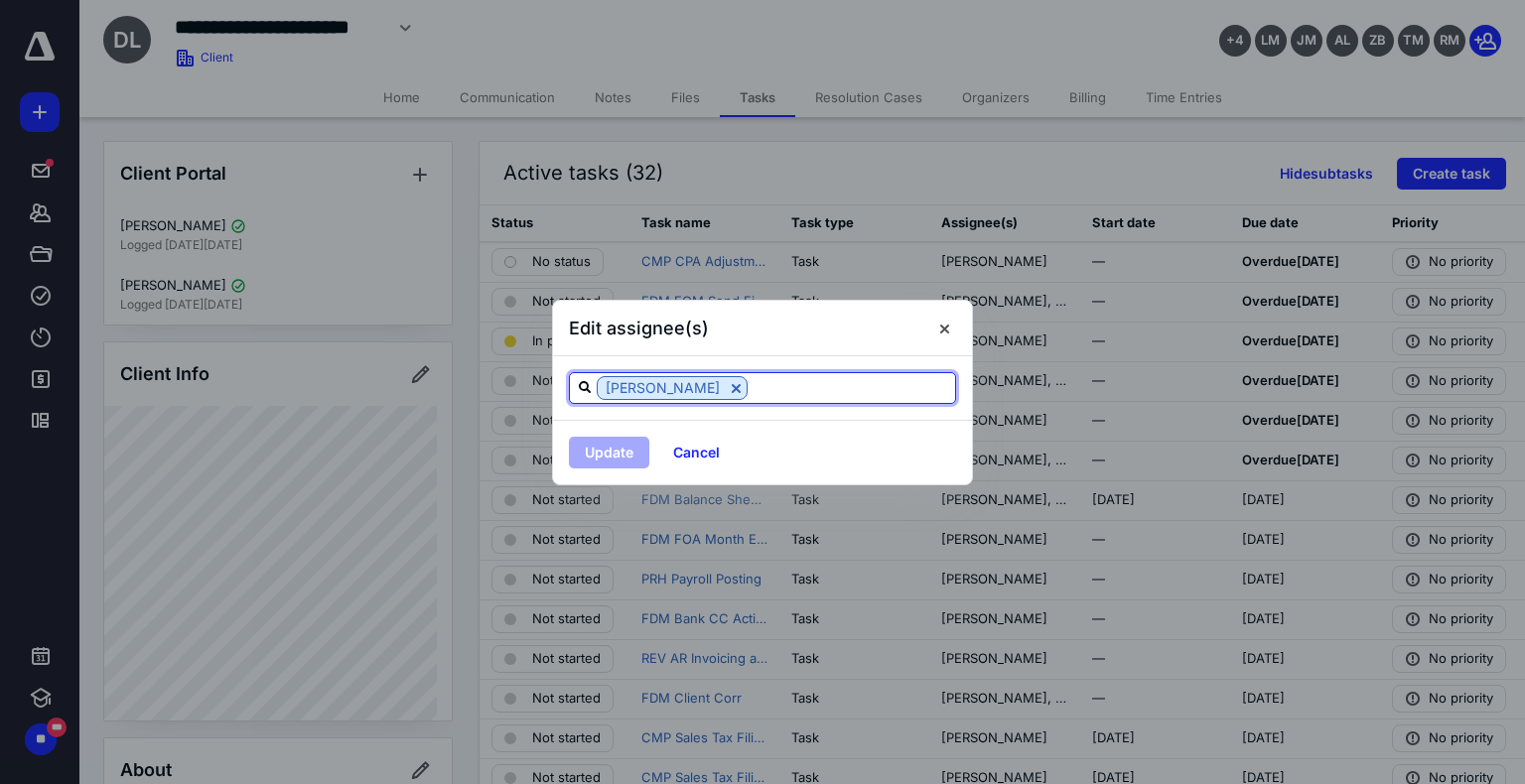 click at bounding box center (851, 387) 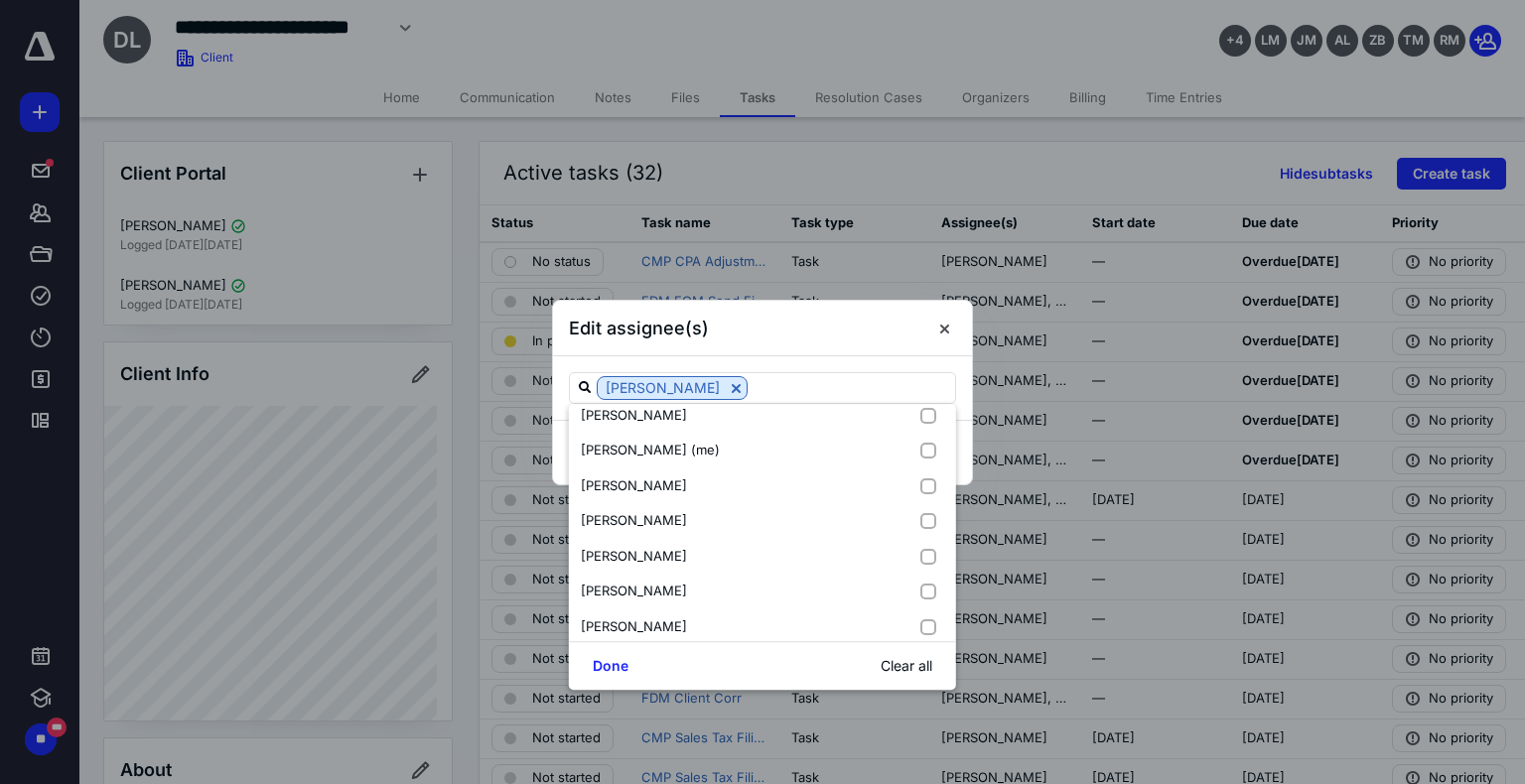 scroll, scrollTop: 202, scrollLeft: 0, axis: vertical 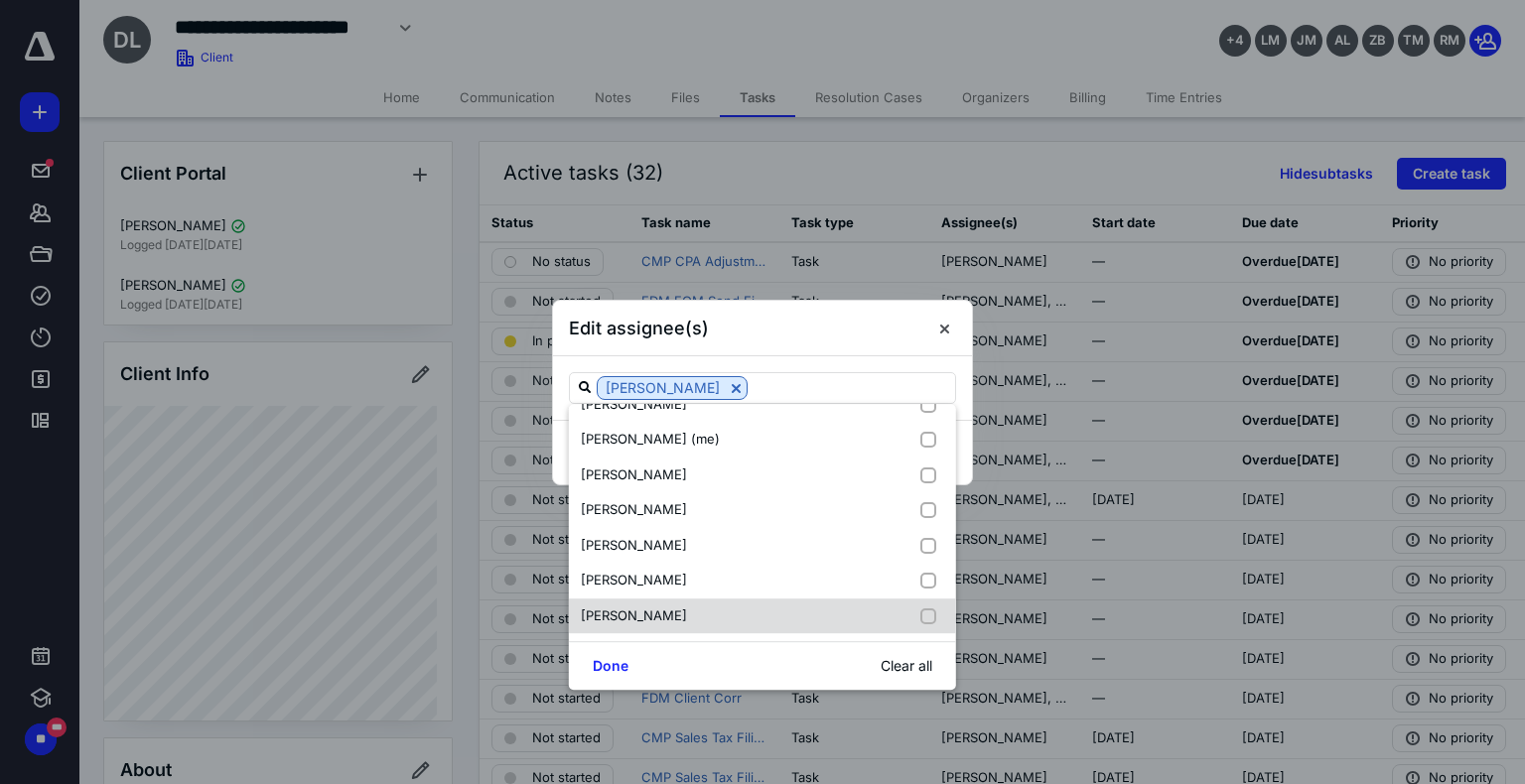 click on "[PERSON_NAME]" at bounding box center [762, 616] 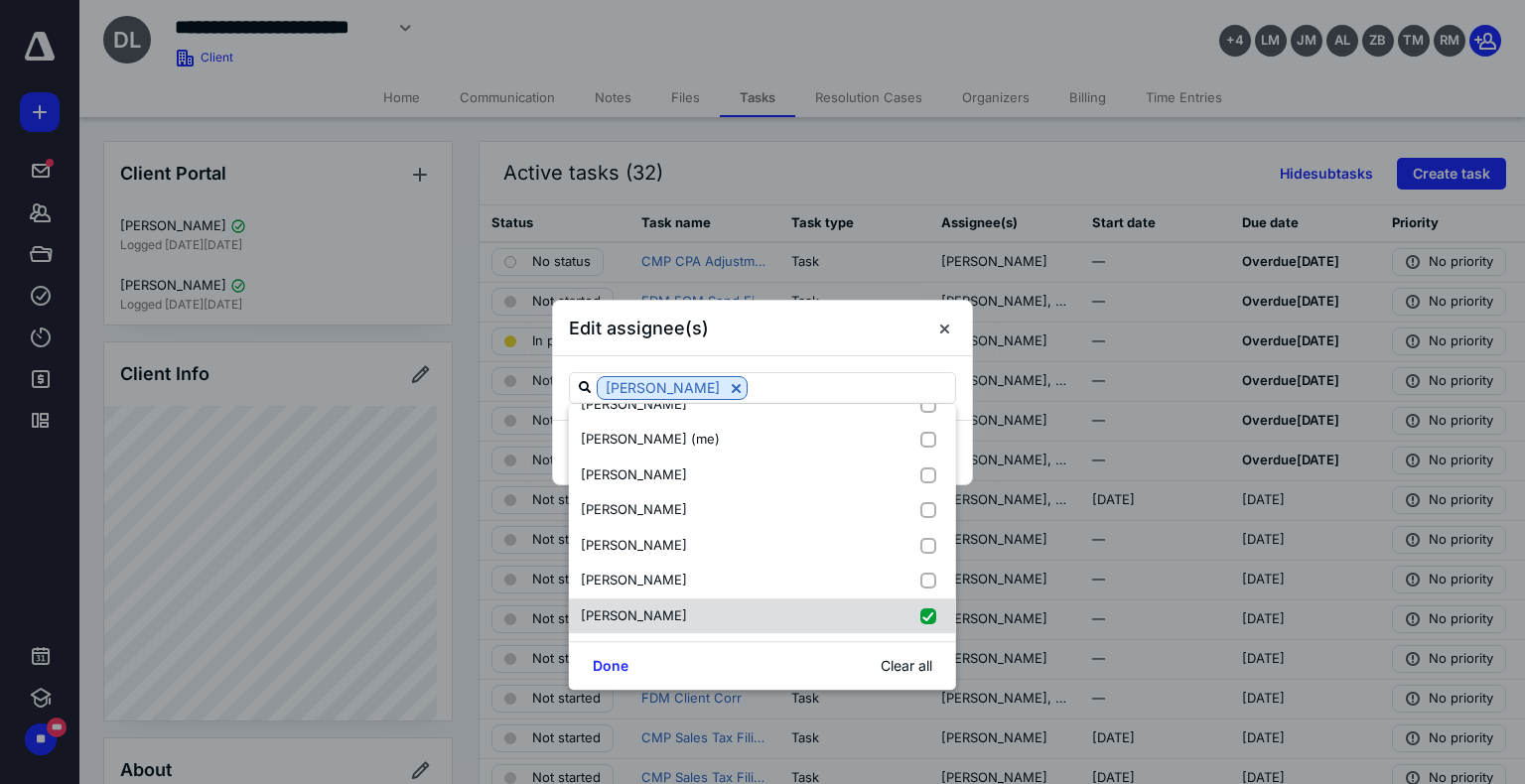 checkbox on "true" 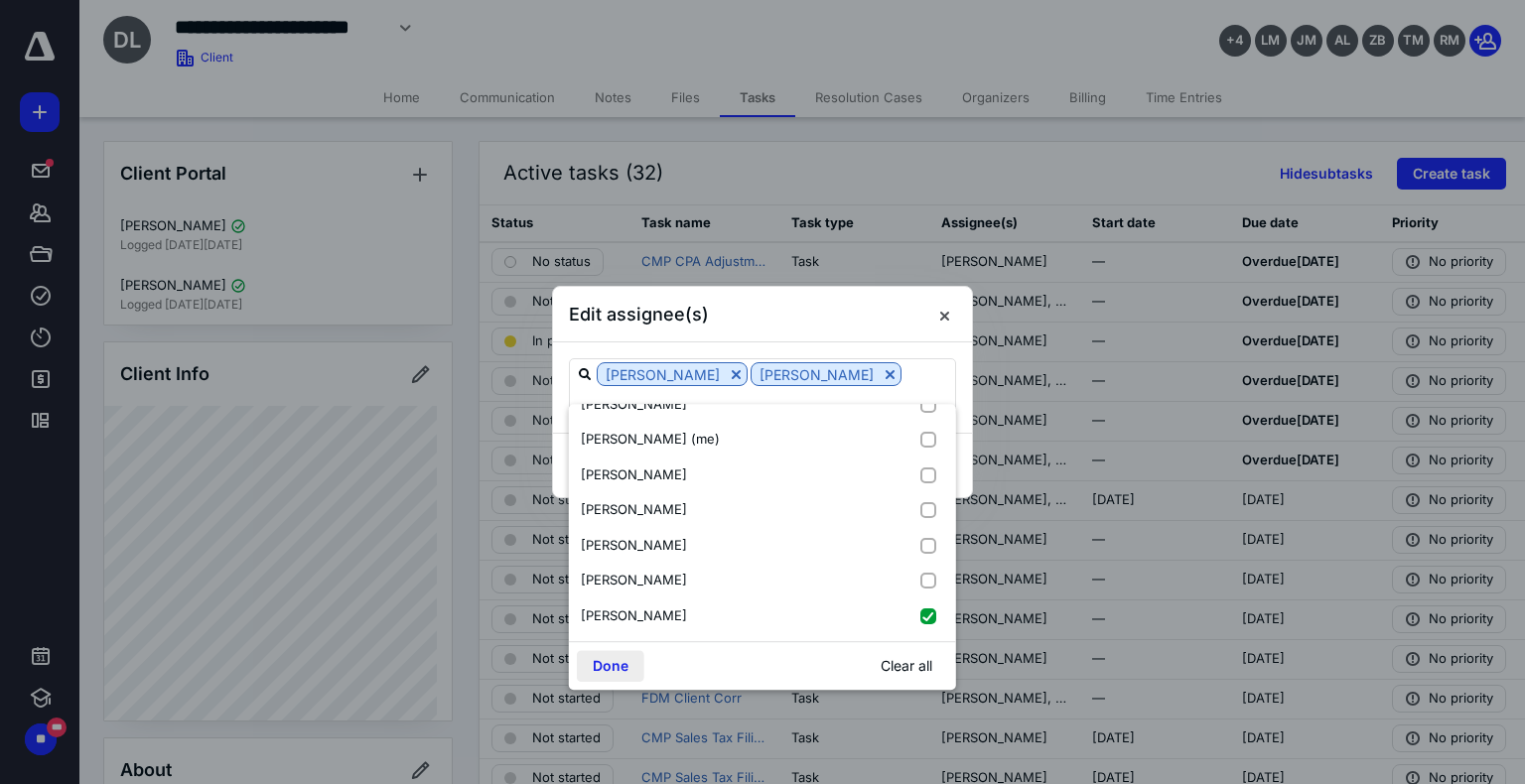 click on "Done" at bounding box center (611, 666) 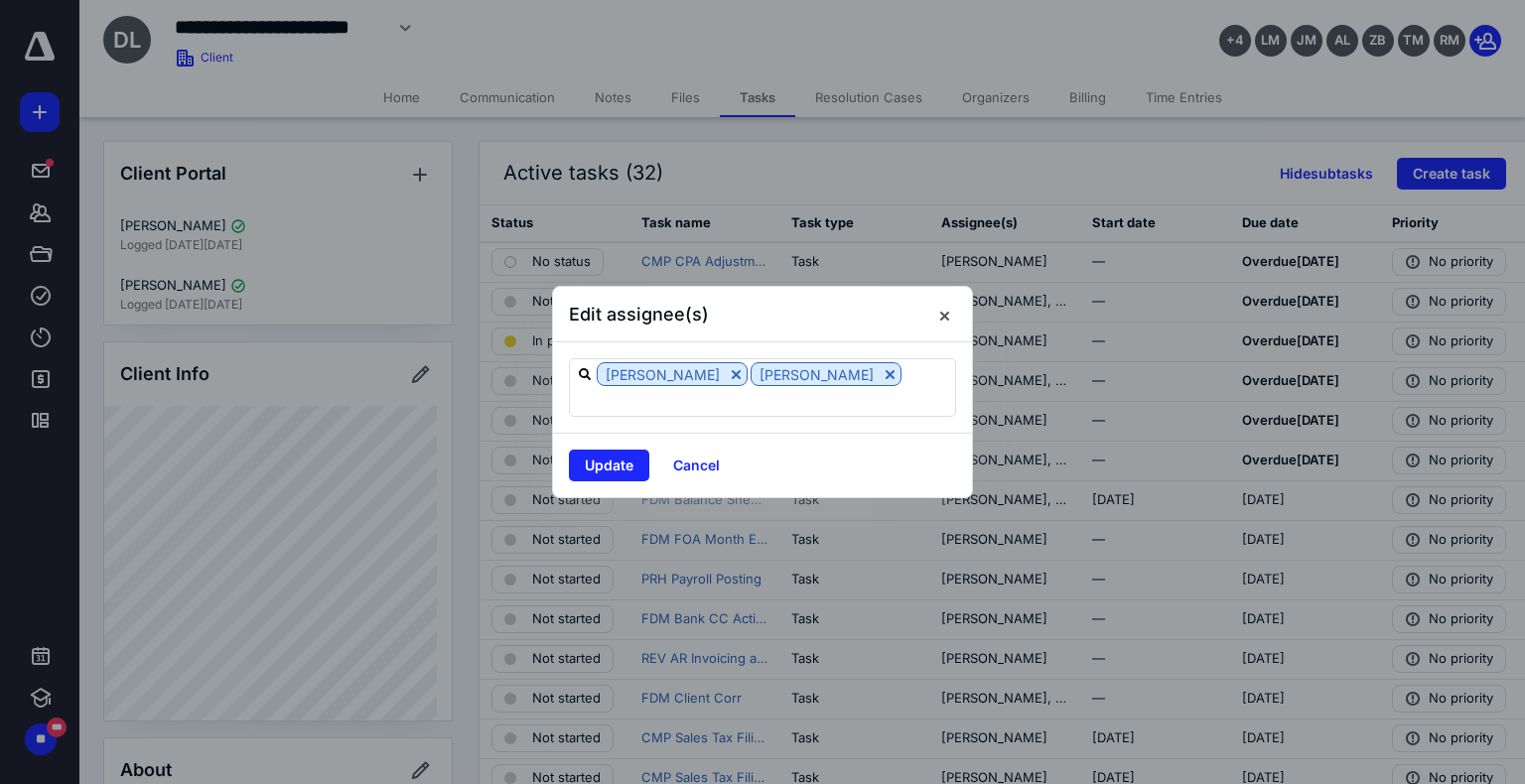 click on "Update Cancel" at bounding box center (762, 464) 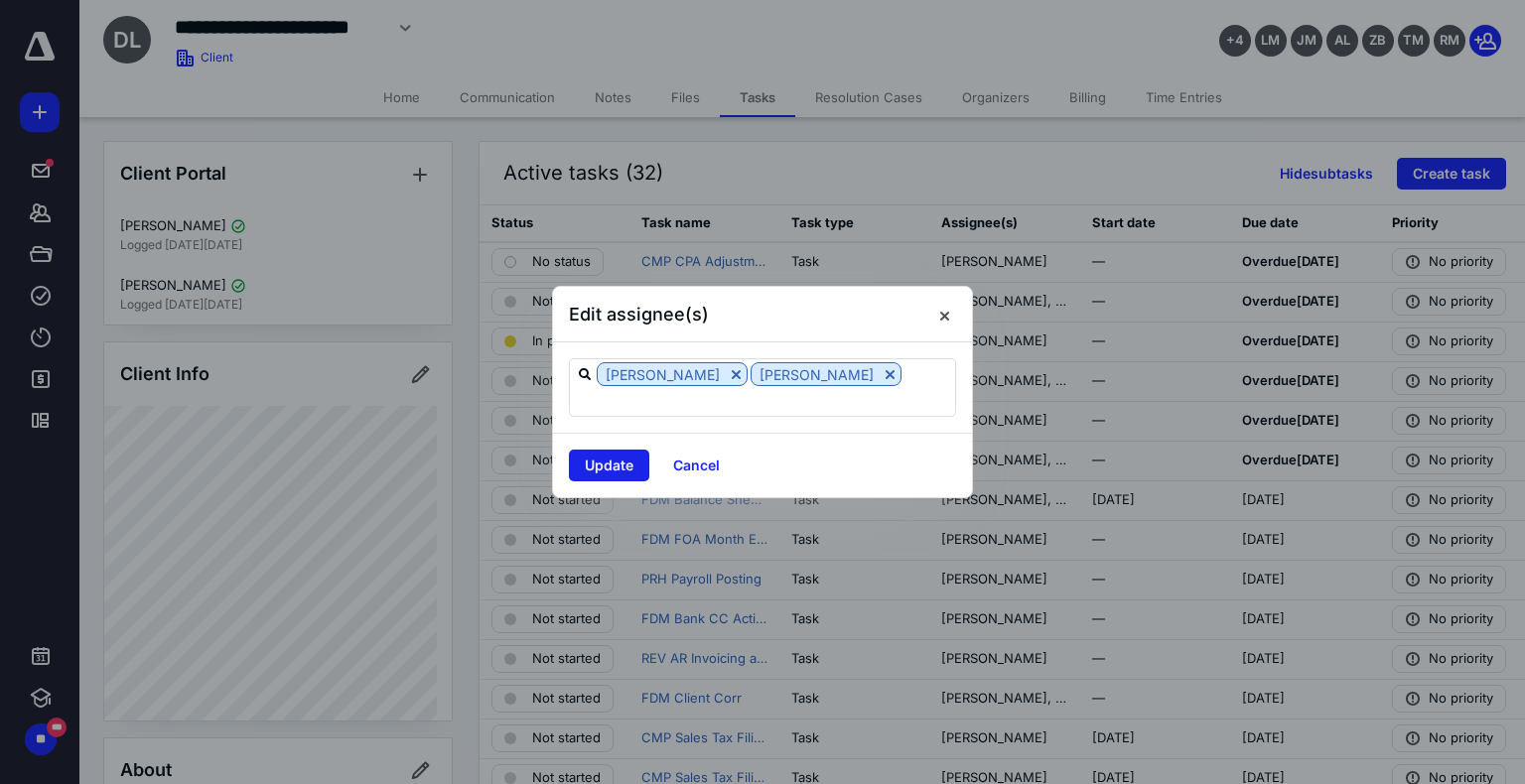 click on "Update" at bounding box center (609, 465) 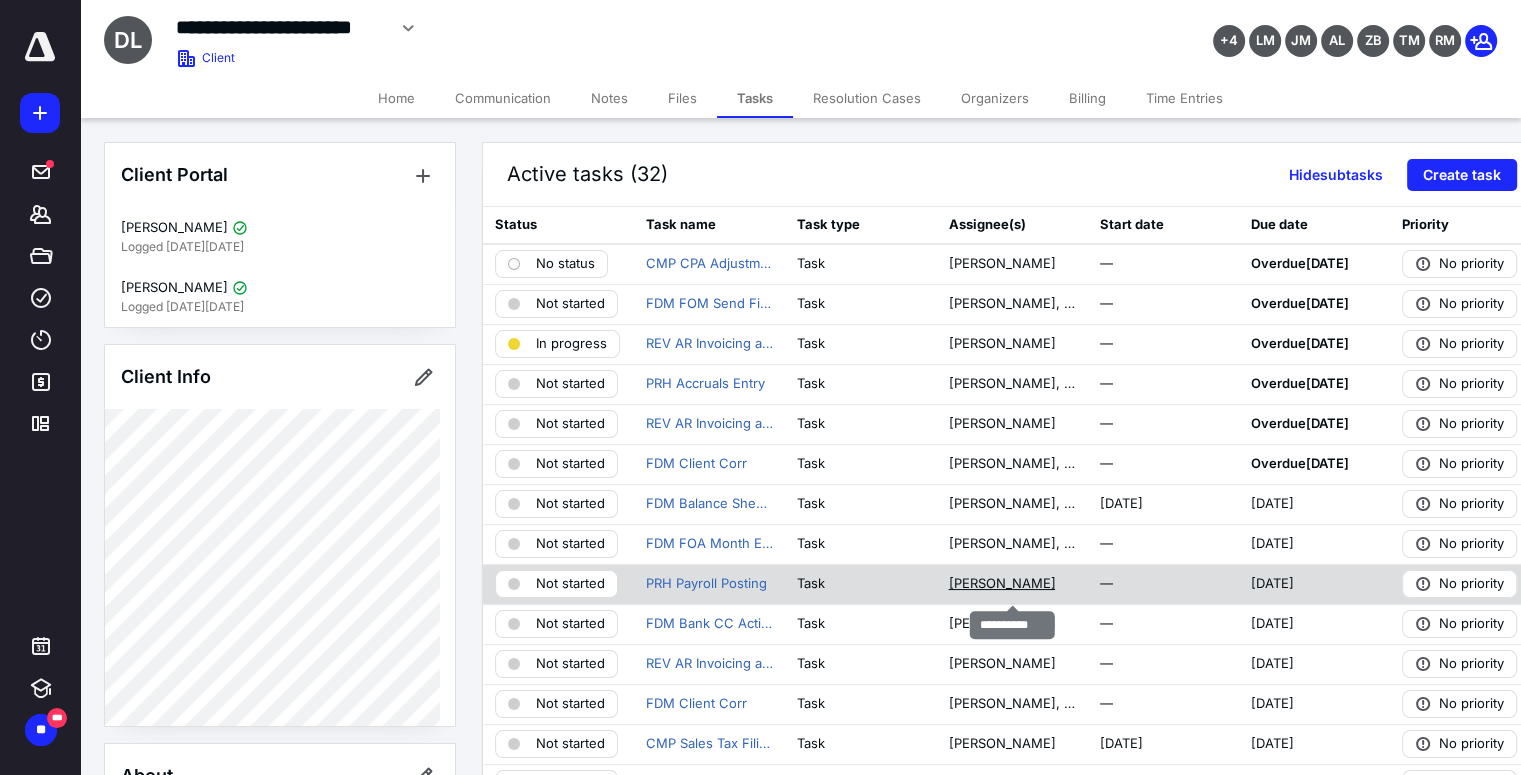click on "[PERSON_NAME]" at bounding box center [1001, 584] 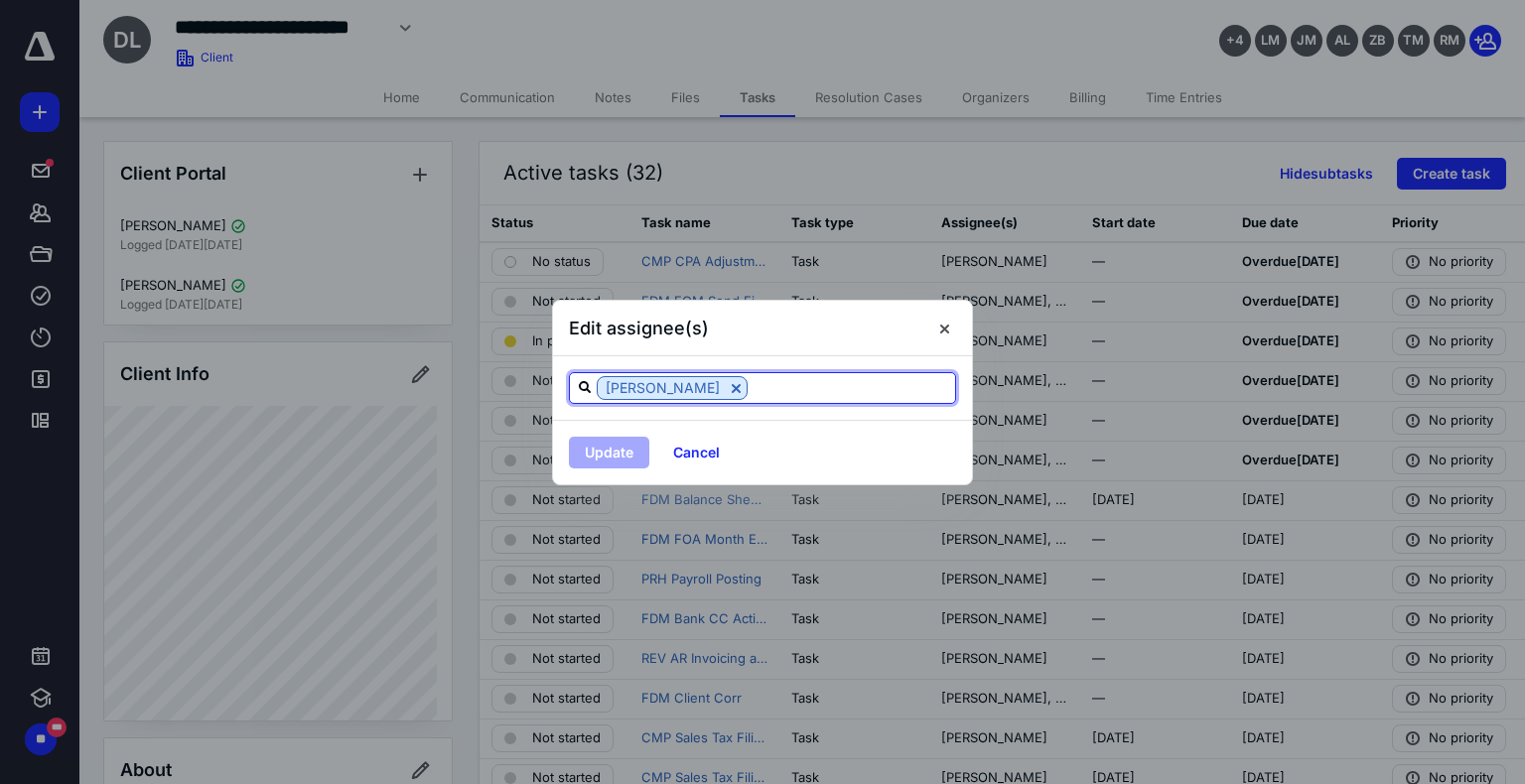 click at bounding box center [851, 387] 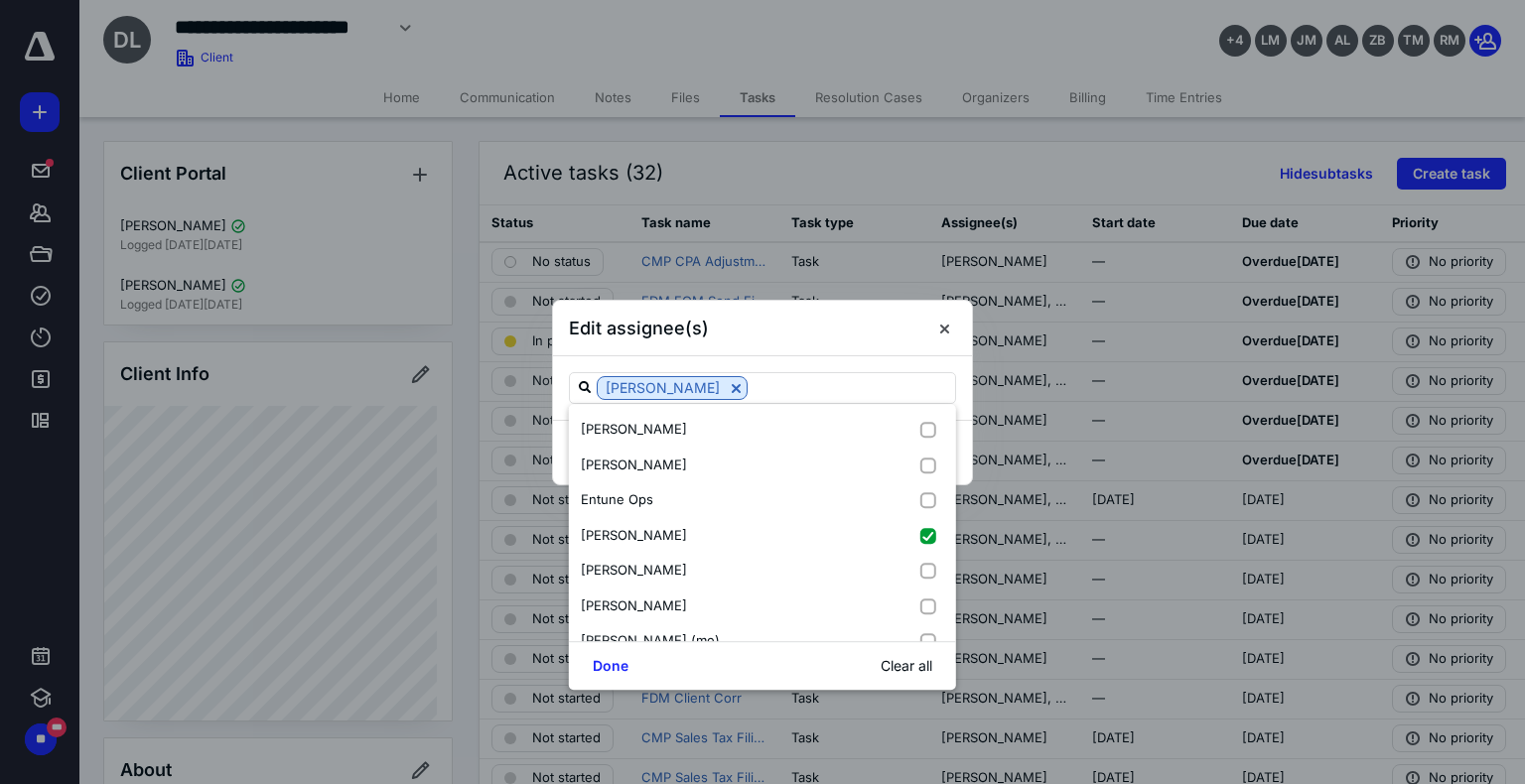 scroll, scrollTop: 202, scrollLeft: 0, axis: vertical 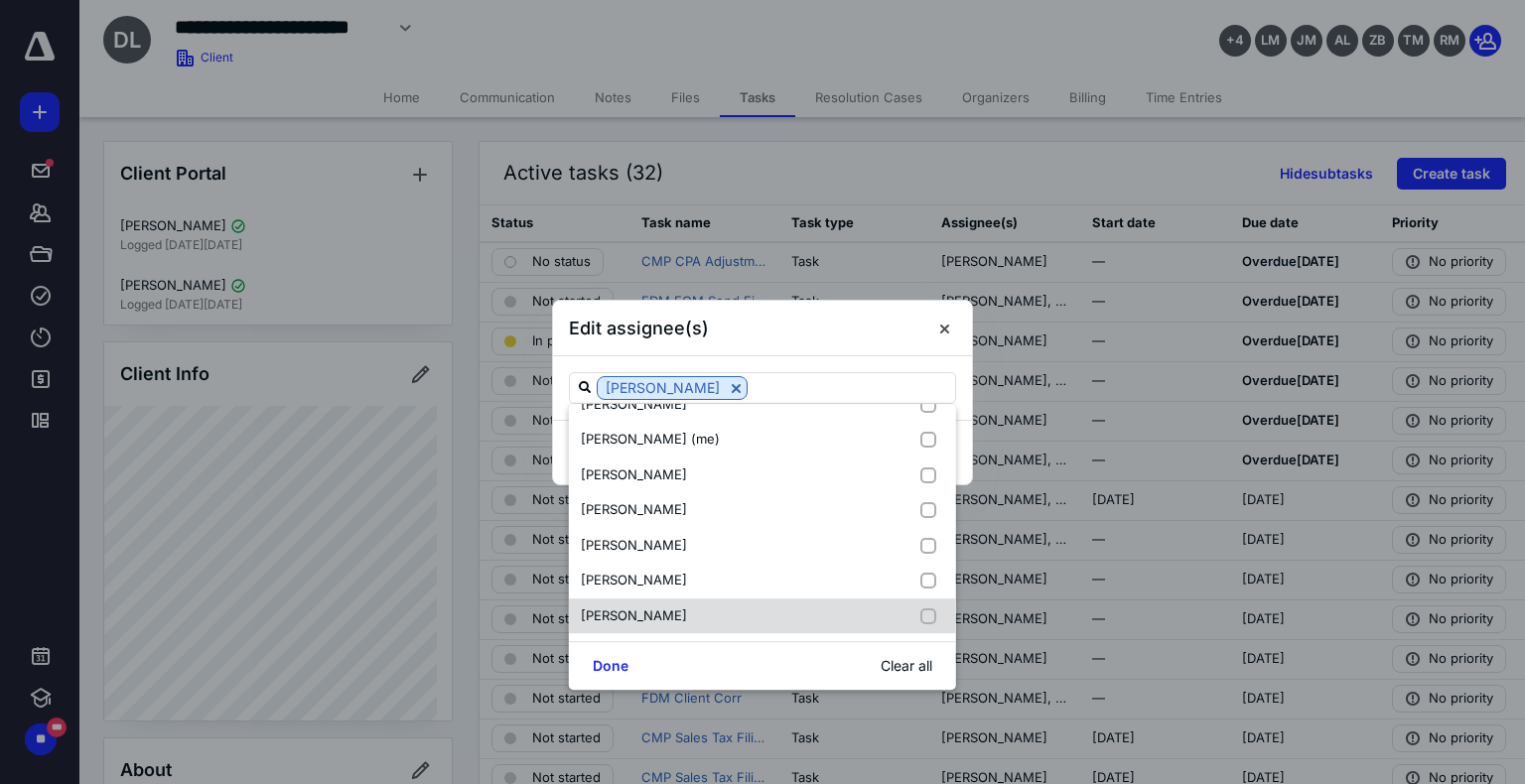 click at bounding box center [932, 616] 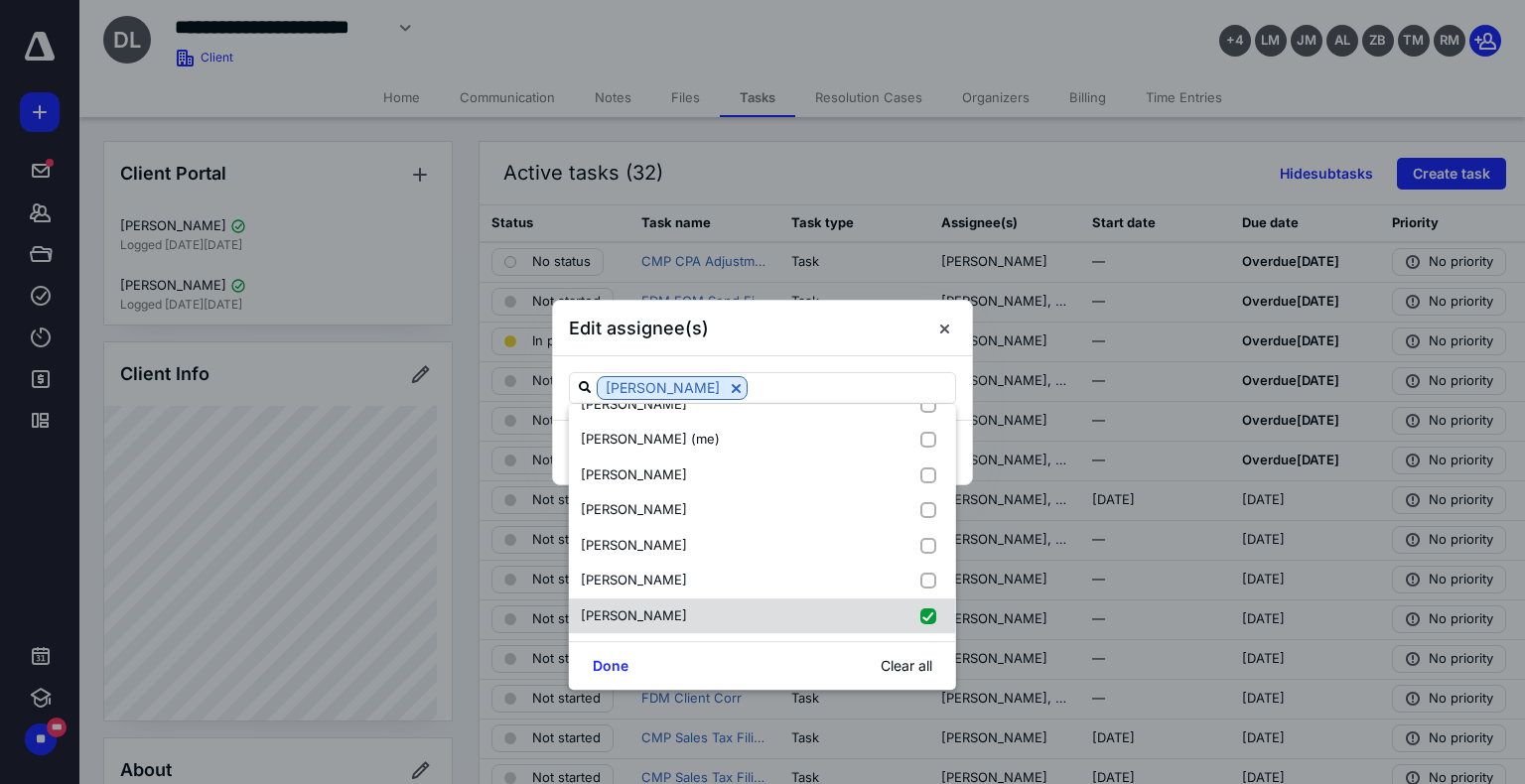 checkbox on "true" 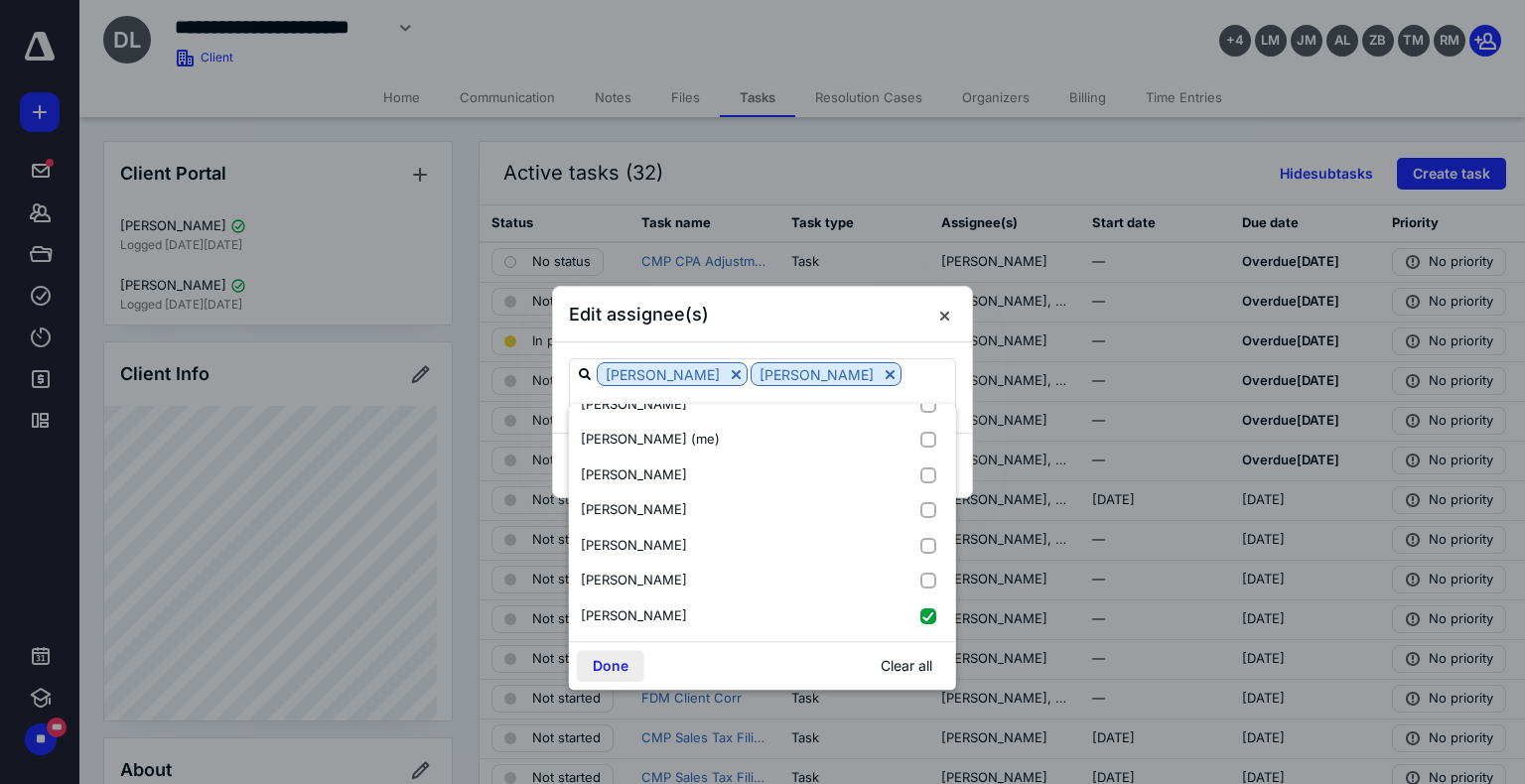 click on "Done" at bounding box center [611, 666] 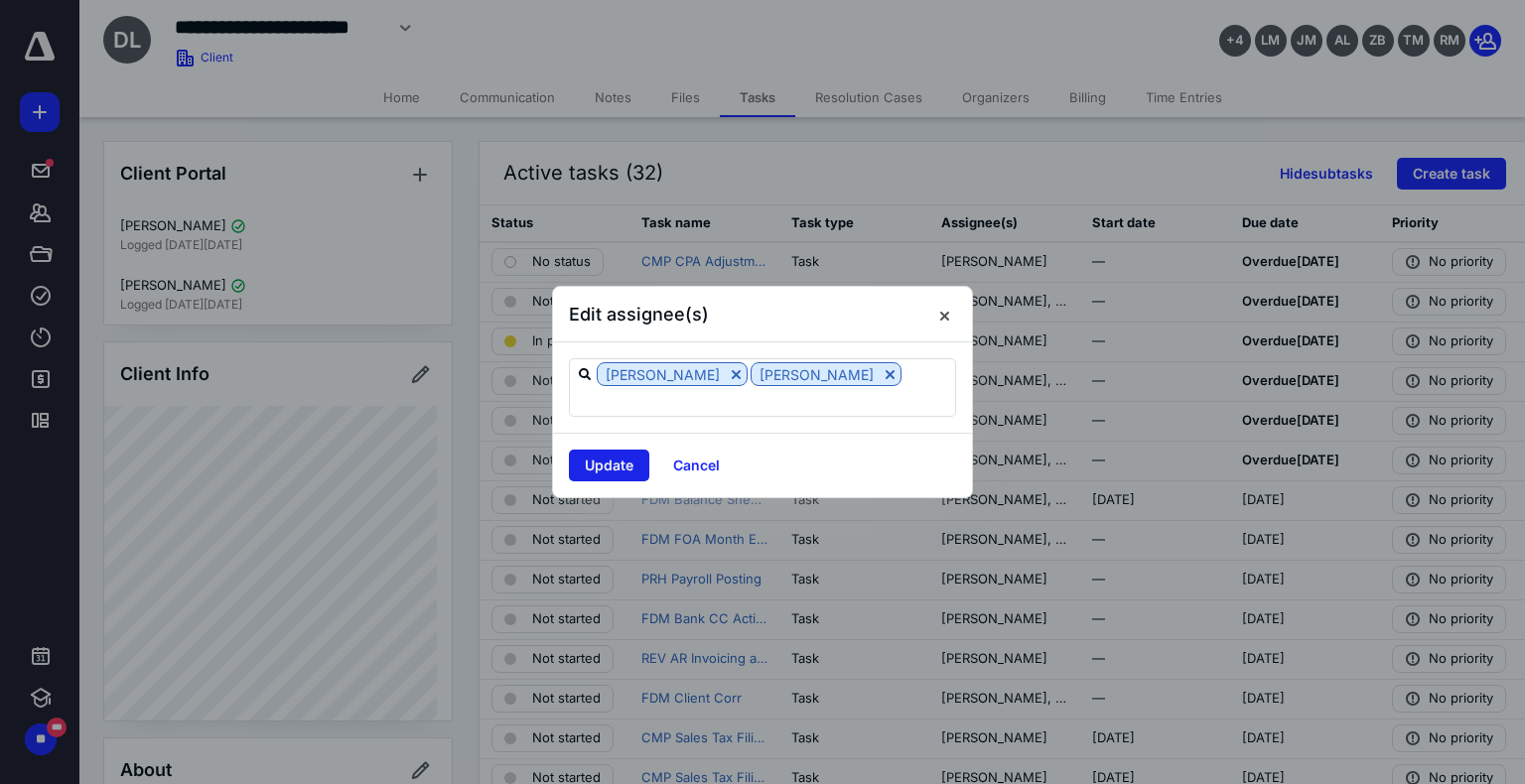 click on "Update" at bounding box center (609, 465) 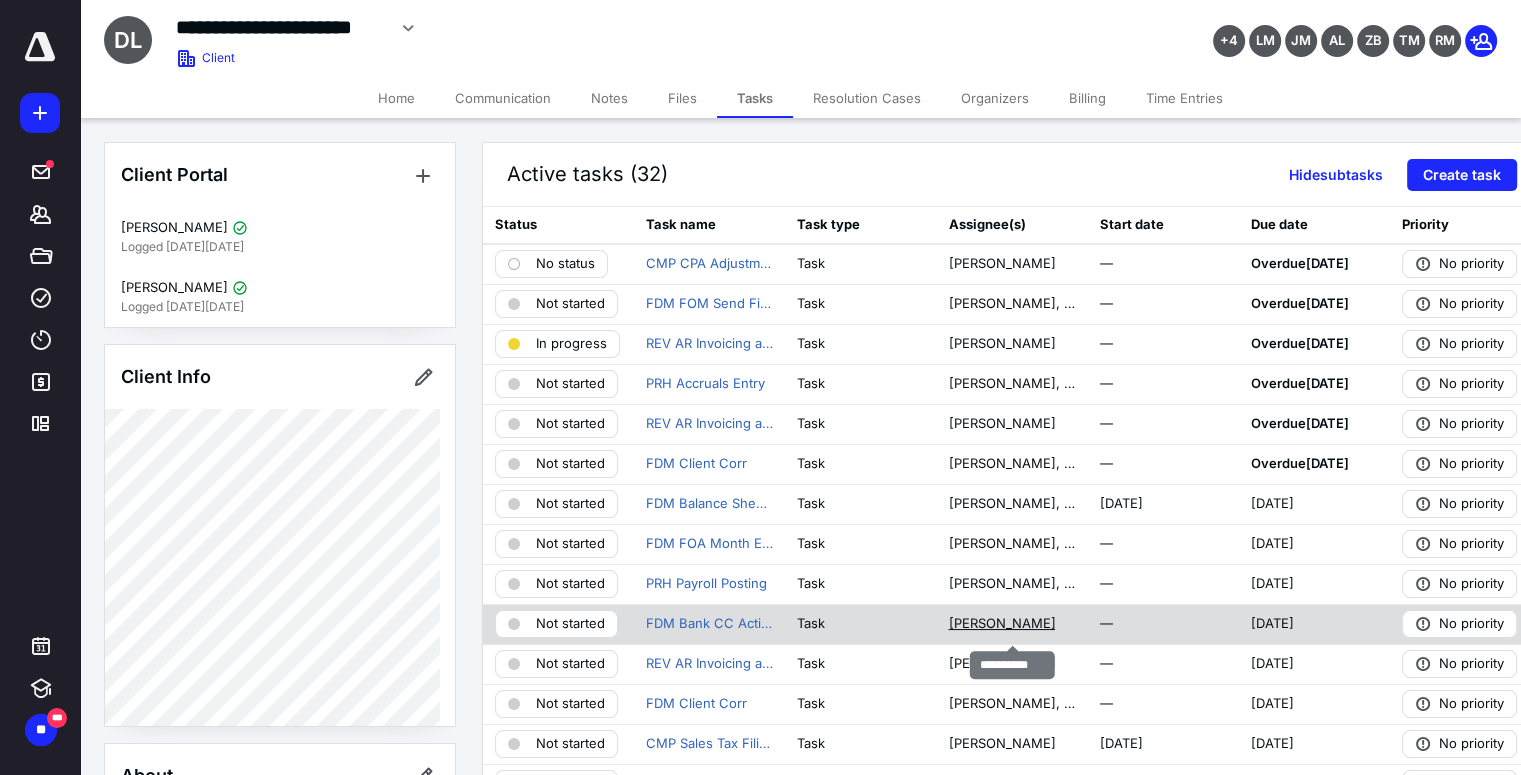 click on "[PERSON_NAME]" at bounding box center (1001, 624) 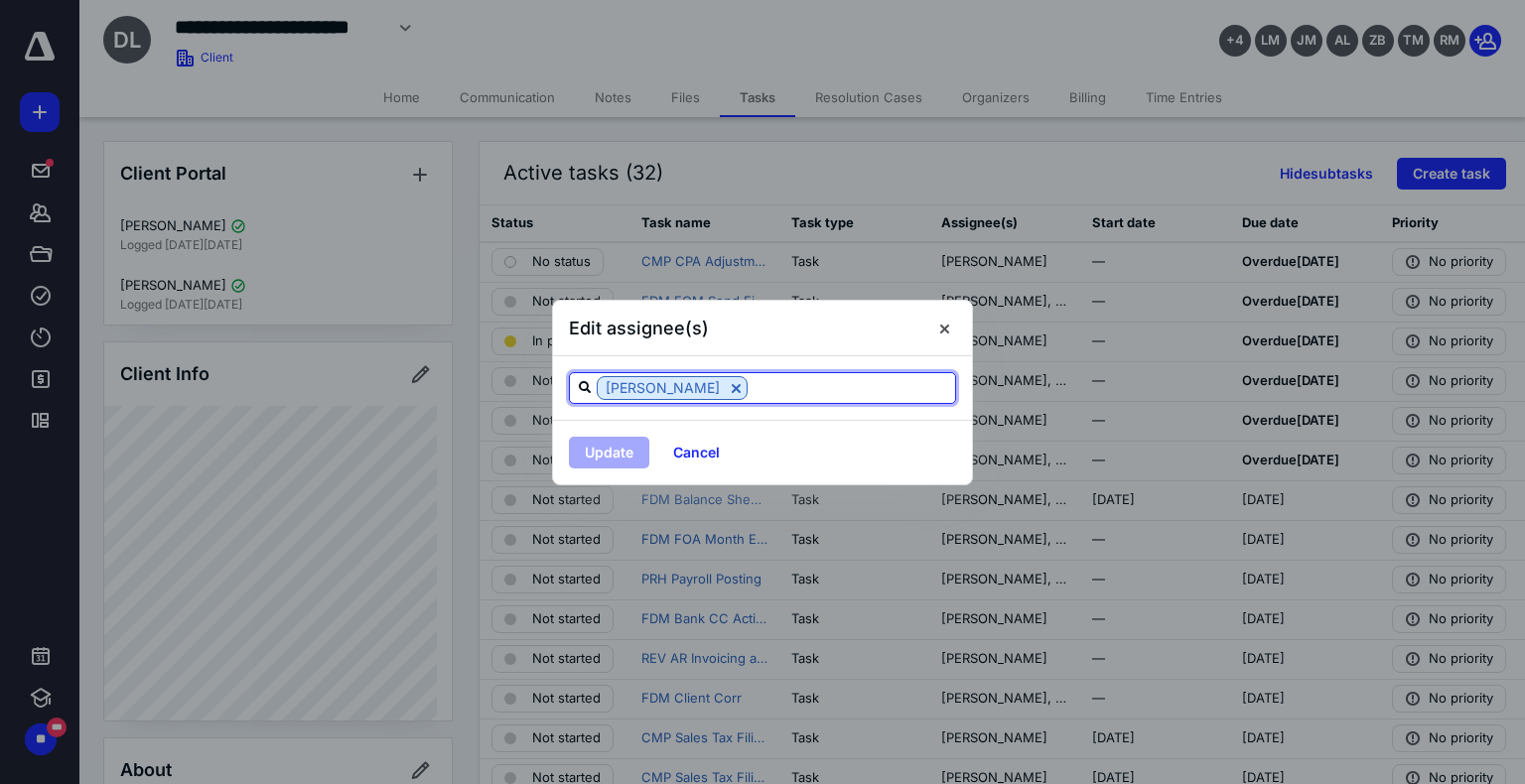 click at bounding box center [851, 387] 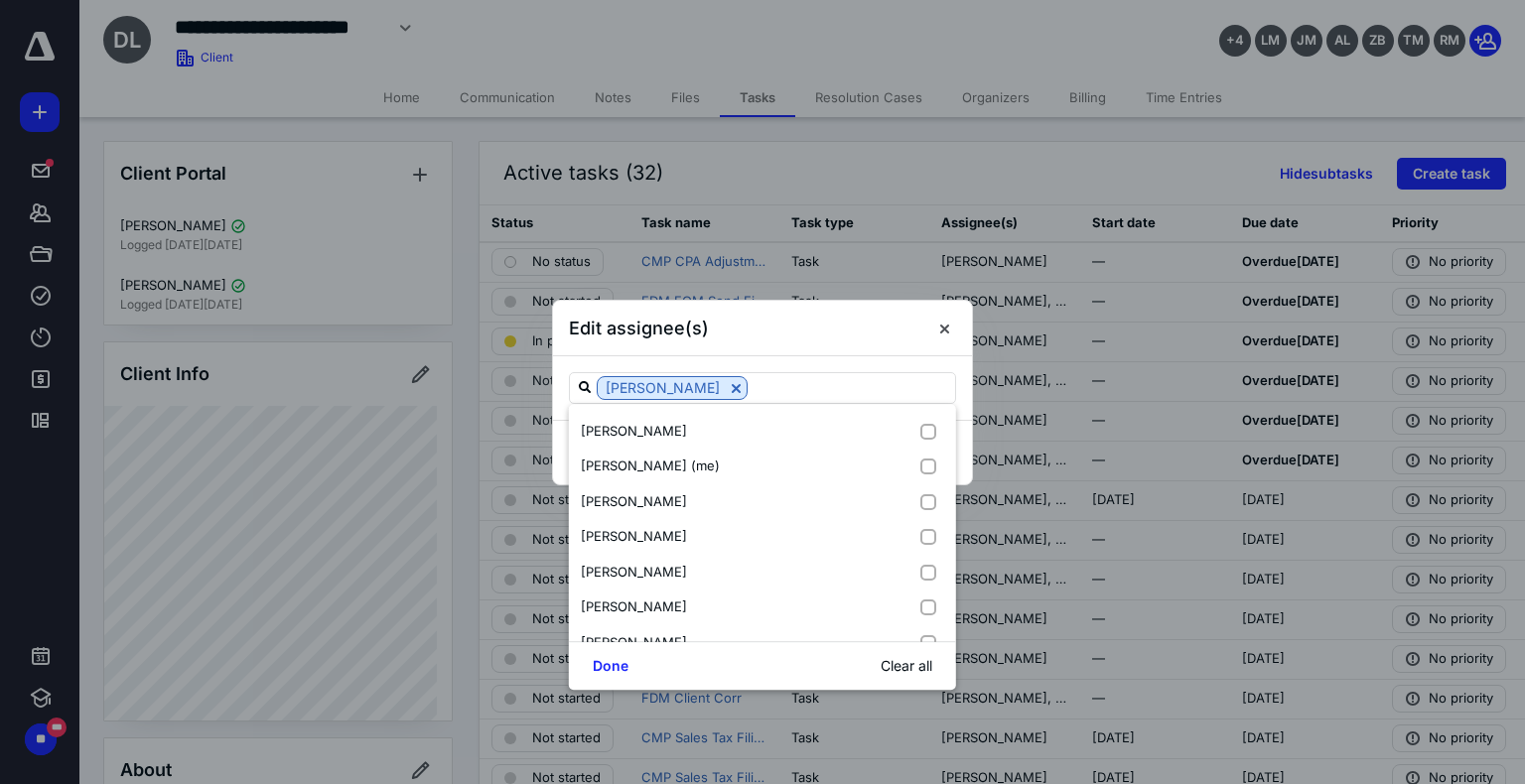scroll, scrollTop: 202, scrollLeft: 0, axis: vertical 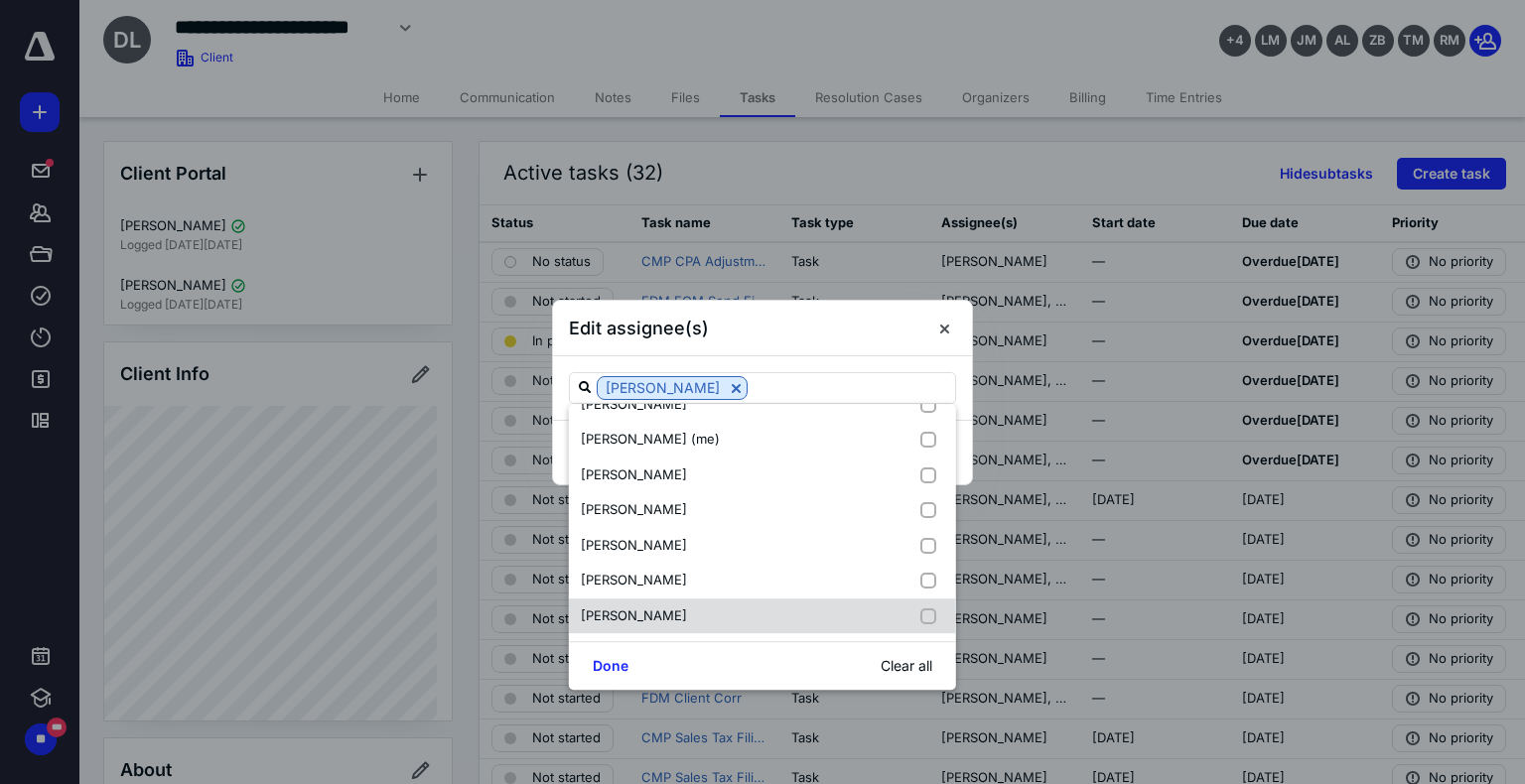 click at bounding box center (932, 616) 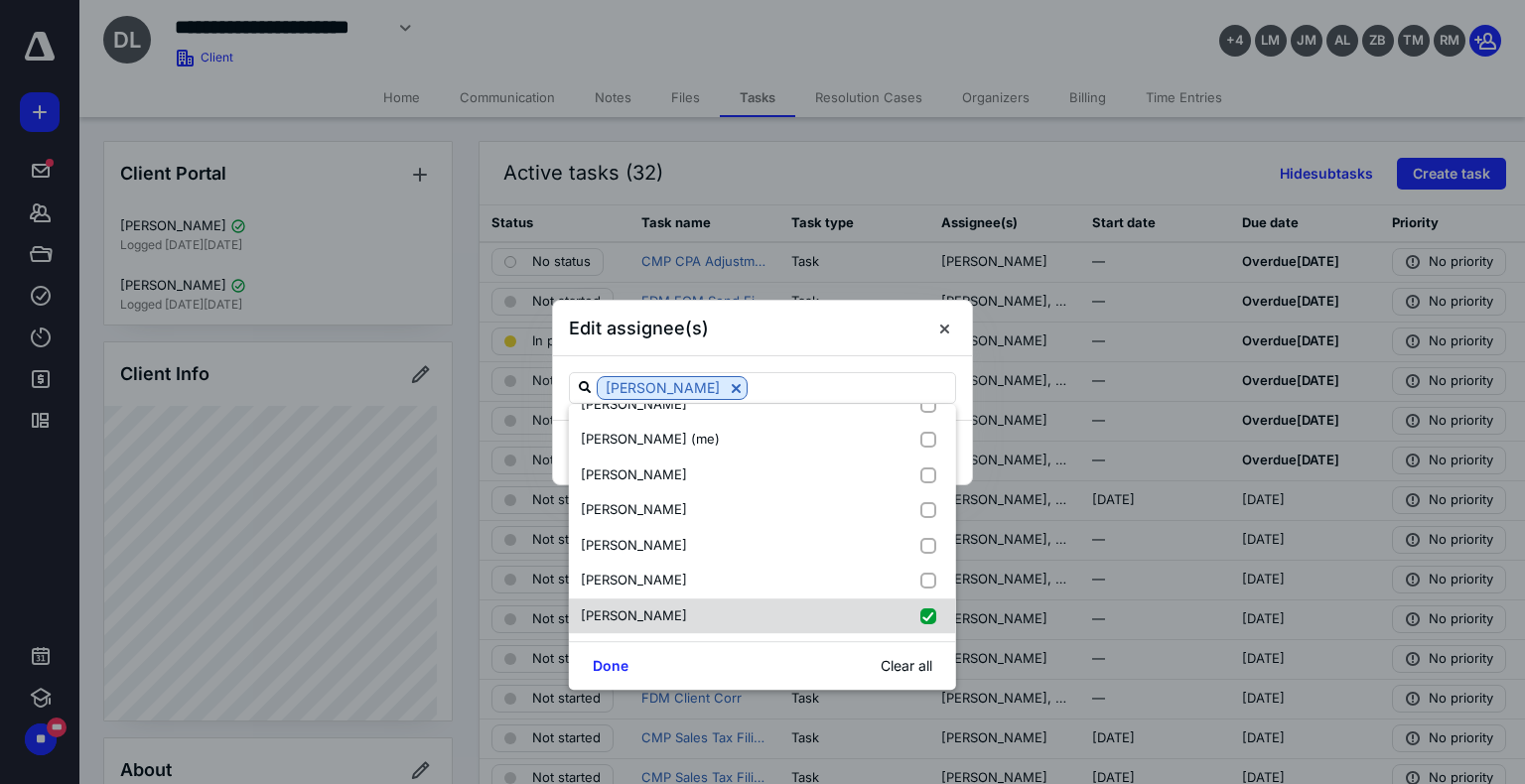 checkbox on "true" 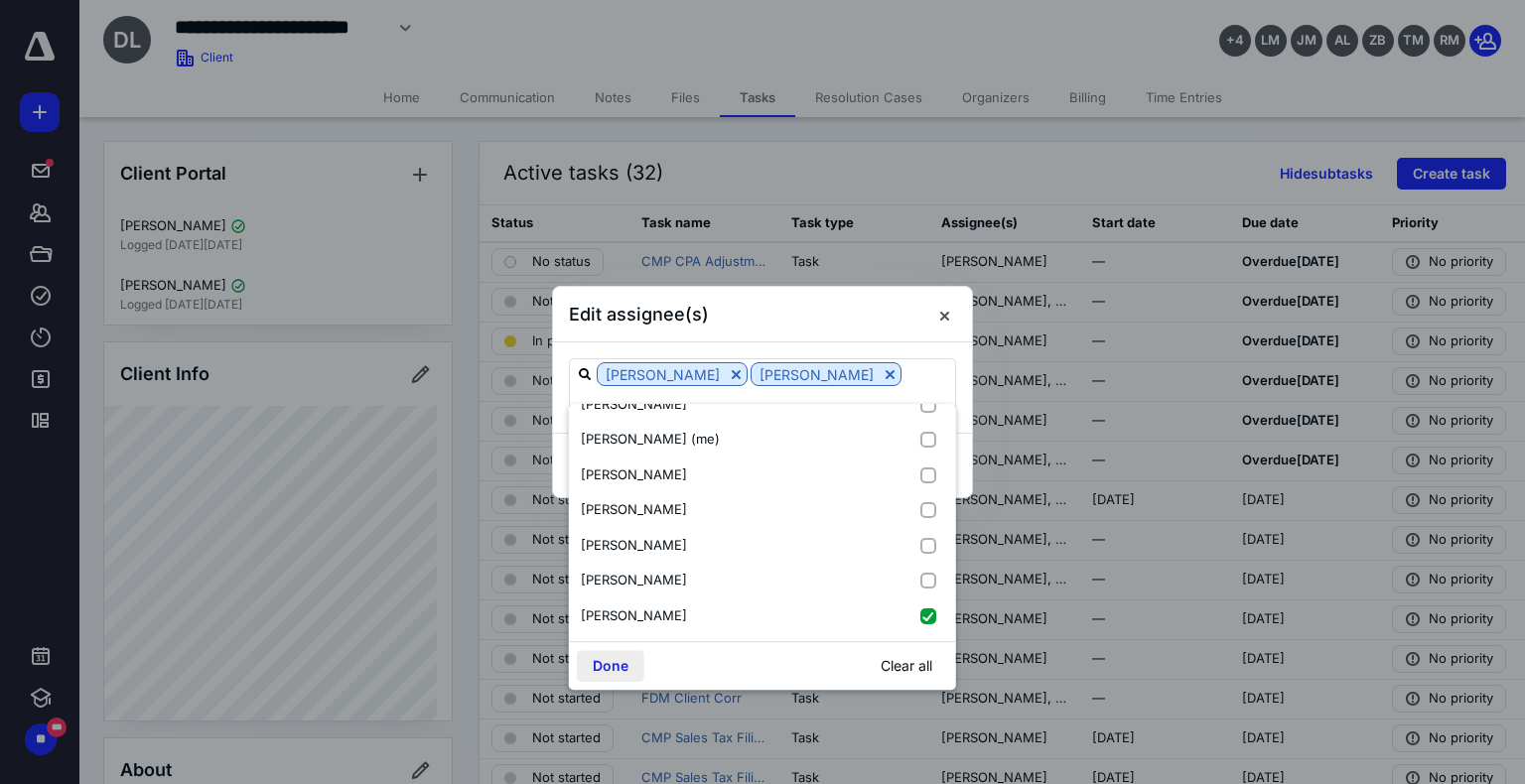 click on "Done" at bounding box center [611, 666] 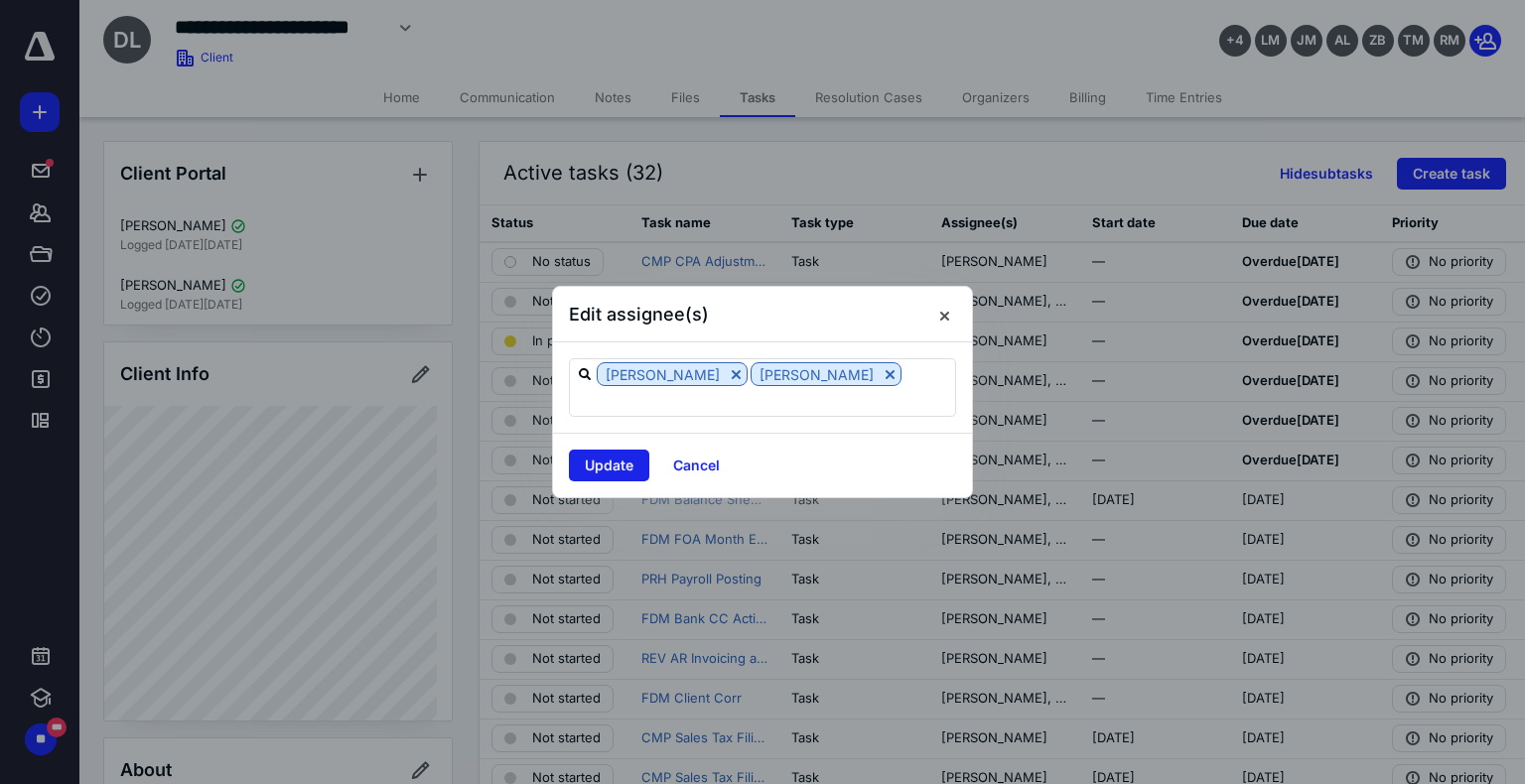 click on "Update" at bounding box center [609, 465] 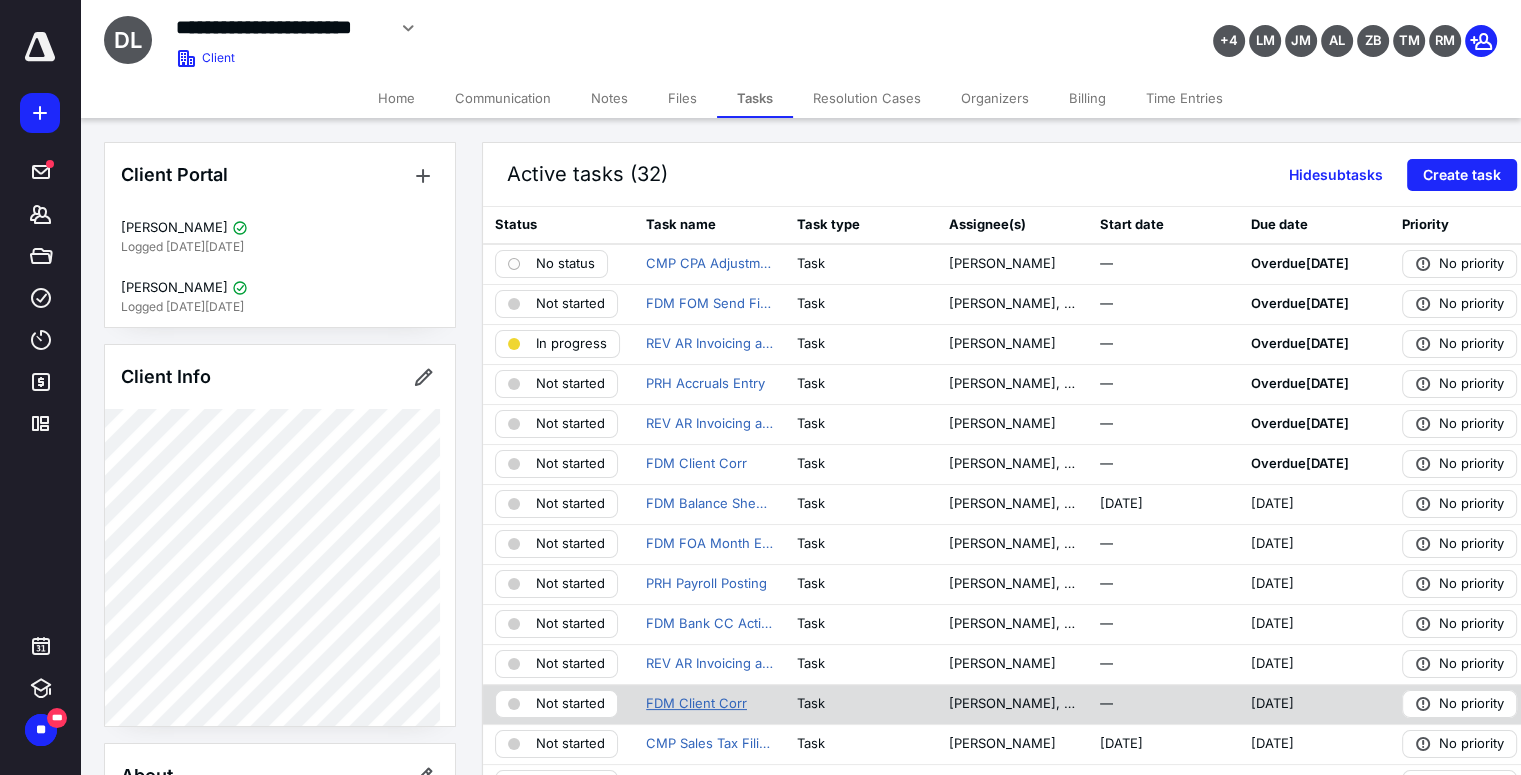 click on "FDM Client Corr" at bounding box center [696, 704] 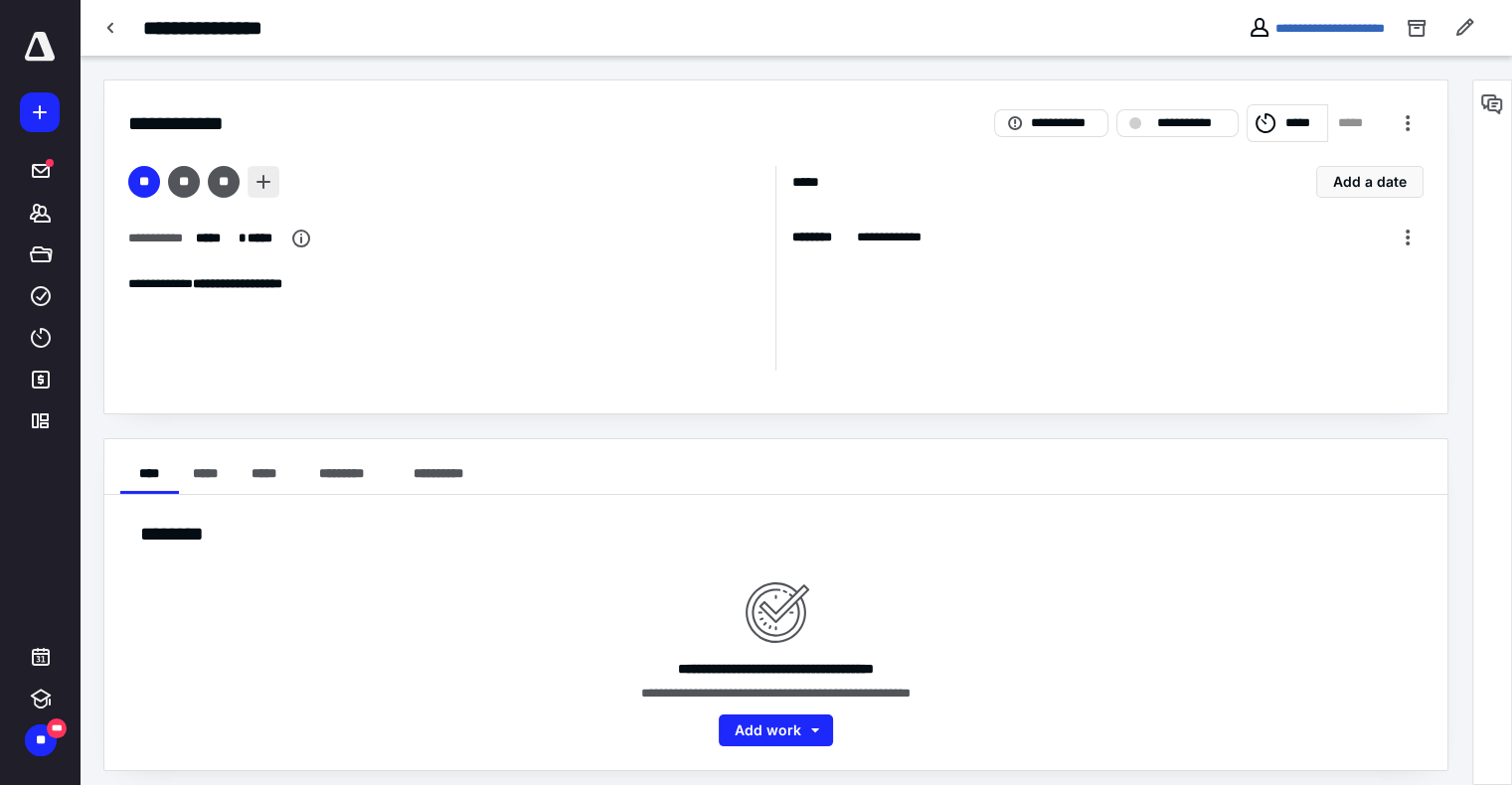 click at bounding box center (263, 182) 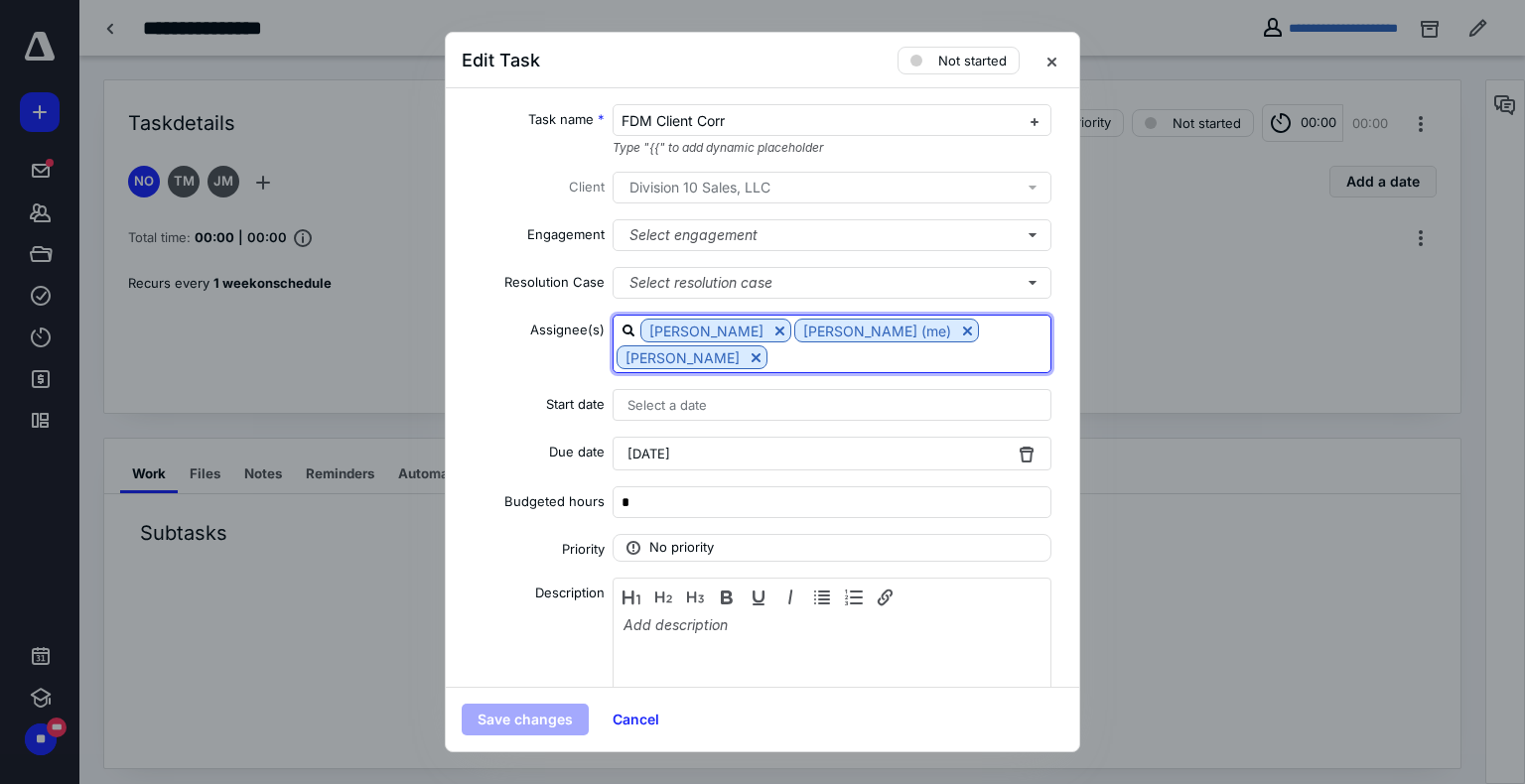 click at bounding box center [908, 356] 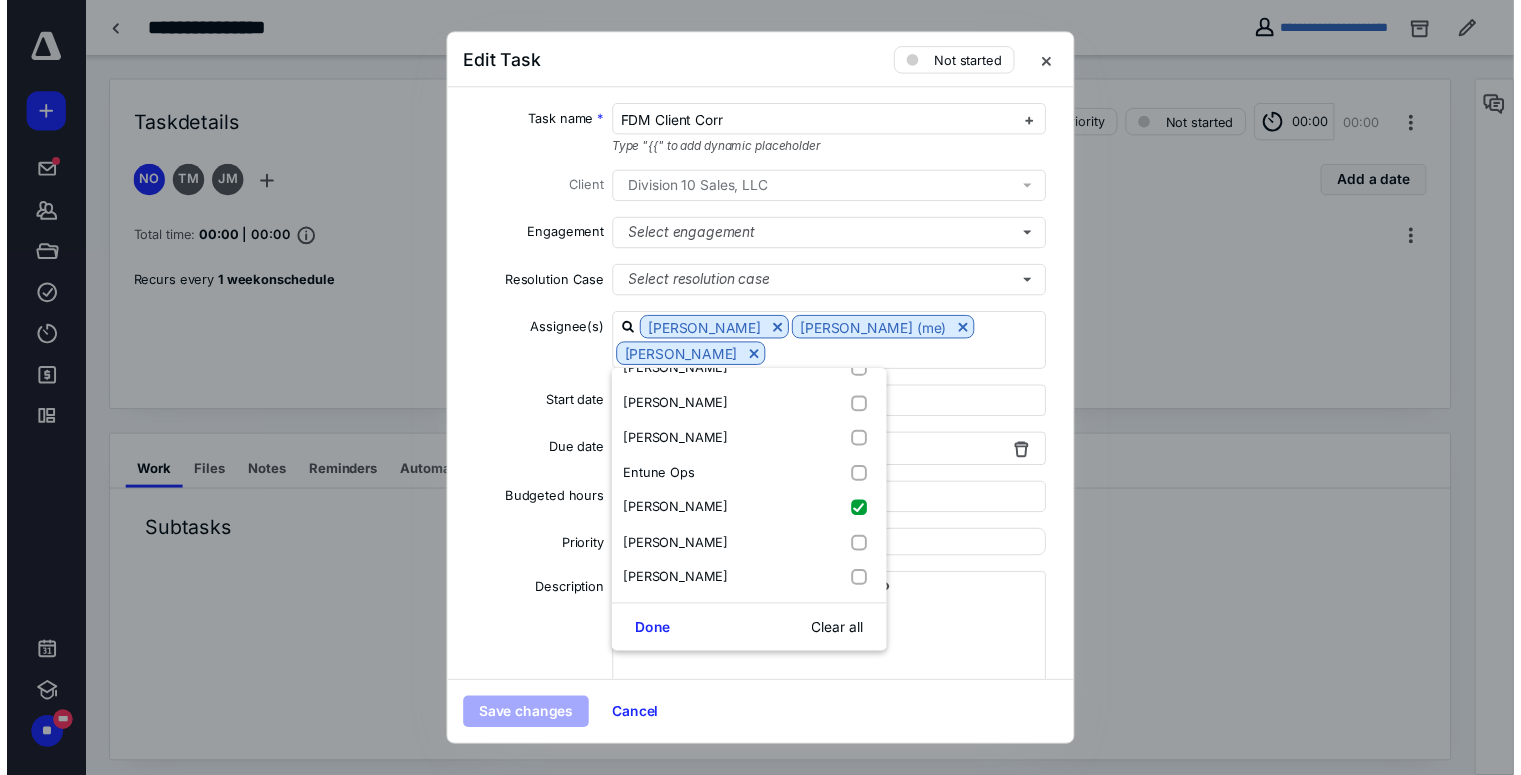 scroll, scrollTop: 0, scrollLeft: 0, axis: both 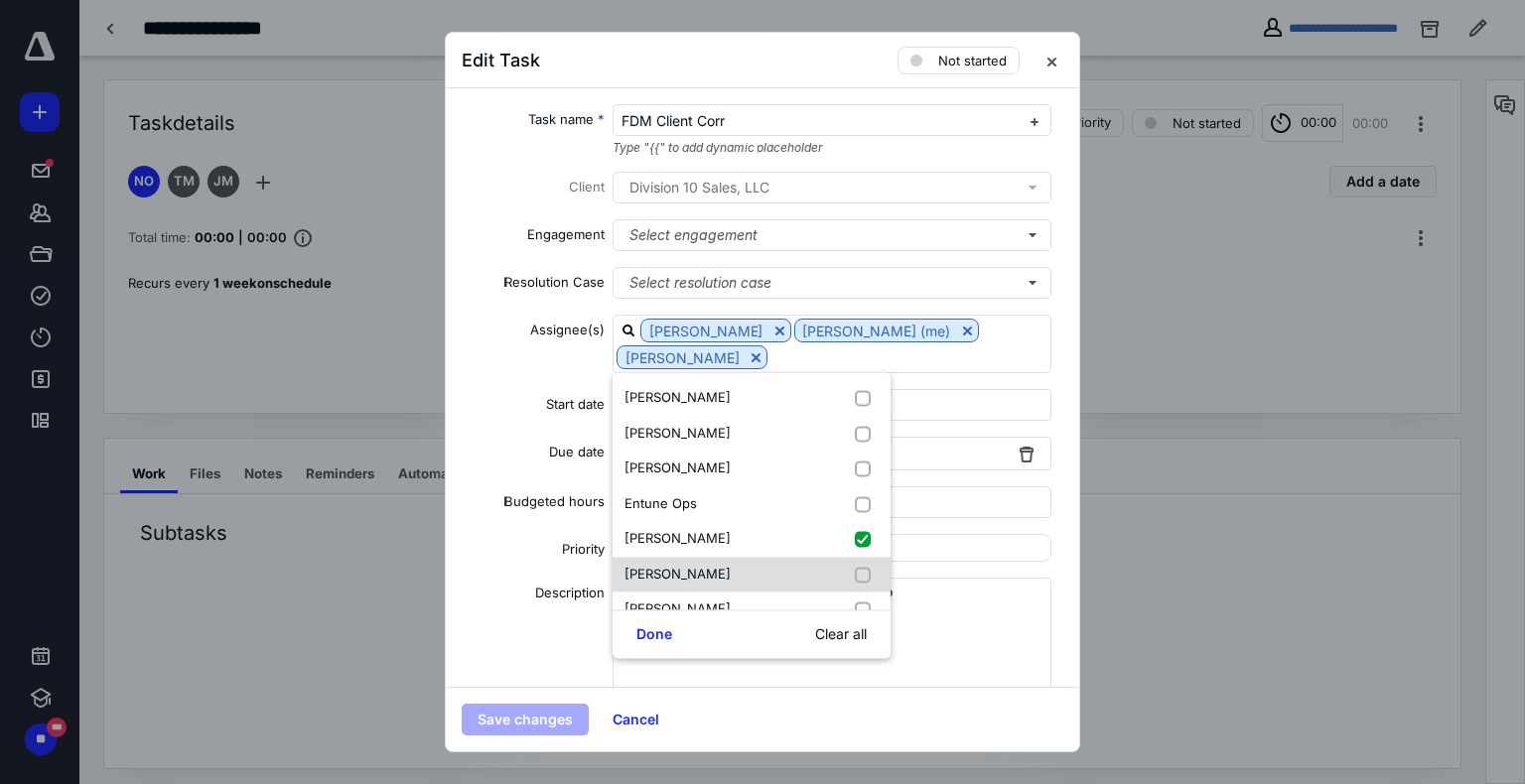 click at bounding box center (867, 575) 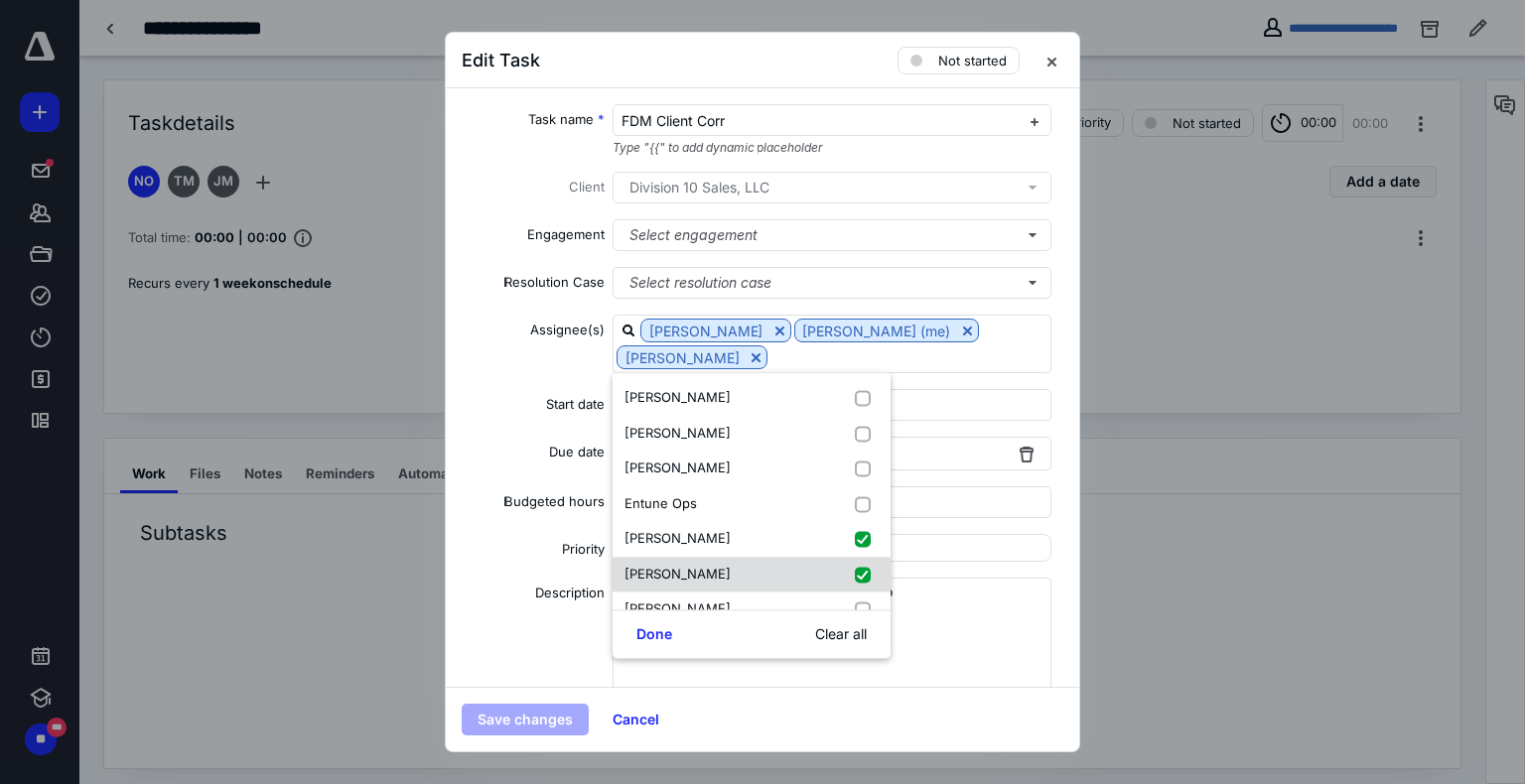 checkbox on "true" 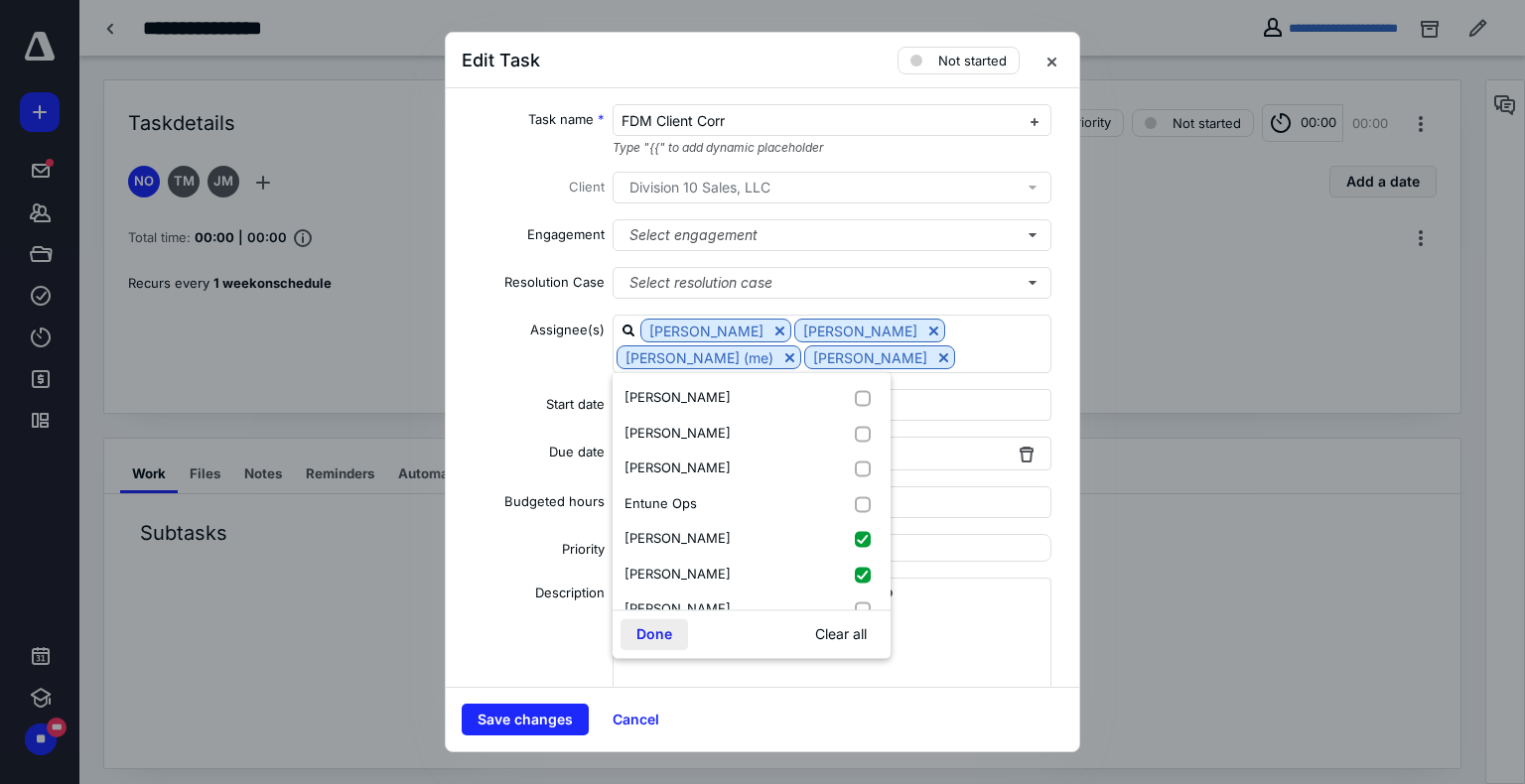 click on "Done" at bounding box center (654, 635) 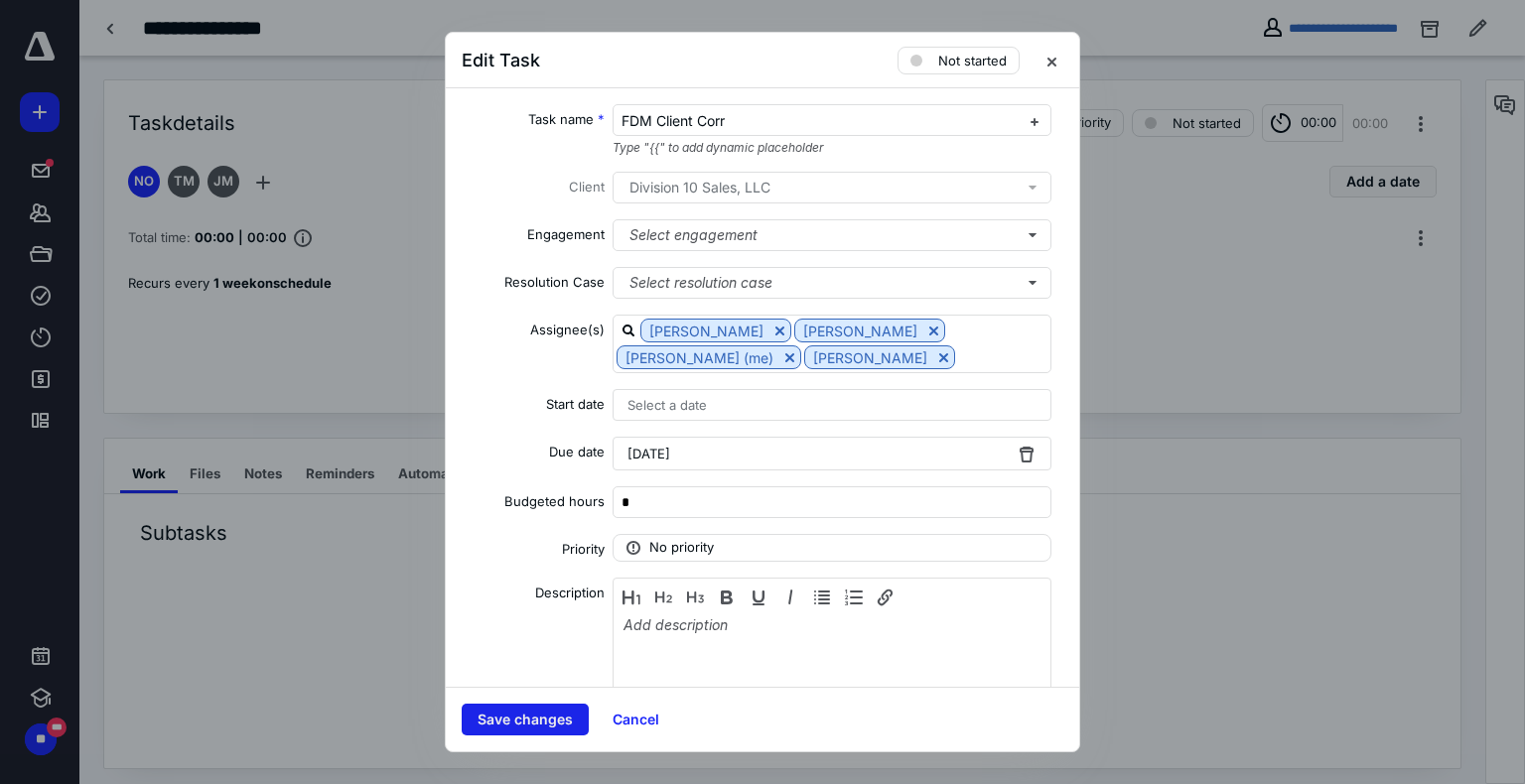 click on "Save changes" at bounding box center (525, 719) 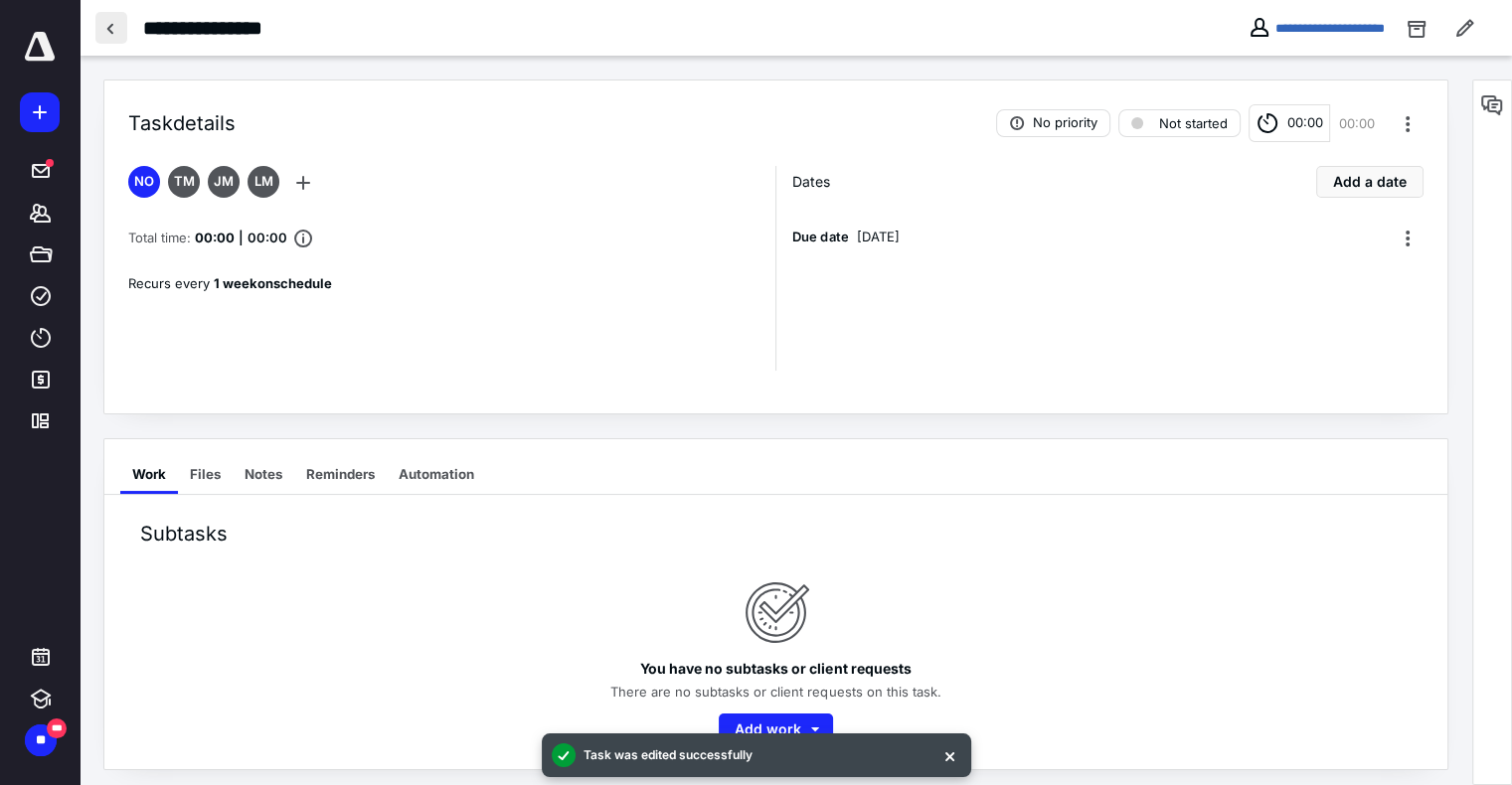 click at bounding box center (111, 28) 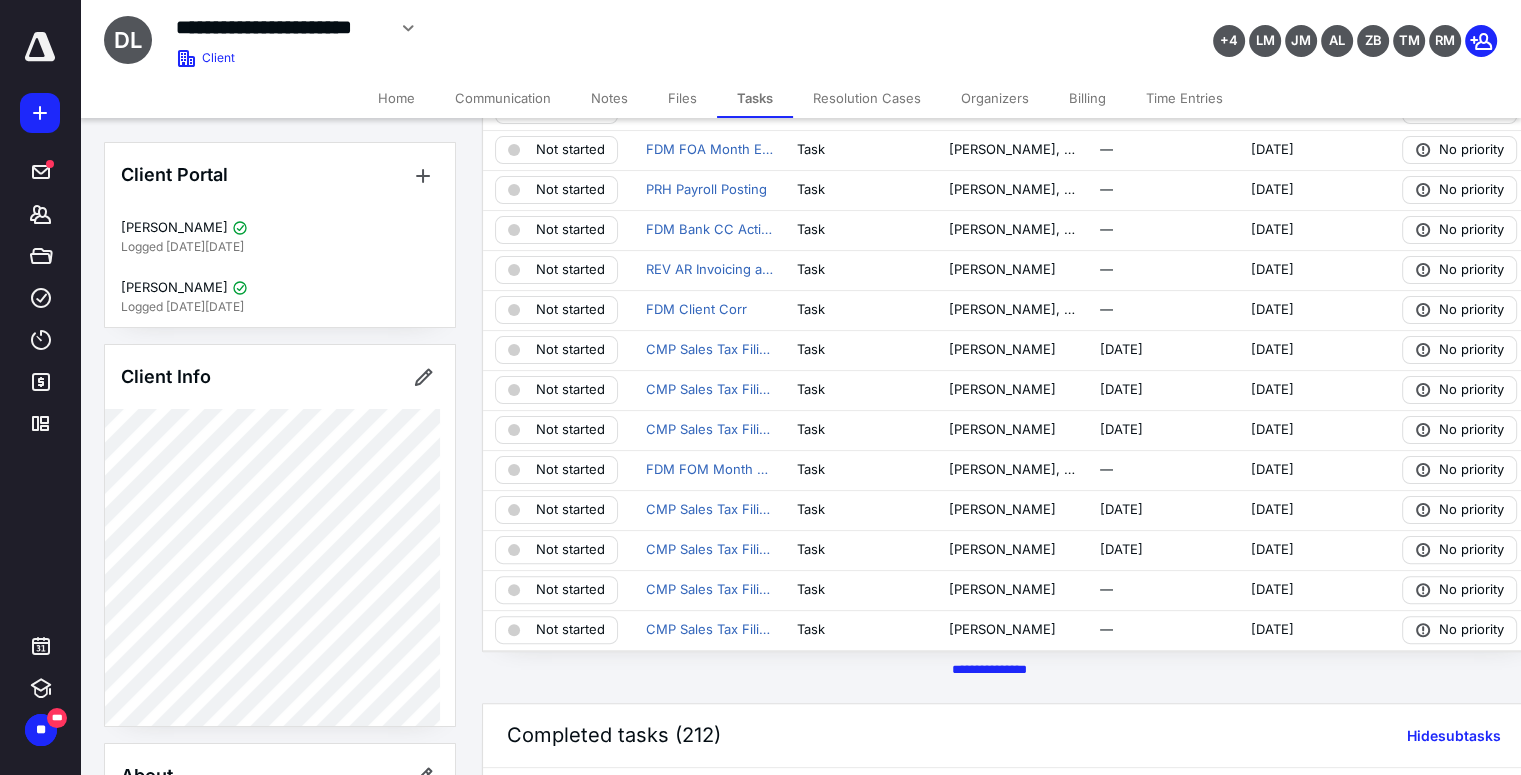 scroll, scrollTop: 410, scrollLeft: 0, axis: vertical 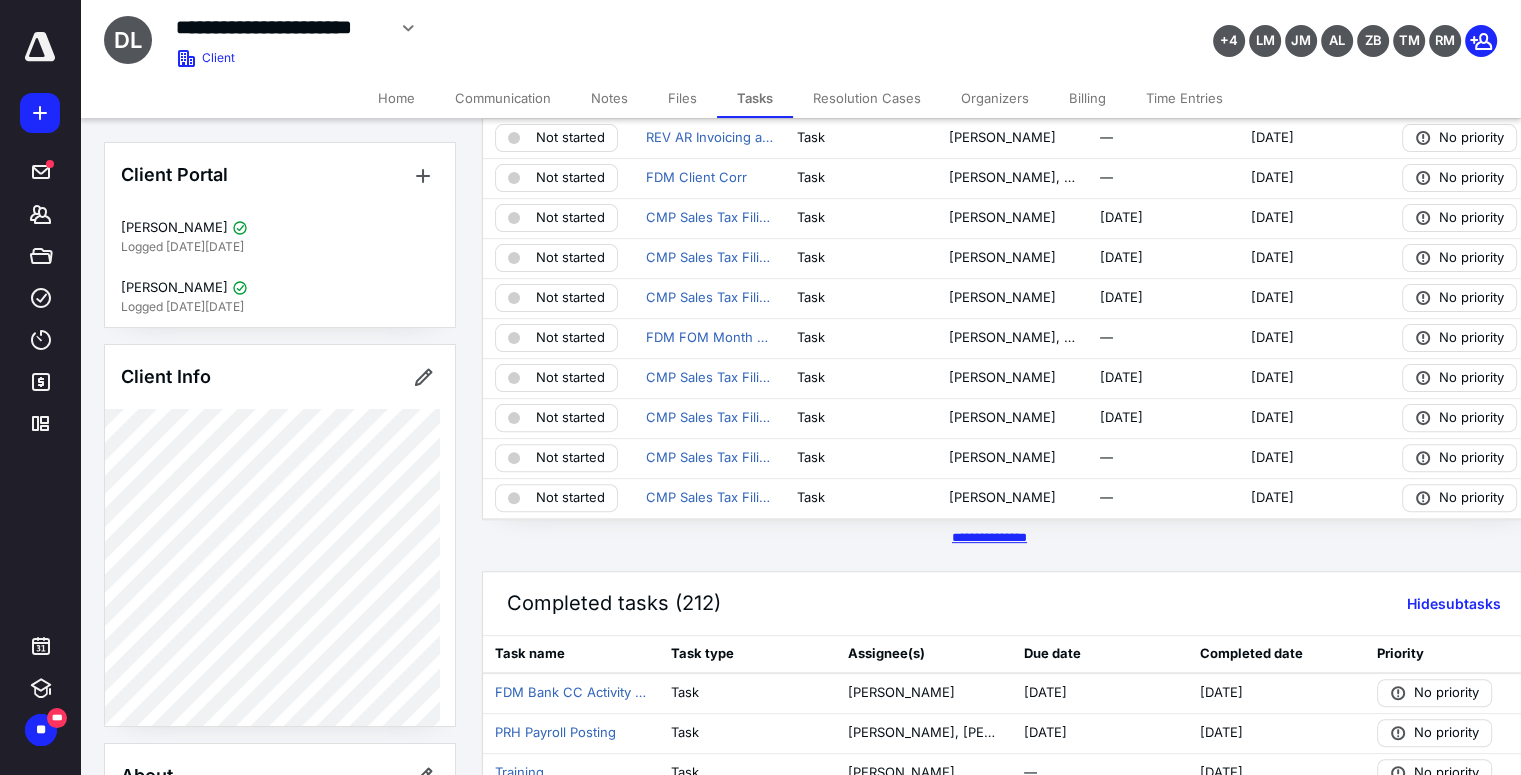 click on "********* *****" at bounding box center [989, 537] 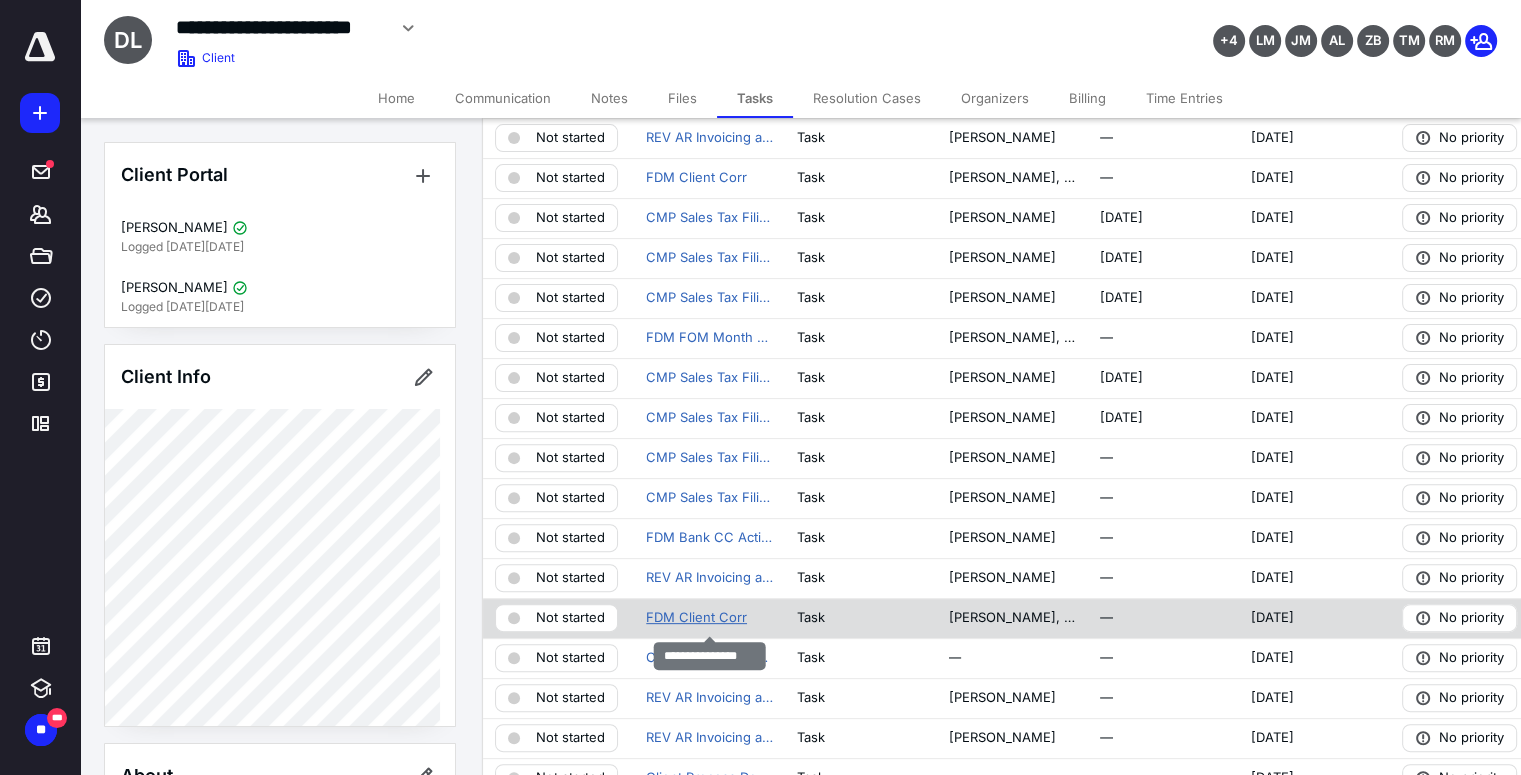 click on "FDM Client Corr" at bounding box center (696, 618) 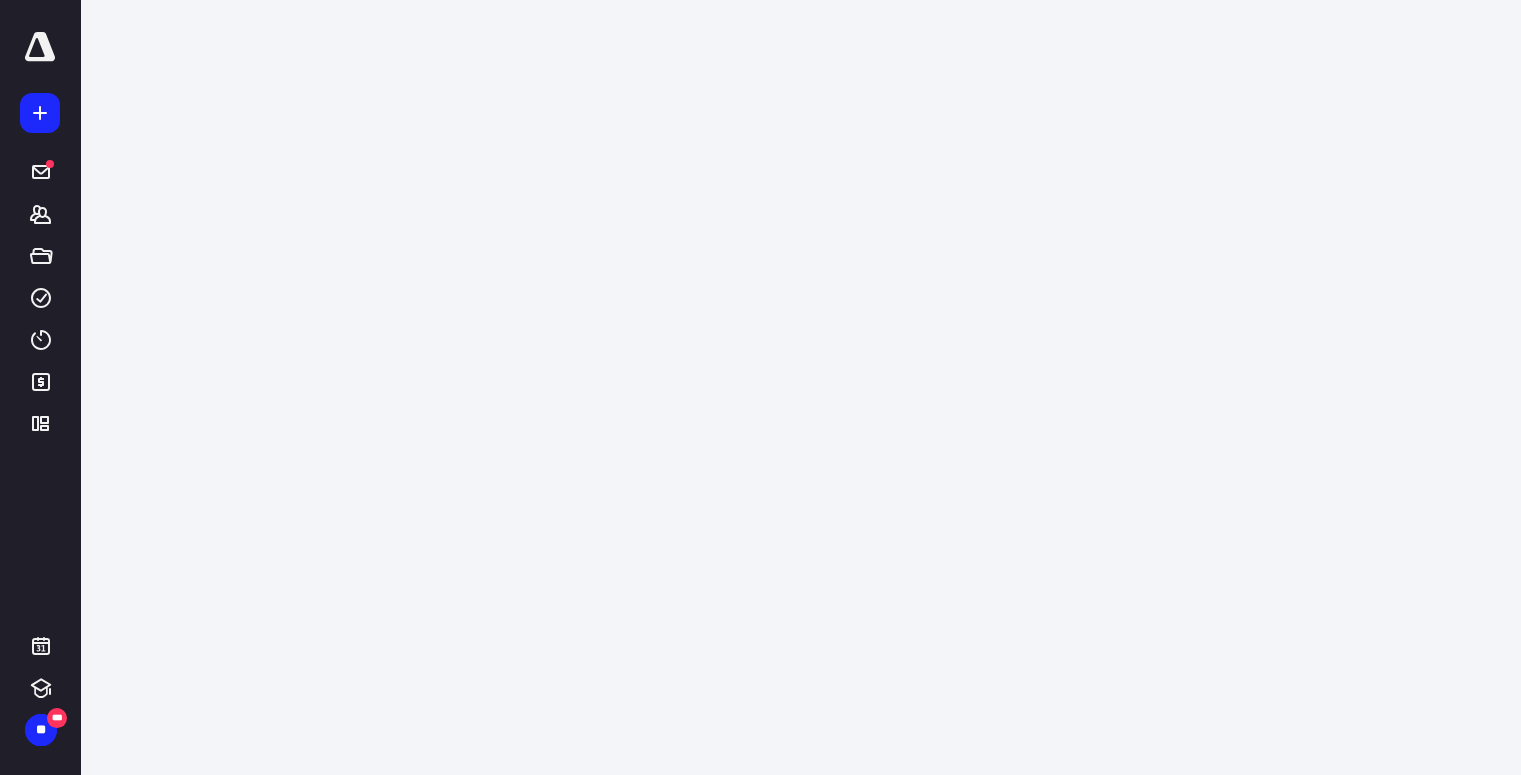 scroll, scrollTop: 0, scrollLeft: 0, axis: both 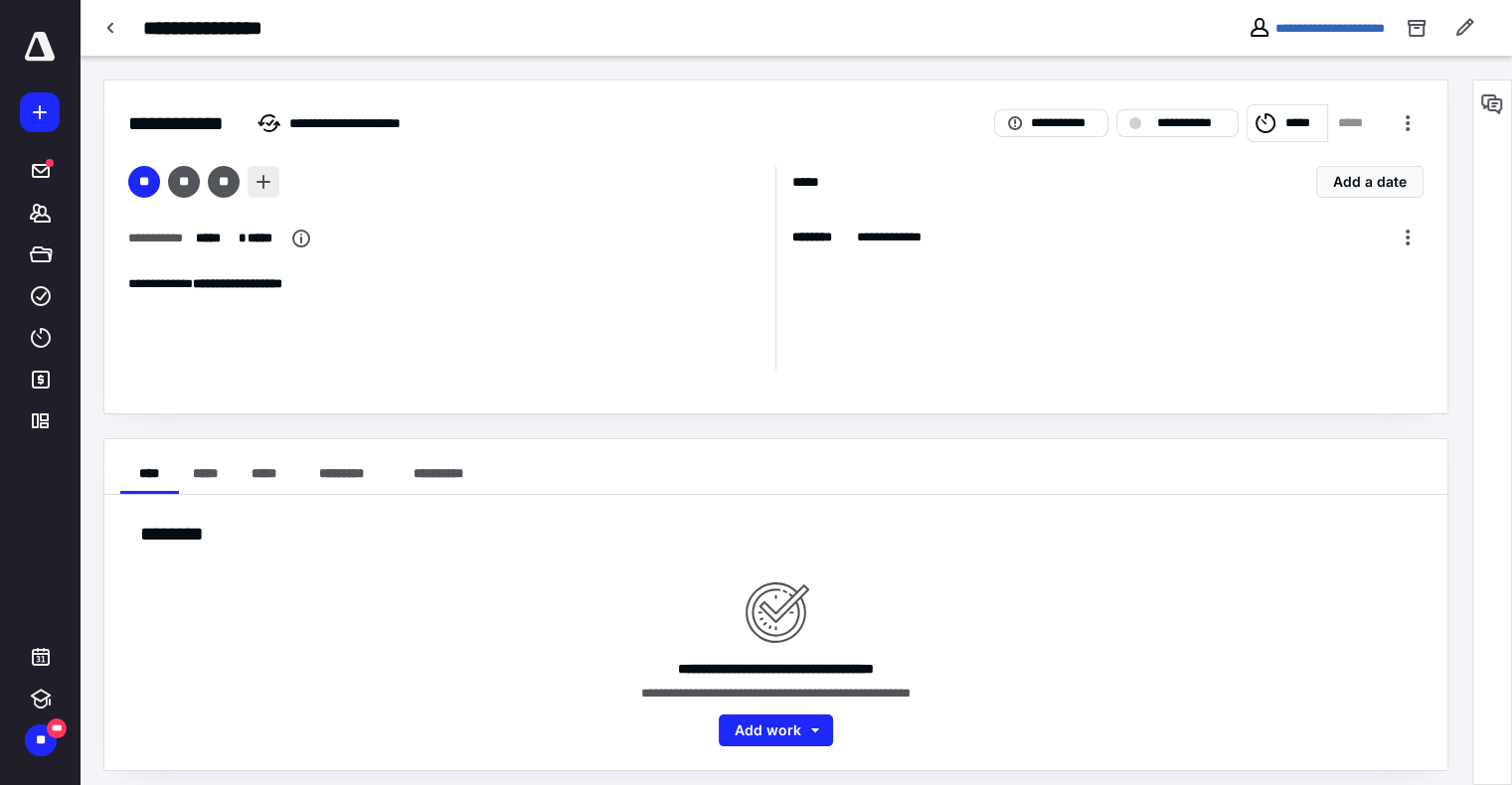 click at bounding box center [263, 182] 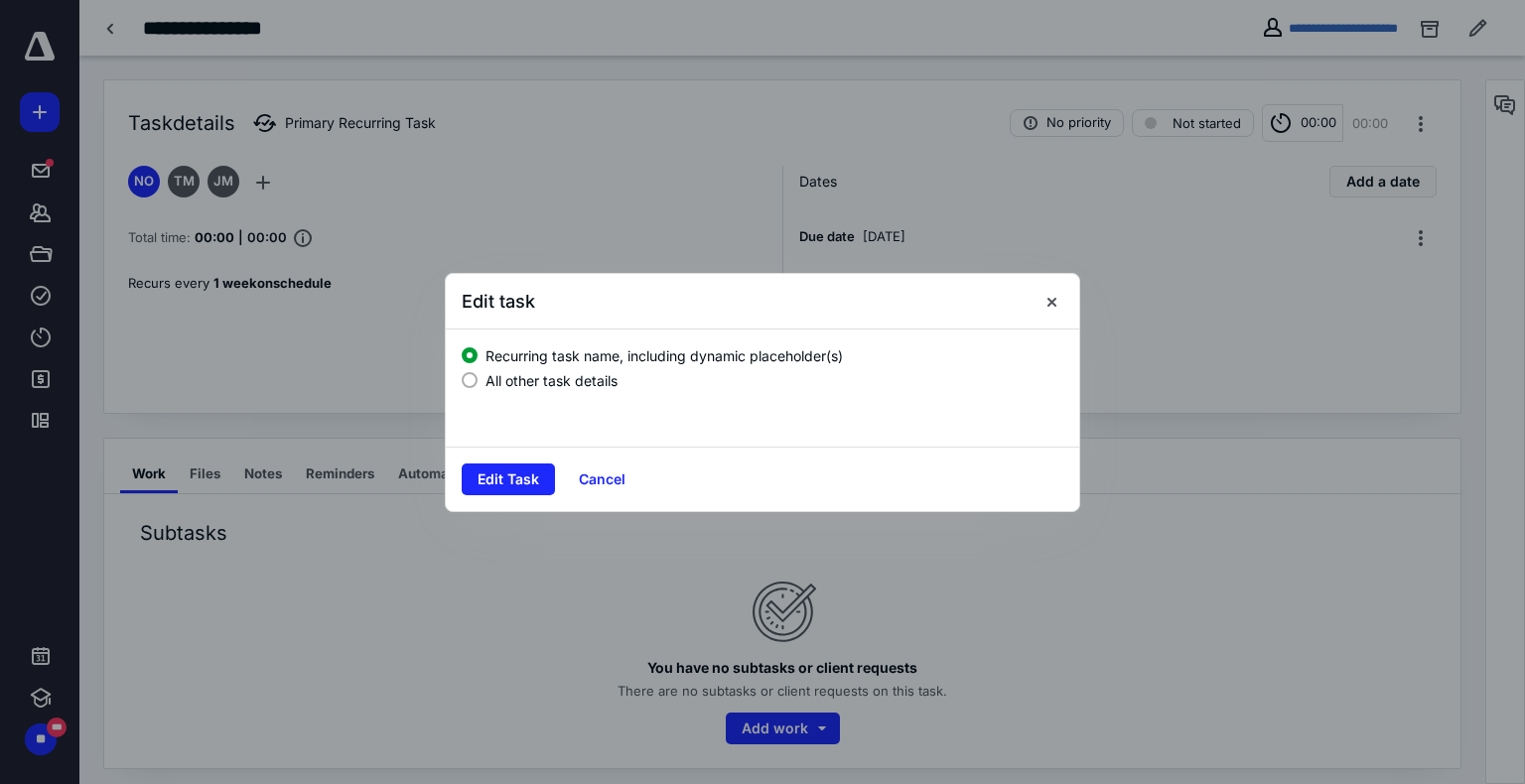 click at bounding box center [470, 380] 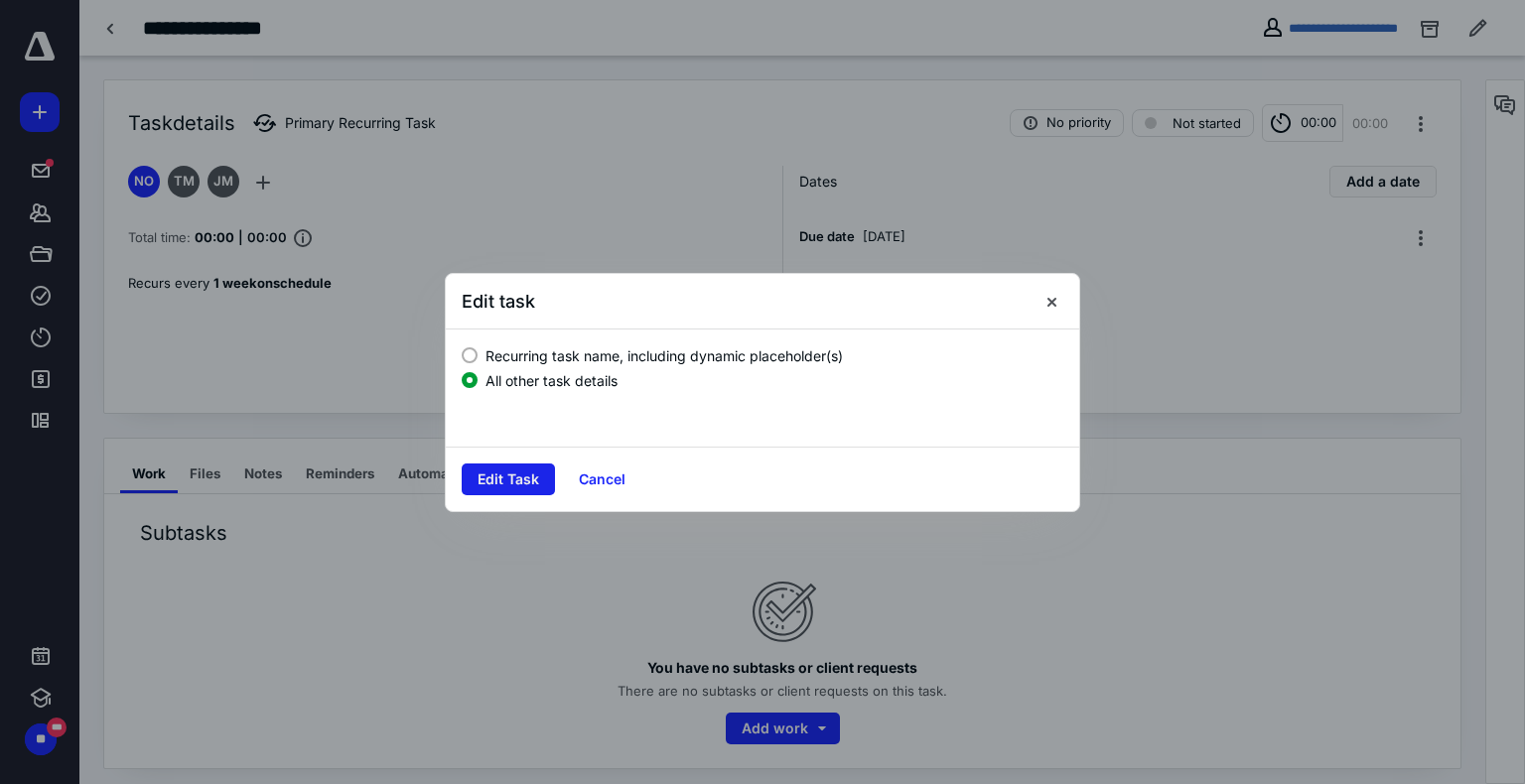 click on "Edit Task" at bounding box center (508, 479) 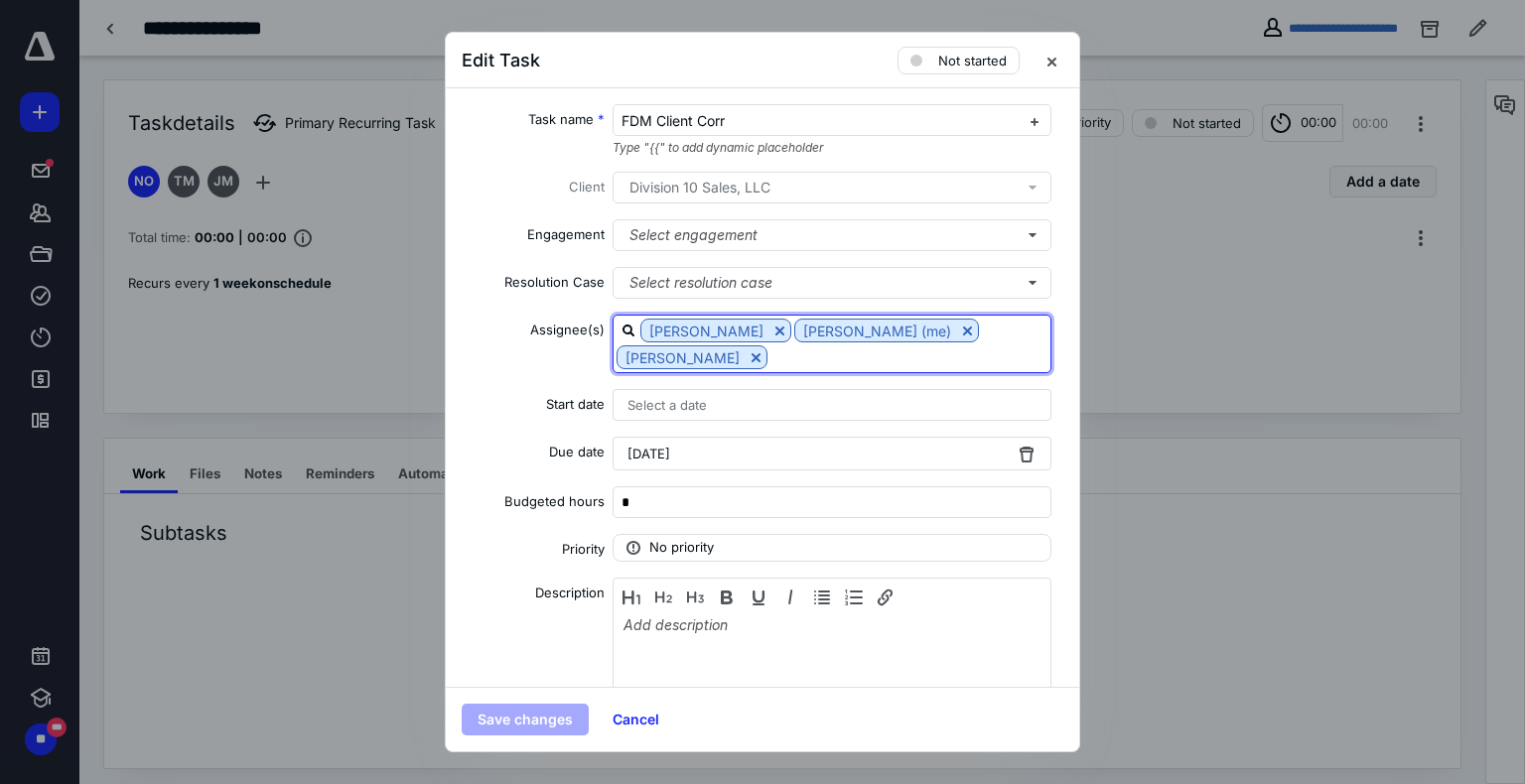 click at bounding box center [908, 356] 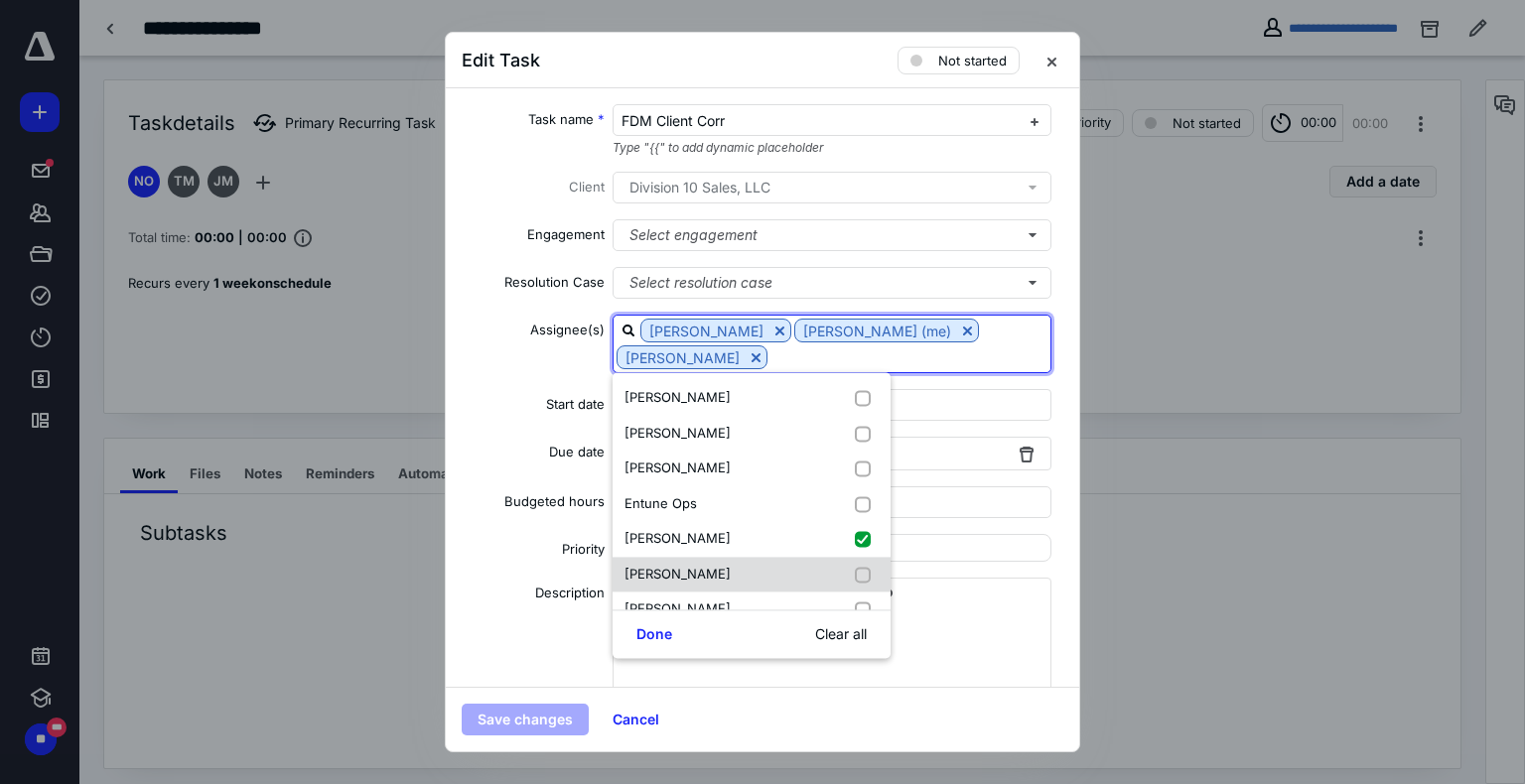 click at bounding box center (867, 575) 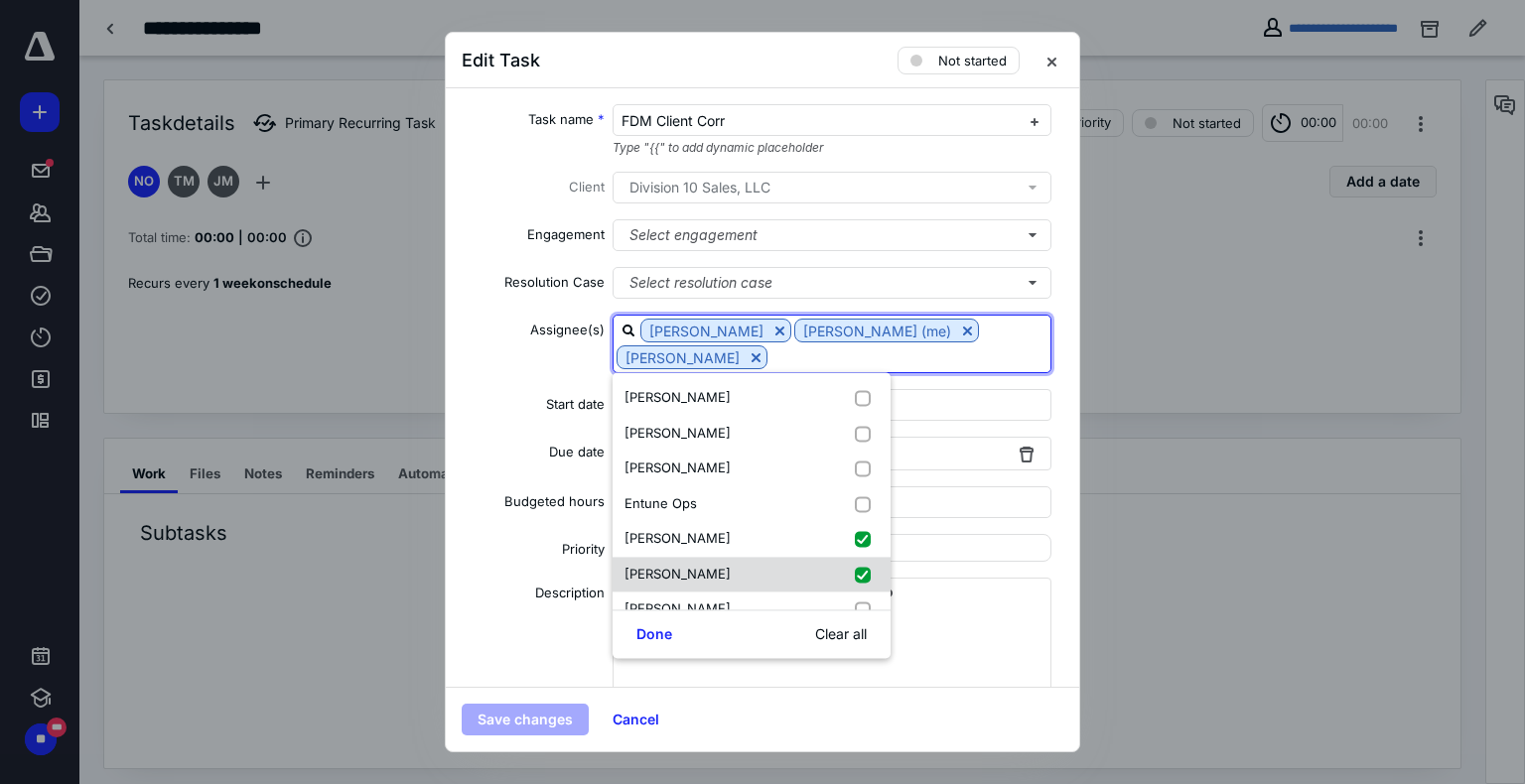 checkbox on "true" 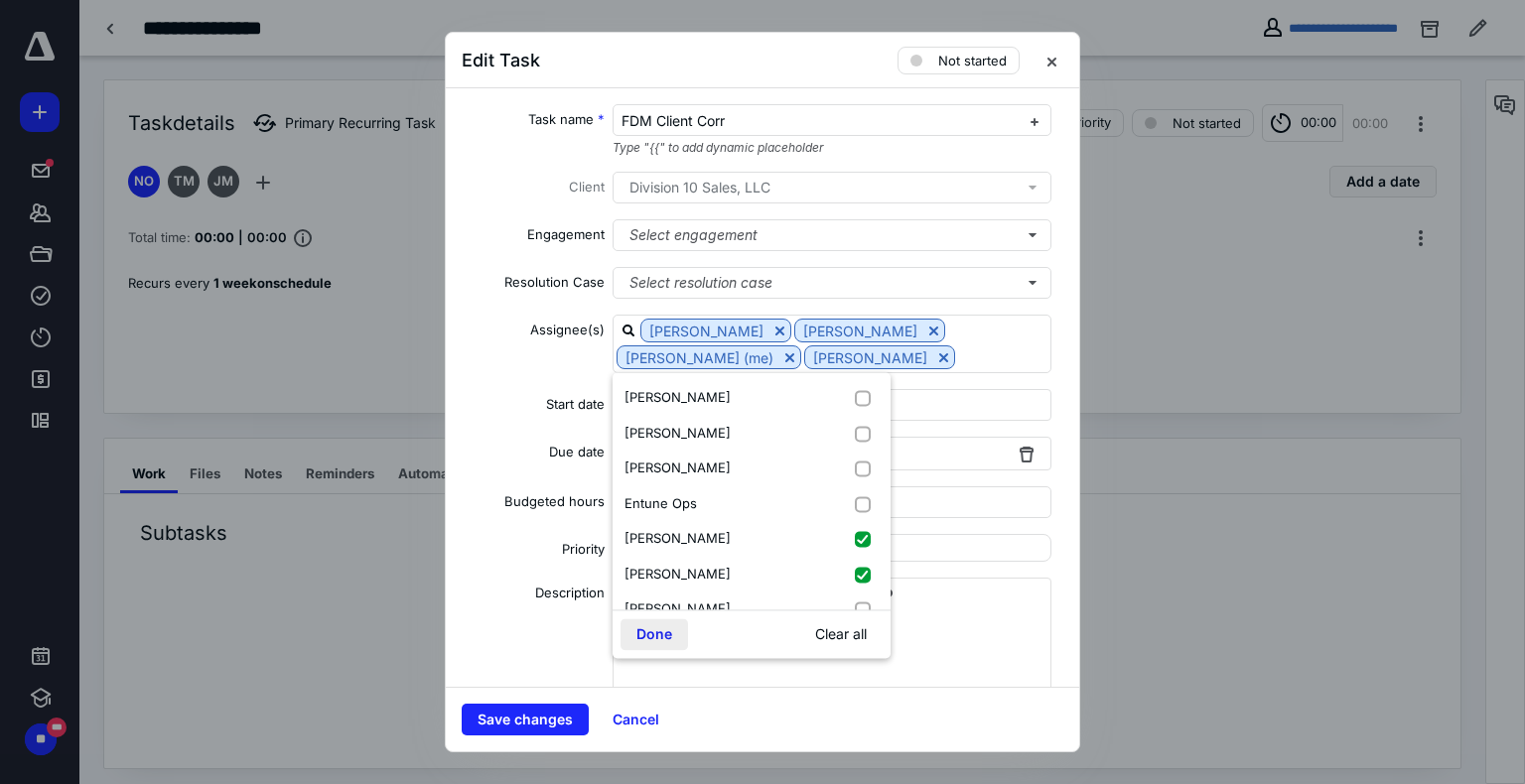 click on "Done" at bounding box center (654, 634) 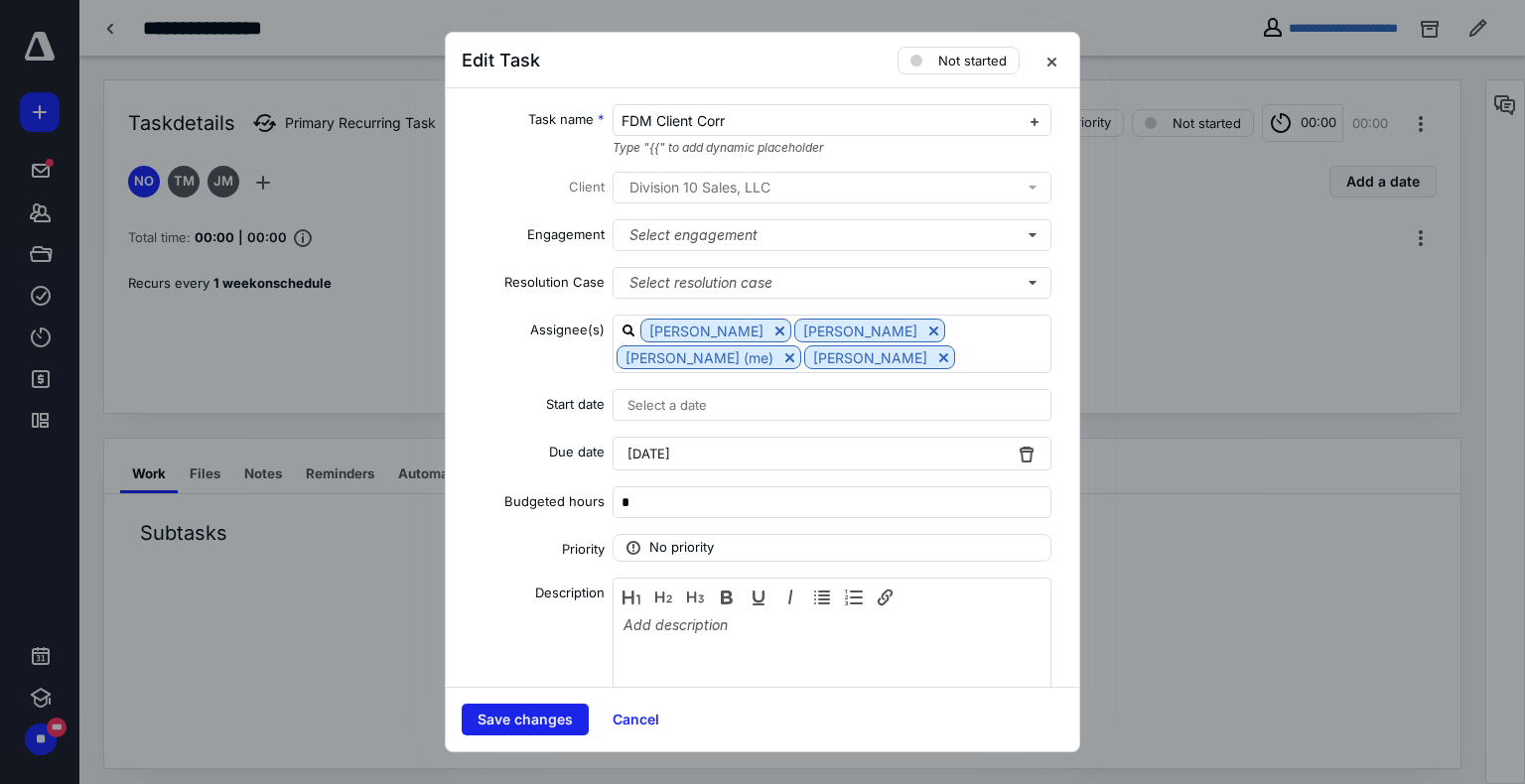 click on "Save changes" at bounding box center (525, 719) 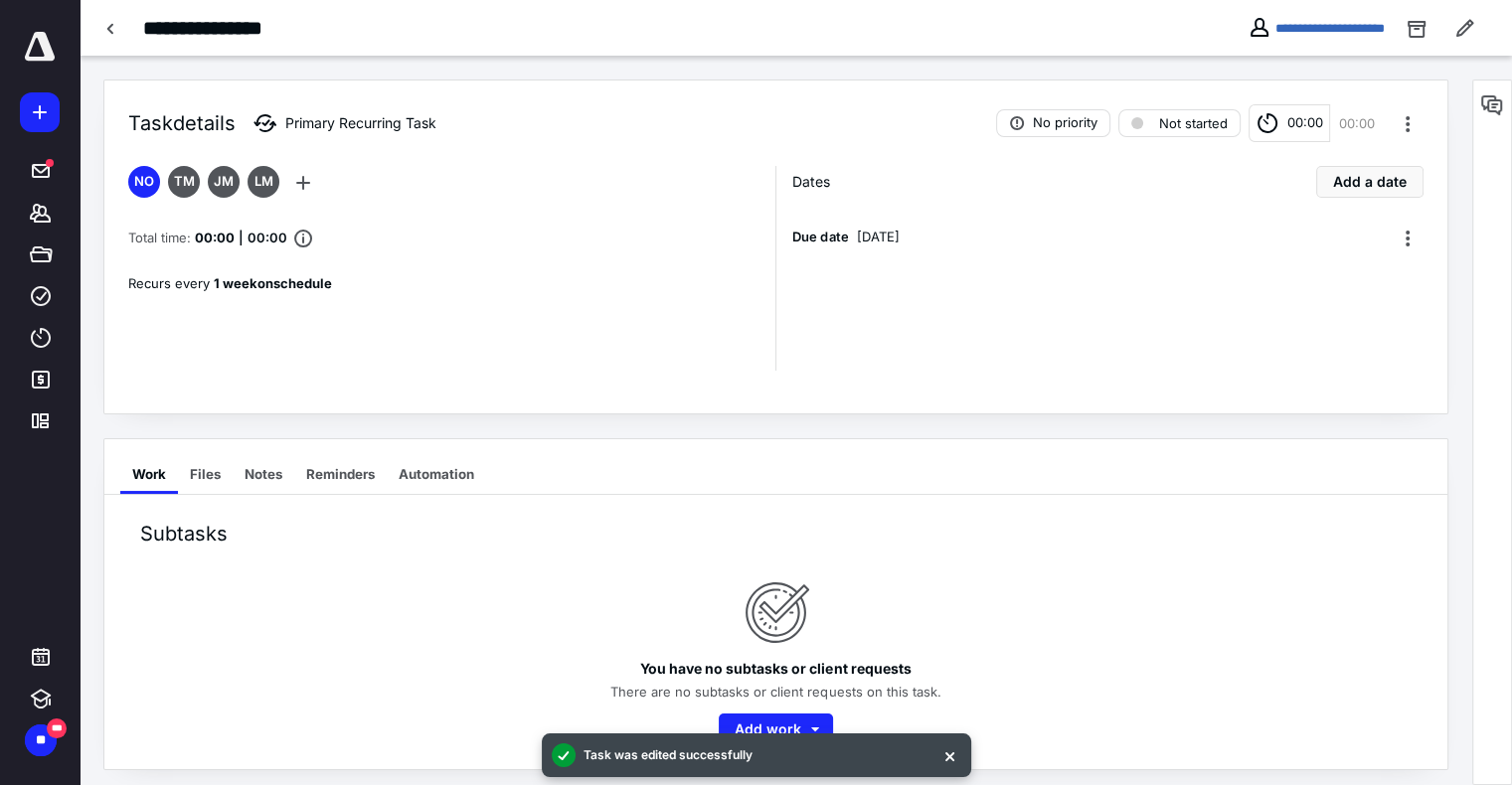 click on "**********" at bounding box center (795, 28) 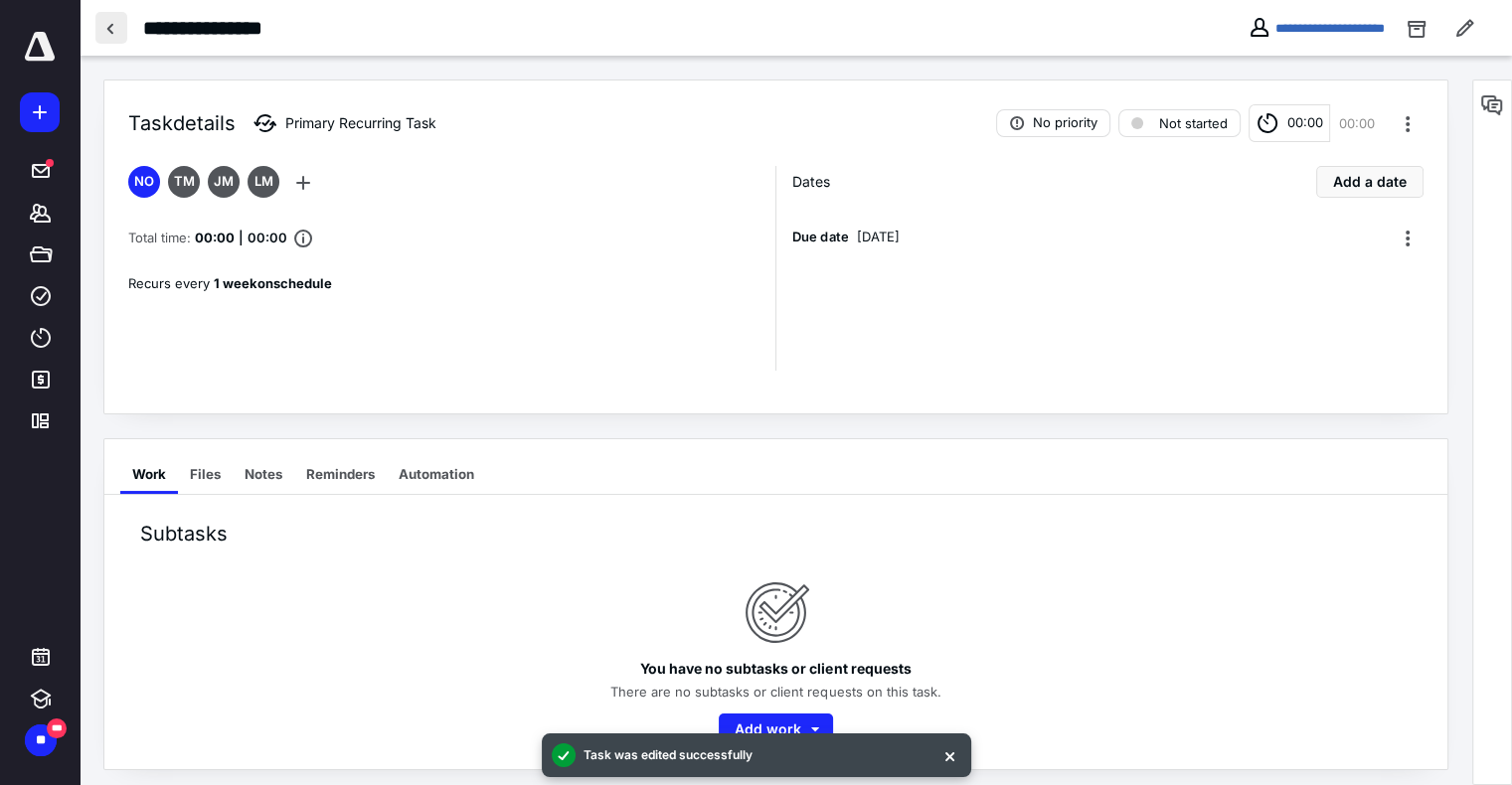 click at bounding box center (111, 28) 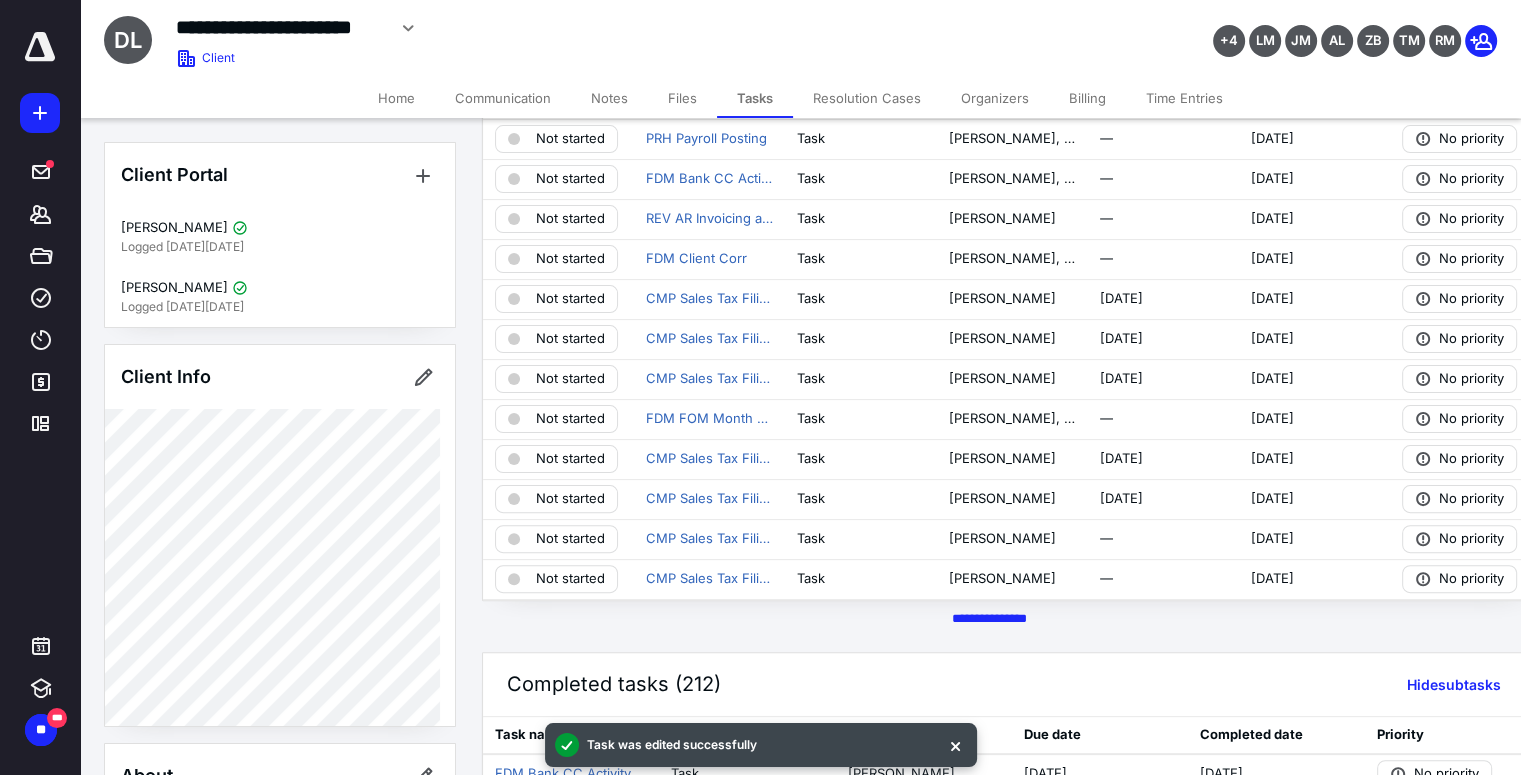 scroll, scrollTop: 439, scrollLeft: 0, axis: vertical 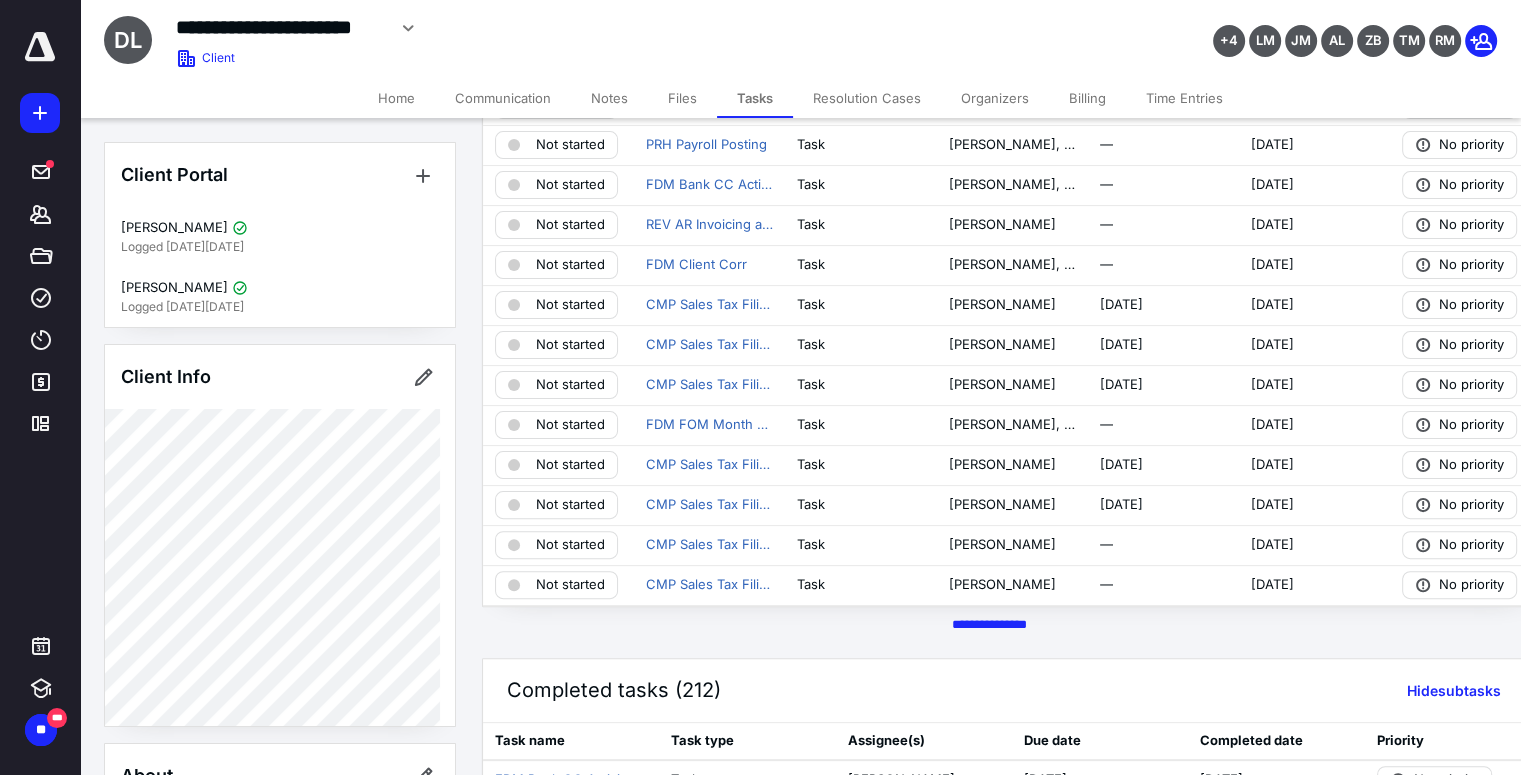 click on "Active   tasks   (32) Hide  subtasks Create task Status Task name Task type Assignee(s) Start date Due date Priority No status CMP CPA Adjustment Entry Task [PERSON_NAME] — Overdue  [DATE] No priority Not started FDM FOM Send Financials to Client Task [PERSON_NAME], [PERSON_NAME] (me) — Overdue  [DATE] No priority In progress REV AR Invoicing  and SO Creation Task [PERSON_NAME] — Overdue  [DATE] No priority Not started PRH Accruals Entry Task [PERSON_NAME], [PERSON_NAME] (me) — Overdue  [DATE] No priority Not started REV AR Invoicing  and SO Creation Task [PERSON_NAME] — Overdue  [DATE] No priority Not started FDM Client Corr Task [PERSON_NAME], [PERSON_NAME], [PERSON_NAME] (me), [PERSON_NAME] — Overdue  [DATE] No priority Not started FDM Balance Sheet Account Reconciliations Task [PERSON_NAME], [PERSON_NAME] [DATE] [DATE] No priority Not started FDM FOA Month End Review Complete, FOM notification to start FOM review Task [PERSON_NAME], [PERSON_NAME] — [DATE] No priority Not started" at bounding box center (989, 168) 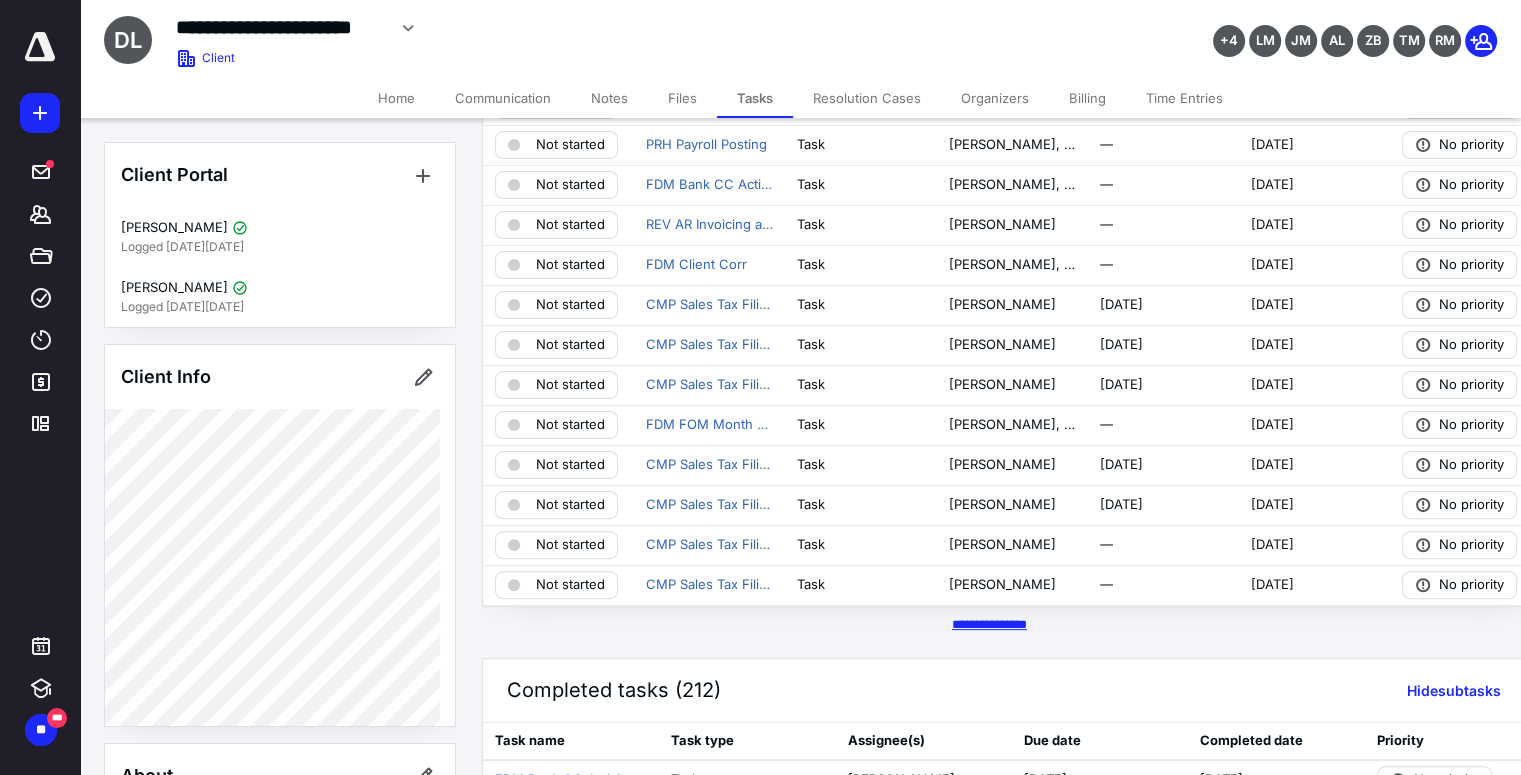 click on "********* *****" at bounding box center (989, 624) 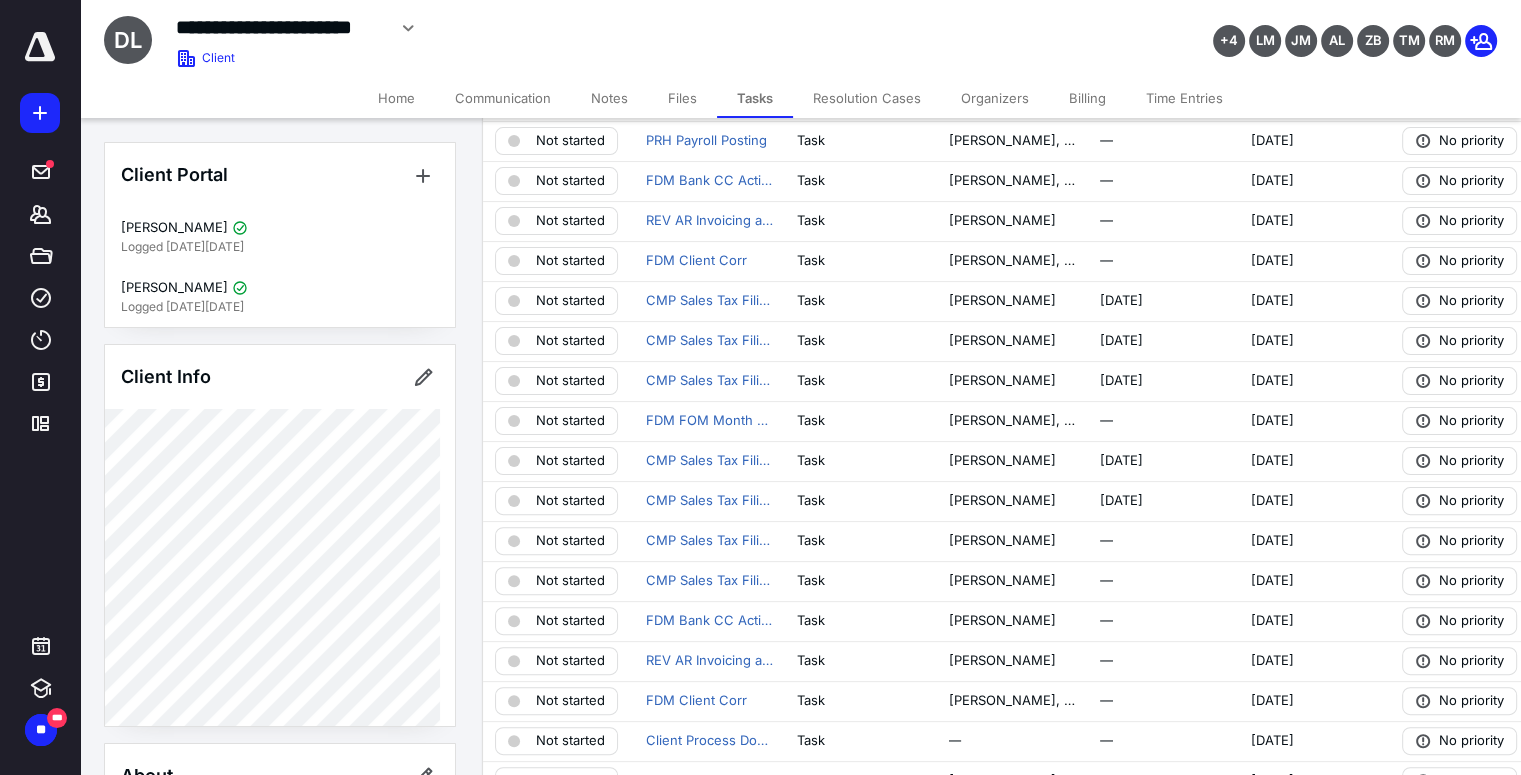 scroll, scrollTop: 441, scrollLeft: 0, axis: vertical 